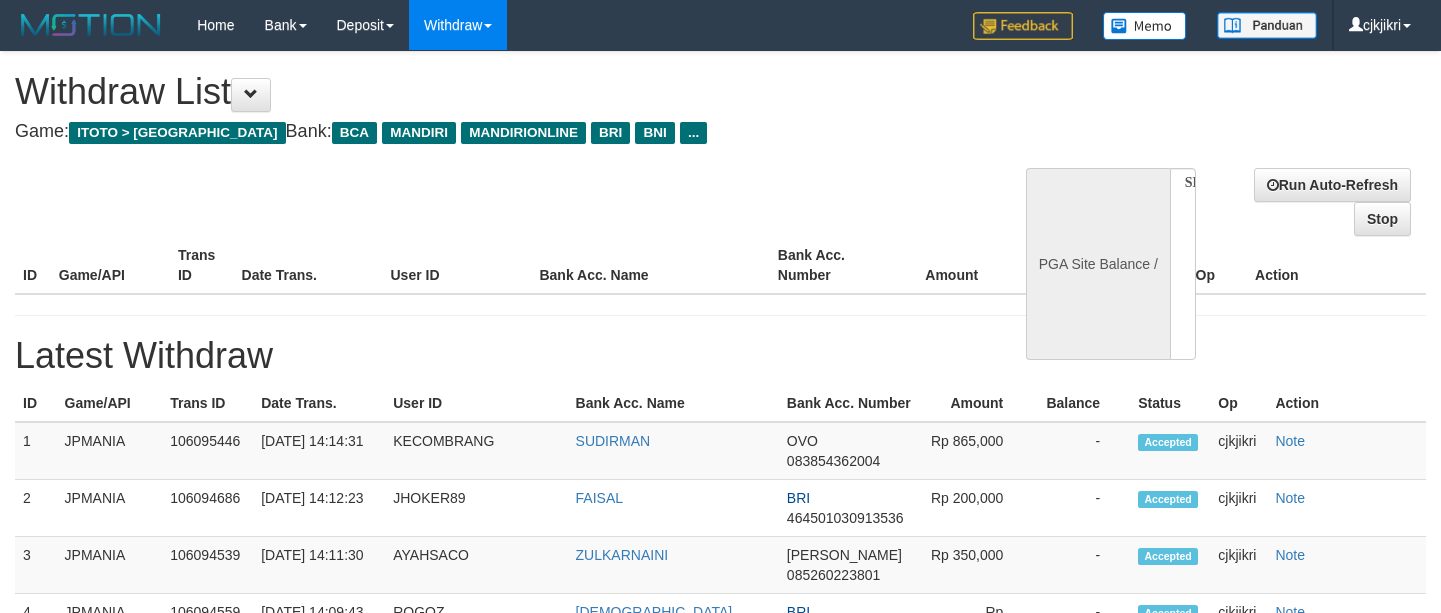 select 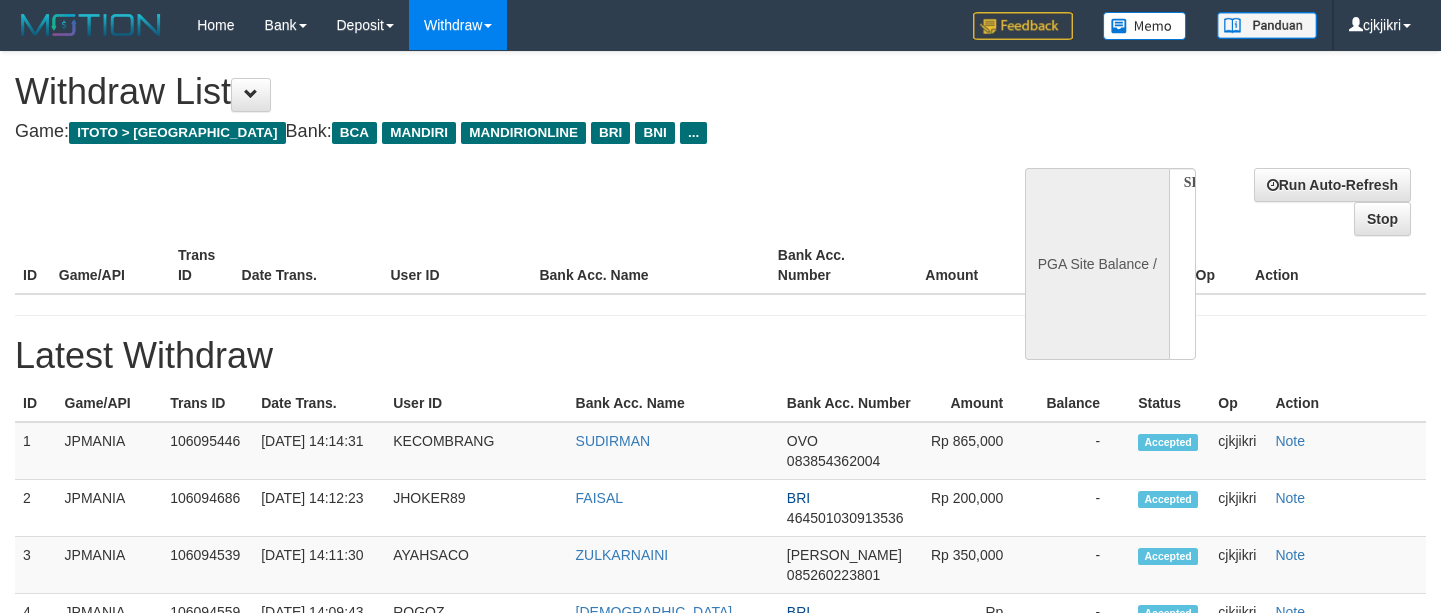 scroll, scrollTop: 0, scrollLeft: 0, axis: both 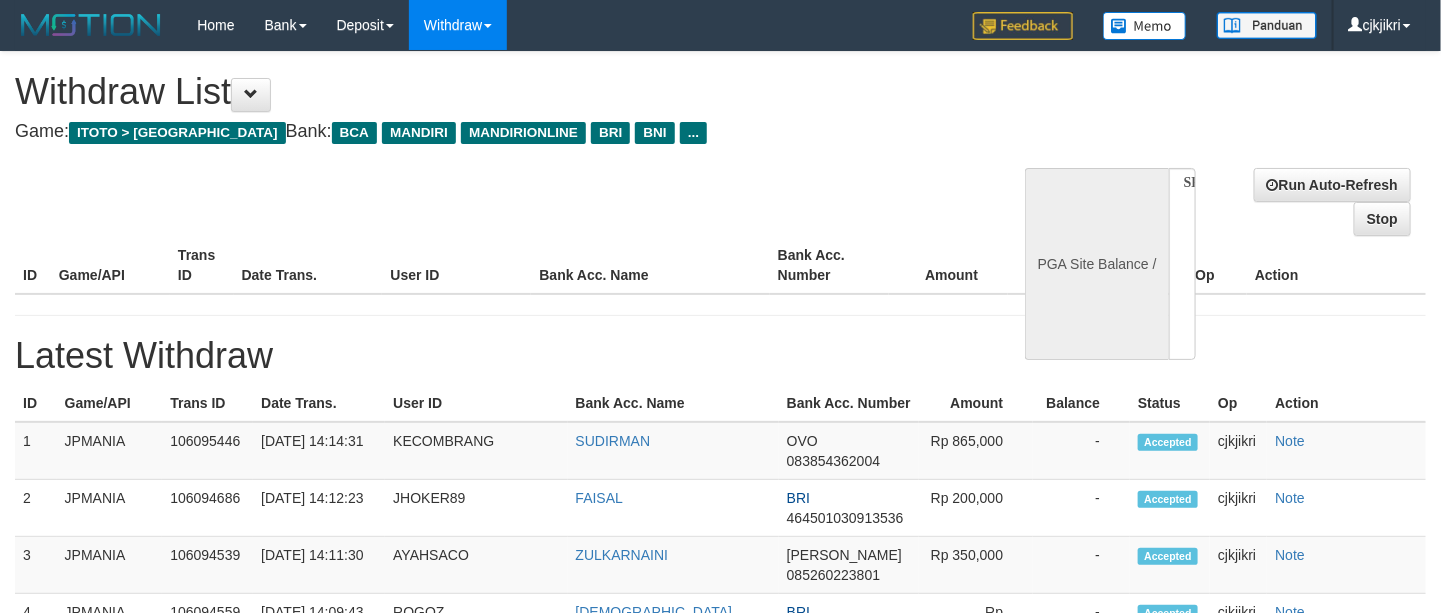 select on "**" 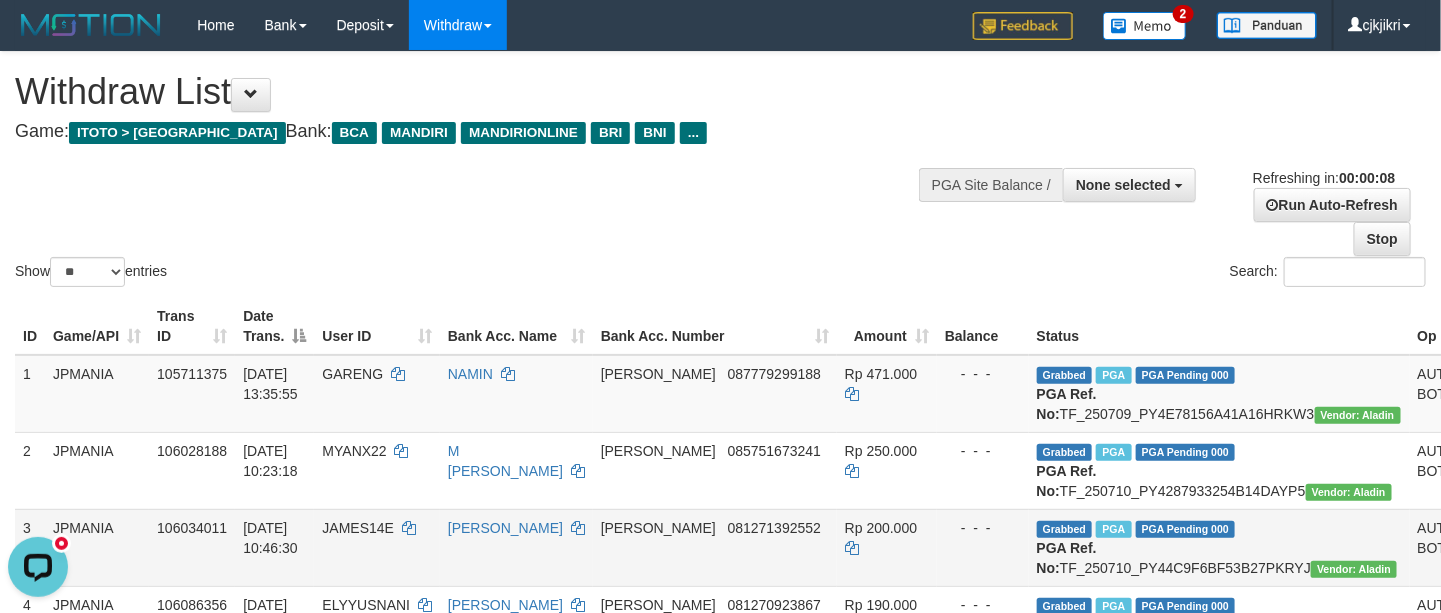 scroll, scrollTop: 0, scrollLeft: 0, axis: both 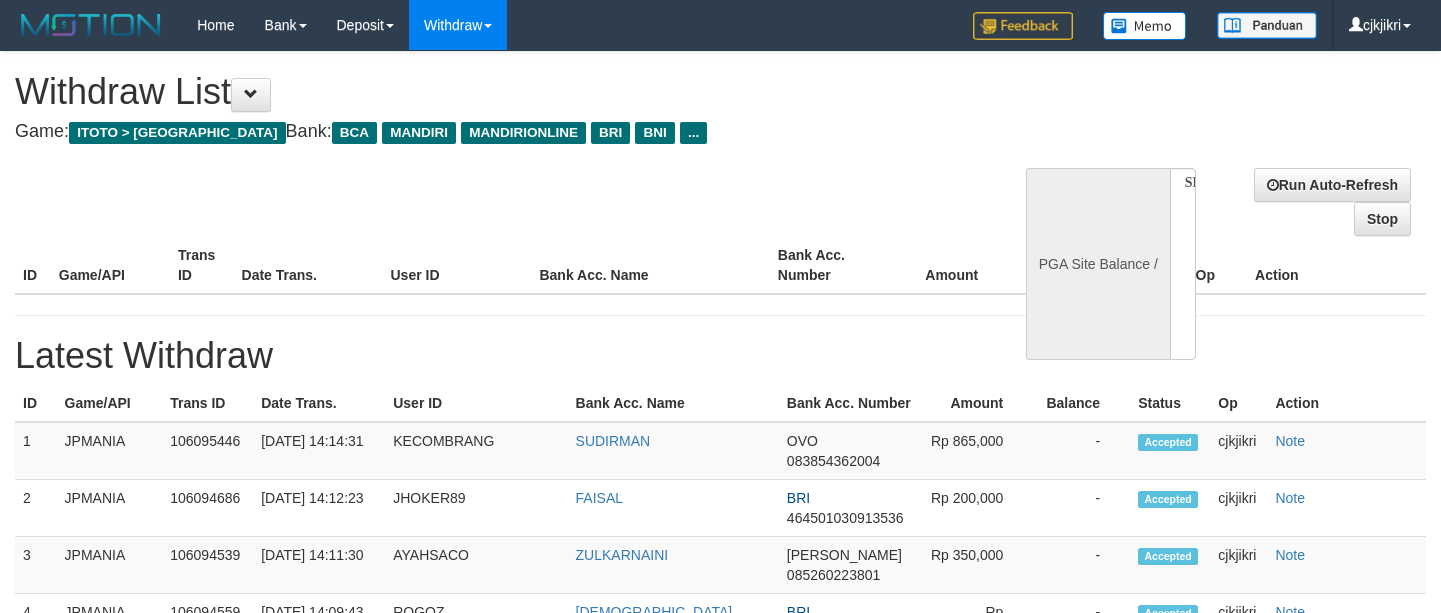 select 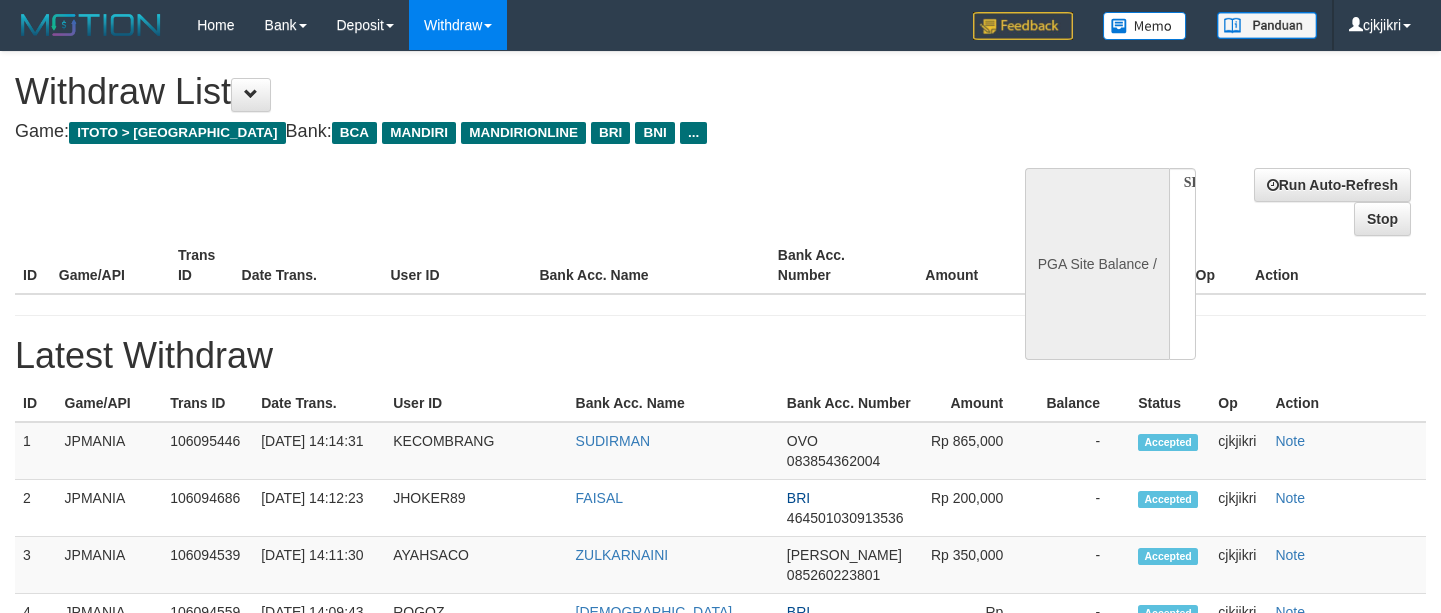 scroll, scrollTop: 0, scrollLeft: 0, axis: both 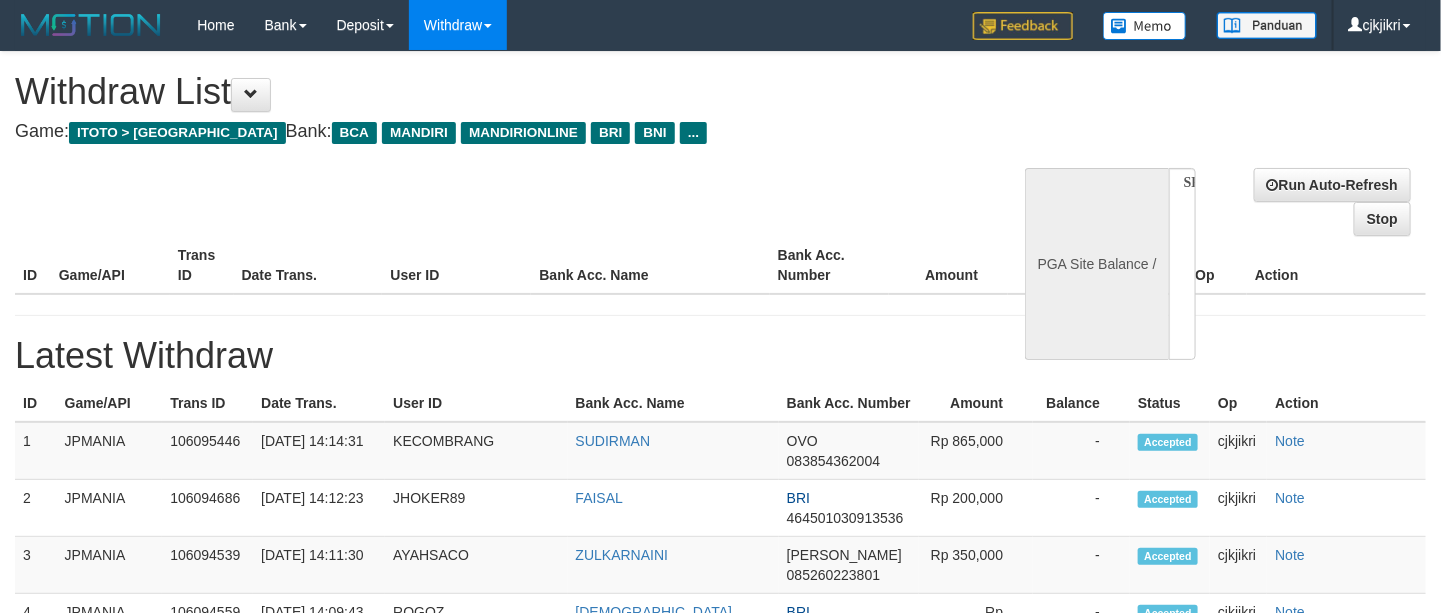 select on "**" 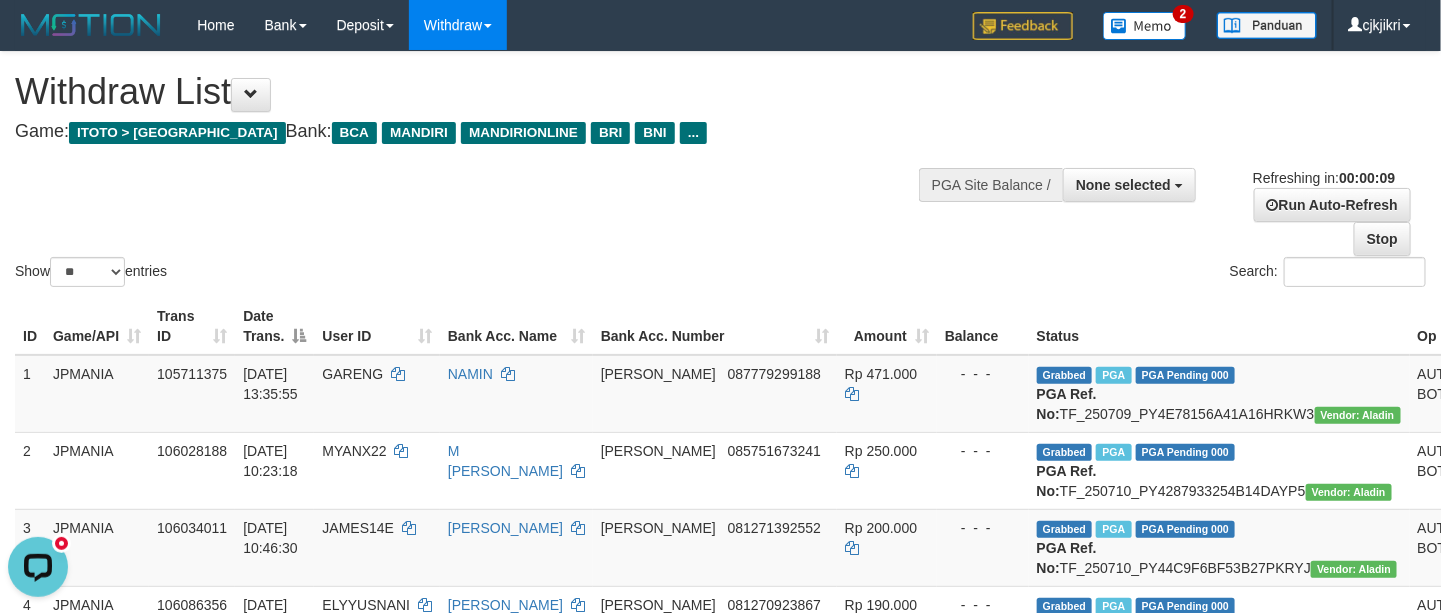 scroll, scrollTop: 0, scrollLeft: 0, axis: both 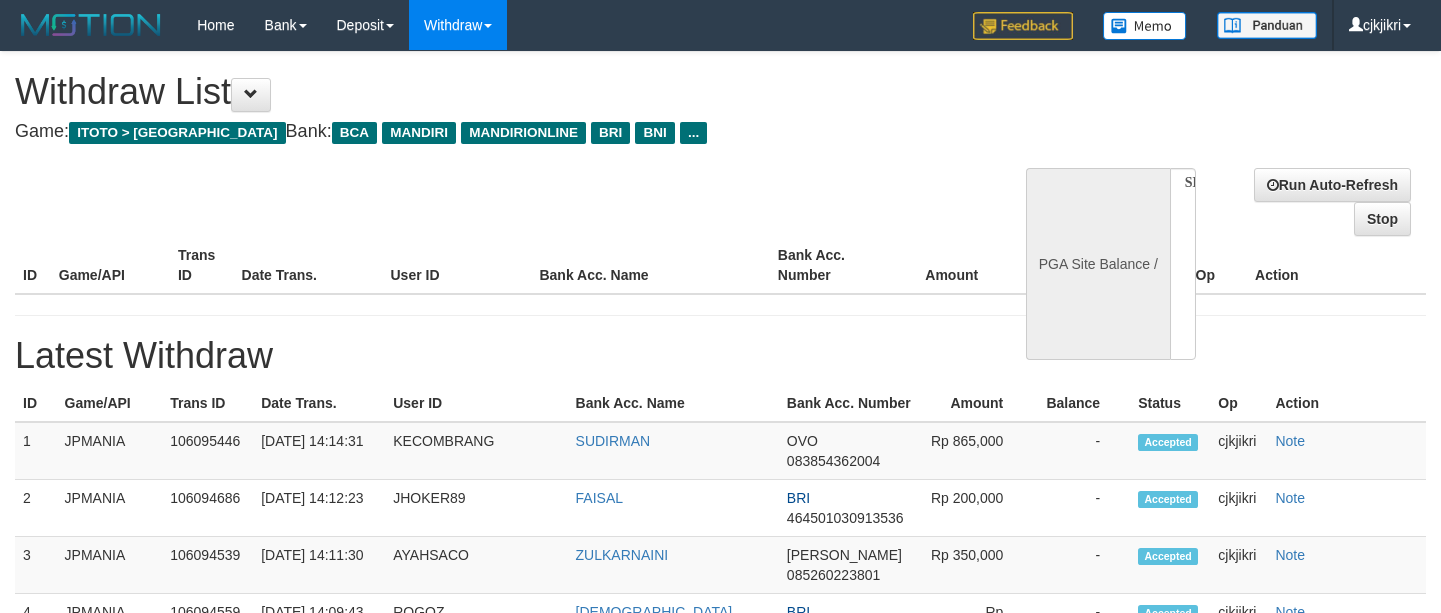 select 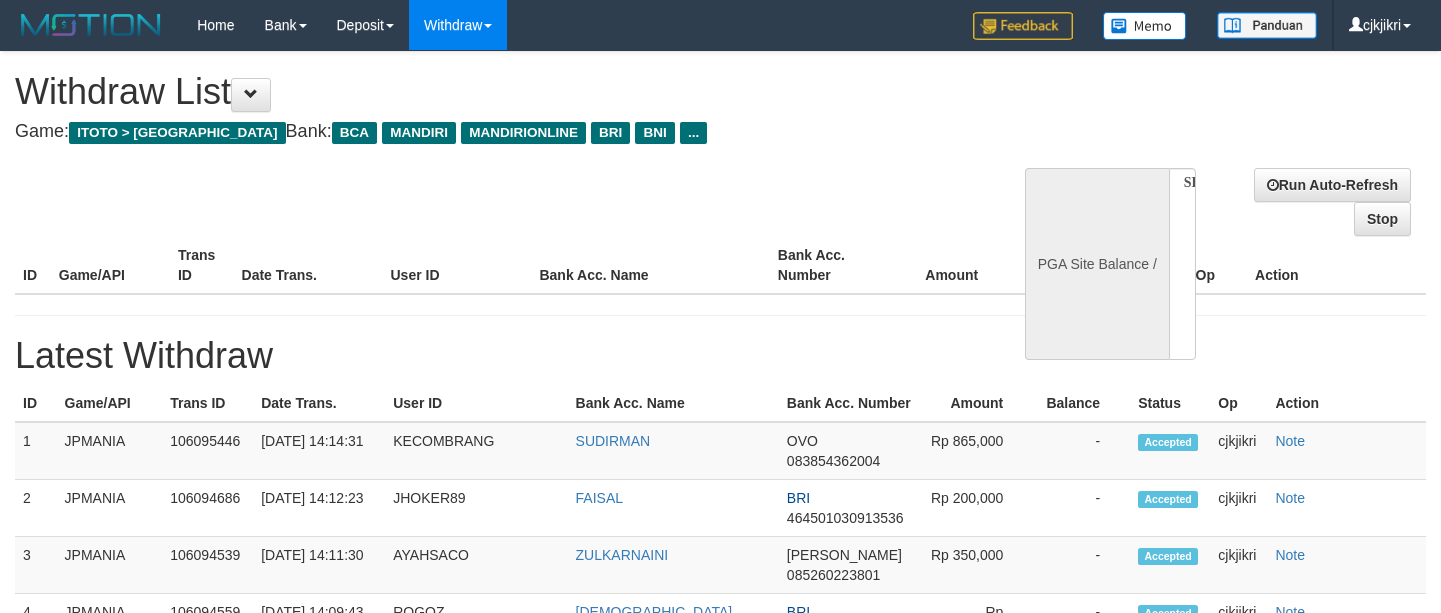 scroll, scrollTop: 0, scrollLeft: 0, axis: both 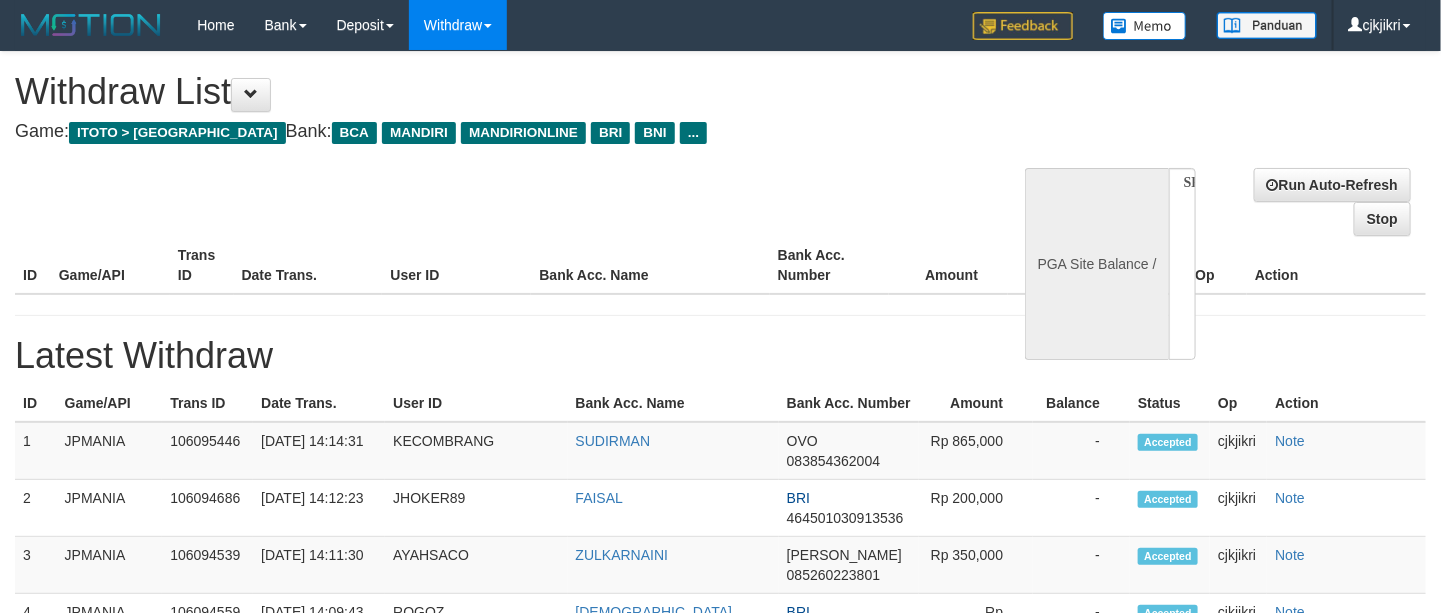 select on "**" 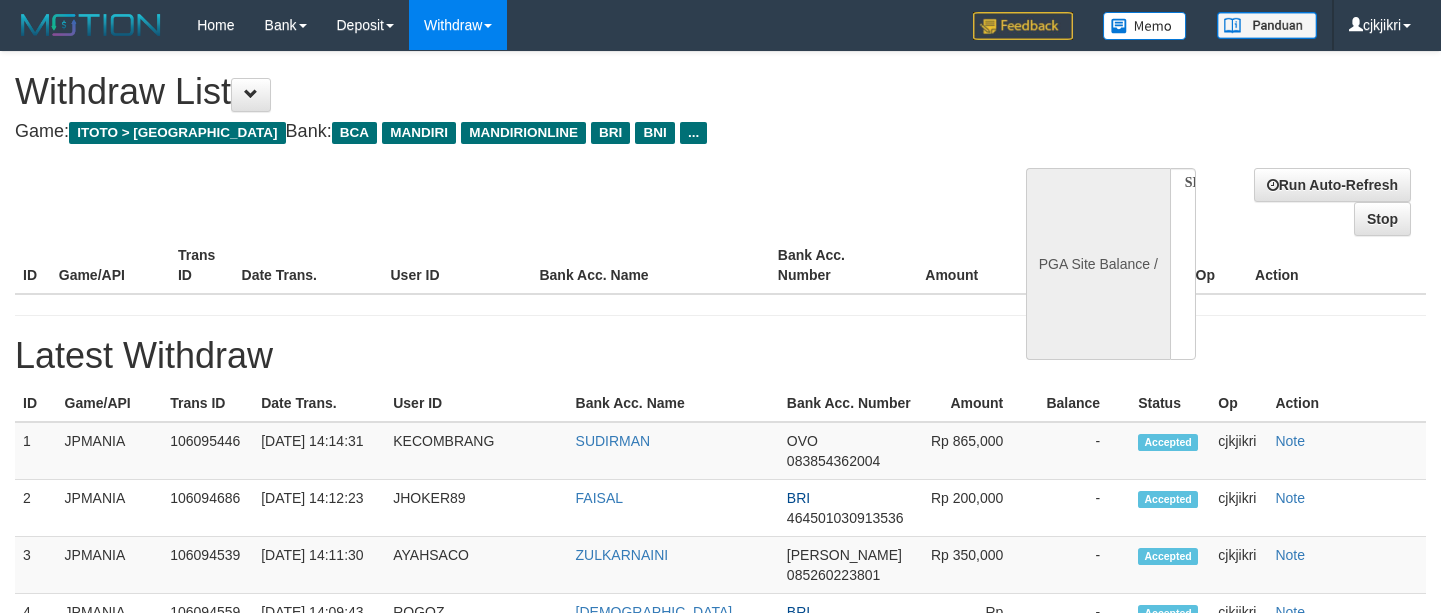 select 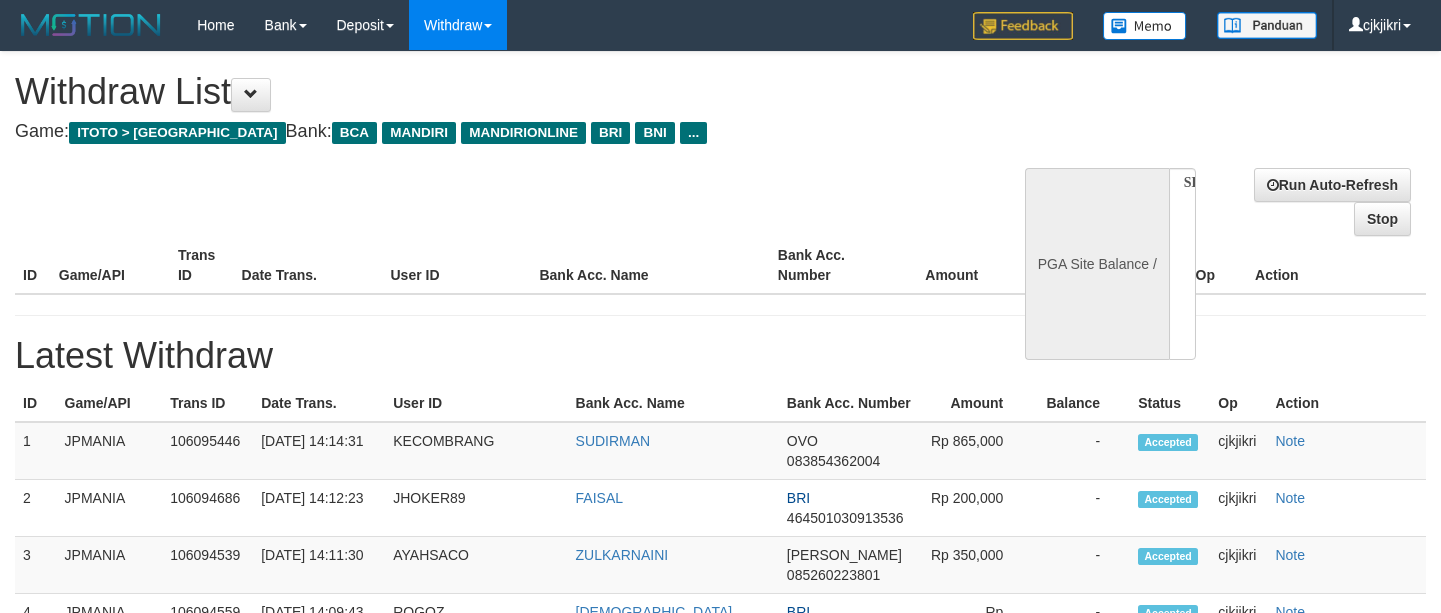 scroll, scrollTop: 0, scrollLeft: 0, axis: both 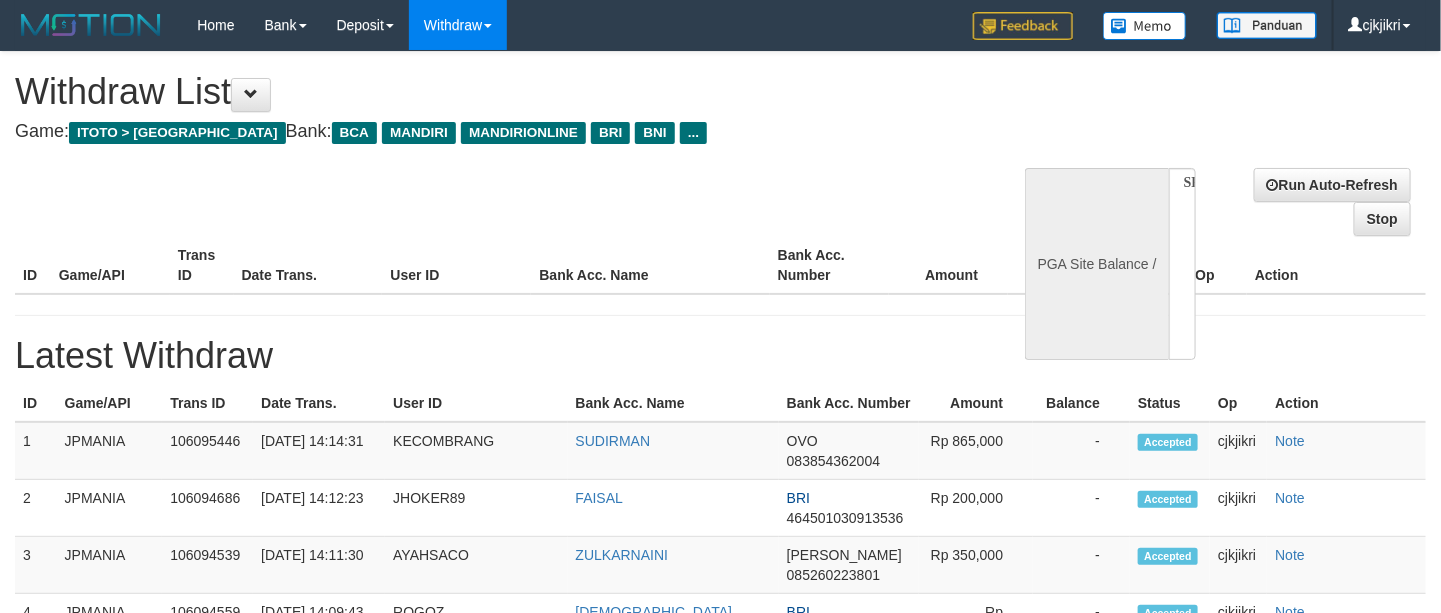 select on "**" 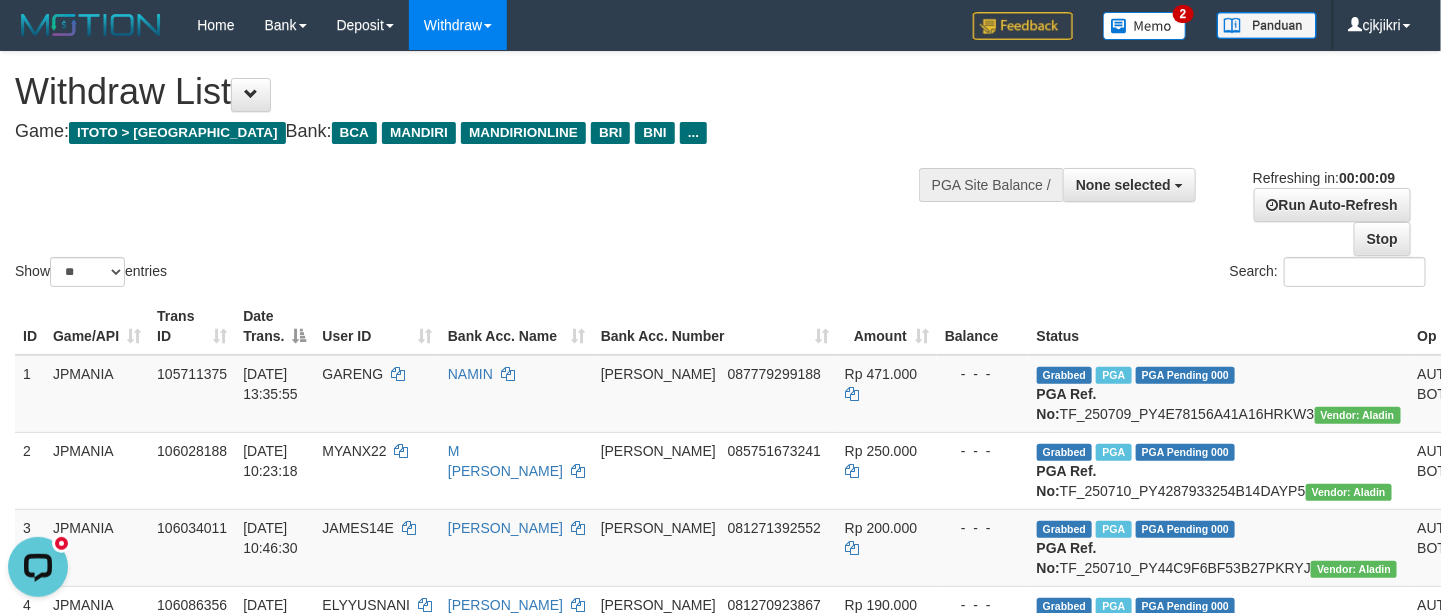 scroll, scrollTop: 0, scrollLeft: 0, axis: both 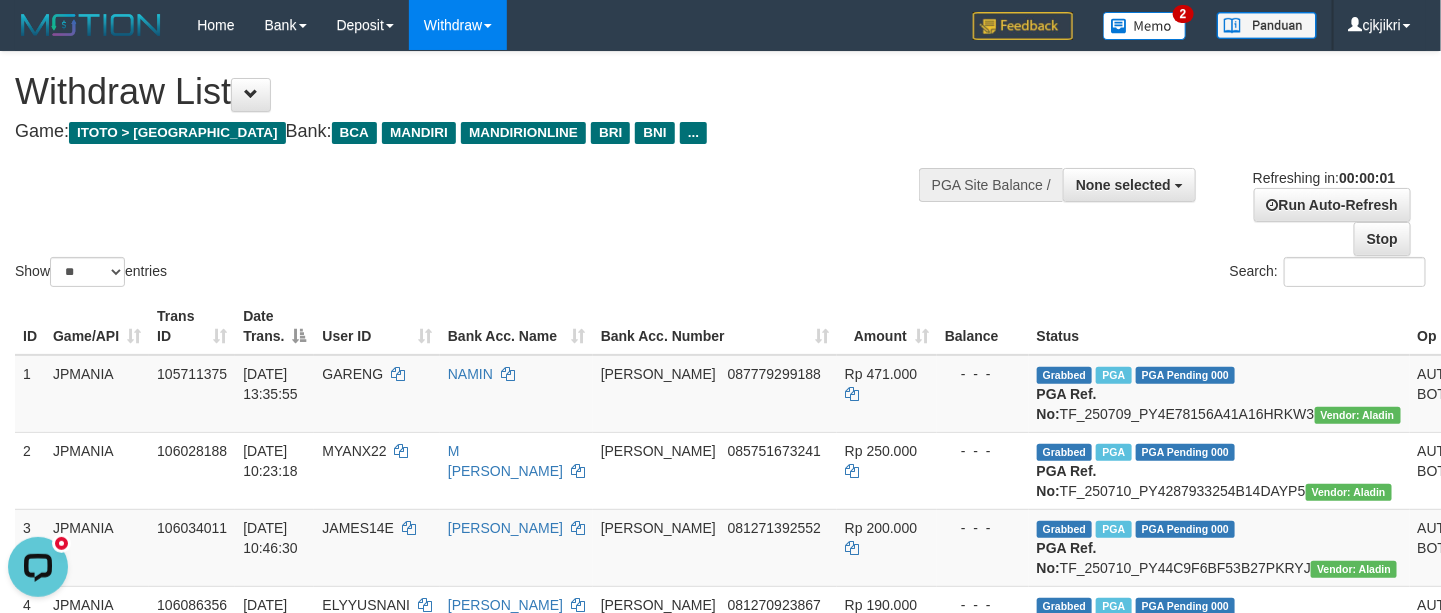 click on "Show  ** ** ** ***  entries Search:" at bounding box center (720, 171) 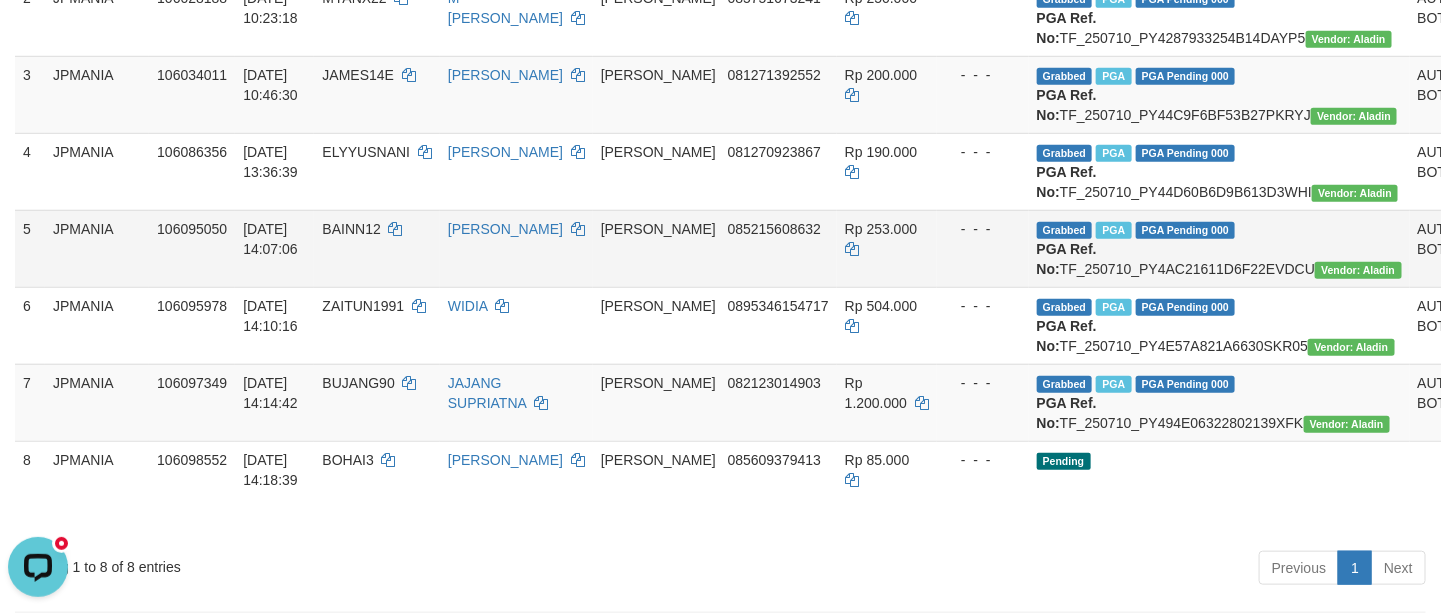 scroll, scrollTop: 726, scrollLeft: 0, axis: vertical 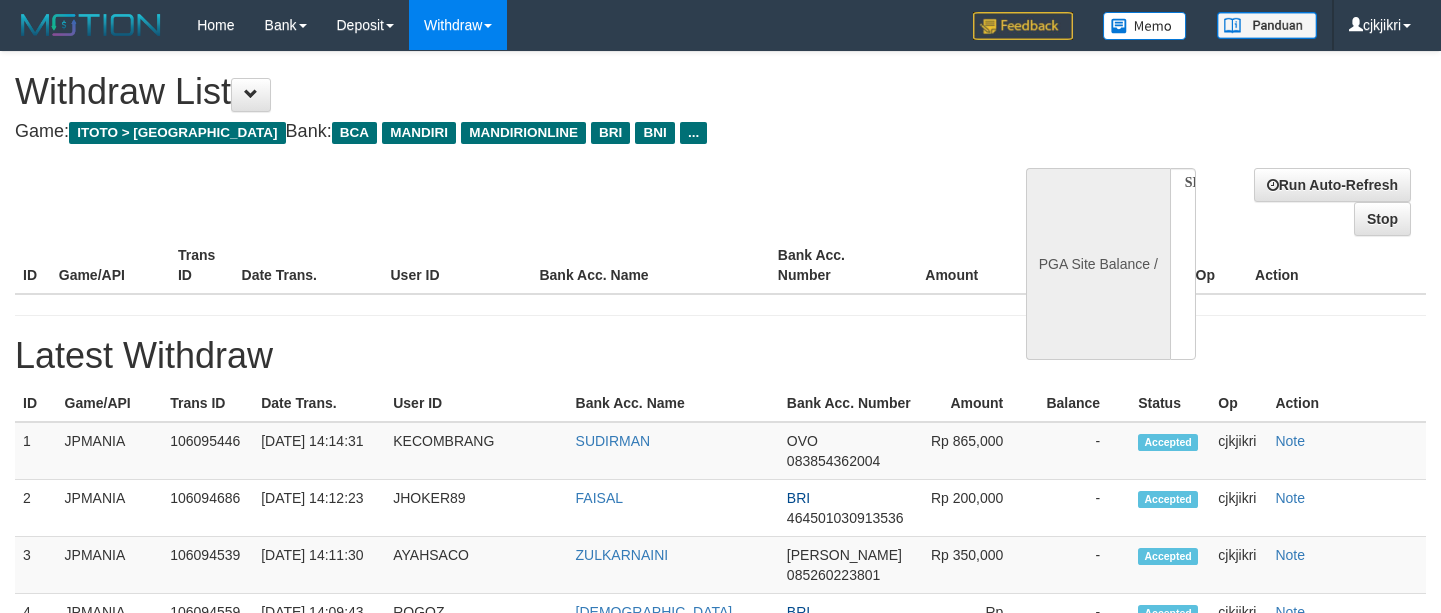 select 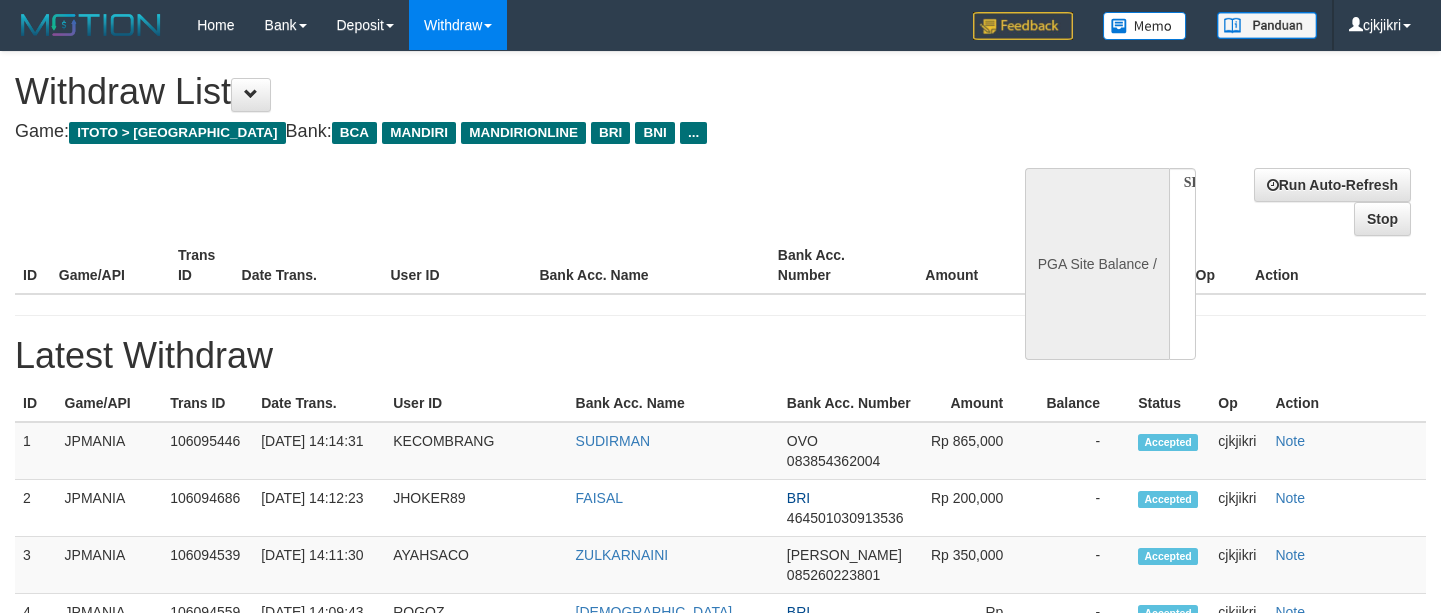 scroll, scrollTop: 0, scrollLeft: 0, axis: both 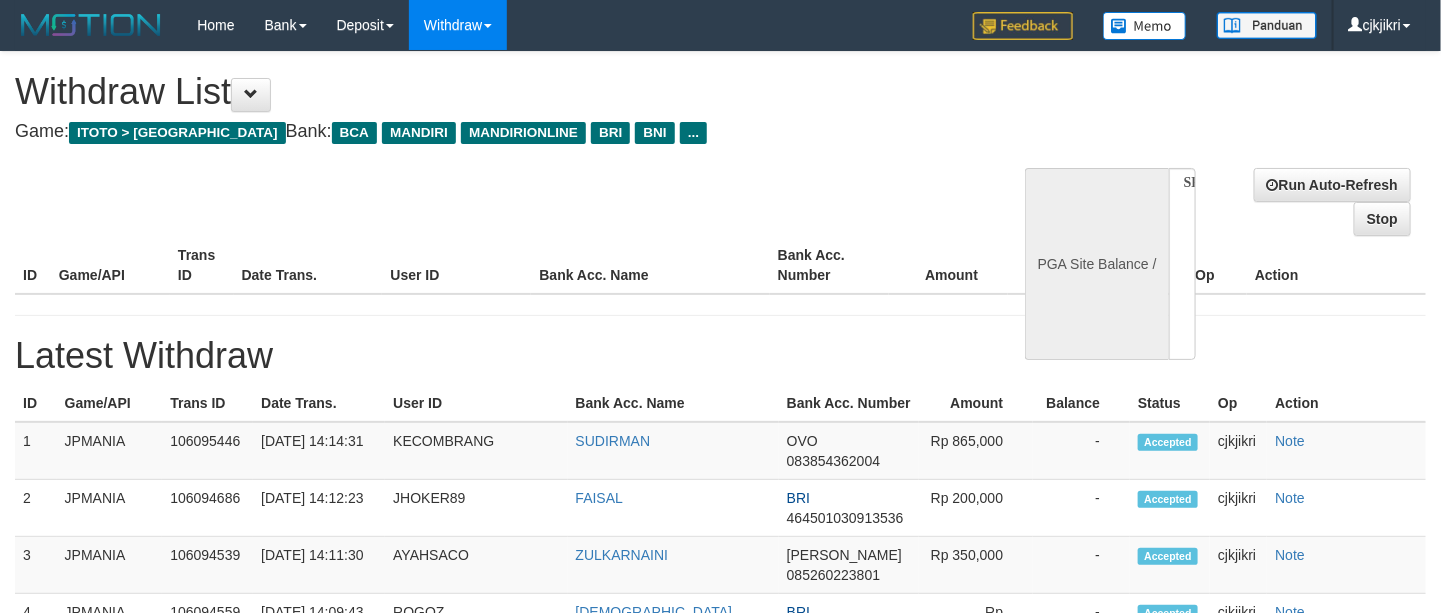 select on "**" 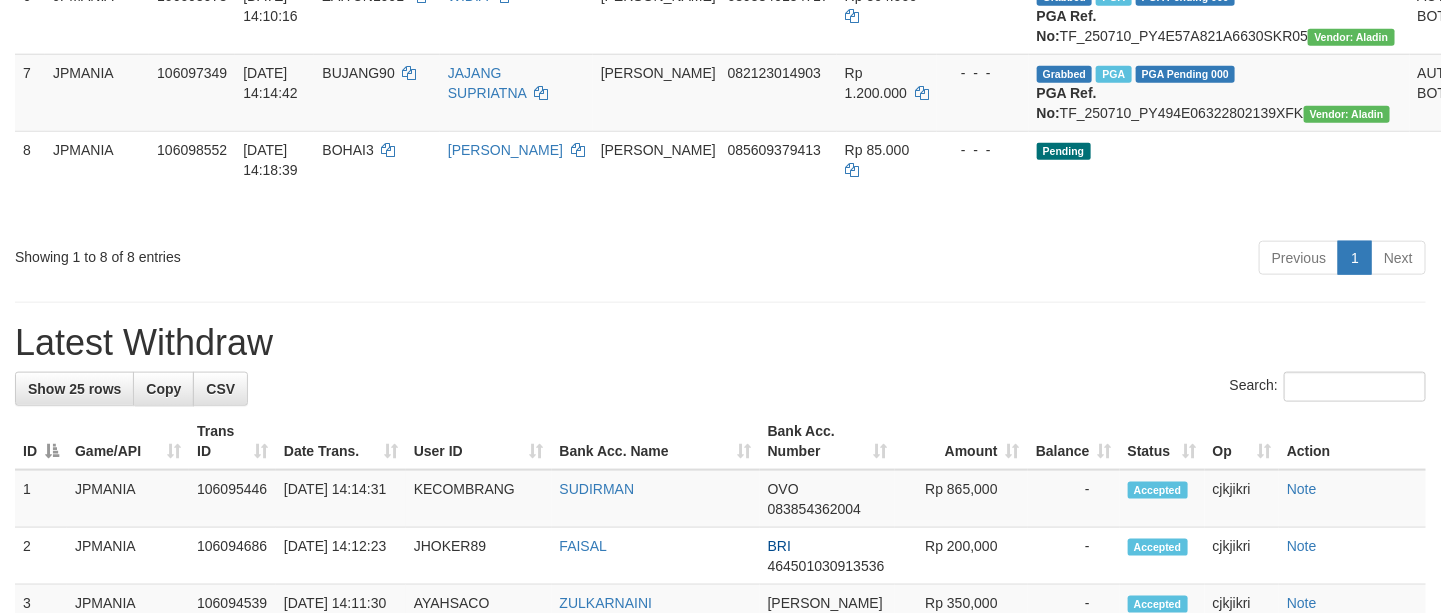 scroll, scrollTop: 900, scrollLeft: 0, axis: vertical 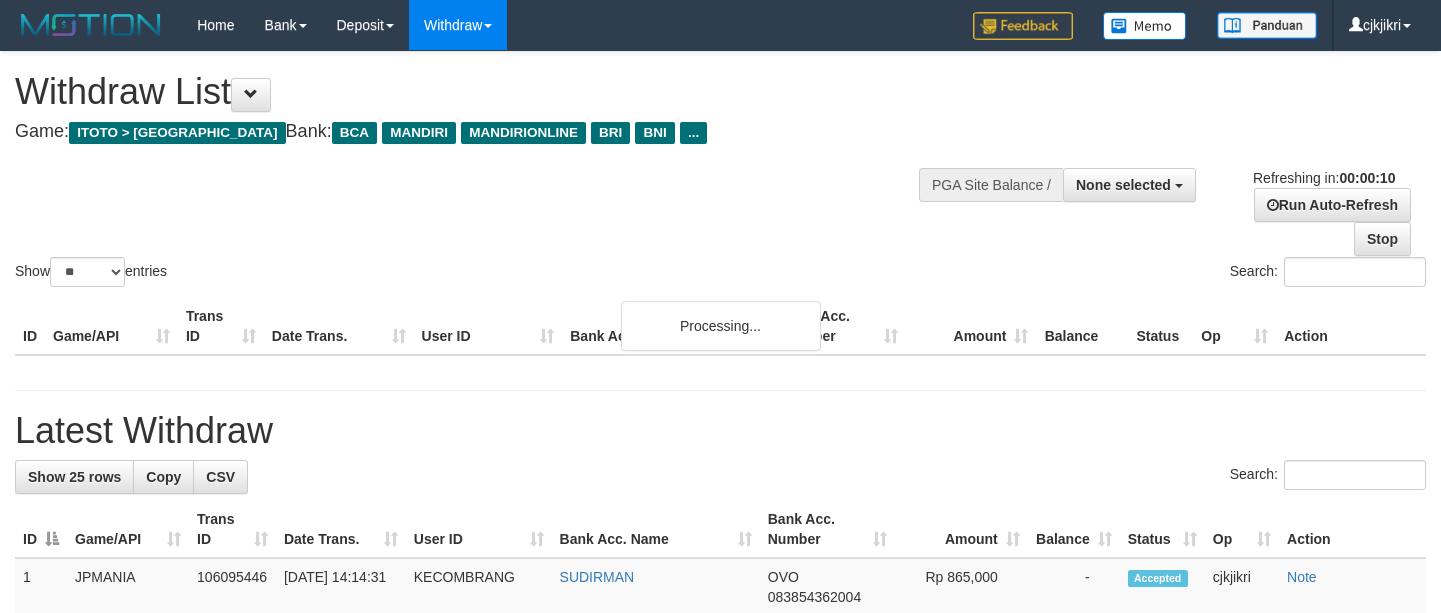 select 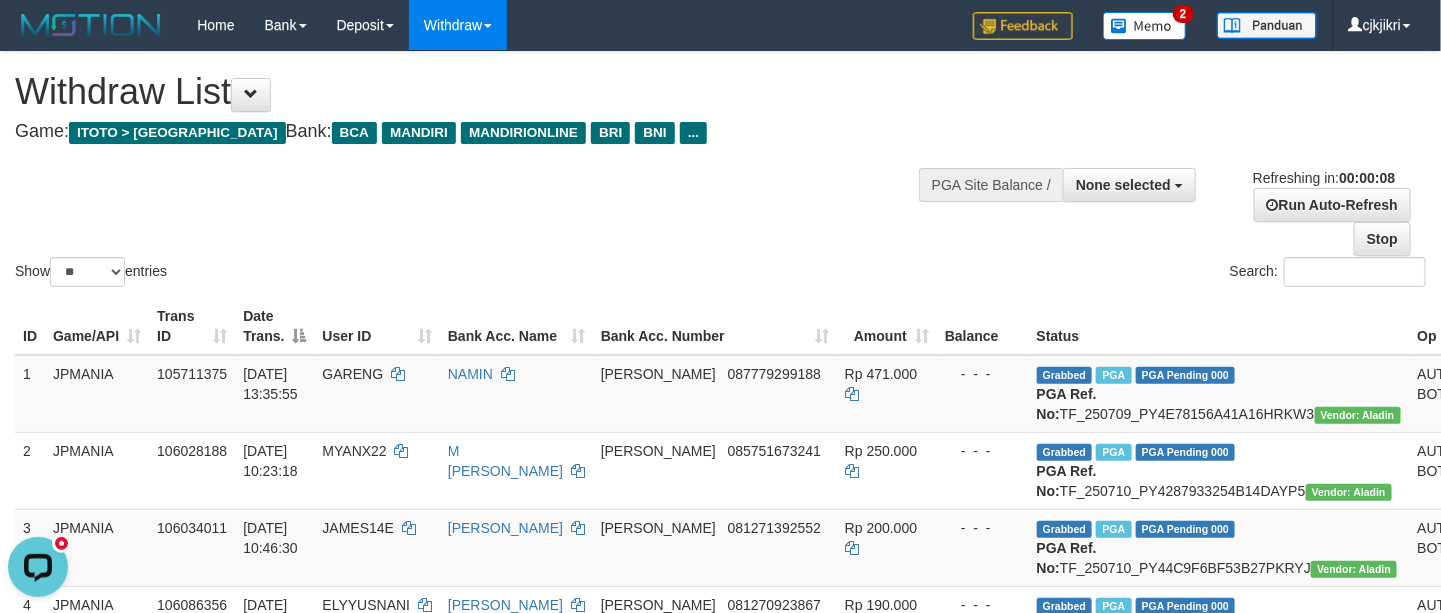 scroll, scrollTop: 0, scrollLeft: 0, axis: both 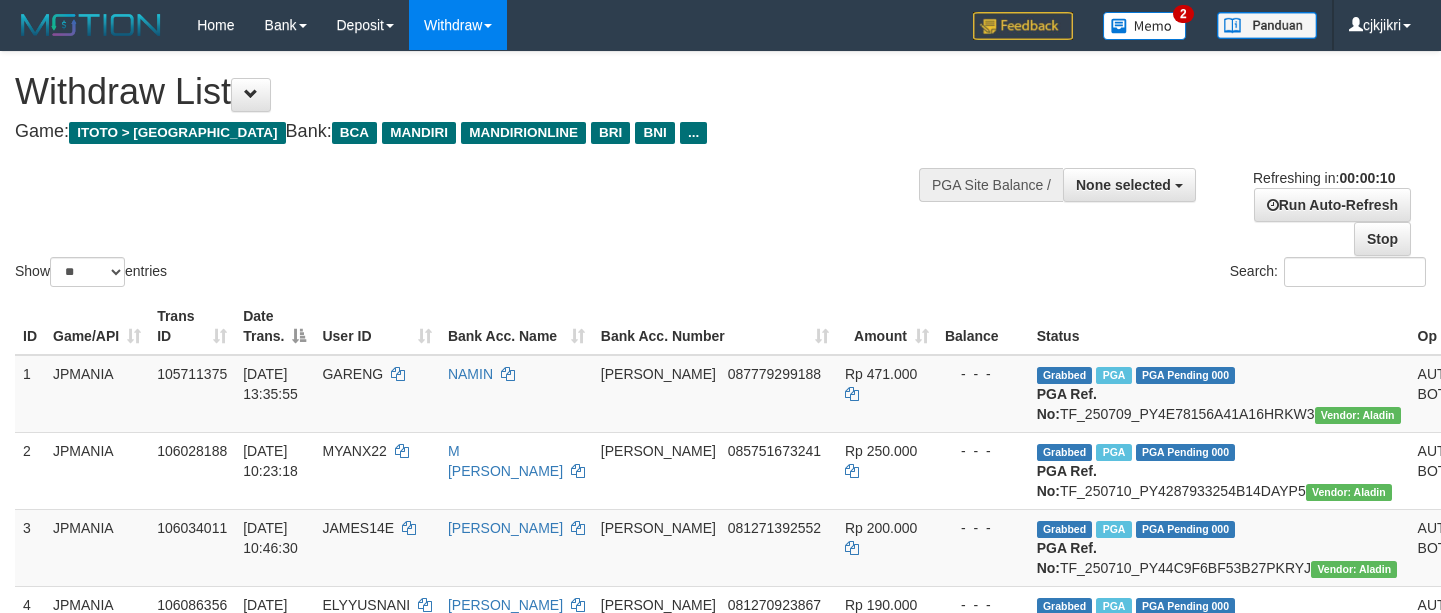 select 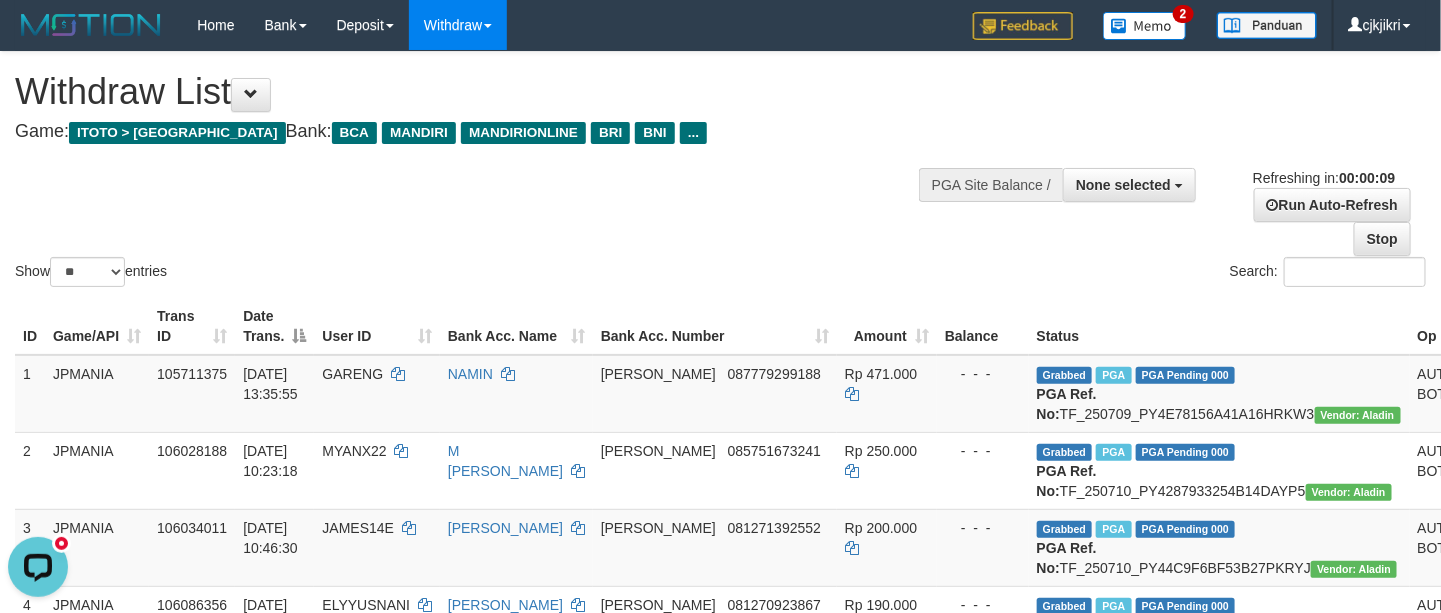 scroll, scrollTop: 0, scrollLeft: 0, axis: both 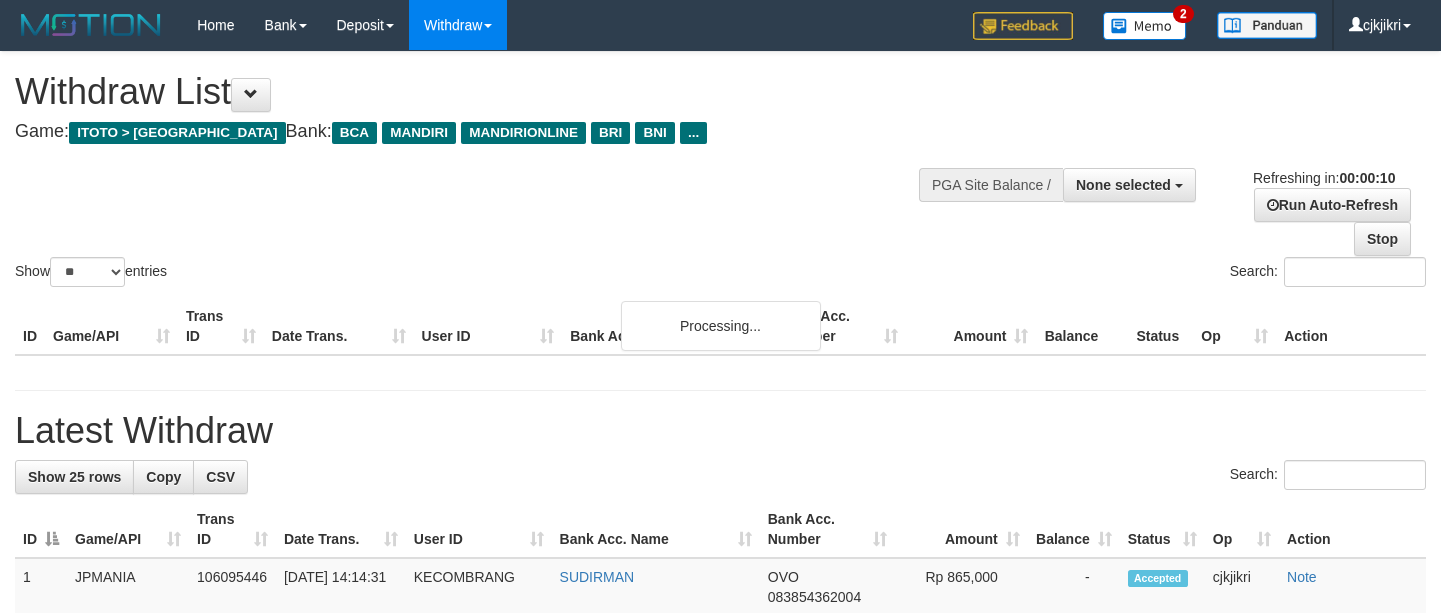 select 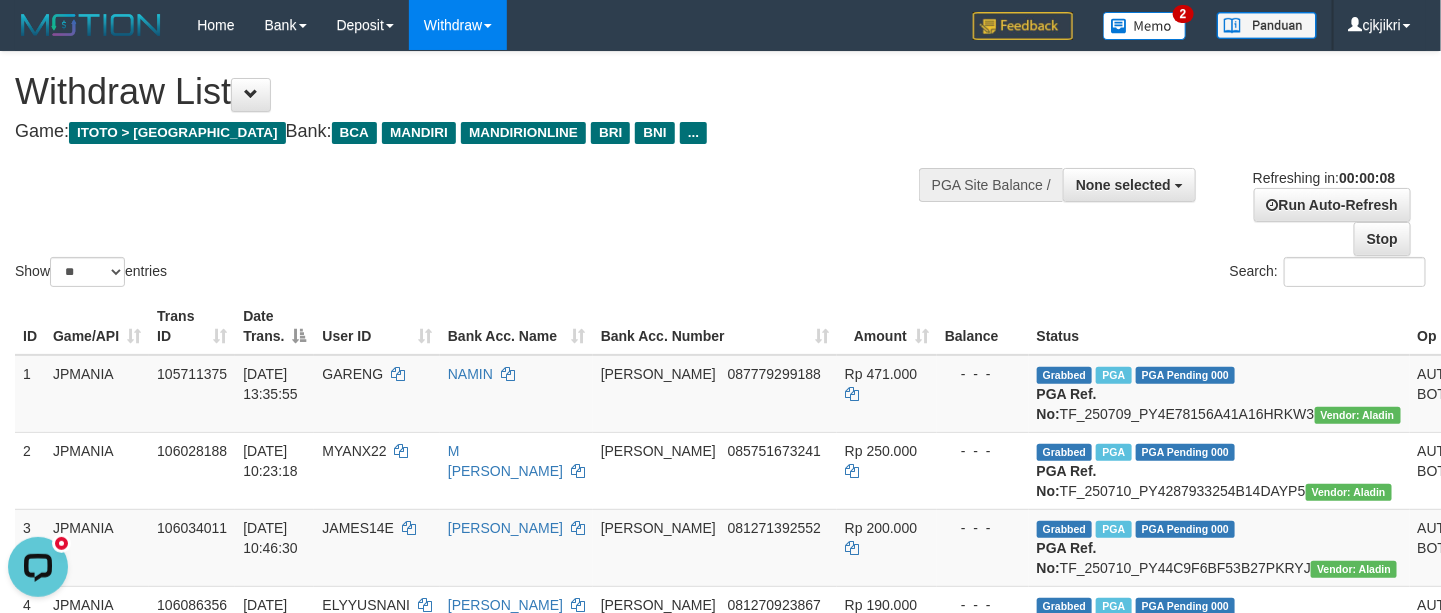 scroll, scrollTop: 0, scrollLeft: 0, axis: both 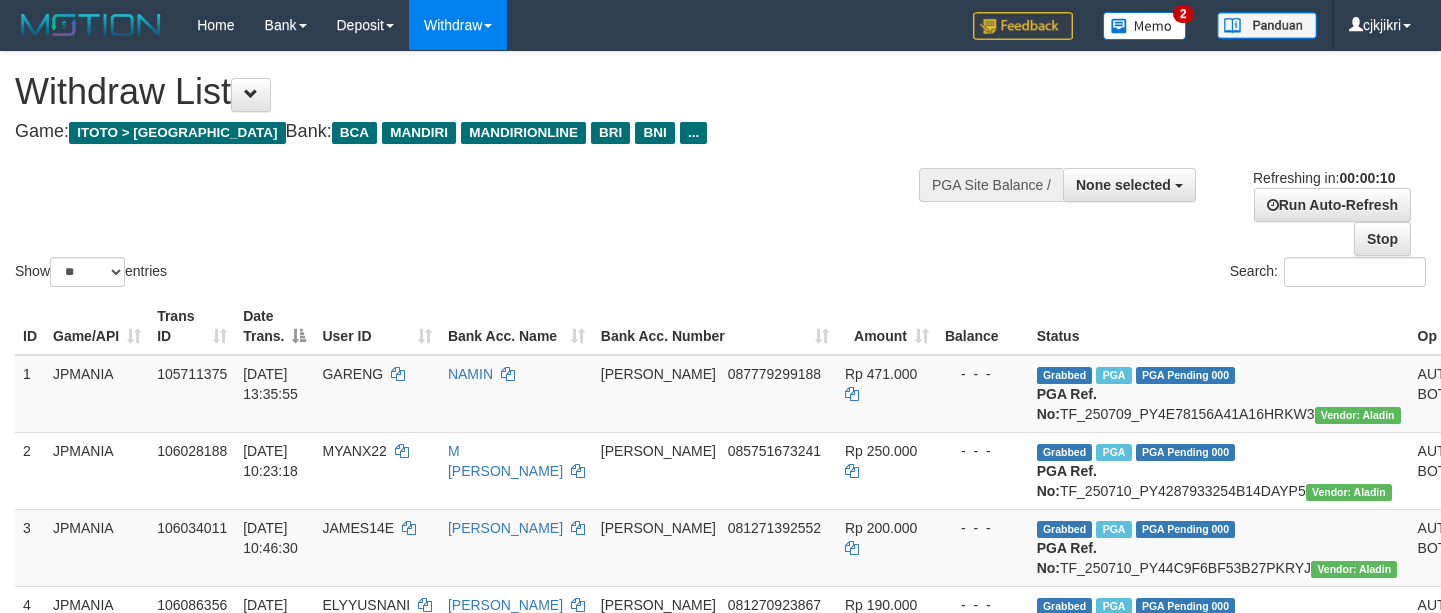 select 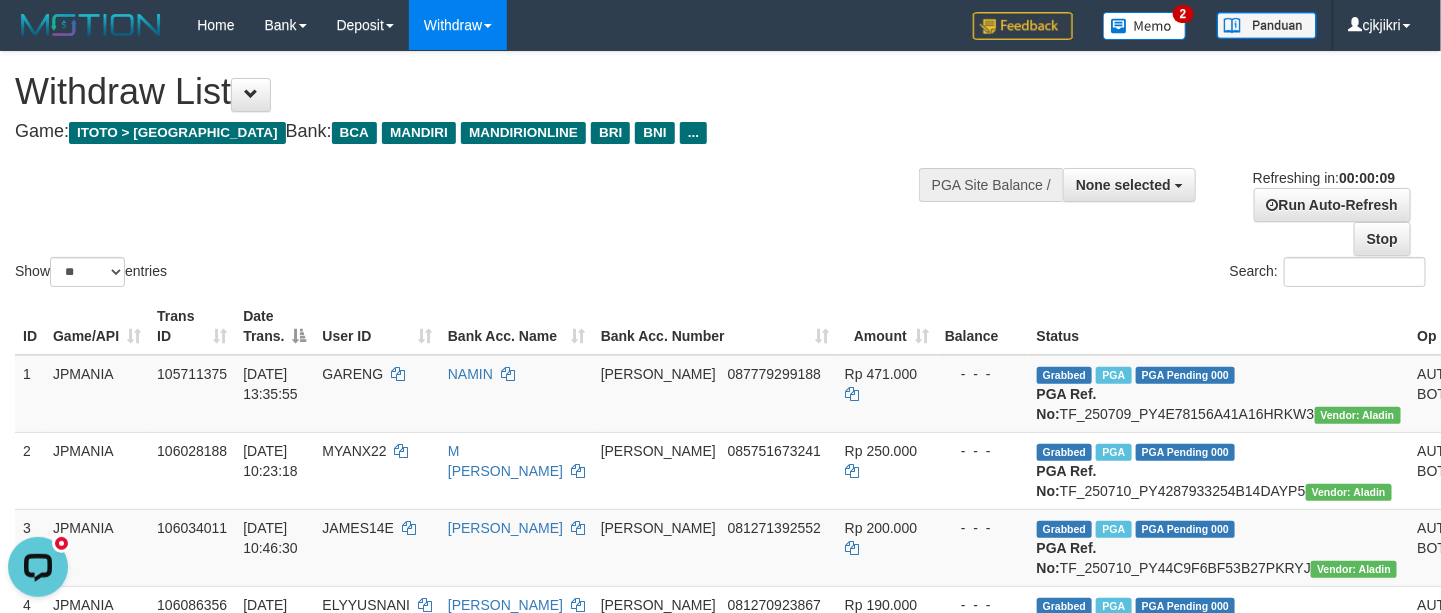 scroll, scrollTop: 0, scrollLeft: 0, axis: both 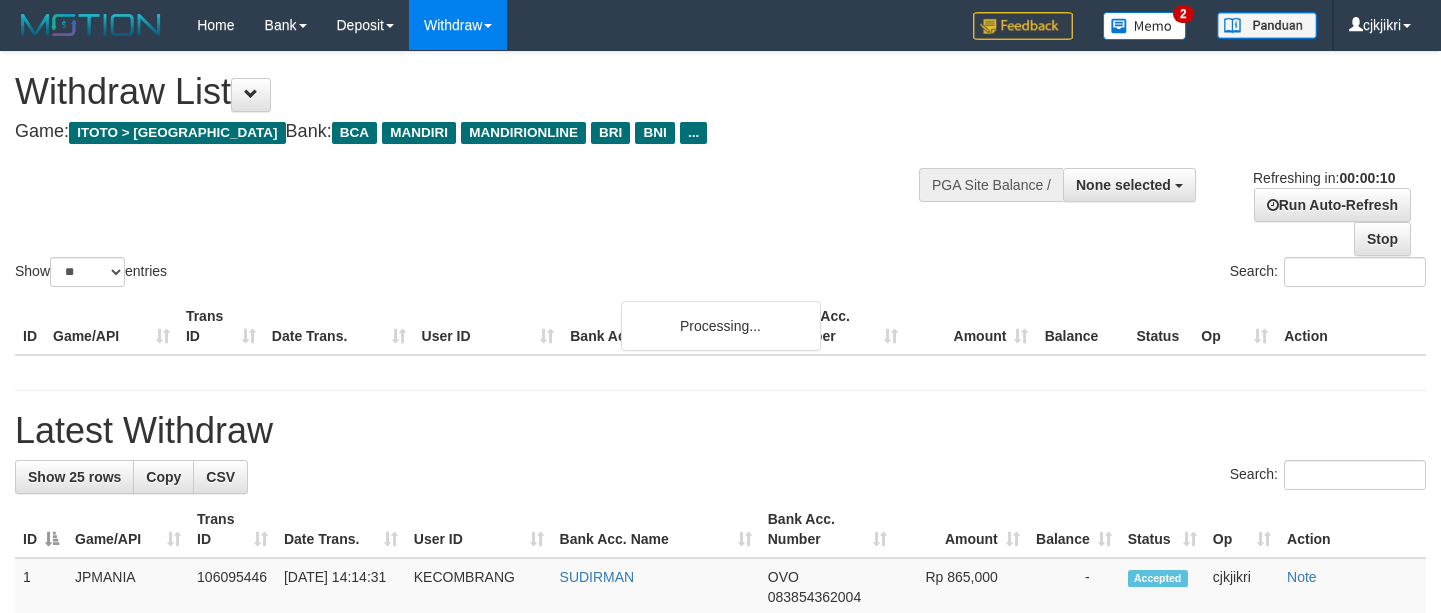 select 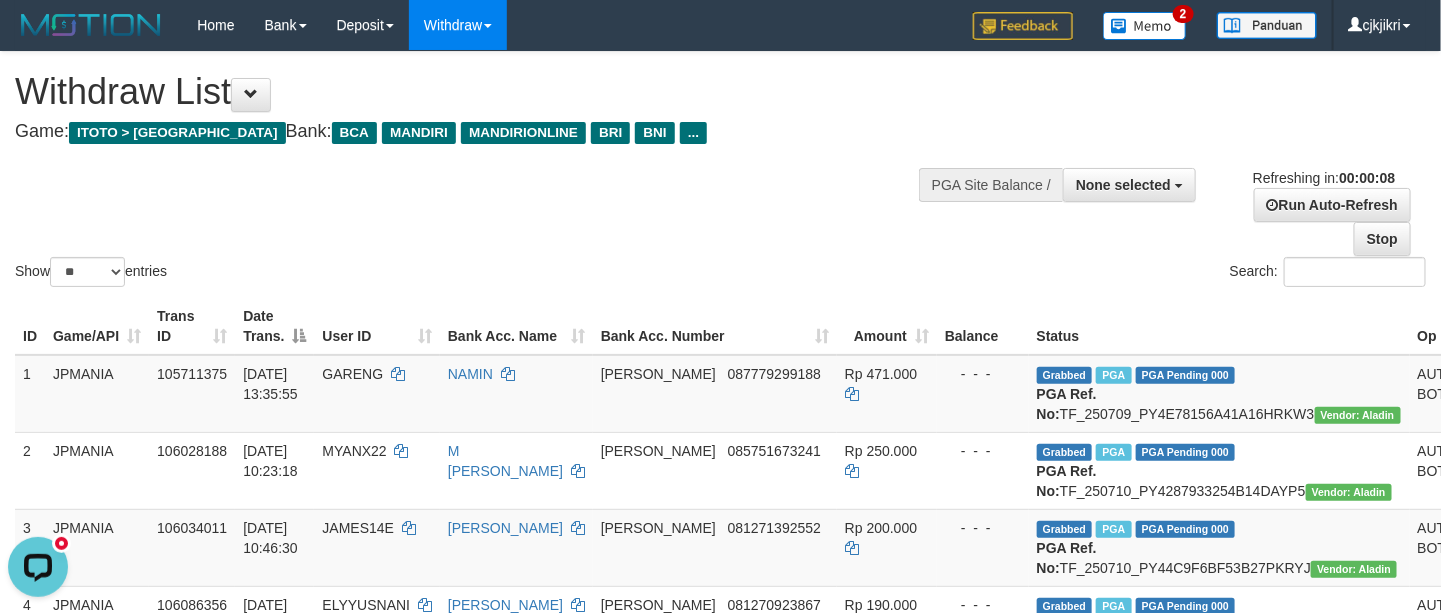 scroll, scrollTop: 0, scrollLeft: 0, axis: both 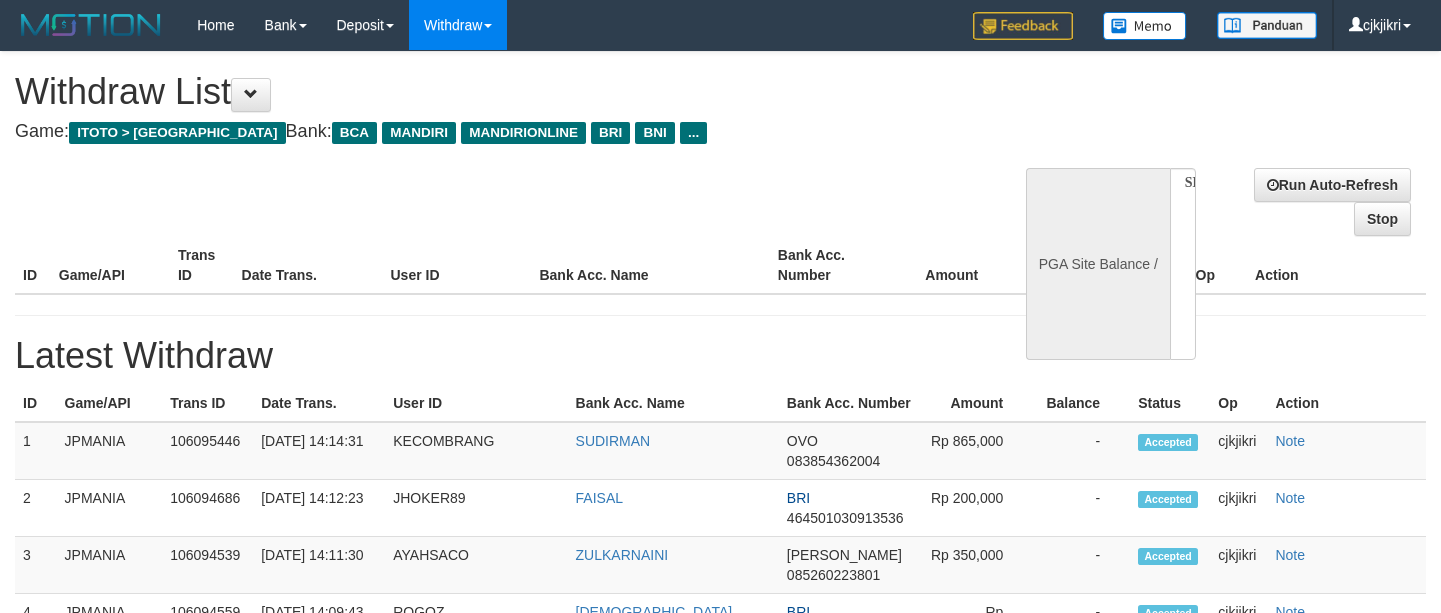 select 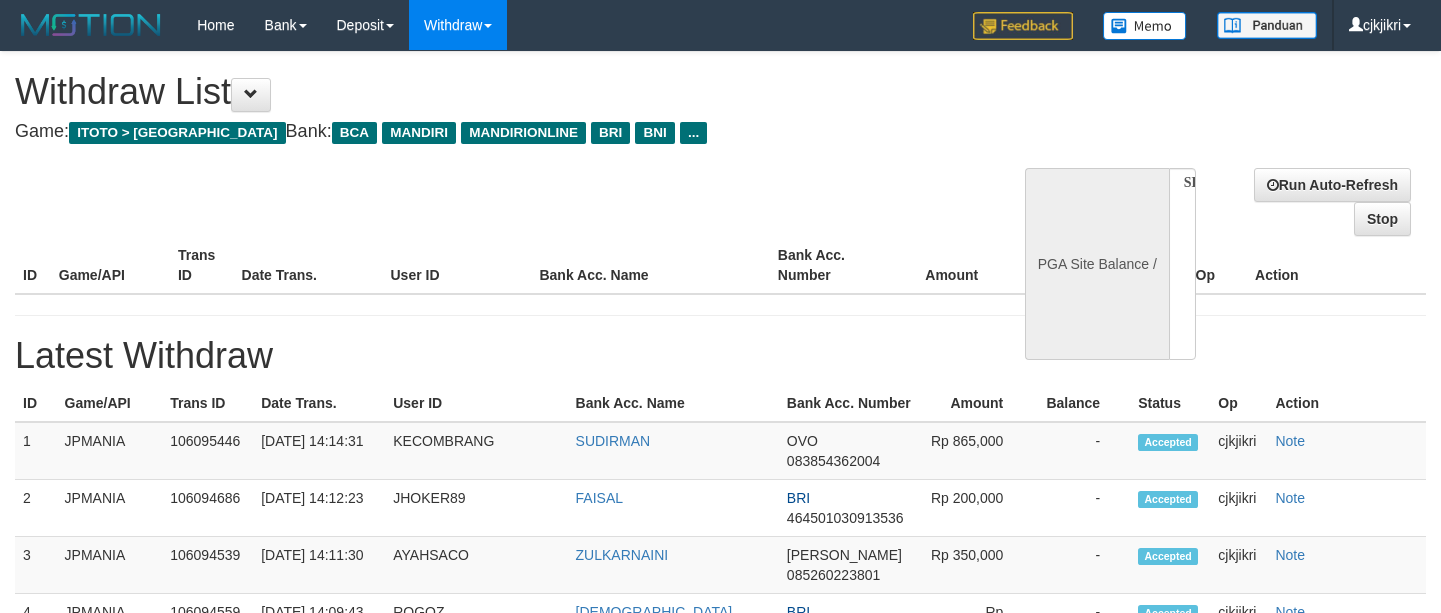 scroll, scrollTop: 0, scrollLeft: 0, axis: both 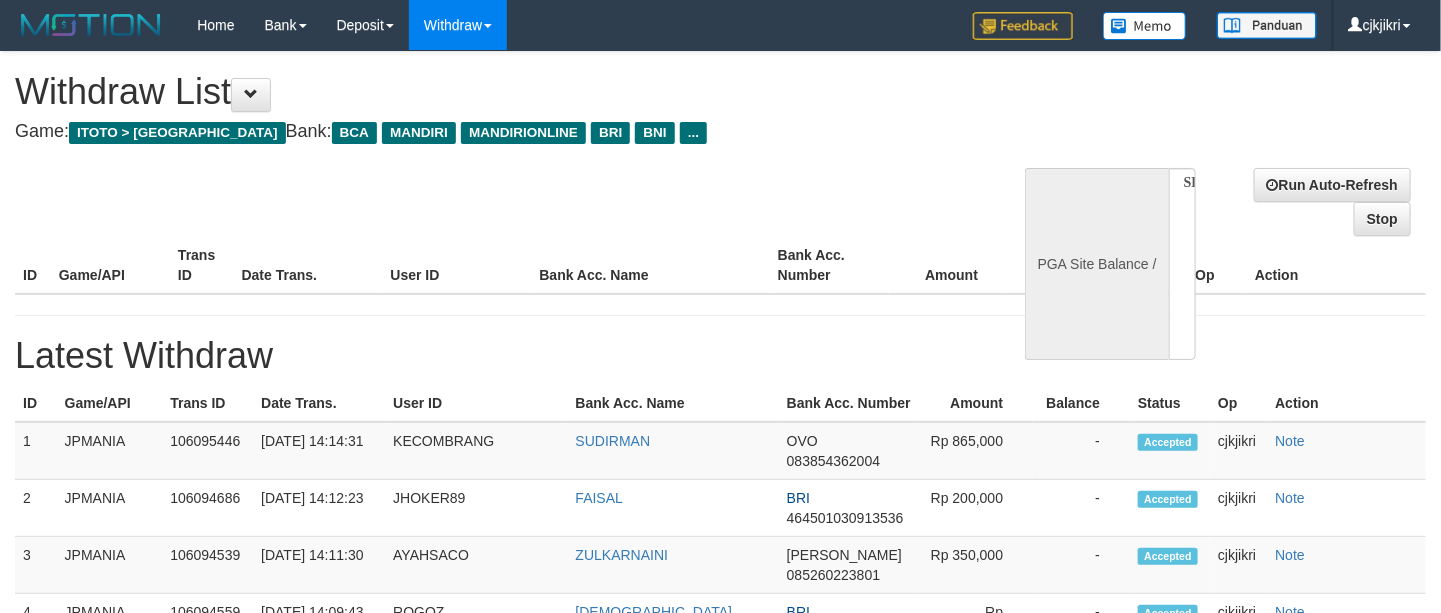 select on "**" 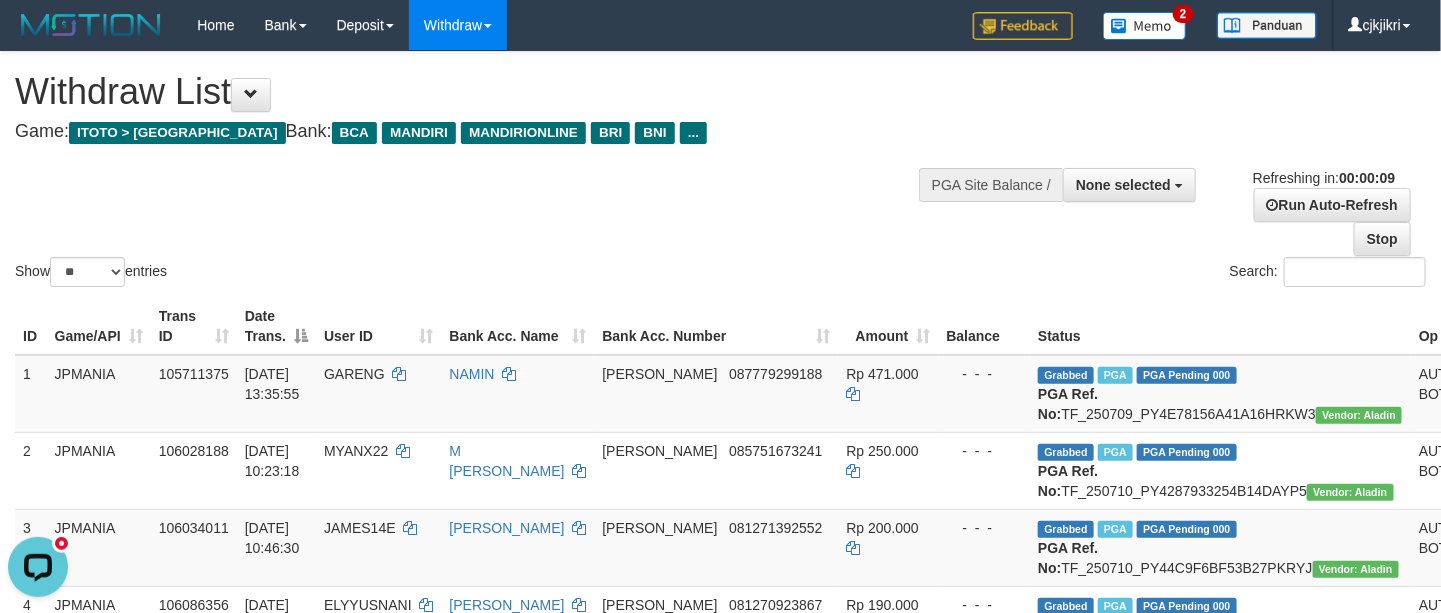 scroll, scrollTop: 0, scrollLeft: 0, axis: both 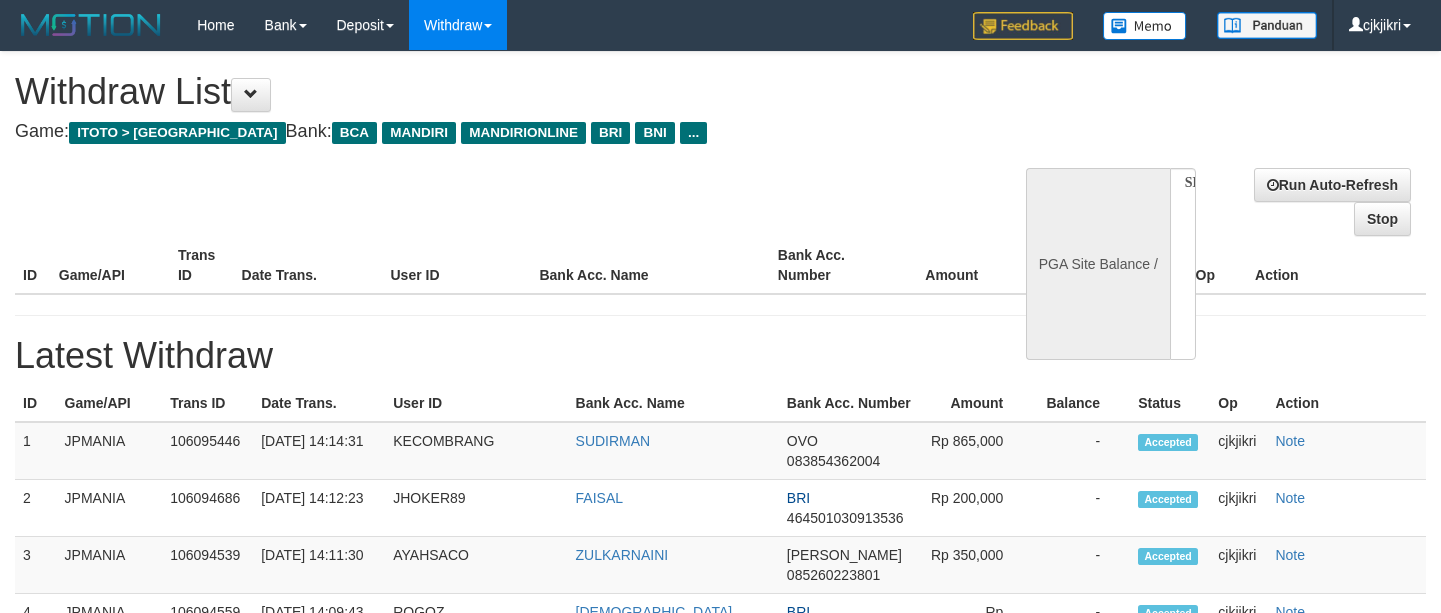 select 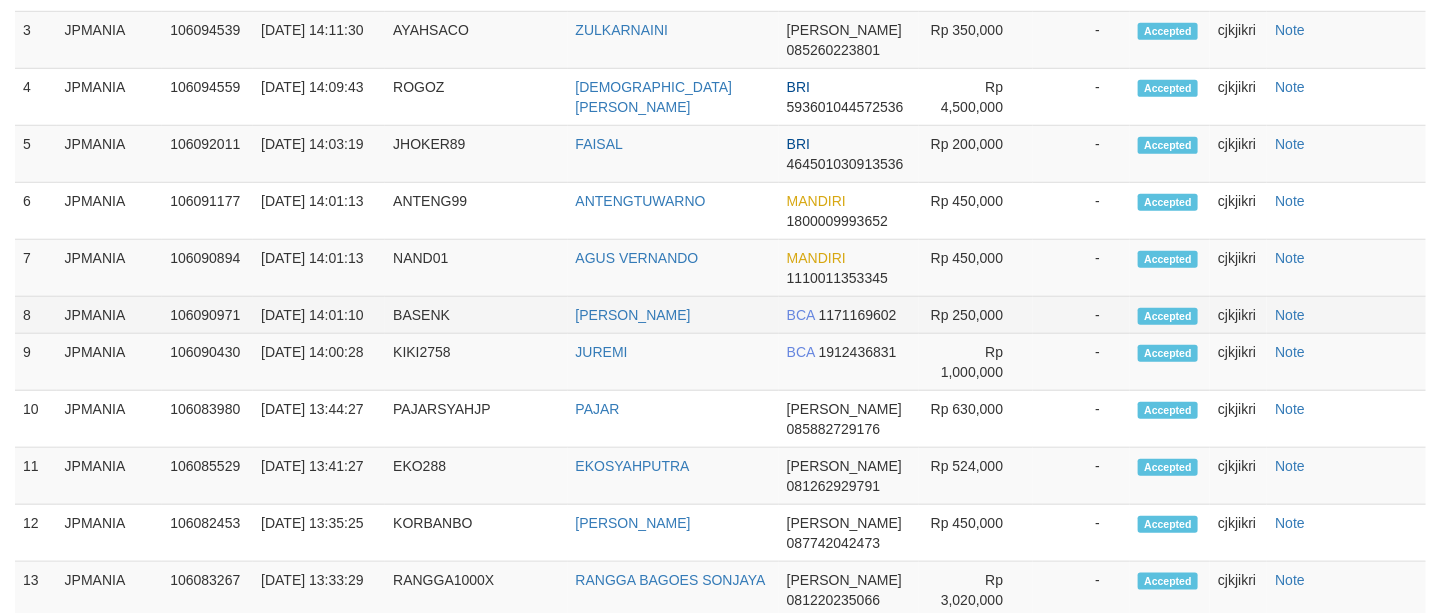 select on "**" 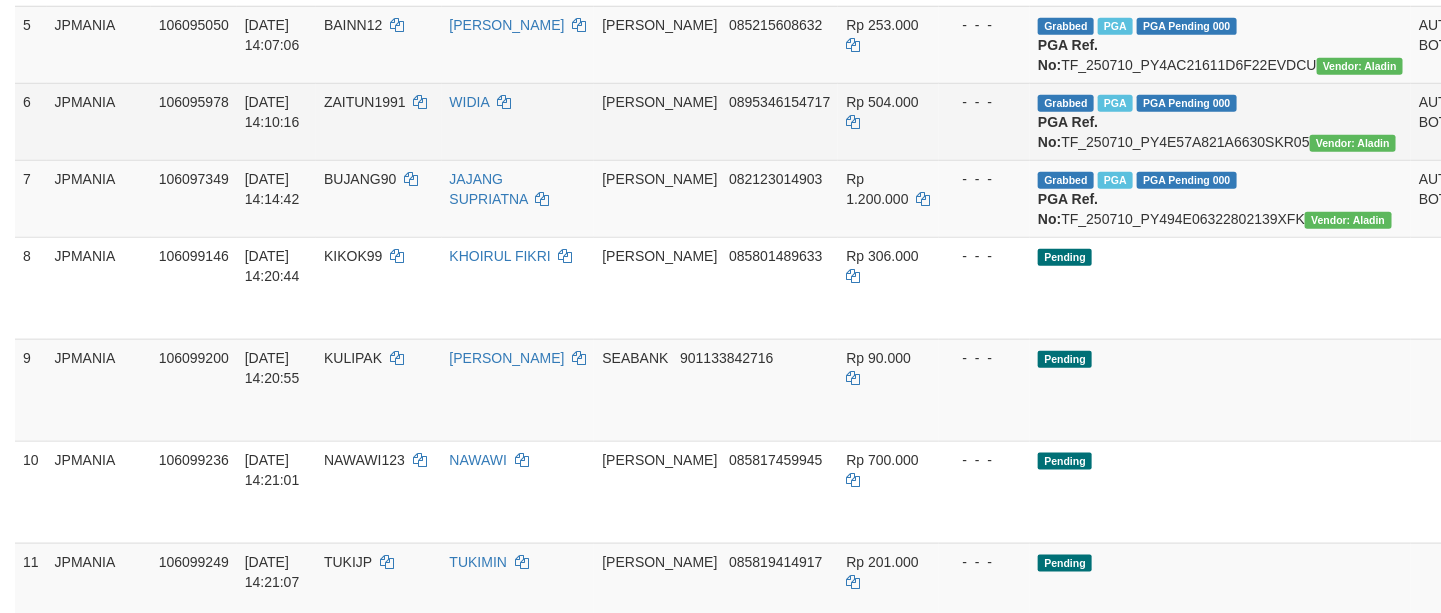 scroll, scrollTop: 675, scrollLeft: 0, axis: vertical 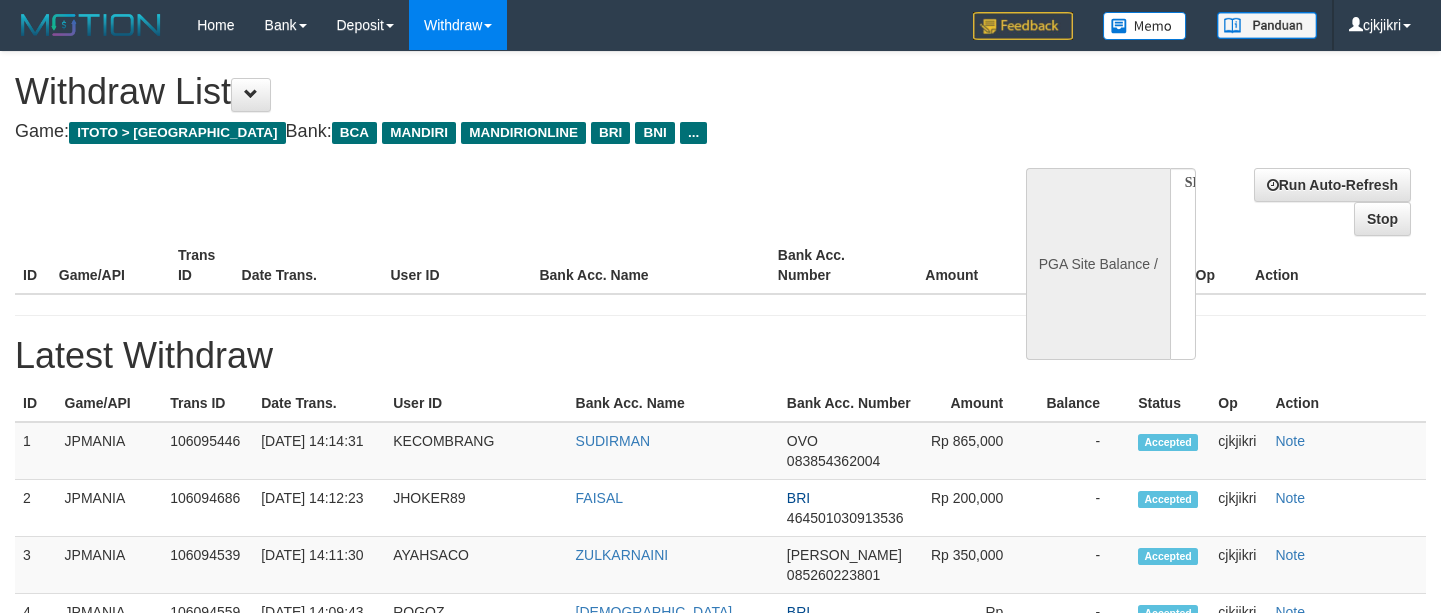 select 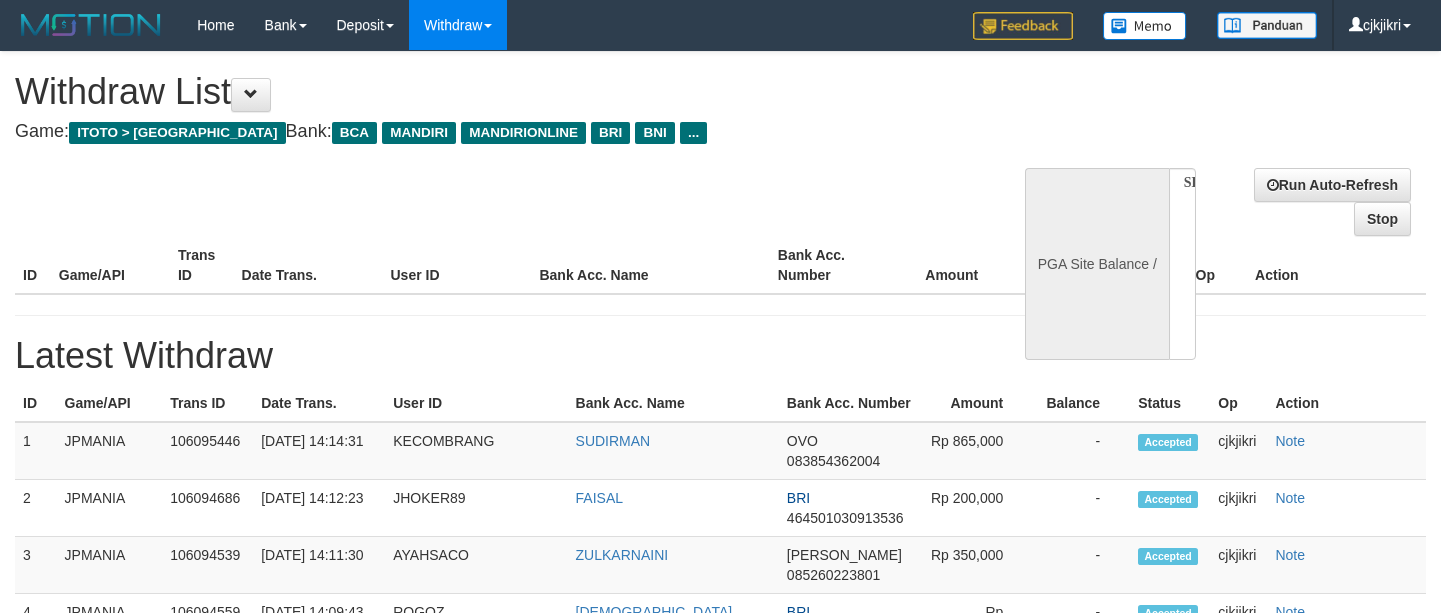scroll, scrollTop: 0, scrollLeft: 0, axis: both 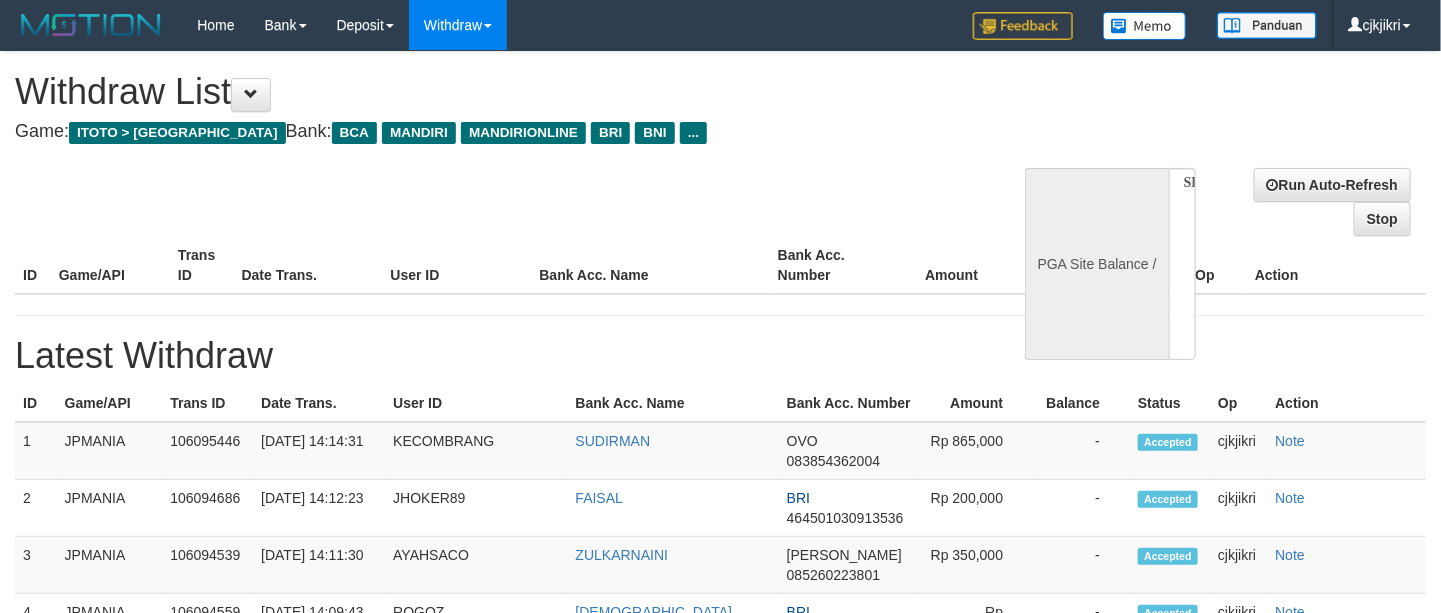 select on "**" 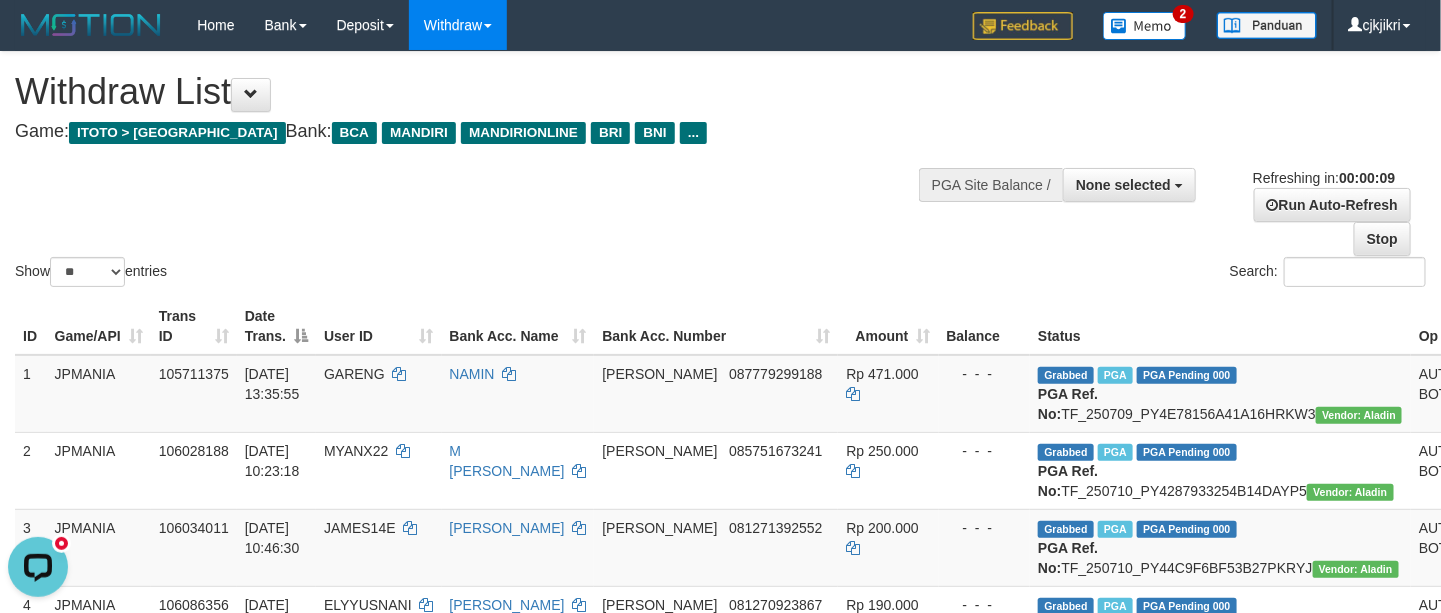 scroll, scrollTop: 0, scrollLeft: 0, axis: both 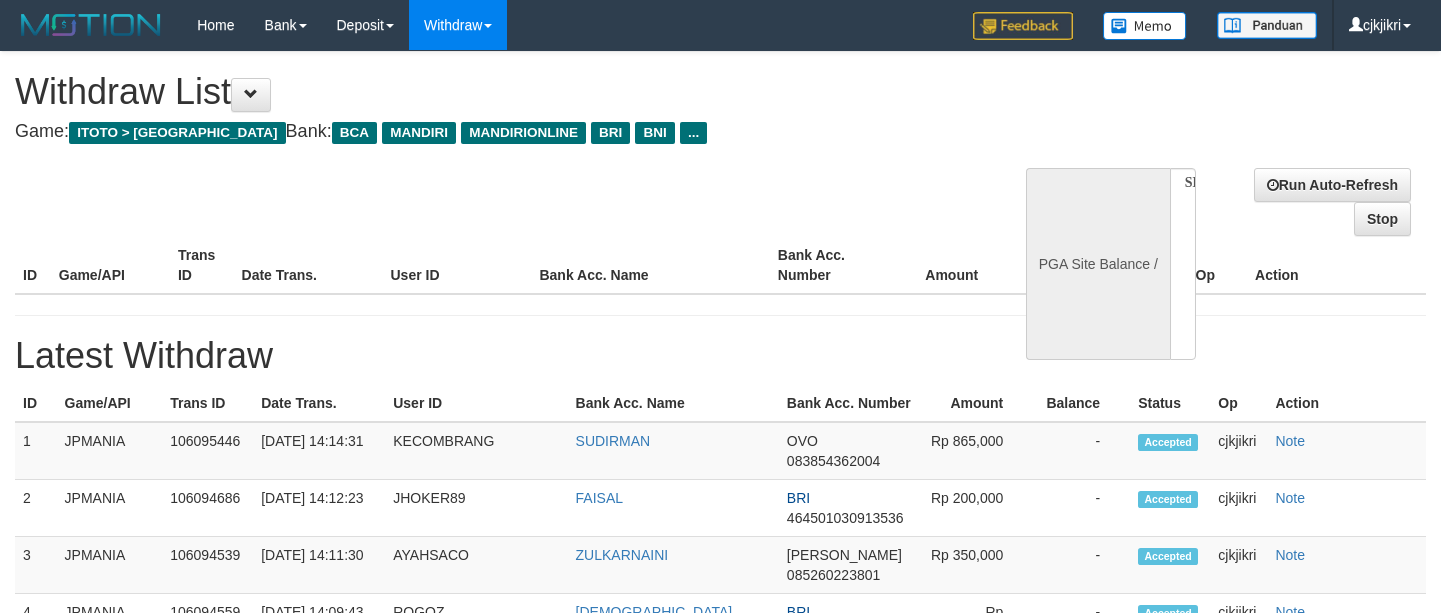 select 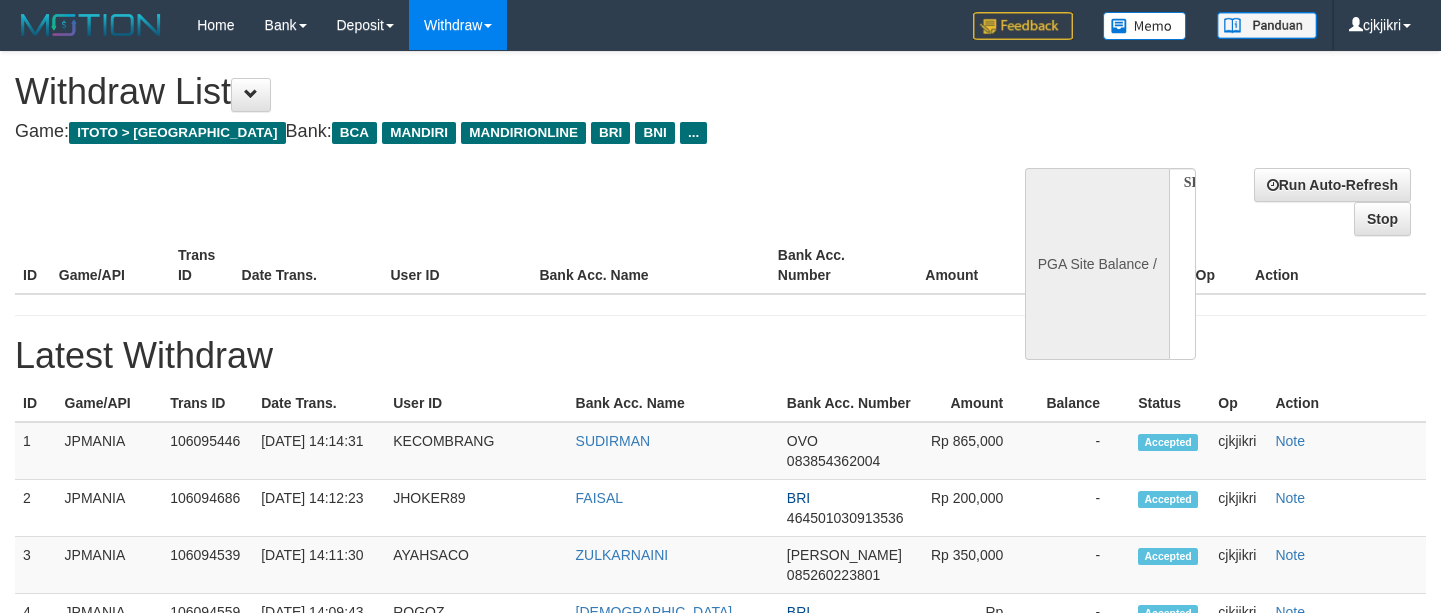 scroll, scrollTop: 0, scrollLeft: 0, axis: both 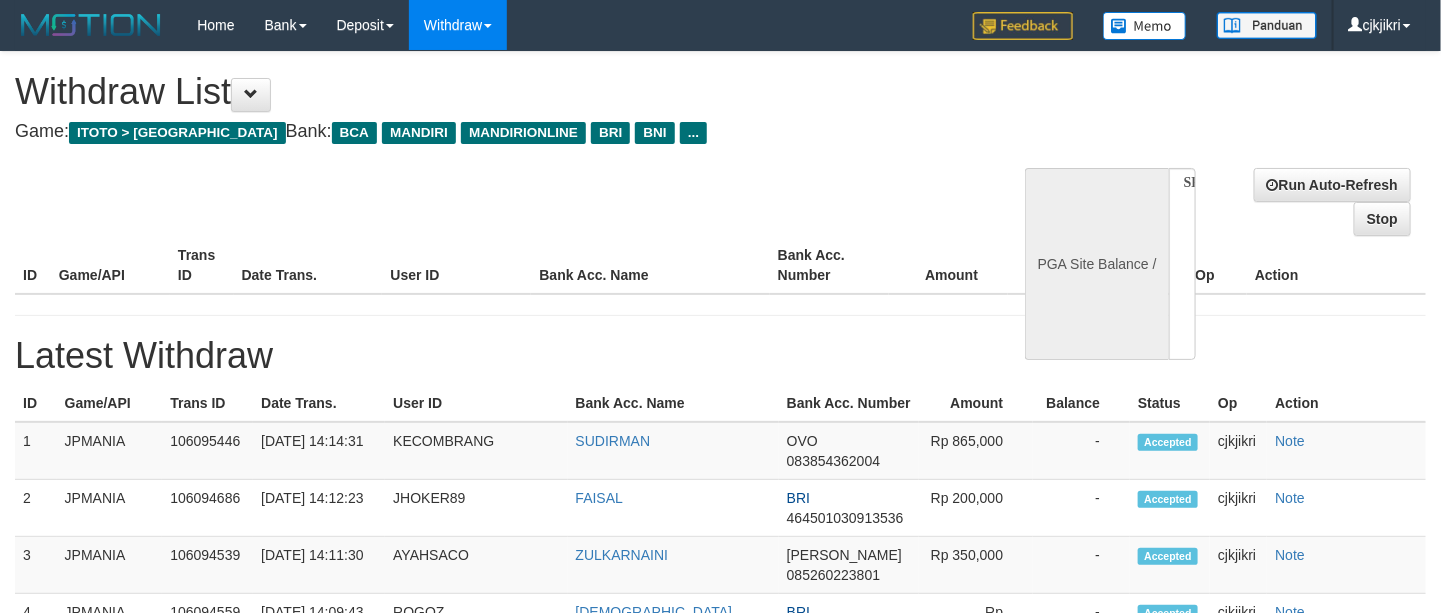 select on "**" 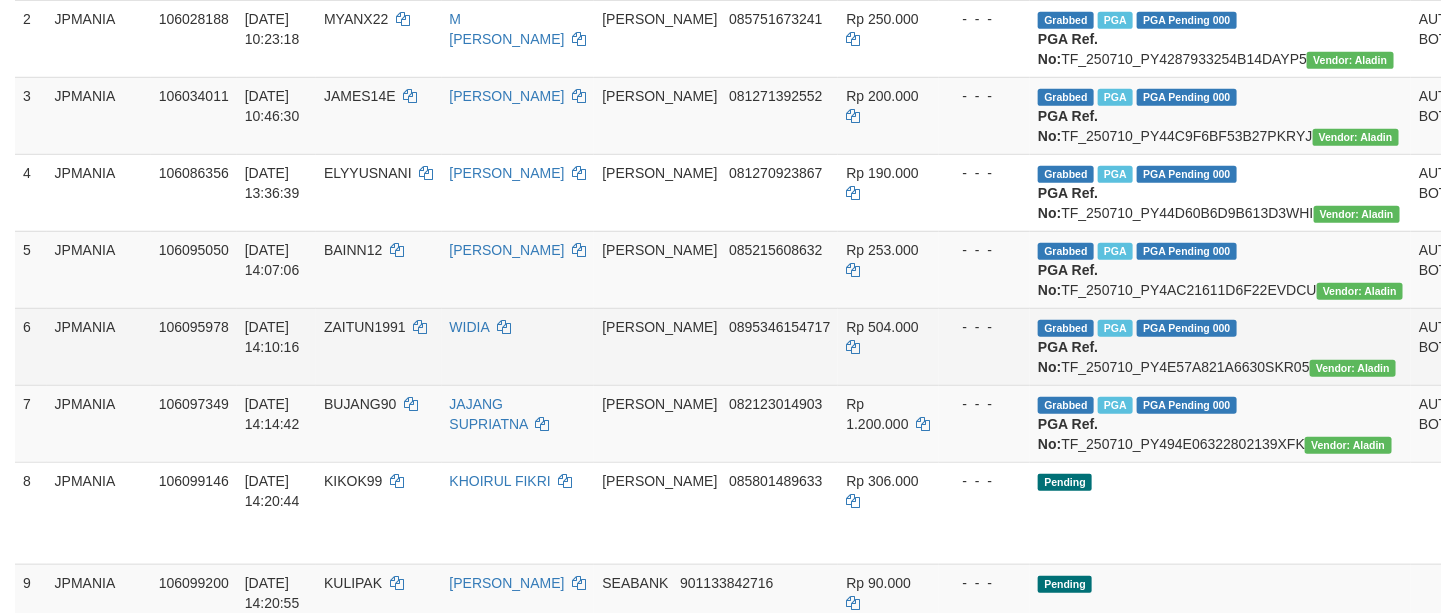 scroll, scrollTop: 450, scrollLeft: 0, axis: vertical 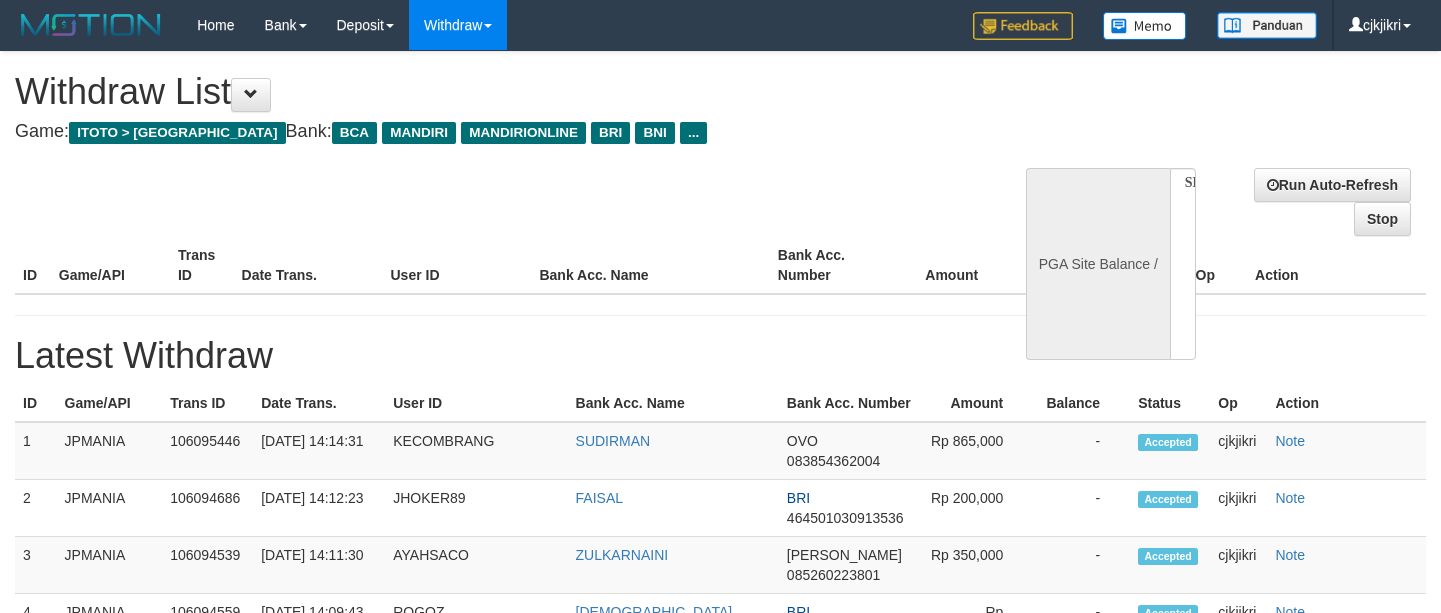 select 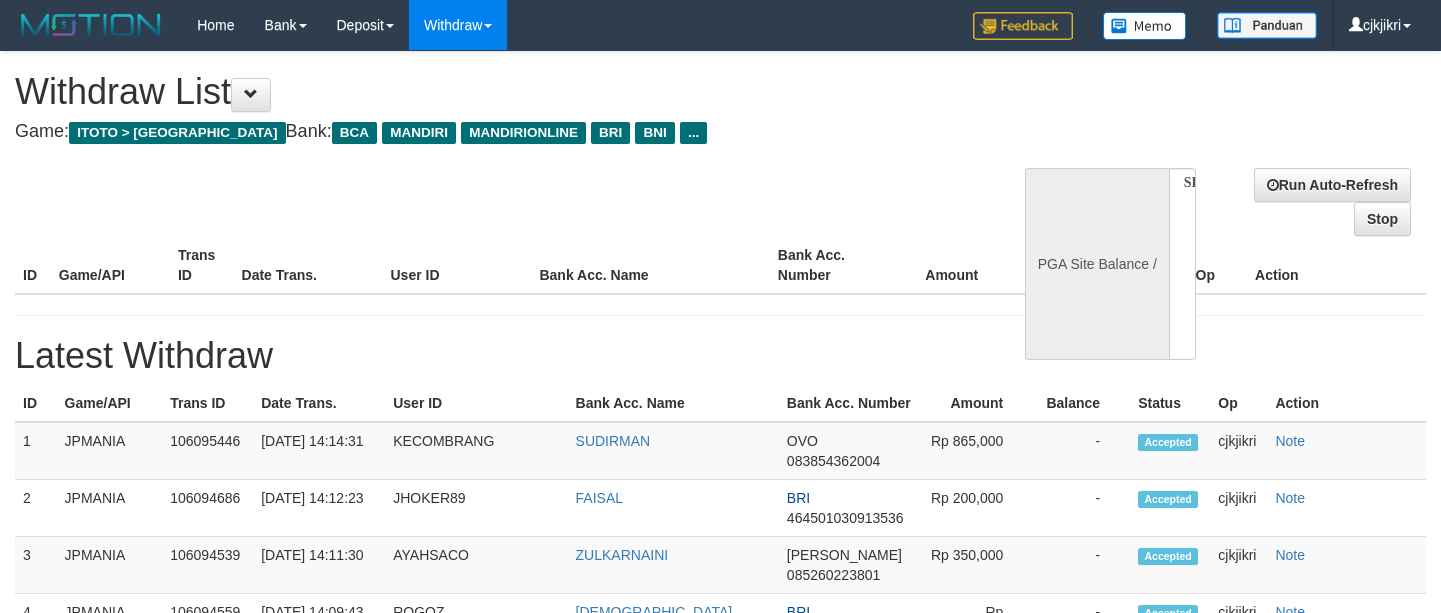 scroll, scrollTop: 0, scrollLeft: 0, axis: both 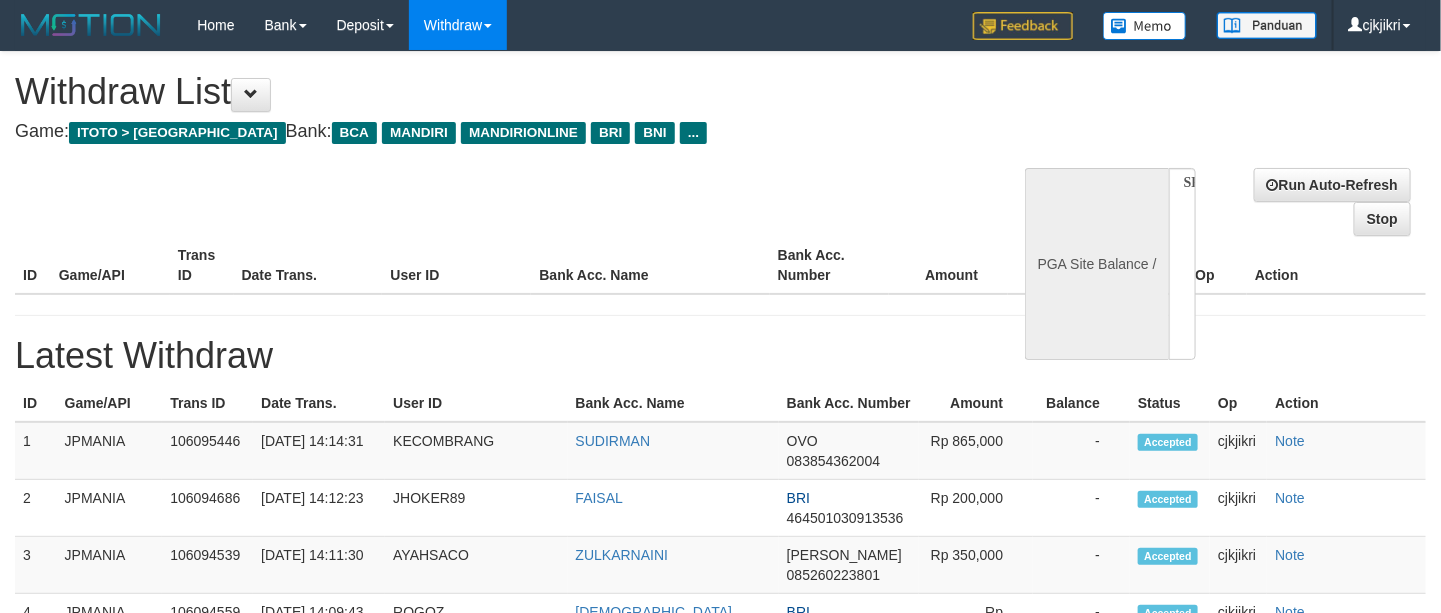 select on "**" 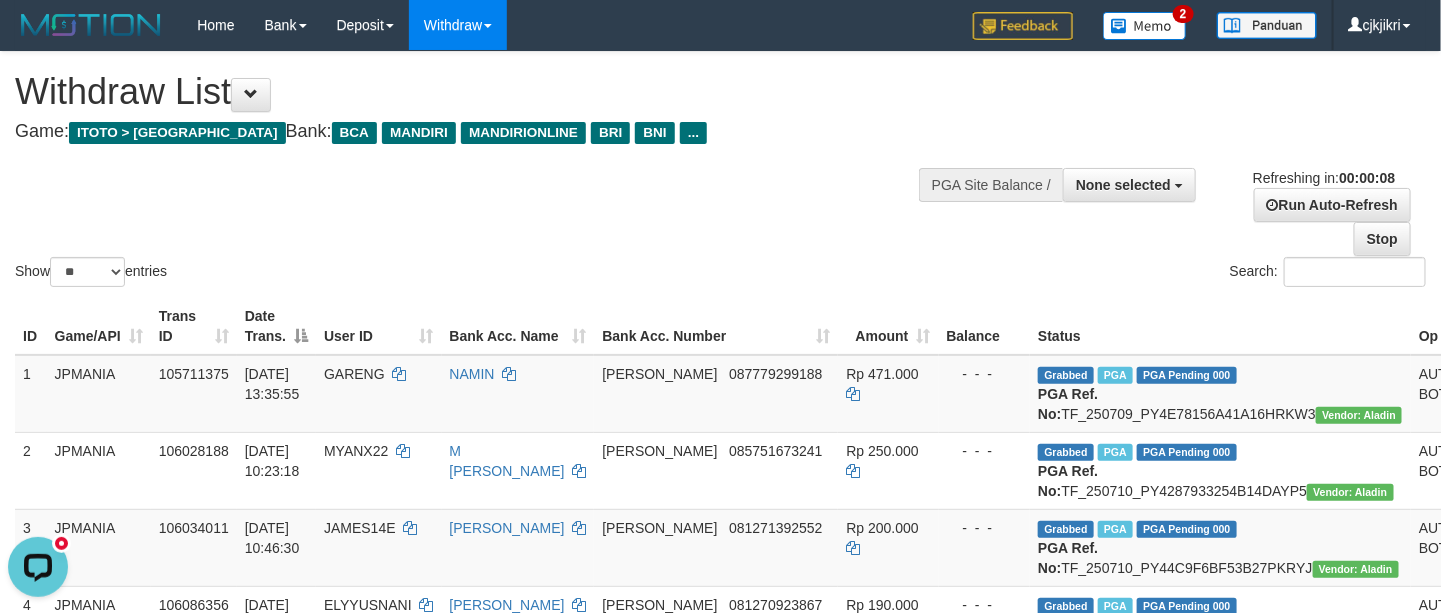 scroll, scrollTop: 0, scrollLeft: 0, axis: both 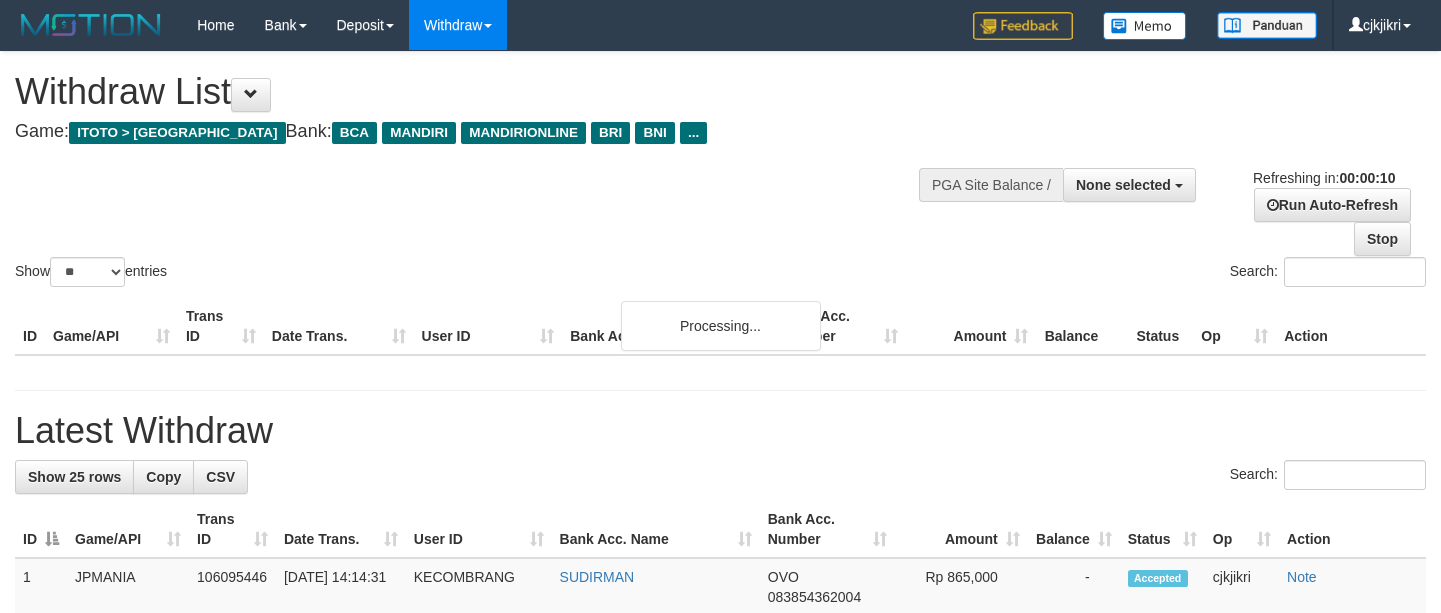 select 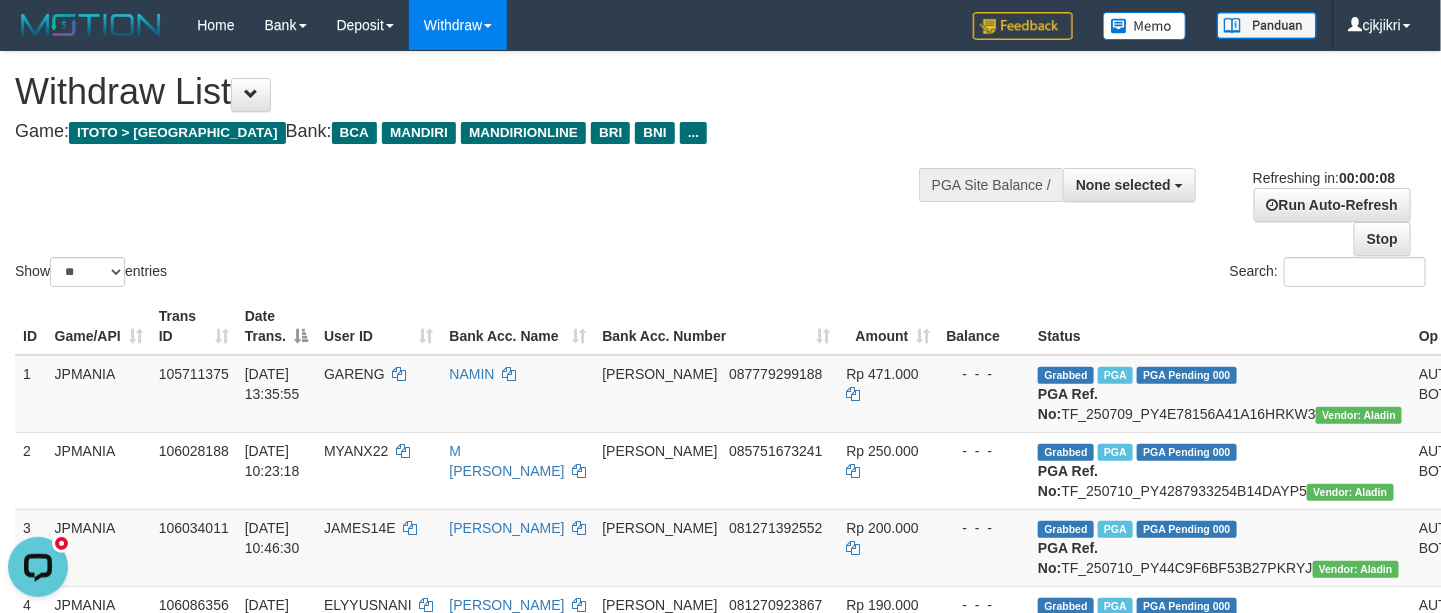 scroll, scrollTop: 0, scrollLeft: 0, axis: both 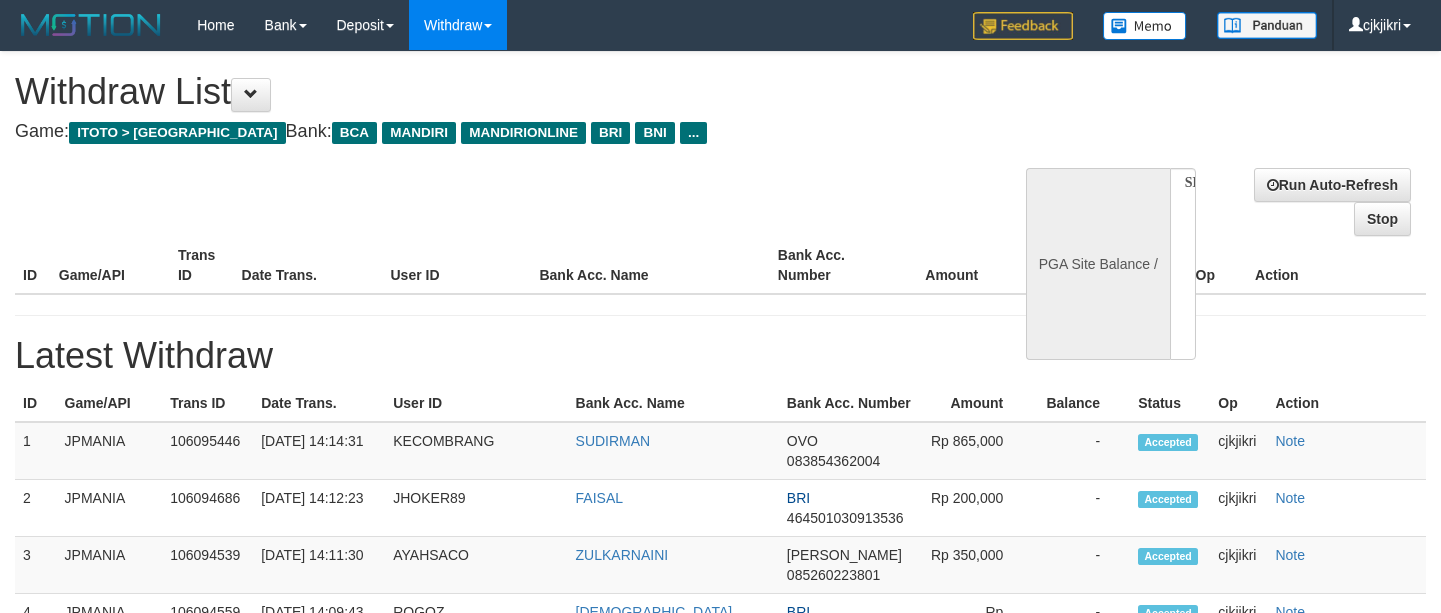 select 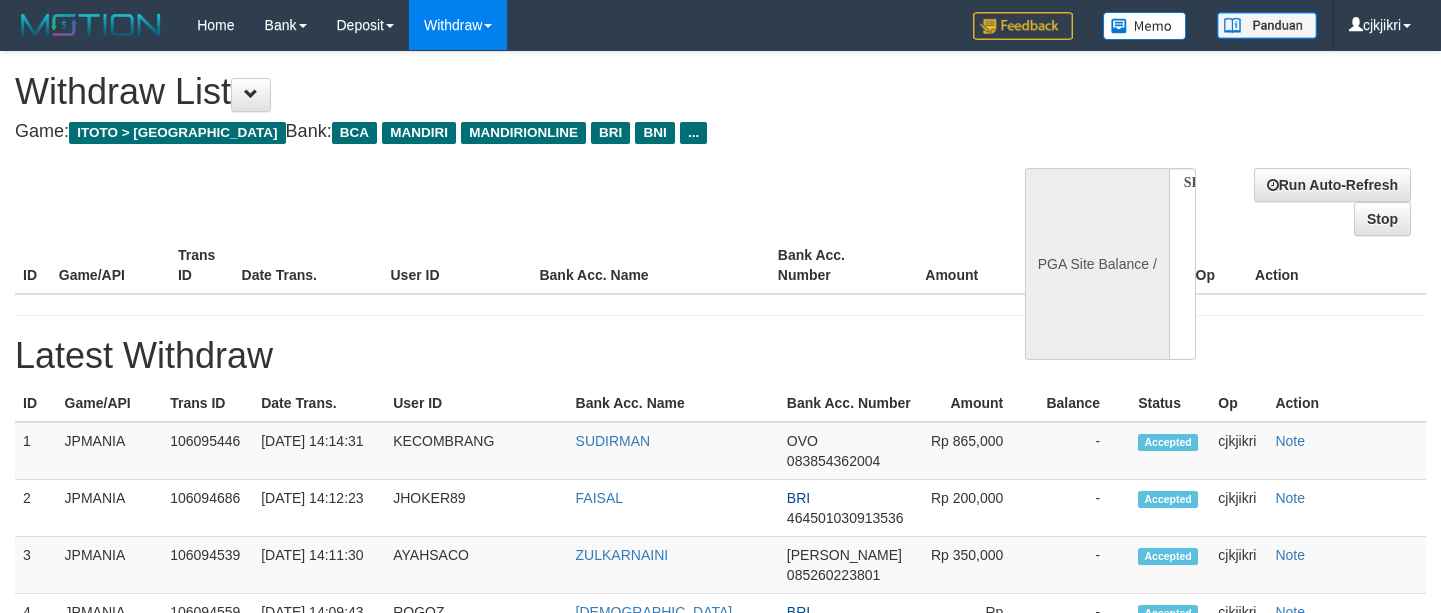 scroll, scrollTop: 0, scrollLeft: 0, axis: both 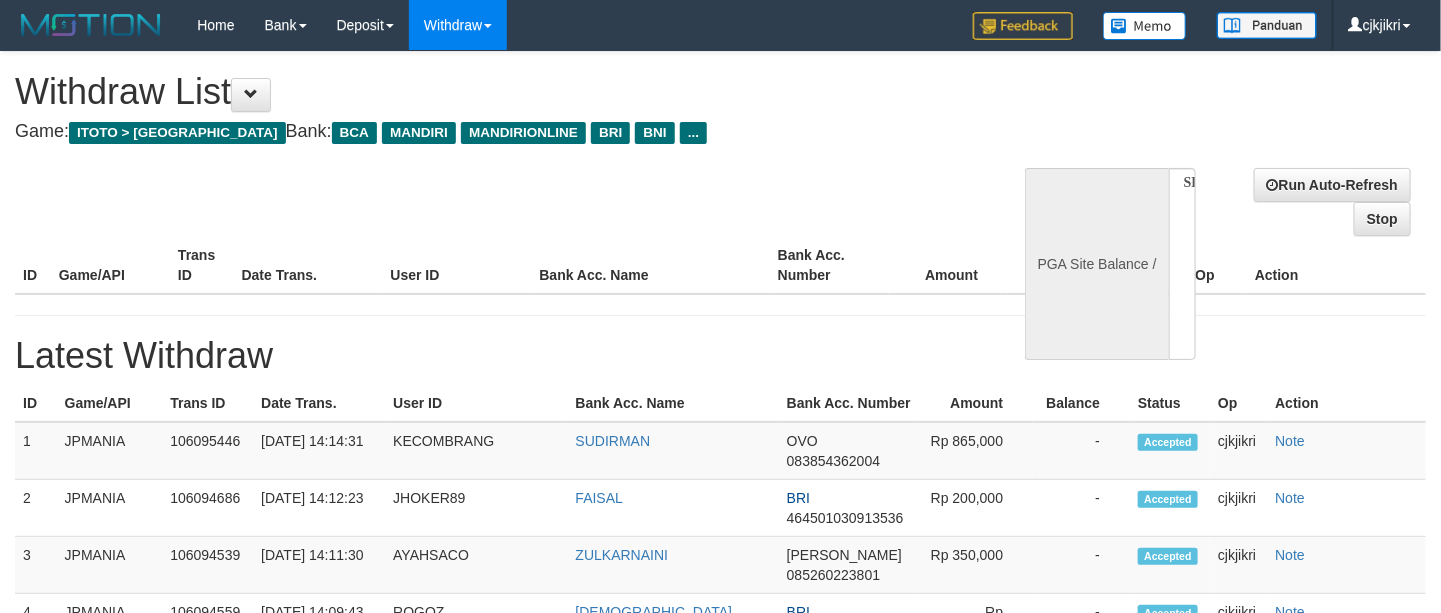 select on "**" 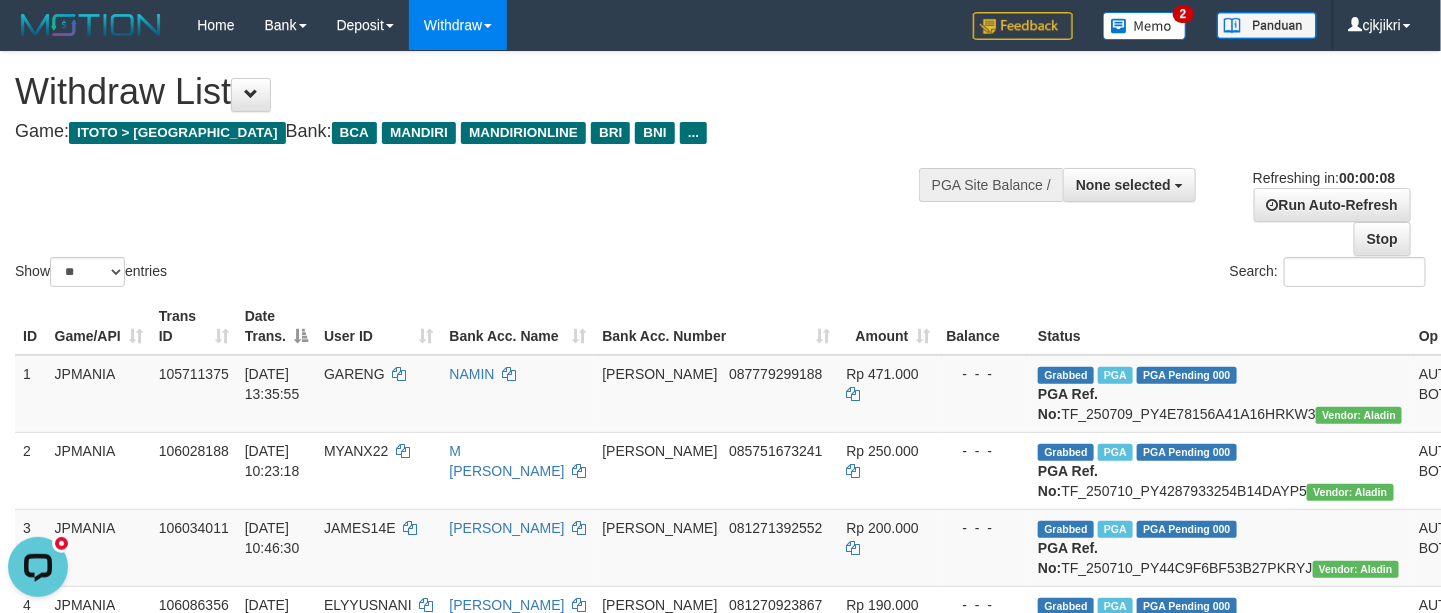 scroll, scrollTop: 0, scrollLeft: 0, axis: both 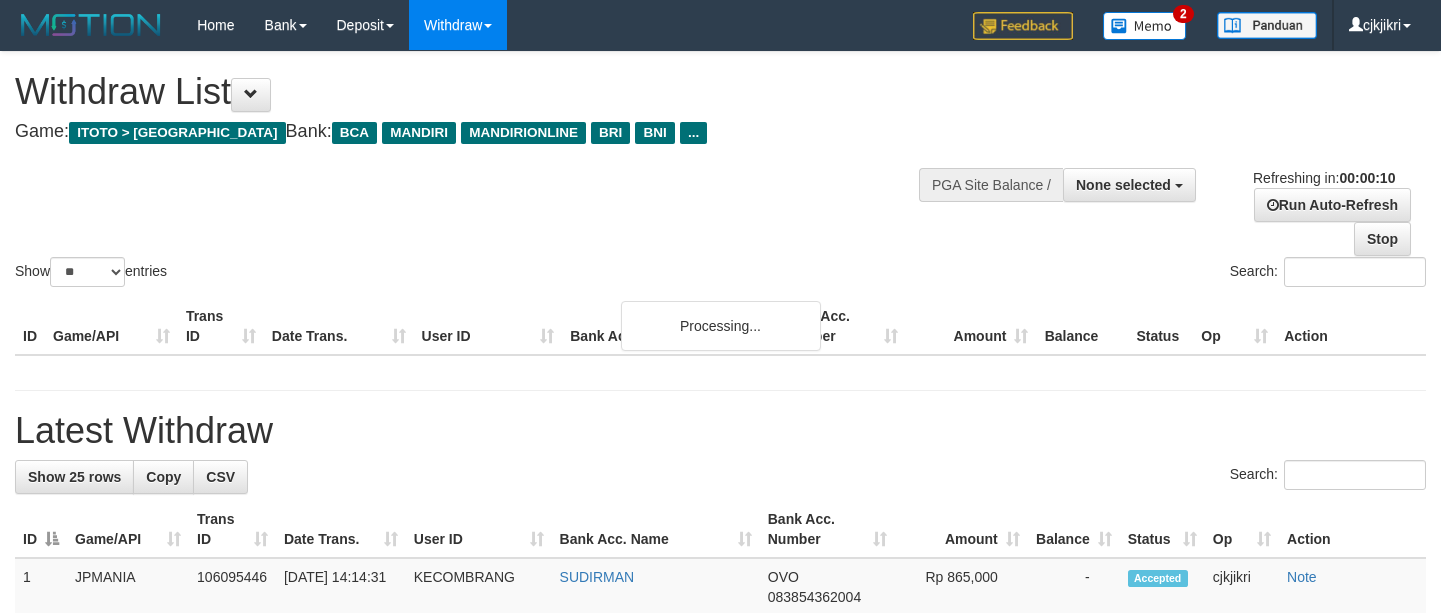 select 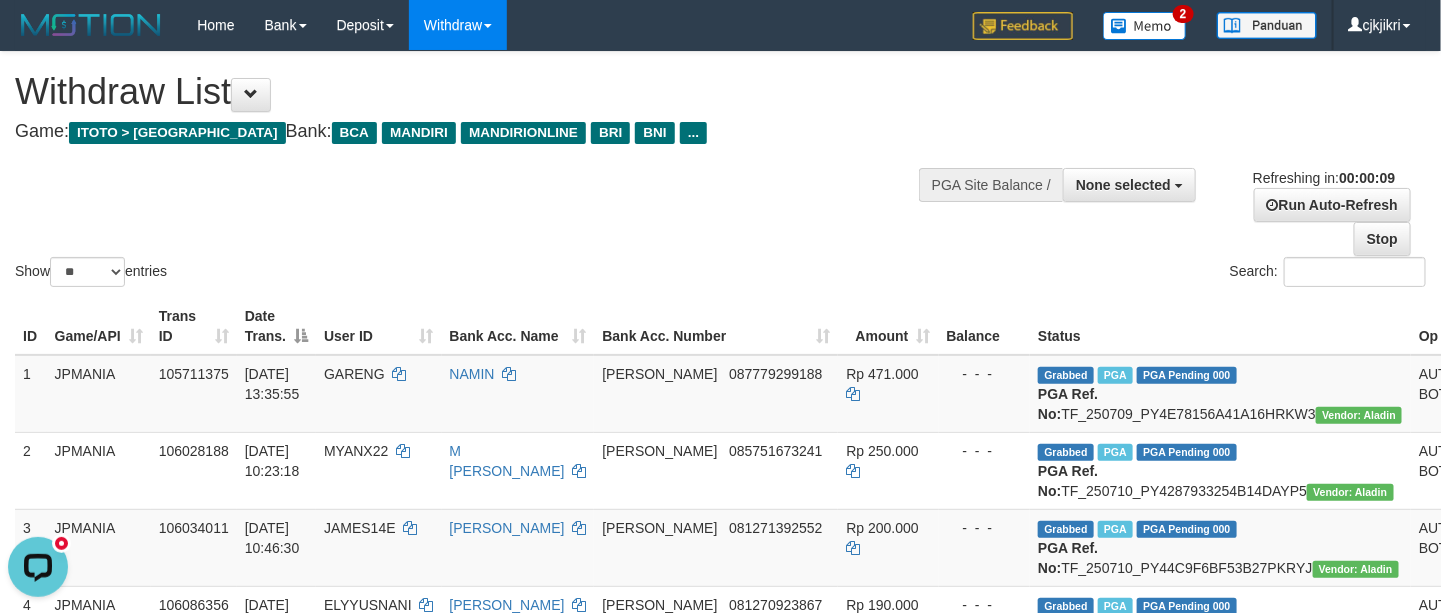 scroll, scrollTop: 0, scrollLeft: 0, axis: both 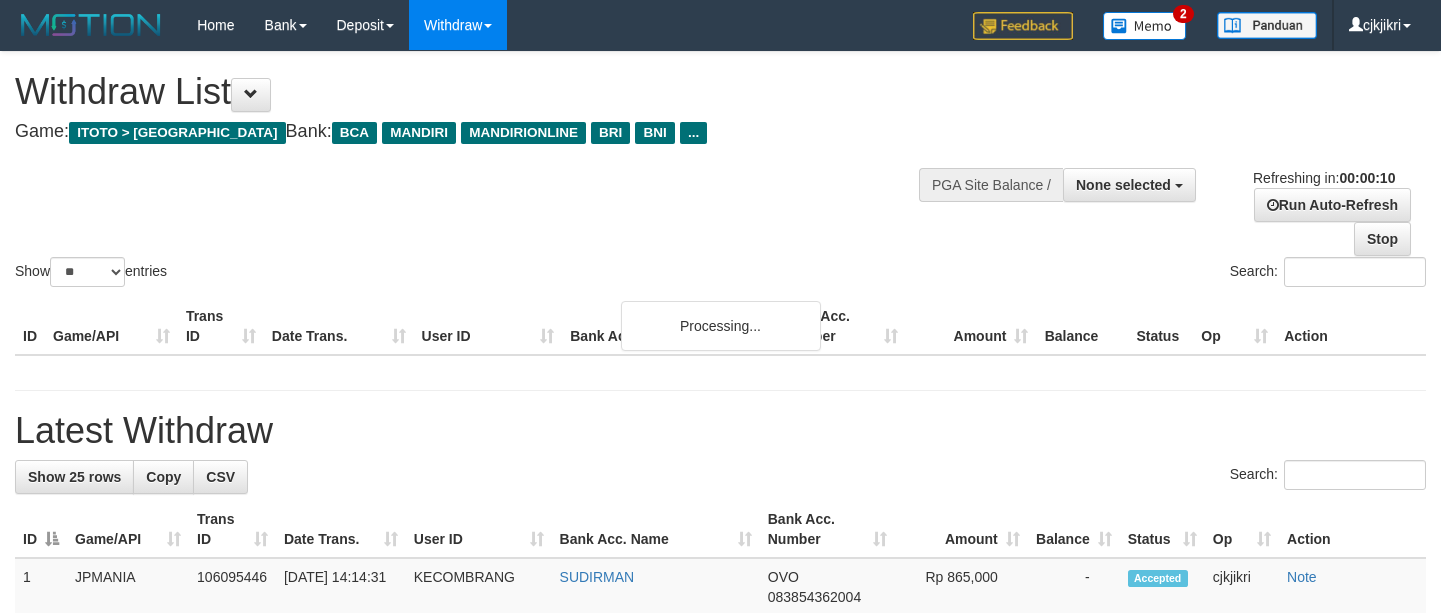 select 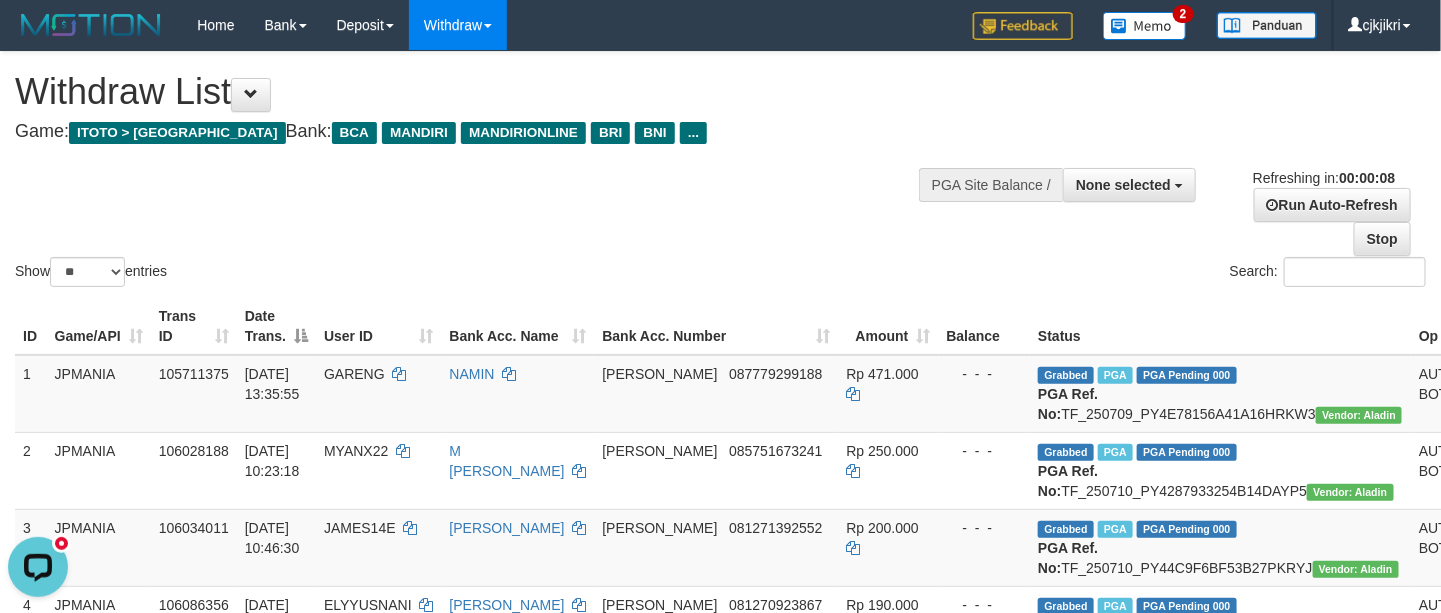 scroll, scrollTop: 0, scrollLeft: 0, axis: both 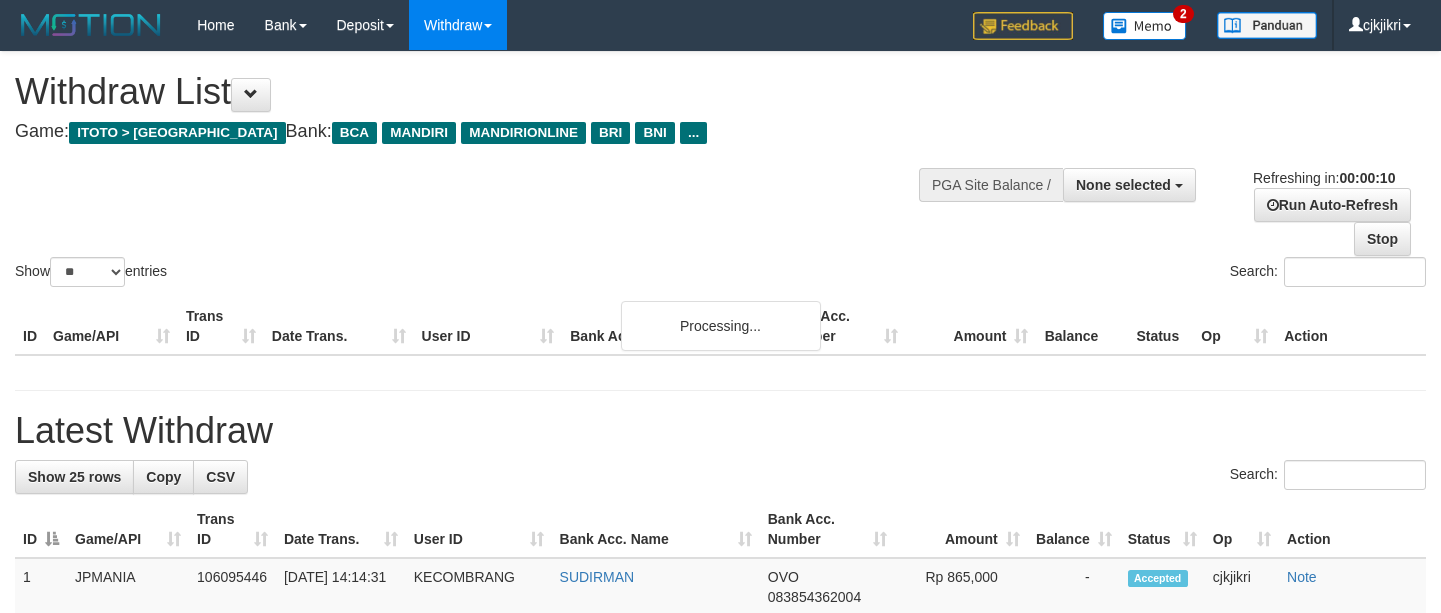 select 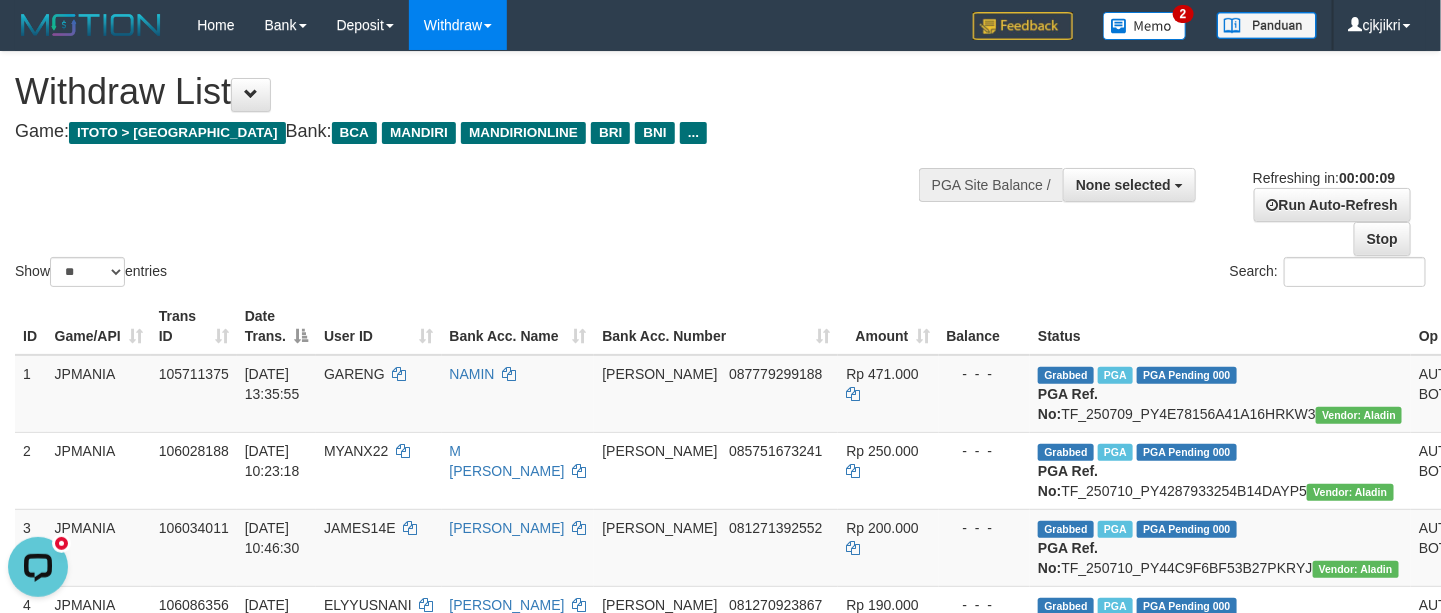 scroll, scrollTop: 0, scrollLeft: 0, axis: both 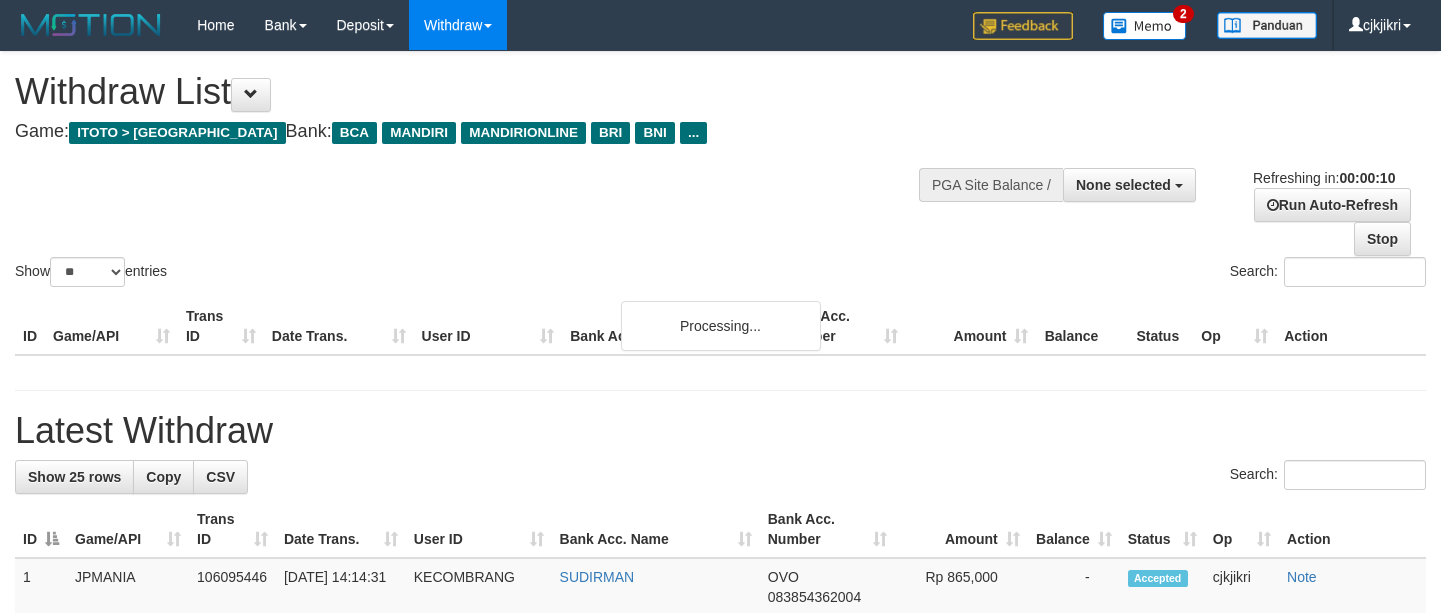 select 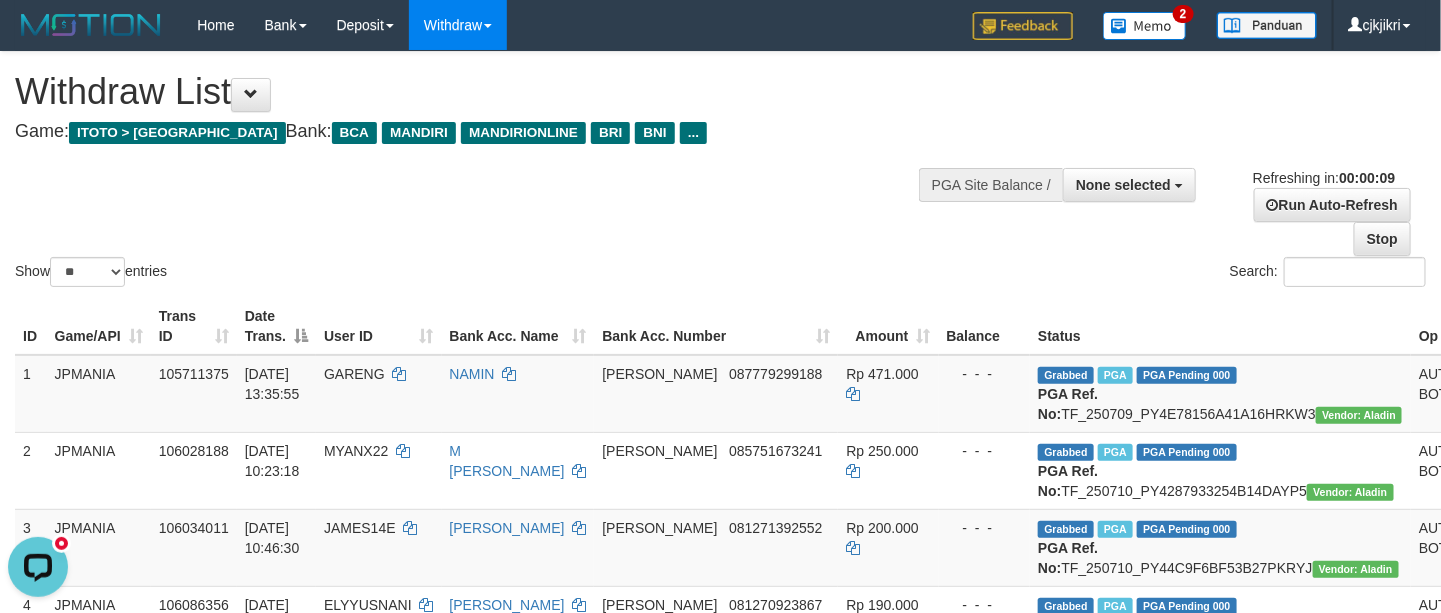 scroll, scrollTop: 0, scrollLeft: 0, axis: both 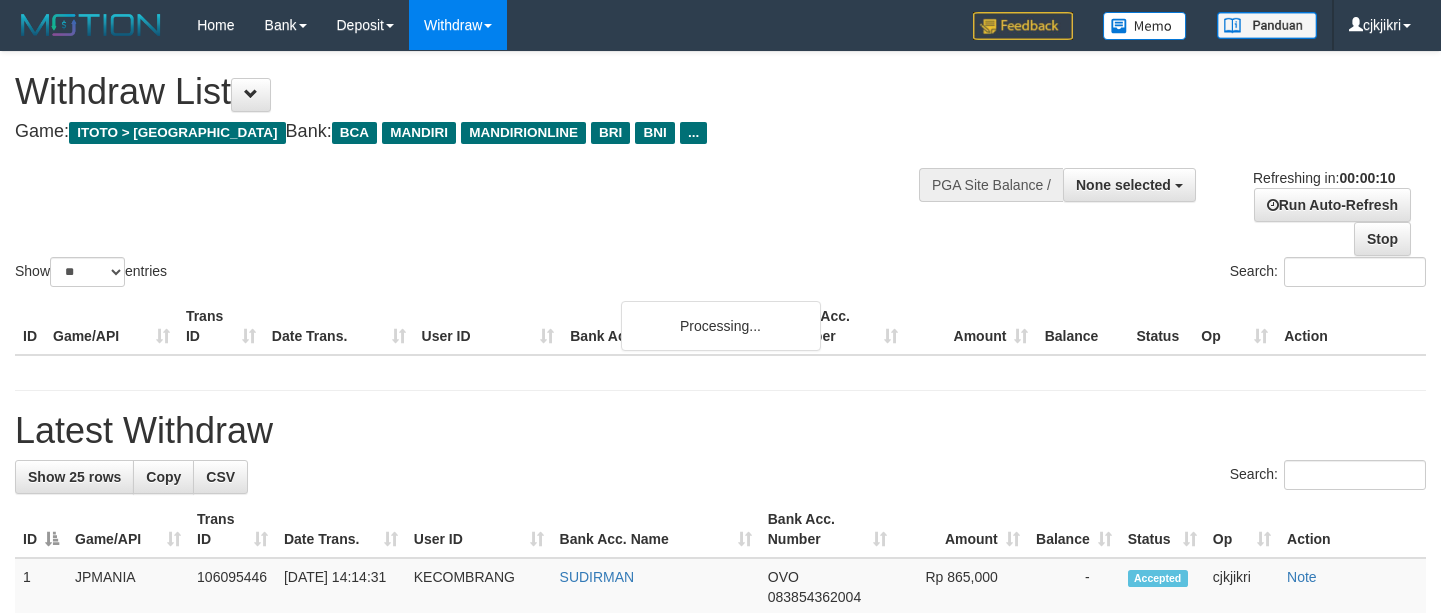 select 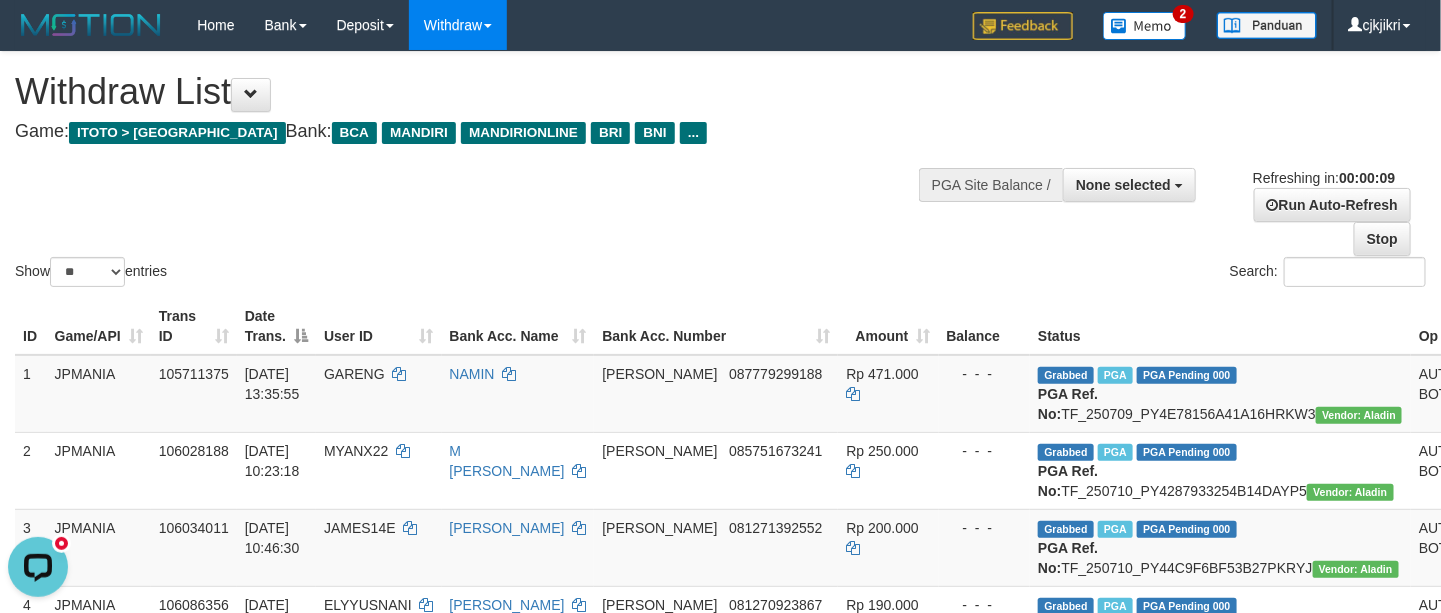 scroll, scrollTop: 0, scrollLeft: 0, axis: both 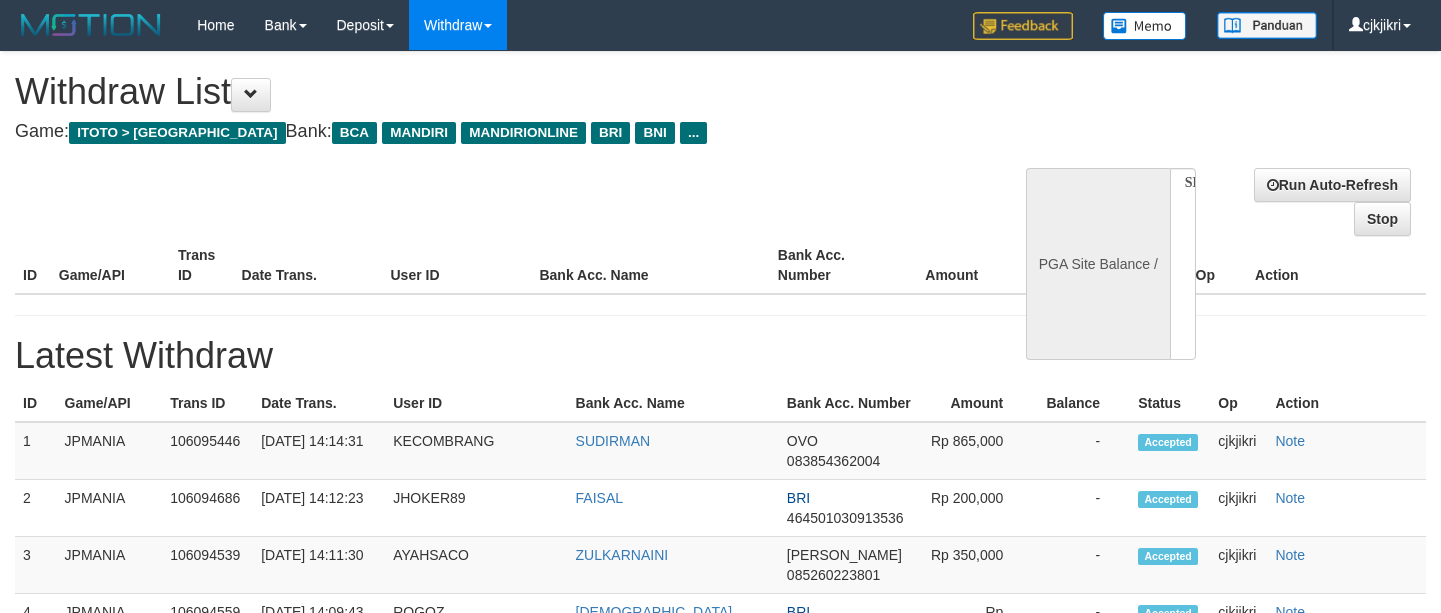 select 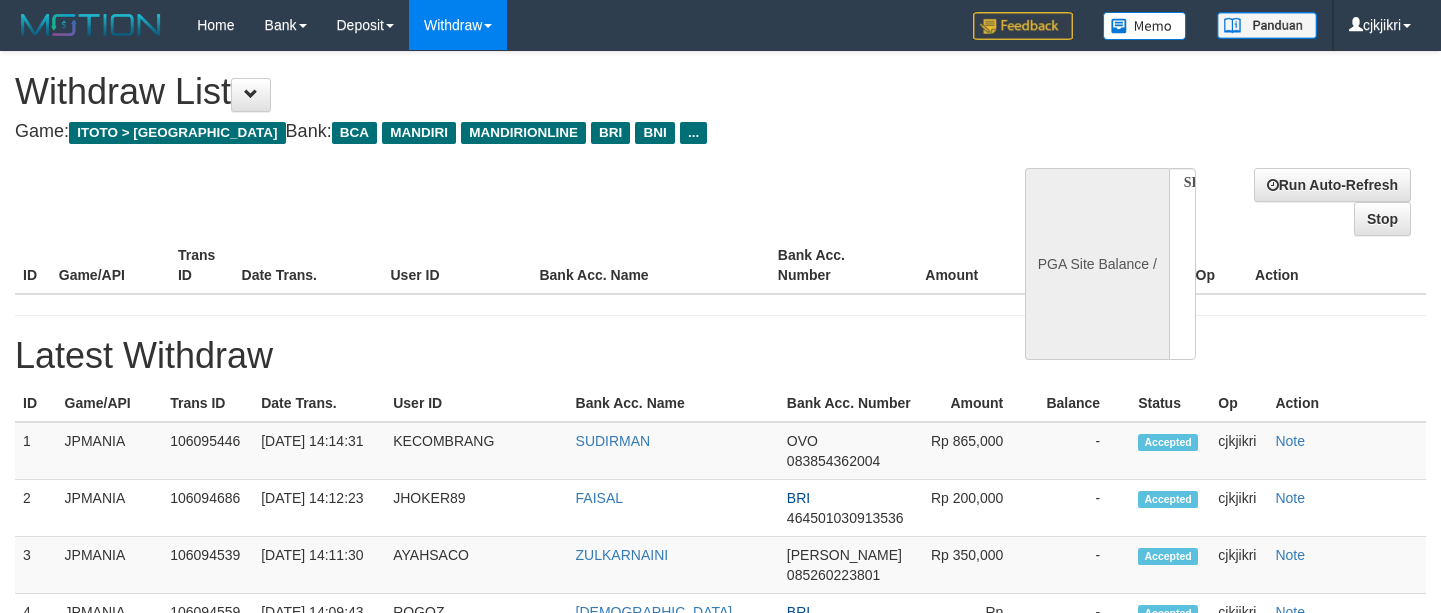 scroll, scrollTop: 0, scrollLeft: 0, axis: both 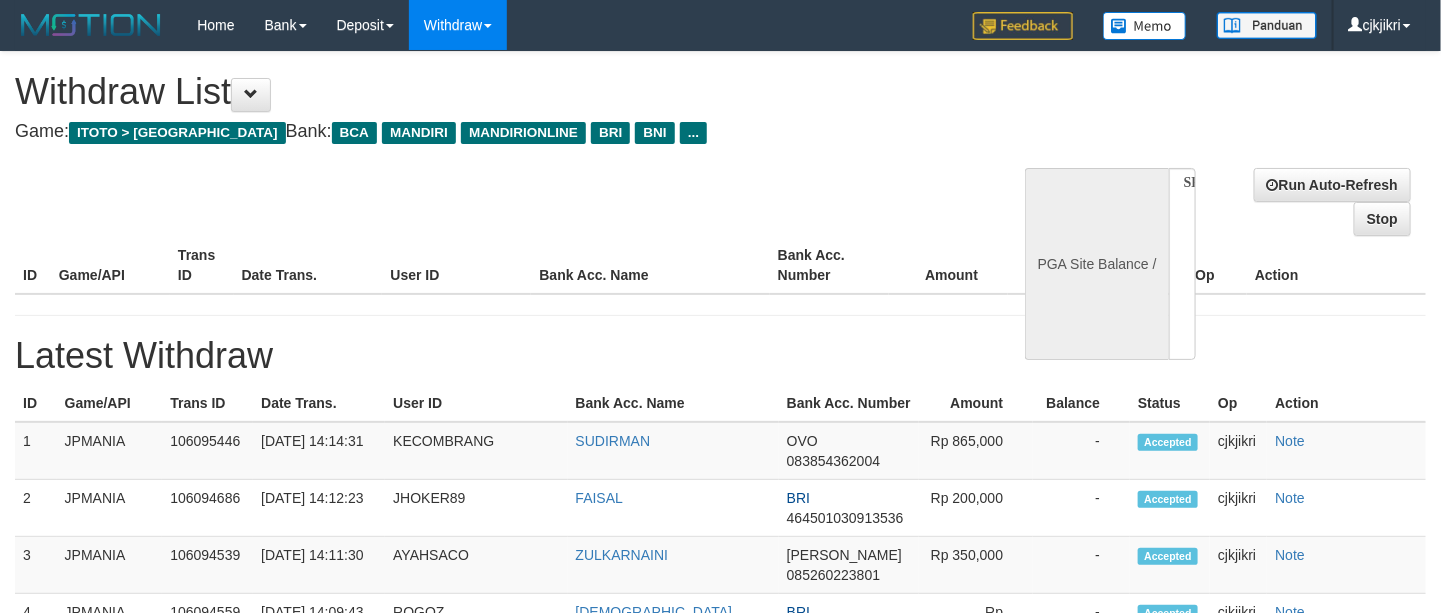 select on "**" 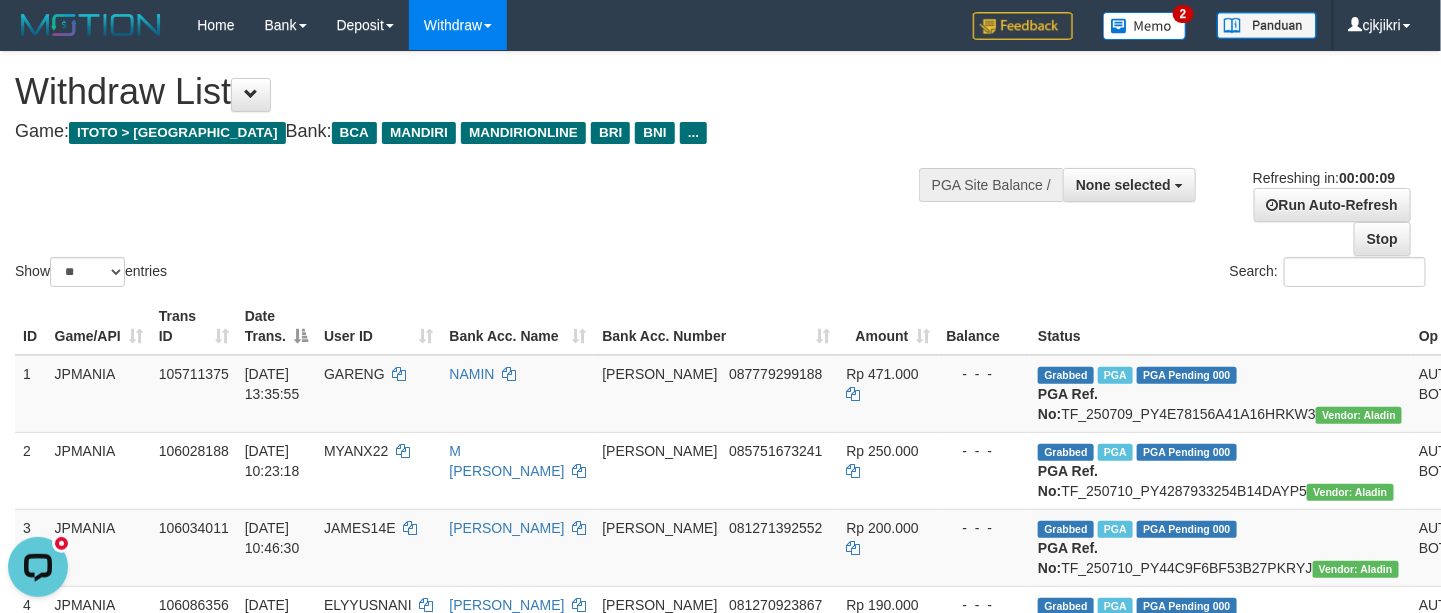 scroll, scrollTop: 0, scrollLeft: 0, axis: both 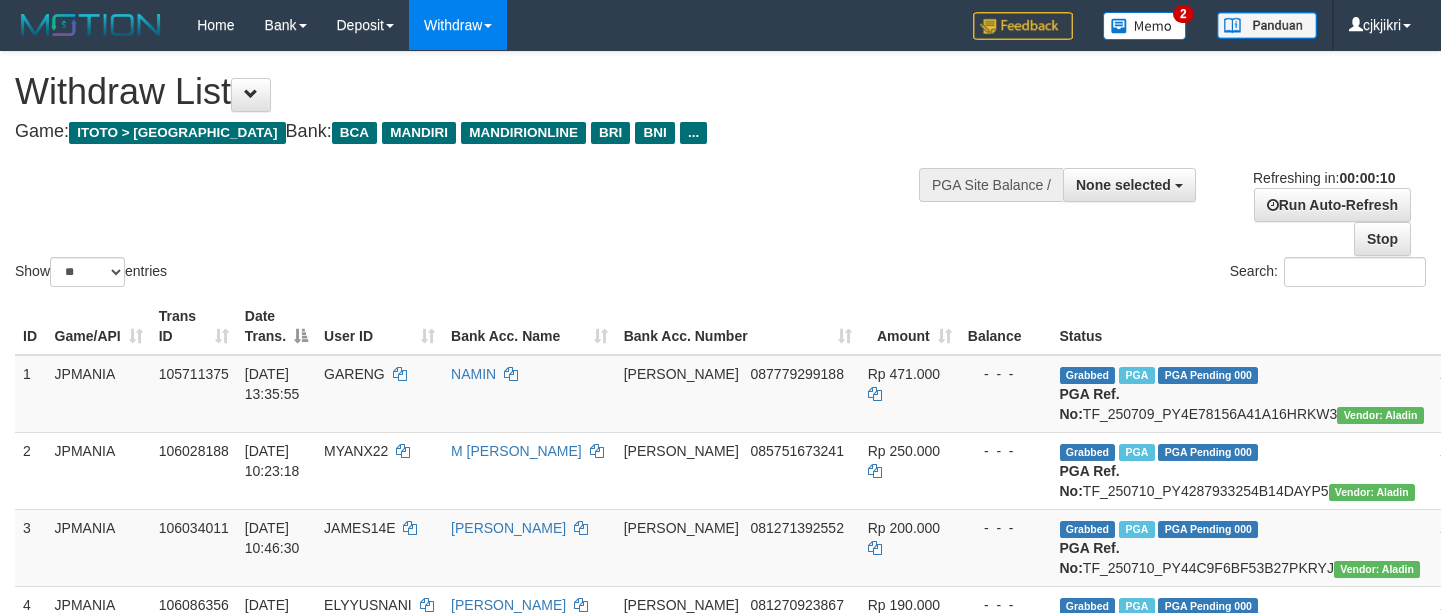 select 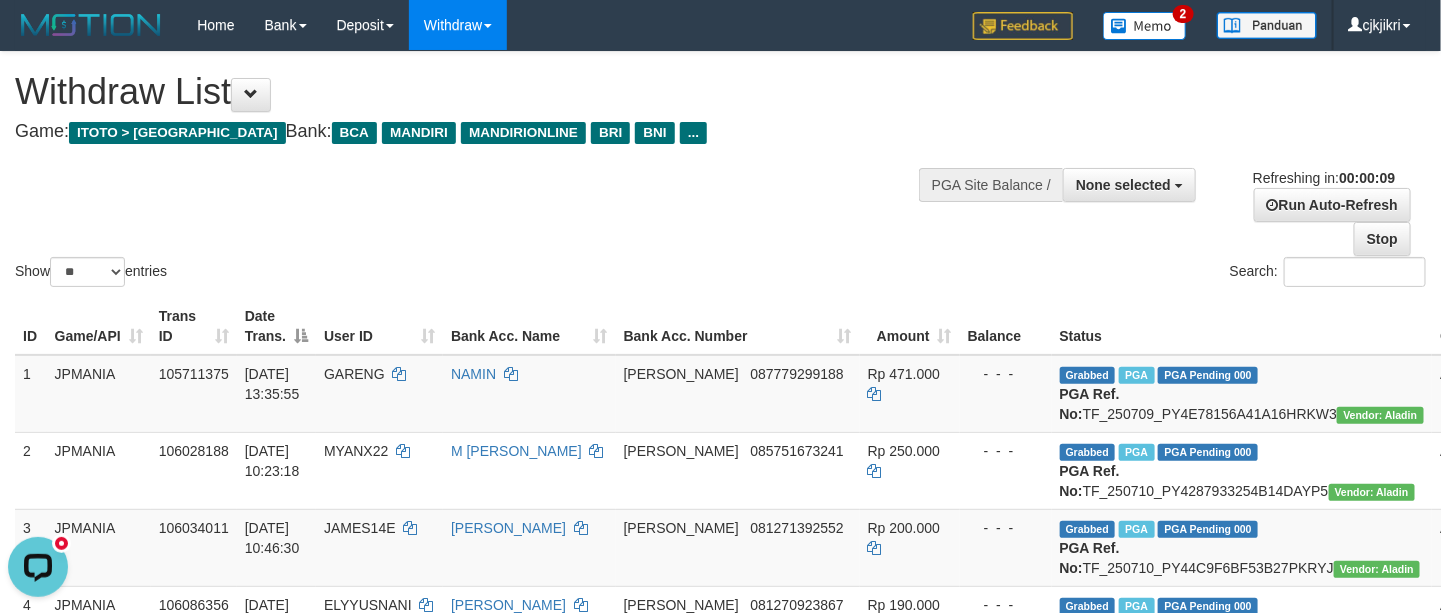 scroll, scrollTop: 0, scrollLeft: 0, axis: both 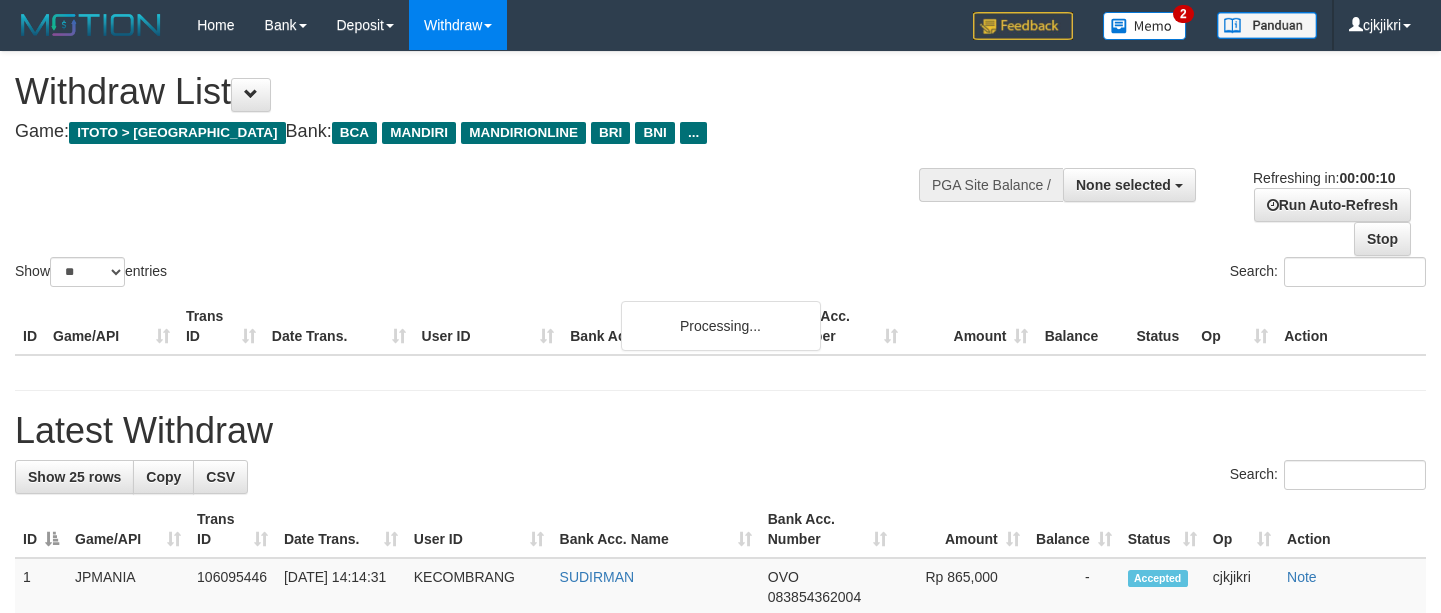 select 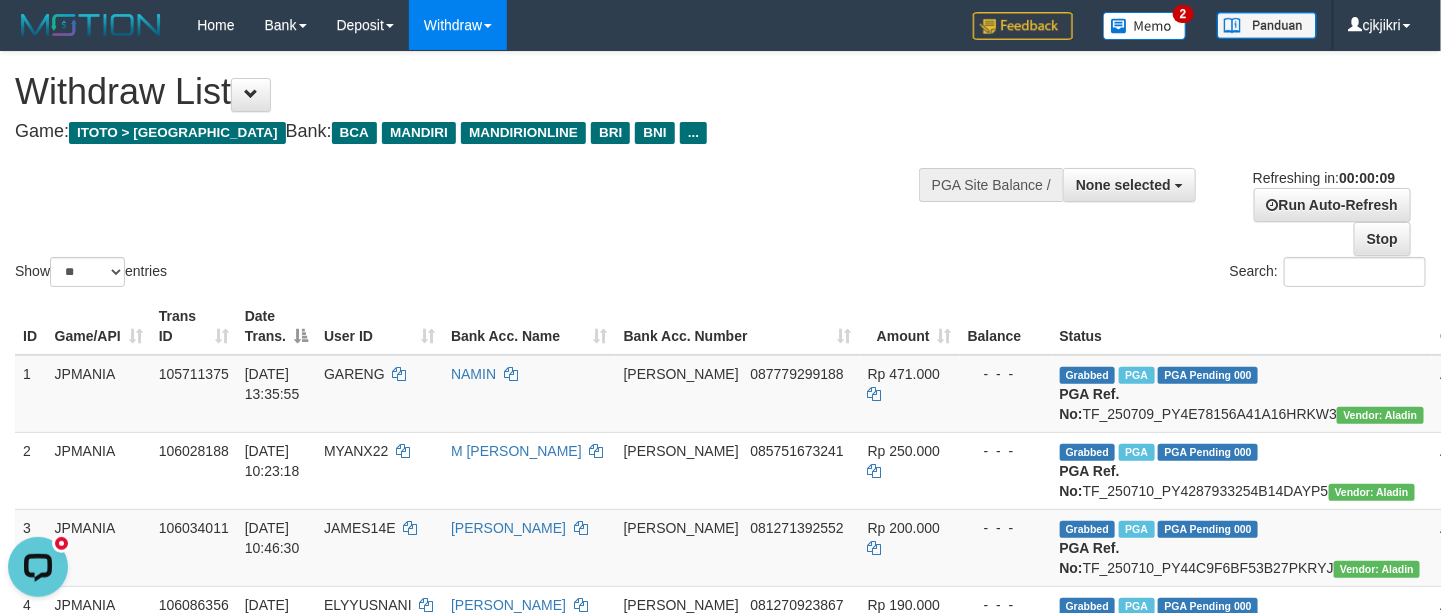 scroll, scrollTop: 0, scrollLeft: 0, axis: both 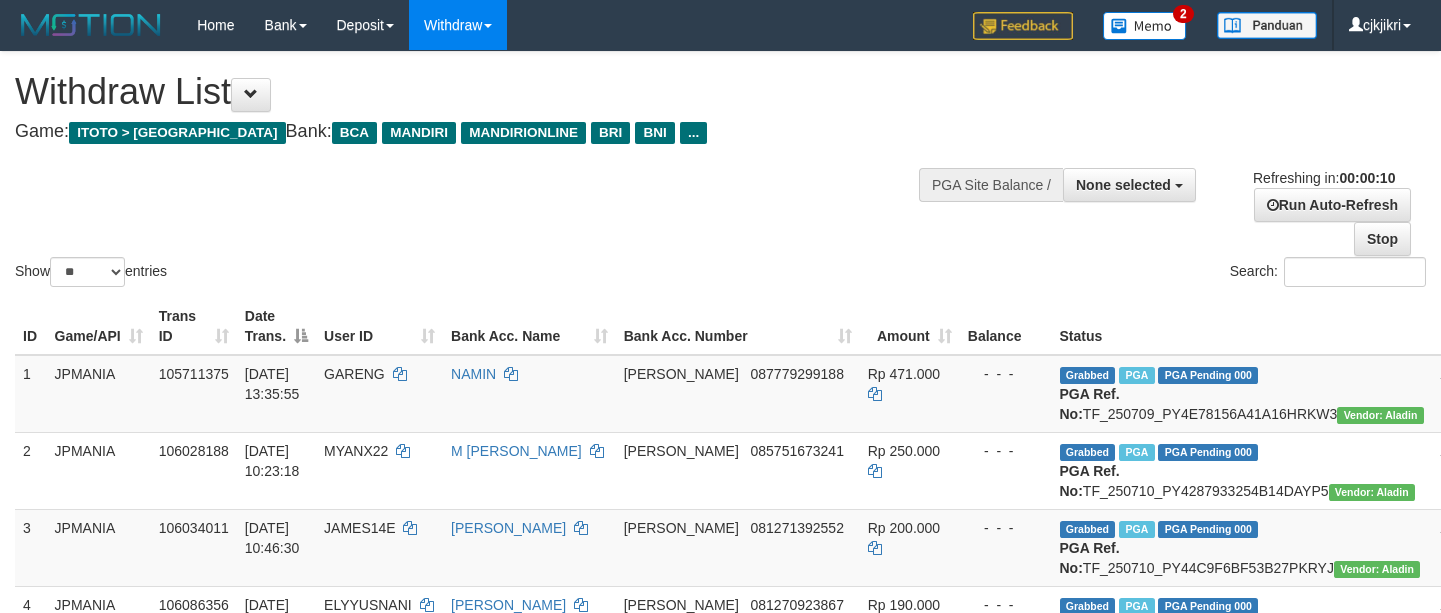 select 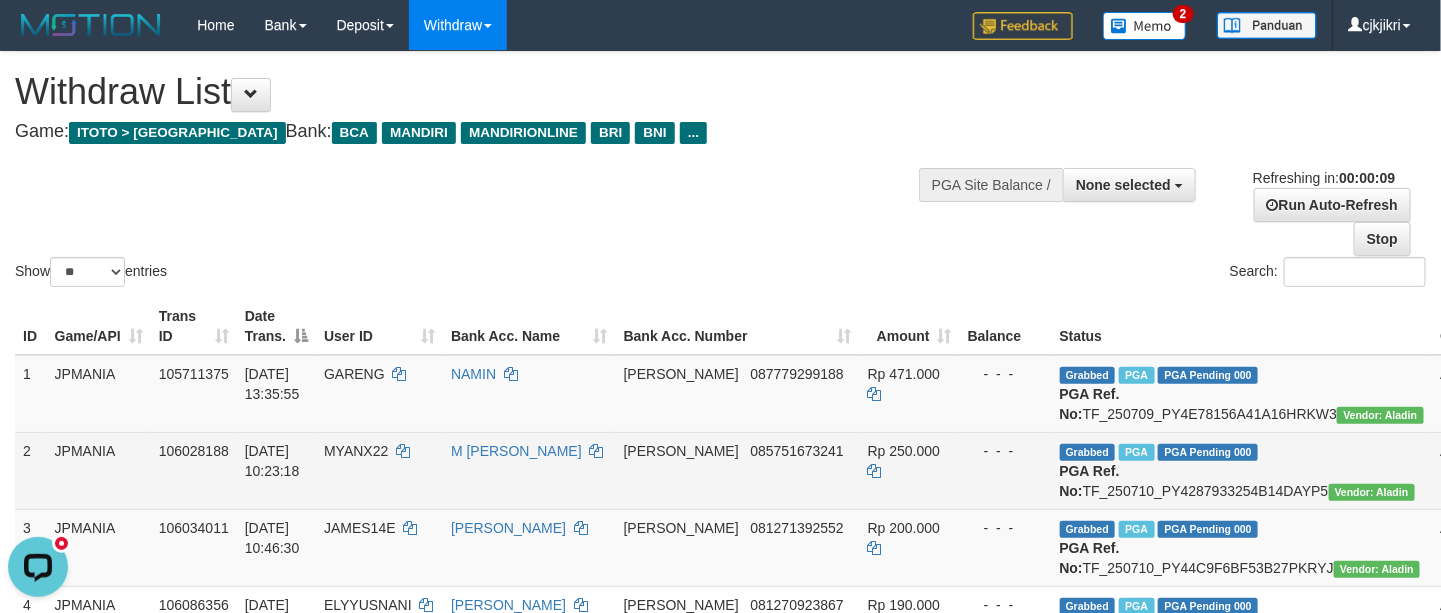 scroll, scrollTop: 0, scrollLeft: 0, axis: both 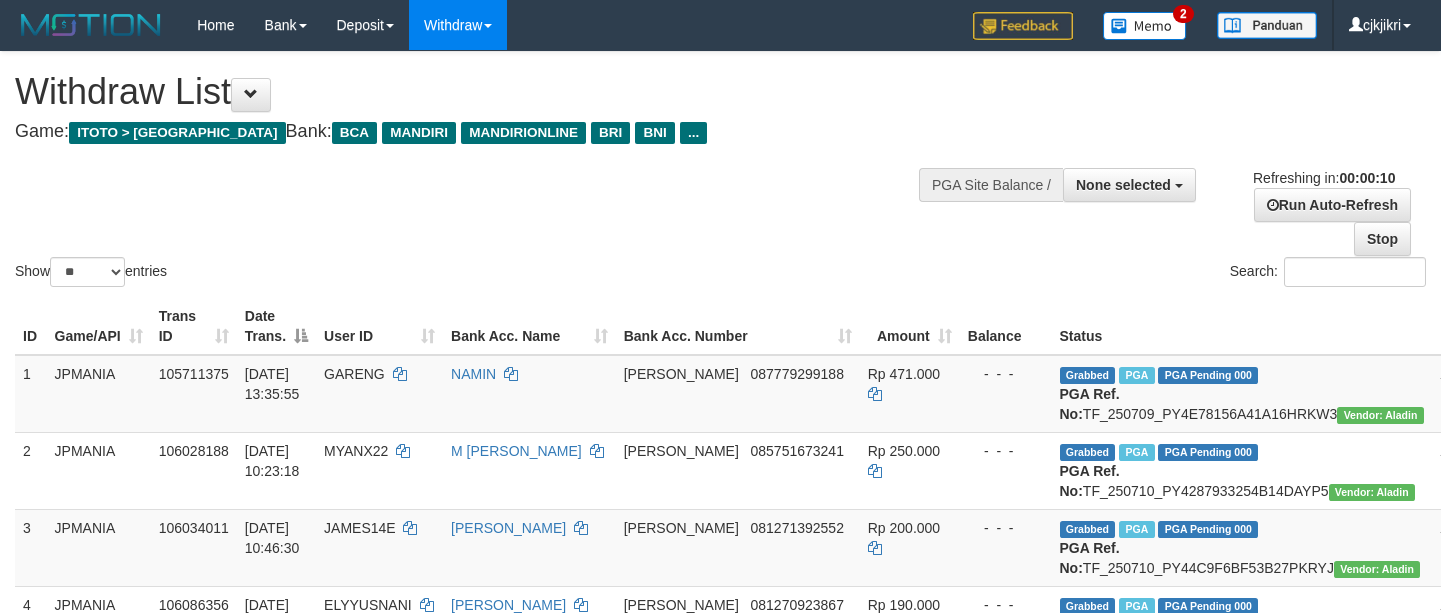 select 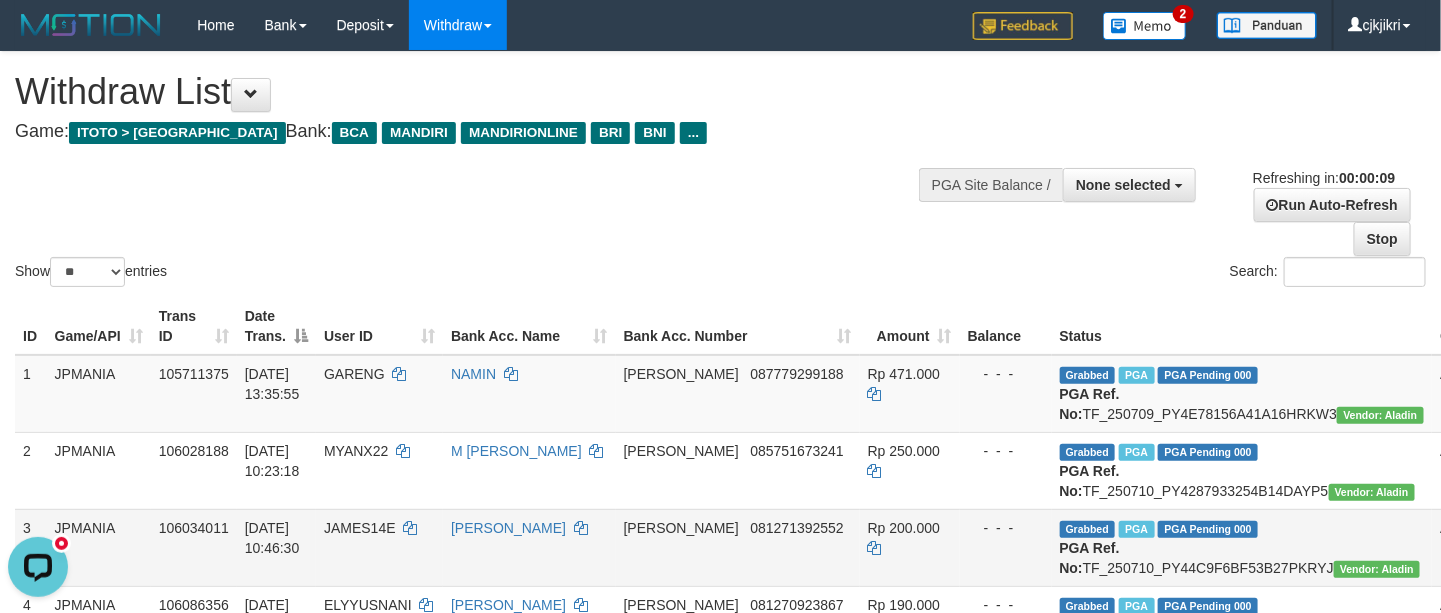scroll, scrollTop: 0, scrollLeft: 0, axis: both 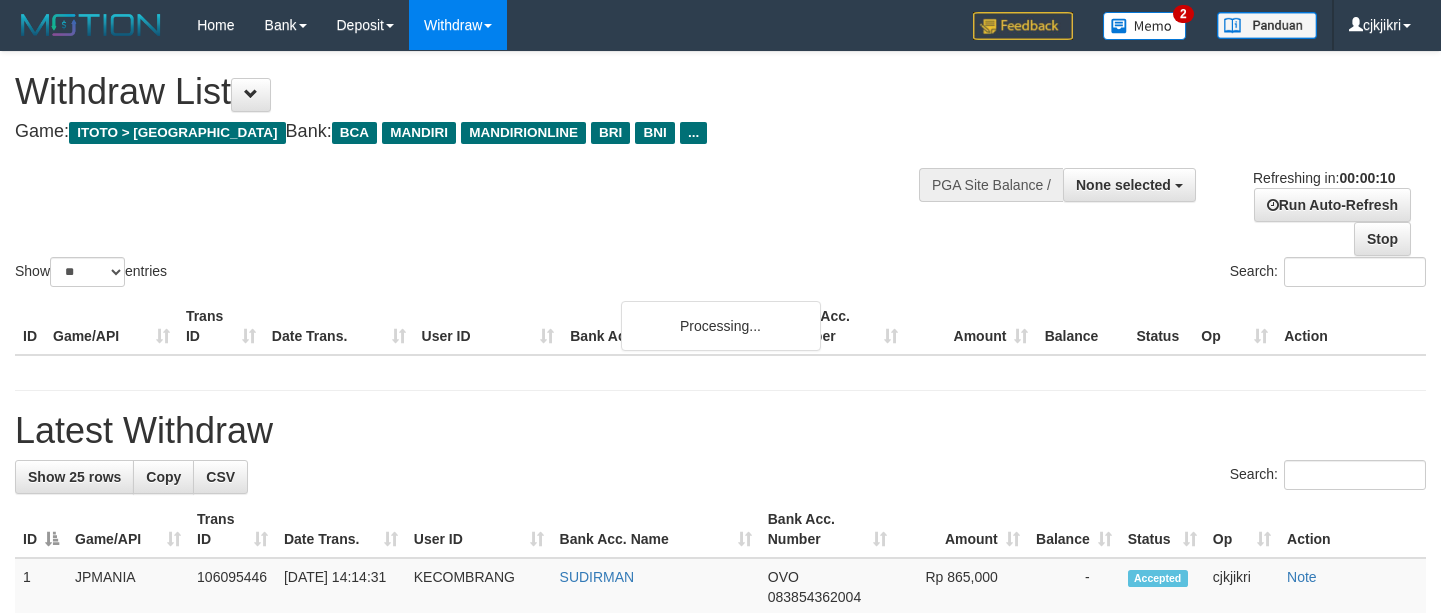select 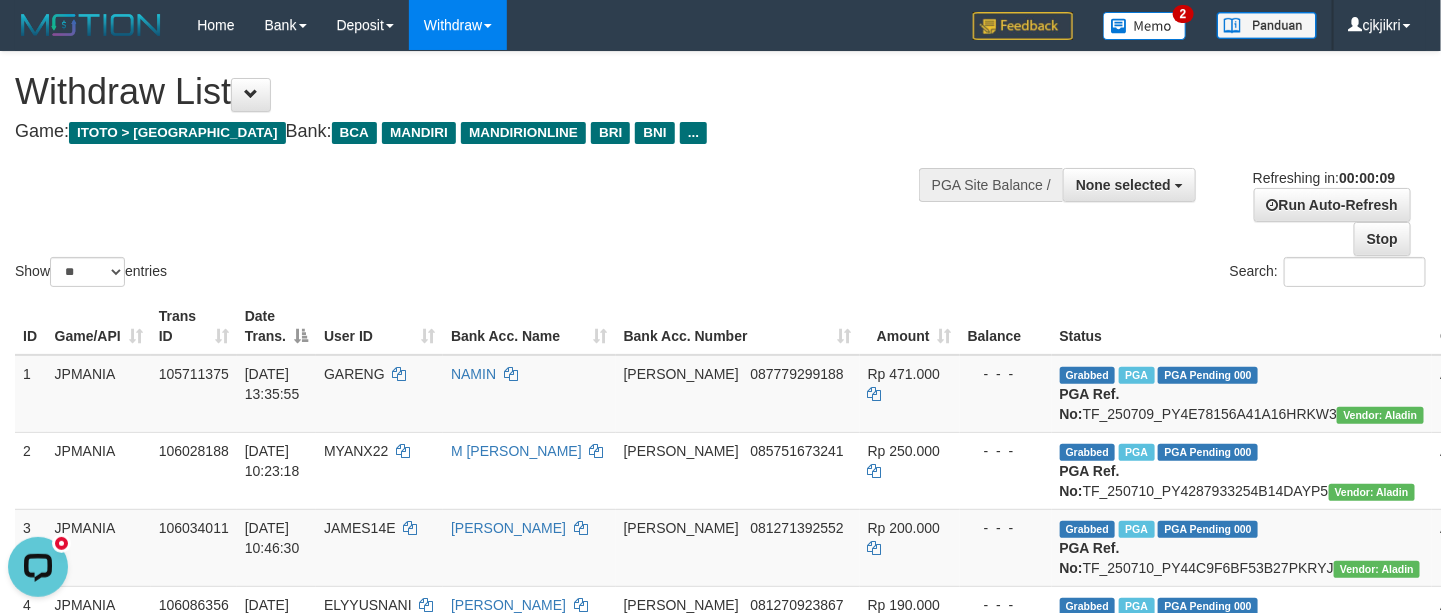 scroll, scrollTop: 0, scrollLeft: 0, axis: both 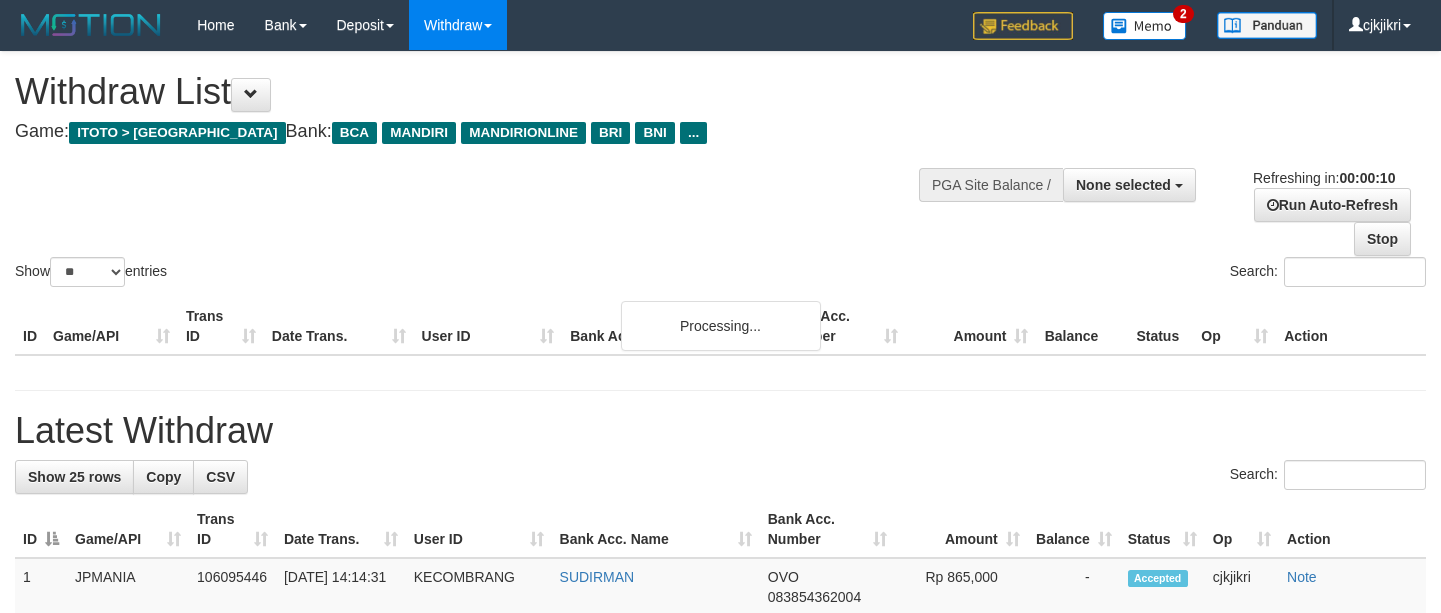 select 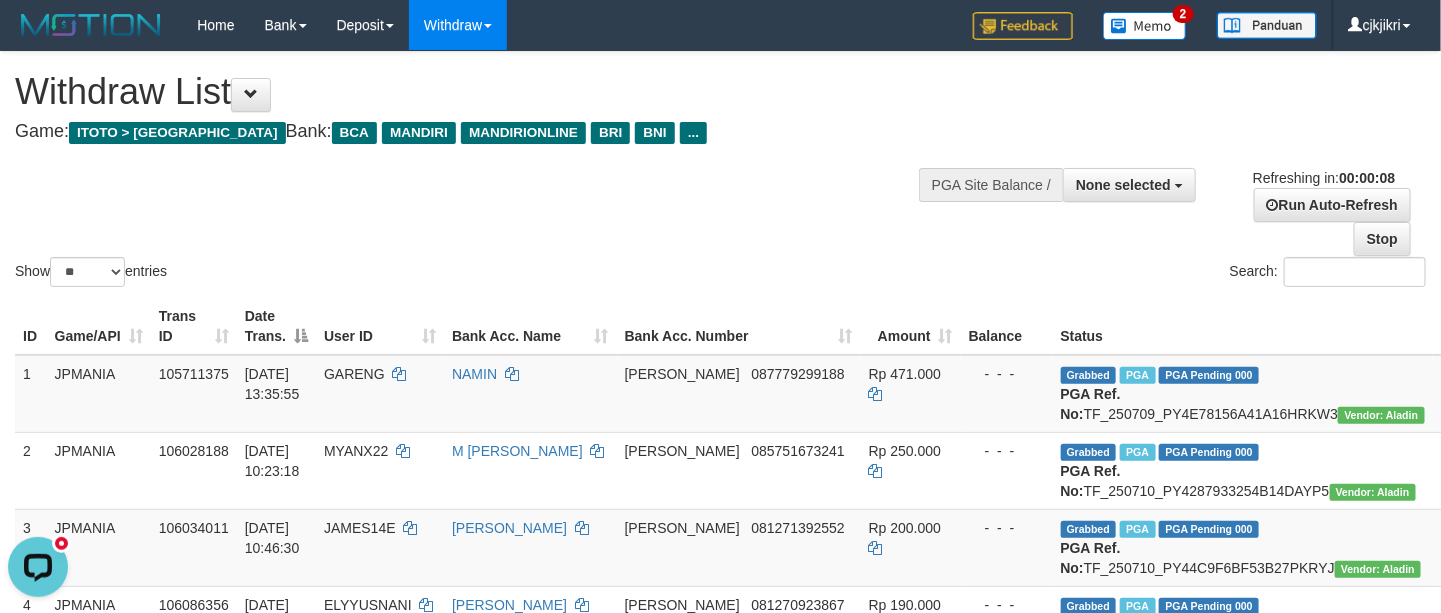scroll, scrollTop: 0, scrollLeft: 0, axis: both 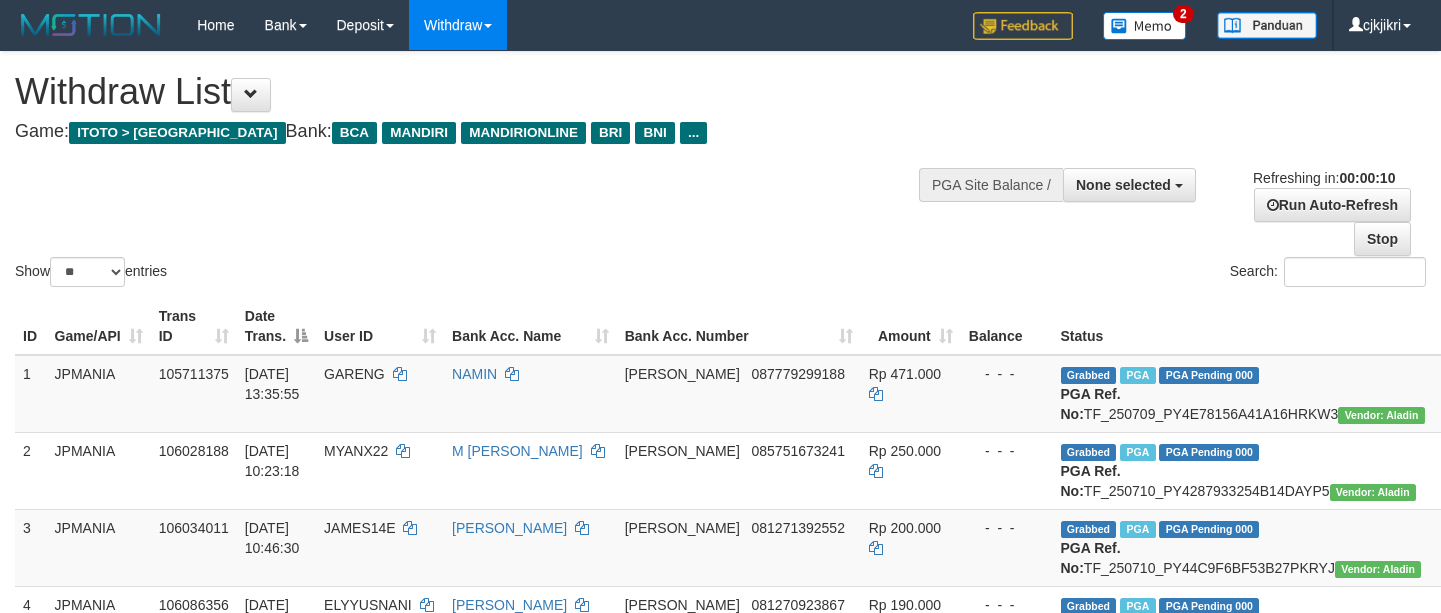 select 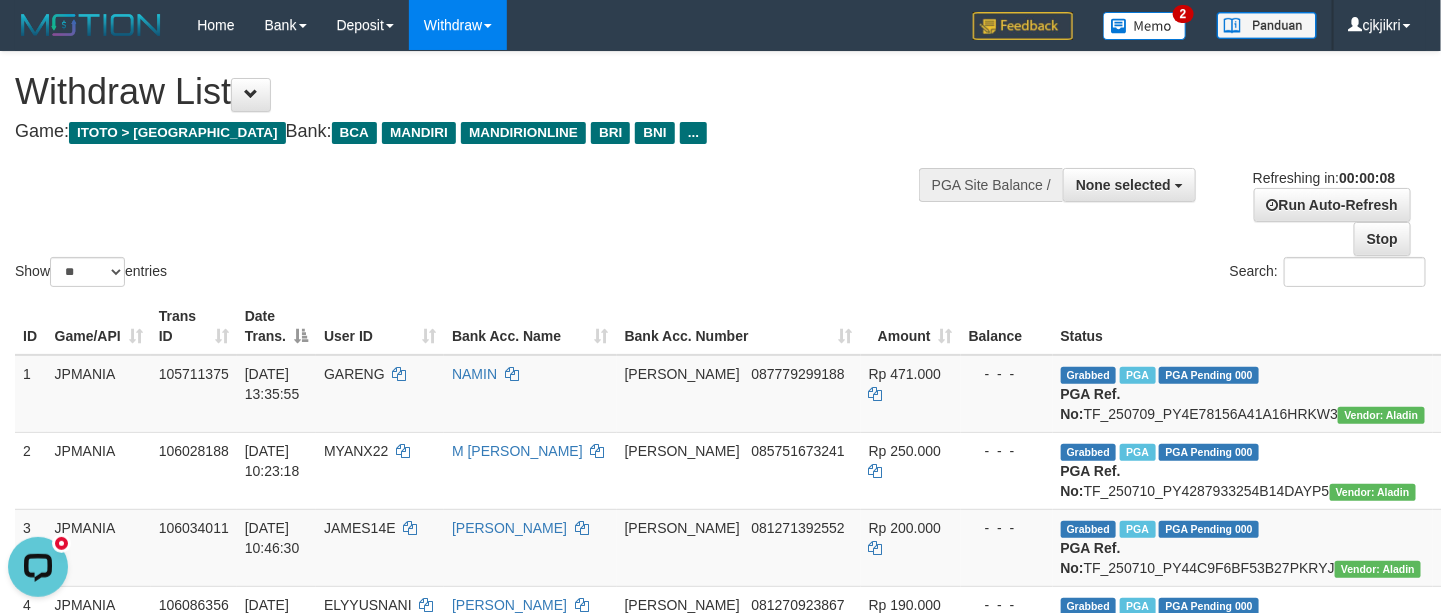 scroll, scrollTop: 0, scrollLeft: 0, axis: both 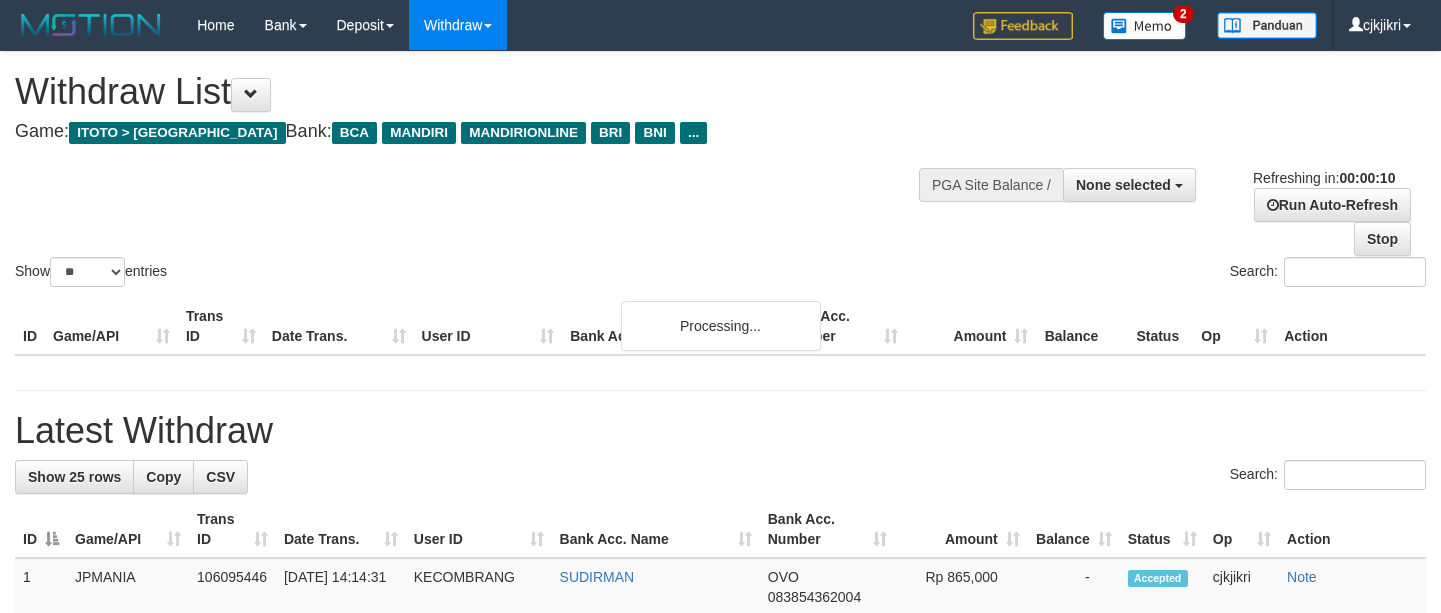 select 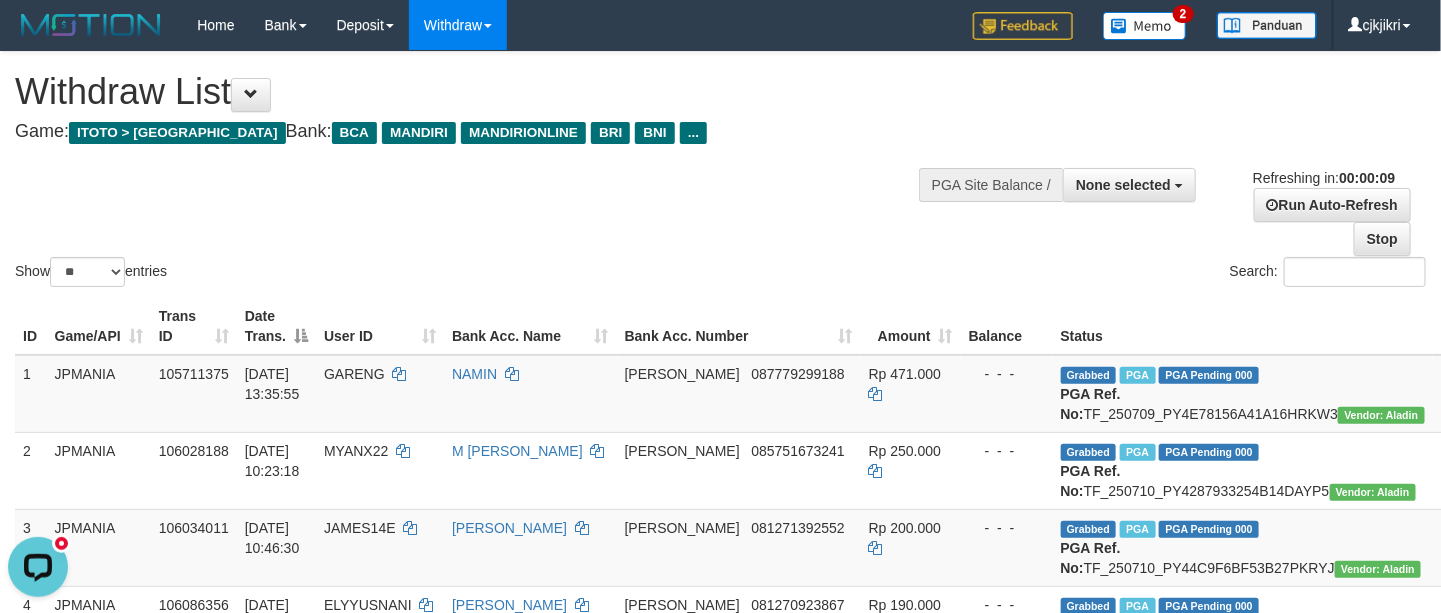 scroll, scrollTop: 0, scrollLeft: 0, axis: both 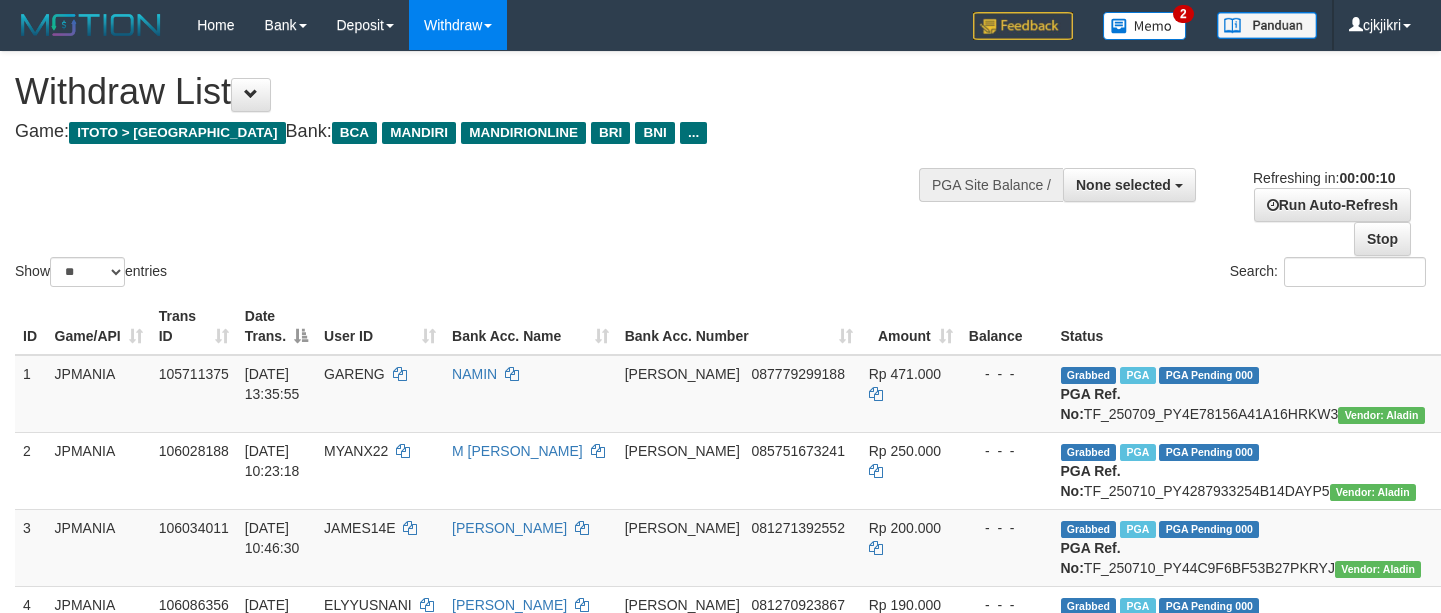 select 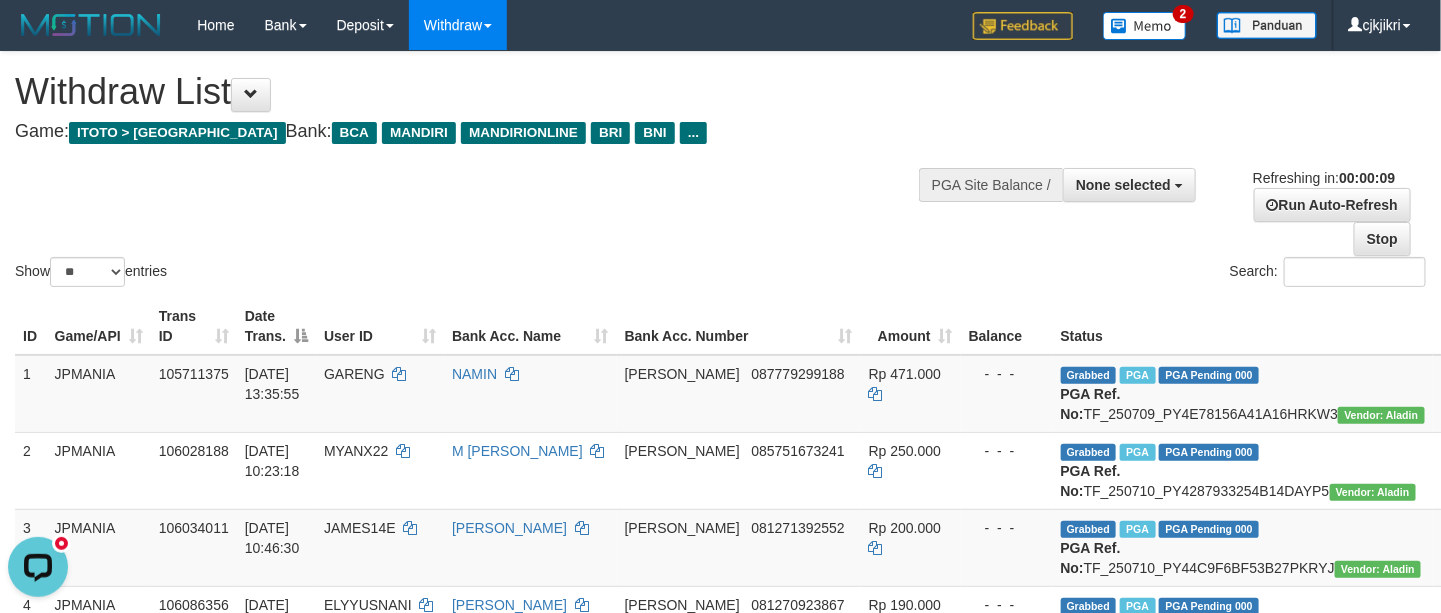 scroll, scrollTop: 0, scrollLeft: 0, axis: both 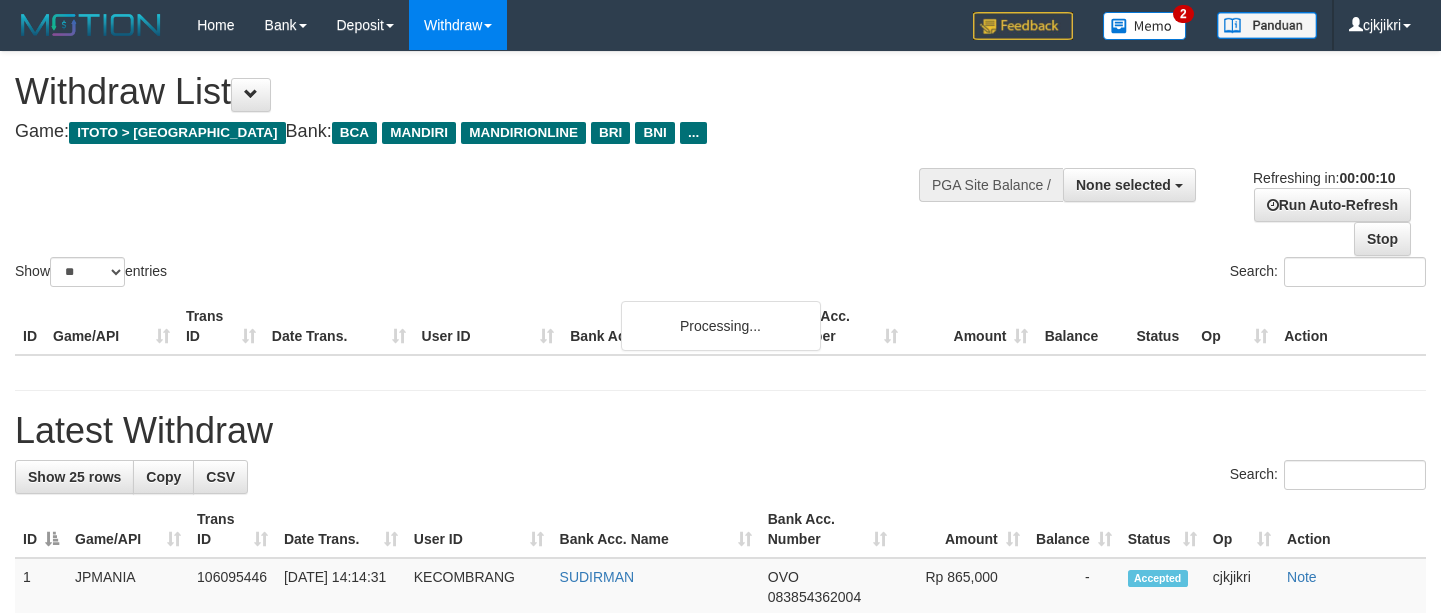 select 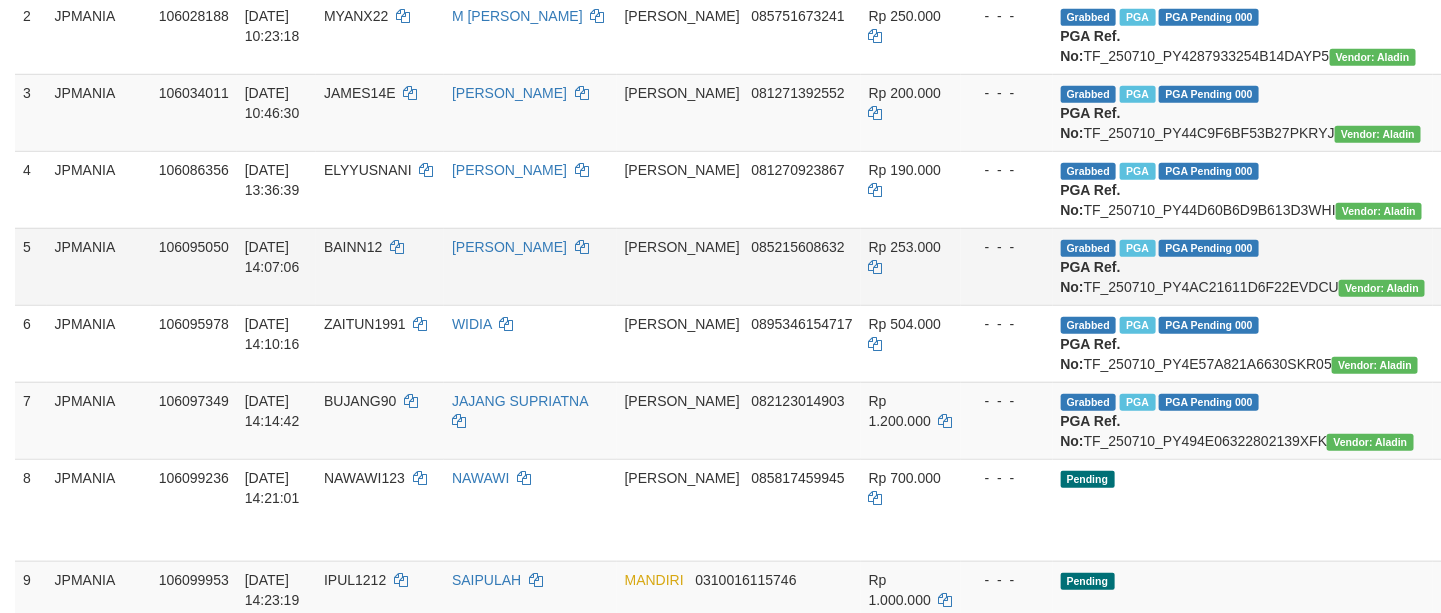 scroll, scrollTop: 450, scrollLeft: 0, axis: vertical 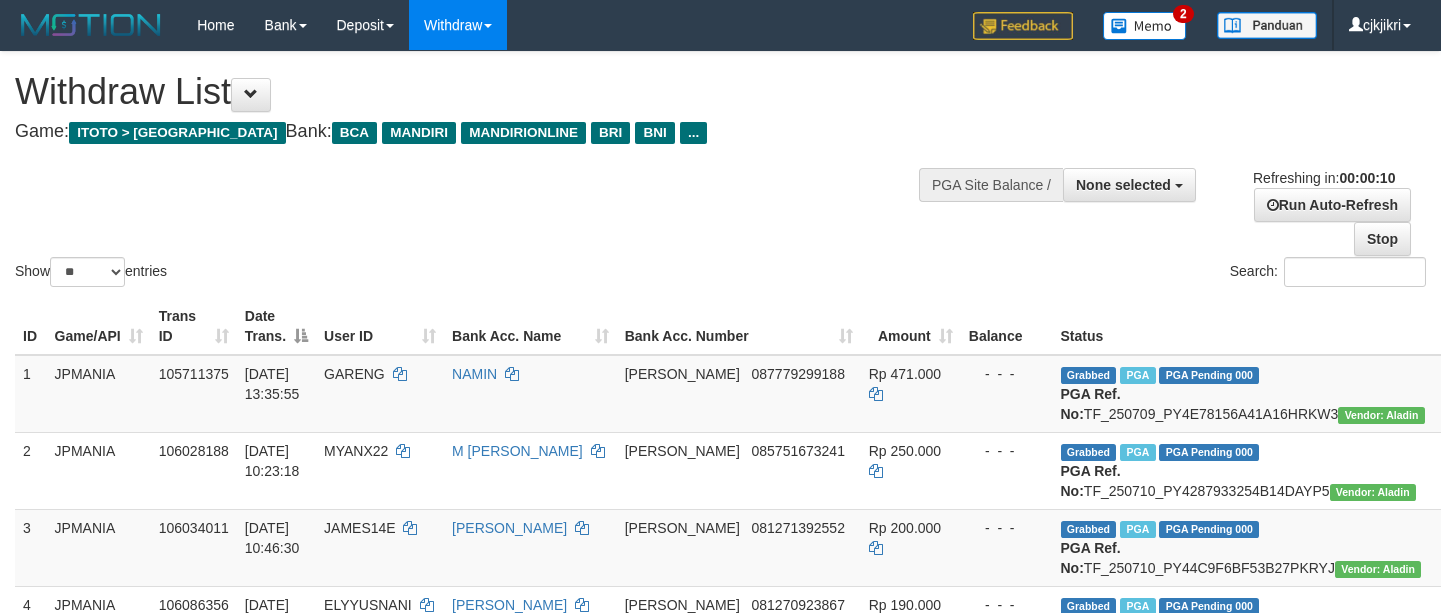 select 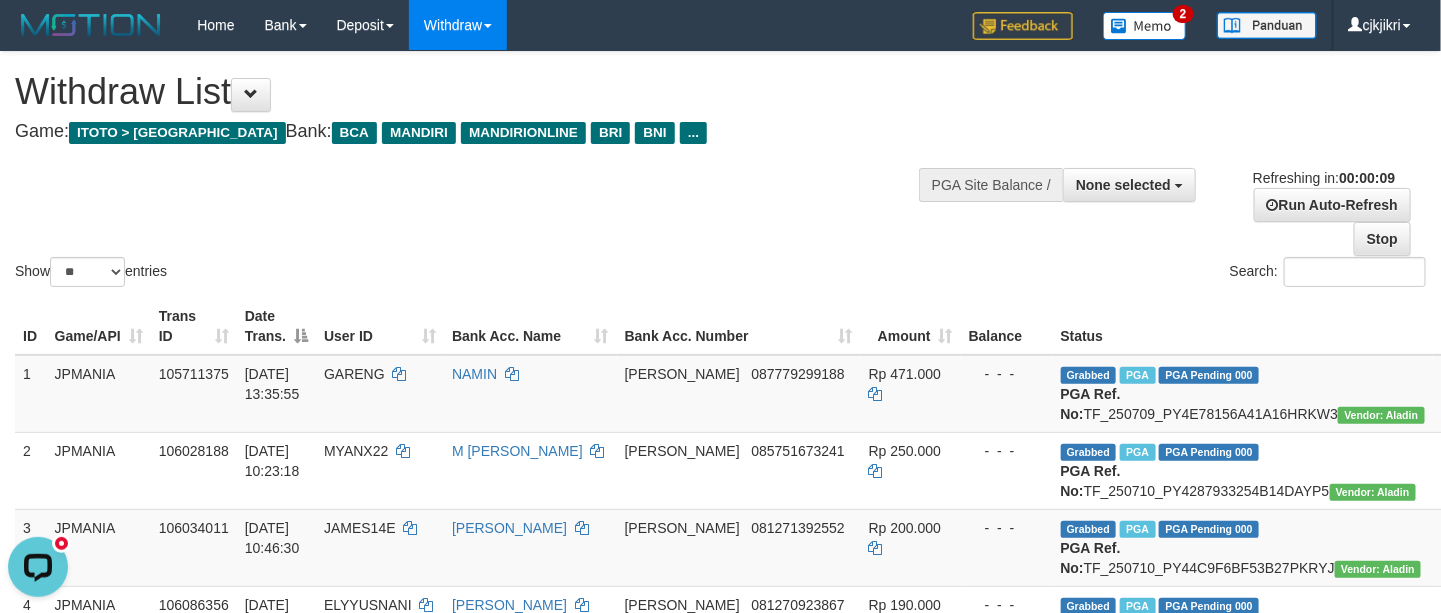 scroll, scrollTop: 0, scrollLeft: 0, axis: both 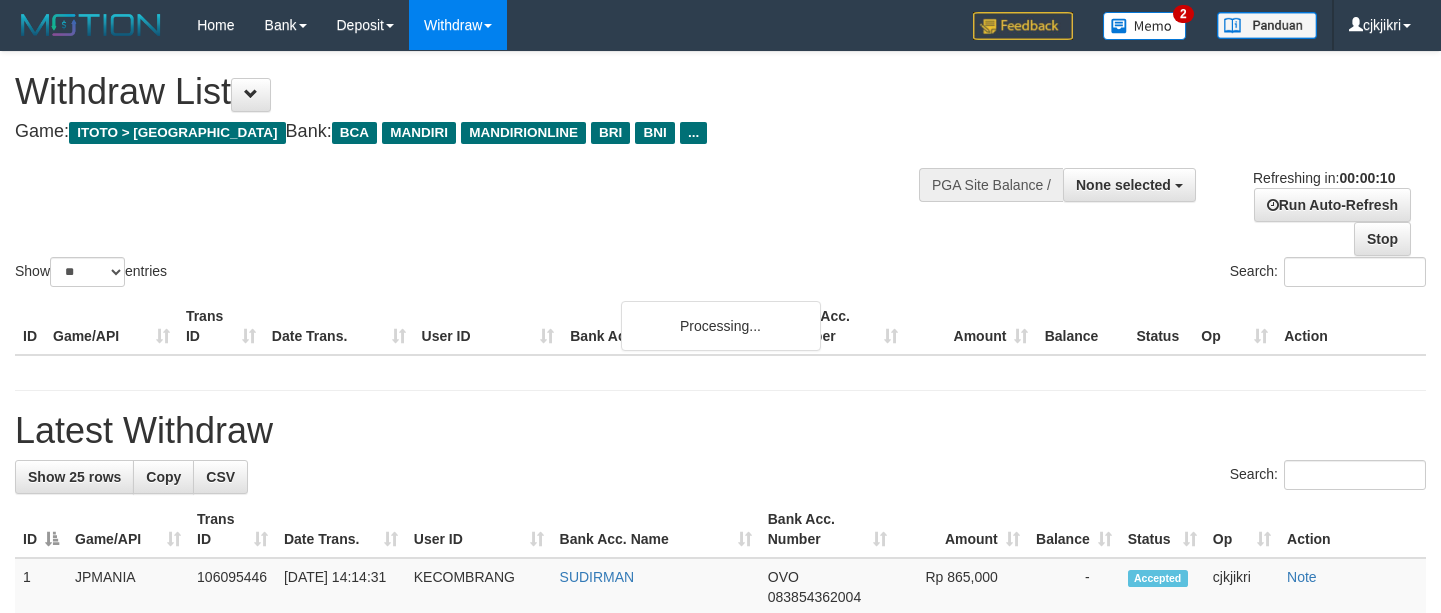select 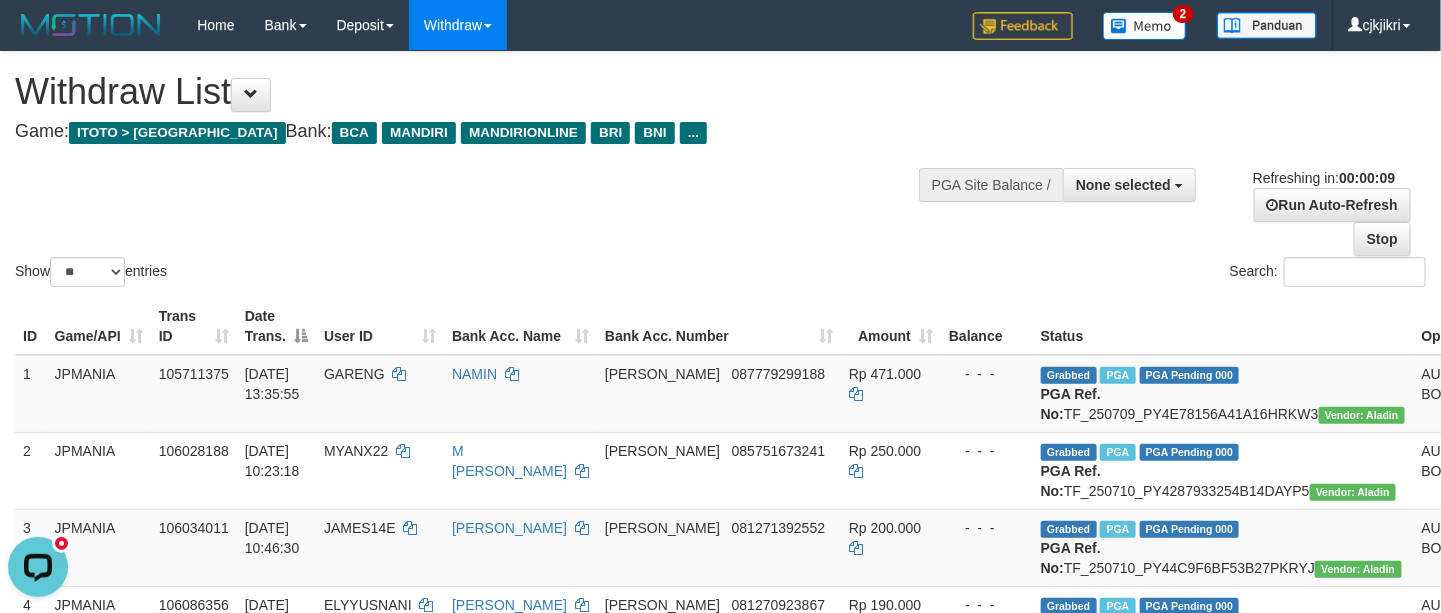 scroll, scrollTop: 0, scrollLeft: 0, axis: both 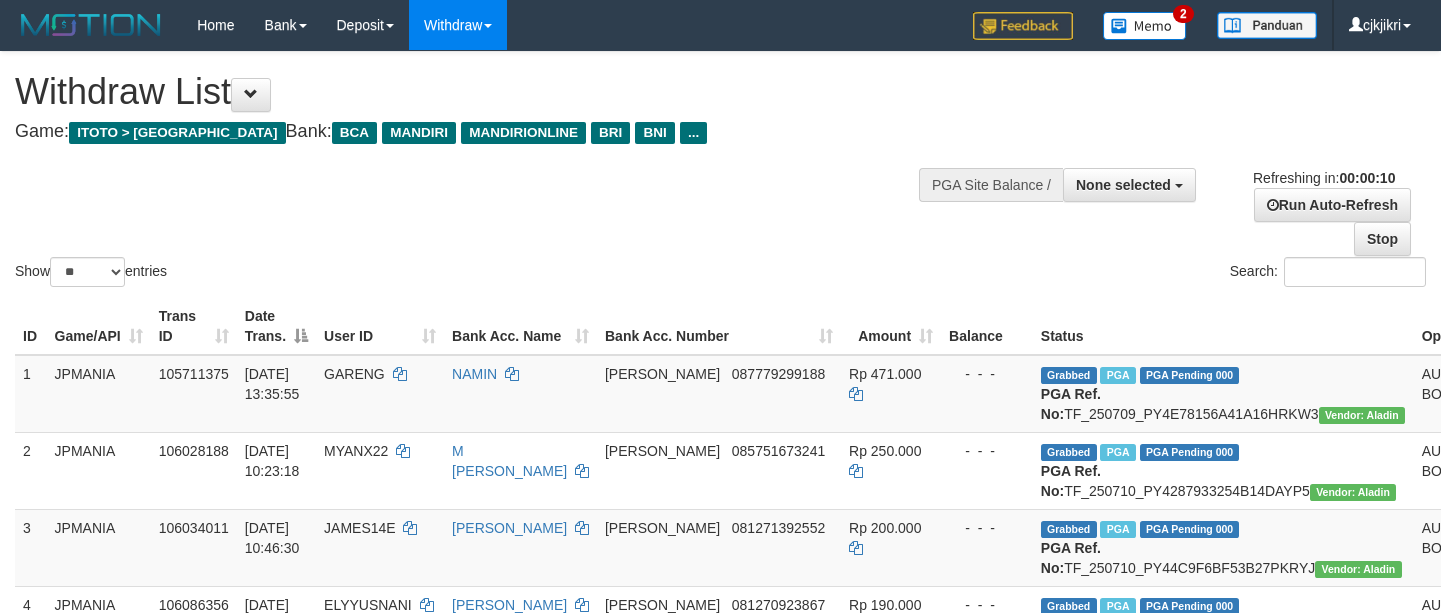 select 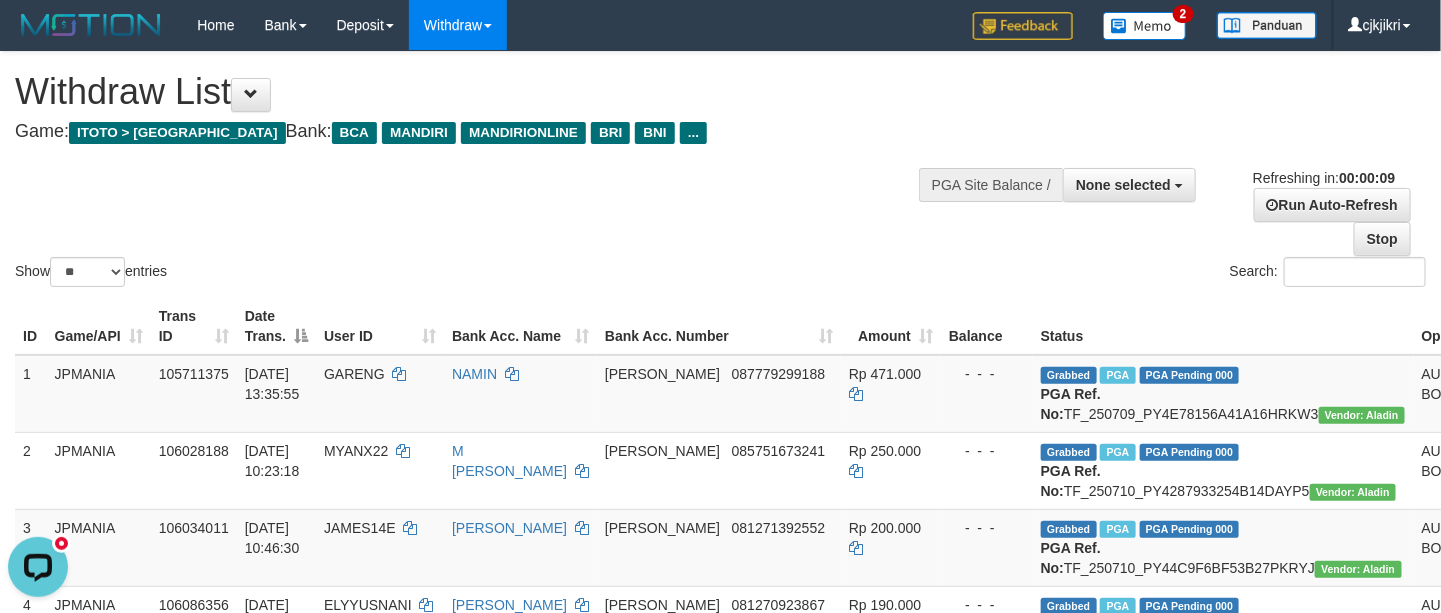 scroll, scrollTop: 0, scrollLeft: 0, axis: both 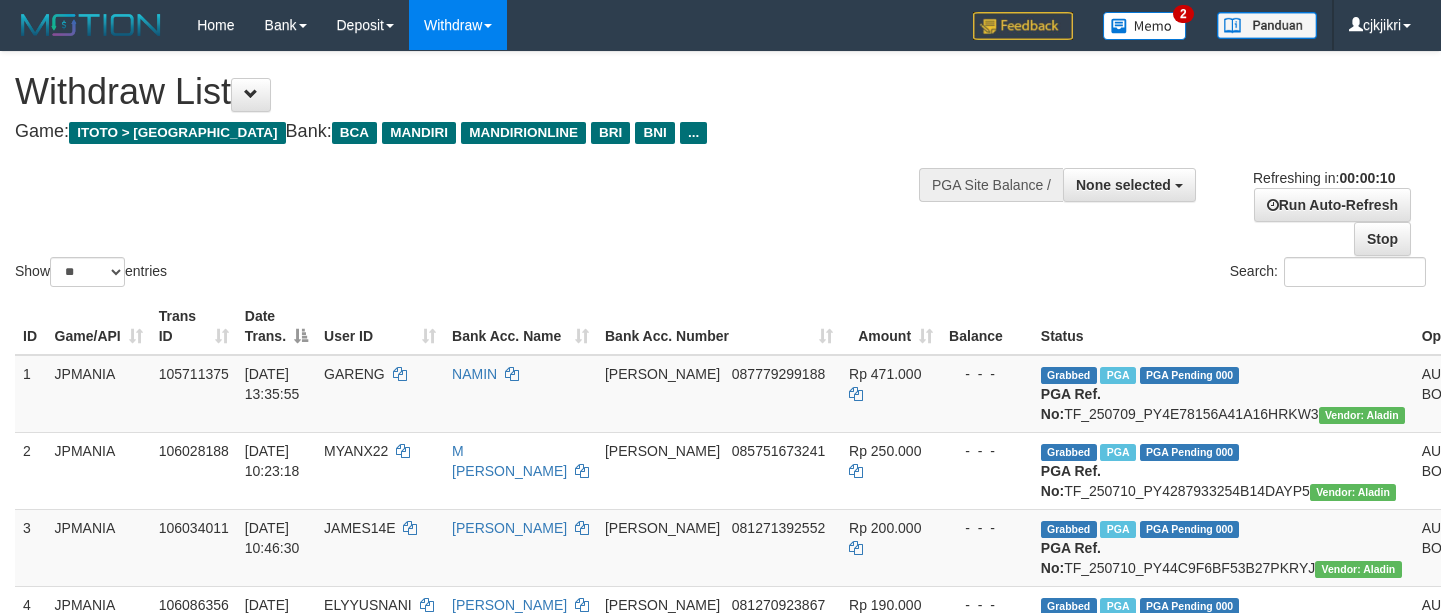 select 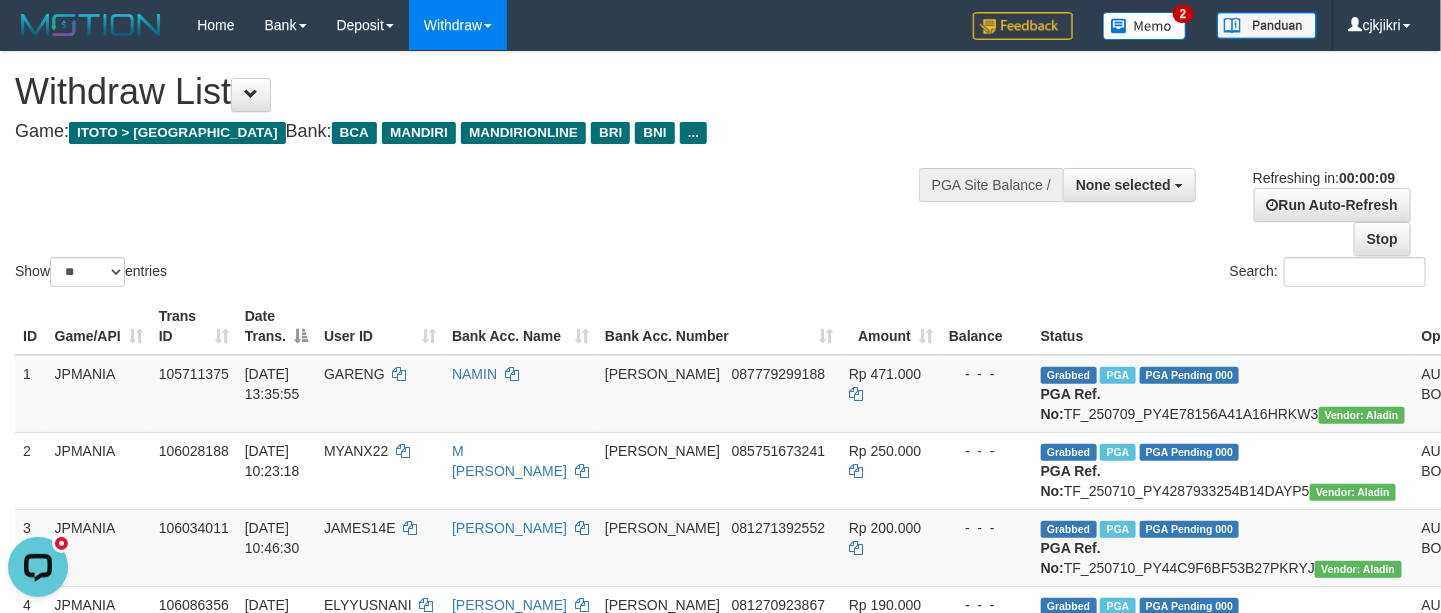 scroll, scrollTop: 0, scrollLeft: 0, axis: both 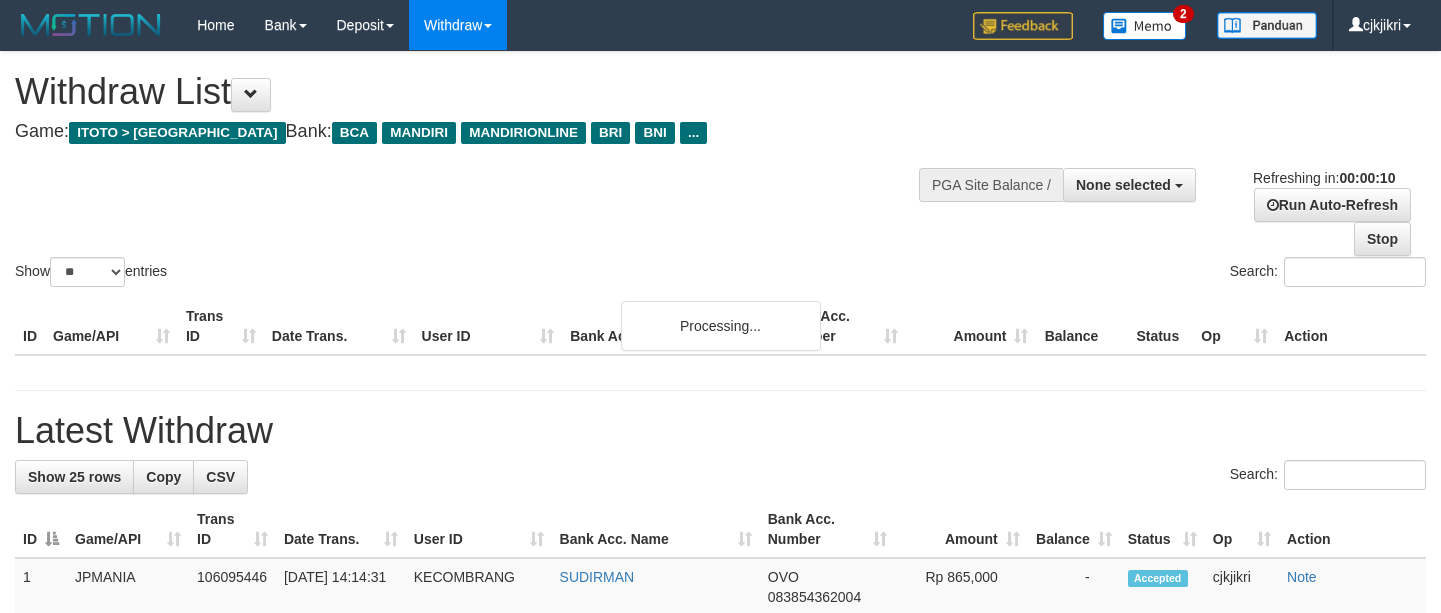 select 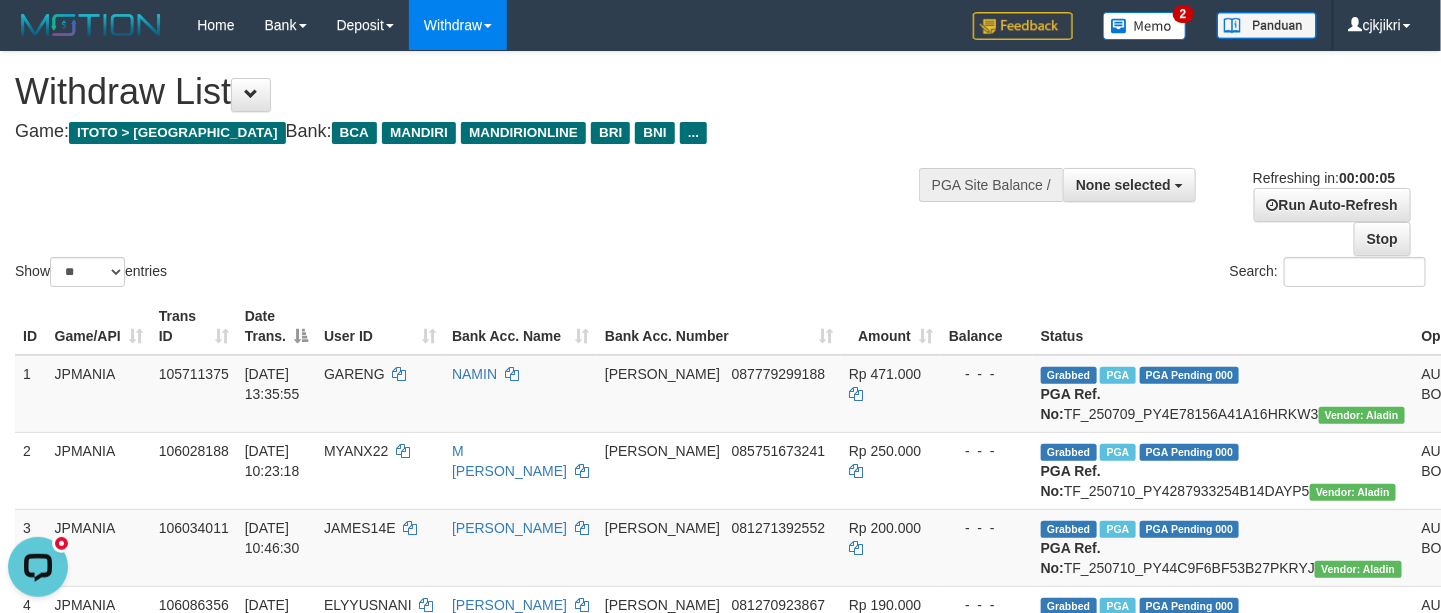 scroll, scrollTop: 0, scrollLeft: 0, axis: both 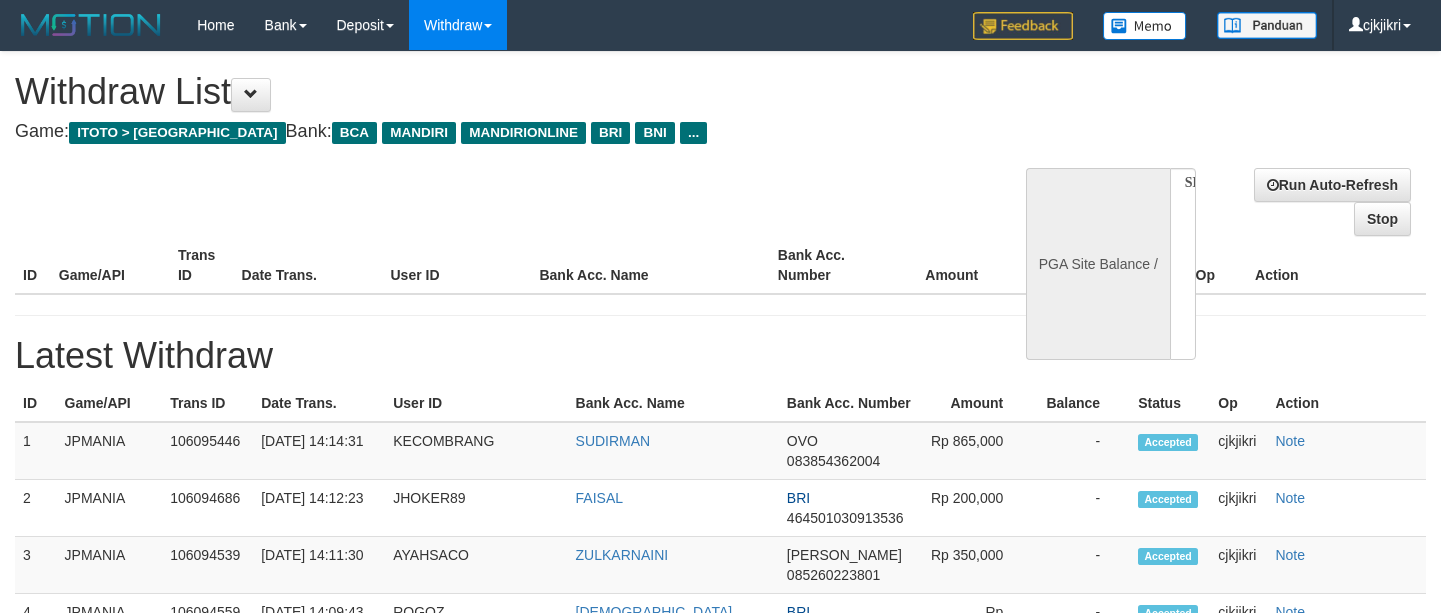 select 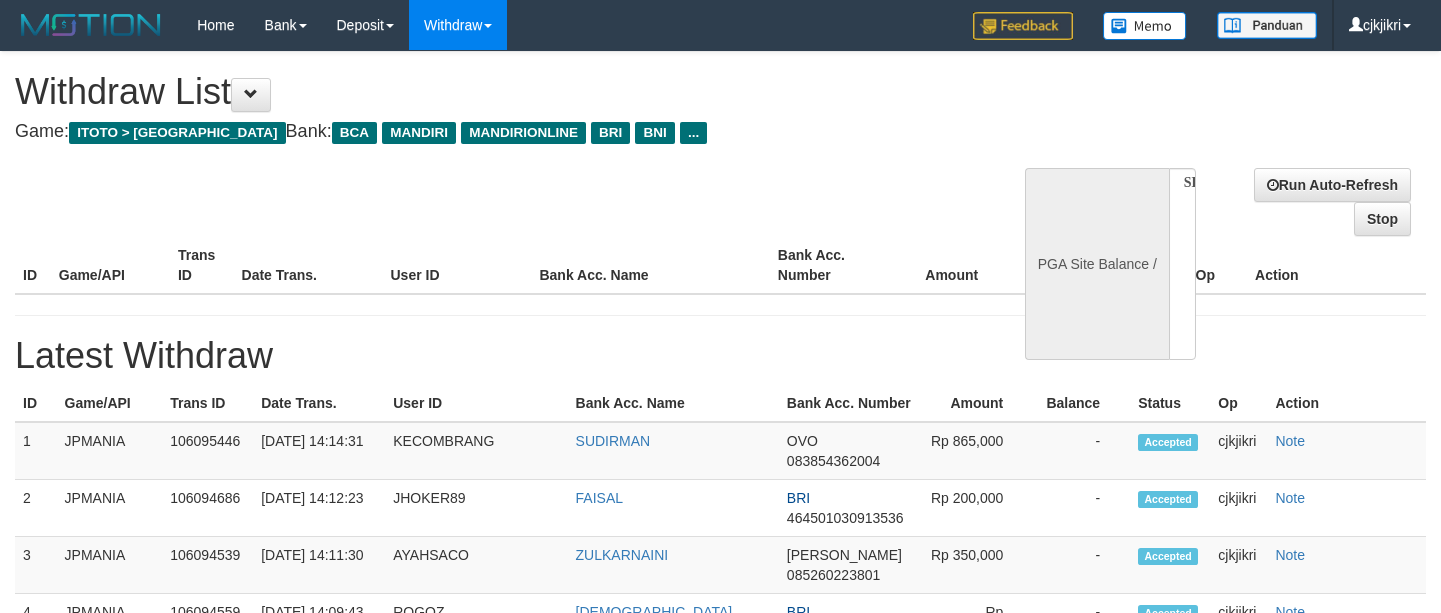 scroll, scrollTop: 0, scrollLeft: 0, axis: both 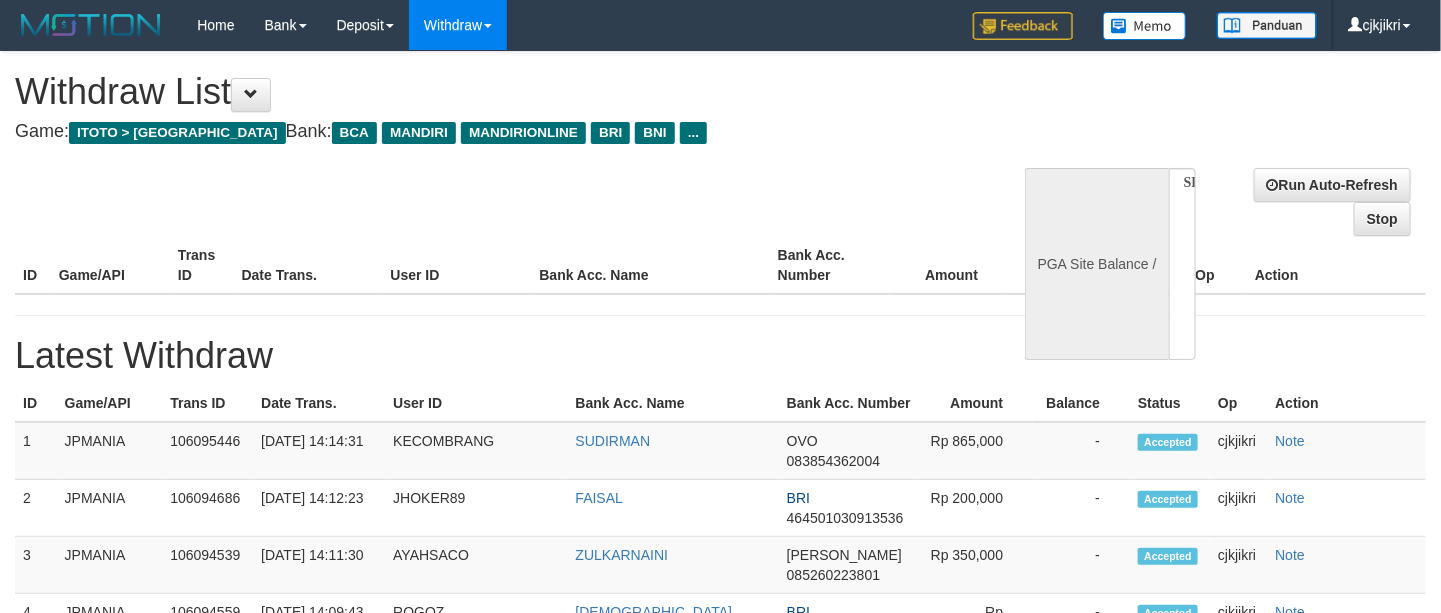 select on "**" 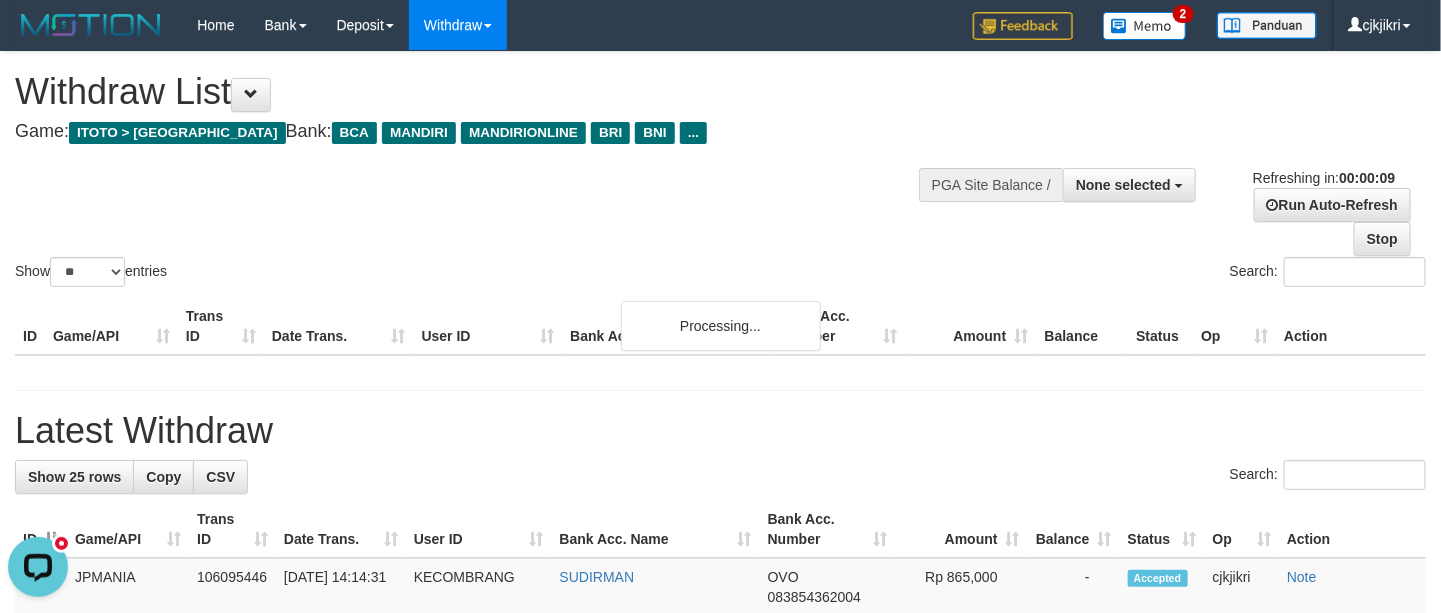 scroll, scrollTop: 0, scrollLeft: 0, axis: both 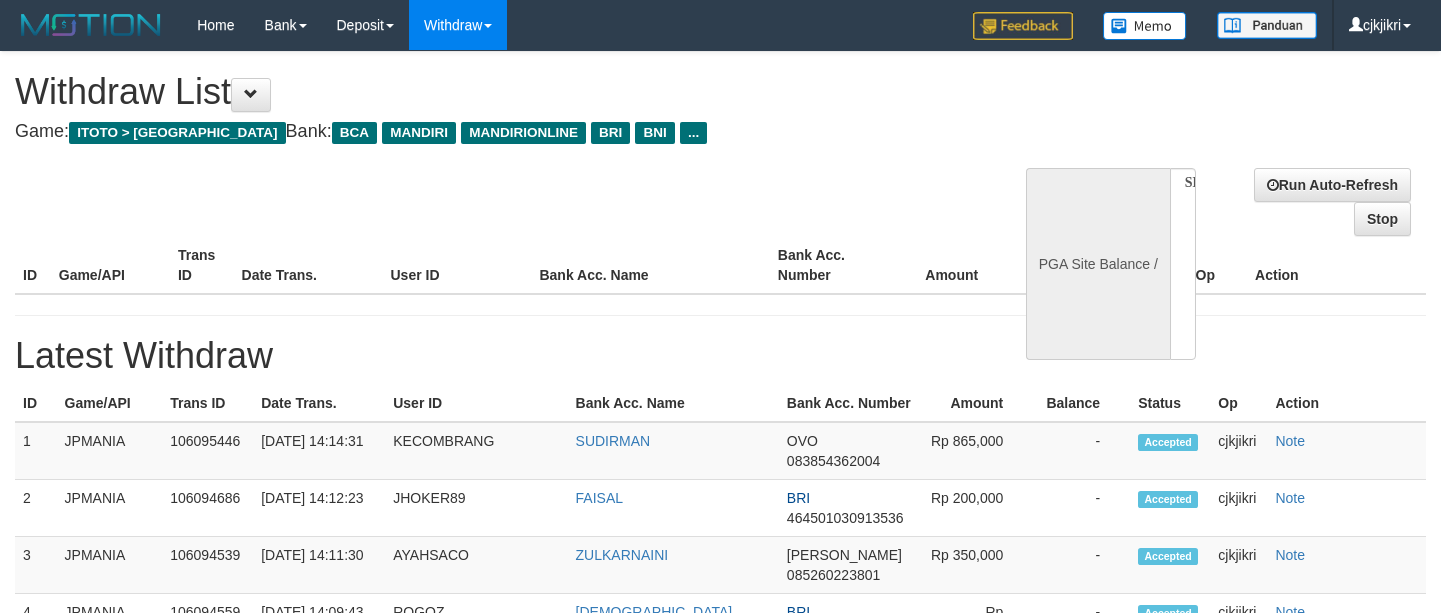 select 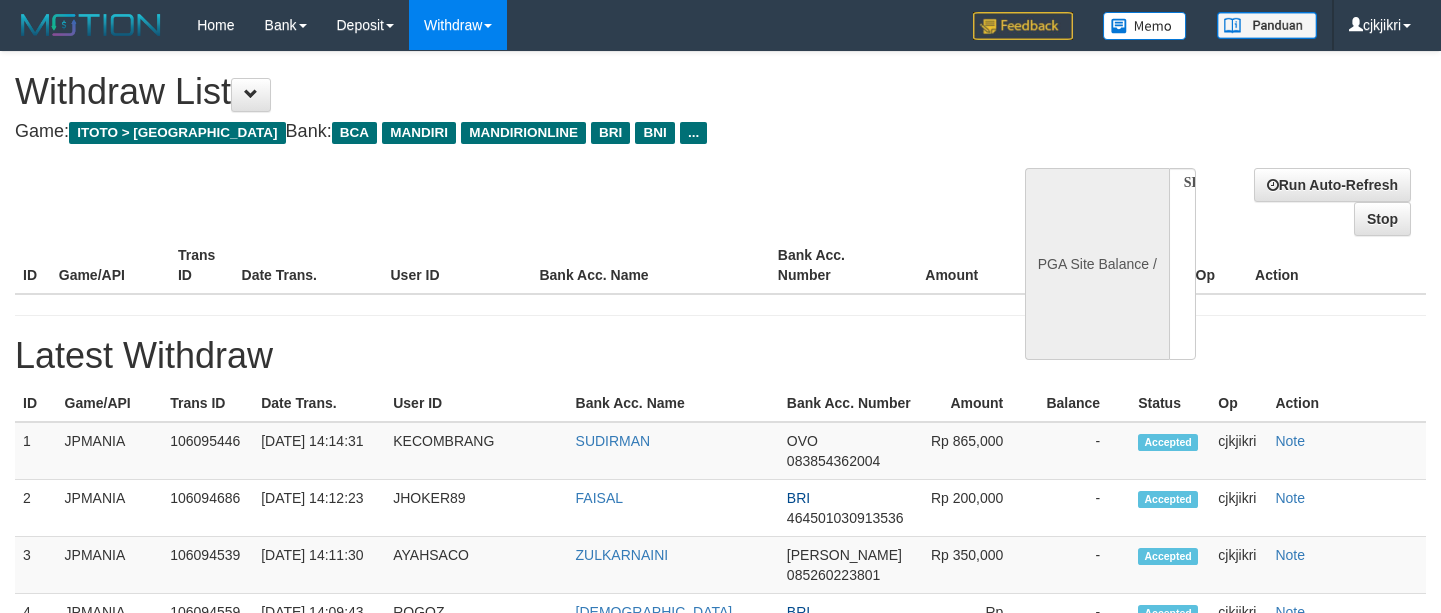 scroll, scrollTop: 0, scrollLeft: 0, axis: both 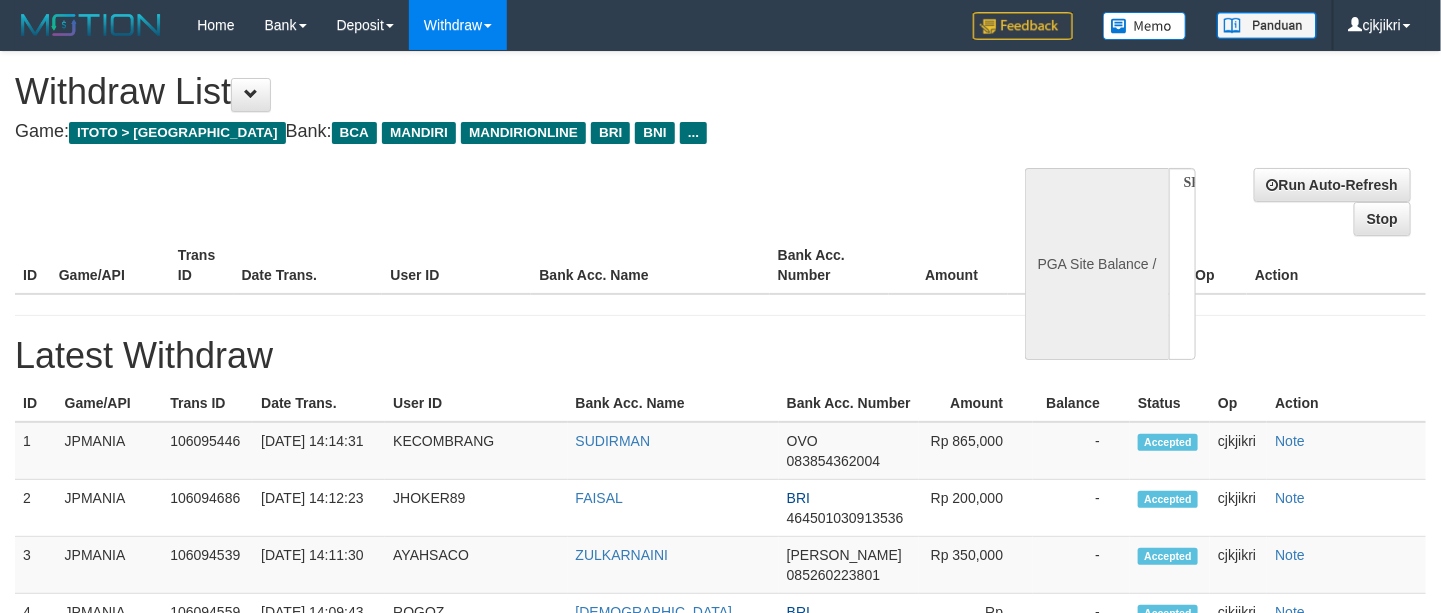 select on "**" 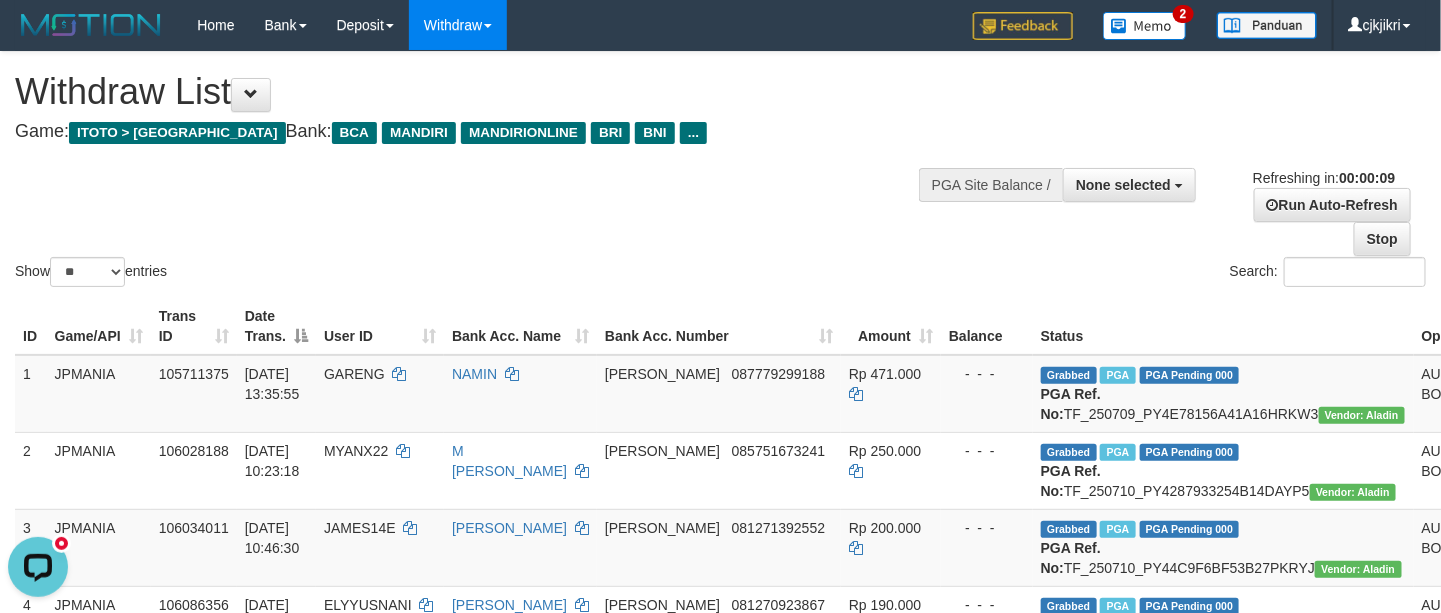 scroll, scrollTop: 0, scrollLeft: 0, axis: both 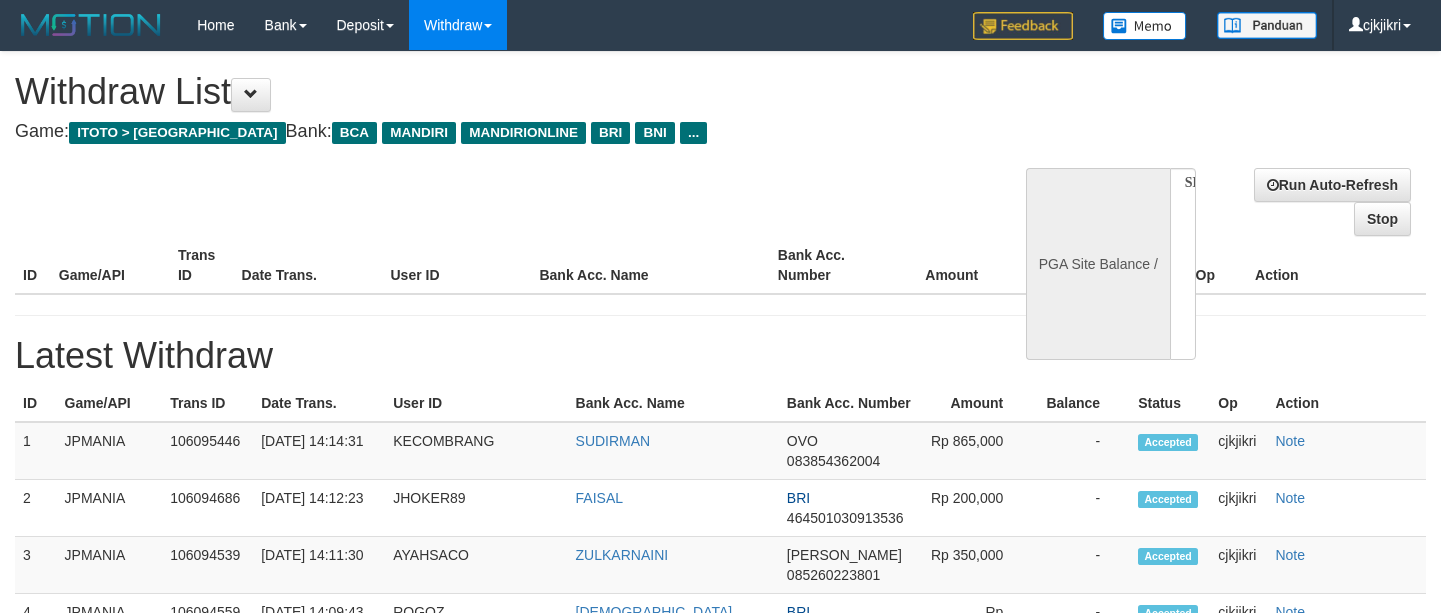 select 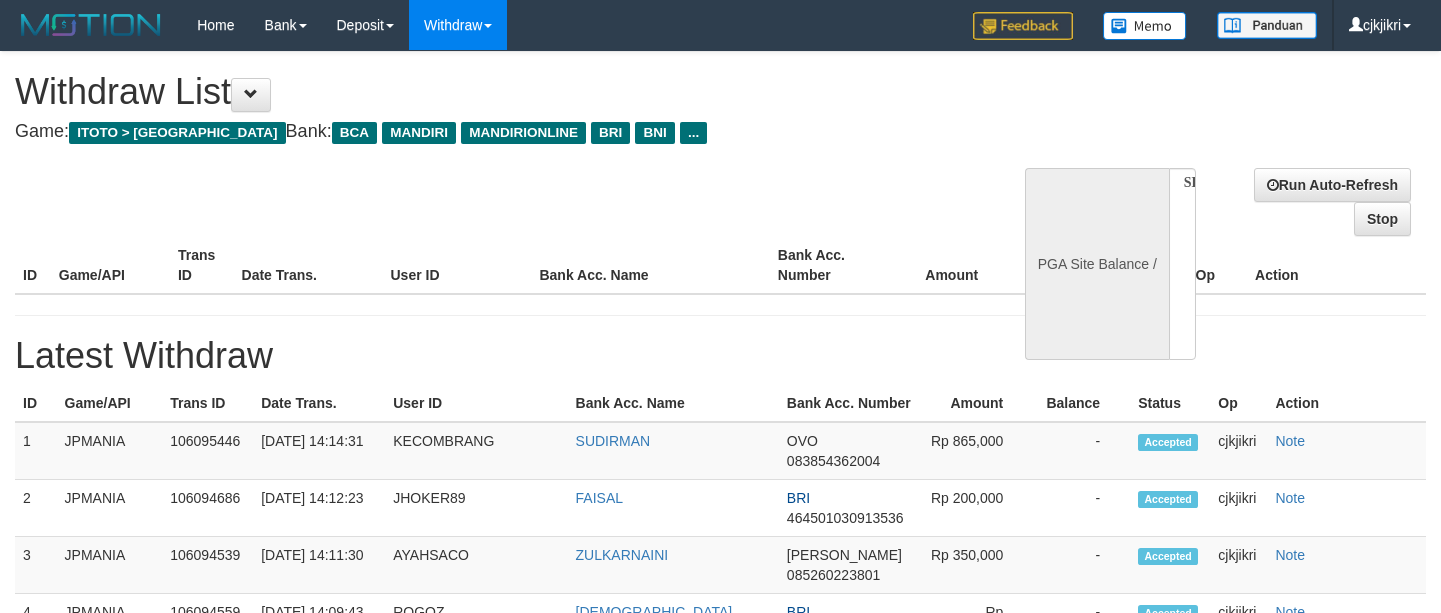 scroll, scrollTop: 0, scrollLeft: 0, axis: both 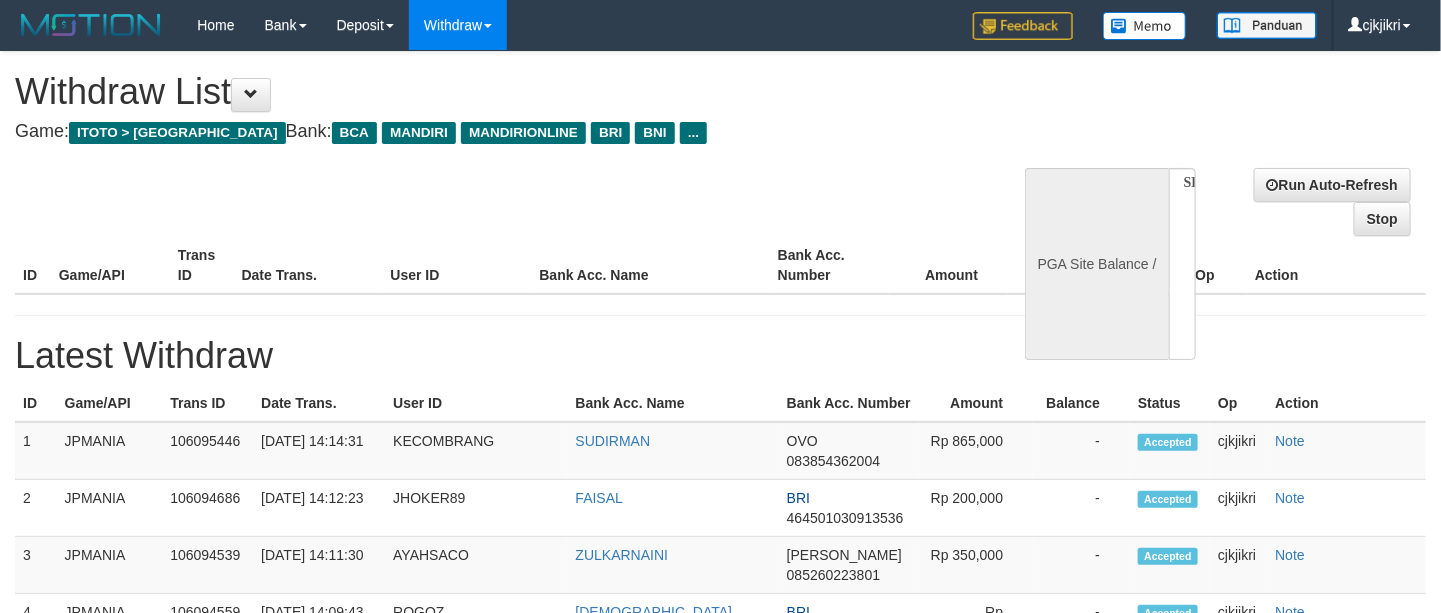 select on "**" 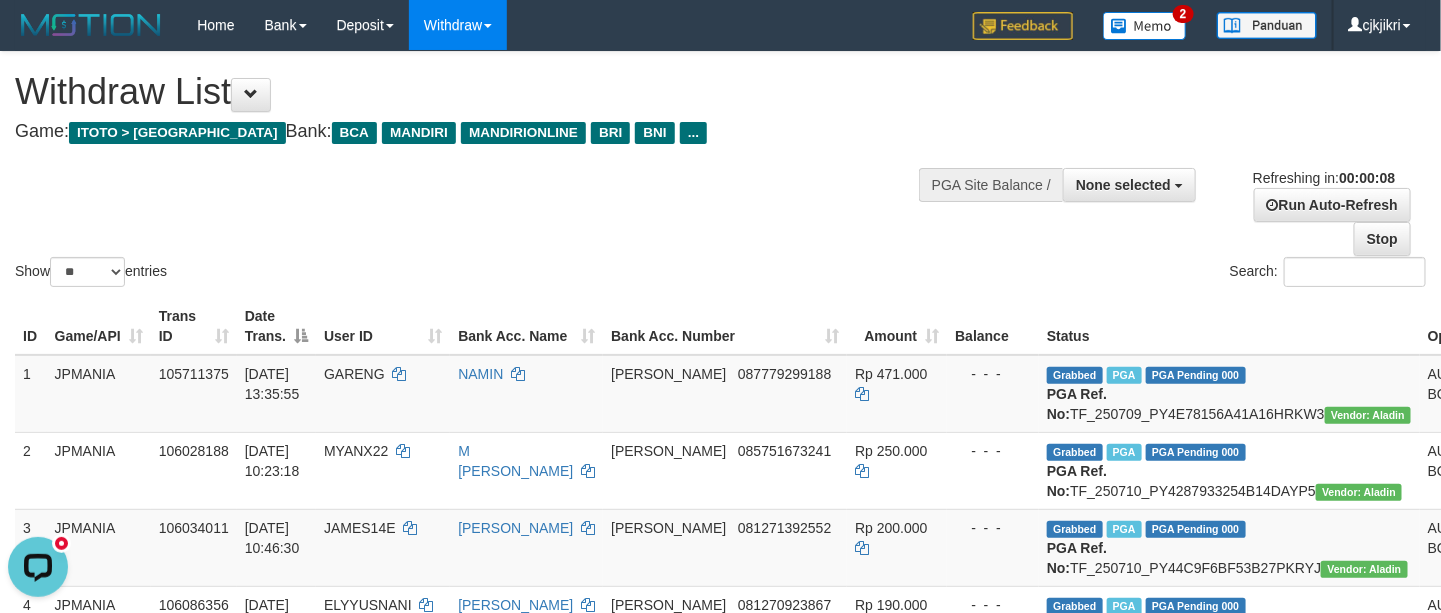scroll, scrollTop: 0, scrollLeft: 0, axis: both 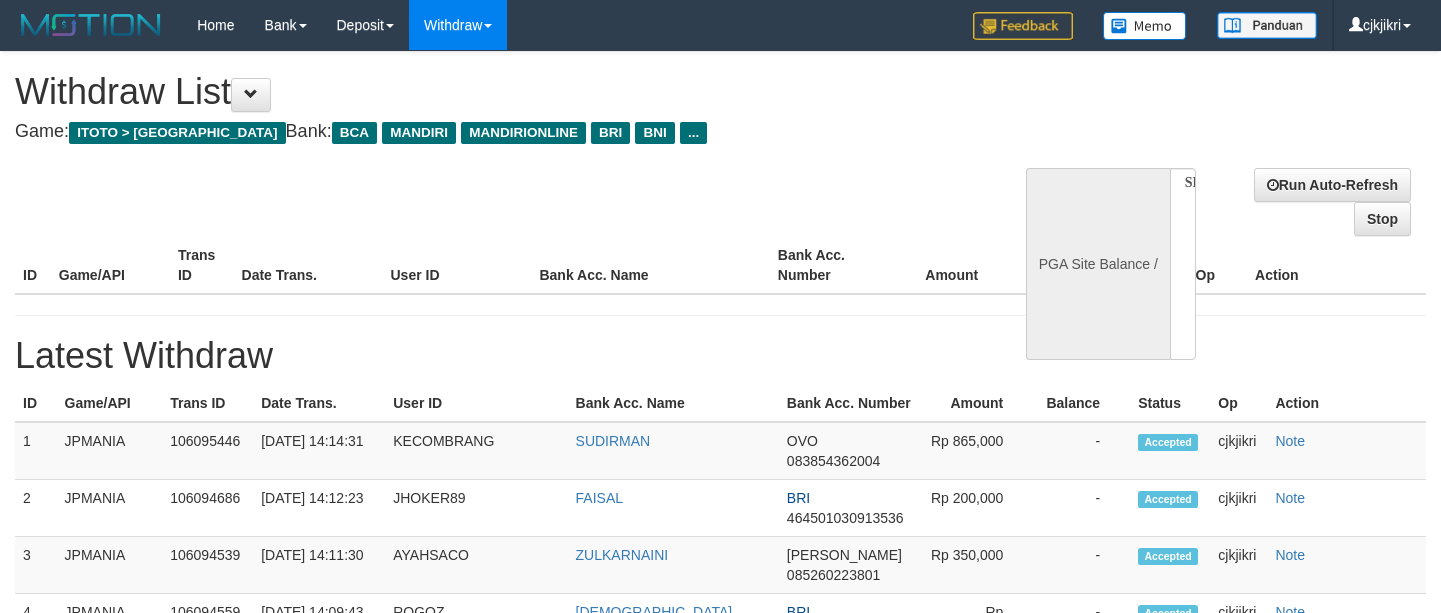 select 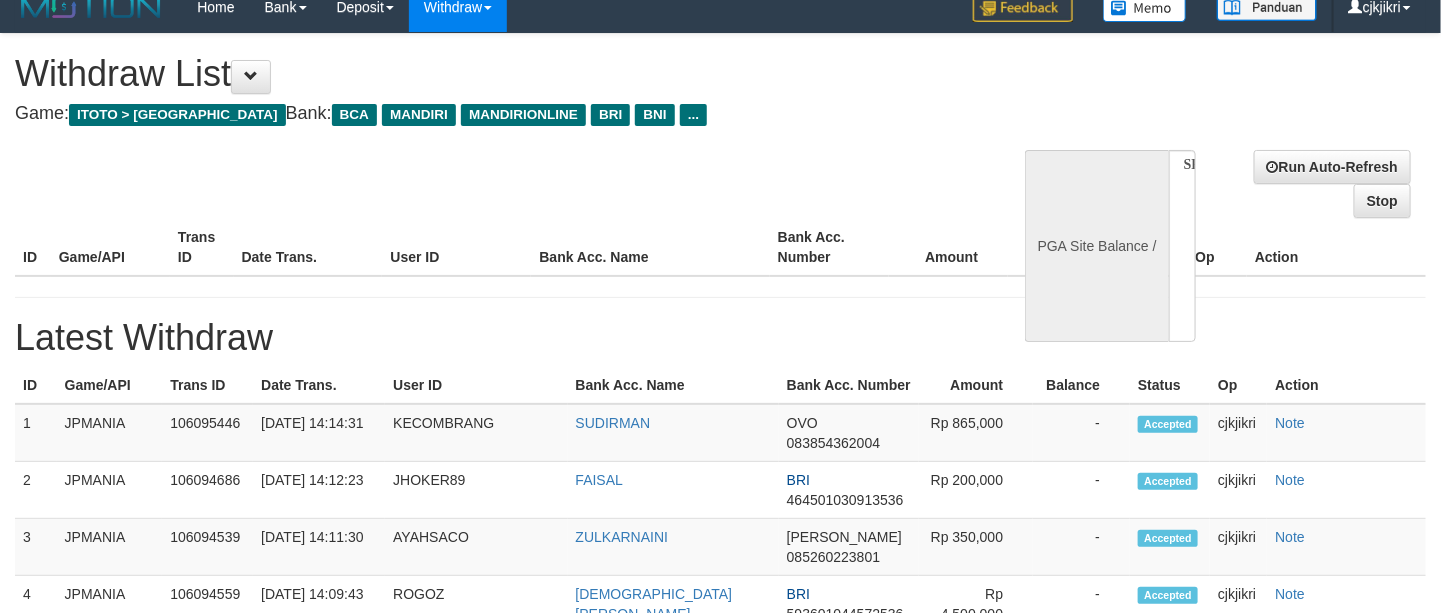 scroll, scrollTop: 0, scrollLeft: 0, axis: both 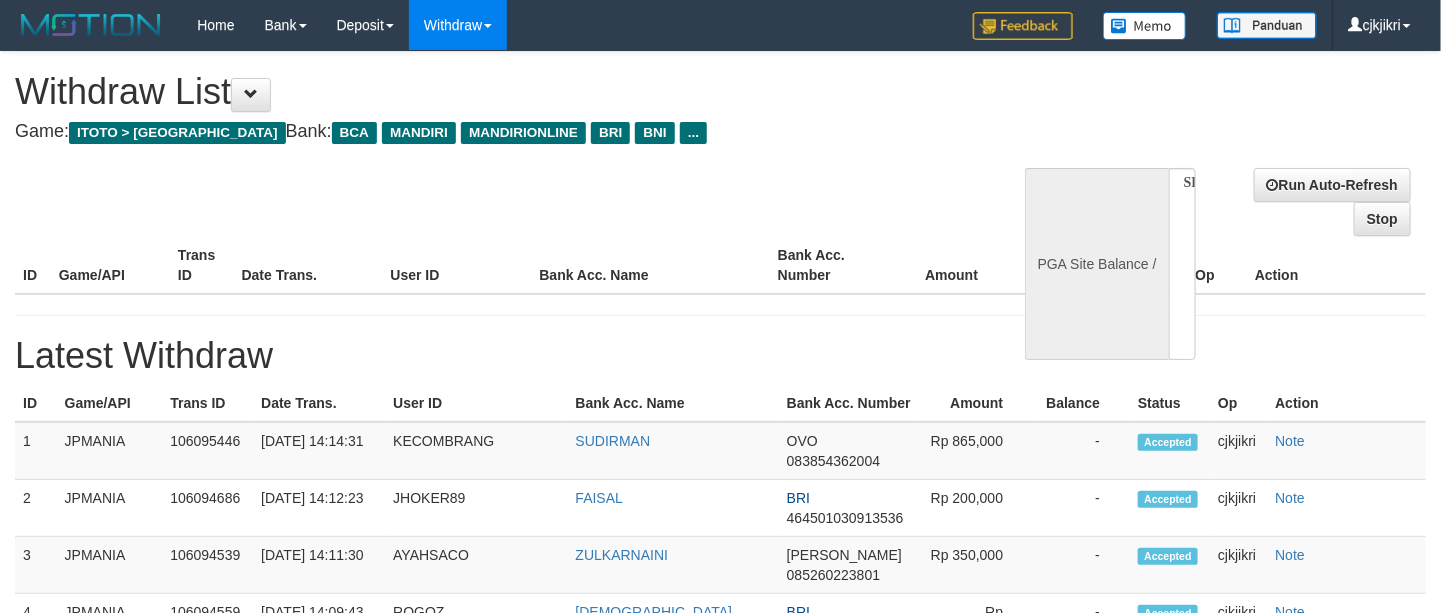 select on "**" 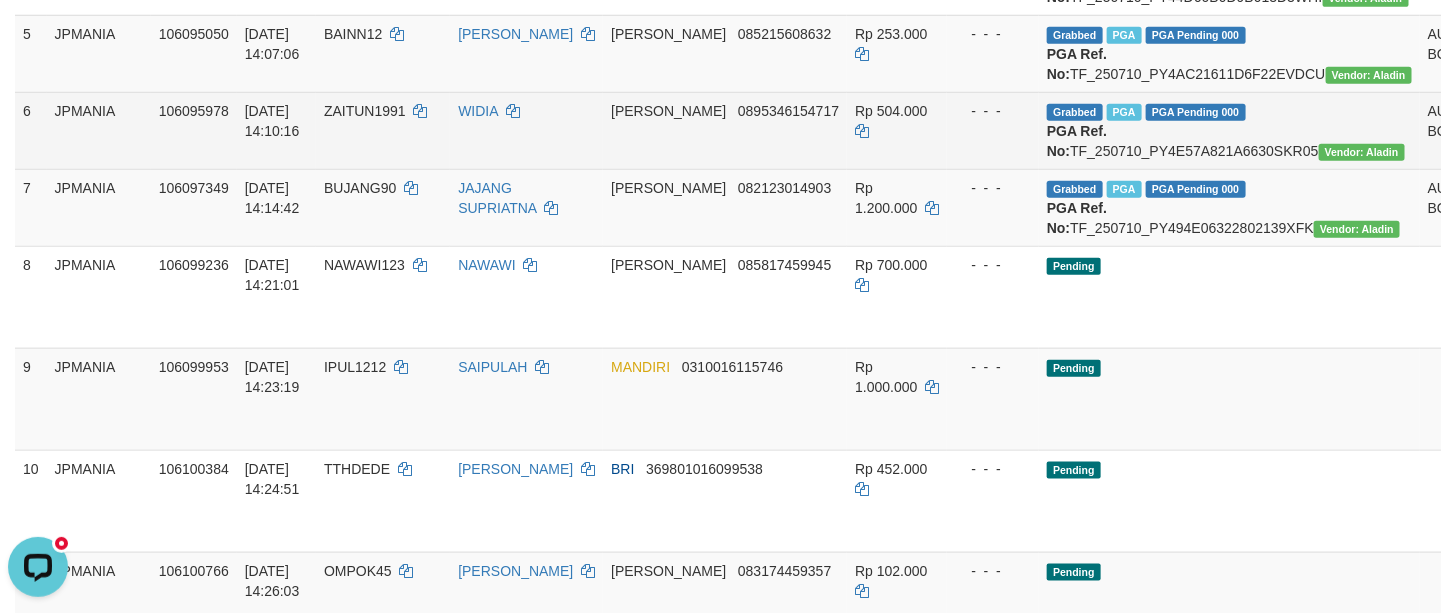 scroll, scrollTop: 750, scrollLeft: 0, axis: vertical 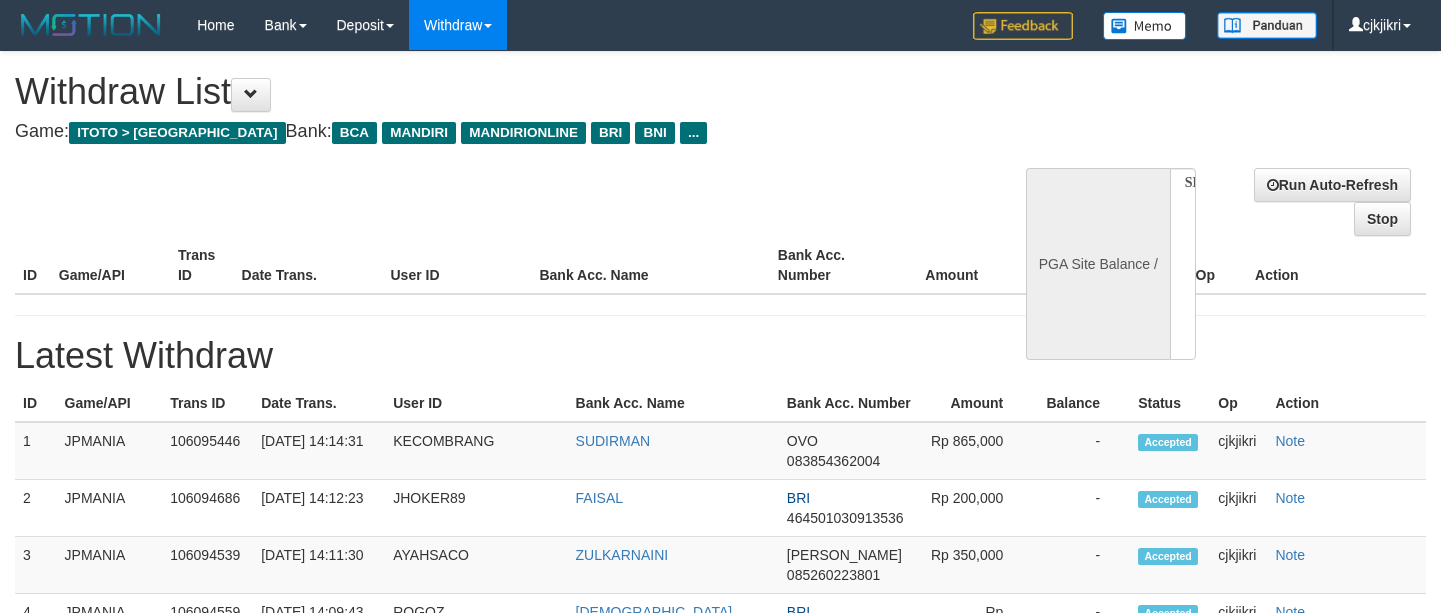 select 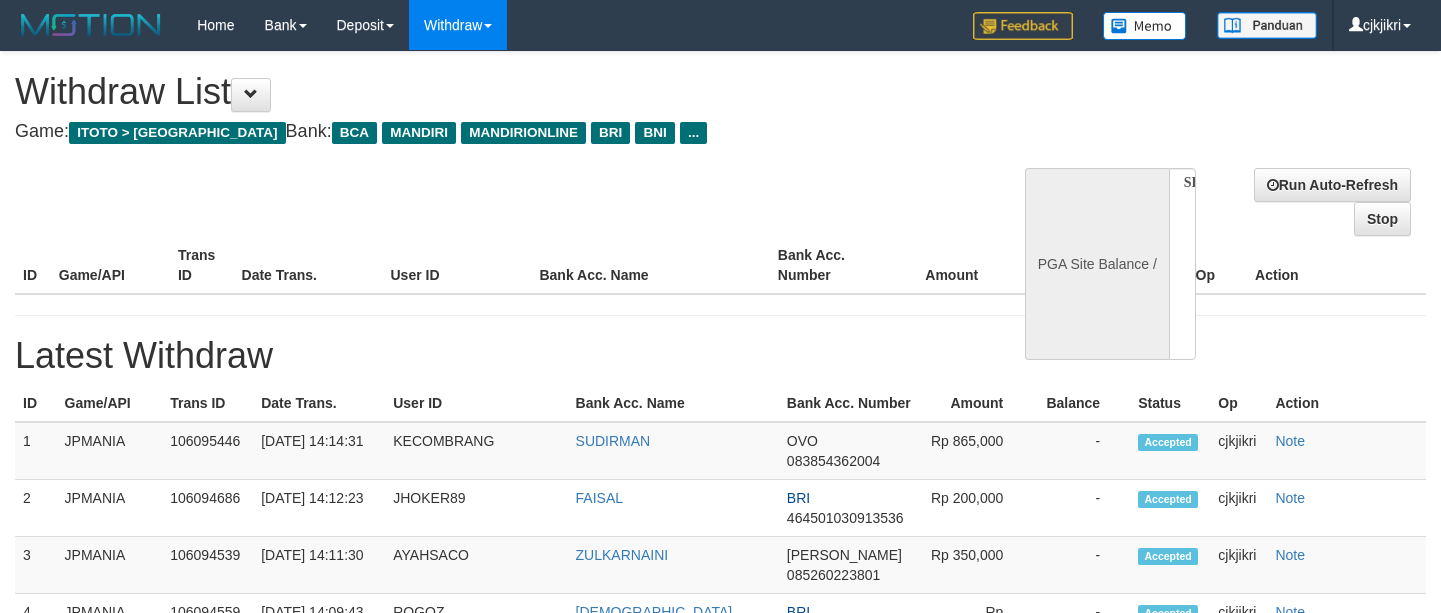 scroll, scrollTop: 0, scrollLeft: 0, axis: both 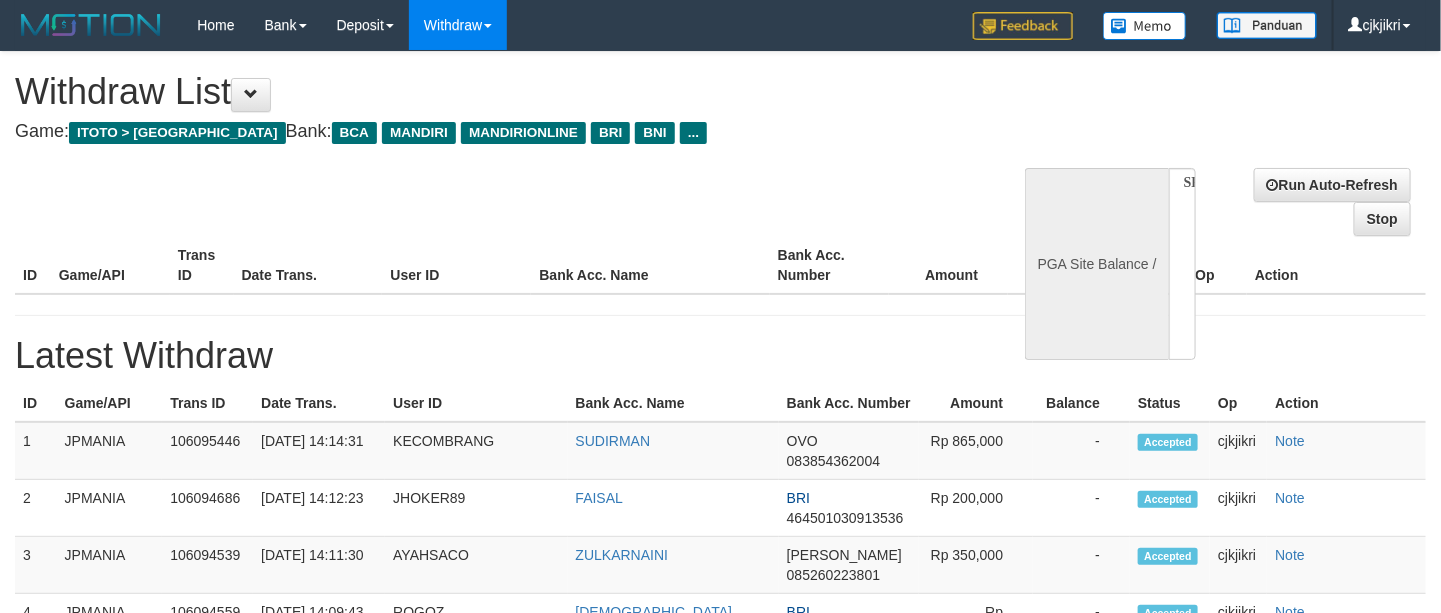 select on "**" 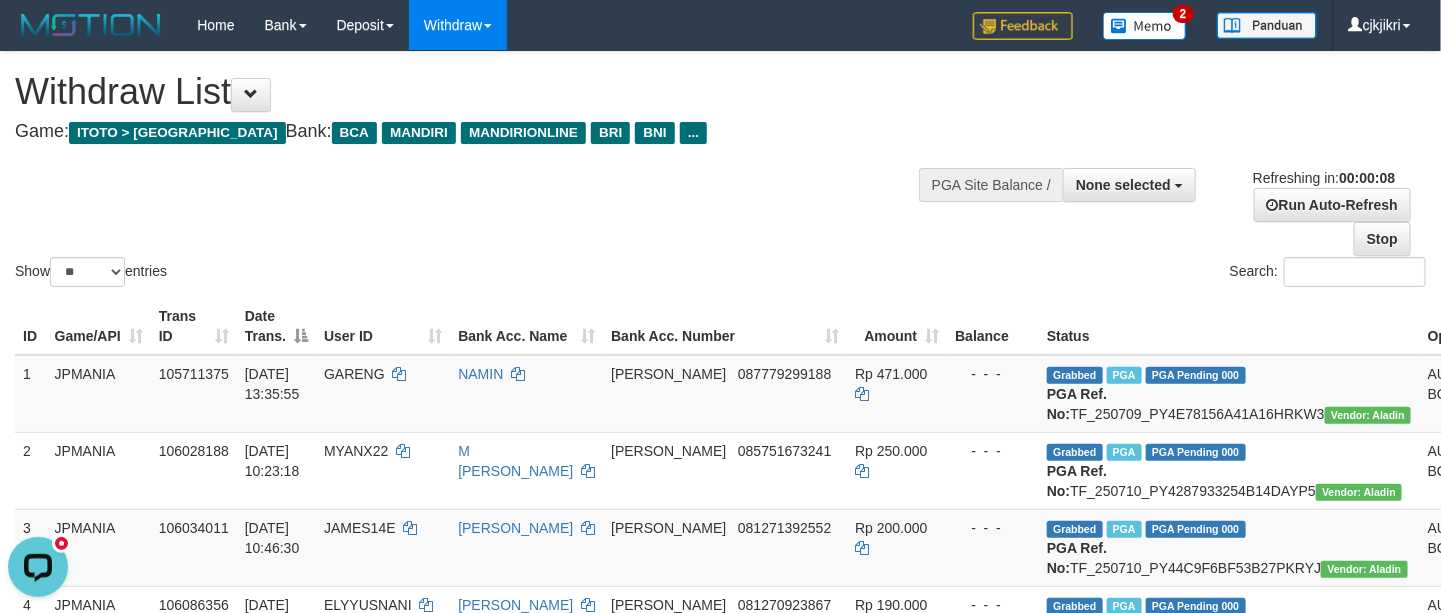 scroll, scrollTop: 0, scrollLeft: 0, axis: both 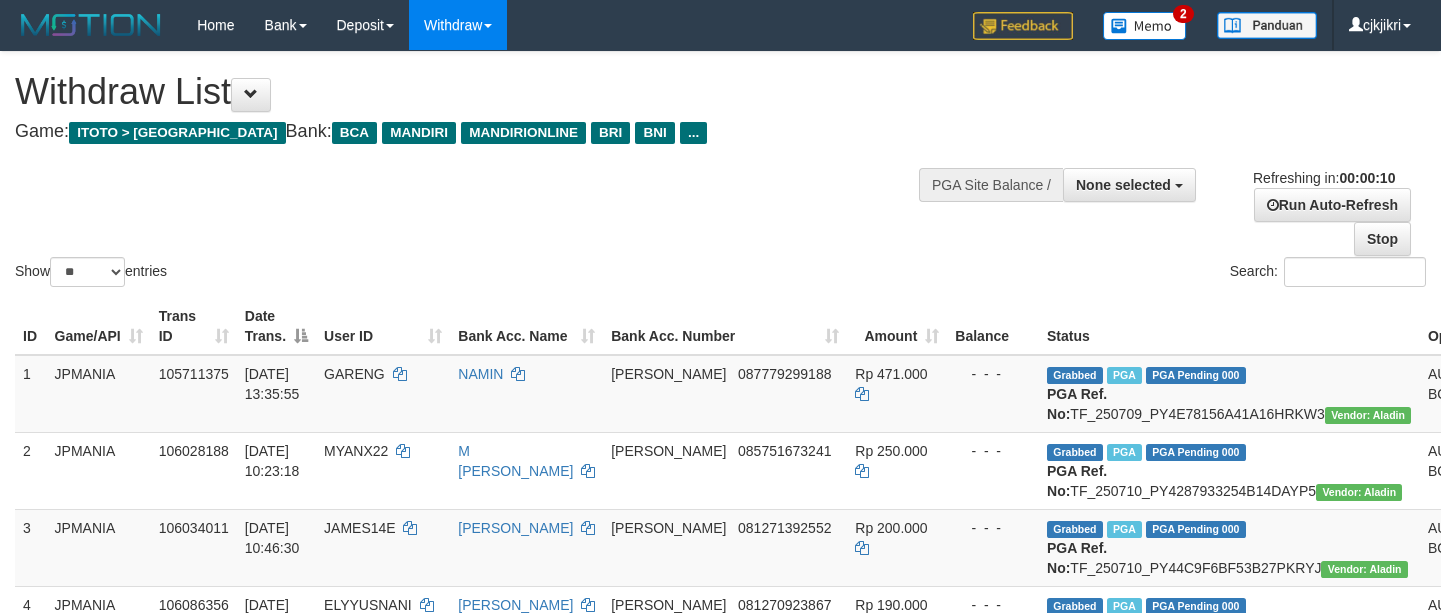 select 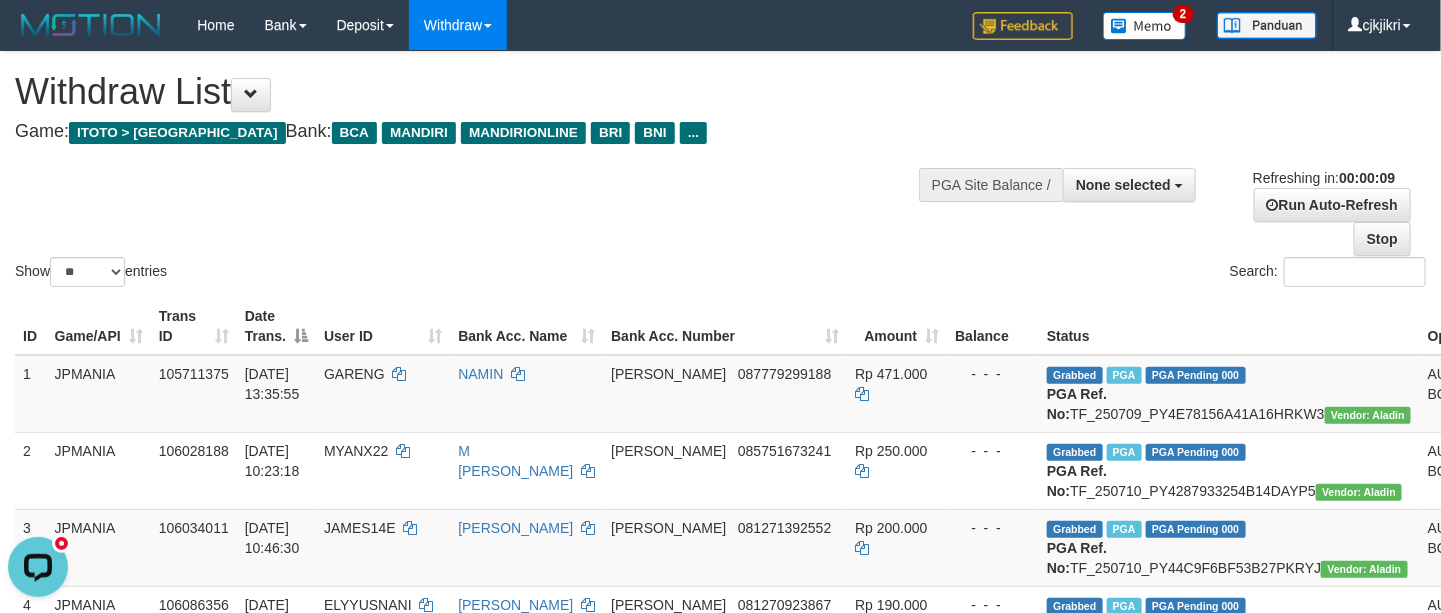 scroll, scrollTop: 0, scrollLeft: 0, axis: both 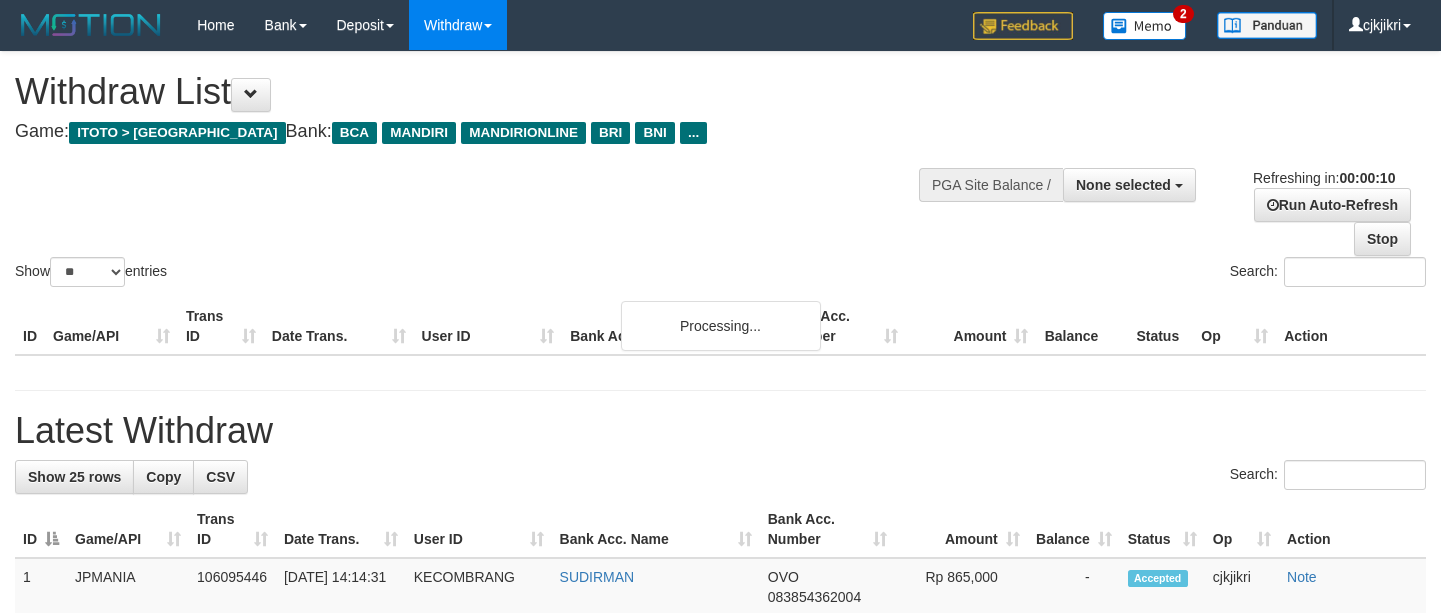 select 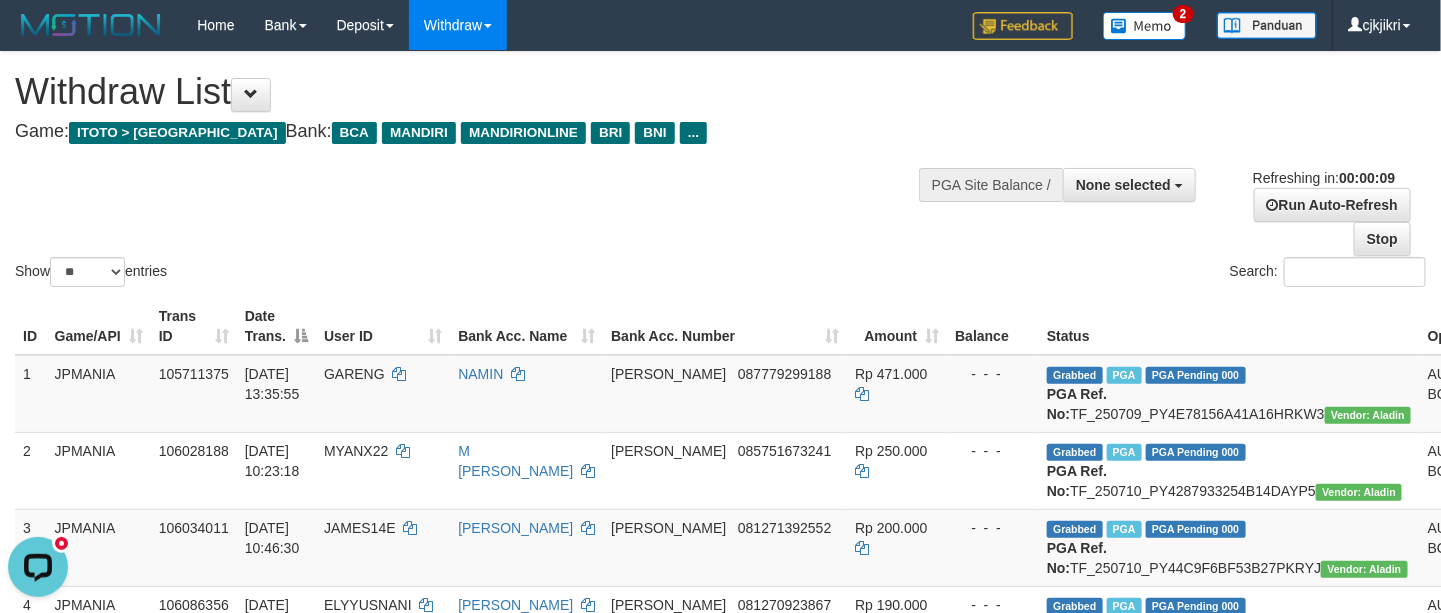 scroll, scrollTop: 0, scrollLeft: 0, axis: both 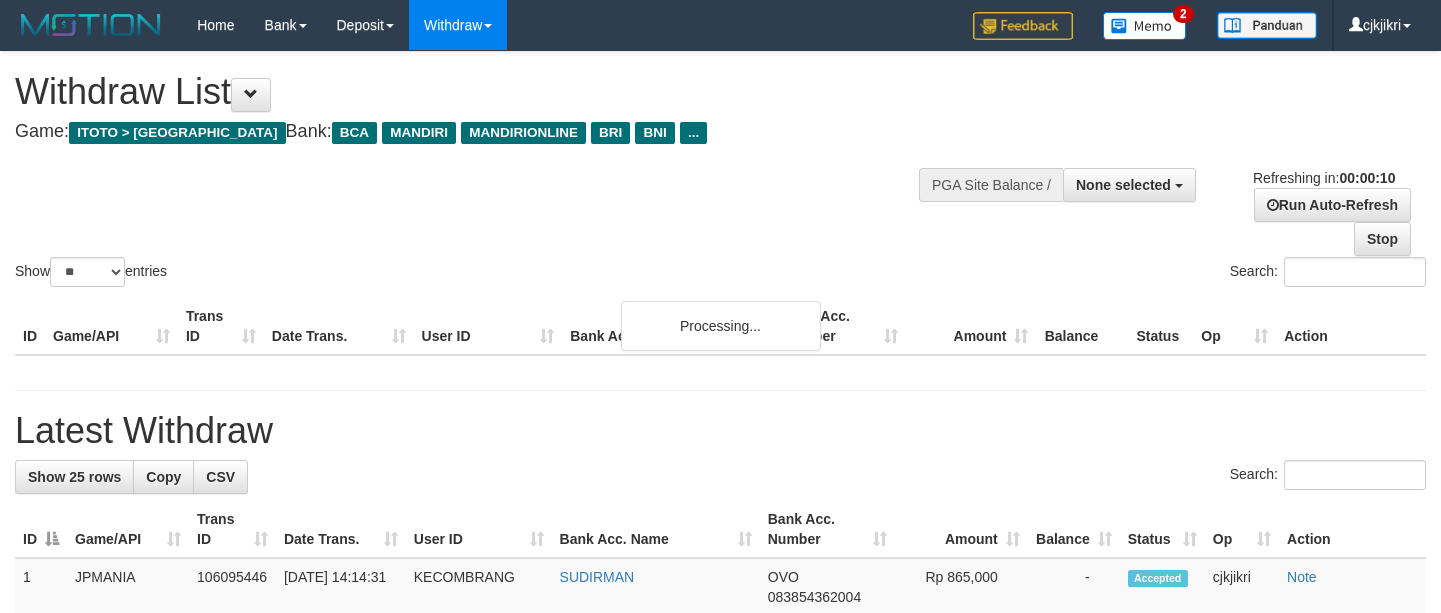 select 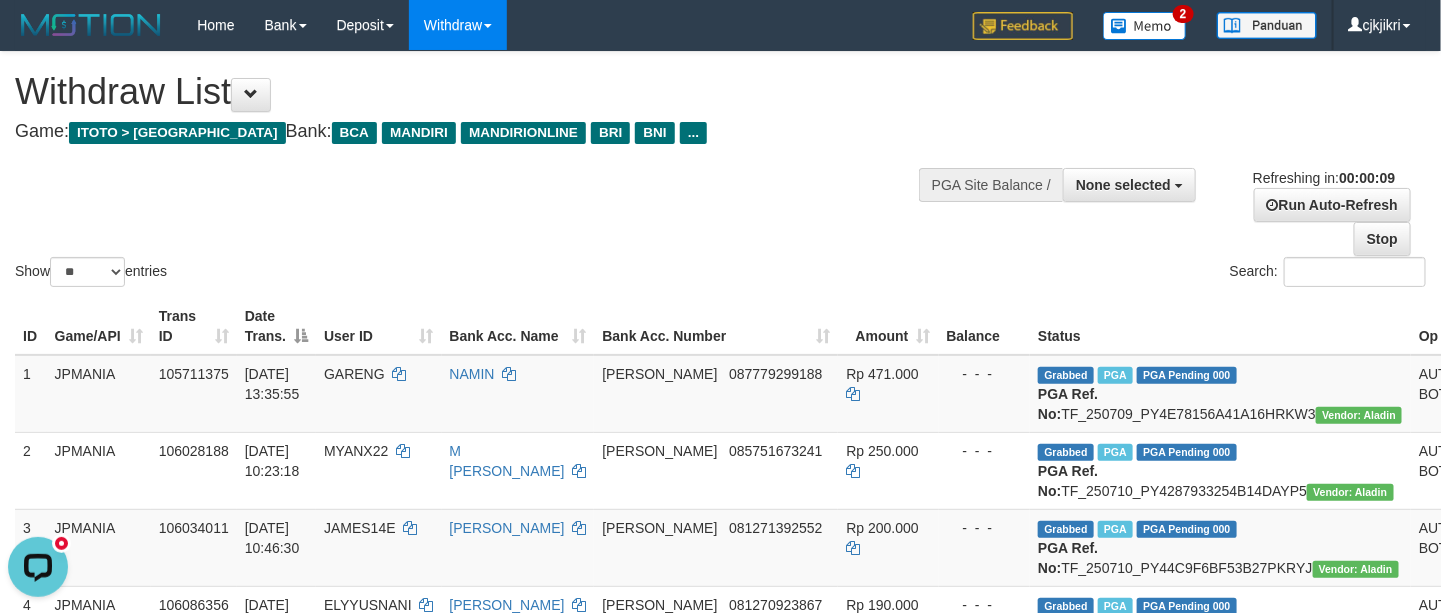 scroll, scrollTop: 0, scrollLeft: 0, axis: both 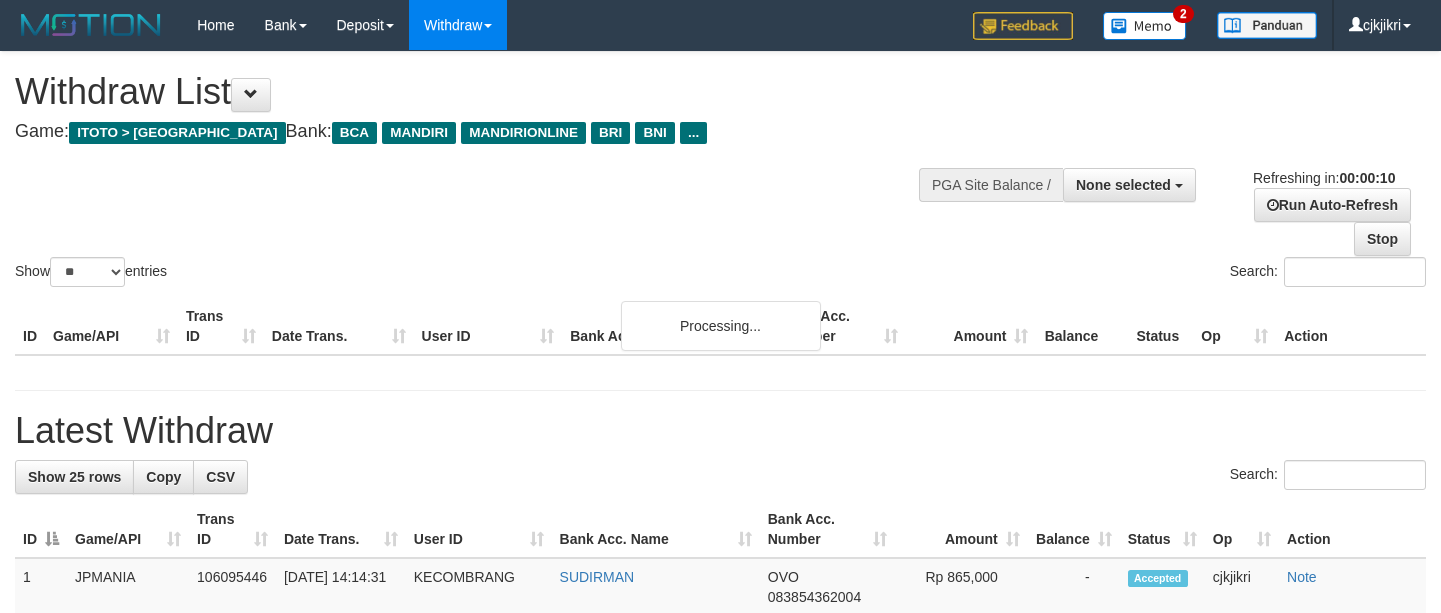 select 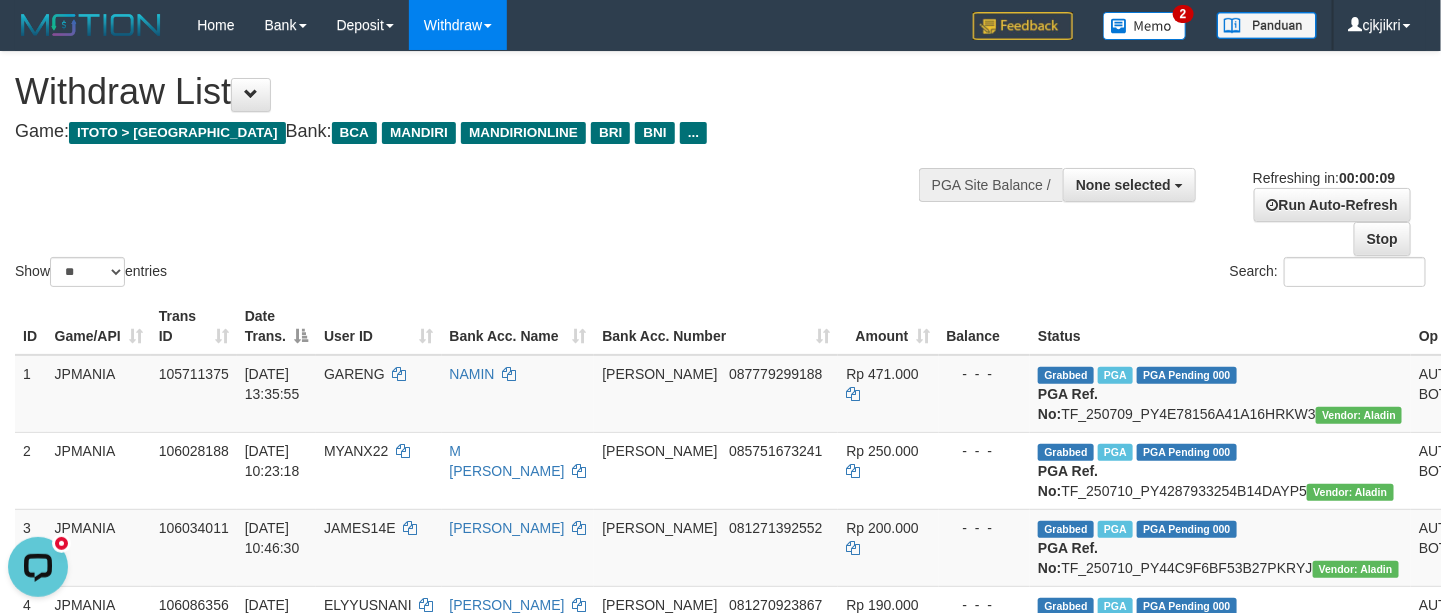 scroll, scrollTop: 0, scrollLeft: 0, axis: both 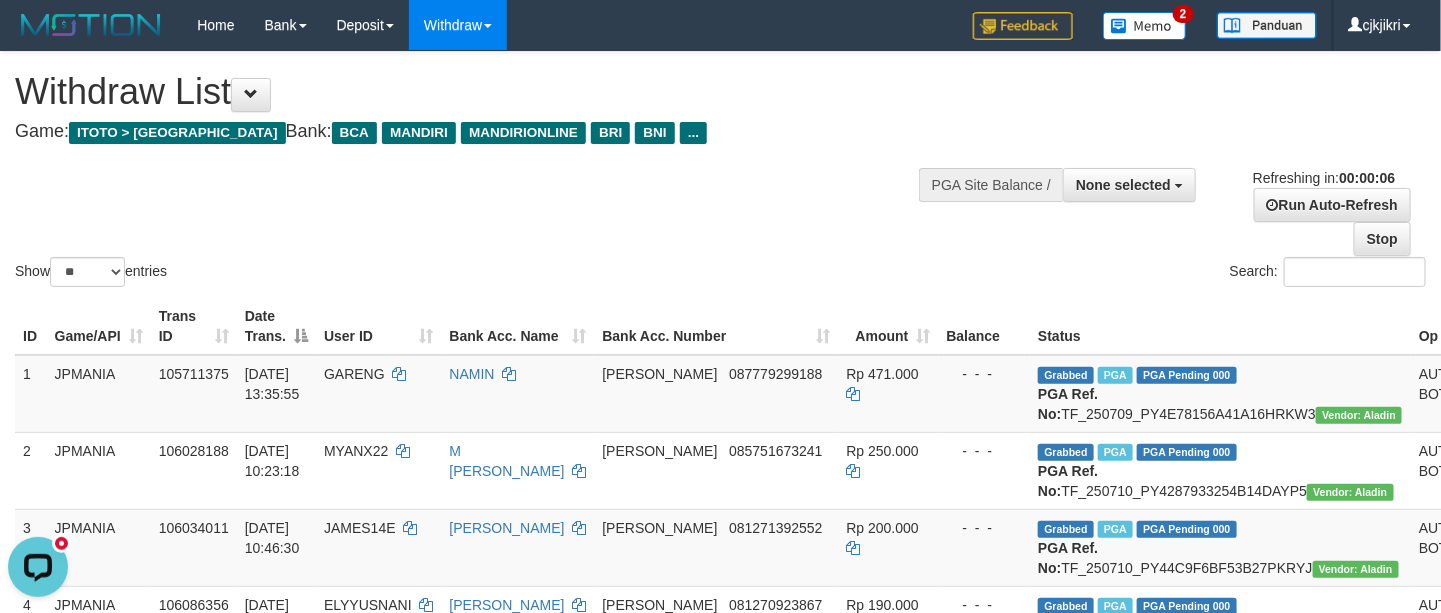 click on "Show  ** ** ** ***  entries Search:" at bounding box center [720, 171] 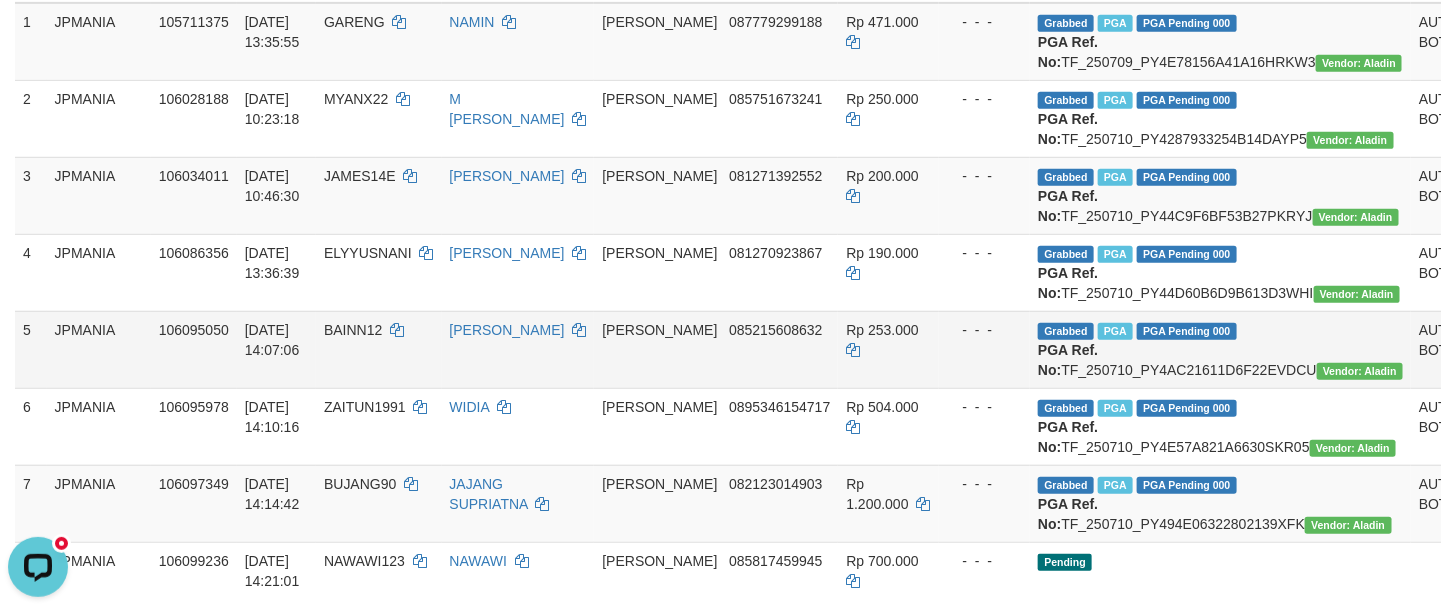scroll, scrollTop: 300, scrollLeft: 0, axis: vertical 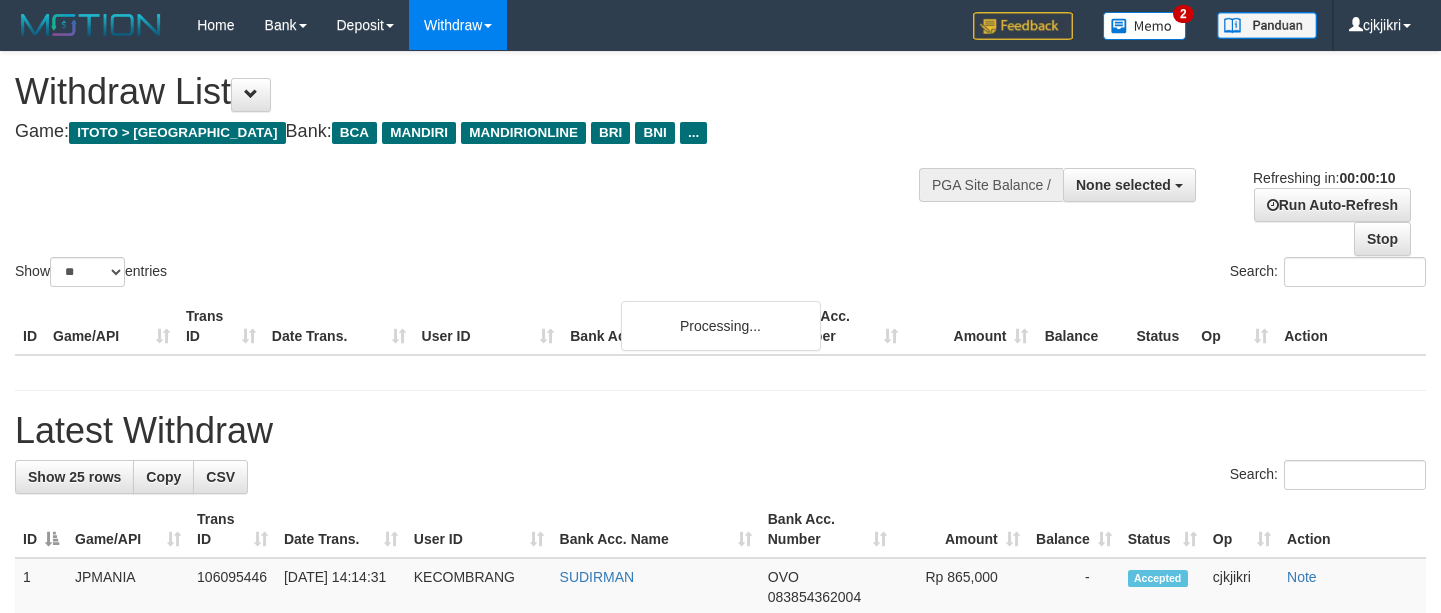 select 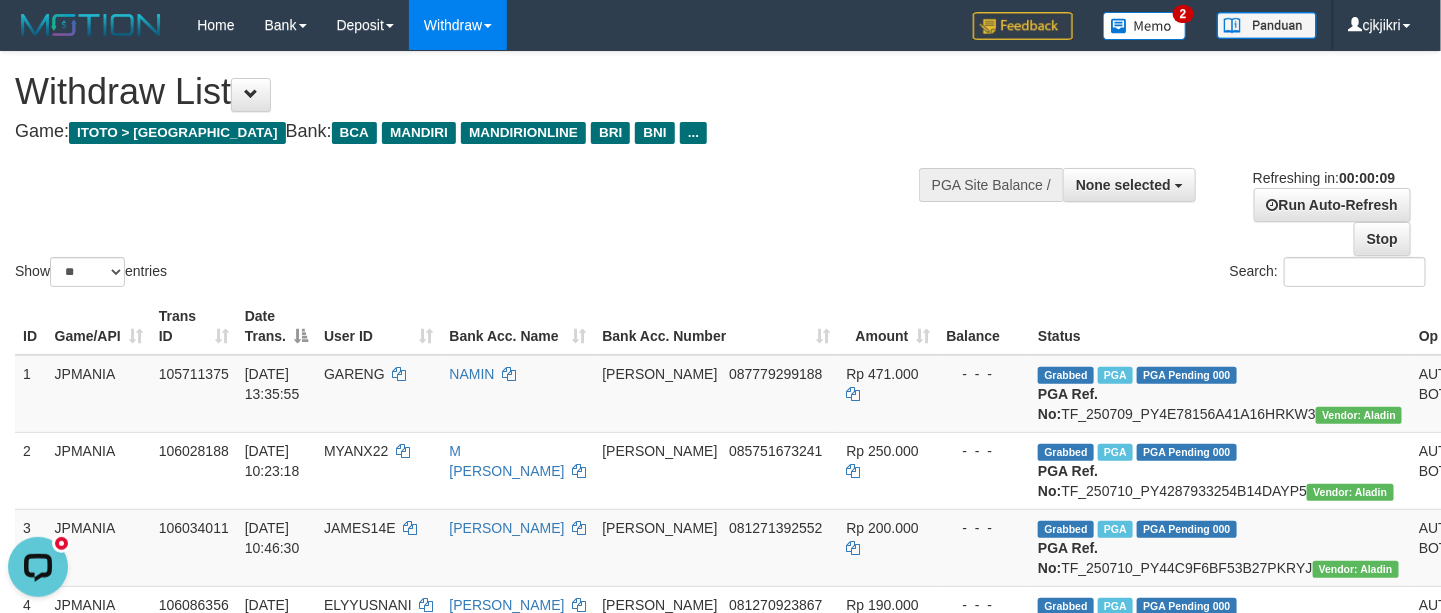 scroll, scrollTop: 0, scrollLeft: 0, axis: both 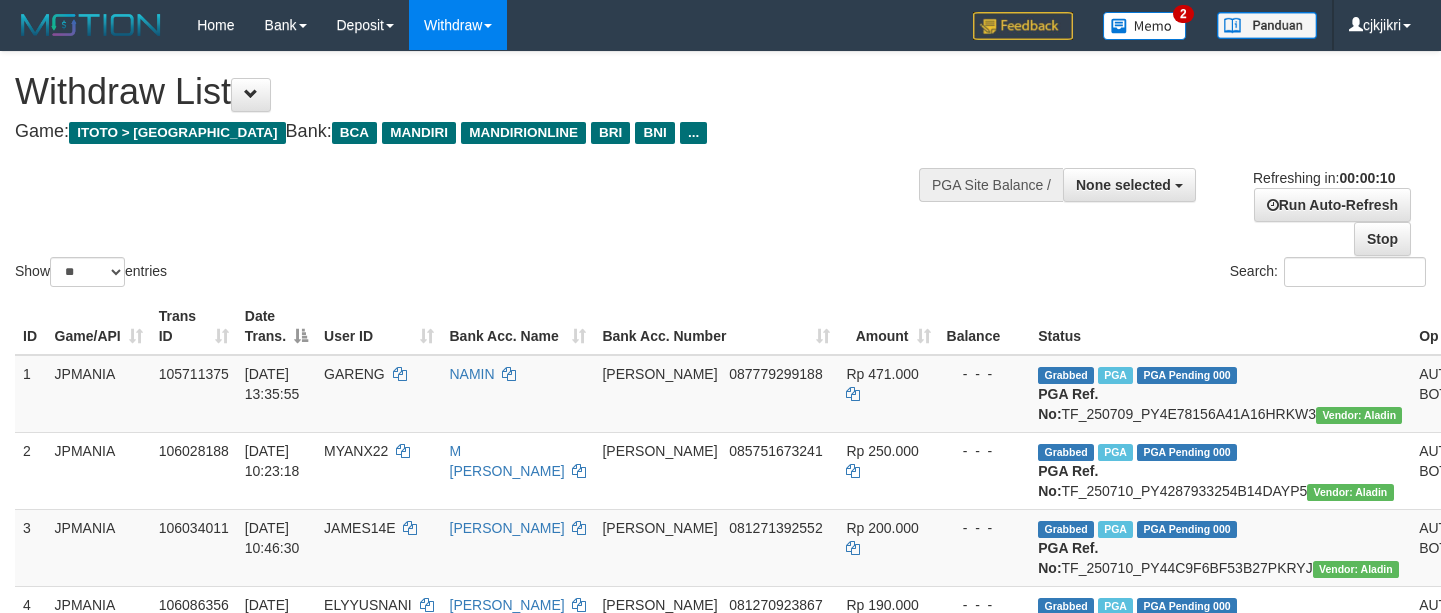 select 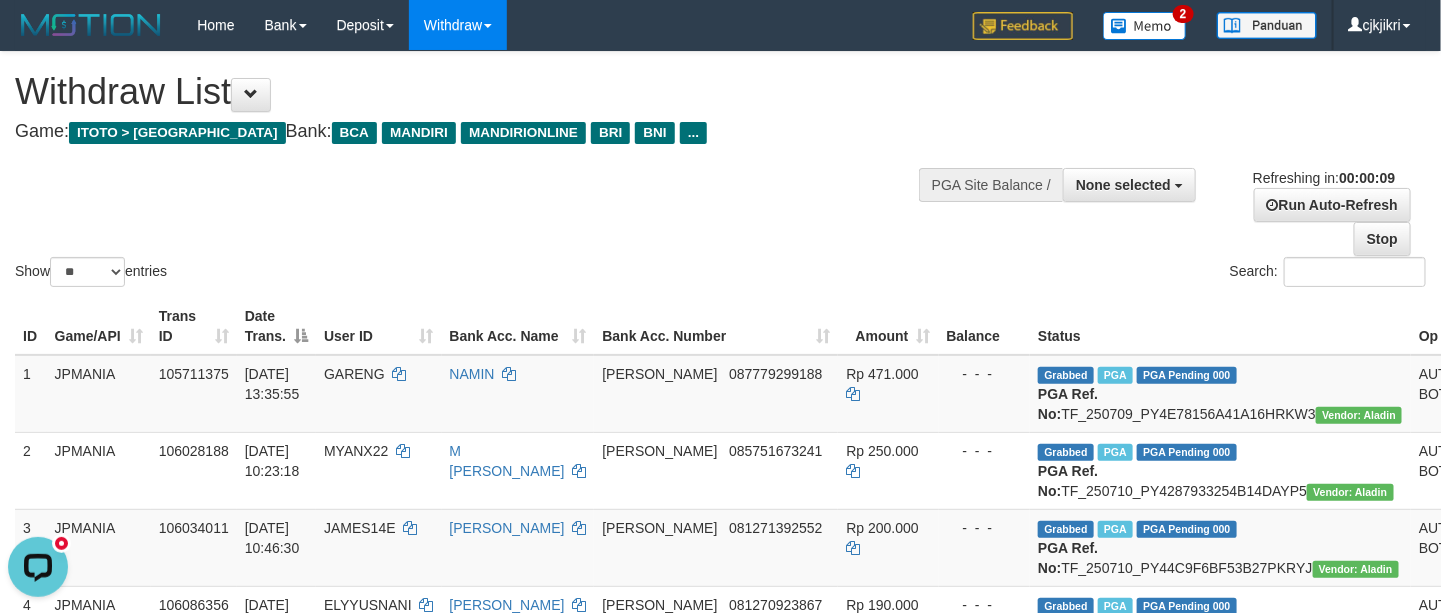 scroll, scrollTop: 0, scrollLeft: 0, axis: both 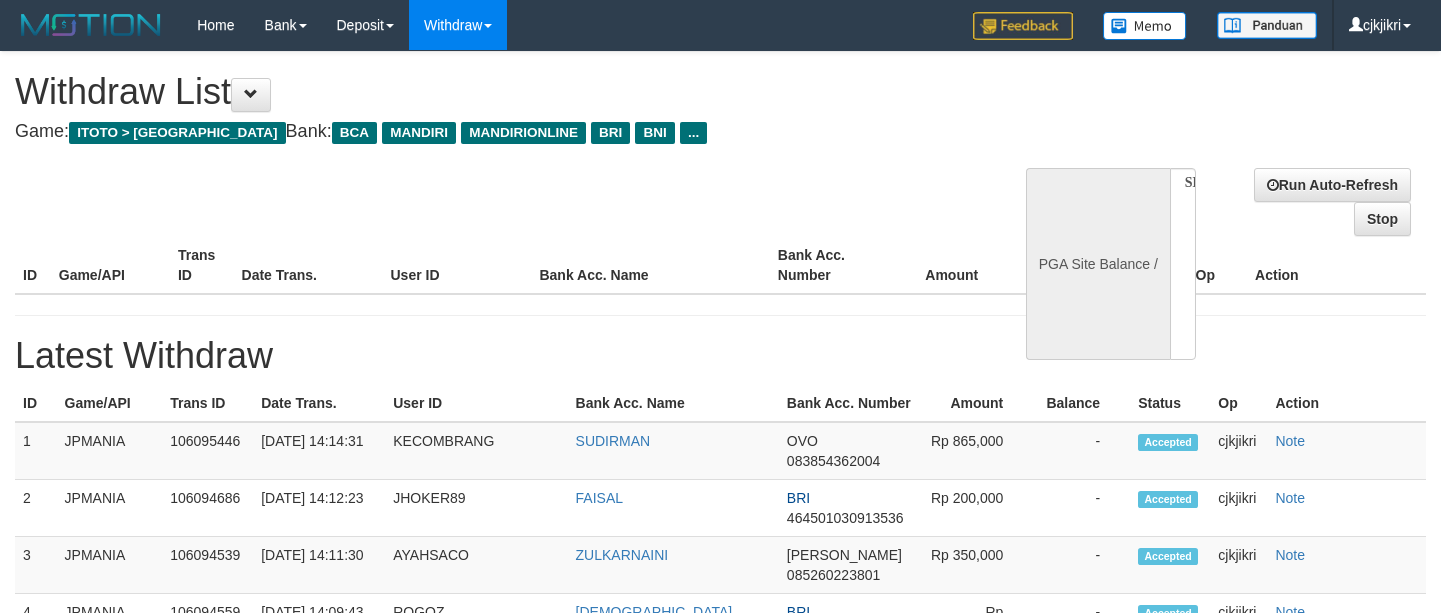 select 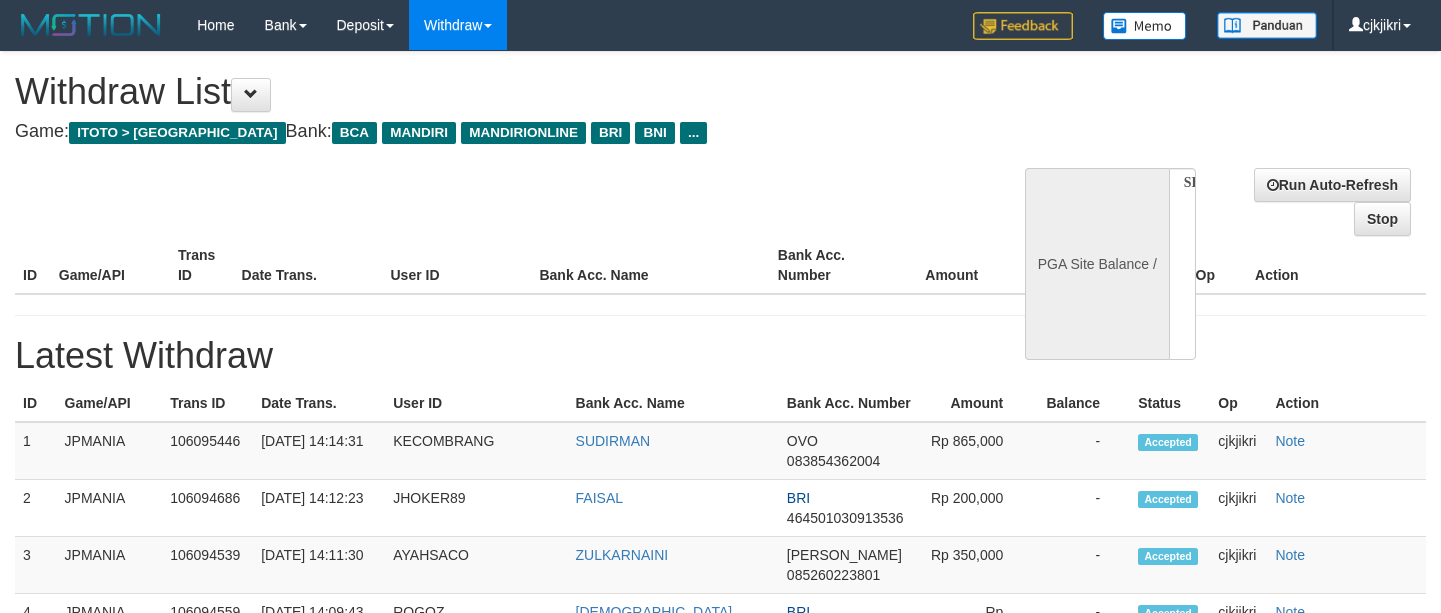 scroll, scrollTop: 0, scrollLeft: 0, axis: both 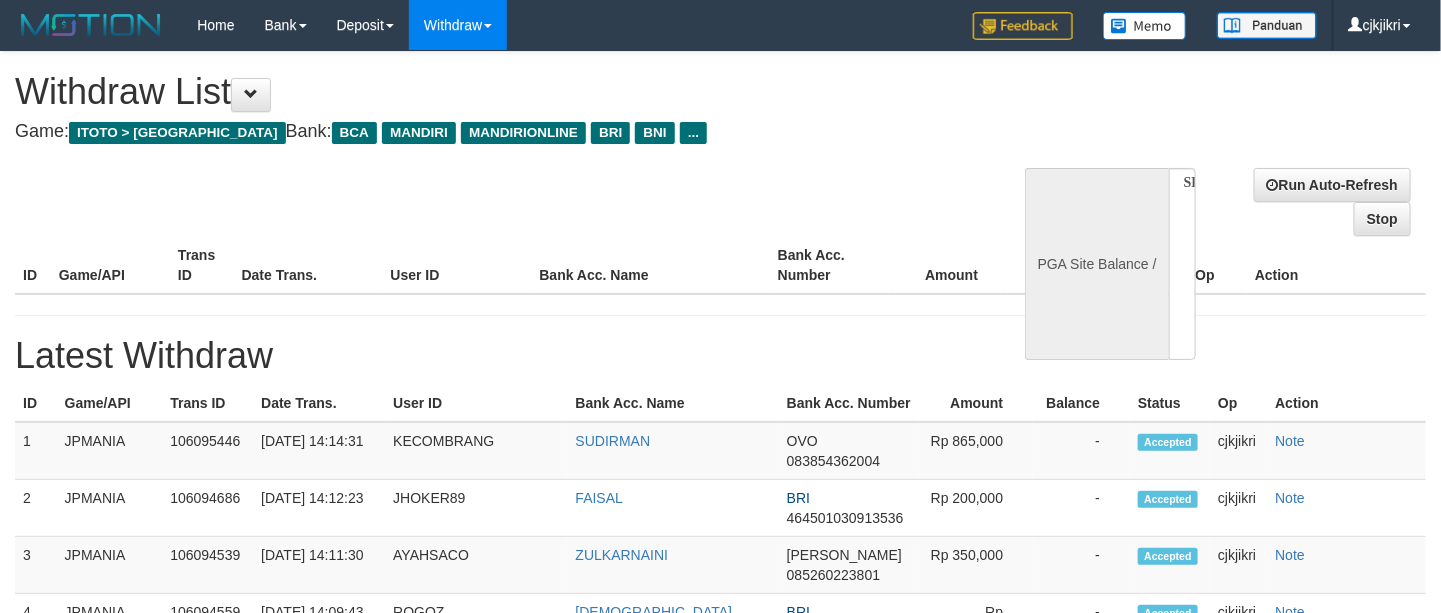 select on "**" 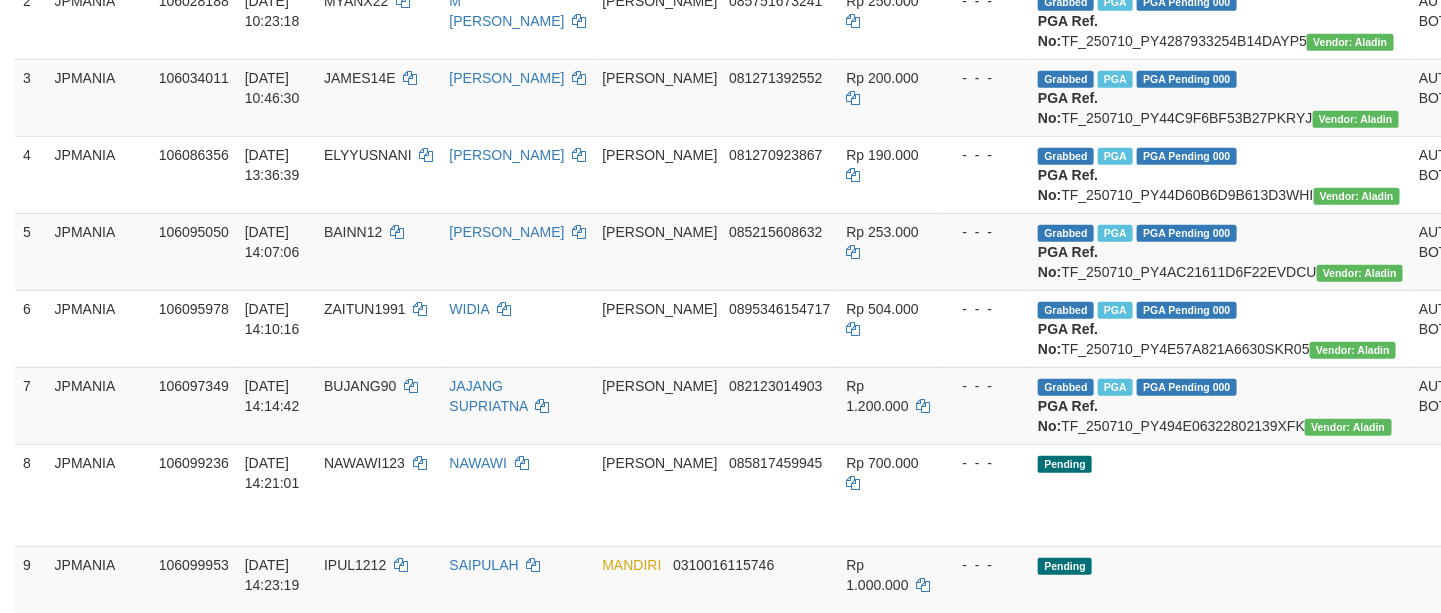 scroll, scrollTop: 1578, scrollLeft: 0, axis: vertical 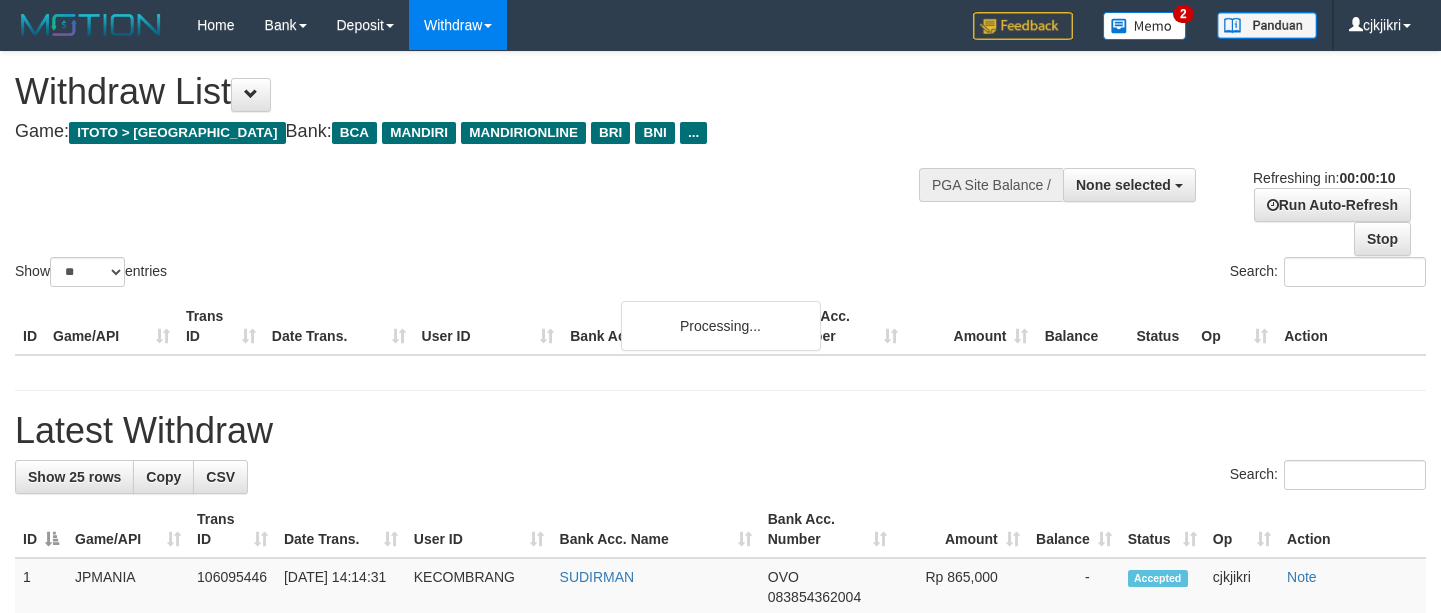 select 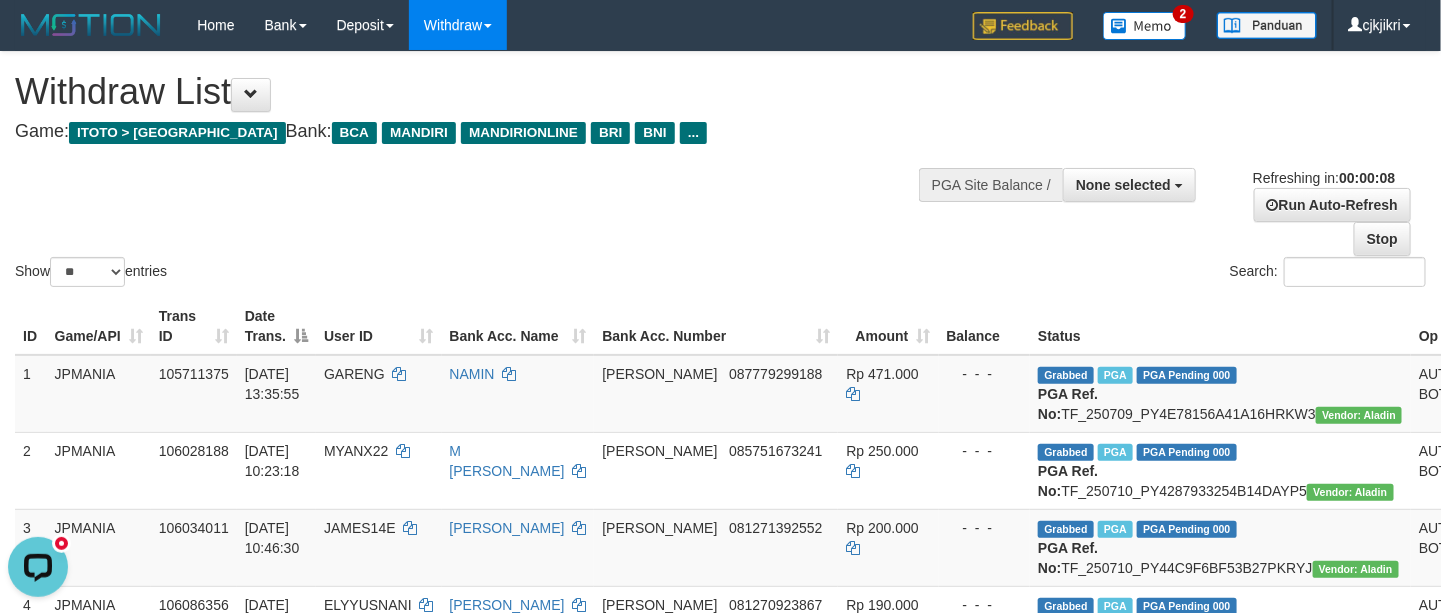 scroll, scrollTop: 0, scrollLeft: 0, axis: both 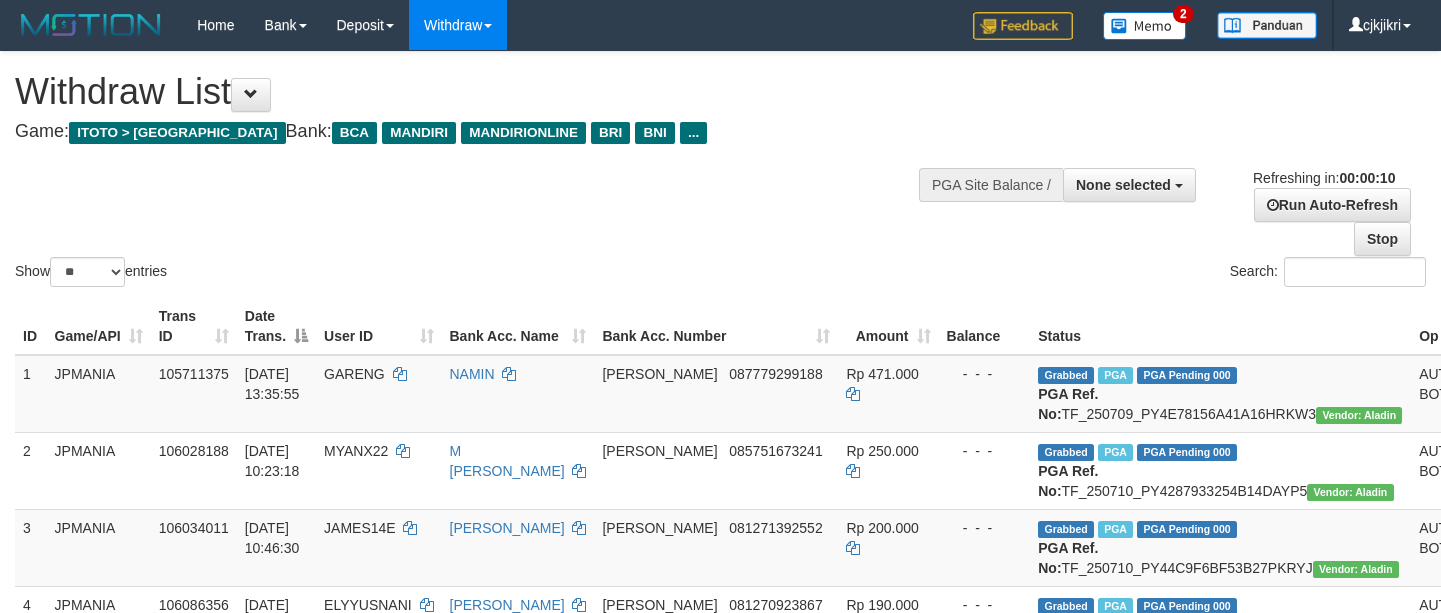 select 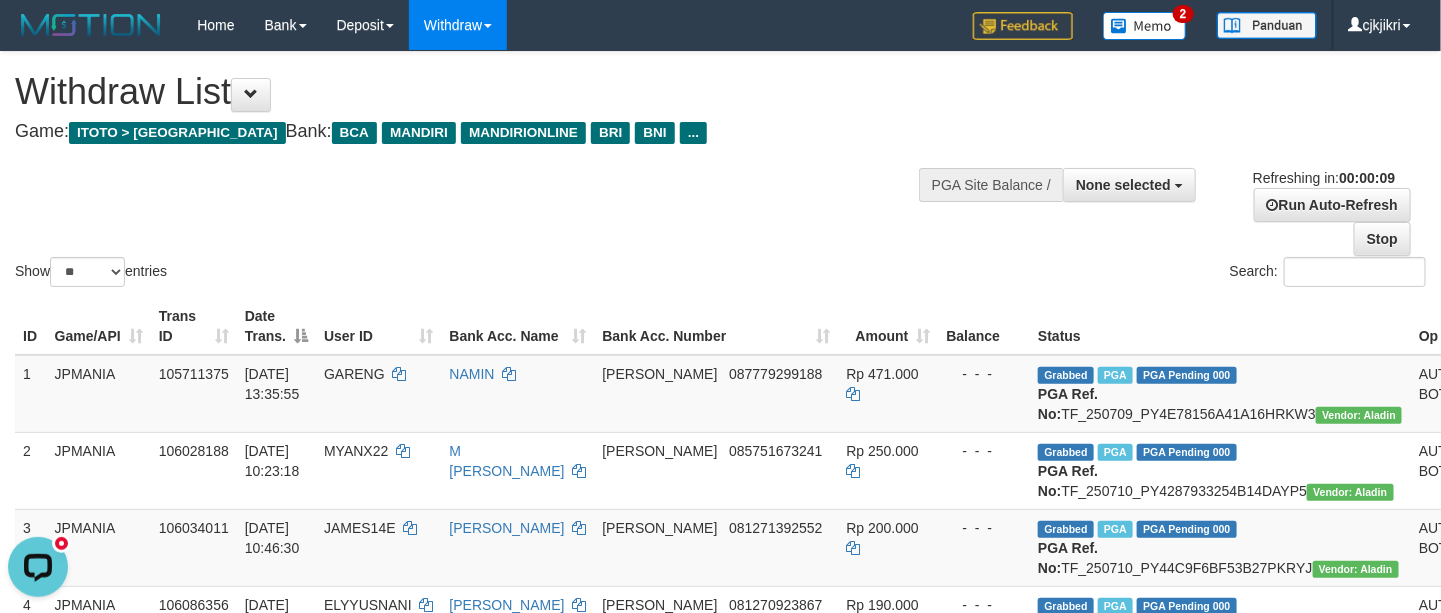 scroll, scrollTop: 0, scrollLeft: 0, axis: both 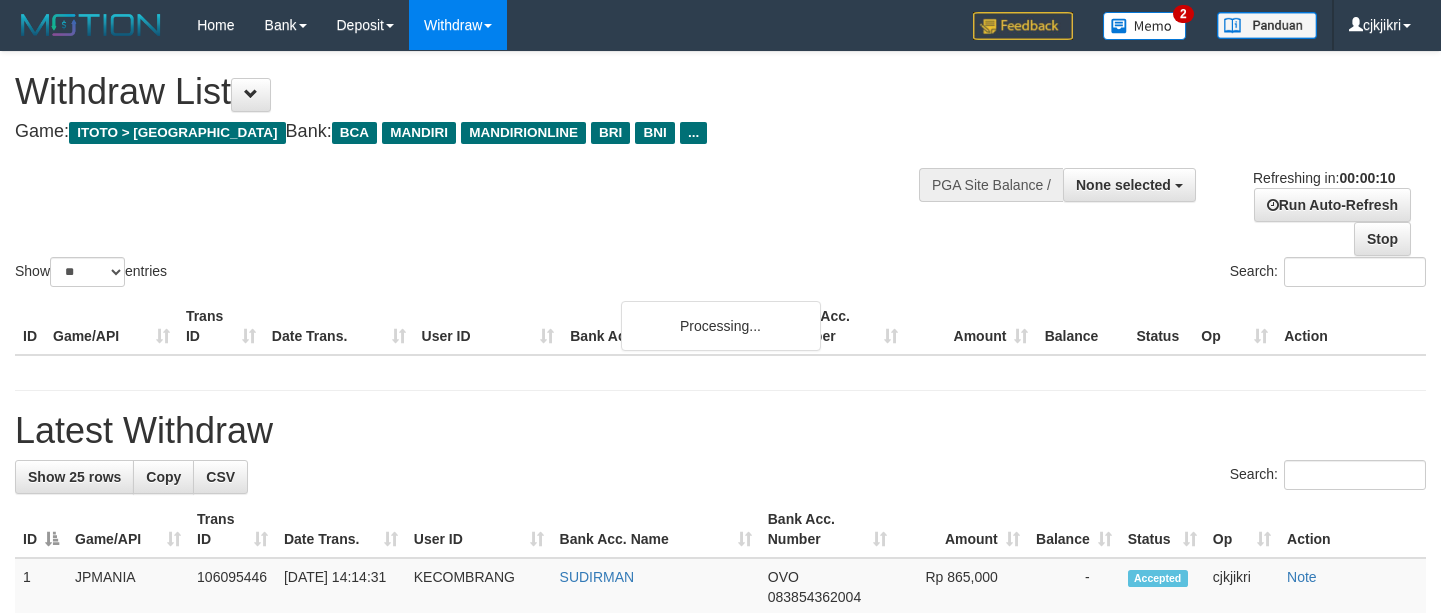 select 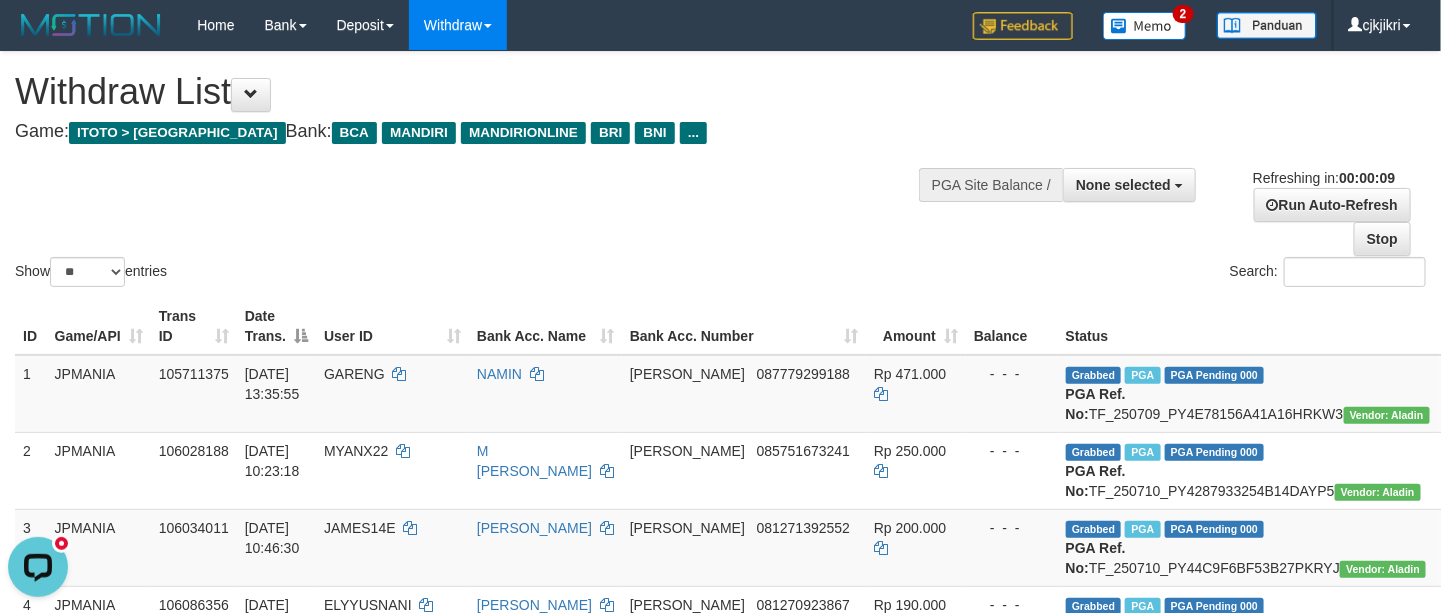 scroll, scrollTop: 0, scrollLeft: 0, axis: both 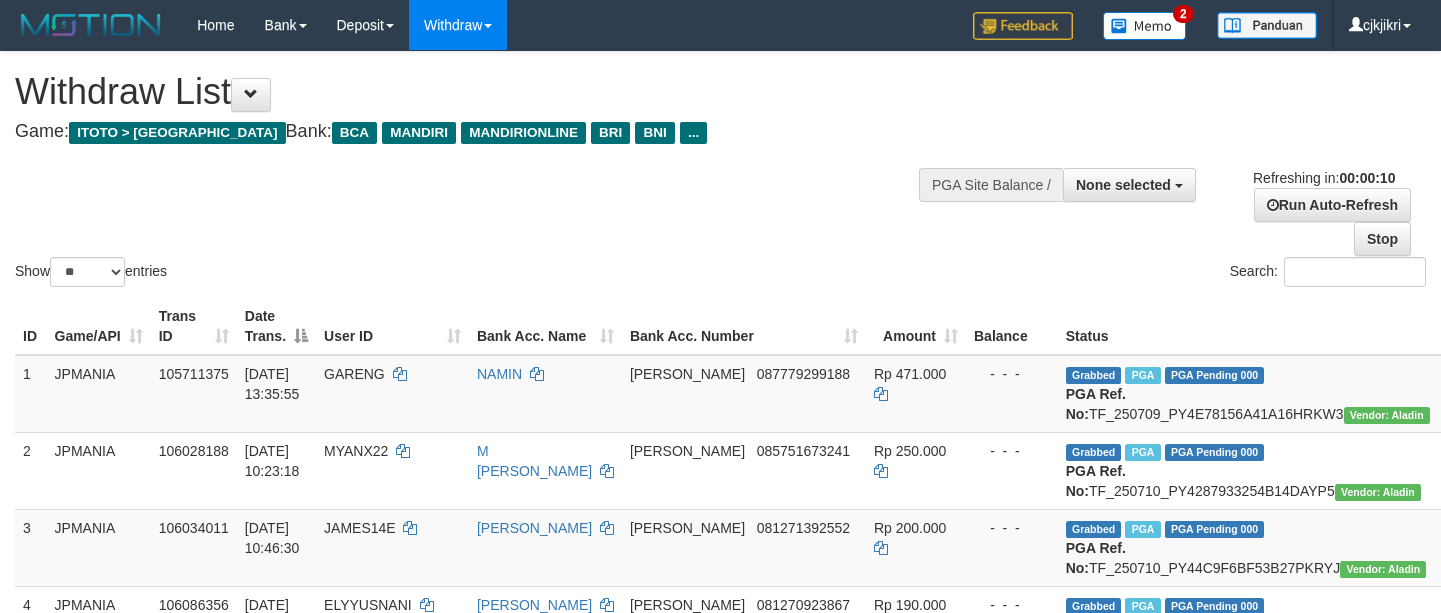 select 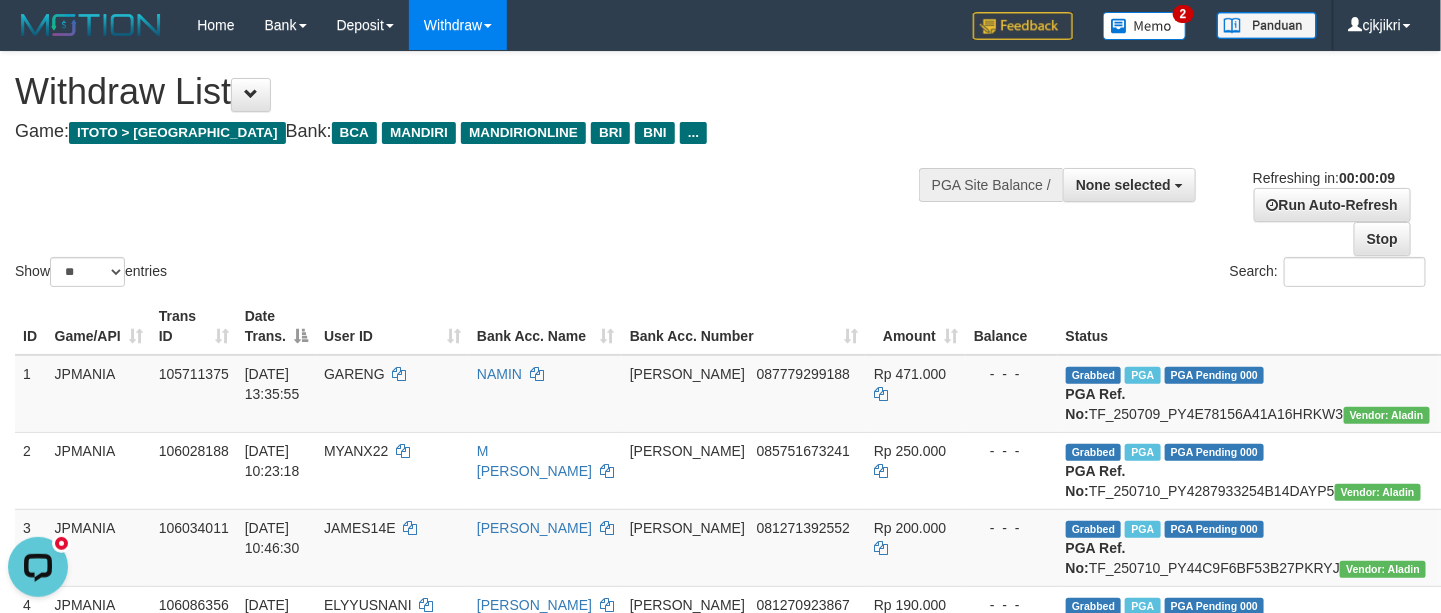scroll, scrollTop: 0, scrollLeft: 0, axis: both 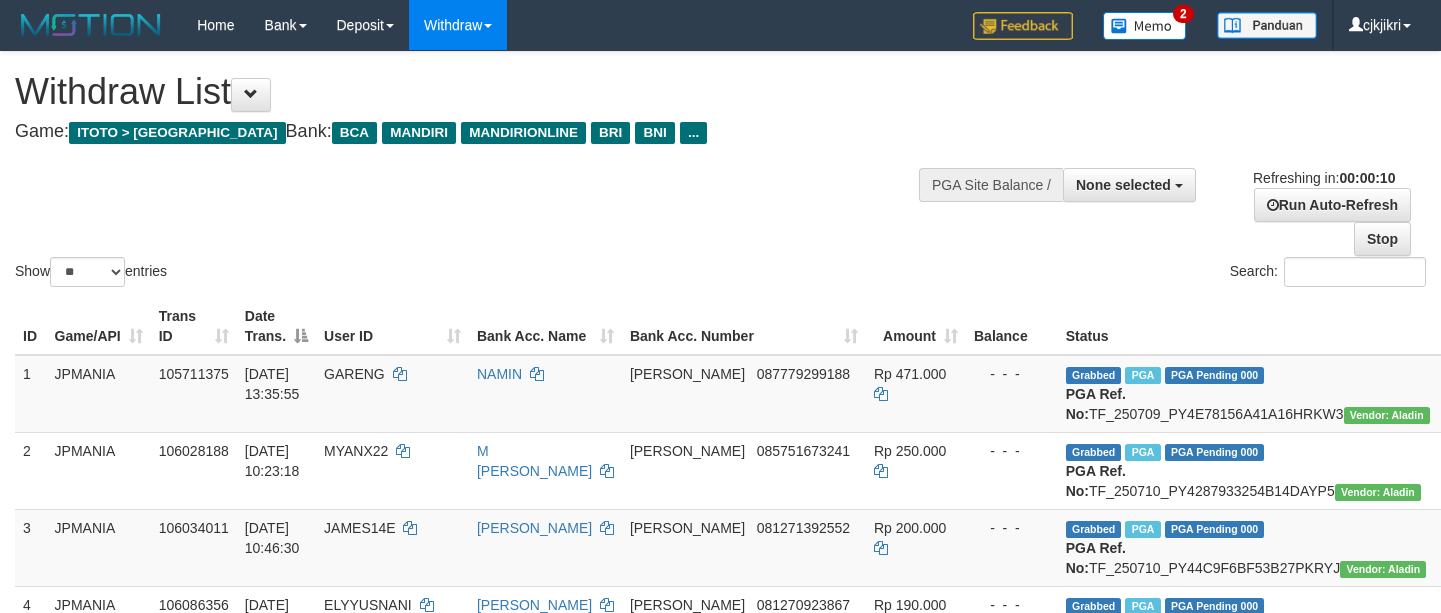 select 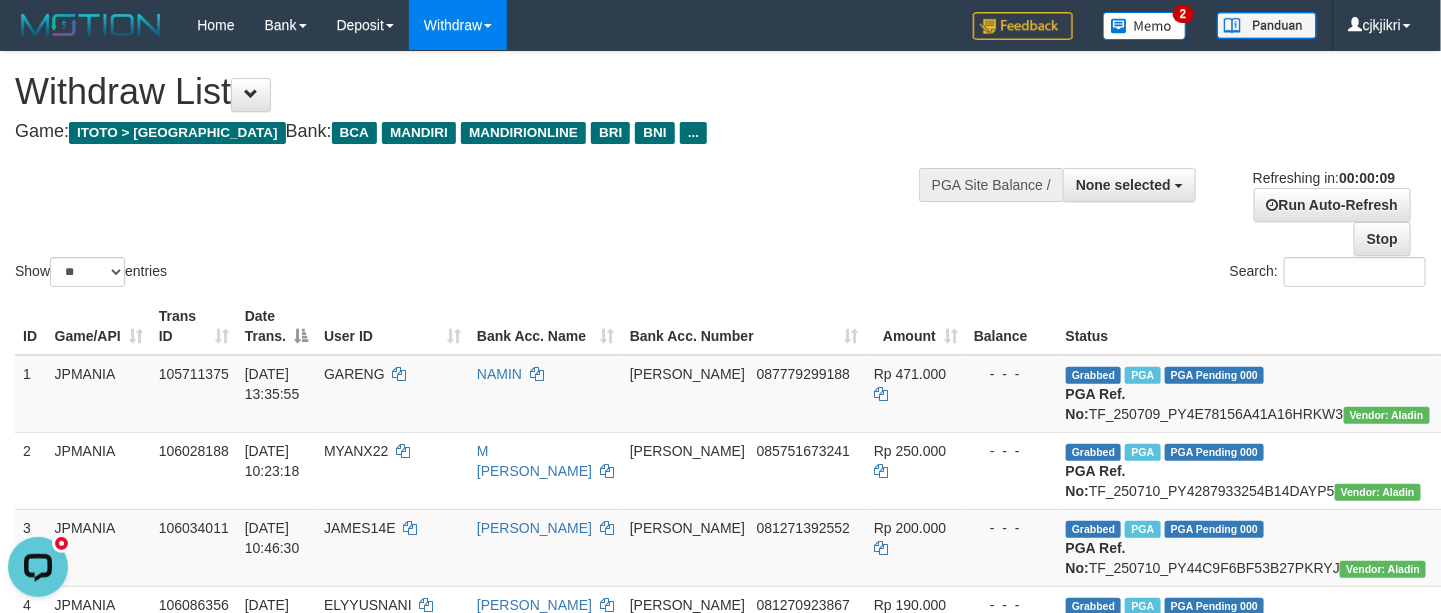 scroll, scrollTop: 0, scrollLeft: 0, axis: both 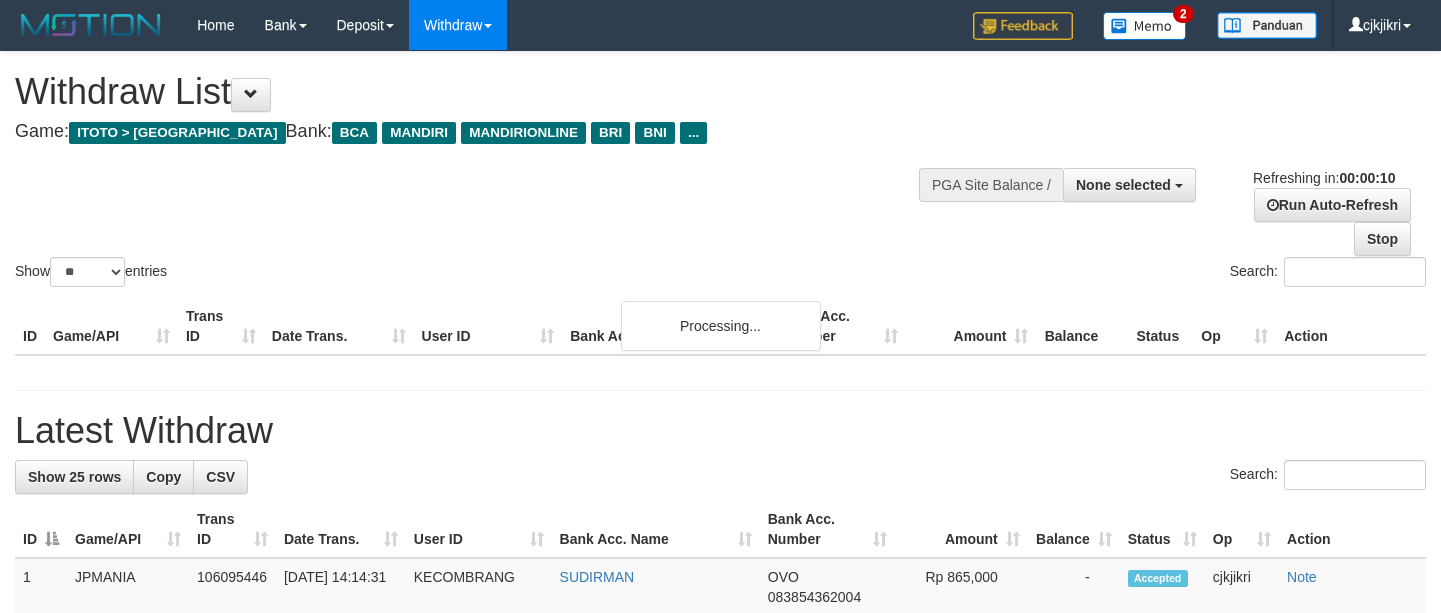 select 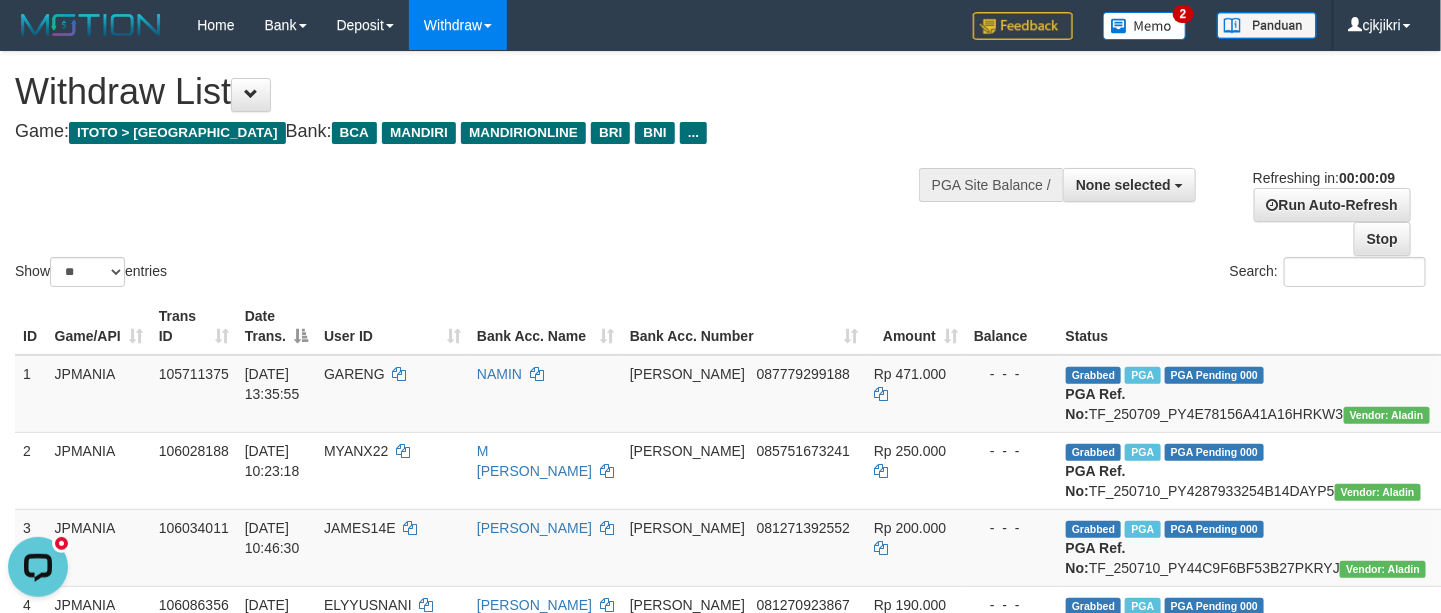 scroll, scrollTop: 0, scrollLeft: 0, axis: both 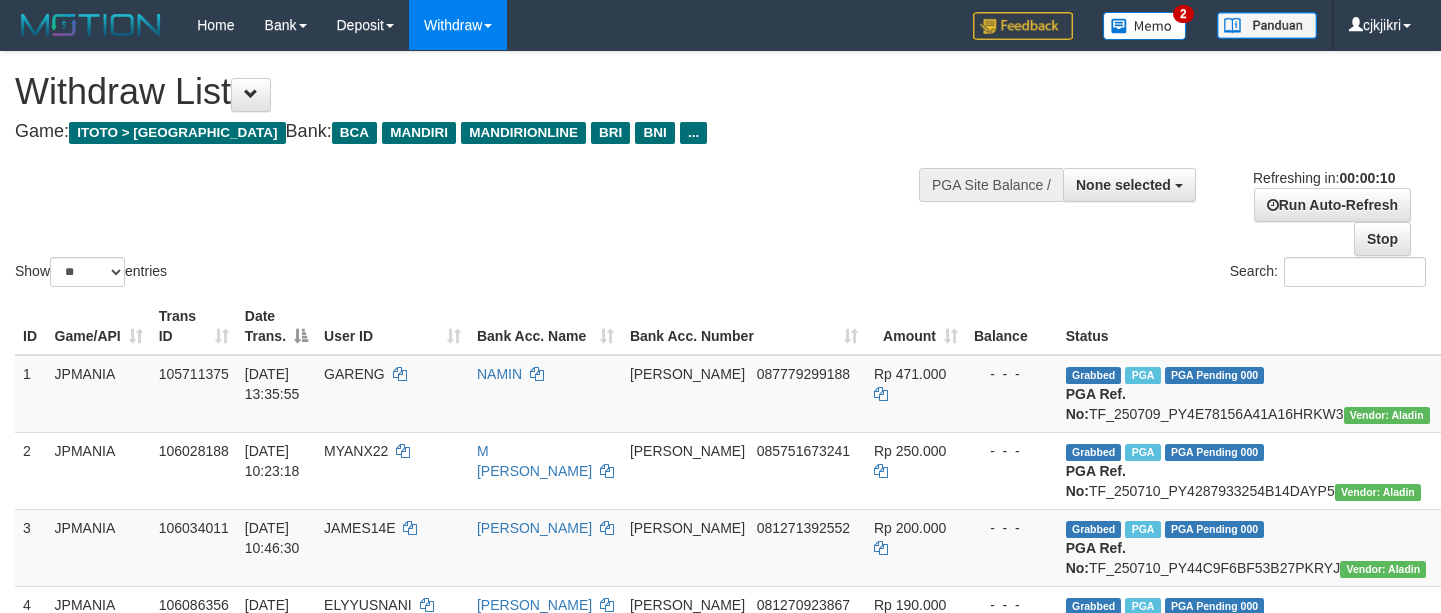 select 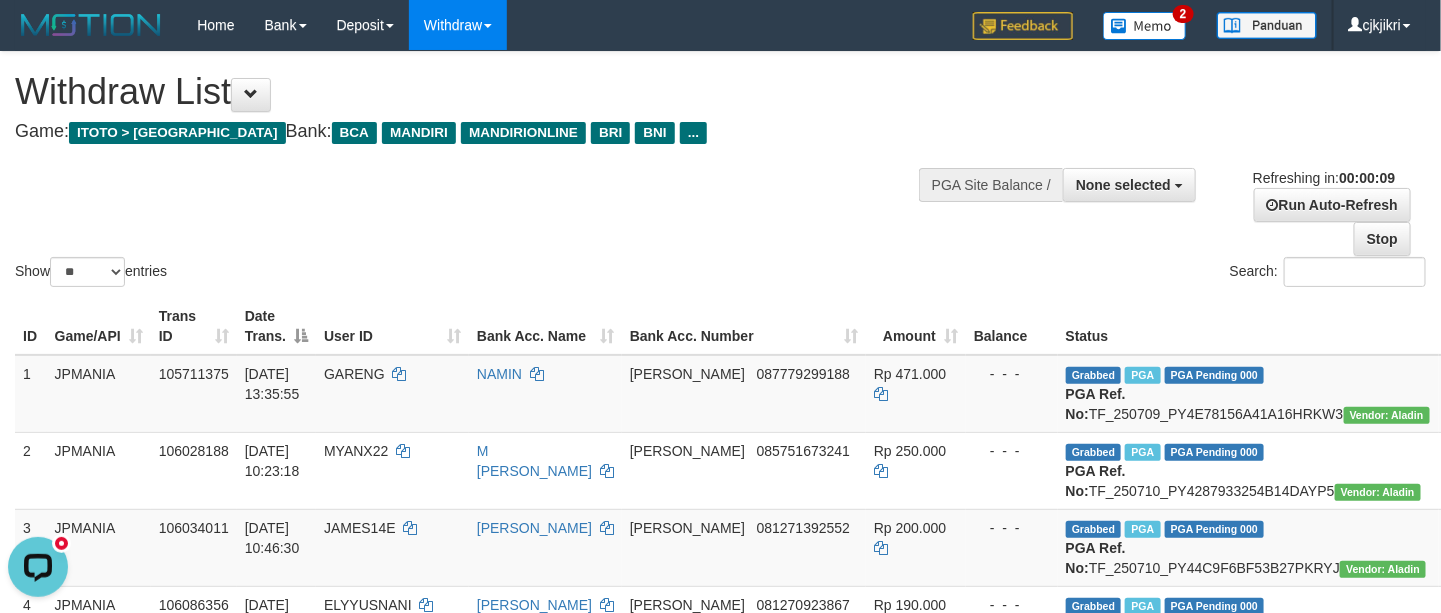 scroll, scrollTop: 0, scrollLeft: 0, axis: both 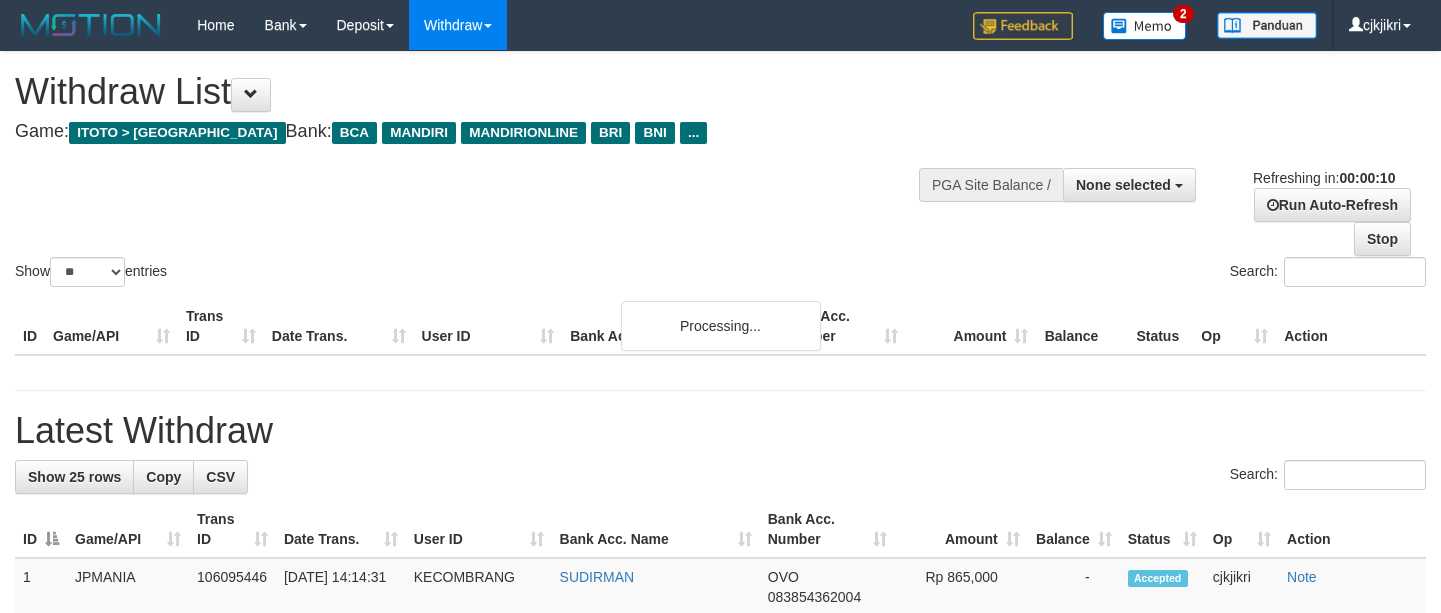 select 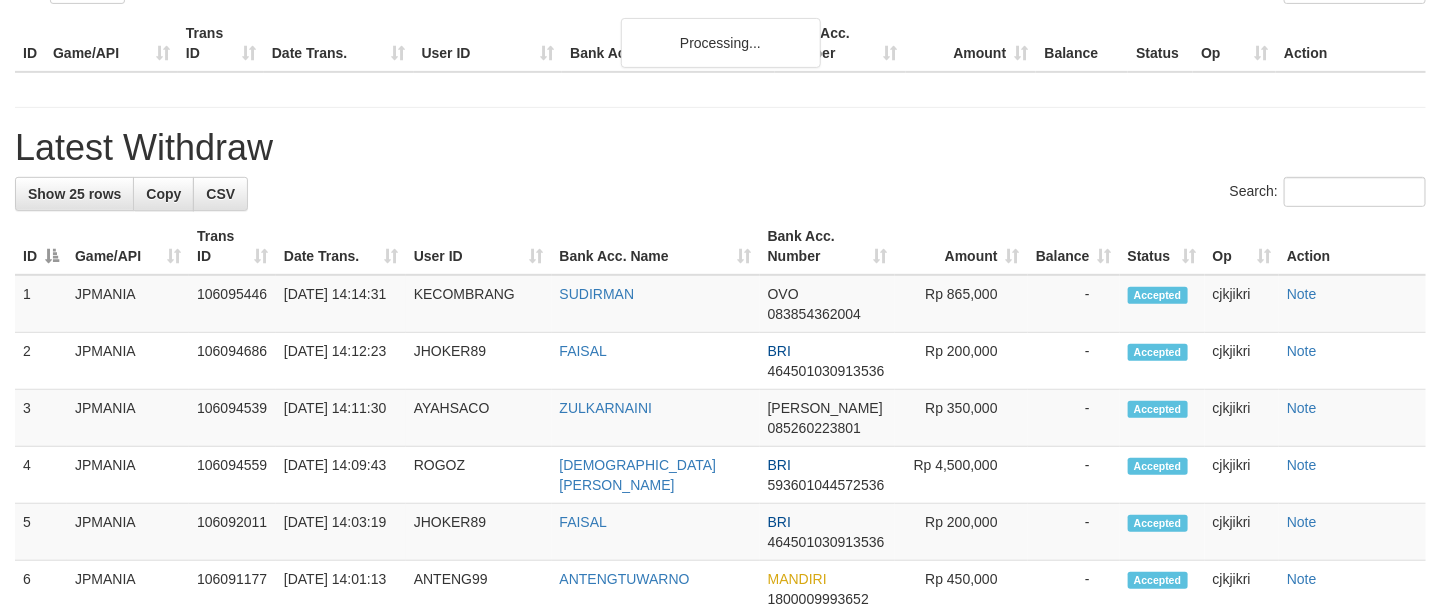 scroll, scrollTop: 1884, scrollLeft: 0, axis: vertical 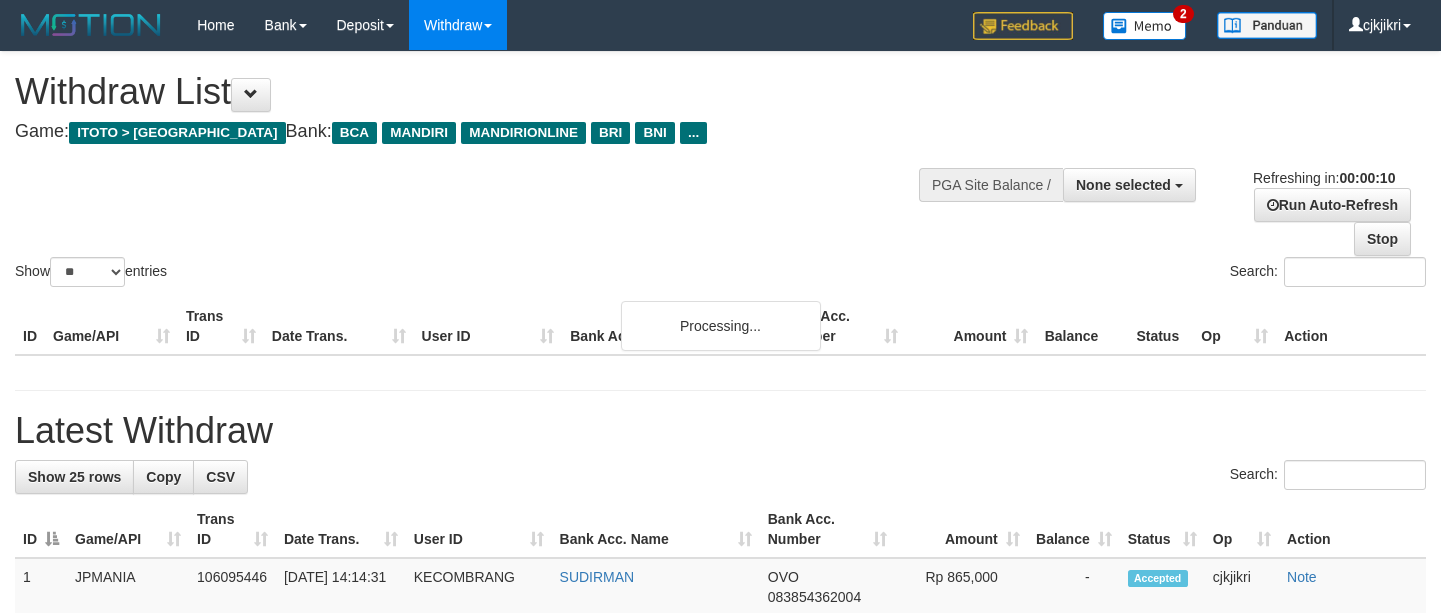 select 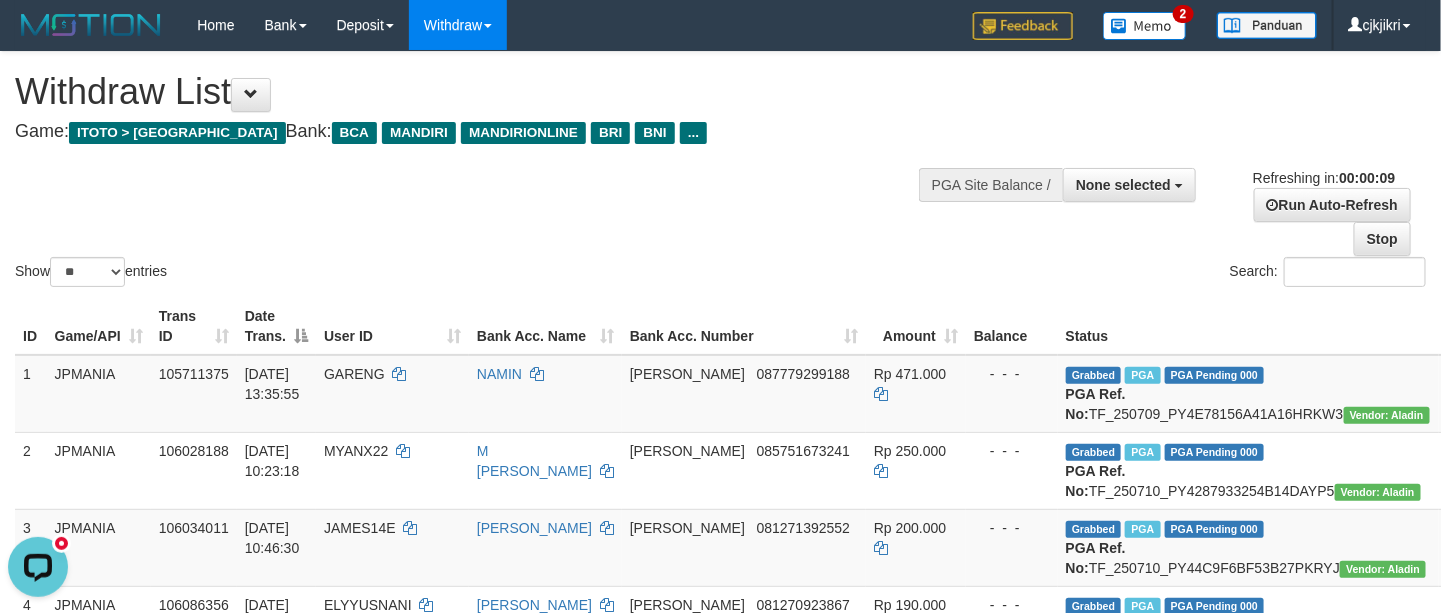 scroll, scrollTop: 0, scrollLeft: 0, axis: both 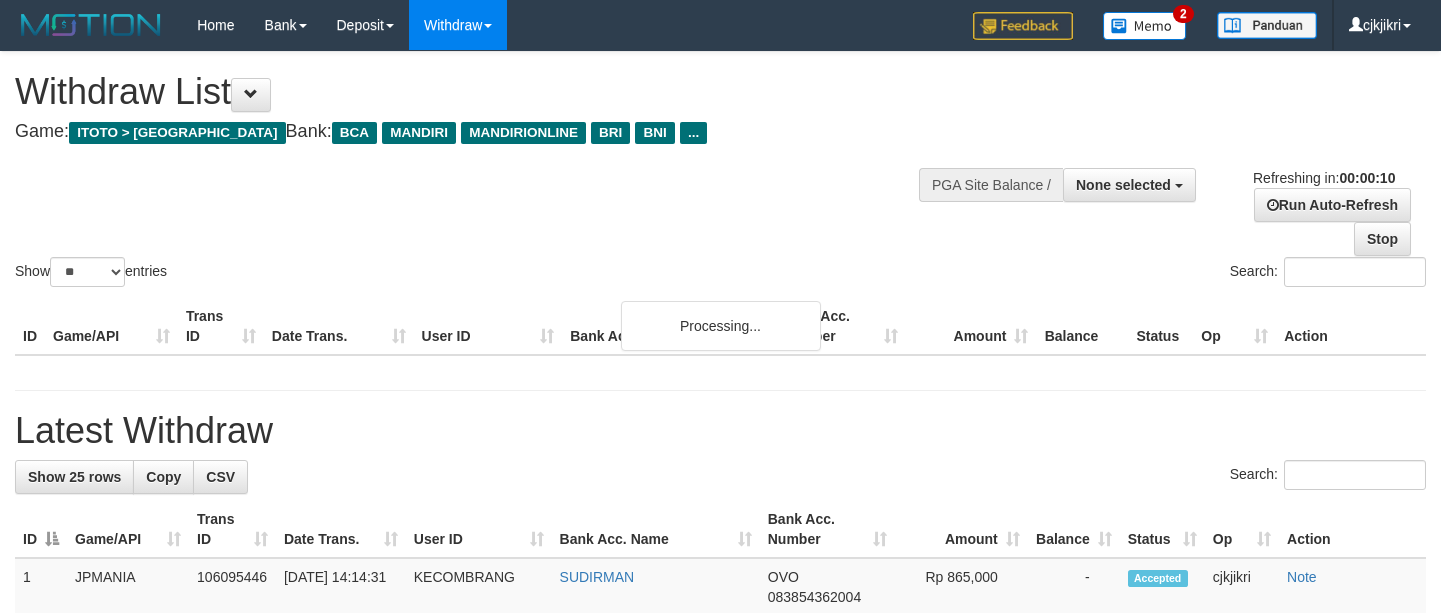 select 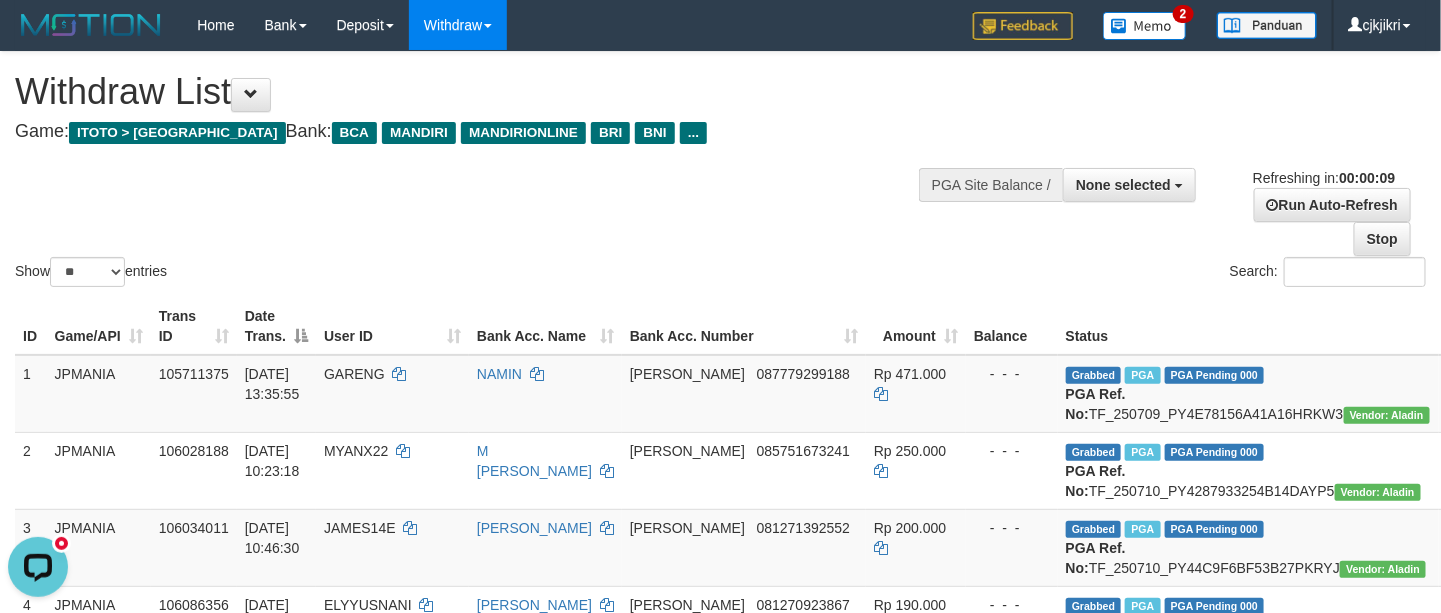 scroll, scrollTop: 0, scrollLeft: 0, axis: both 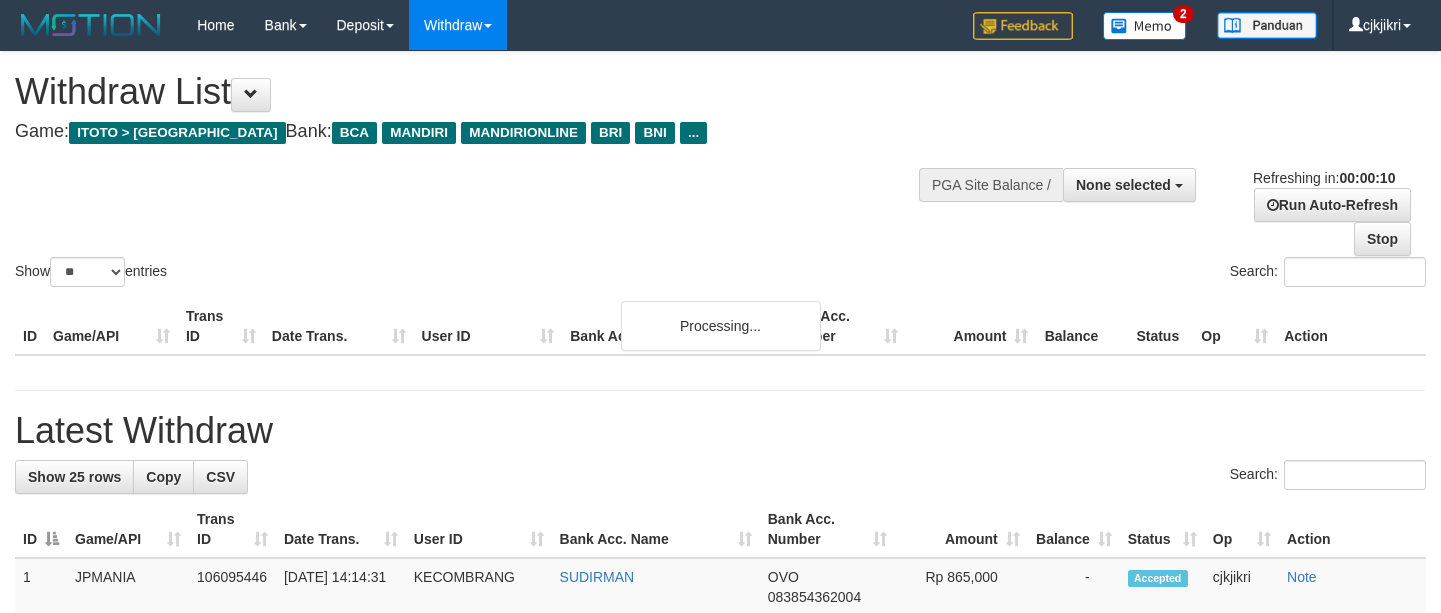 select 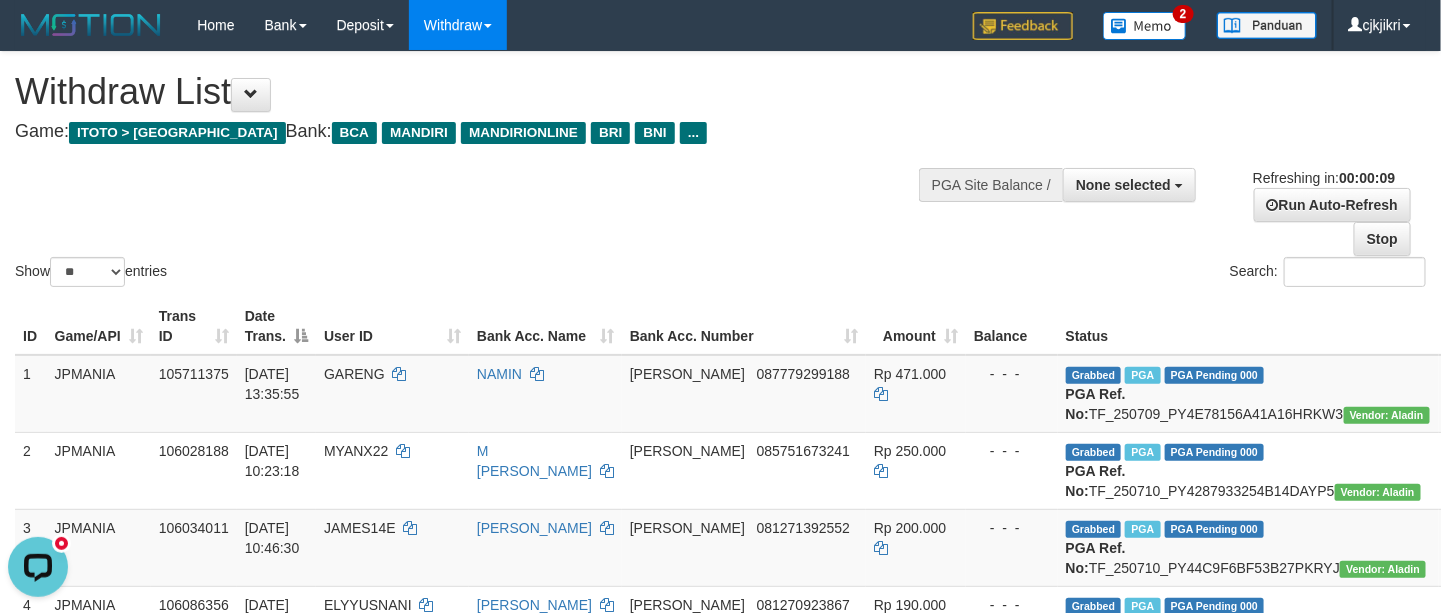 scroll, scrollTop: 0, scrollLeft: 0, axis: both 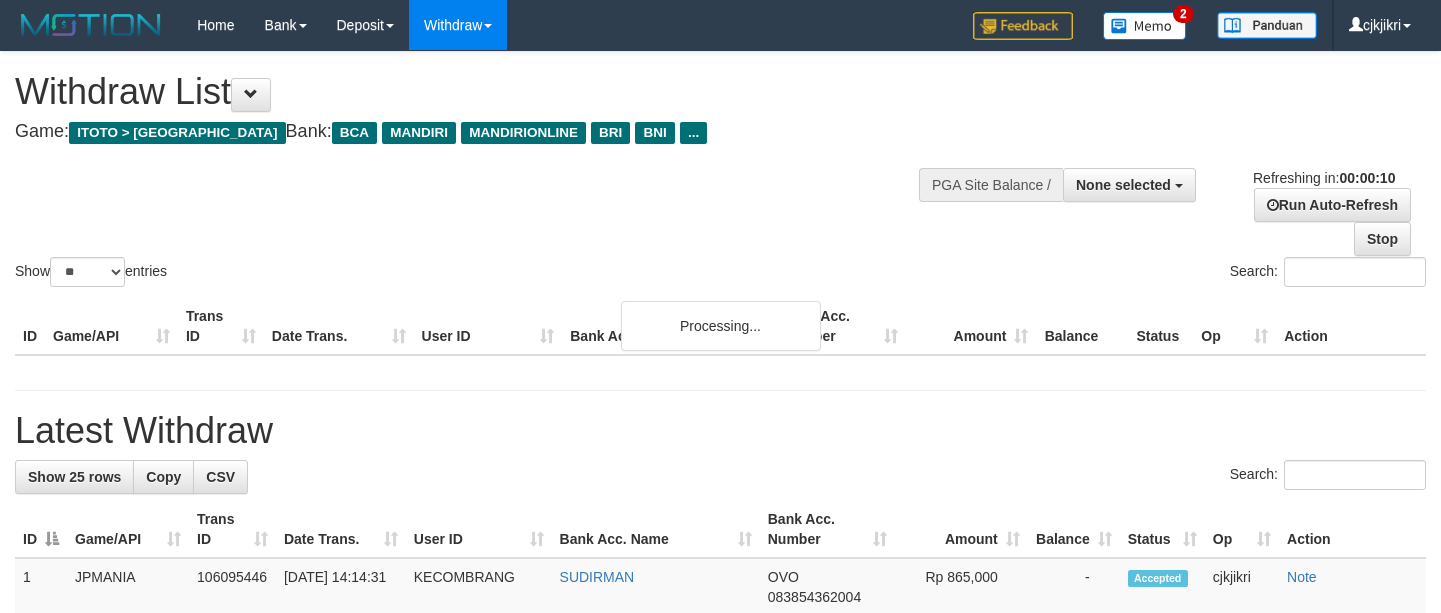select 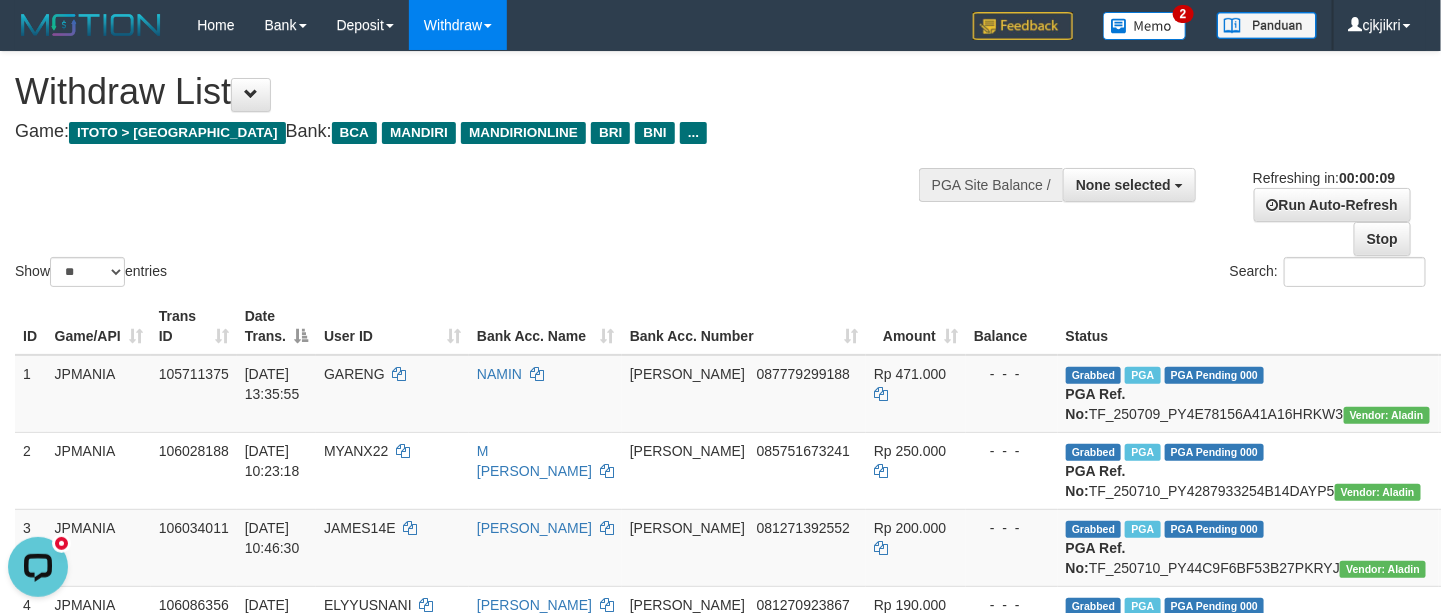 scroll, scrollTop: 0, scrollLeft: 0, axis: both 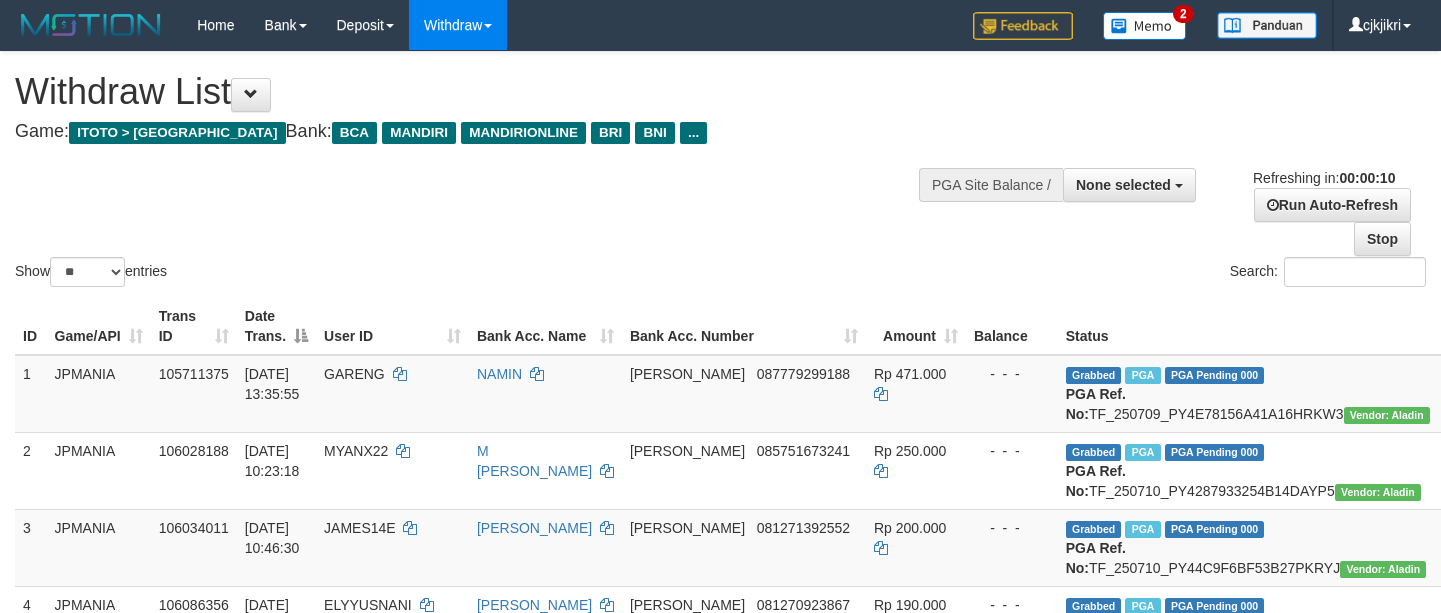 select 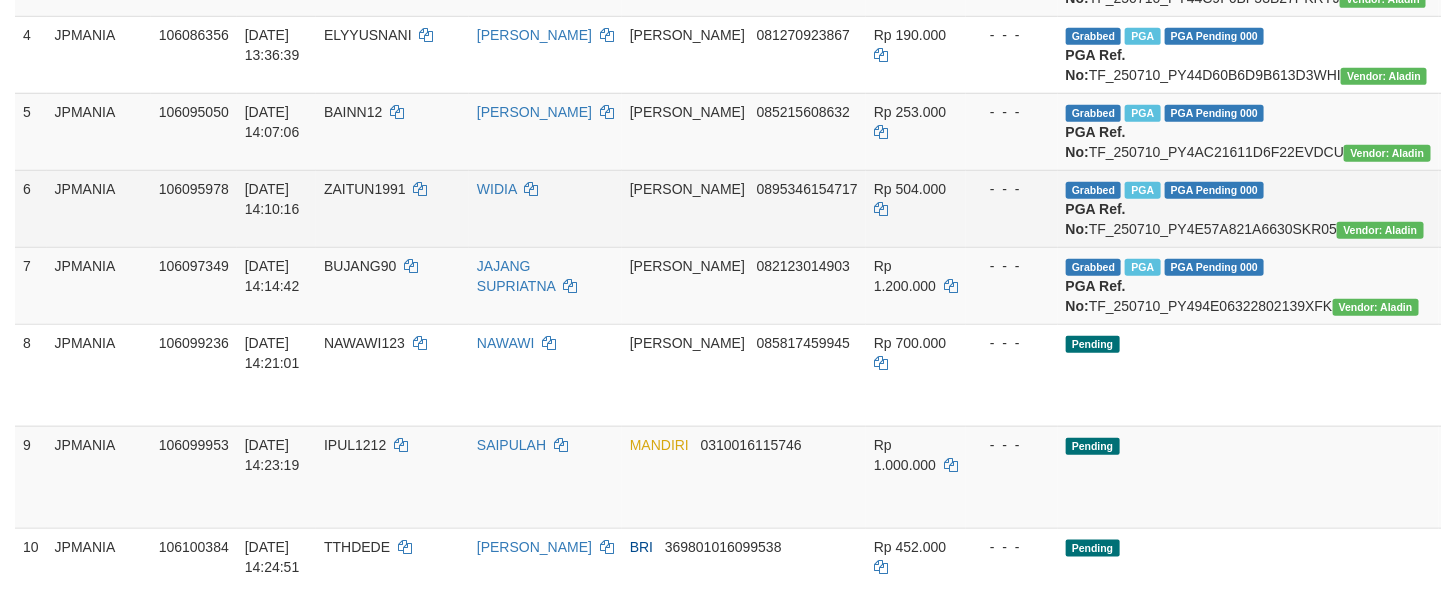 scroll, scrollTop: 750, scrollLeft: 0, axis: vertical 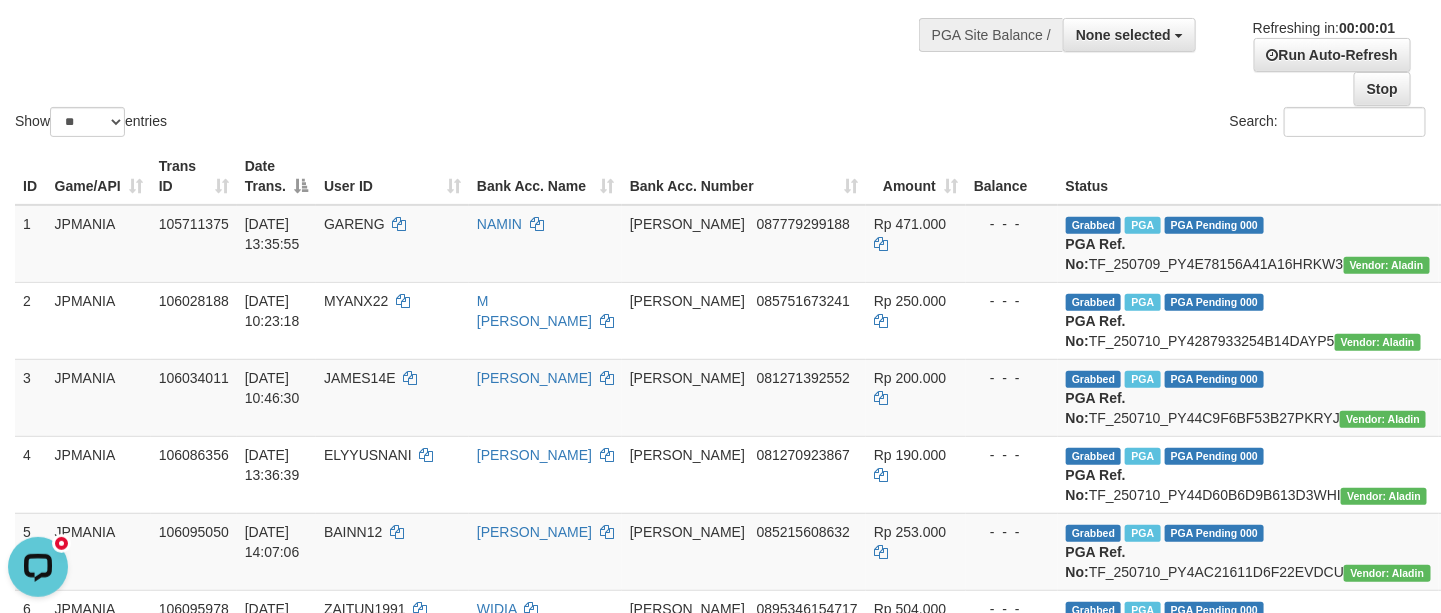 click on "Show  ** ** ** ***  entries" at bounding box center (360, 124) 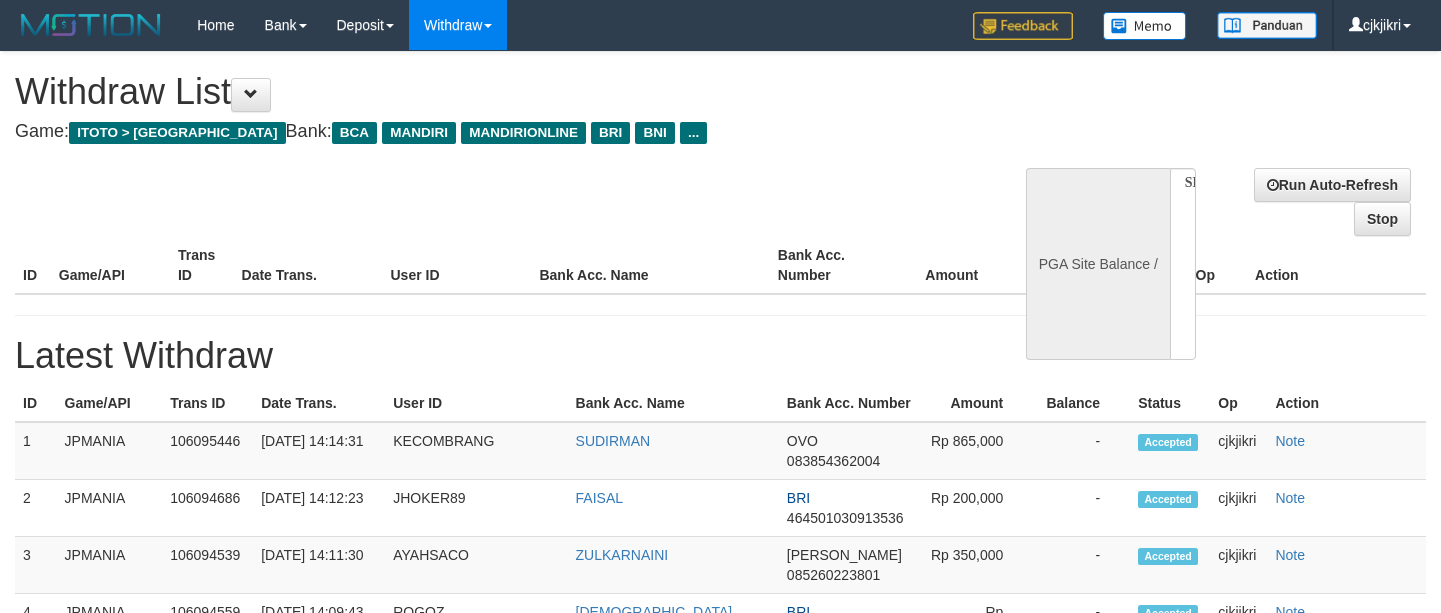select 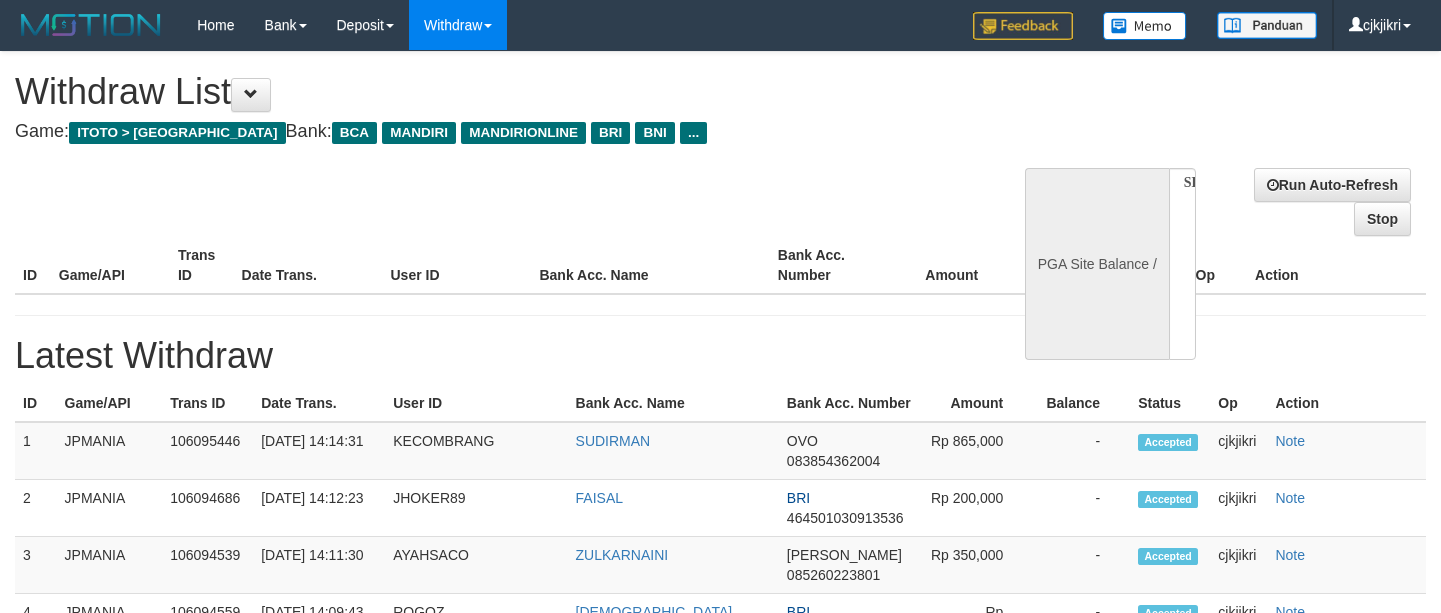 scroll, scrollTop: 150, scrollLeft: 0, axis: vertical 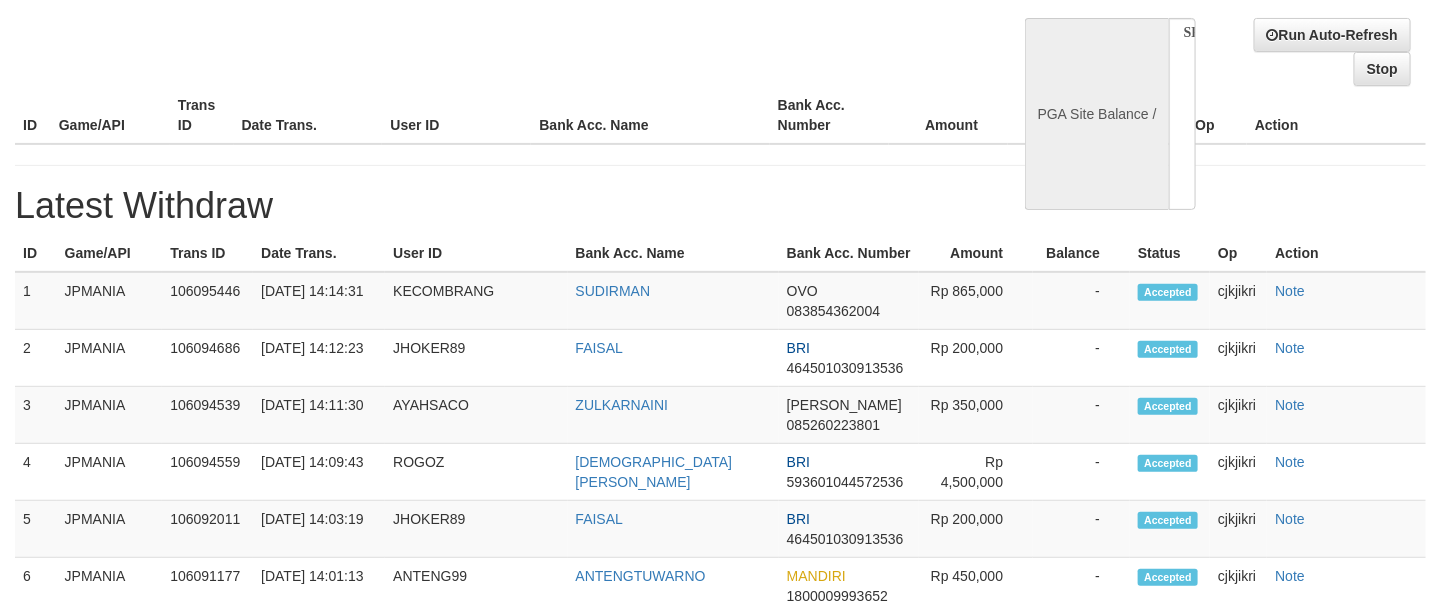 select on "**" 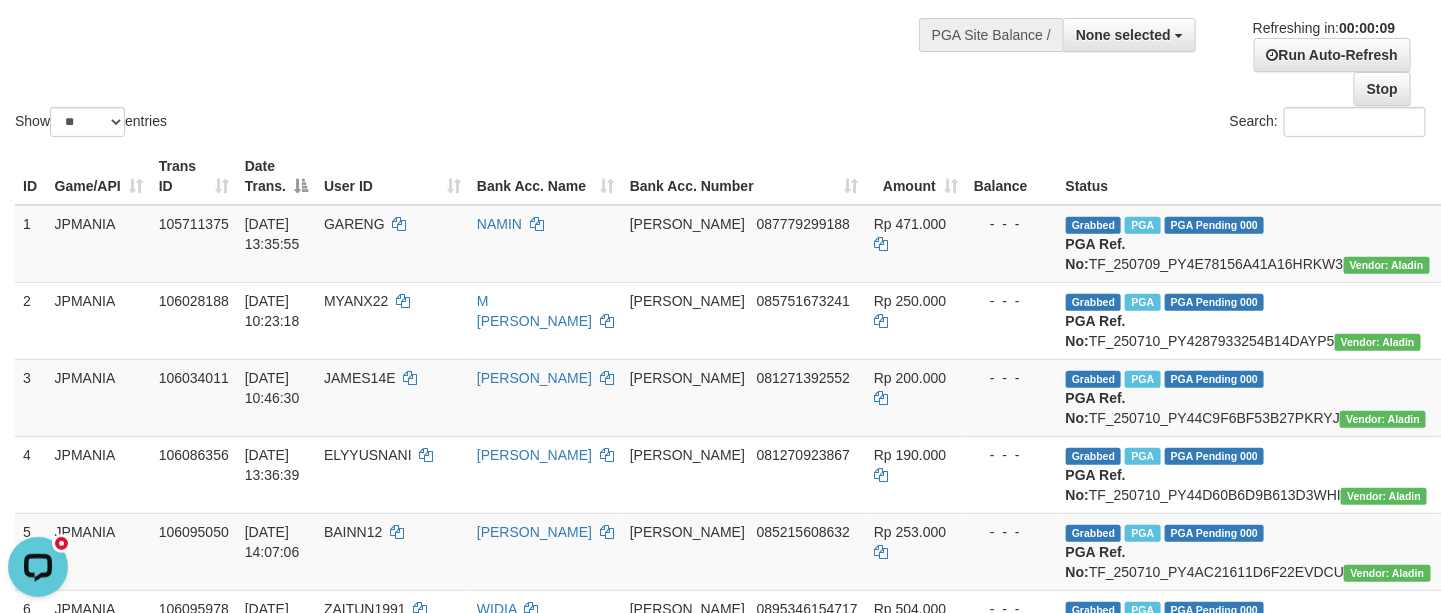 scroll, scrollTop: 0, scrollLeft: 0, axis: both 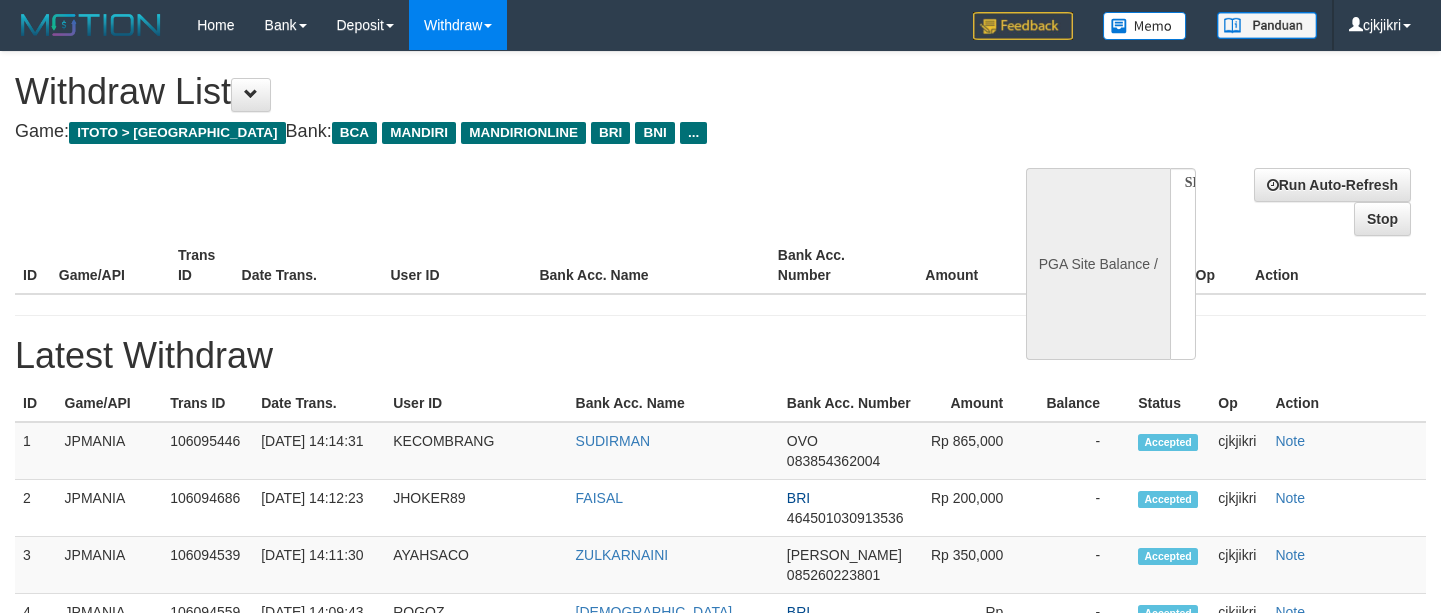 select 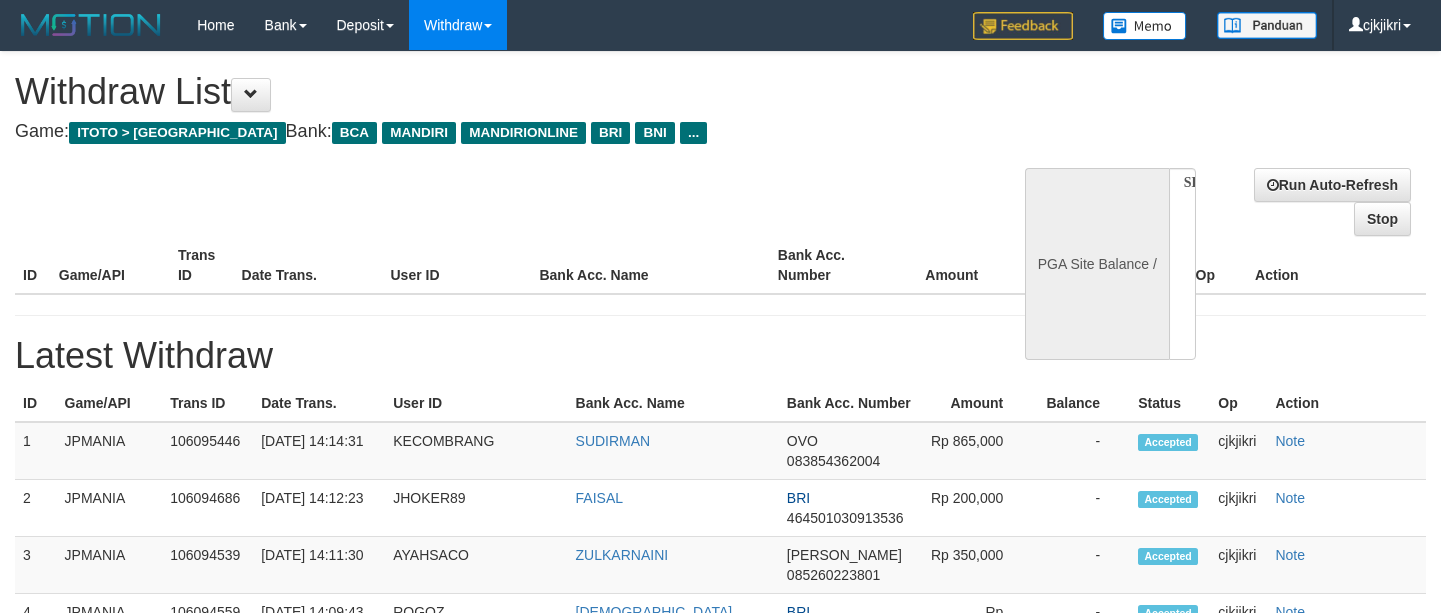 scroll, scrollTop: 0, scrollLeft: 0, axis: both 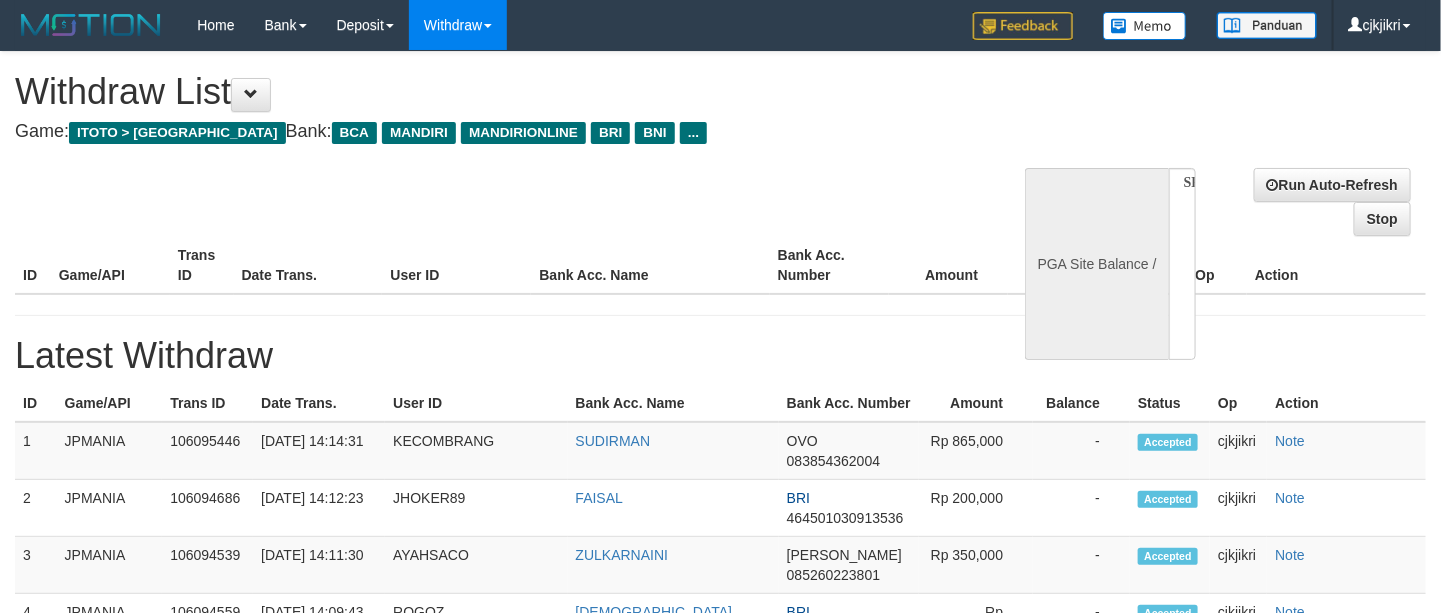 select on "**" 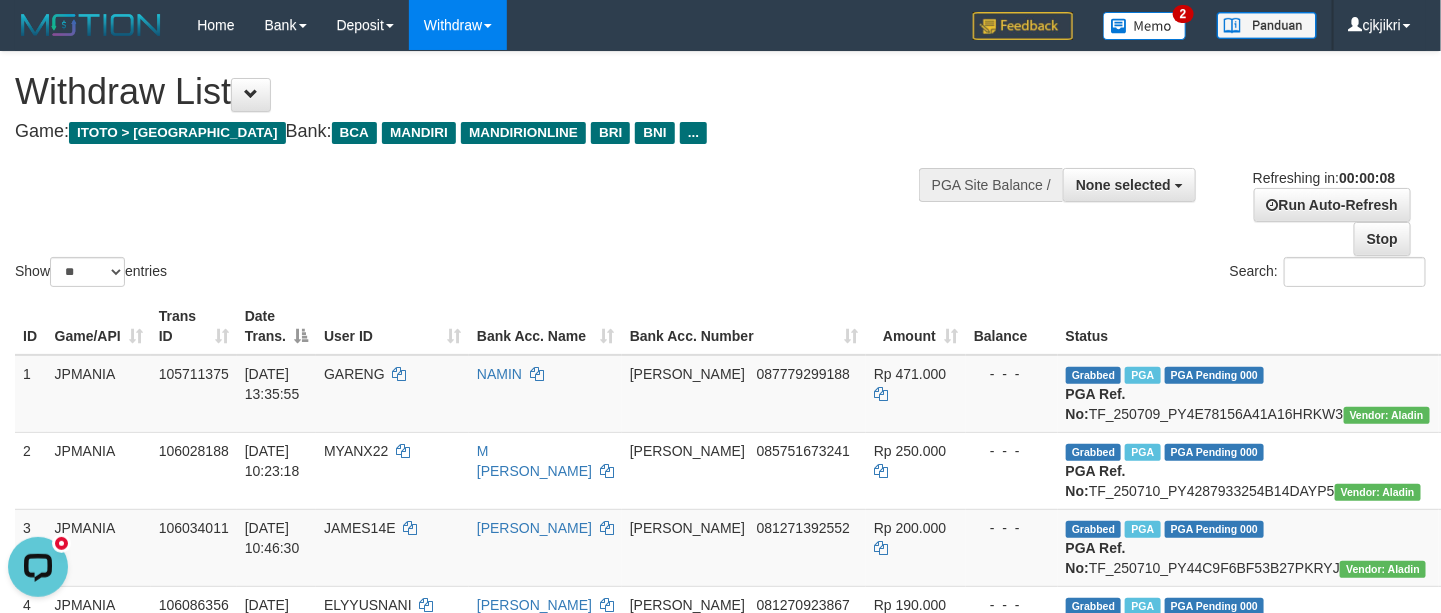 scroll, scrollTop: 0, scrollLeft: 0, axis: both 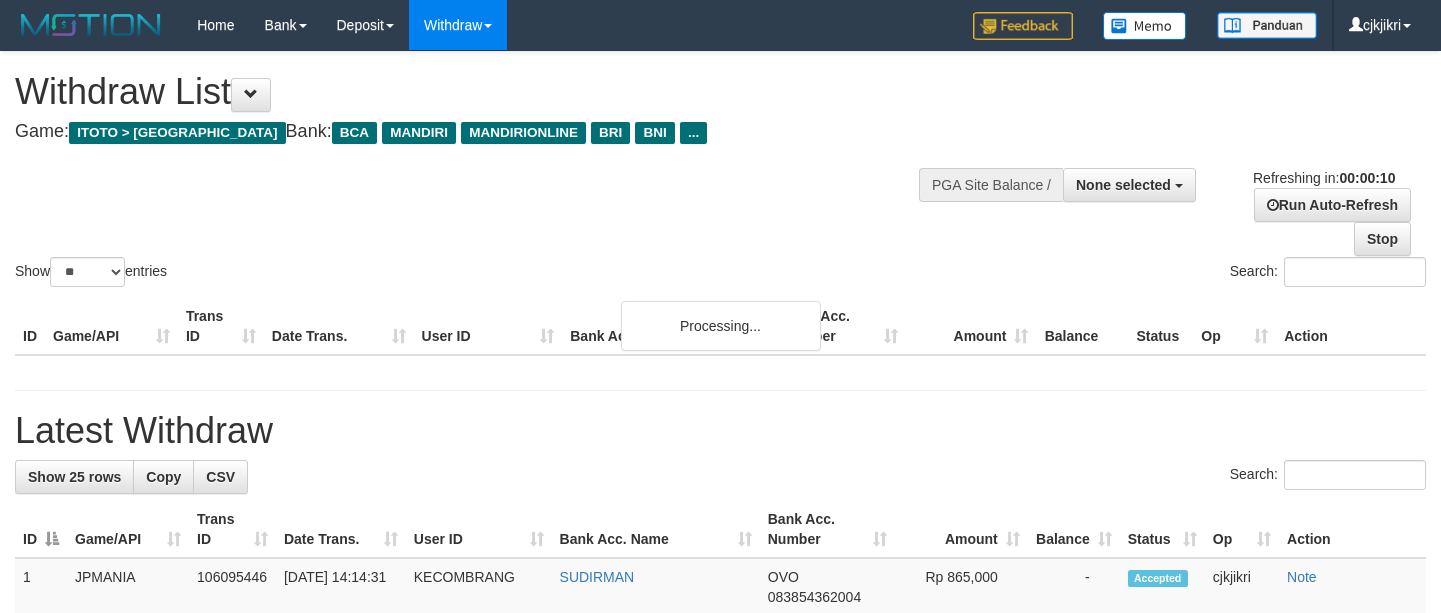 select 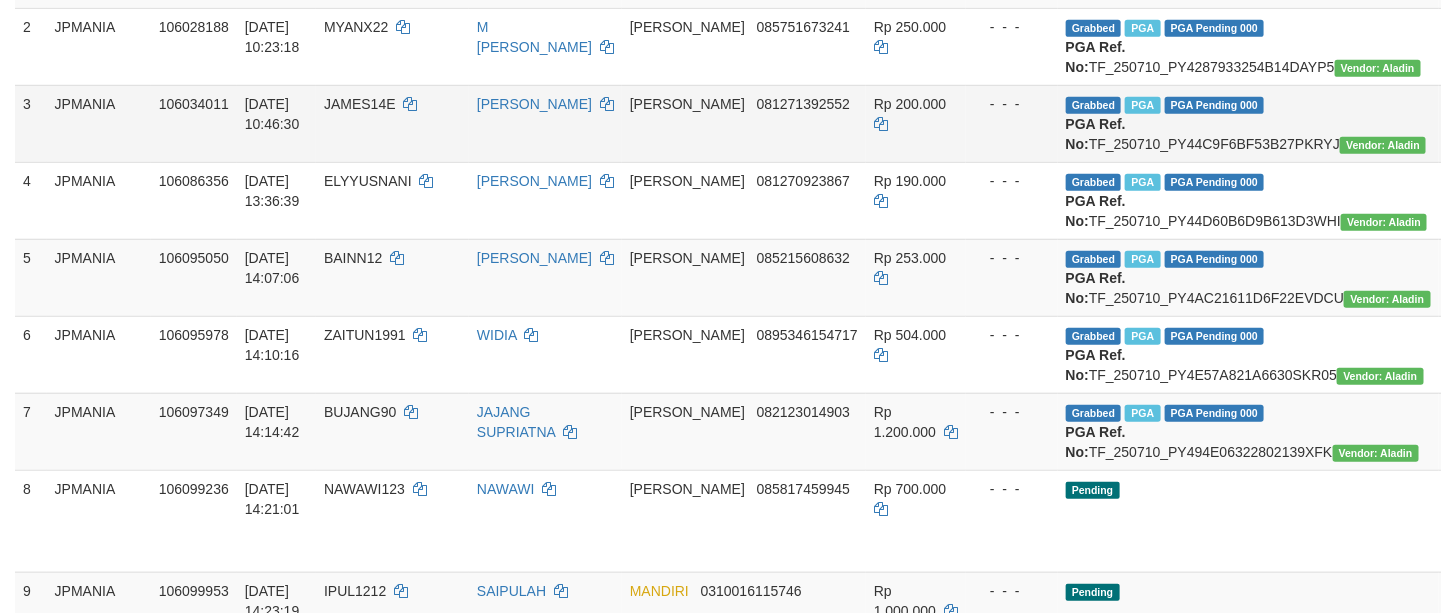 scroll, scrollTop: 450, scrollLeft: 0, axis: vertical 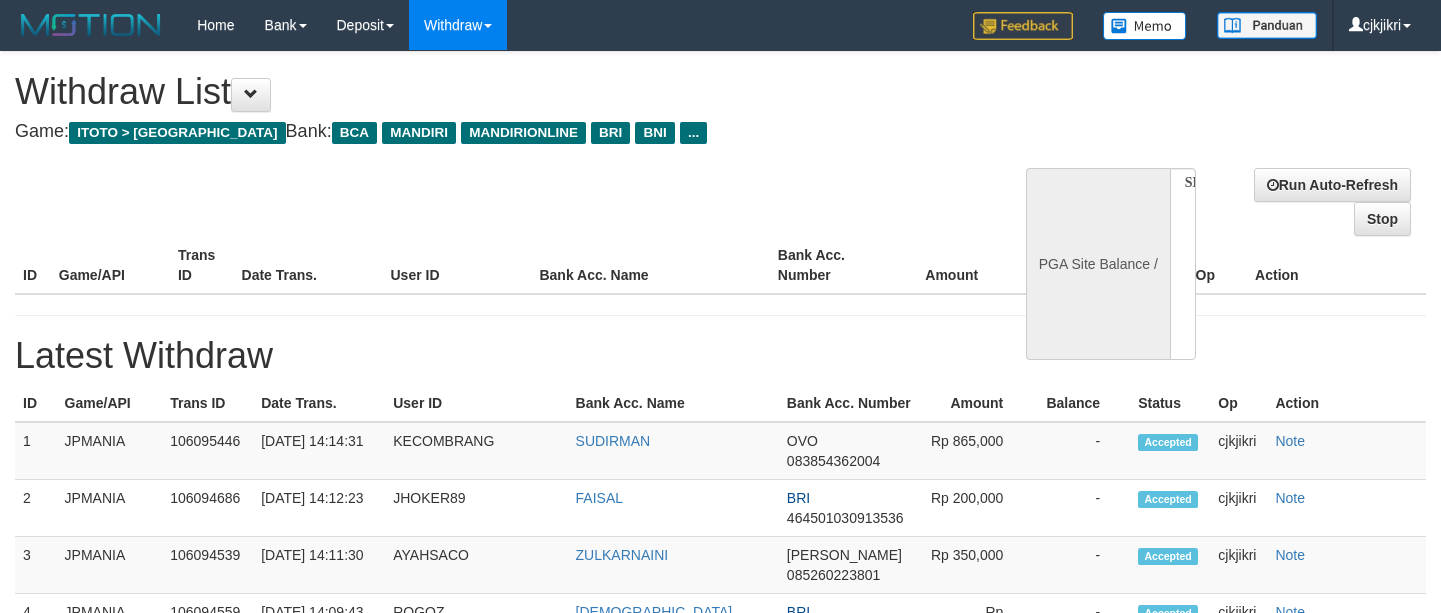 select 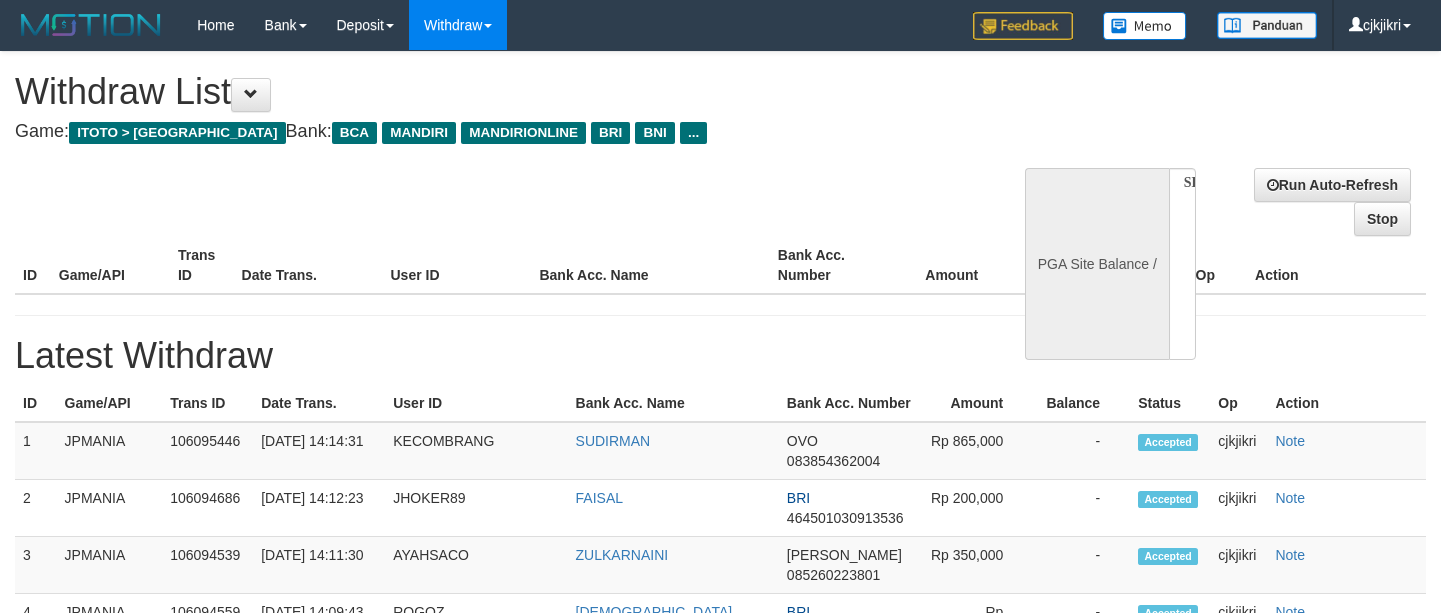 scroll, scrollTop: 0, scrollLeft: 0, axis: both 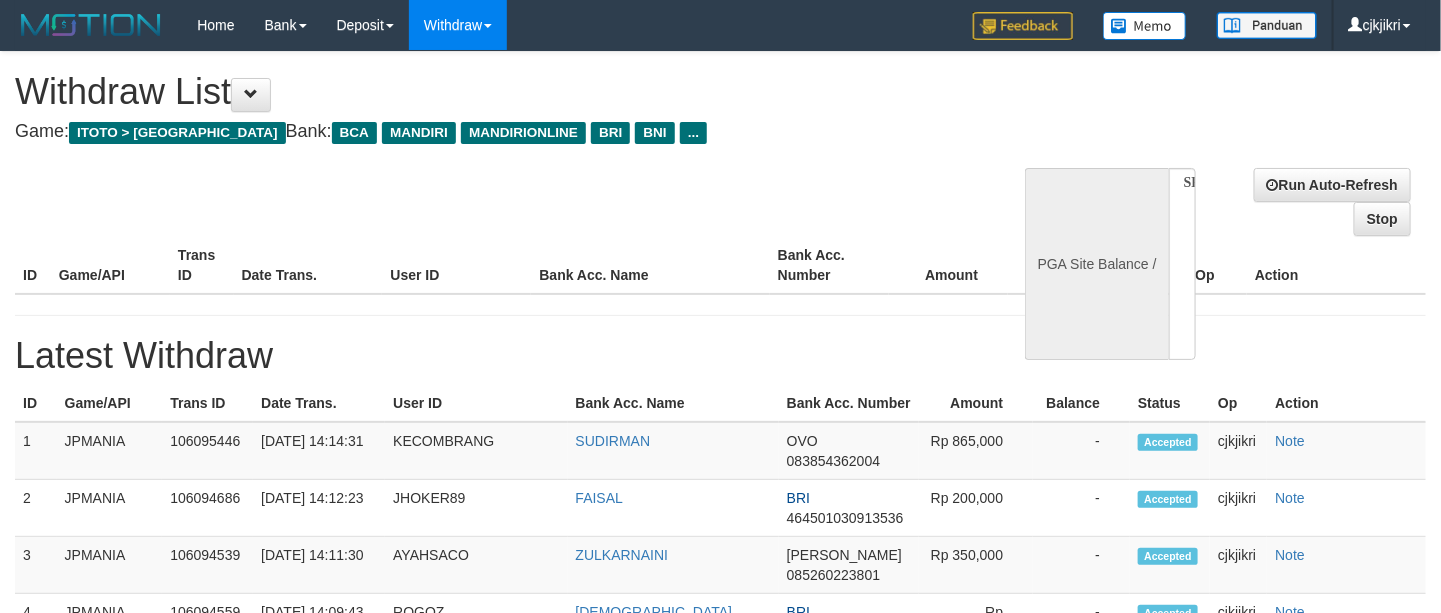 select on "**" 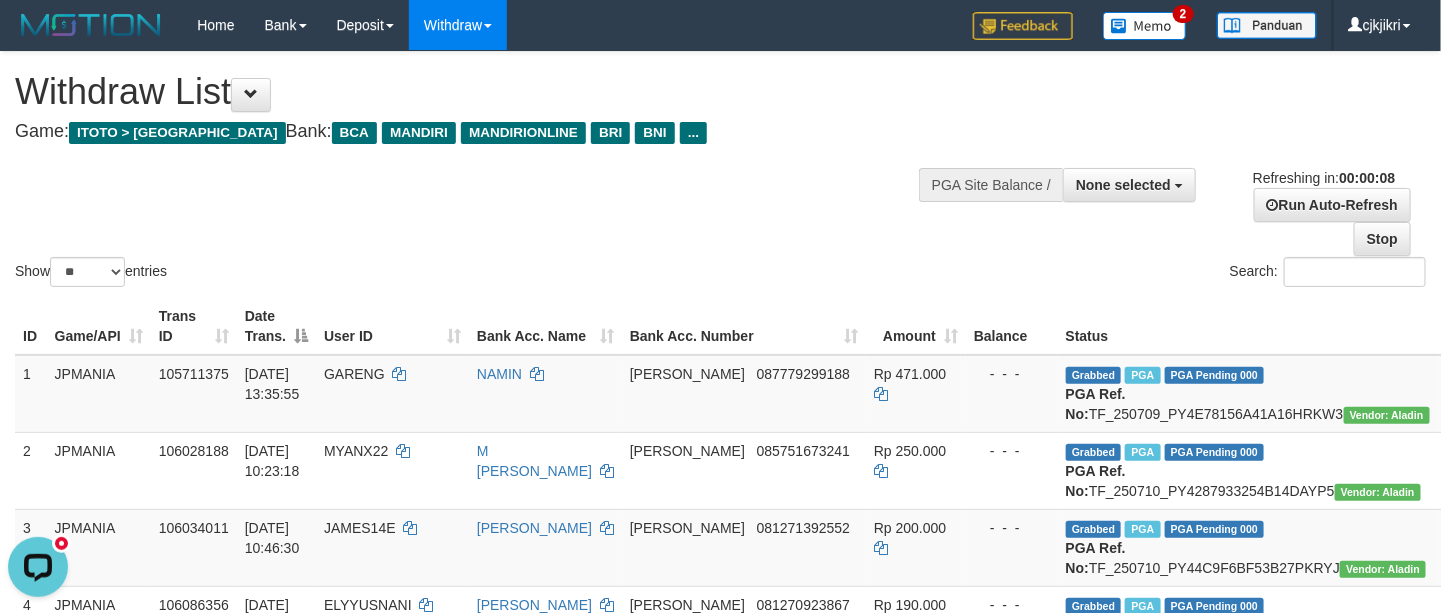 scroll, scrollTop: 0, scrollLeft: 0, axis: both 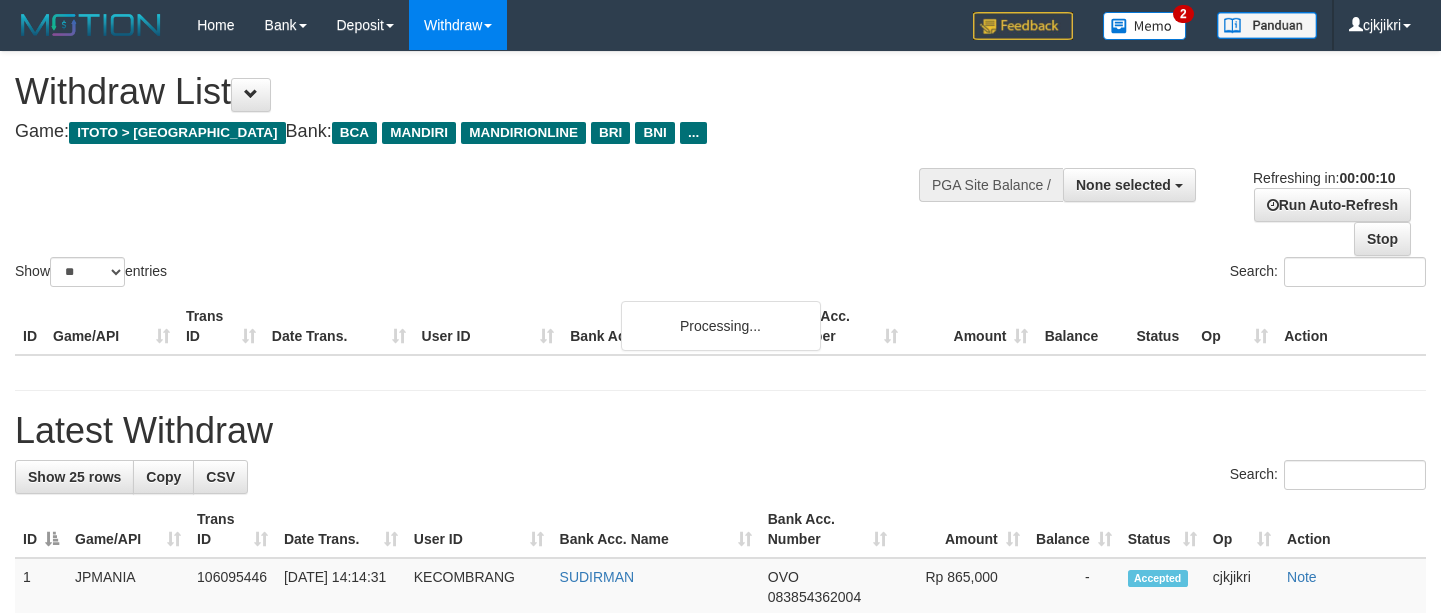 select 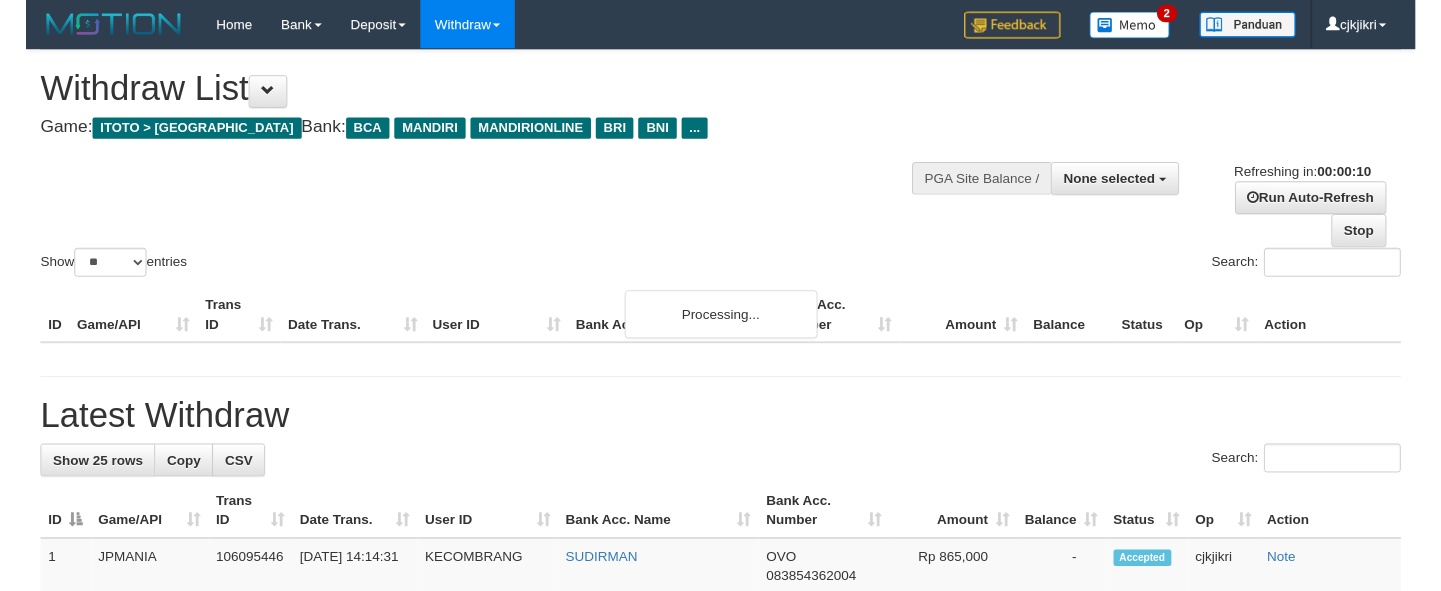 scroll, scrollTop: 0, scrollLeft: 0, axis: both 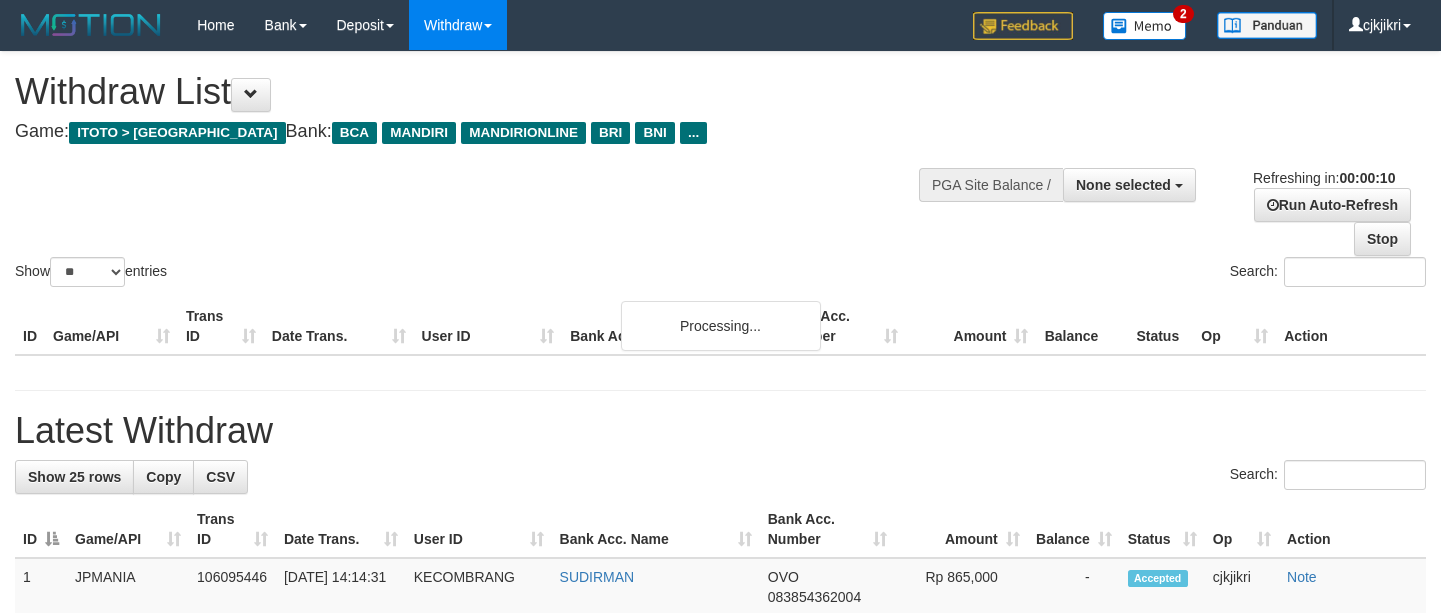 select 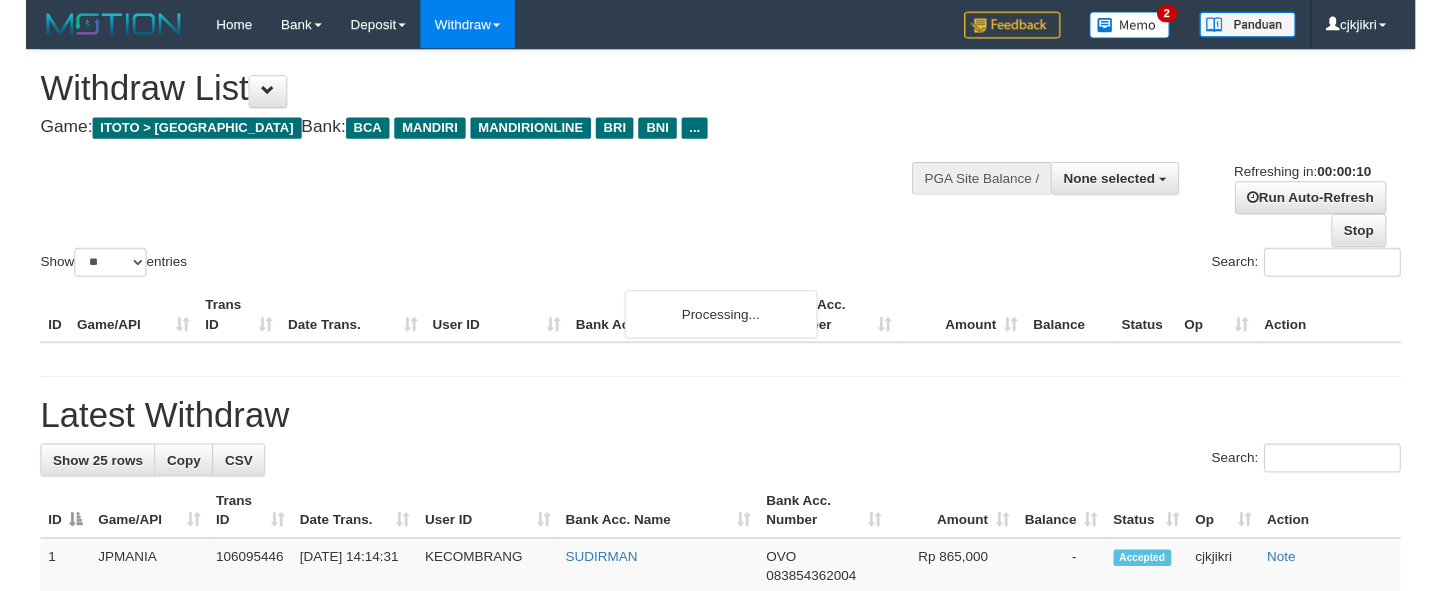scroll, scrollTop: 0, scrollLeft: 0, axis: both 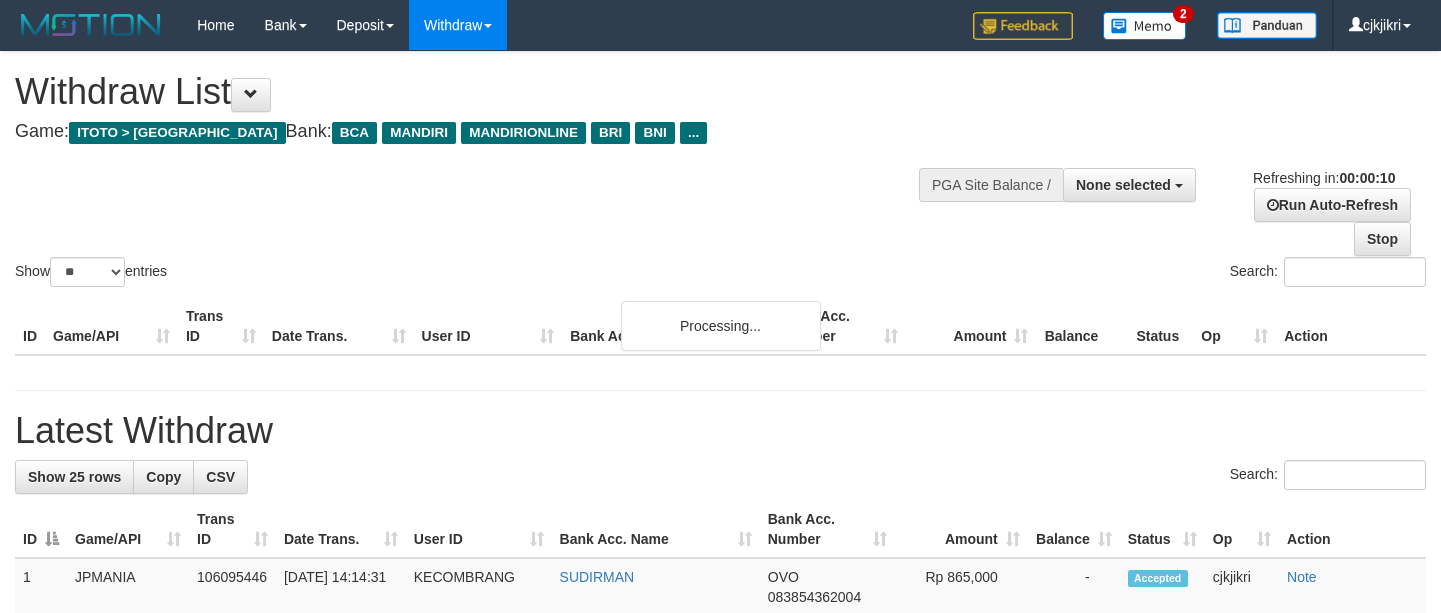 select 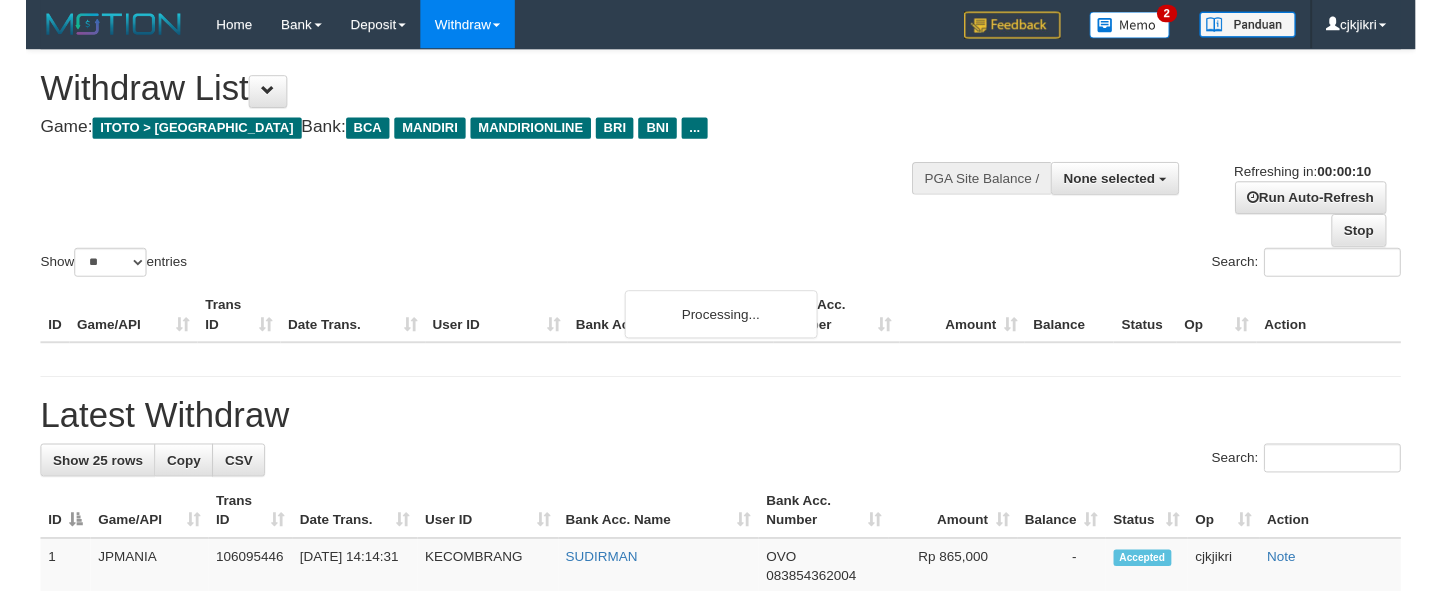 scroll, scrollTop: 0, scrollLeft: 0, axis: both 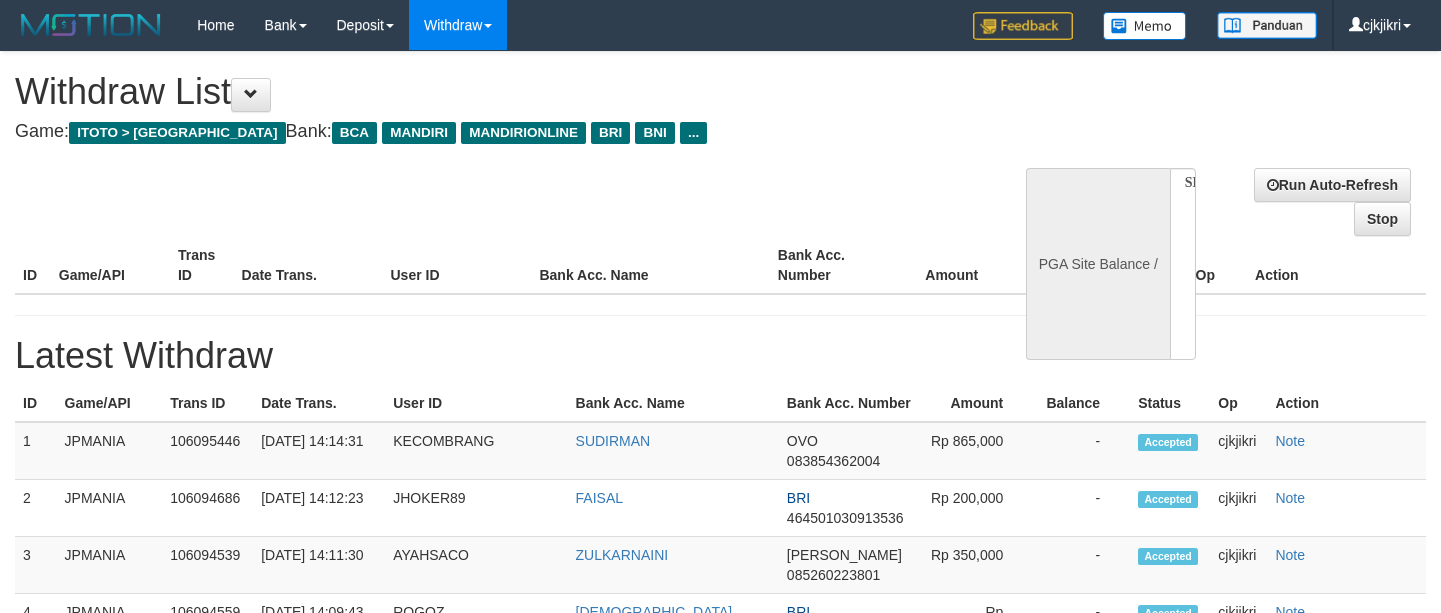 select 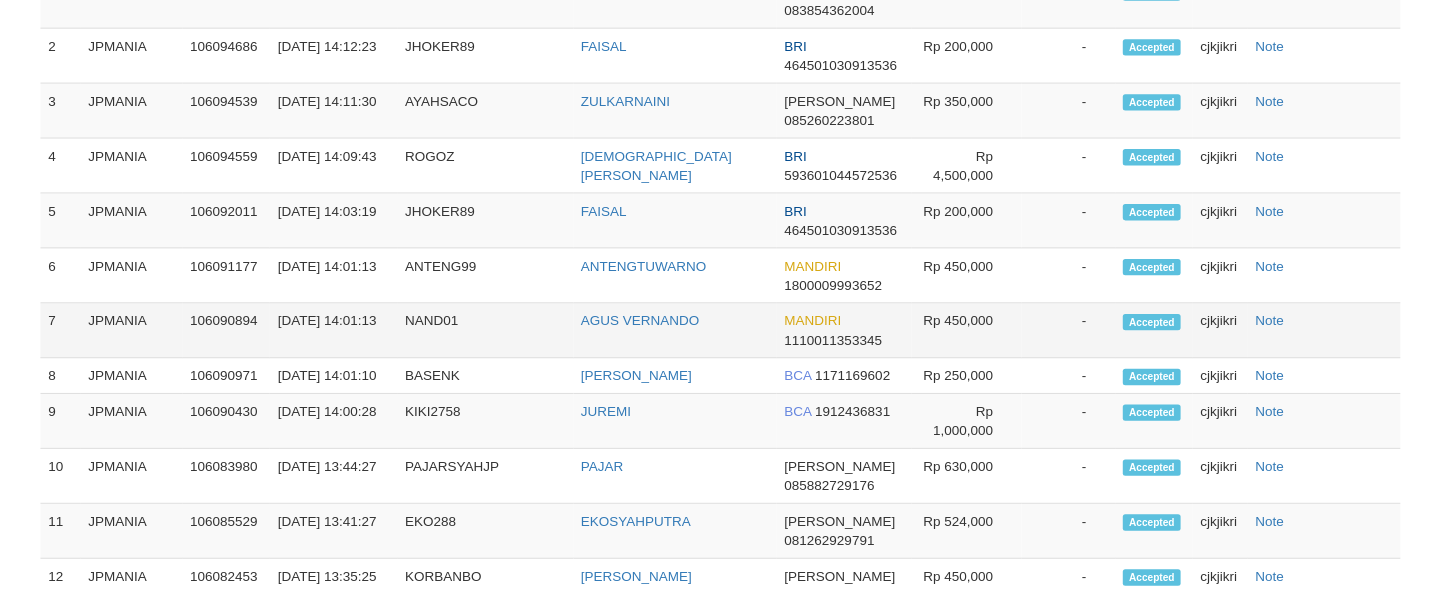 scroll, scrollTop: 525, scrollLeft: 0, axis: vertical 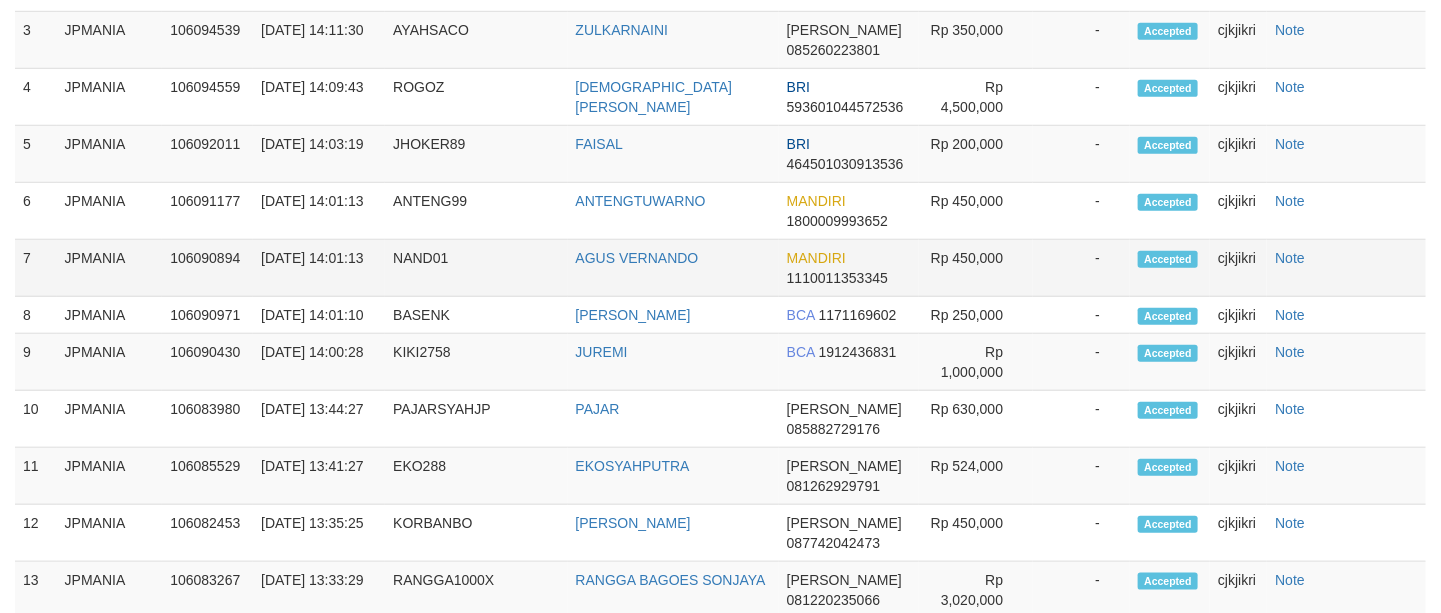 select on "**" 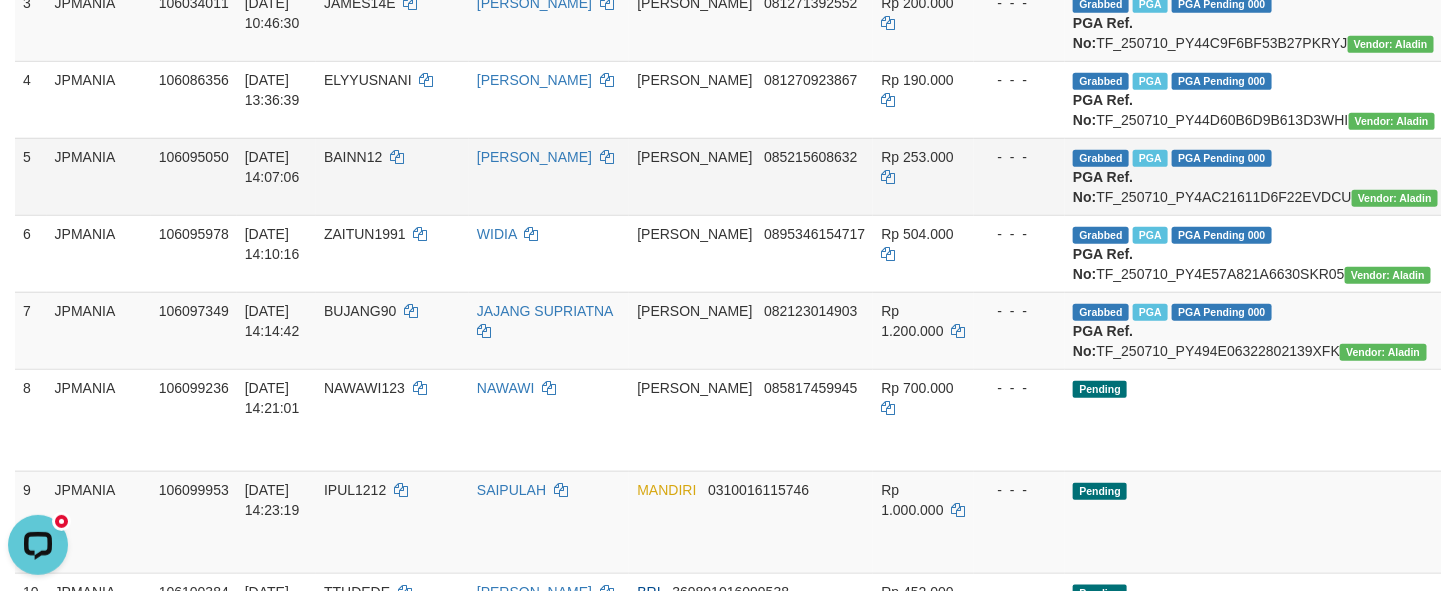 scroll, scrollTop: 0, scrollLeft: 0, axis: both 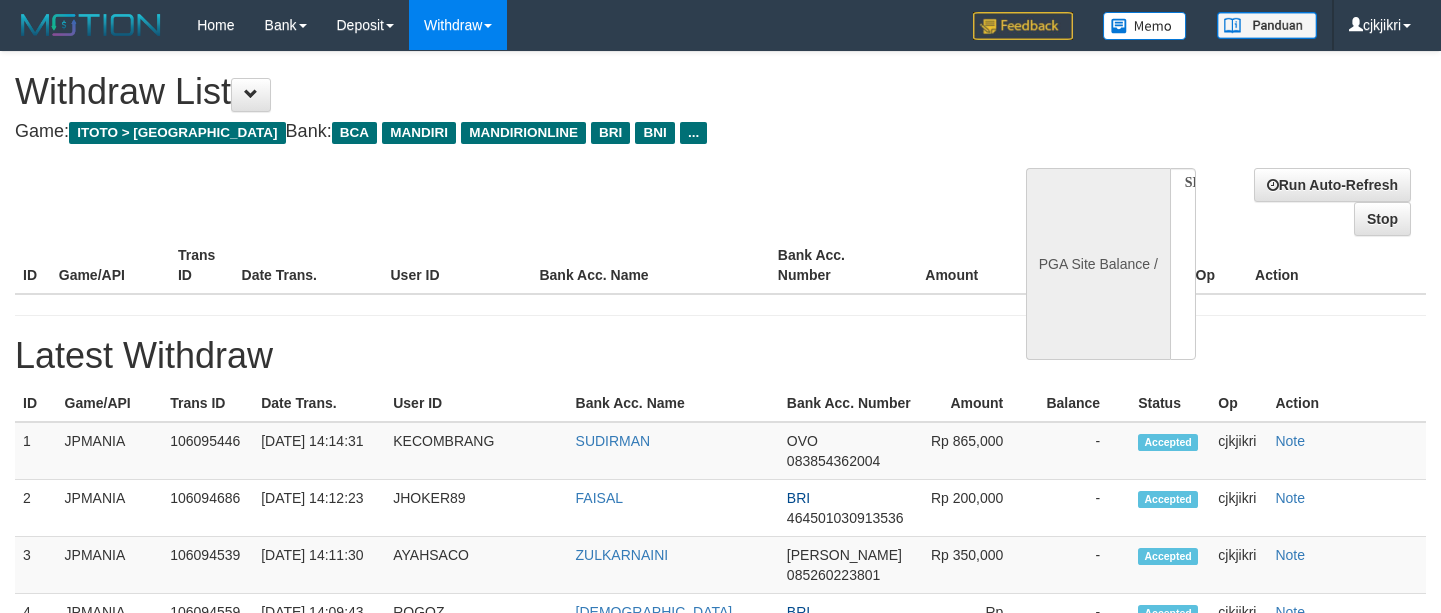 select 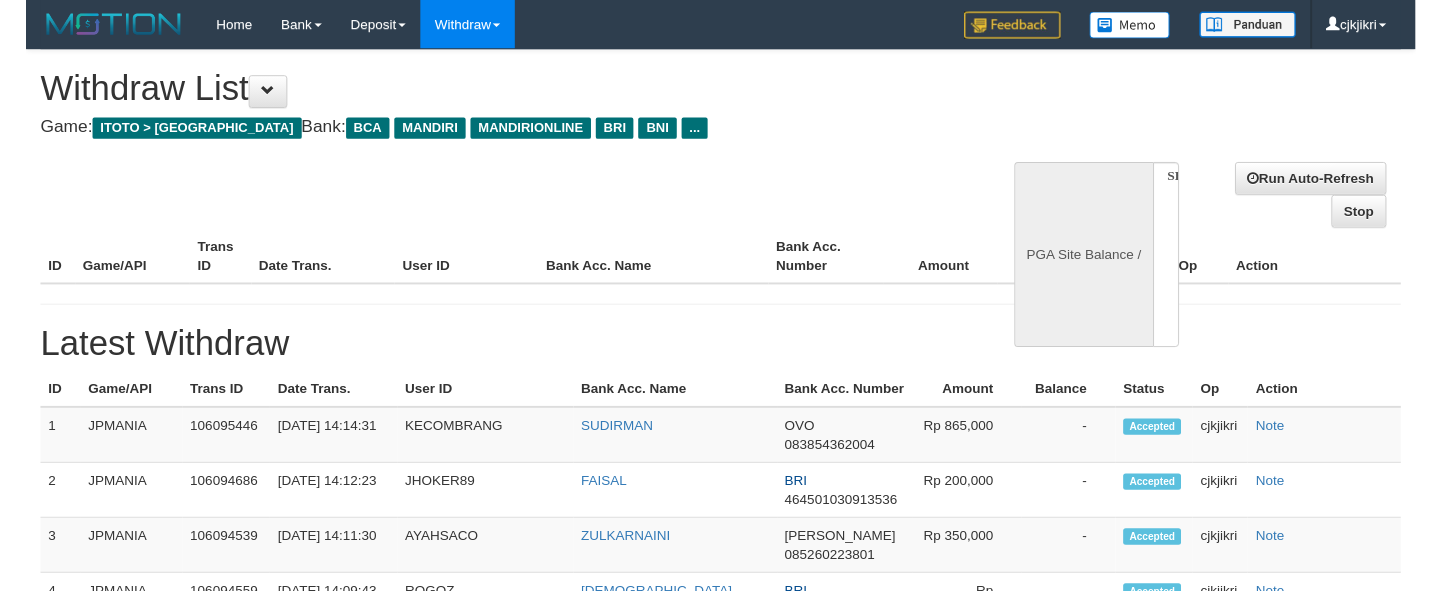 scroll, scrollTop: 0, scrollLeft: 0, axis: both 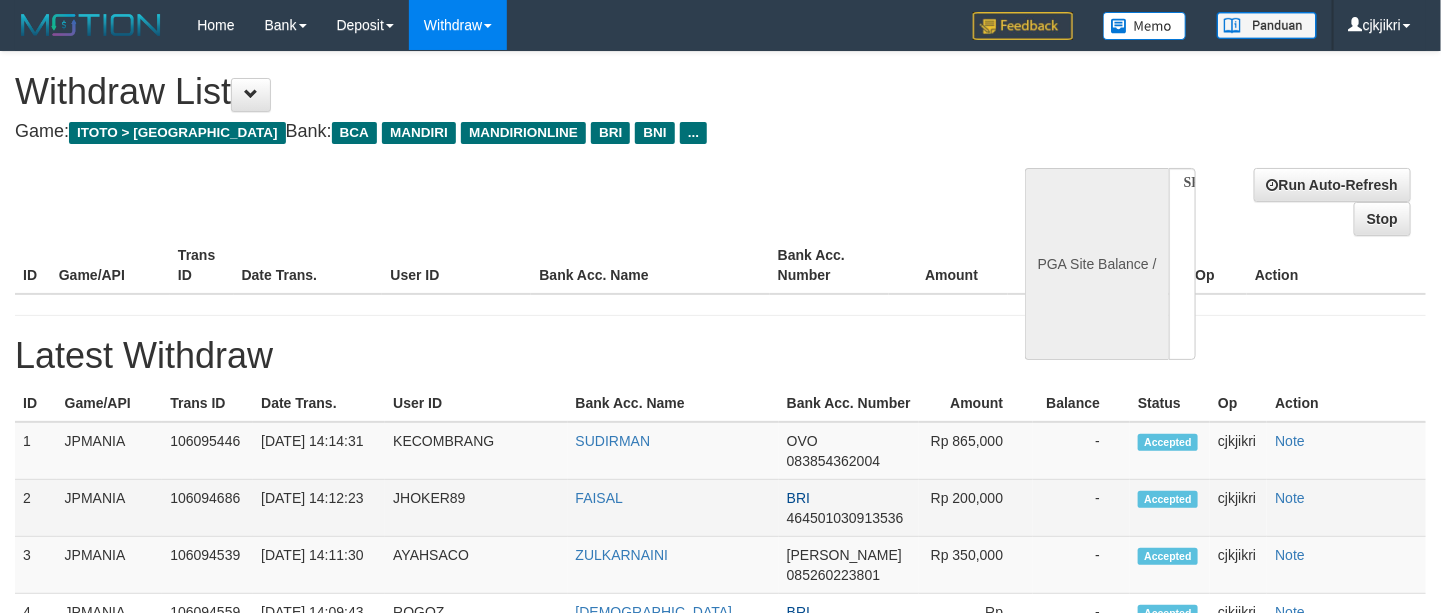 select on "**" 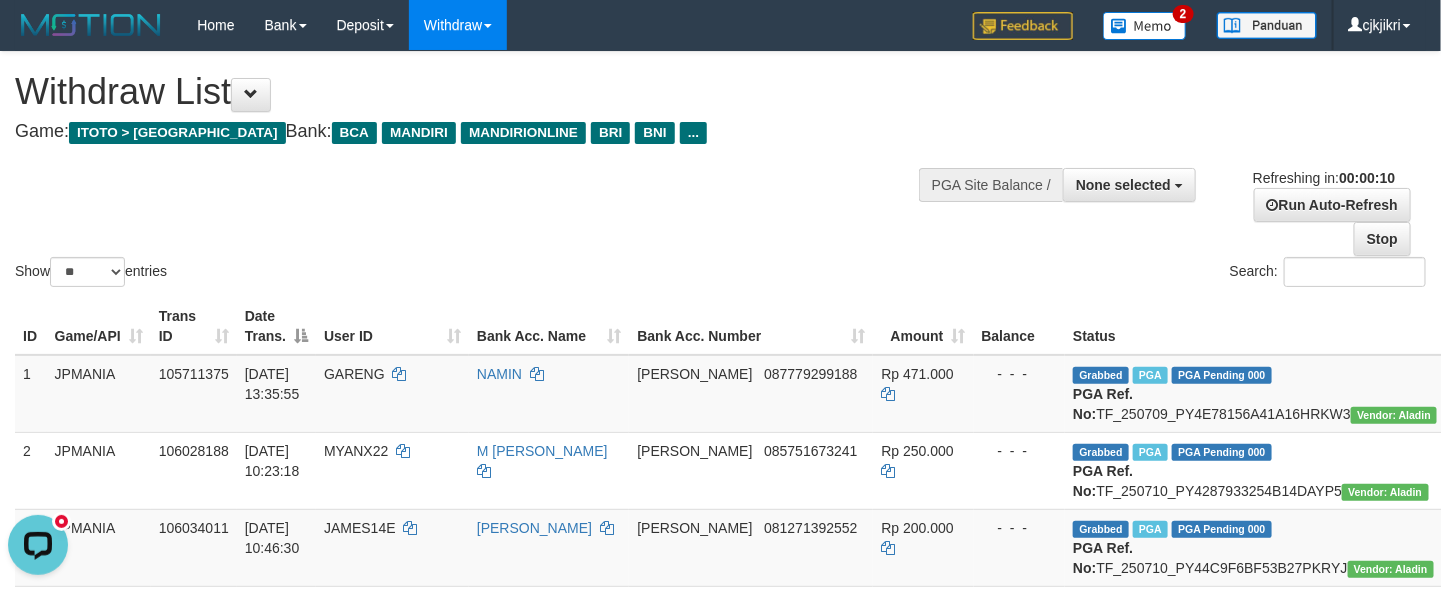 scroll, scrollTop: 0, scrollLeft: 0, axis: both 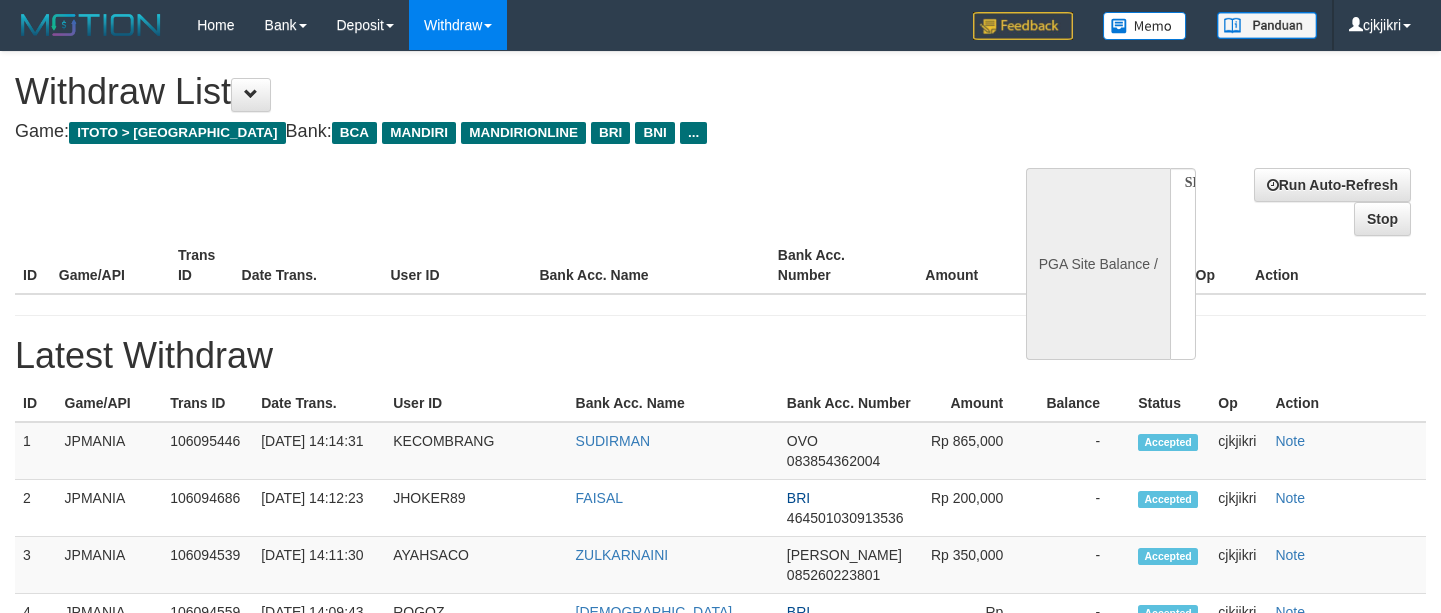 select 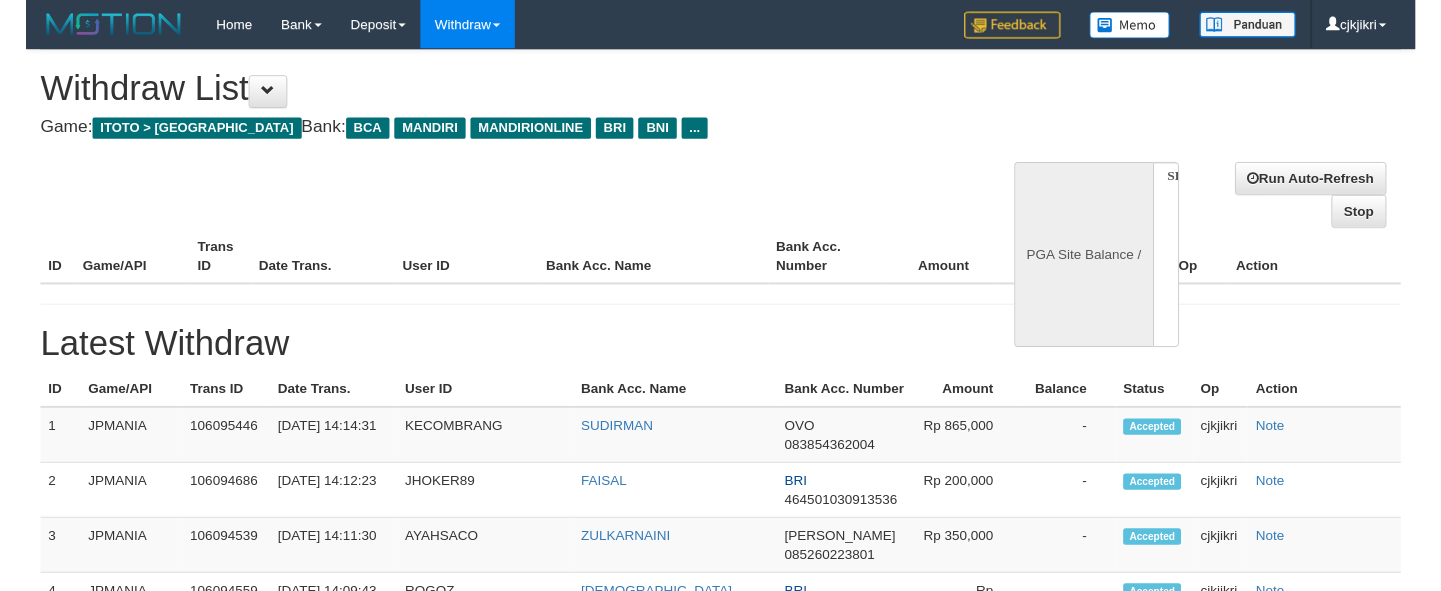 scroll, scrollTop: 0, scrollLeft: 0, axis: both 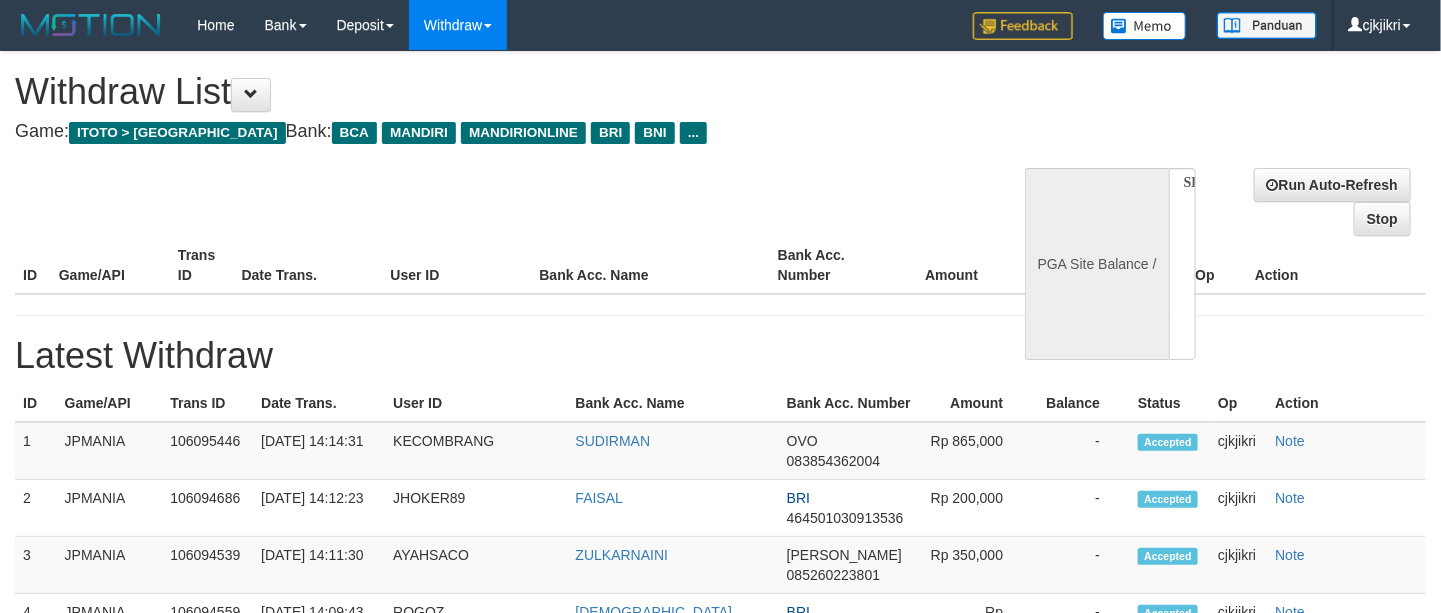 select on "**" 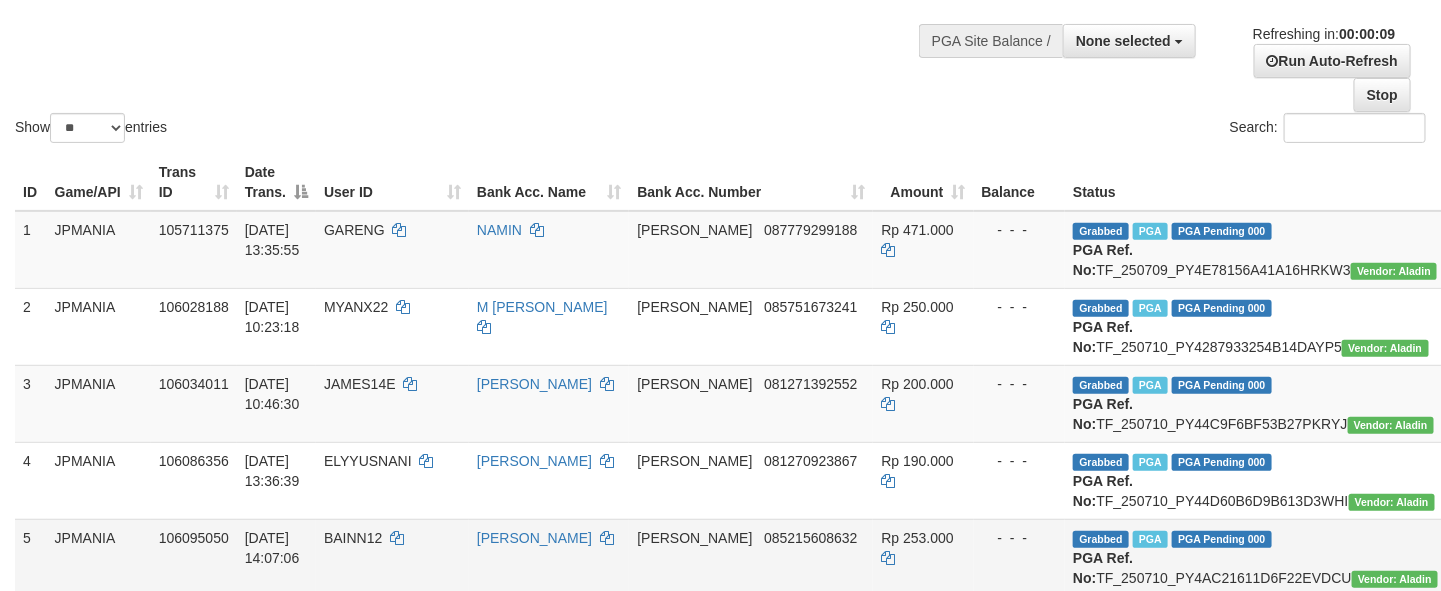 scroll, scrollTop: 300, scrollLeft: 0, axis: vertical 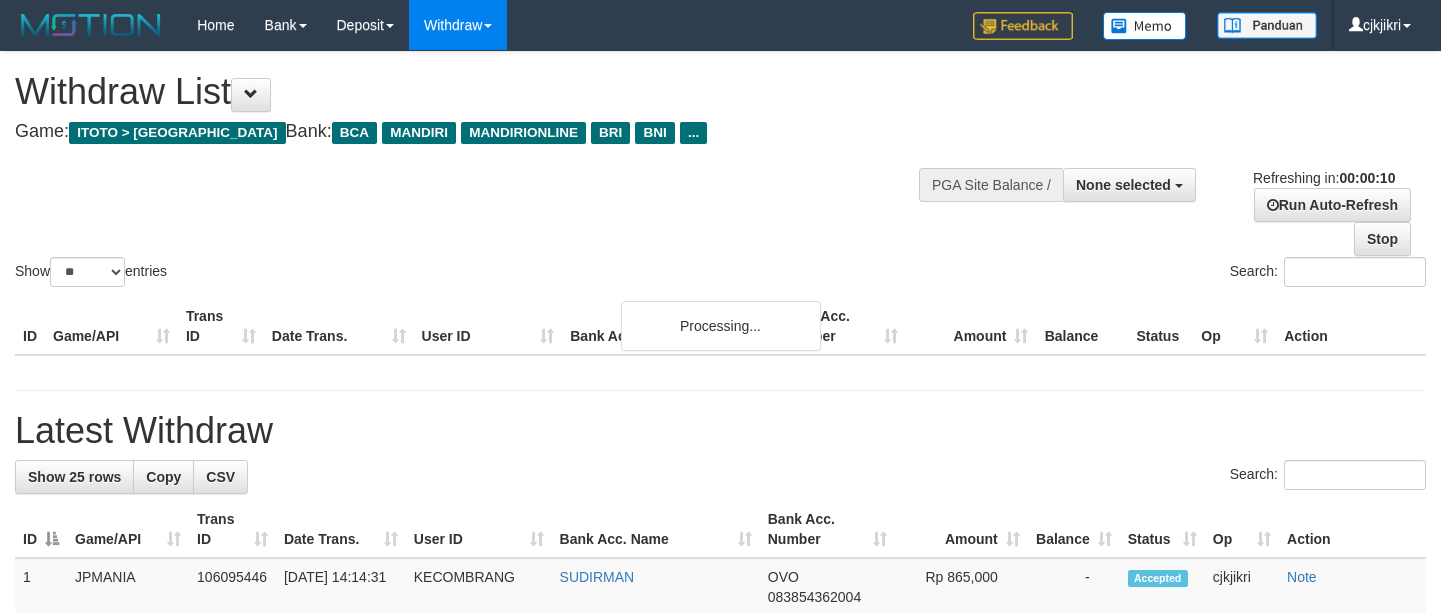 select 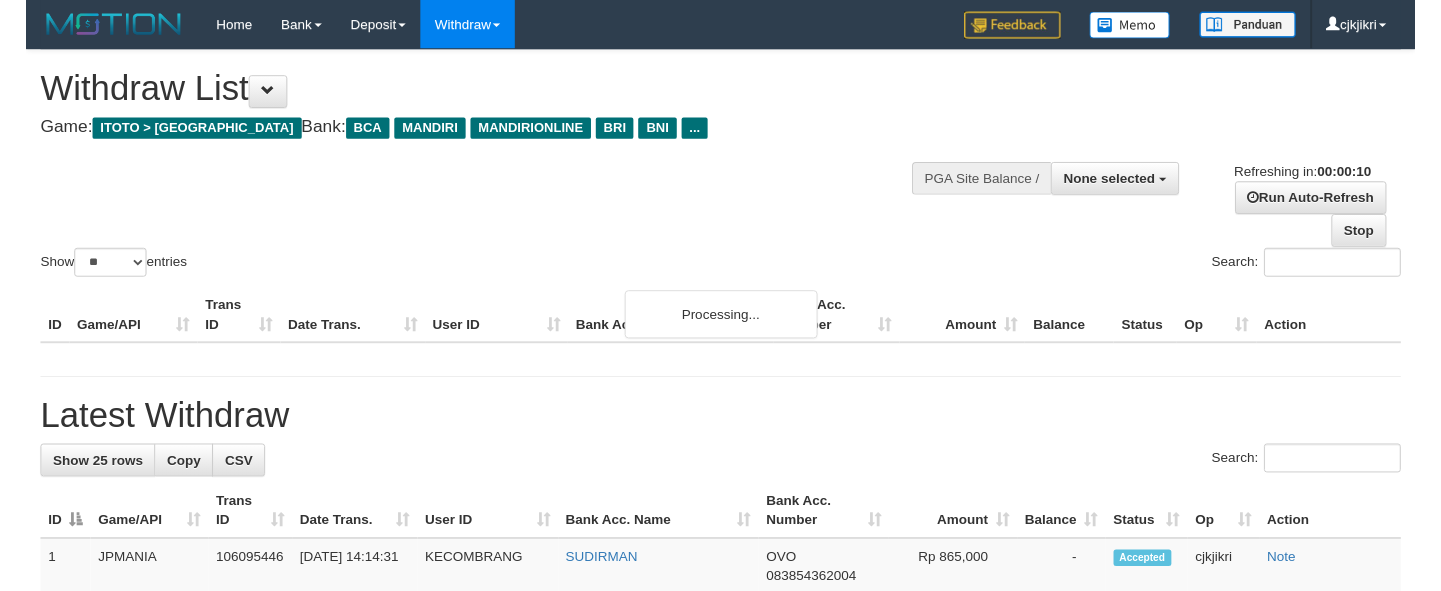 scroll, scrollTop: 0, scrollLeft: 0, axis: both 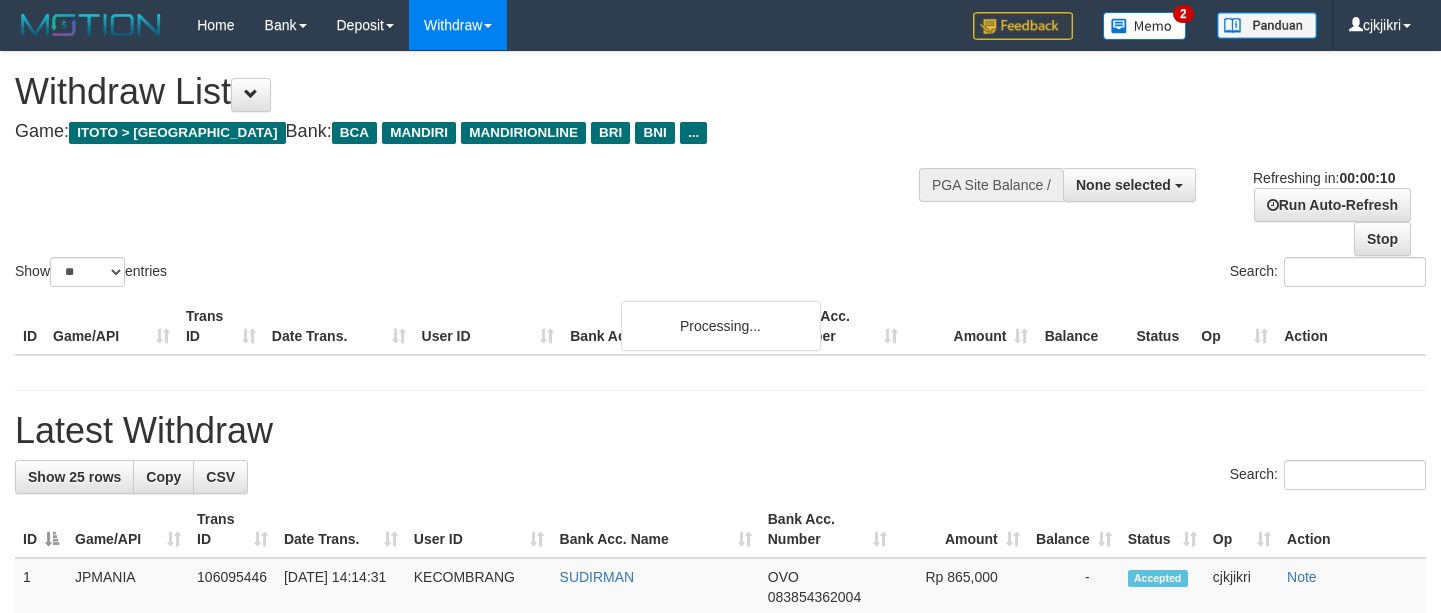 select 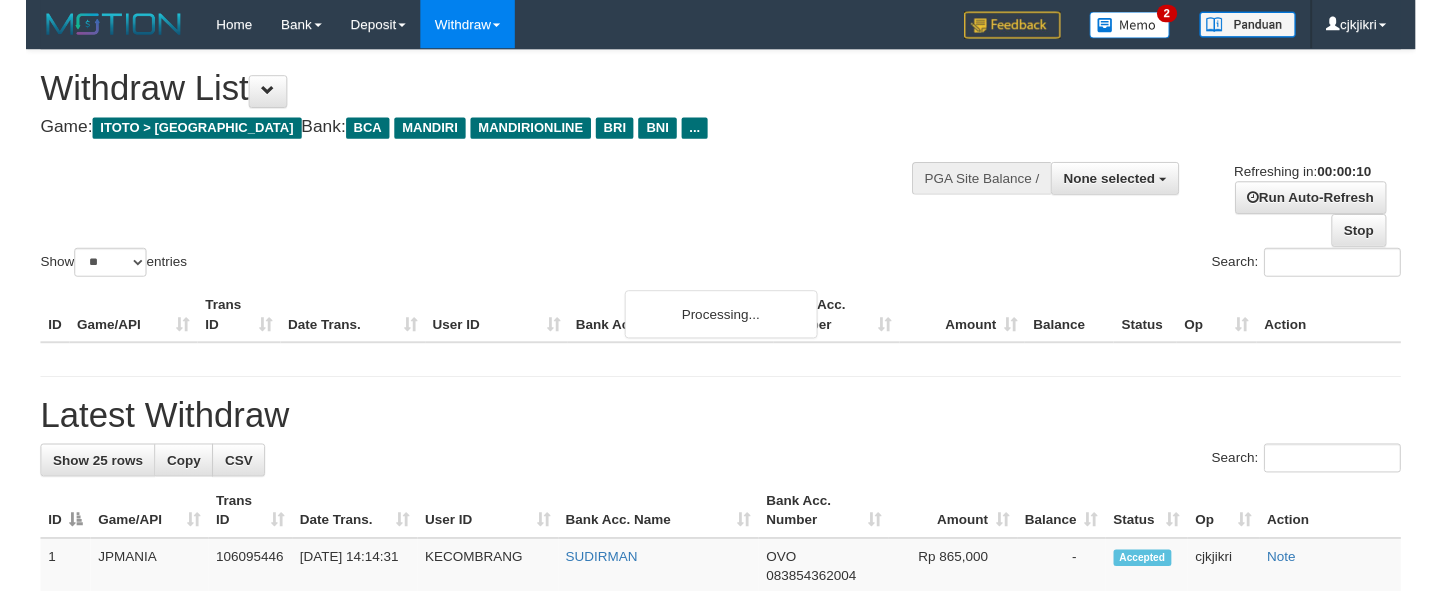 scroll, scrollTop: 0, scrollLeft: 0, axis: both 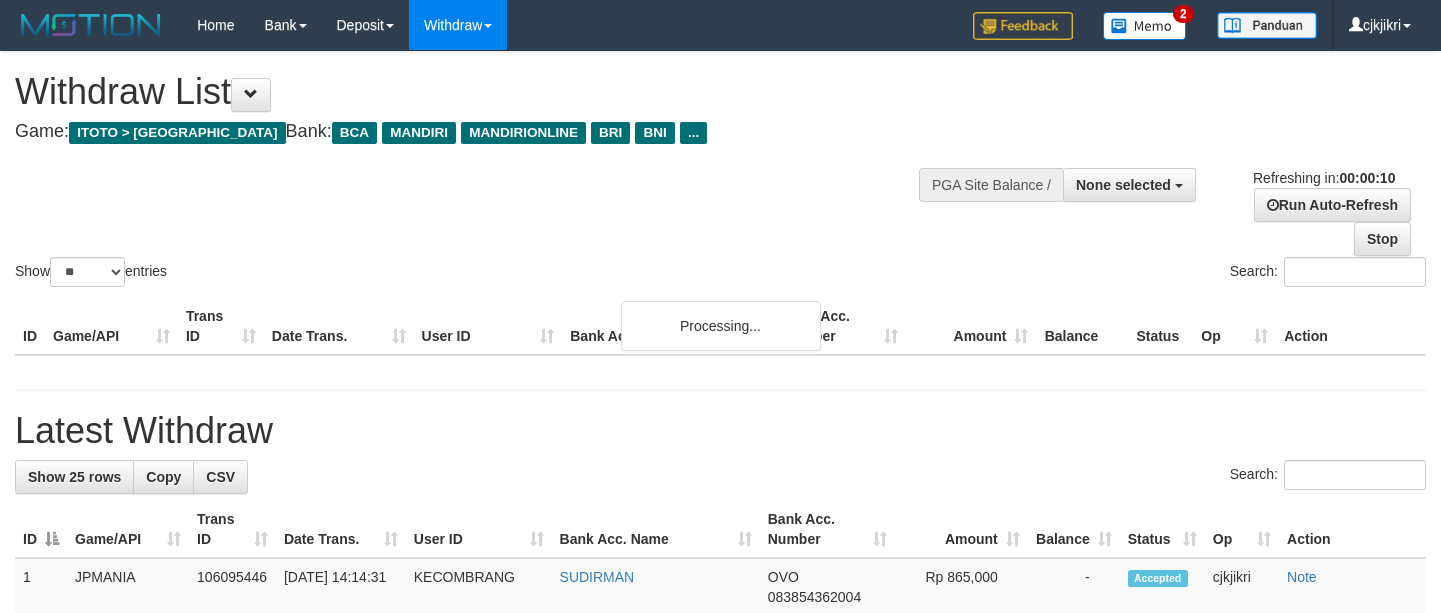 select 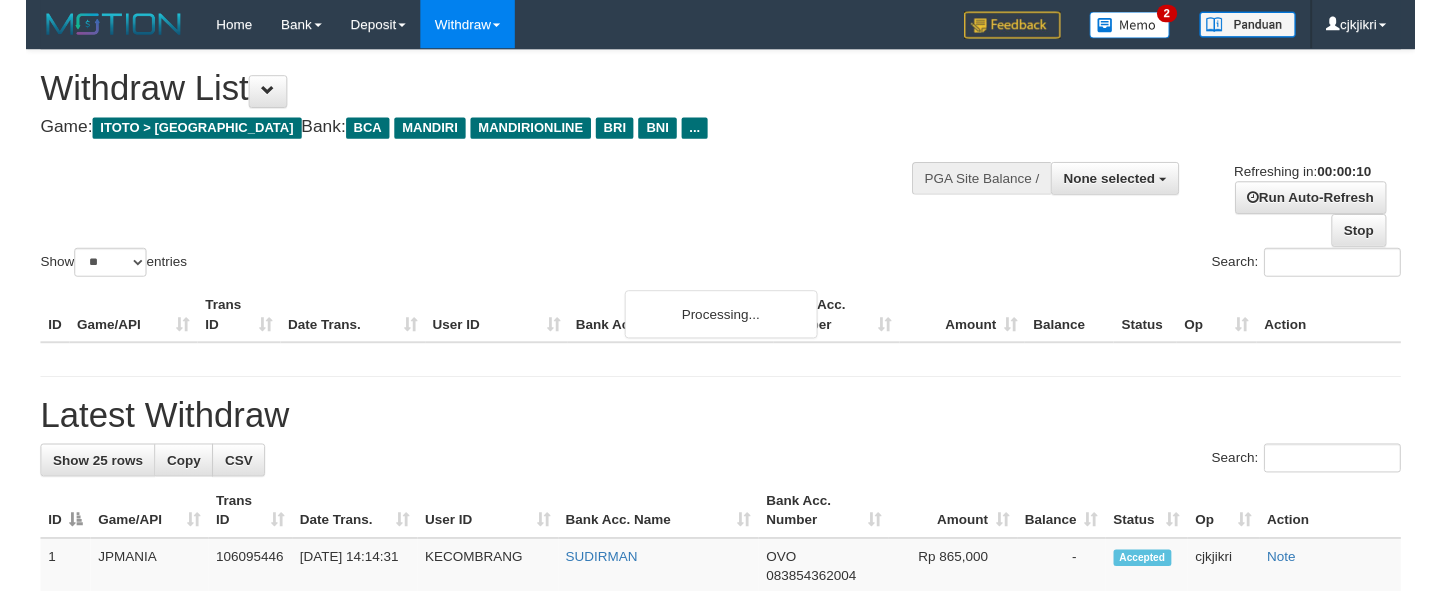 scroll, scrollTop: 0, scrollLeft: 0, axis: both 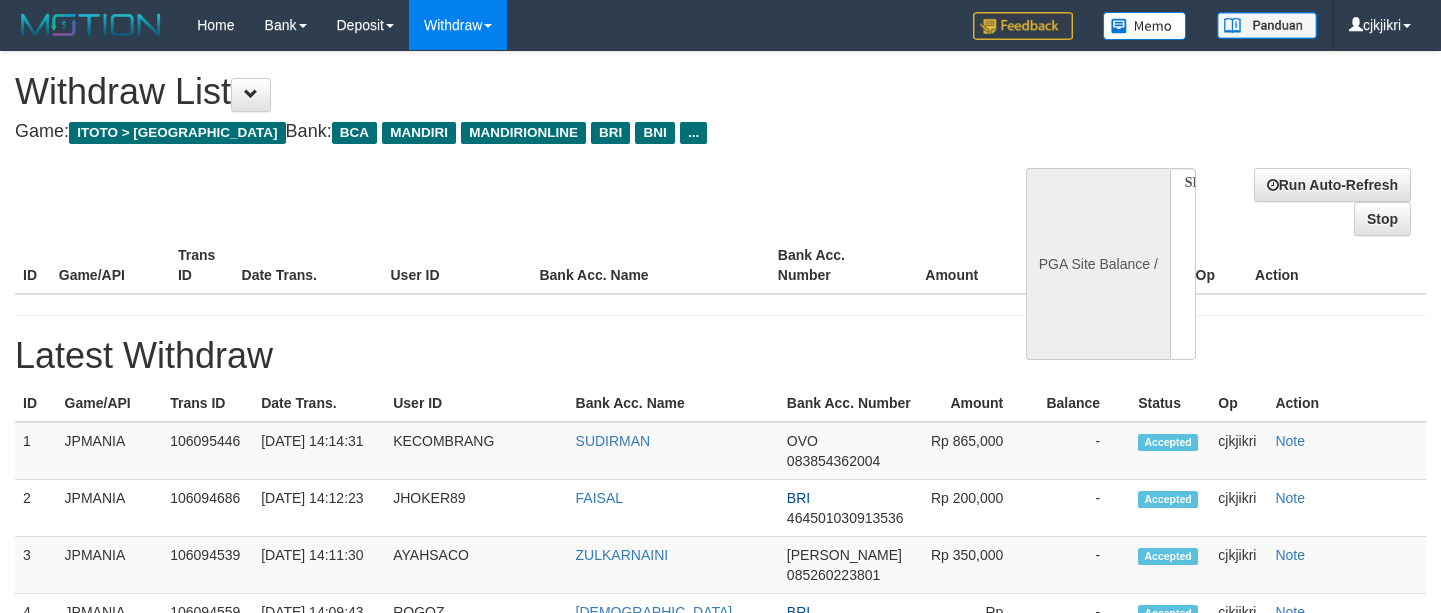 select 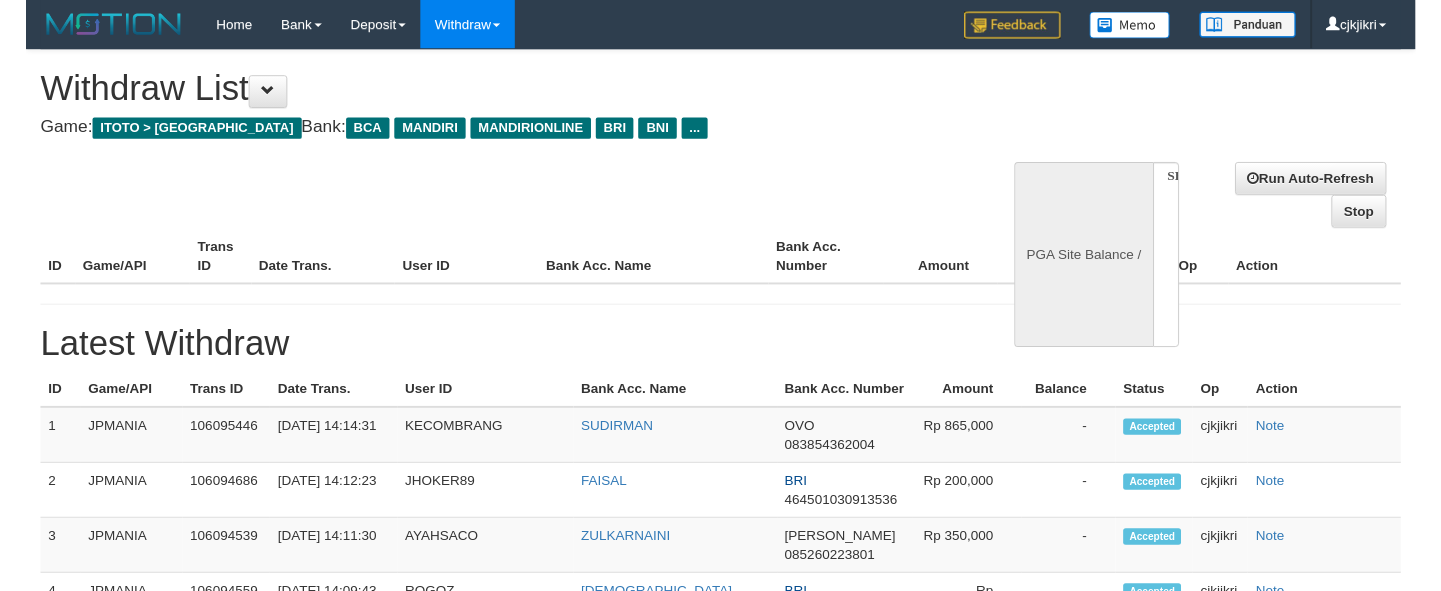 scroll, scrollTop: 0, scrollLeft: 0, axis: both 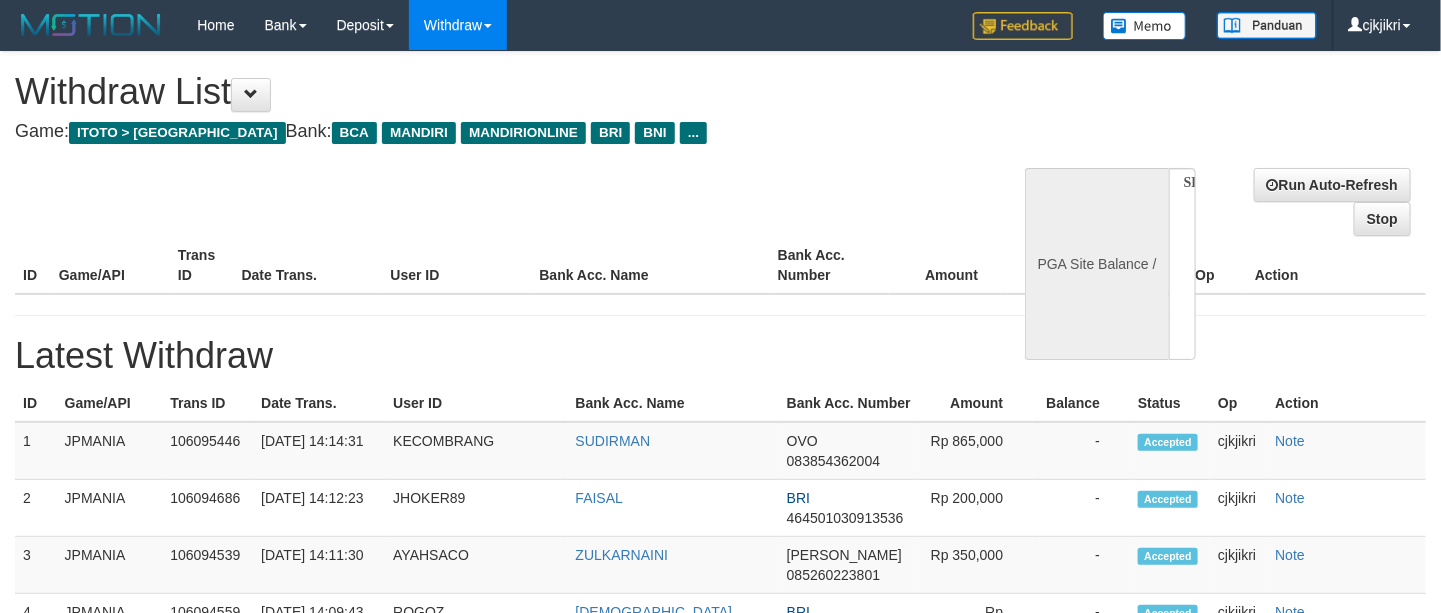 select on "**" 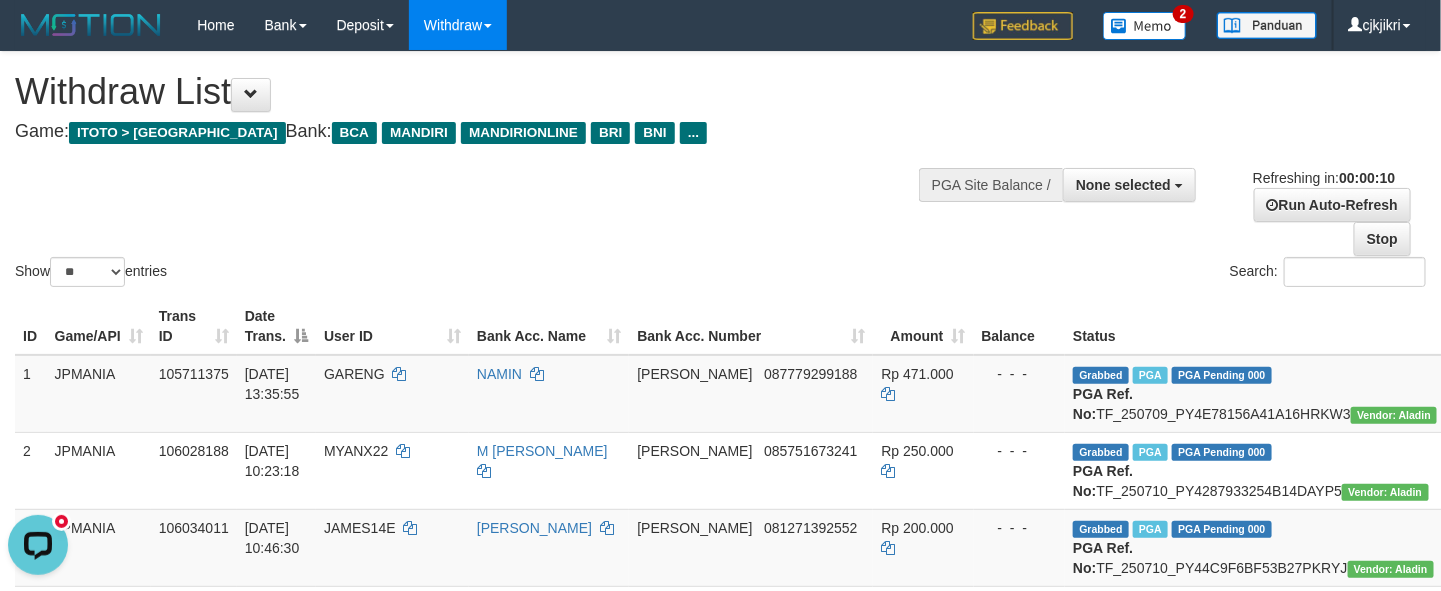 scroll, scrollTop: 0, scrollLeft: 0, axis: both 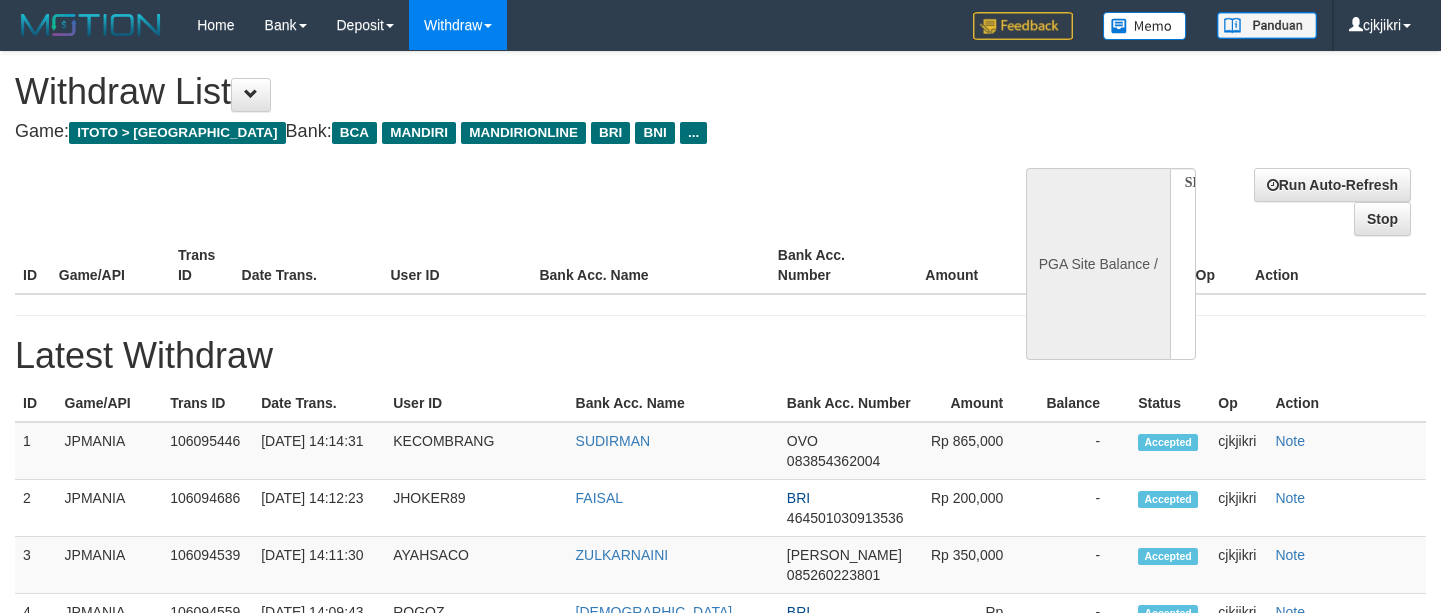 select 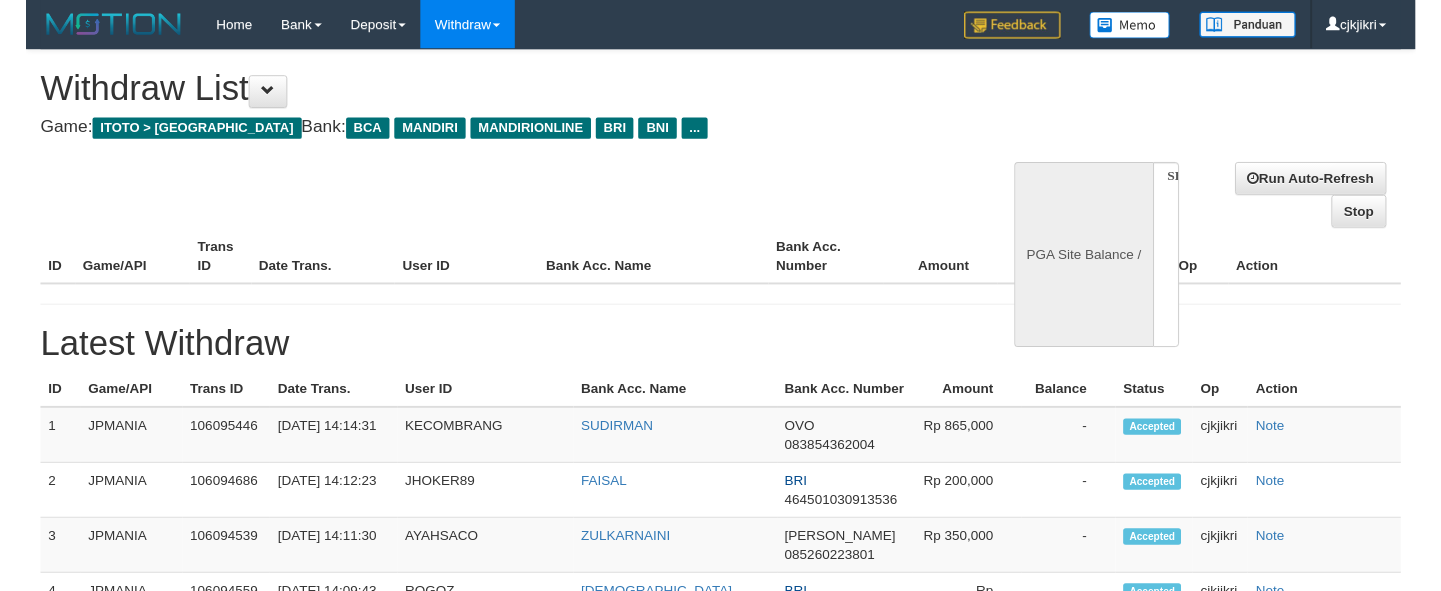scroll, scrollTop: 0, scrollLeft: 0, axis: both 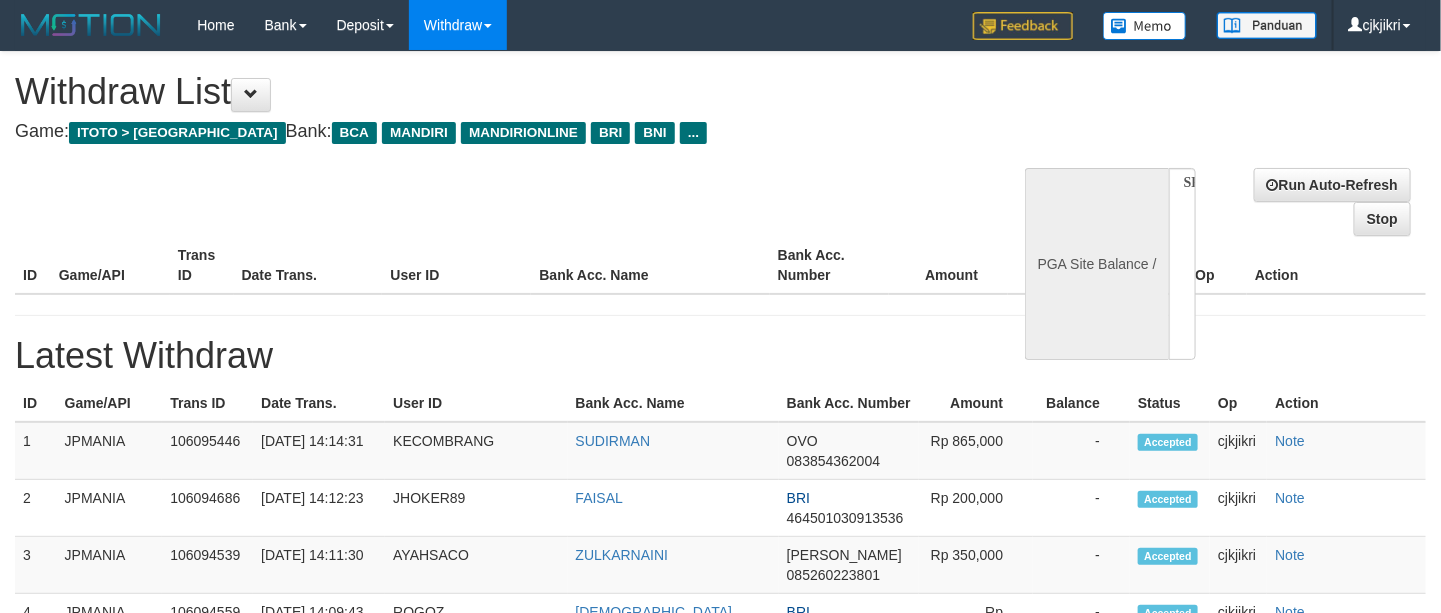 select on "**" 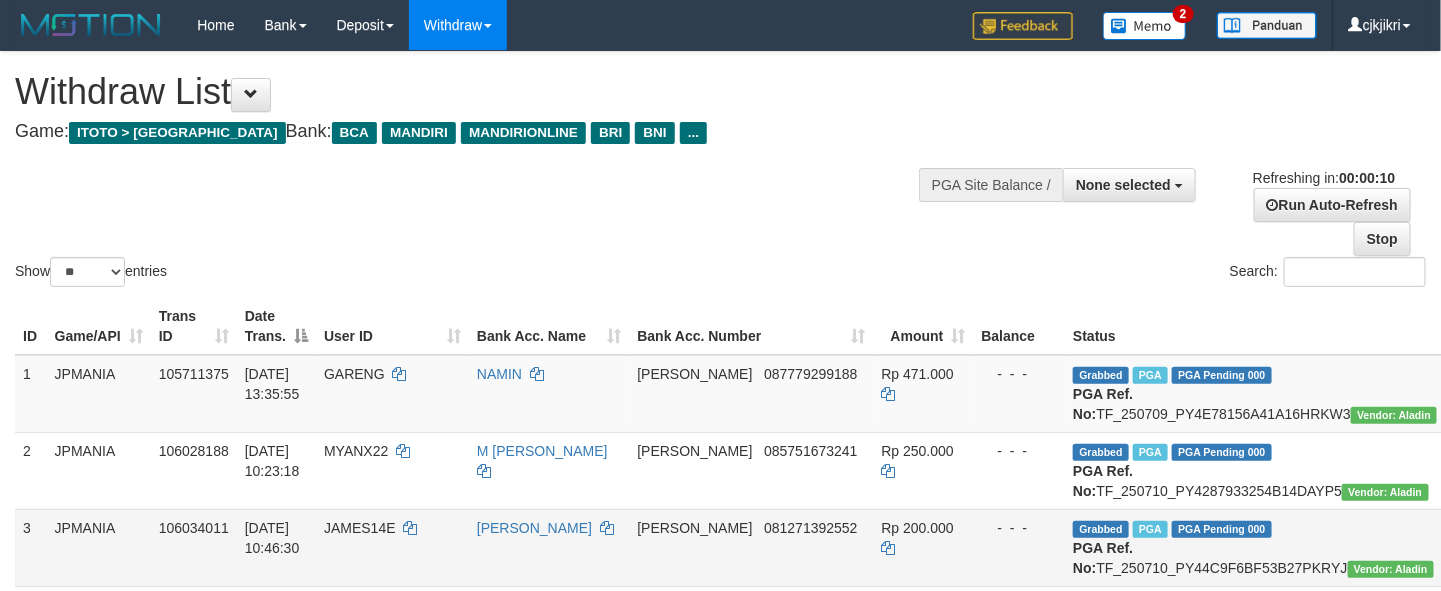 scroll, scrollTop: 450, scrollLeft: 0, axis: vertical 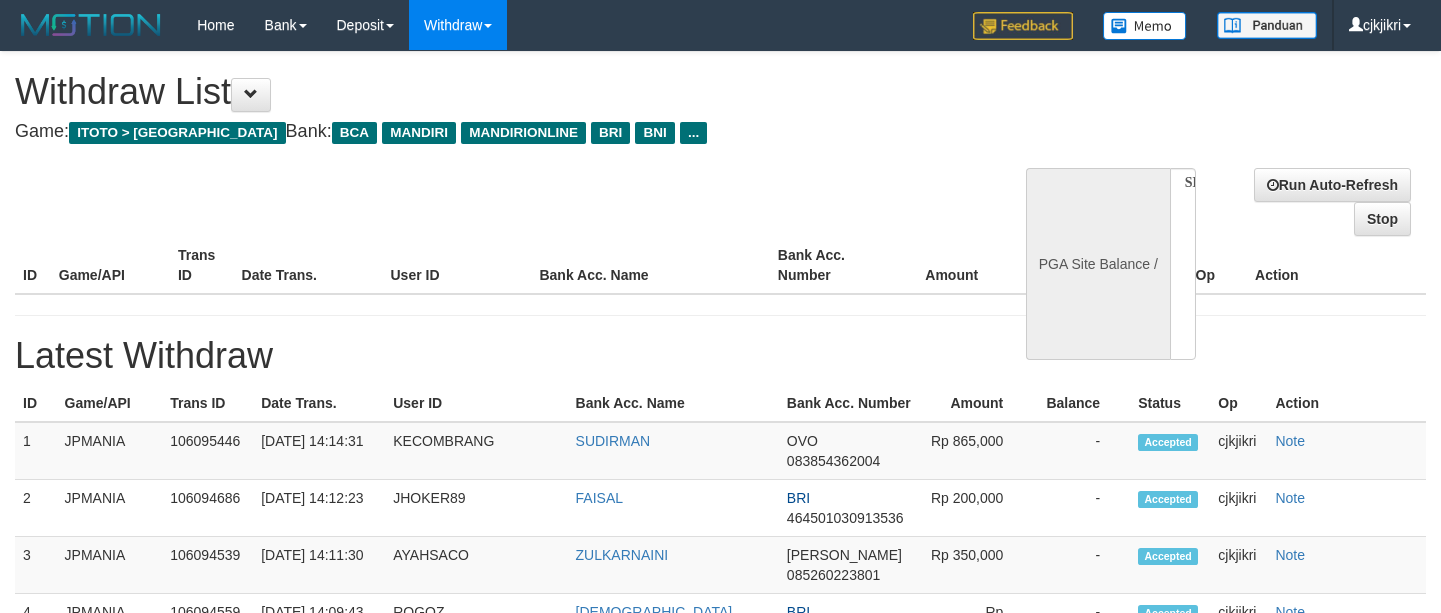 select 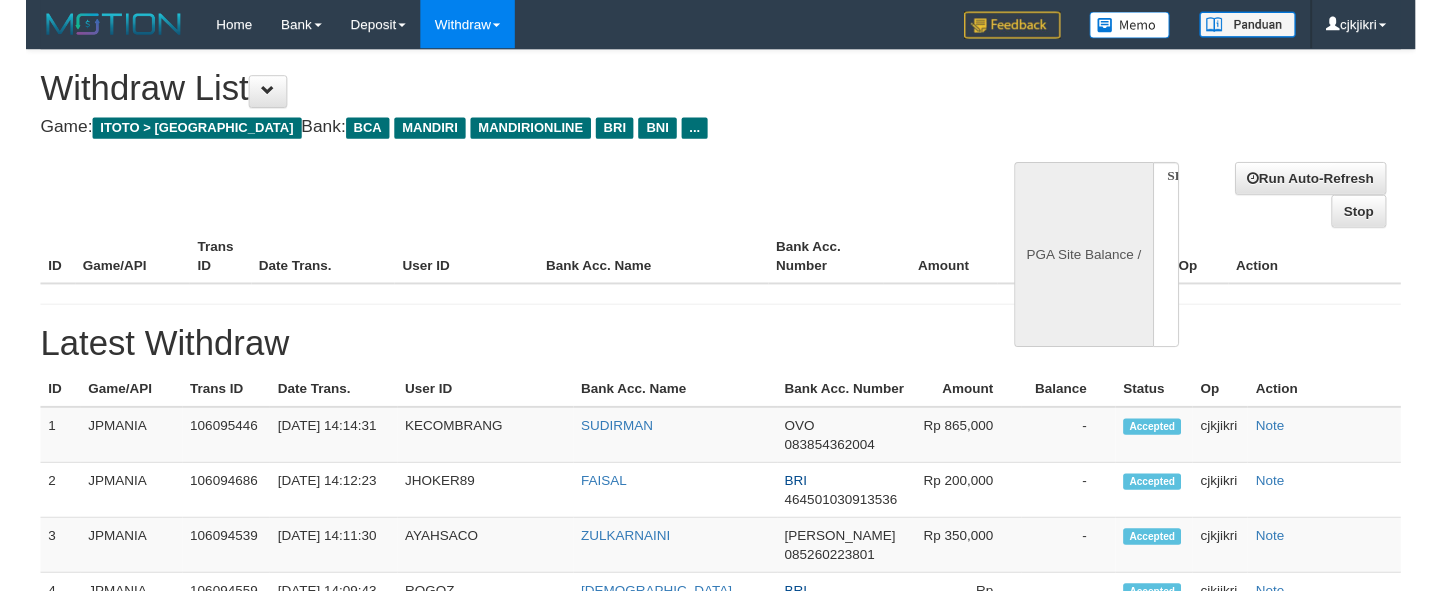 scroll, scrollTop: 0, scrollLeft: 0, axis: both 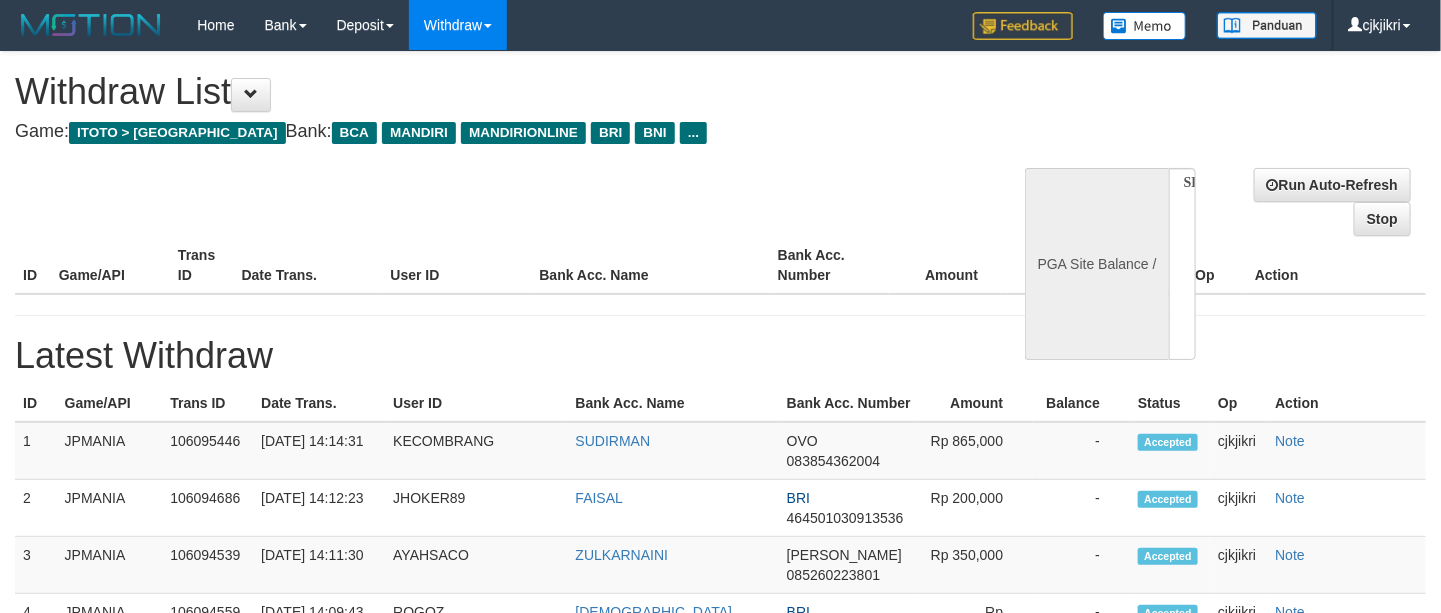 select on "**" 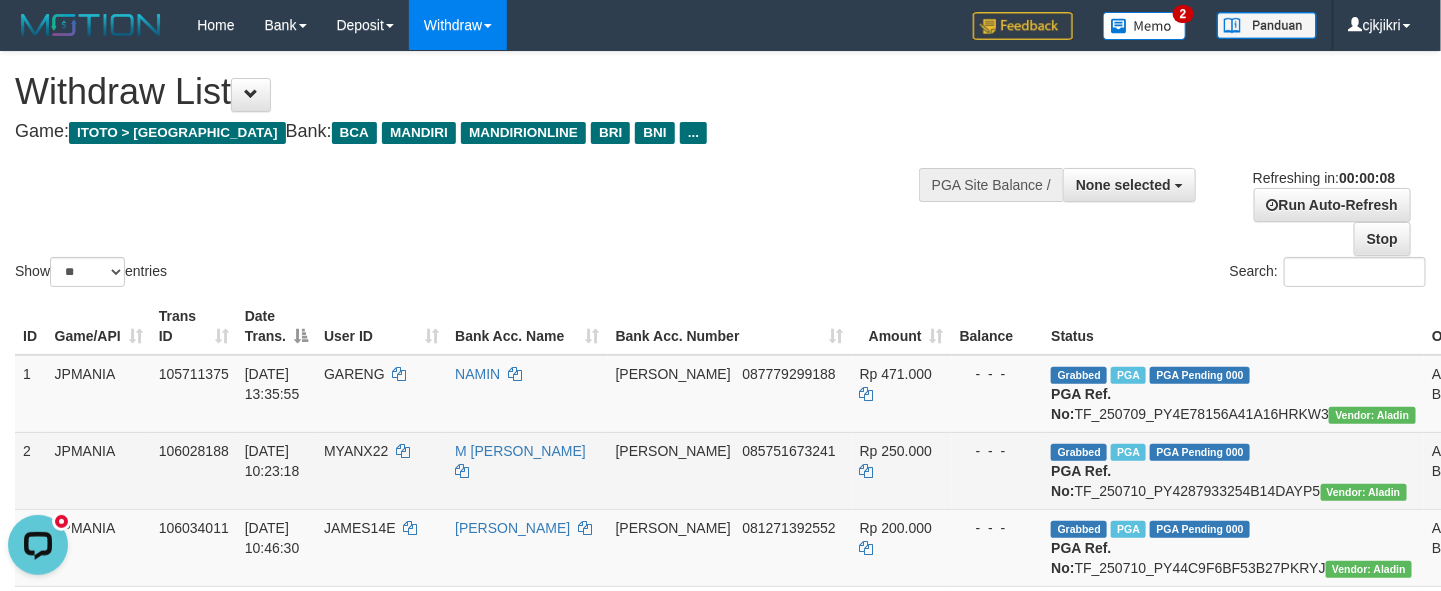 scroll, scrollTop: 0, scrollLeft: 0, axis: both 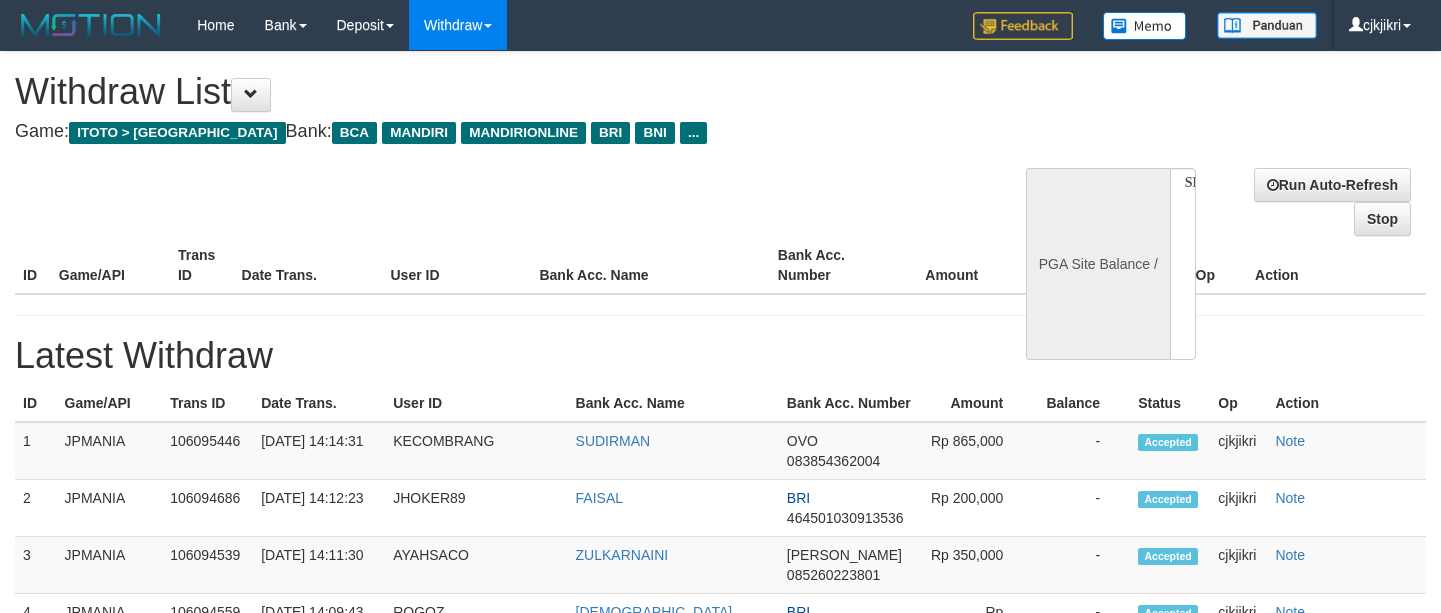 select 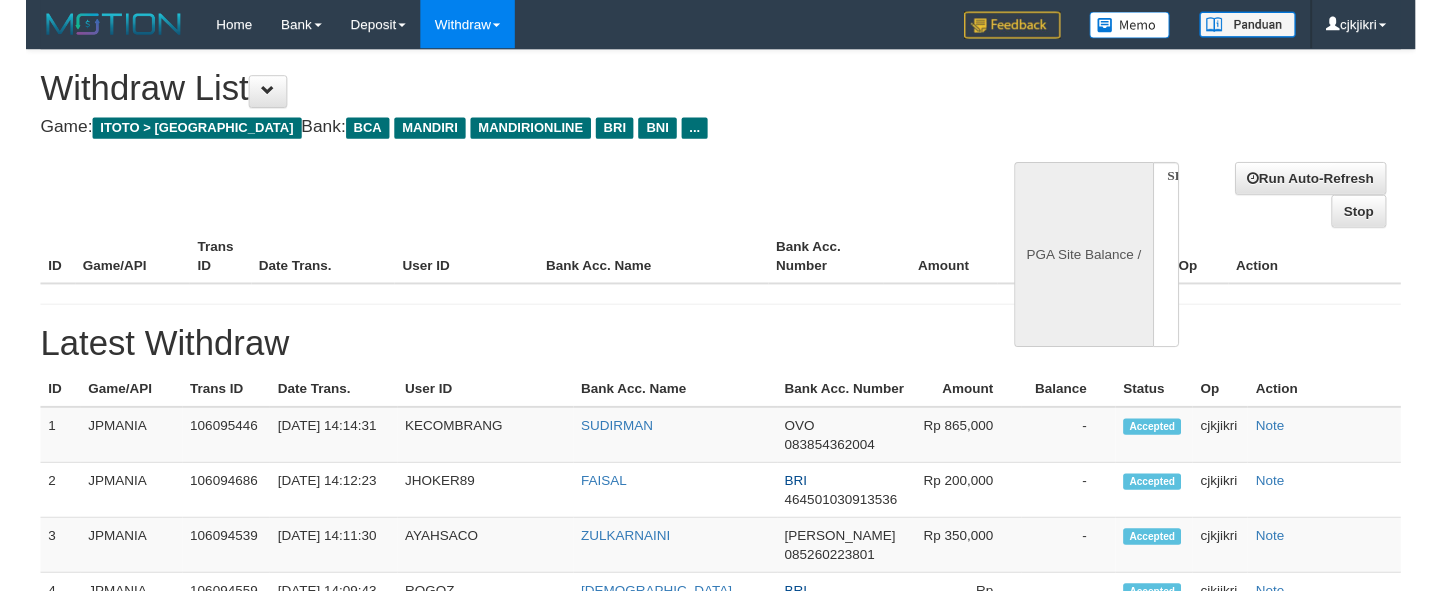 scroll, scrollTop: 0, scrollLeft: 0, axis: both 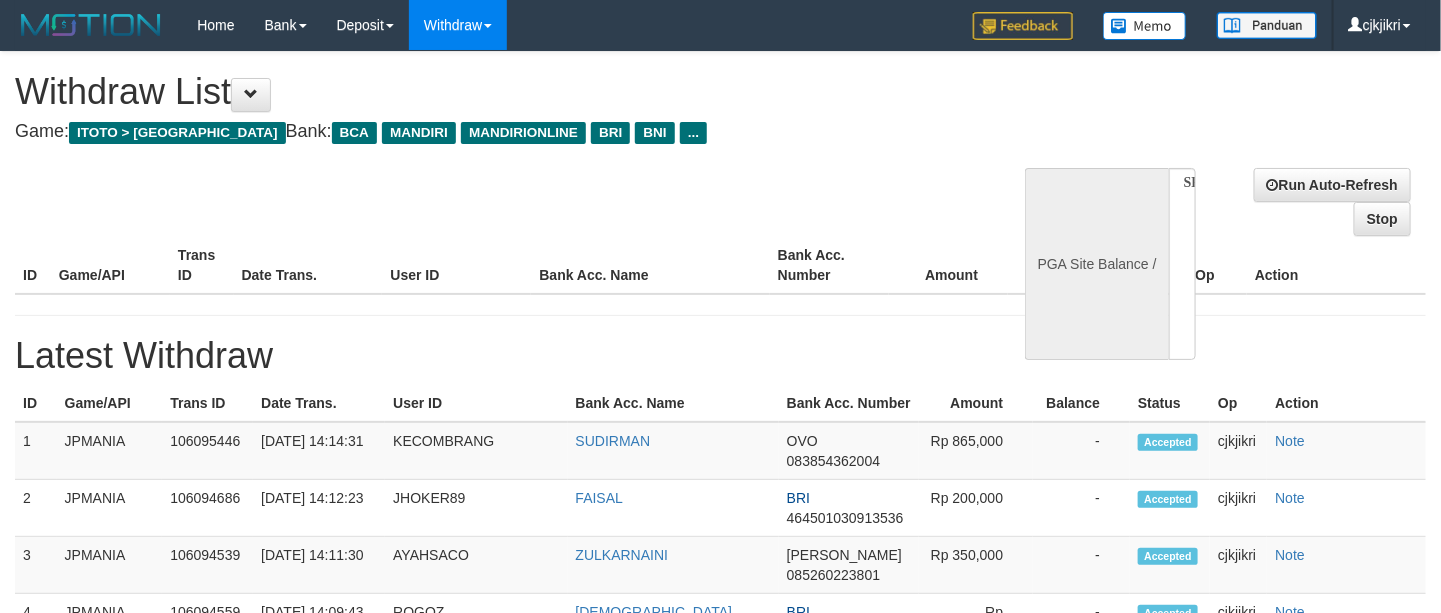 select on "**" 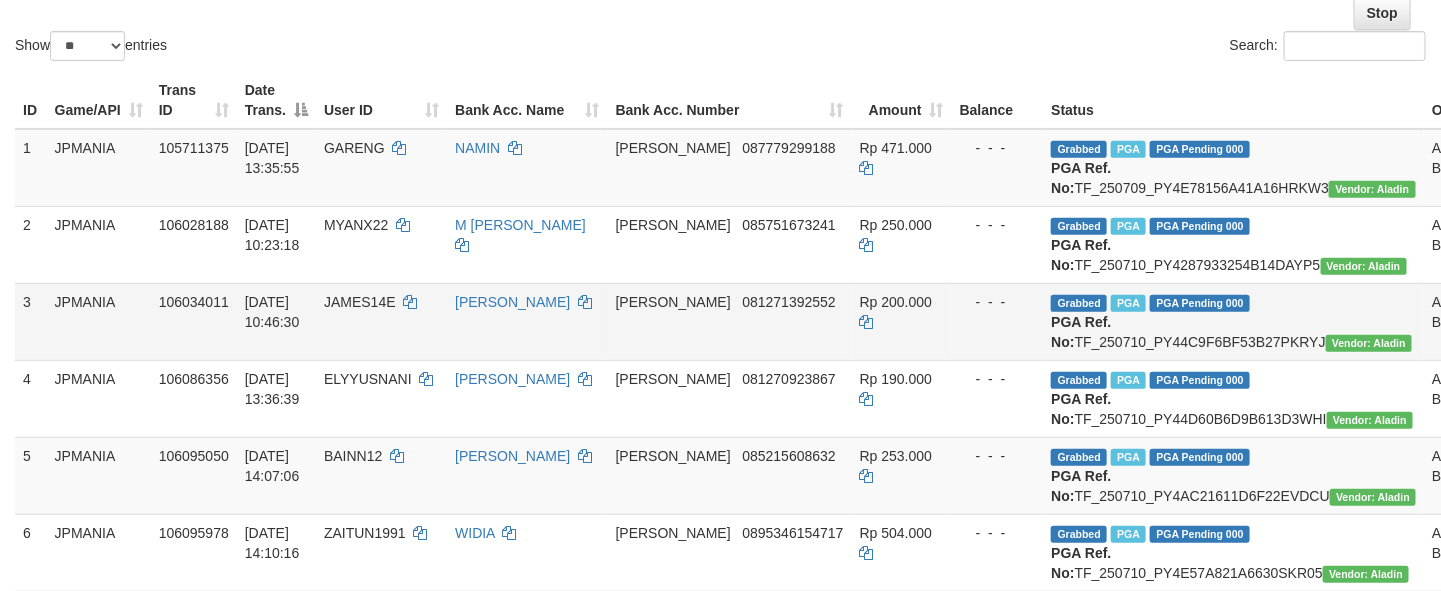 scroll, scrollTop: 300, scrollLeft: 0, axis: vertical 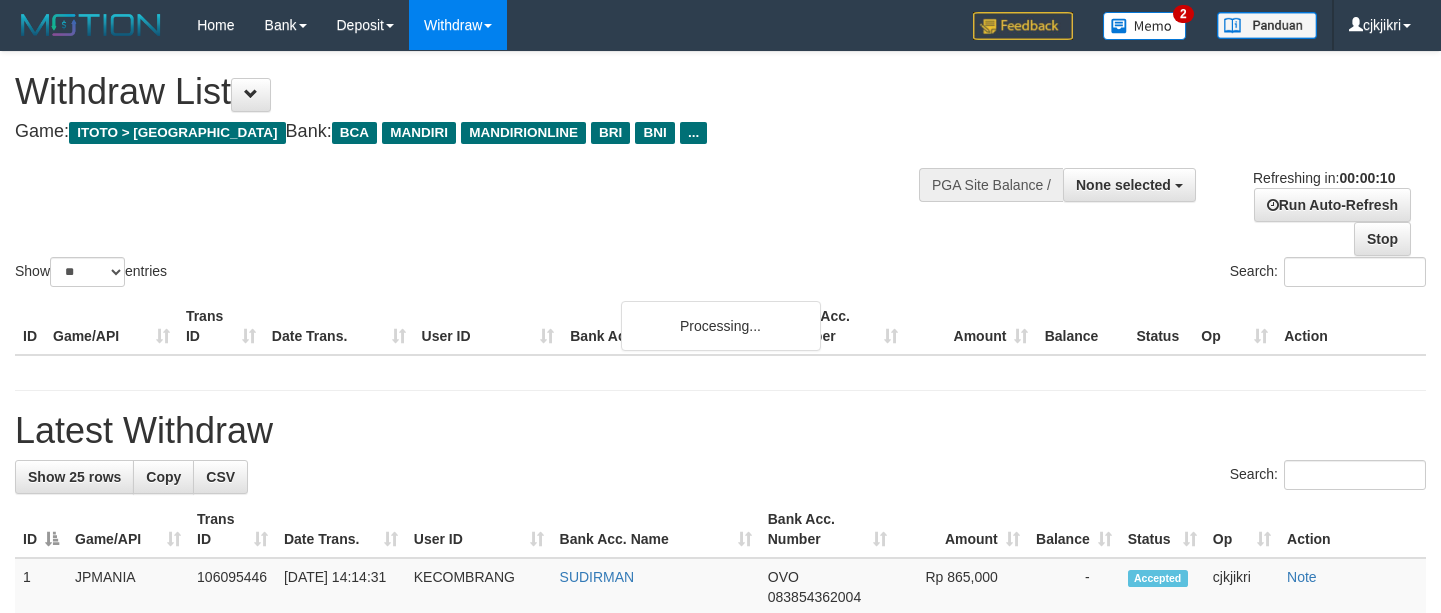 select 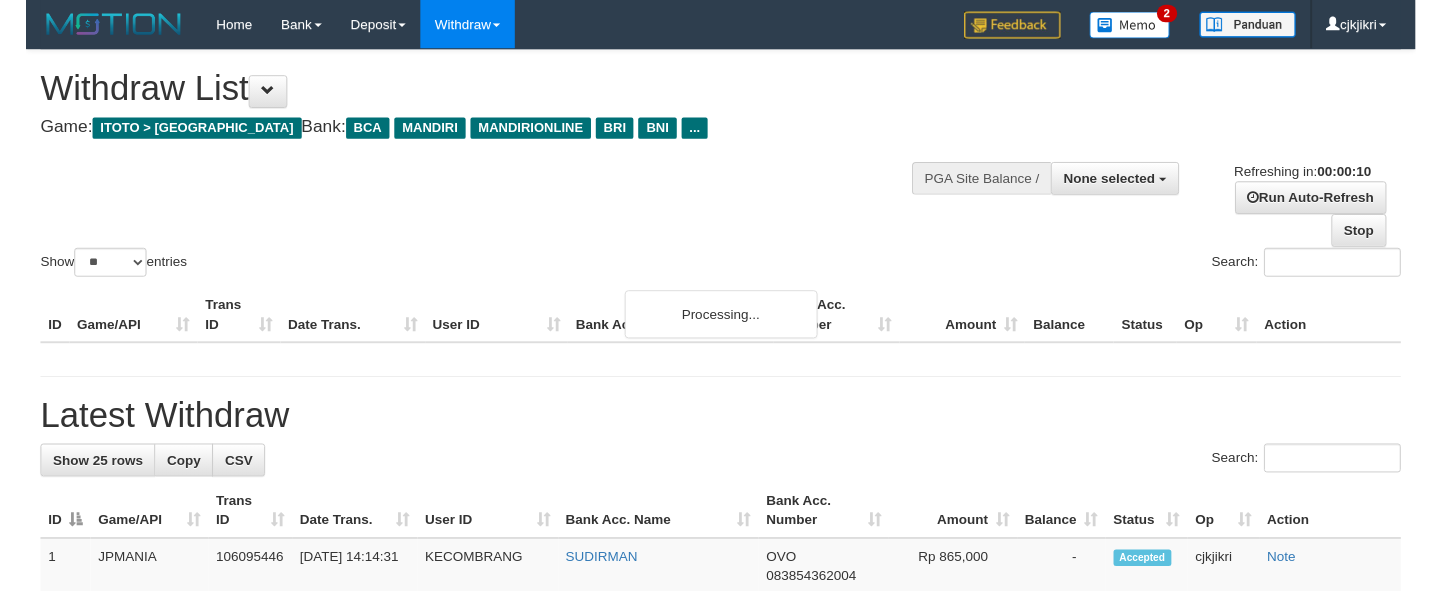 scroll, scrollTop: 0, scrollLeft: 0, axis: both 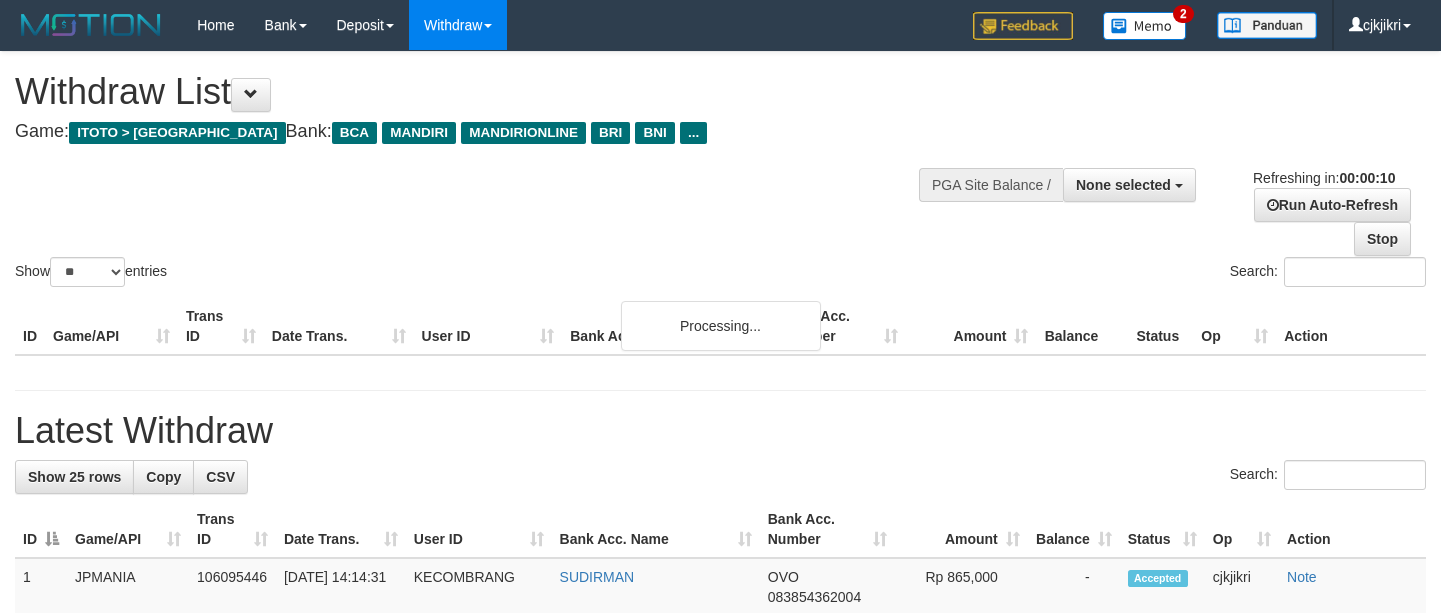 select 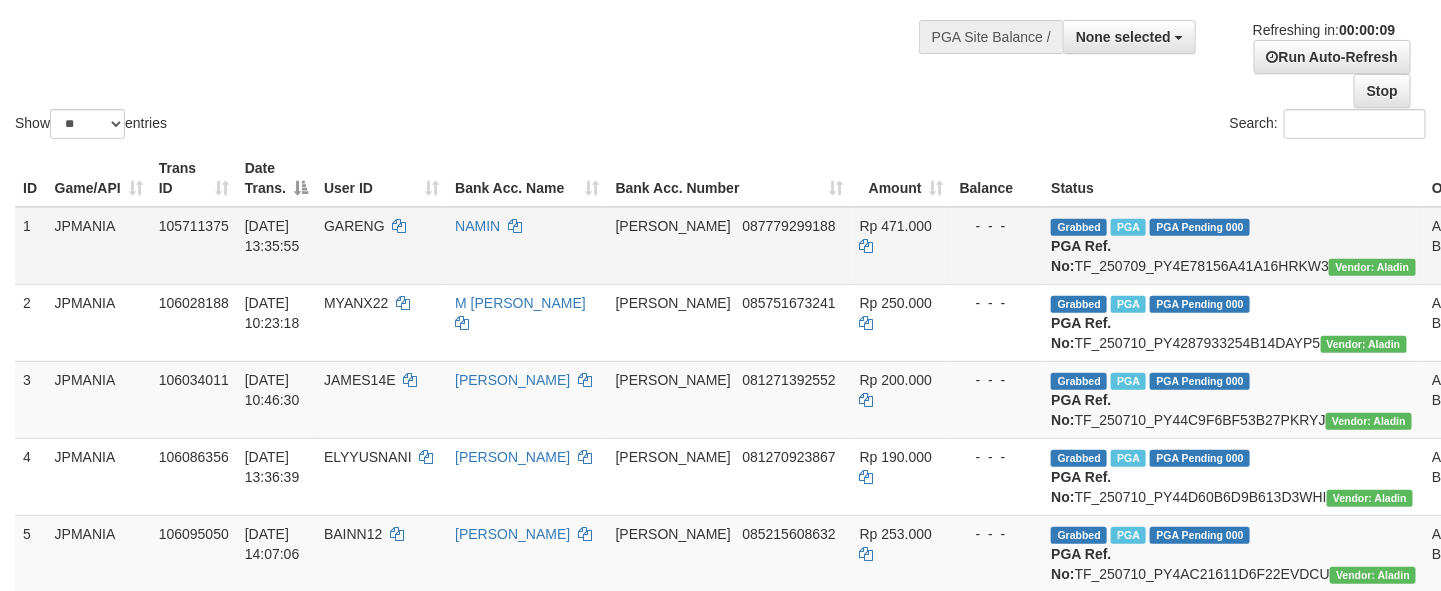 scroll, scrollTop: 529, scrollLeft: 0, axis: vertical 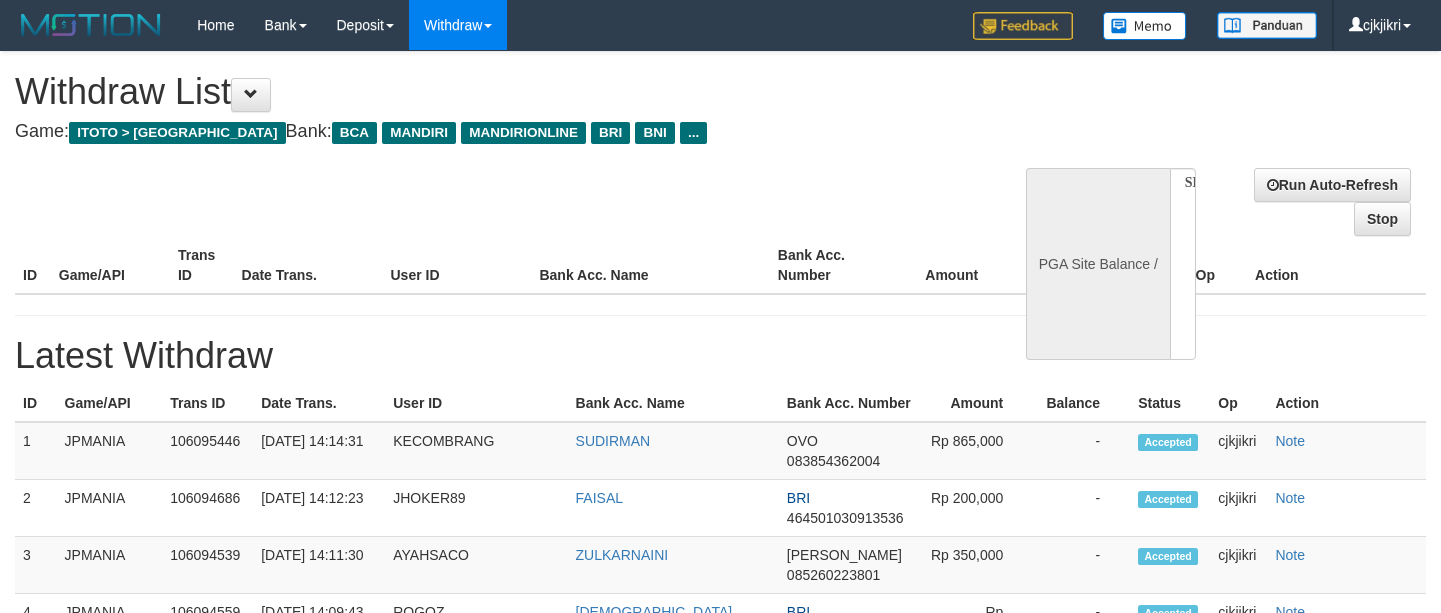 select 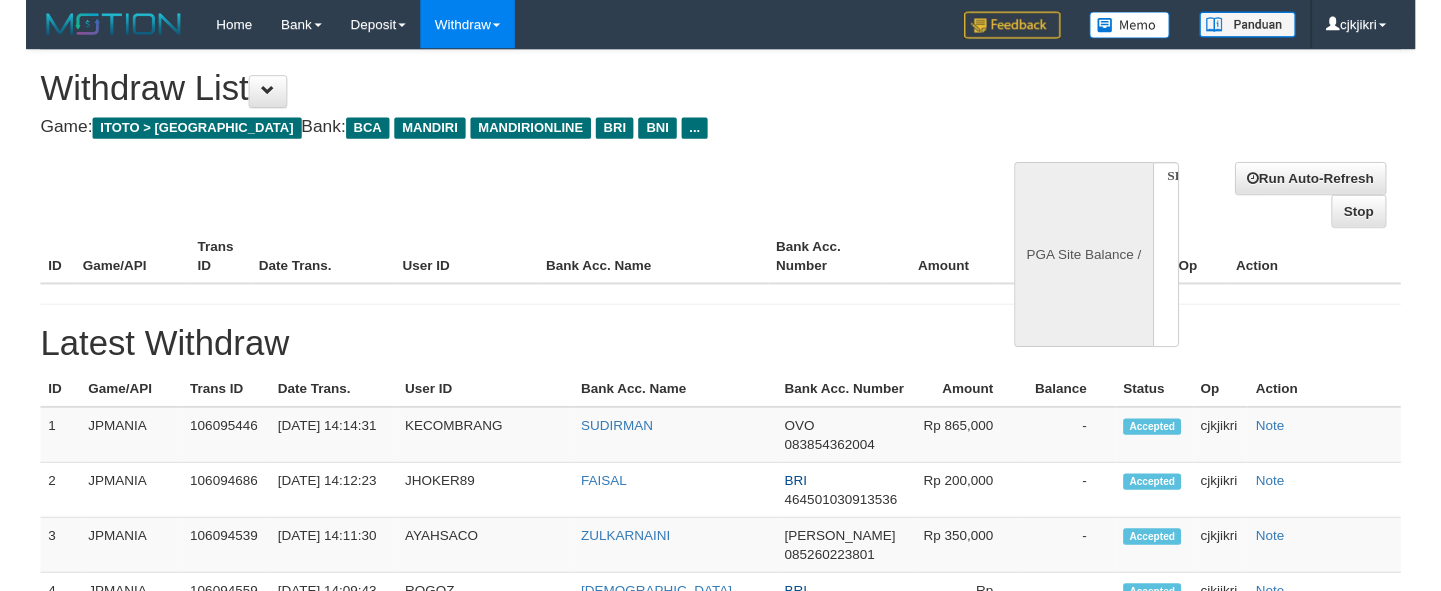 scroll, scrollTop: 0, scrollLeft: 0, axis: both 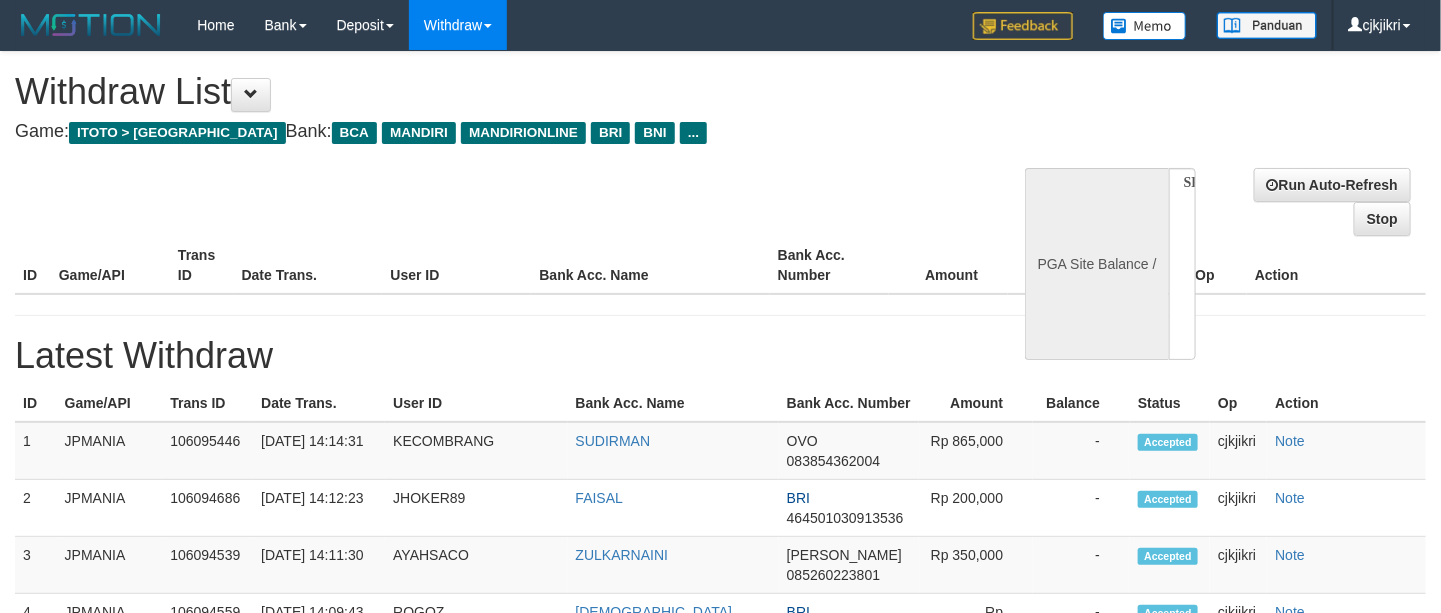 select on "**" 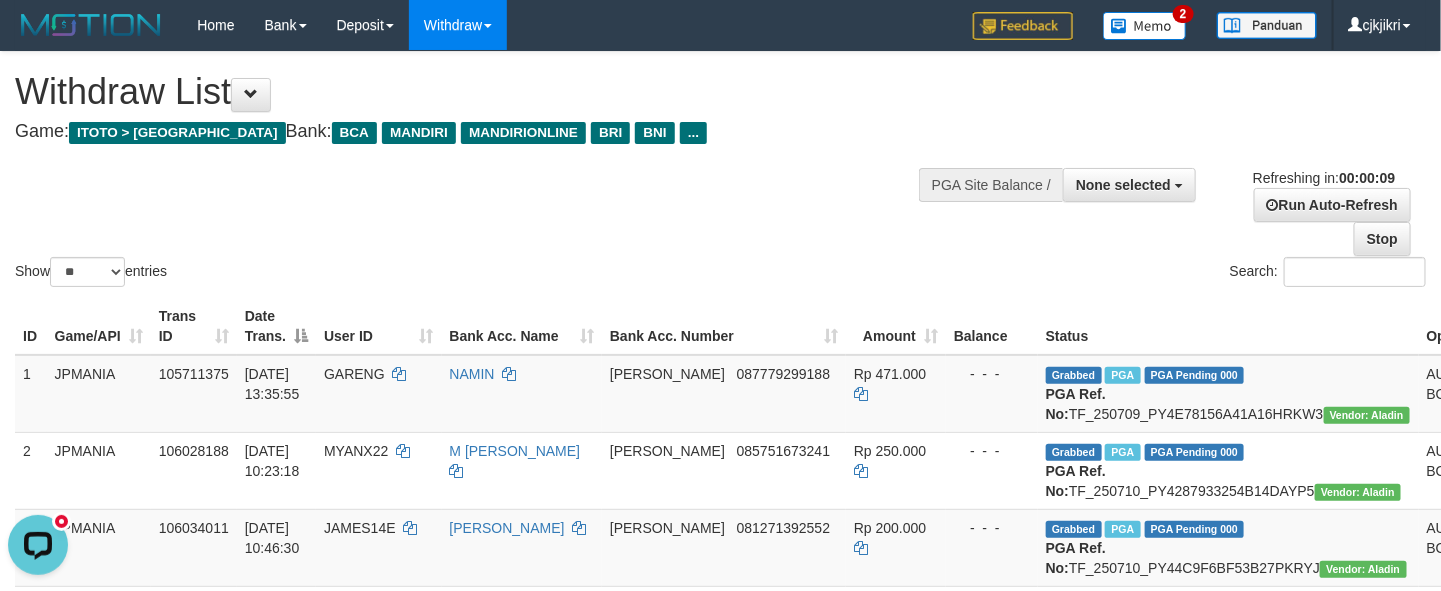 scroll, scrollTop: 0, scrollLeft: 0, axis: both 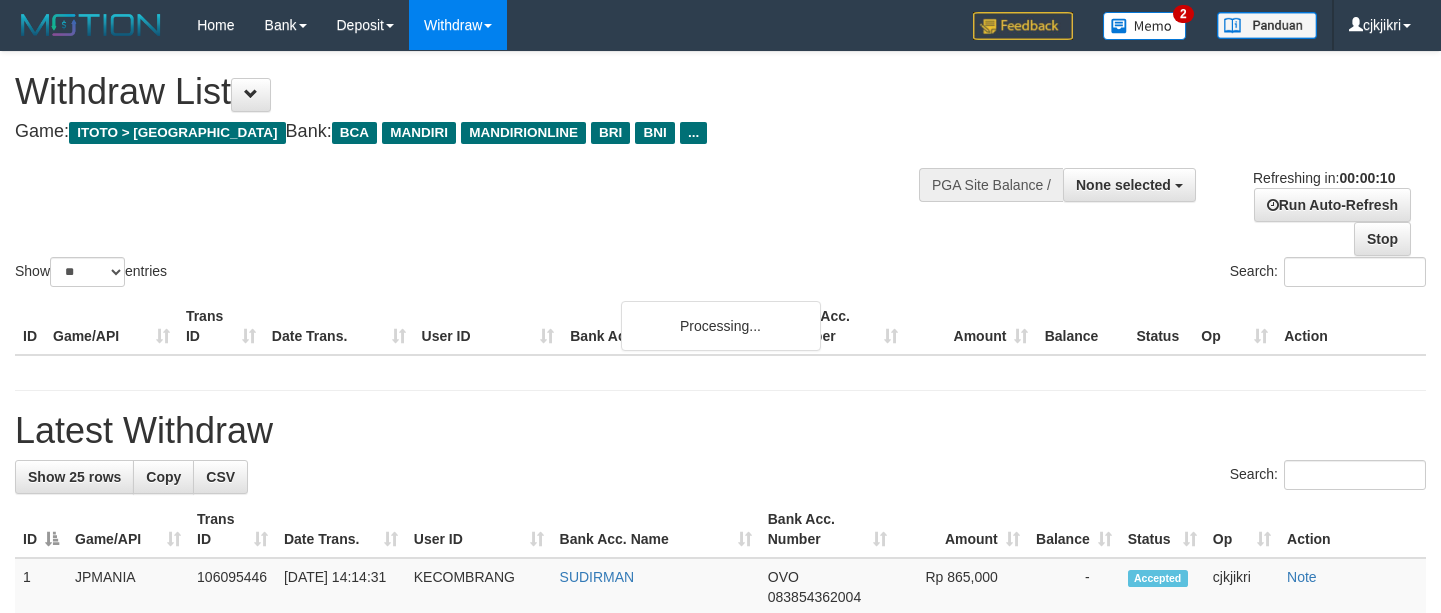 select 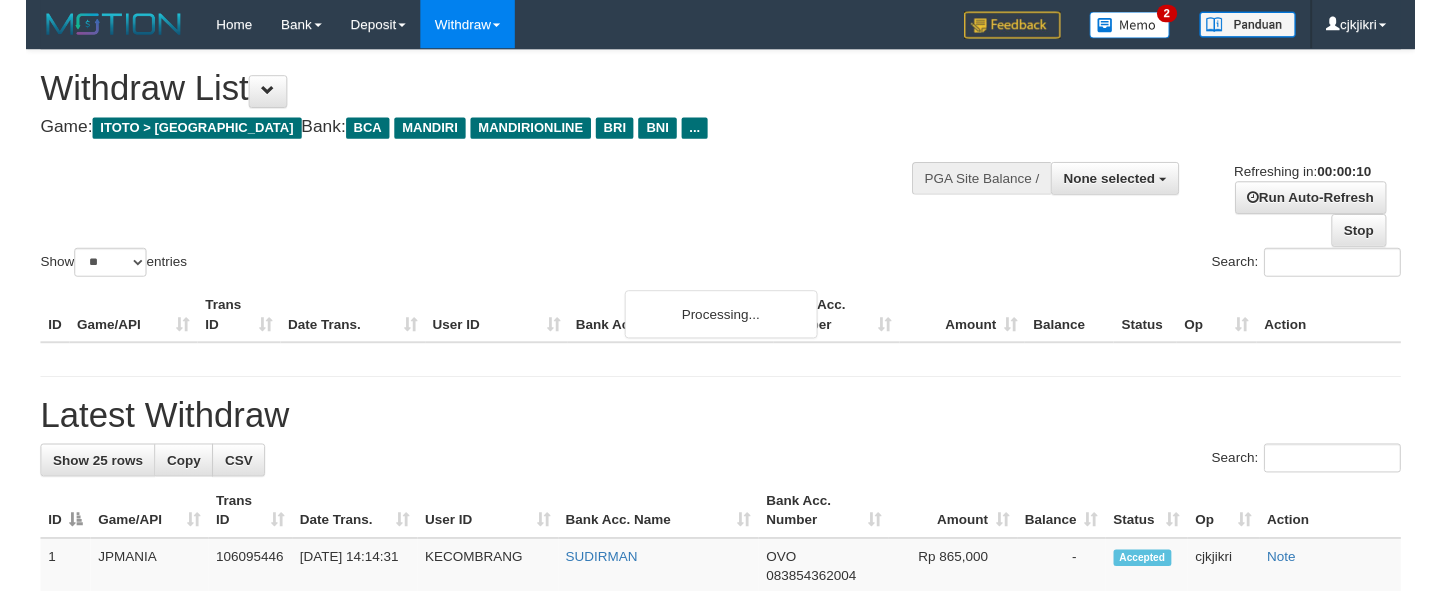 scroll, scrollTop: 0, scrollLeft: 0, axis: both 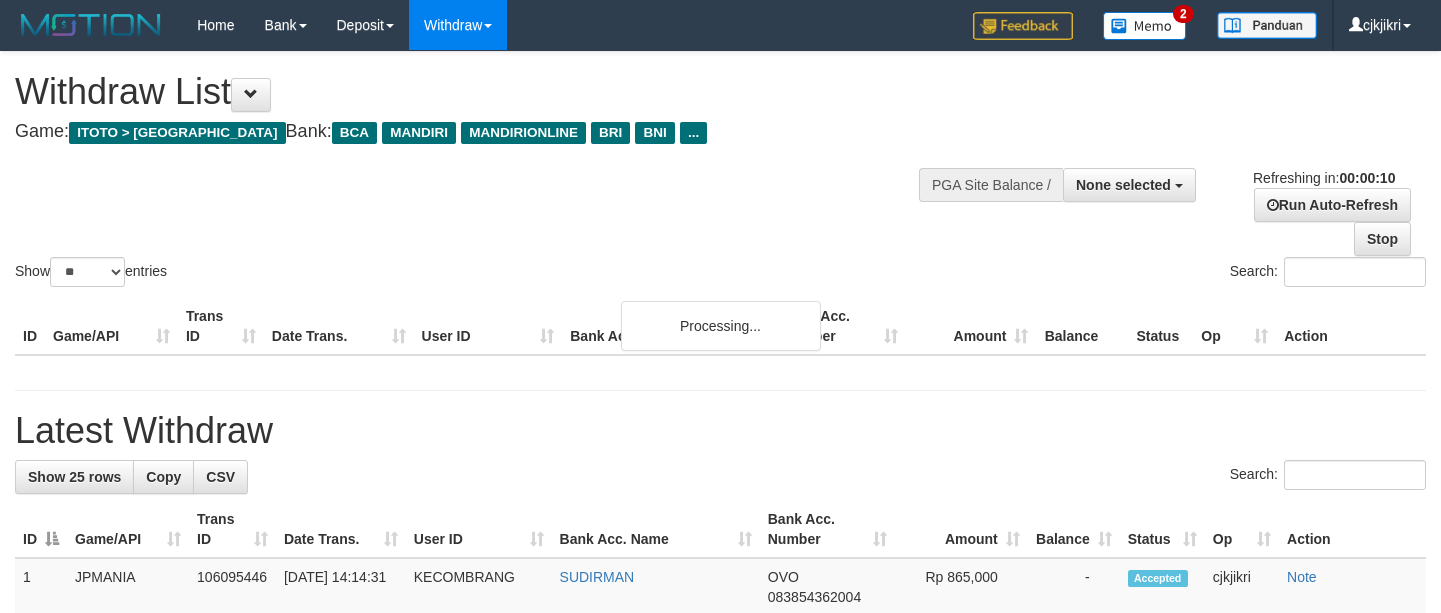 select 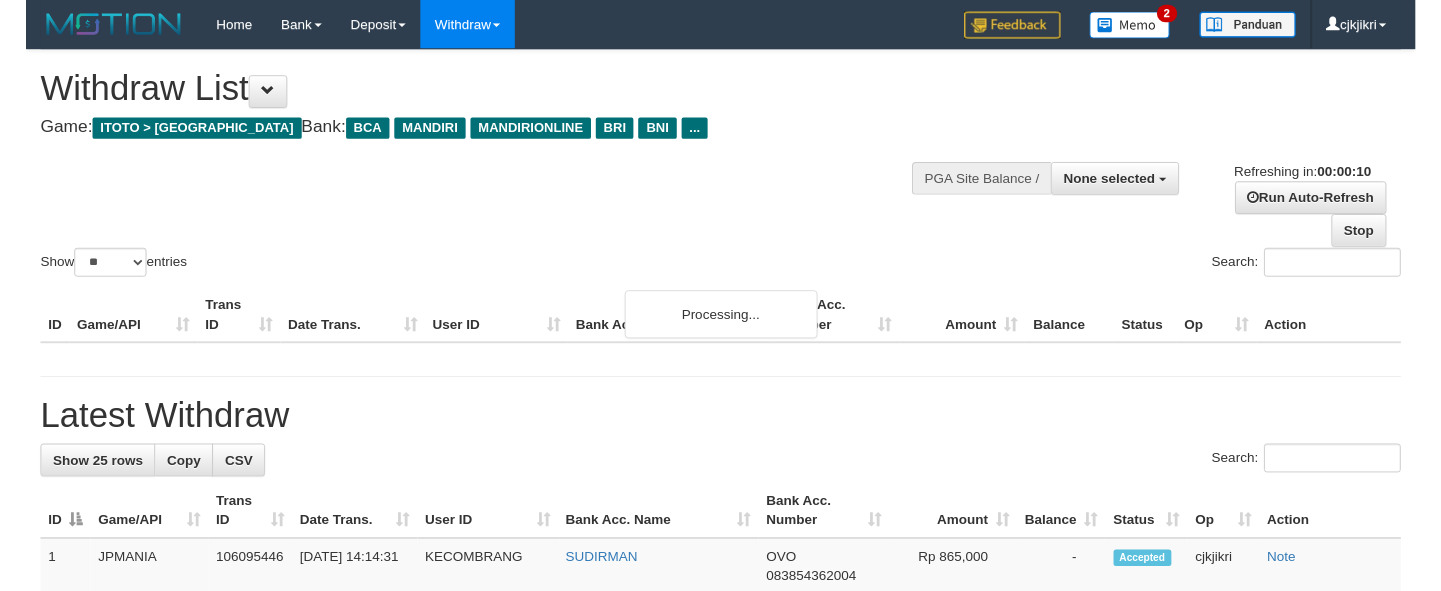 scroll, scrollTop: 0, scrollLeft: 0, axis: both 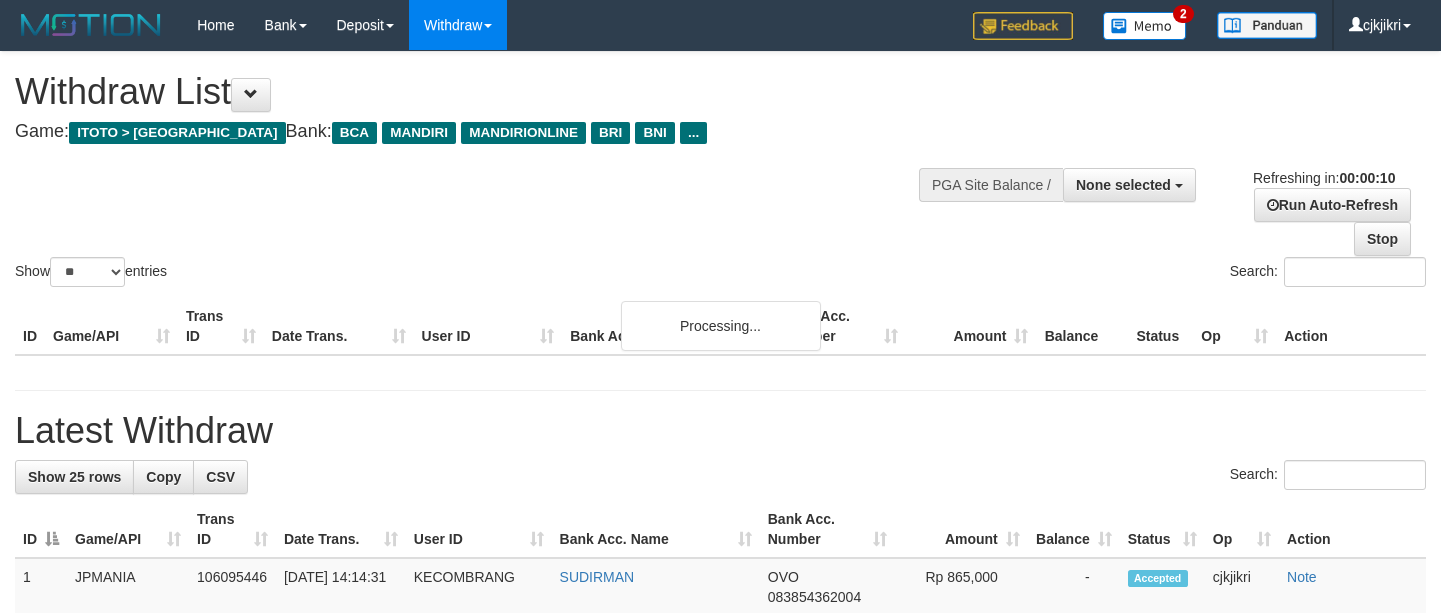 select 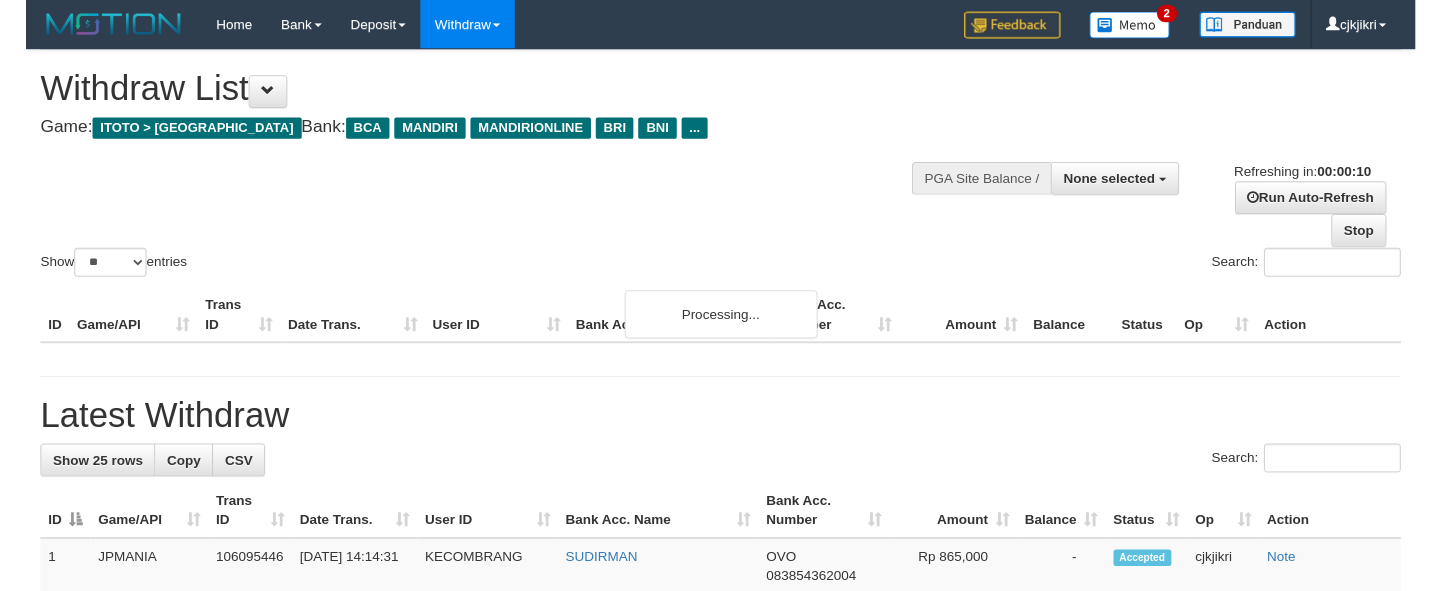 scroll, scrollTop: 0, scrollLeft: 0, axis: both 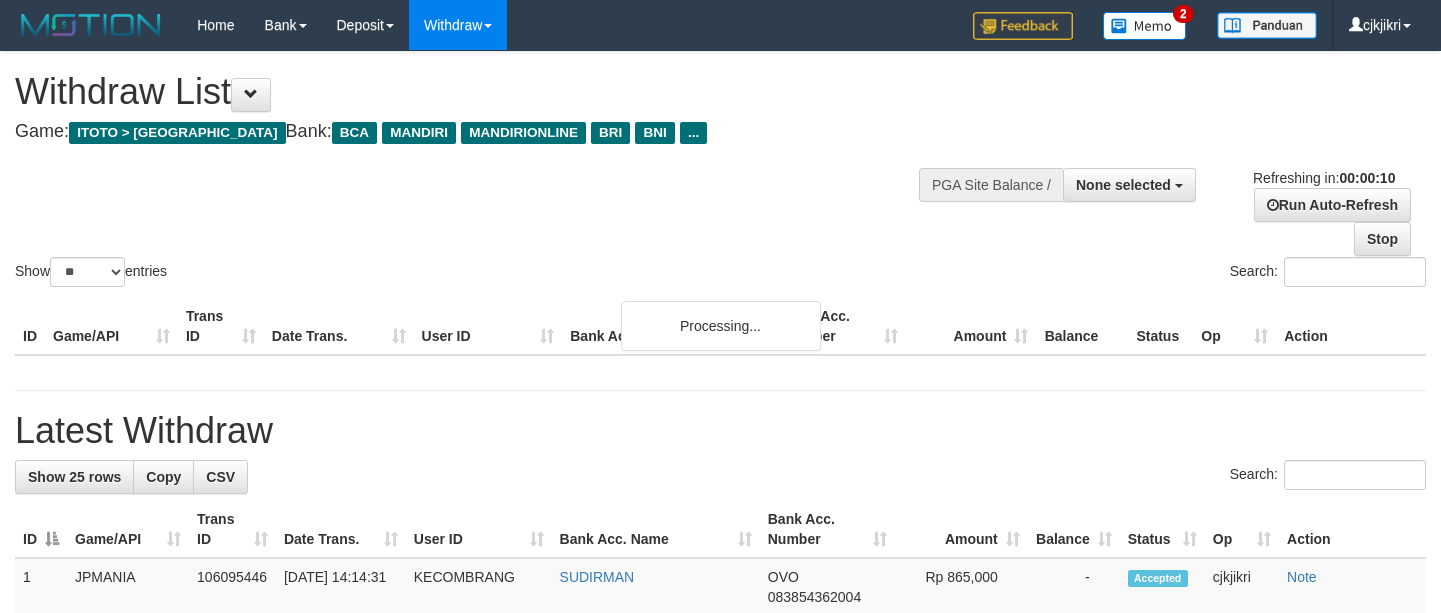 select 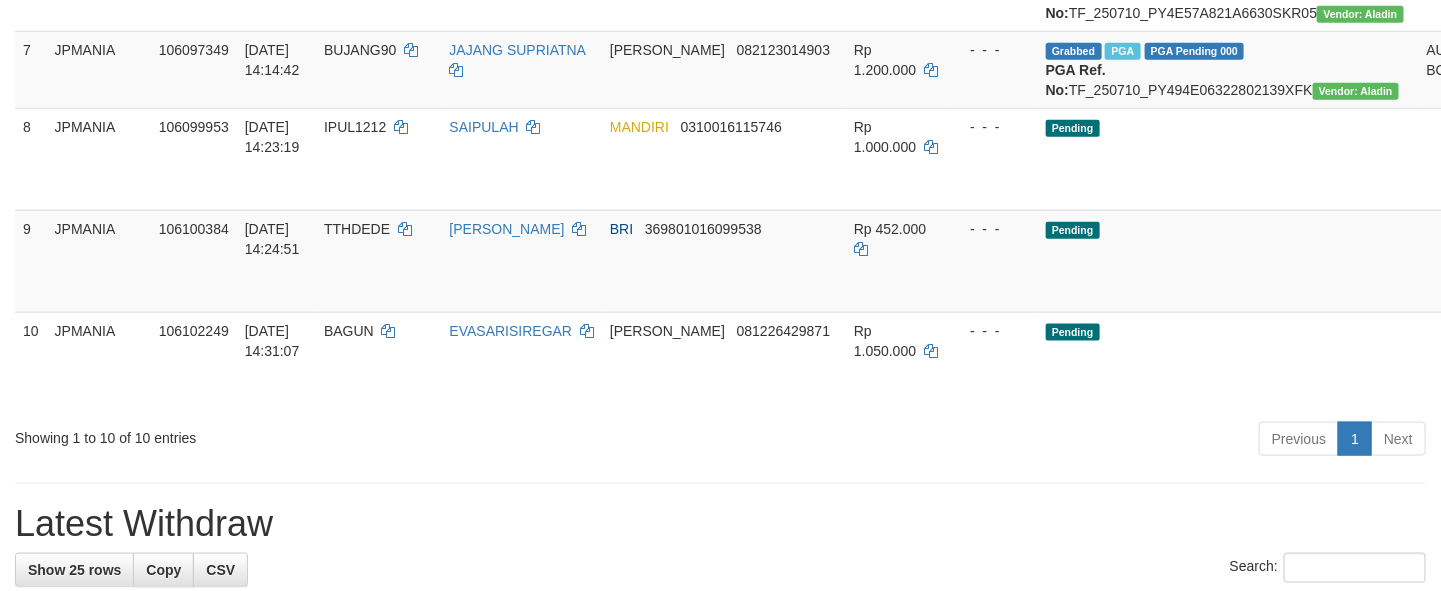 scroll, scrollTop: 900, scrollLeft: 0, axis: vertical 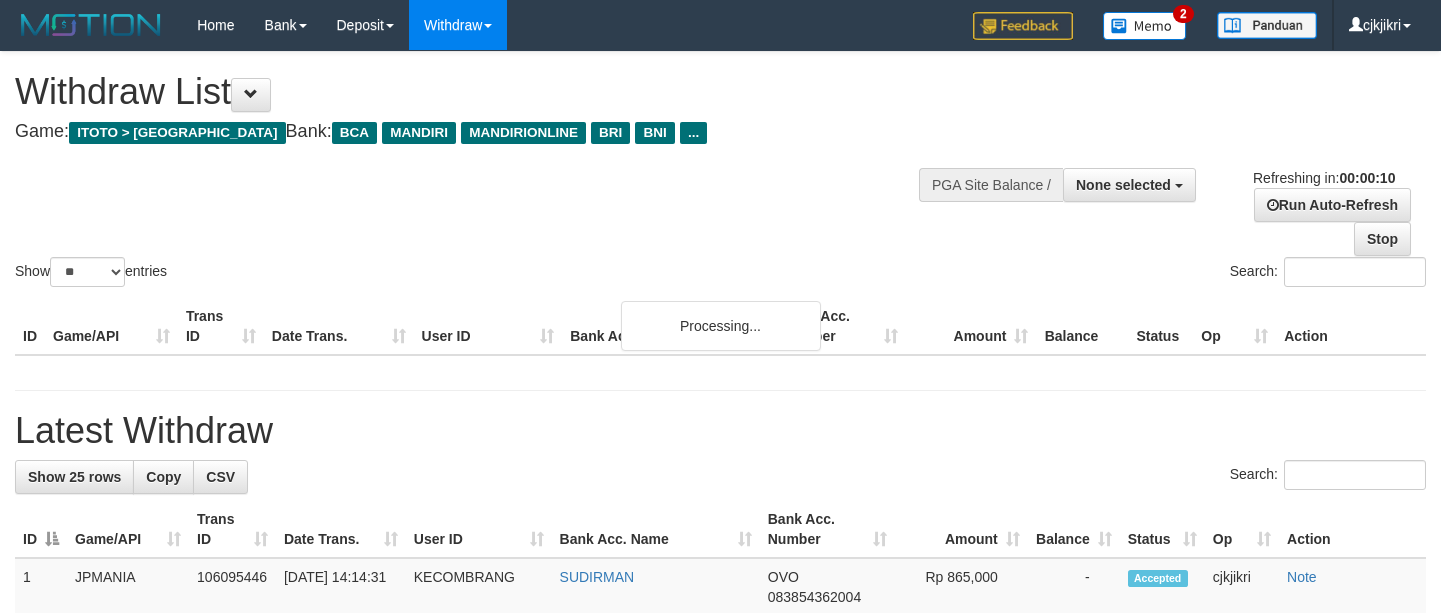 select 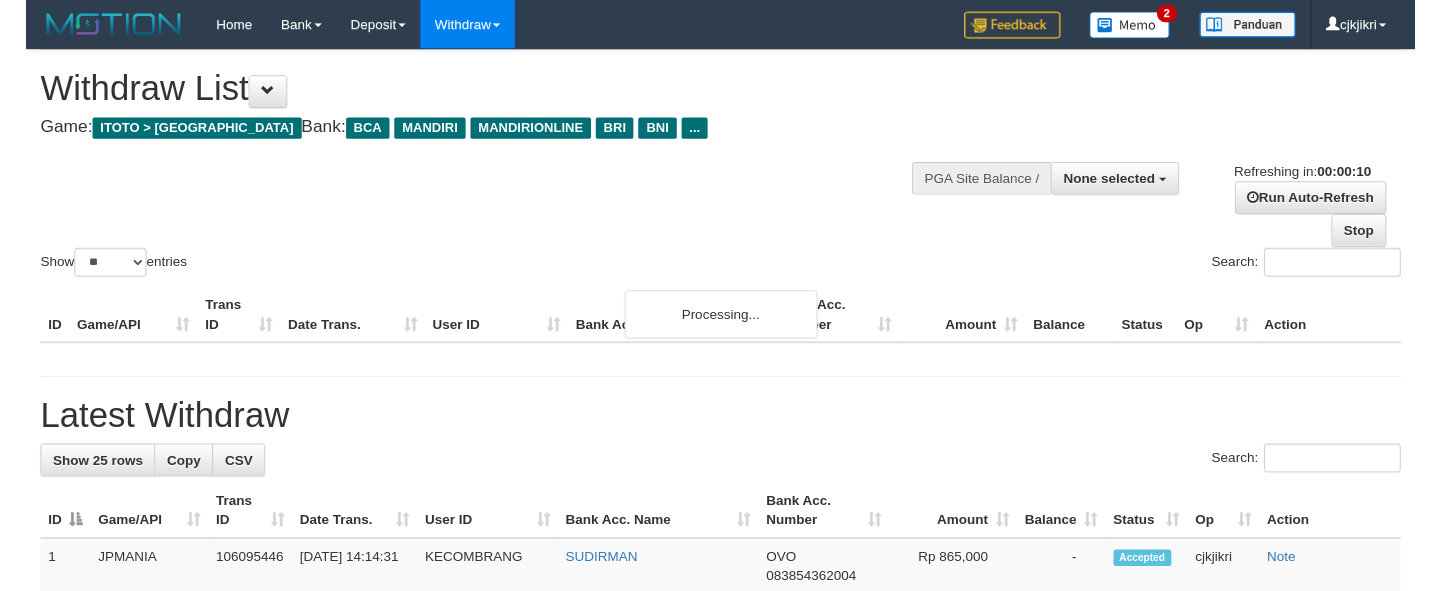 scroll, scrollTop: 0, scrollLeft: 0, axis: both 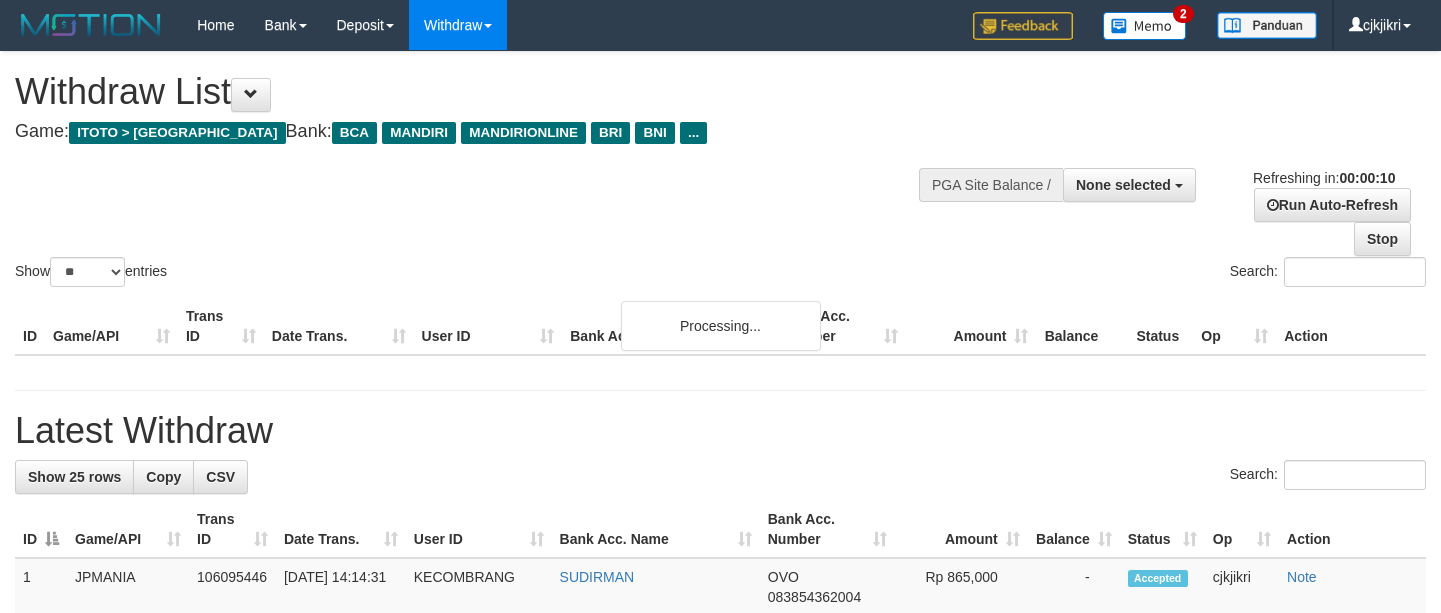 select 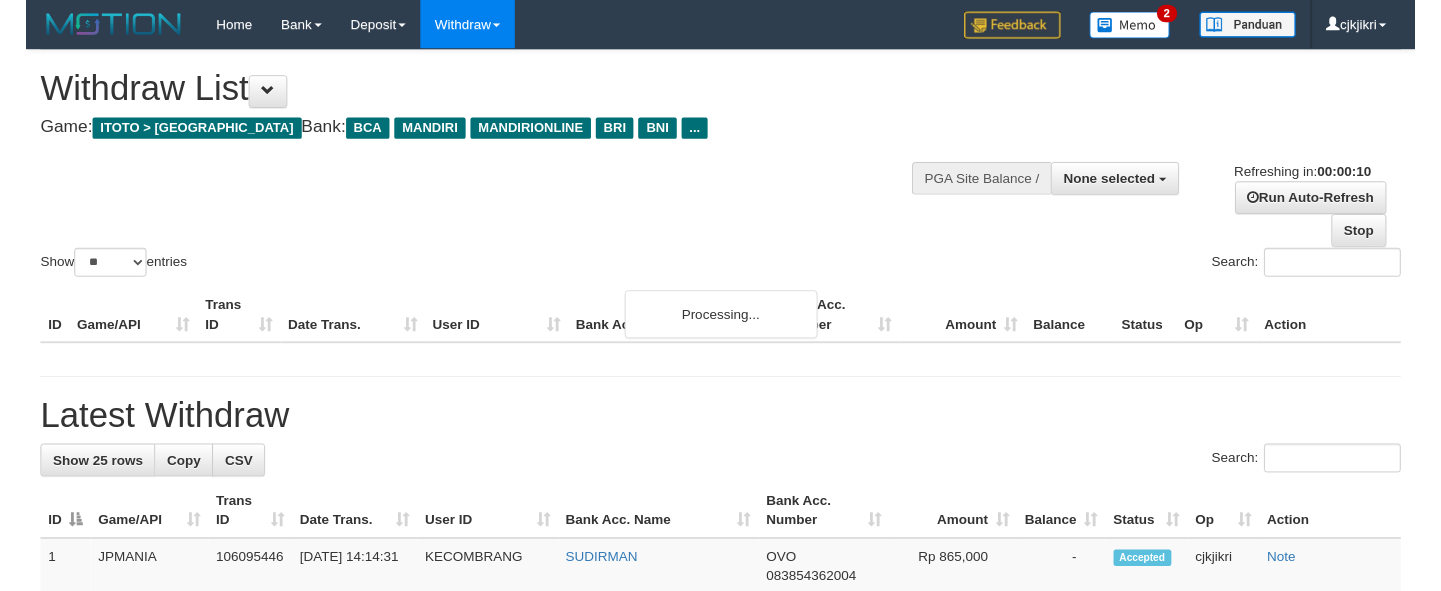 scroll, scrollTop: 0, scrollLeft: 0, axis: both 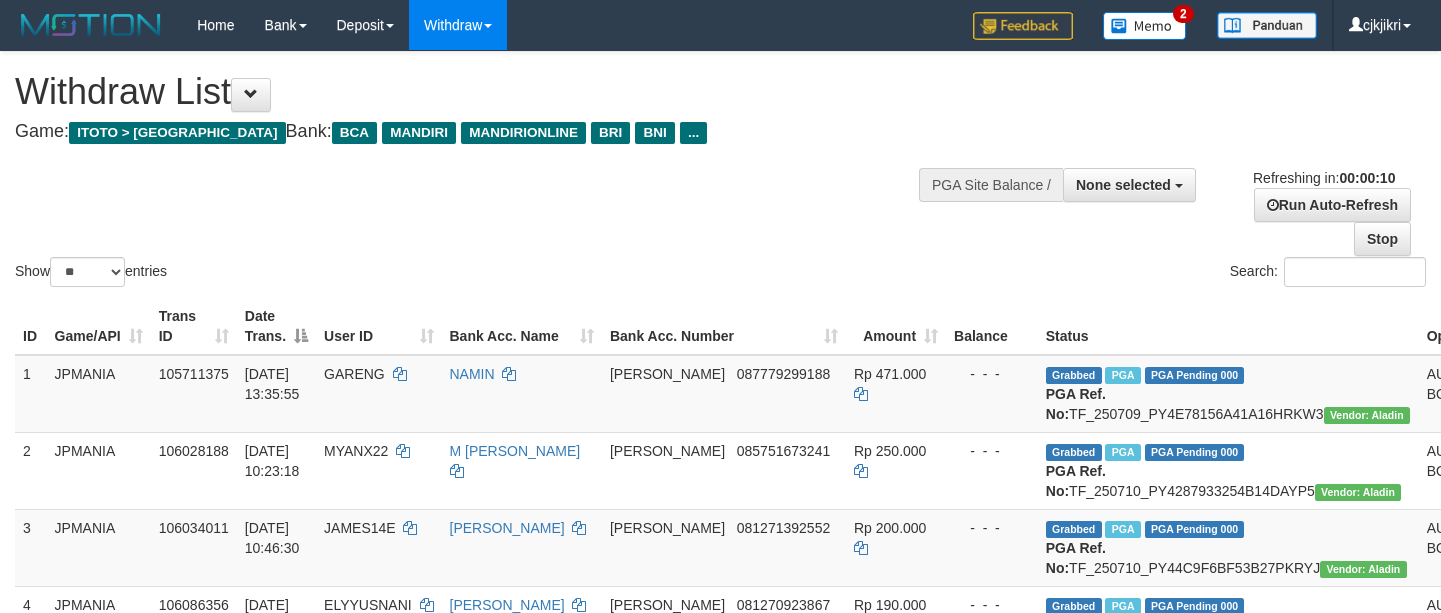 select 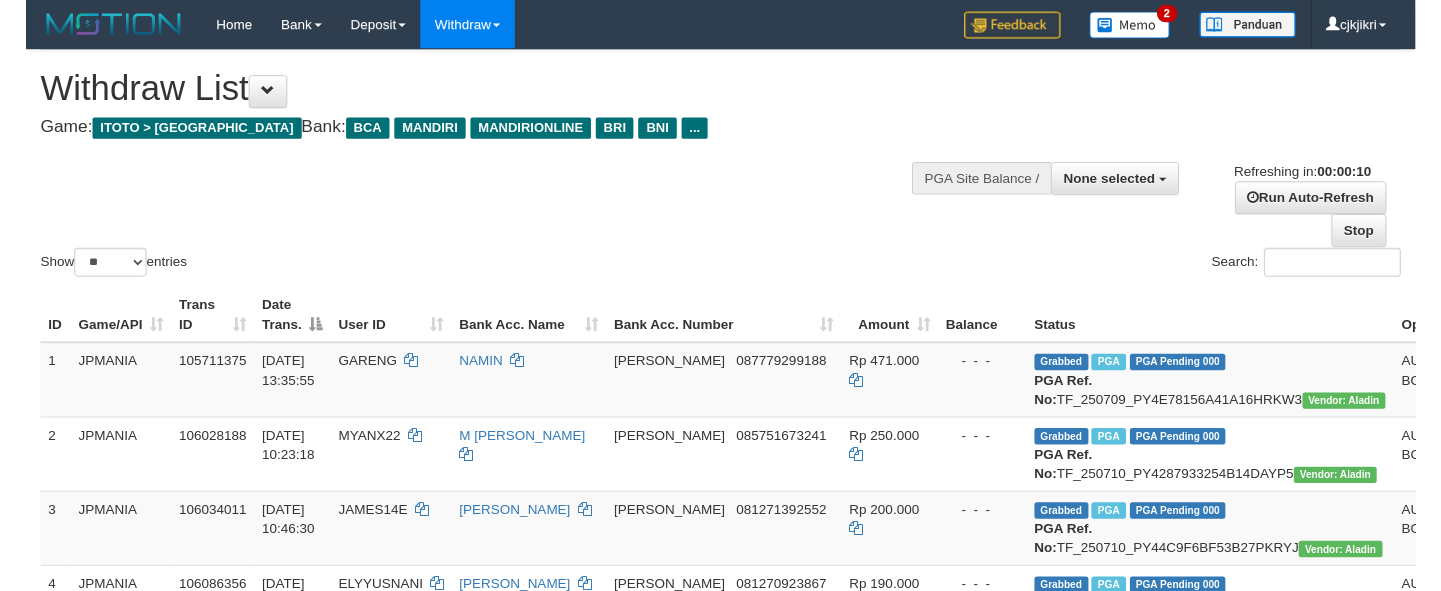 scroll, scrollTop: 0, scrollLeft: 0, axis: both 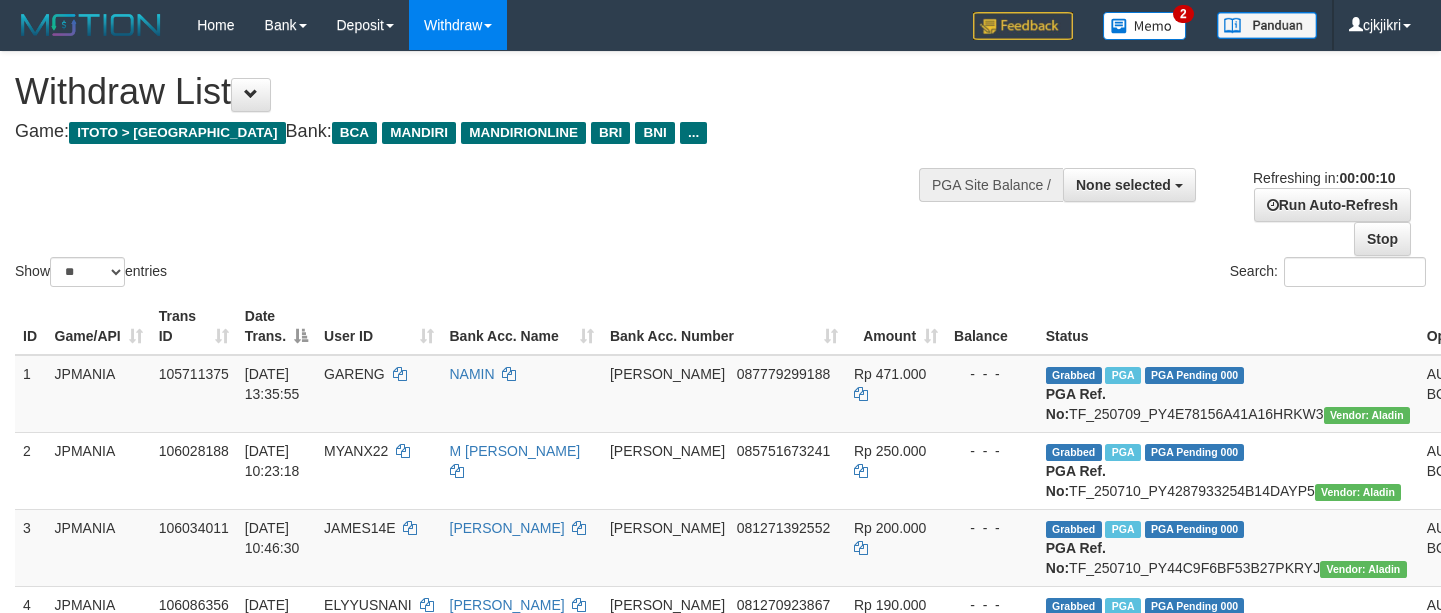 select 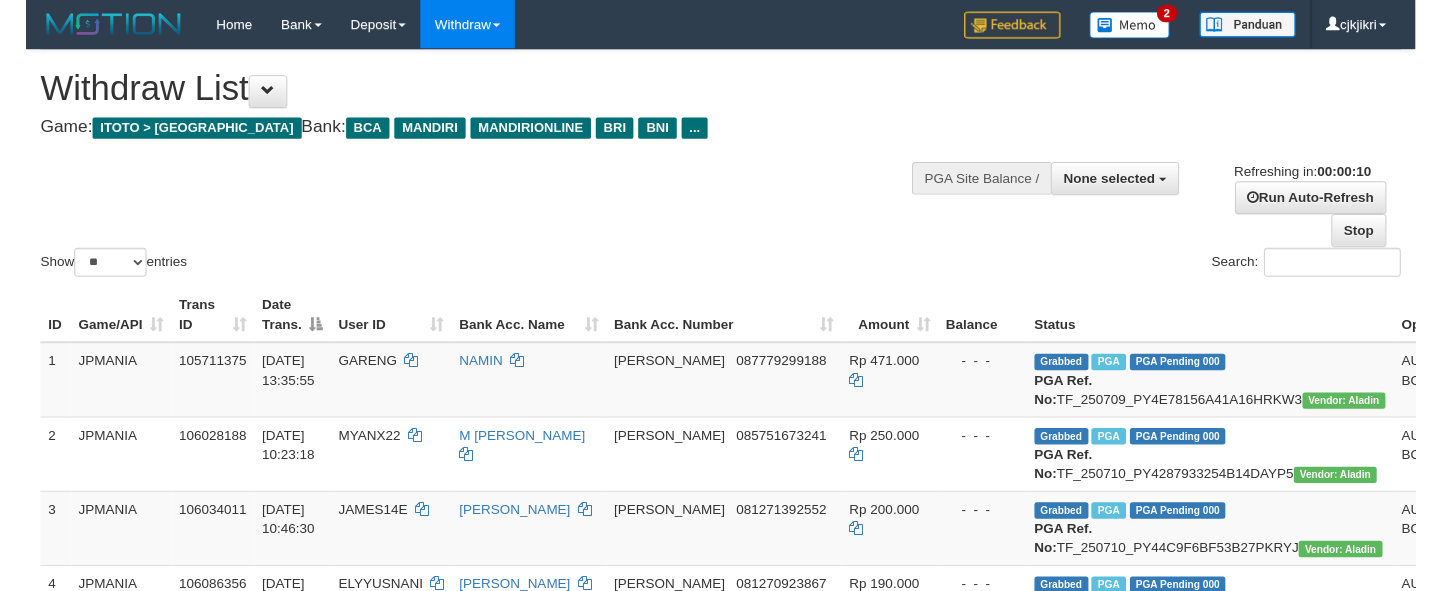 scroll, scrollTop: 0, scrollLeft: 0, axis: both 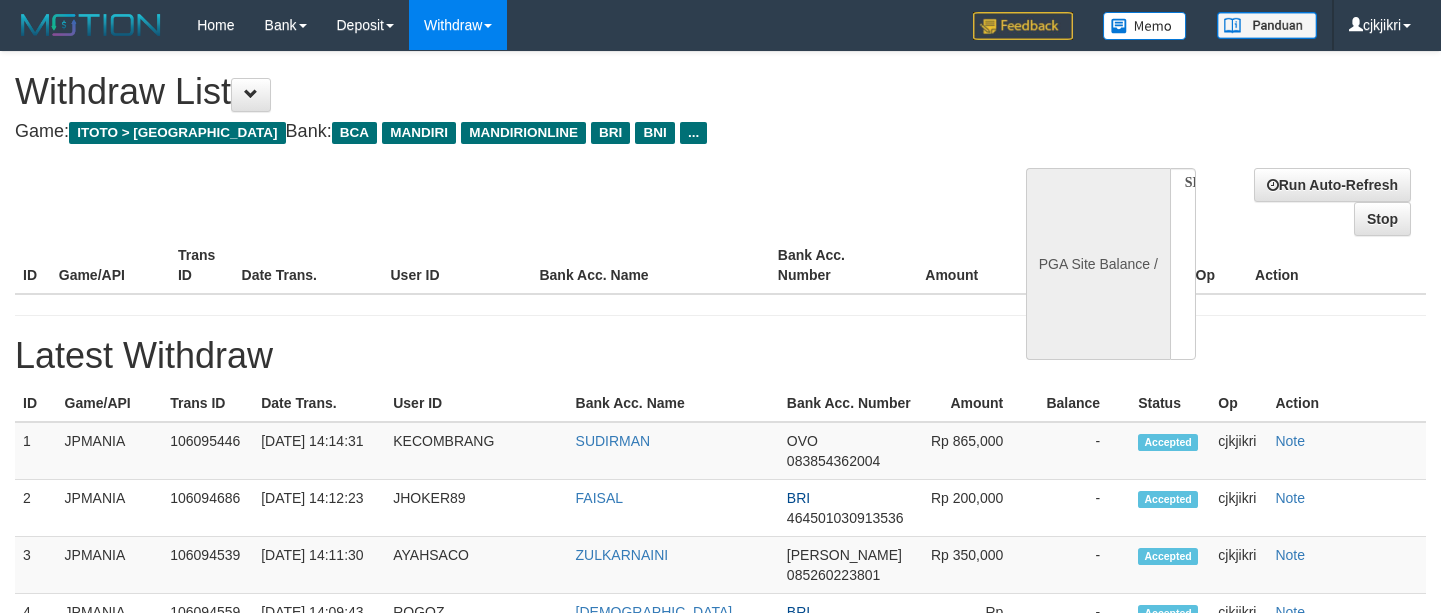 select 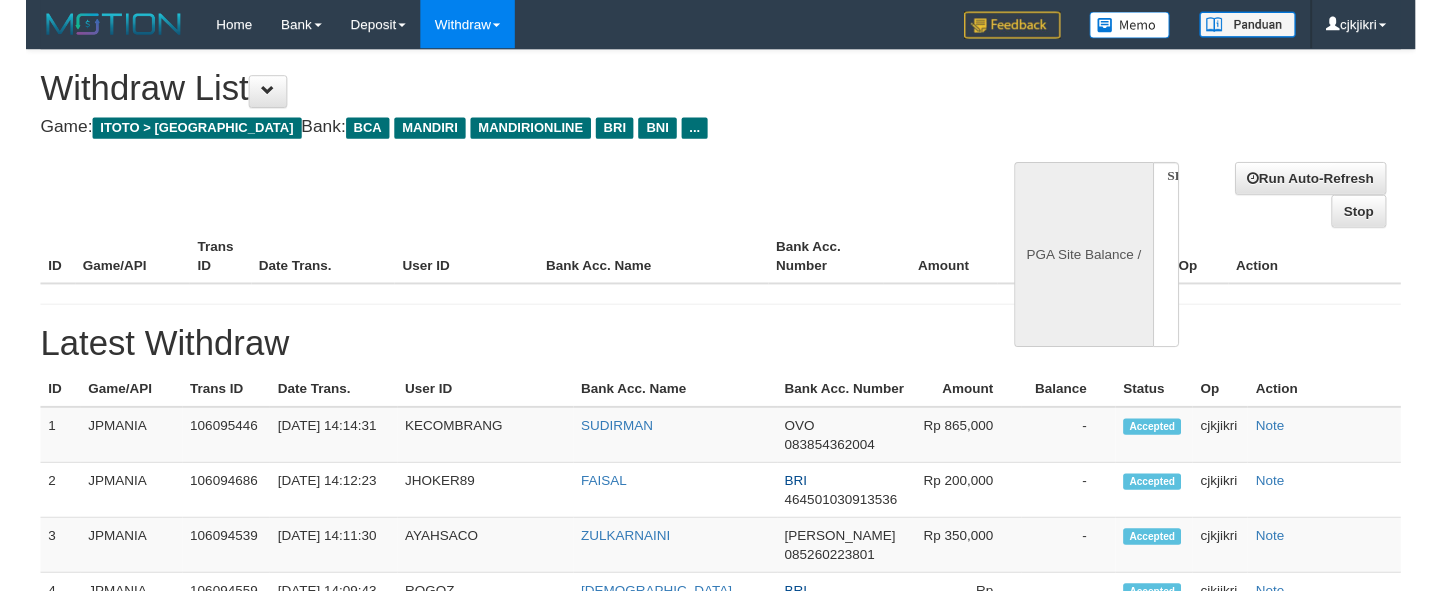 scroll, scrollTop: 0, scrollLeft: 0, axis: both 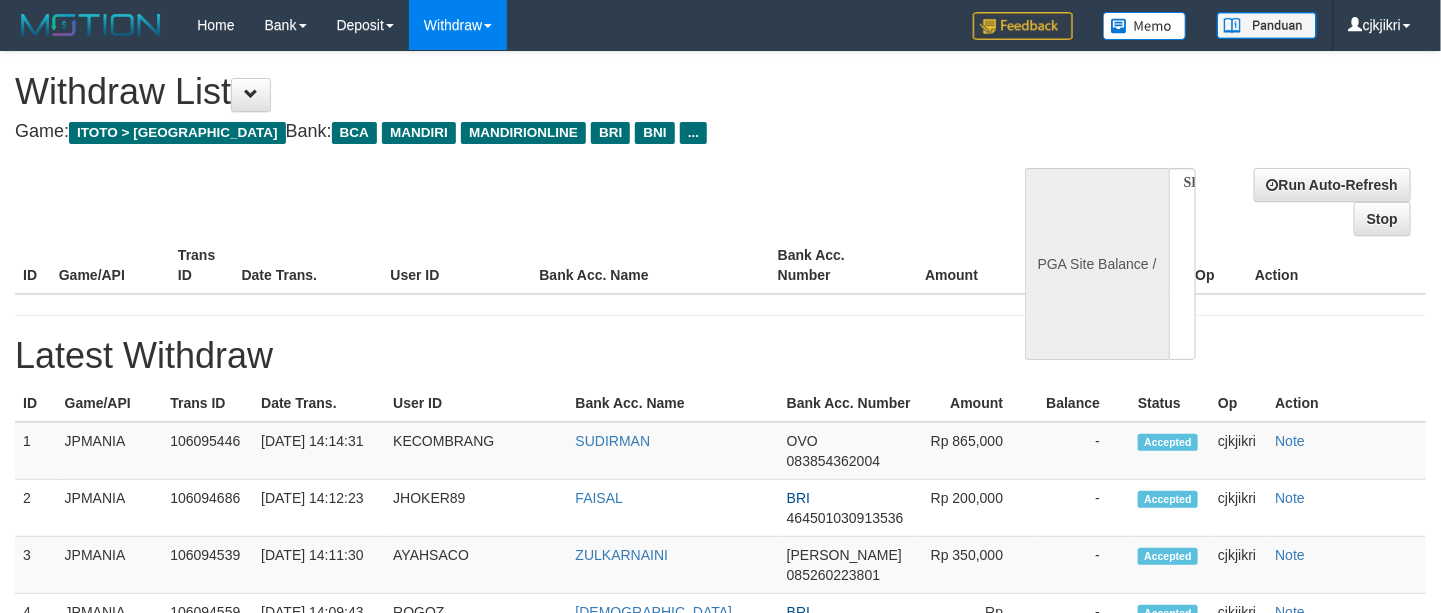 select on "**" 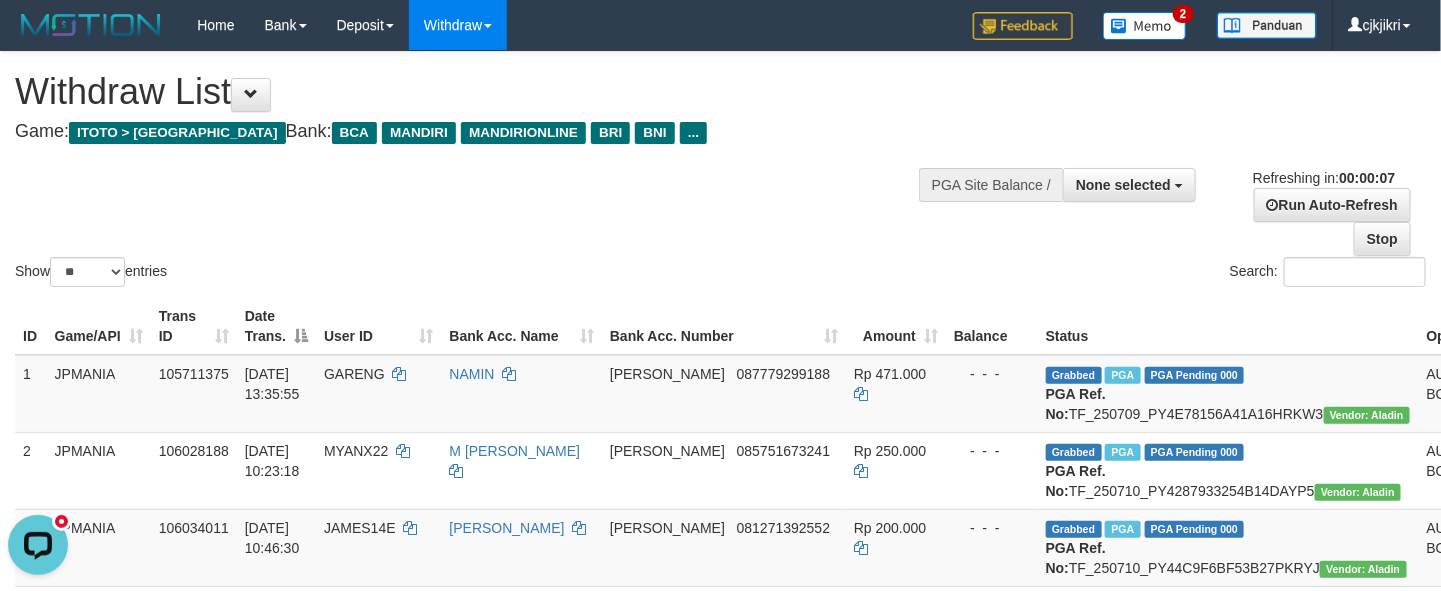 scroll, scrollTop: 0, scrollLeft: 0, axis: both 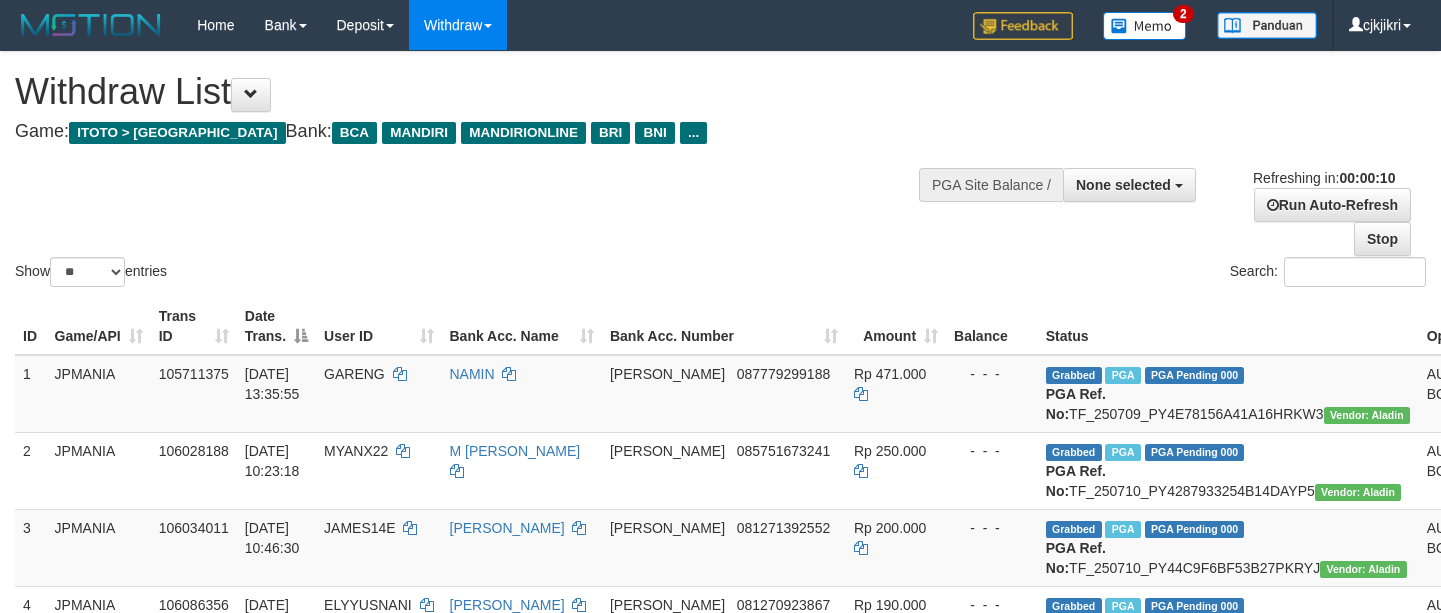 select 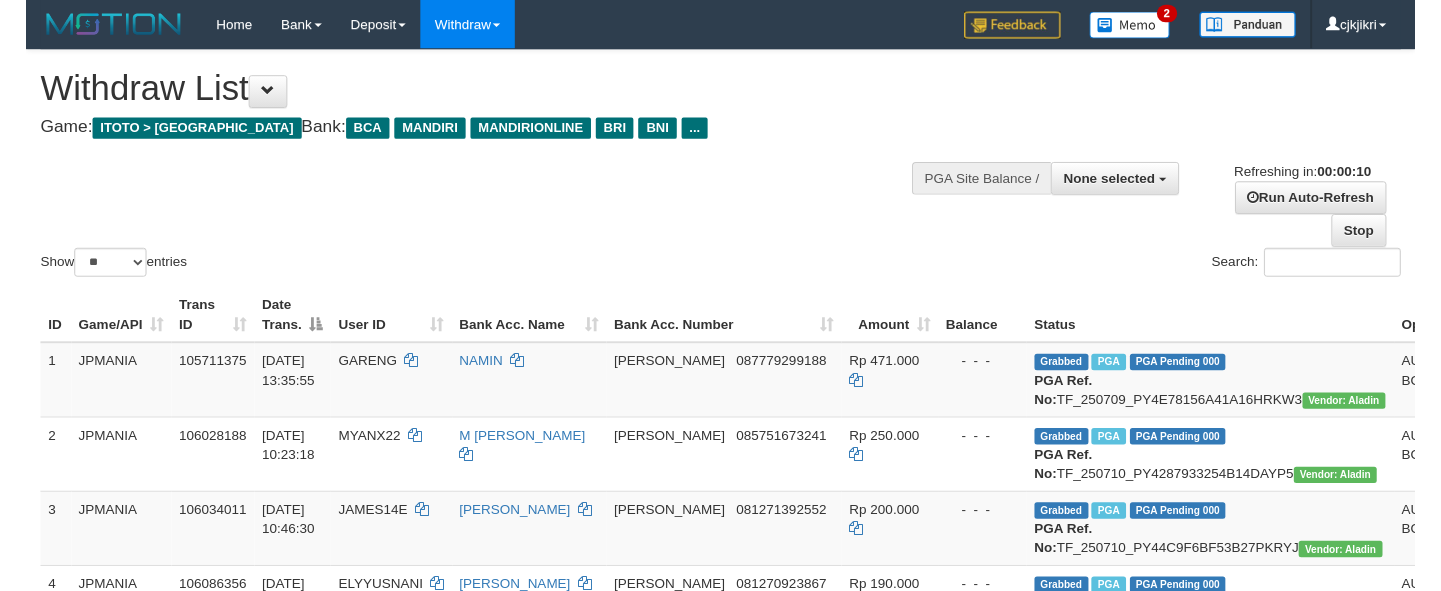 scroll, scrollTop: 0, scrollLeft: 0, axis: both 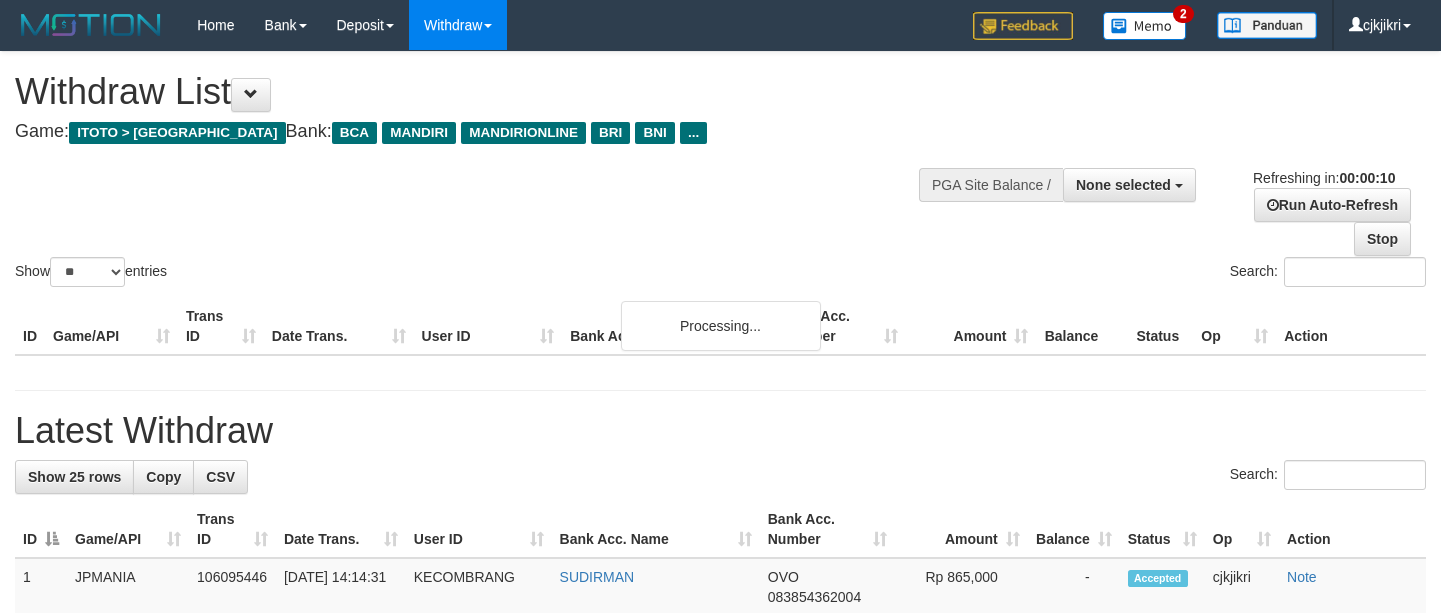 select 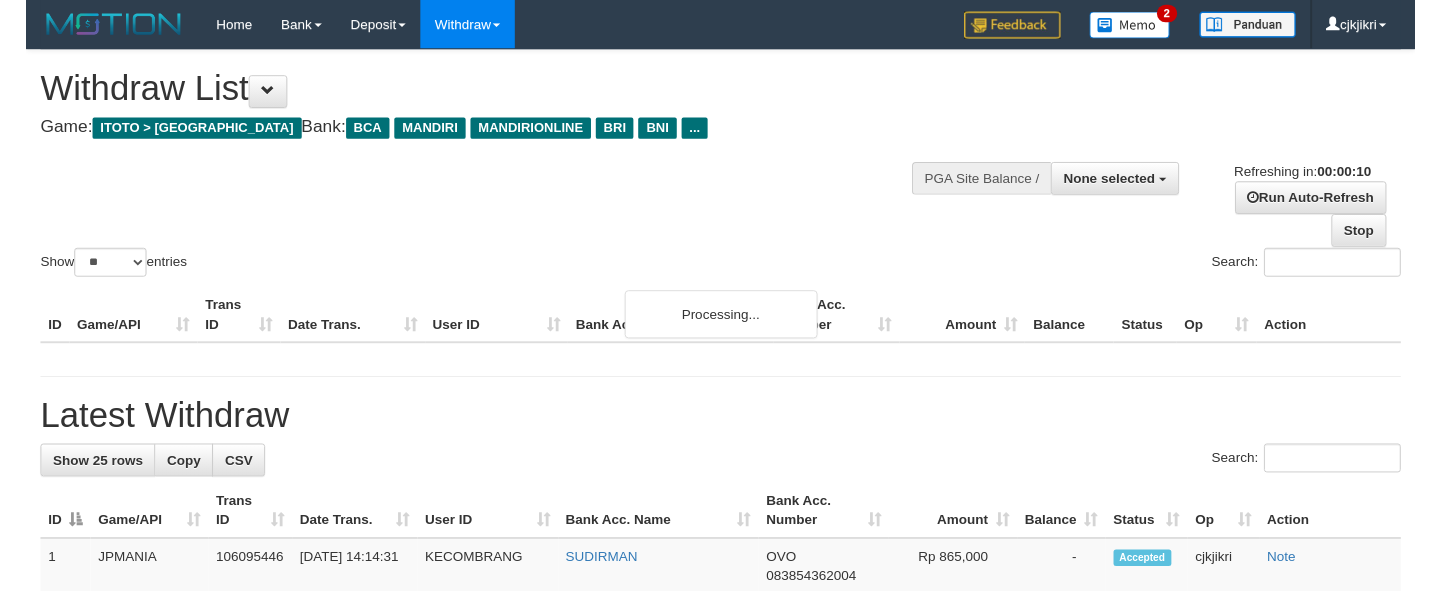 scroll, scrollTop: 0, scrollLeft: 0, axis: both 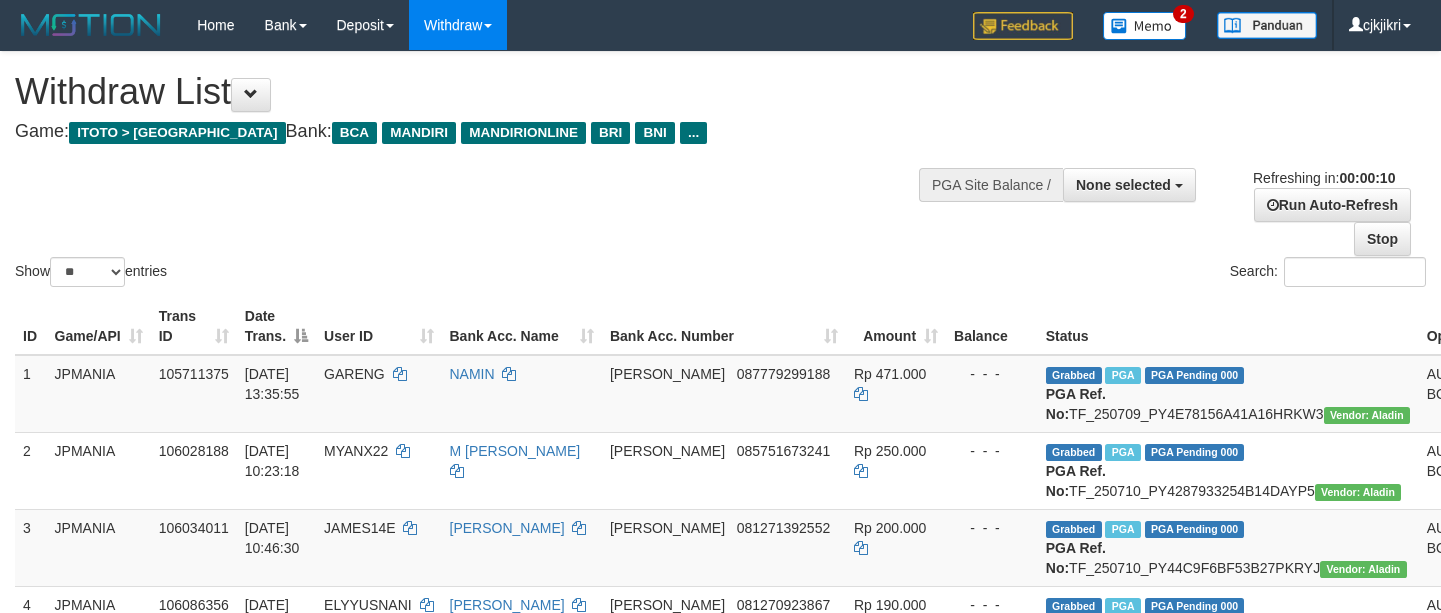 select 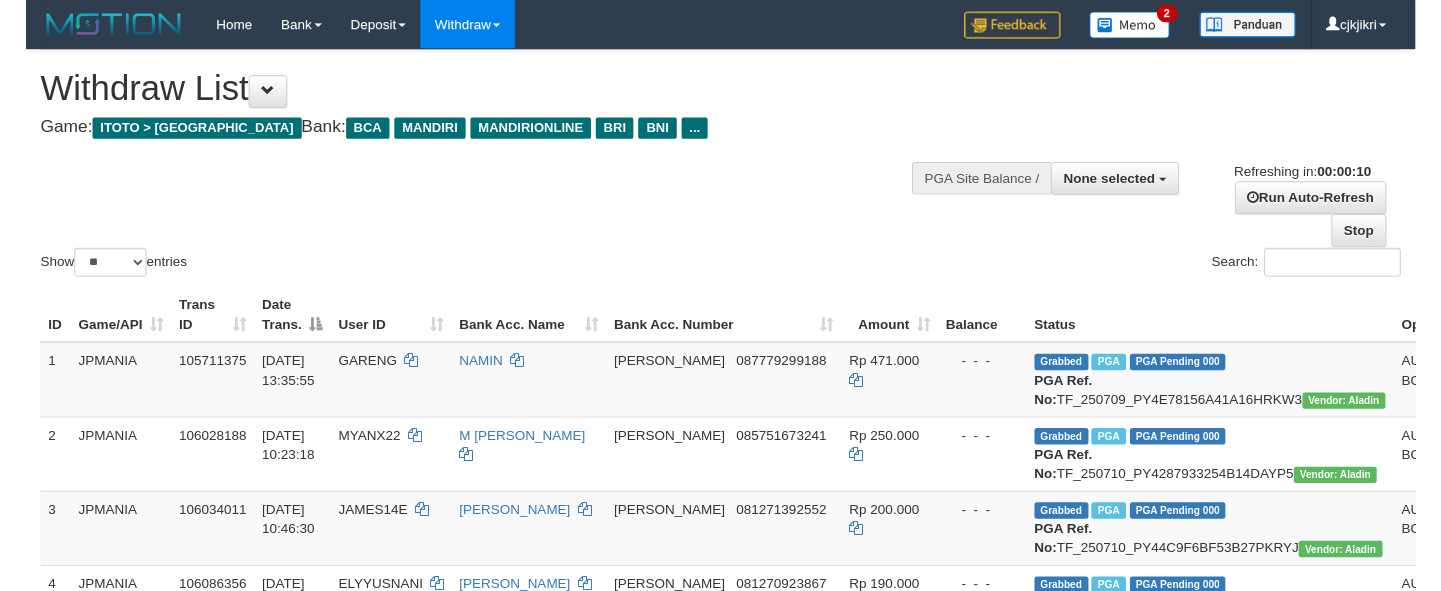 scroll, scrollTop: 0, scrollLeft: 0, axis: both 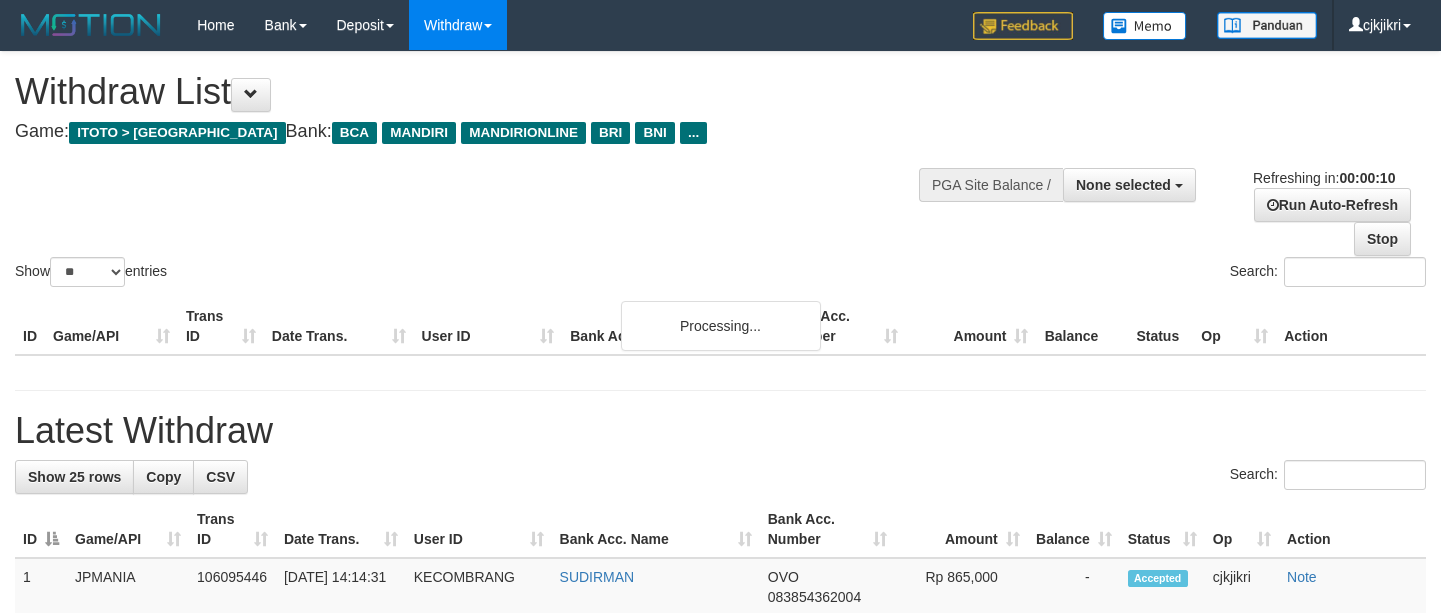 select 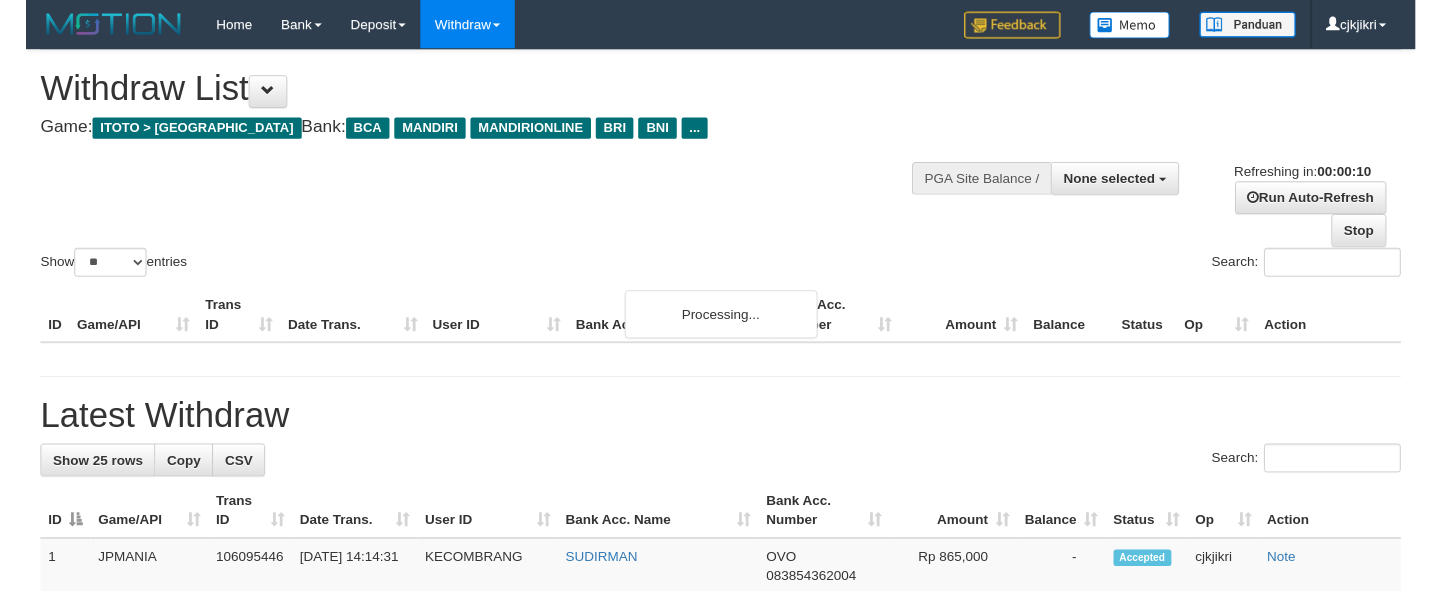 scroll, scrollTop: 0, scrollLeft: 0, axis: both 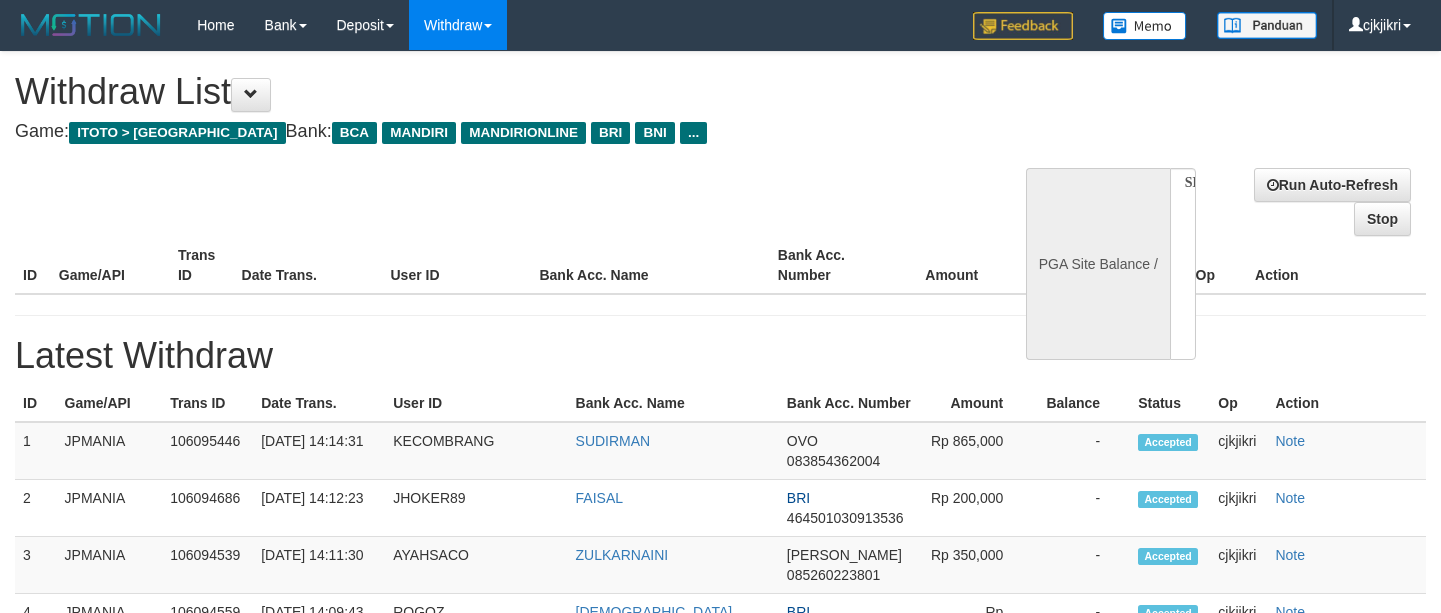 select 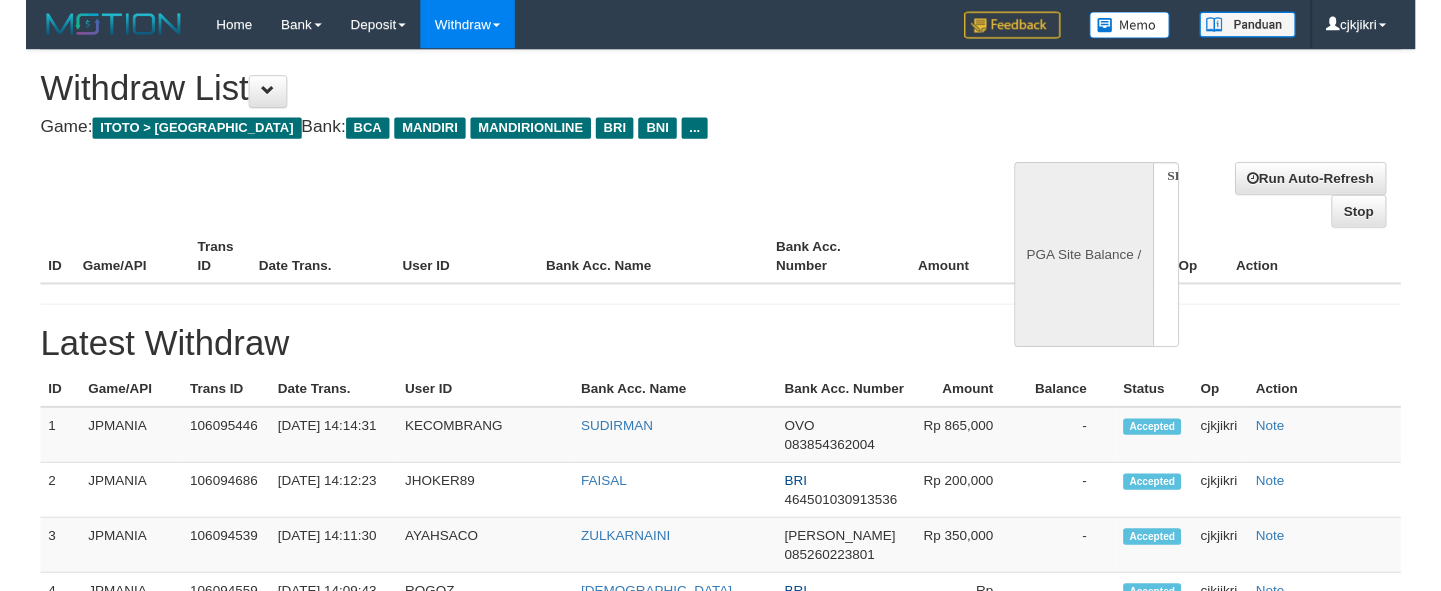 scroll, scrollTop: 0, scrollLeft: 0, axis: both 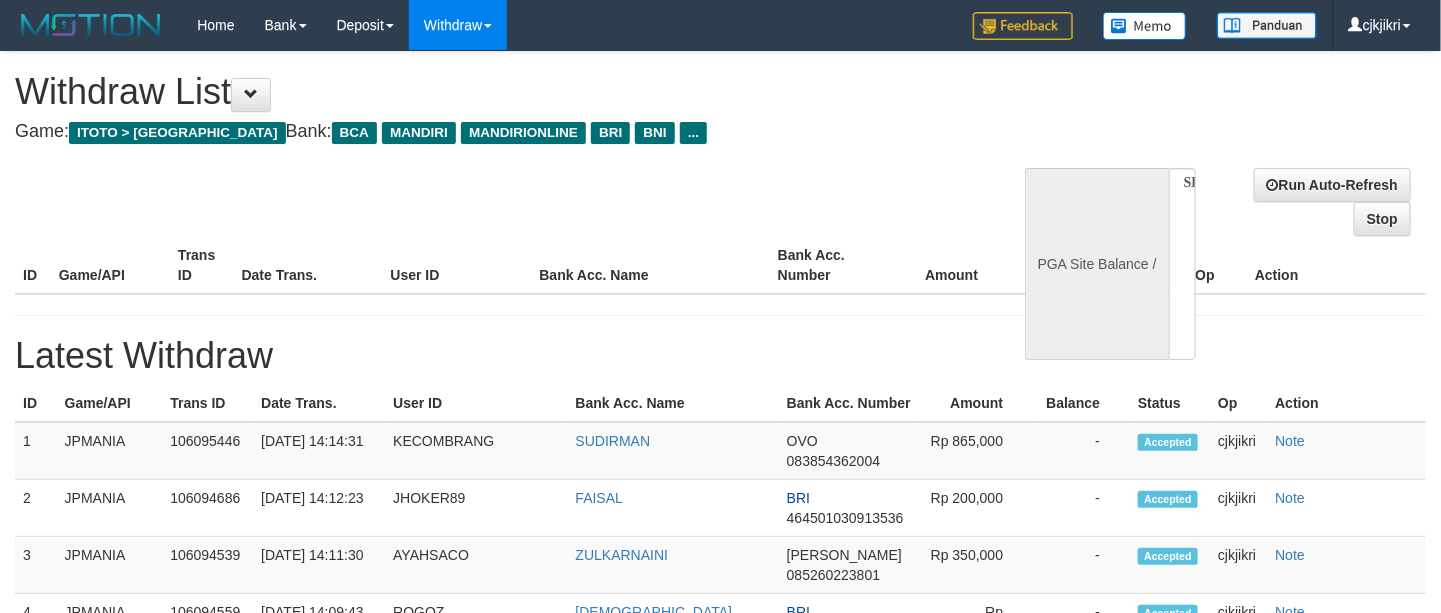 select on "**" 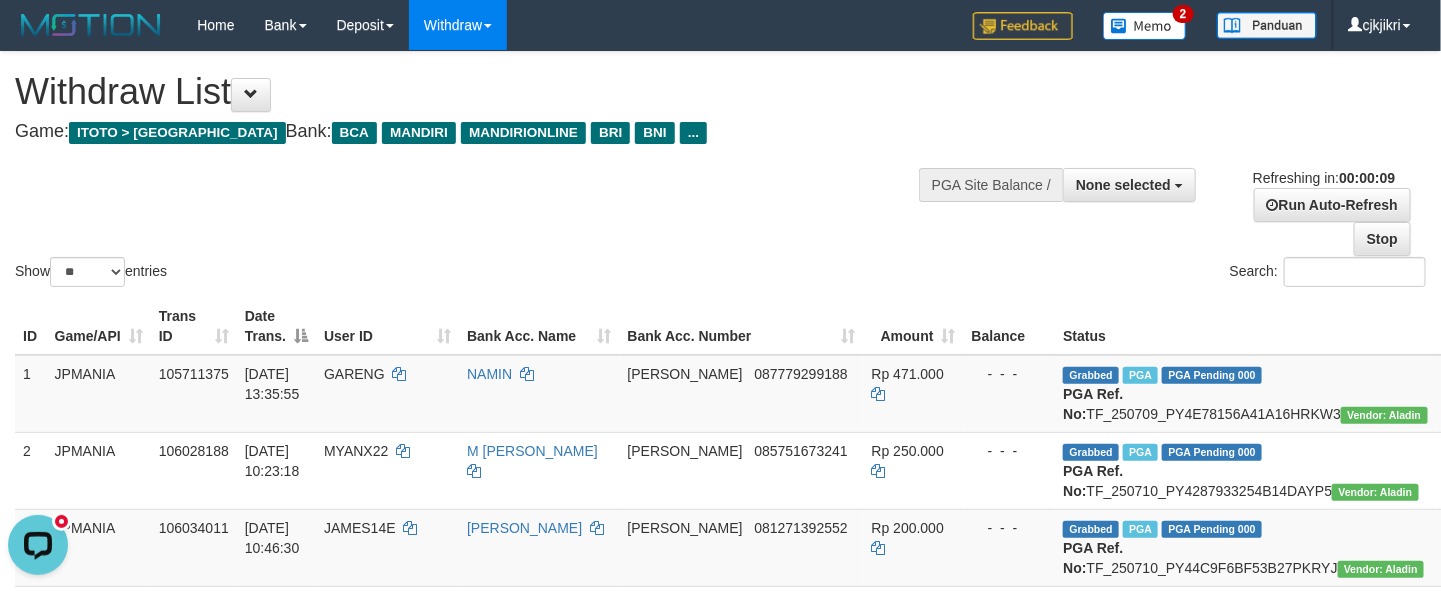 scroll, scrollTop: 0, scrollLeft: 0, axis: both 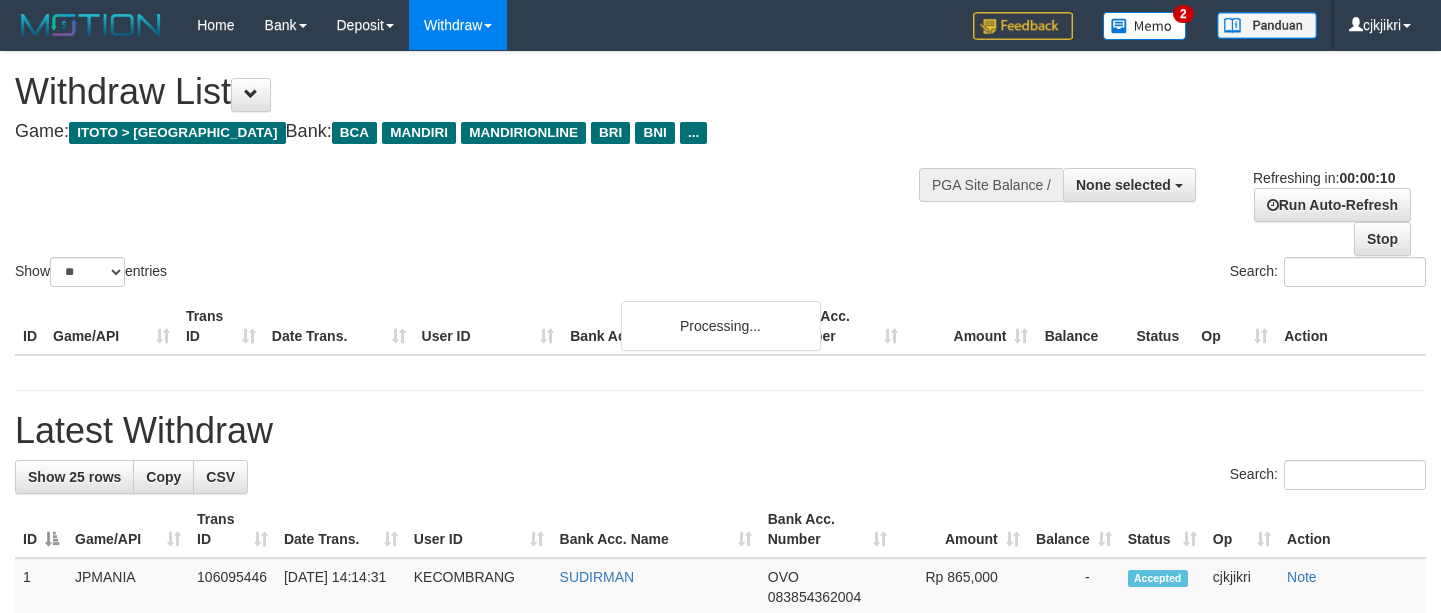 select 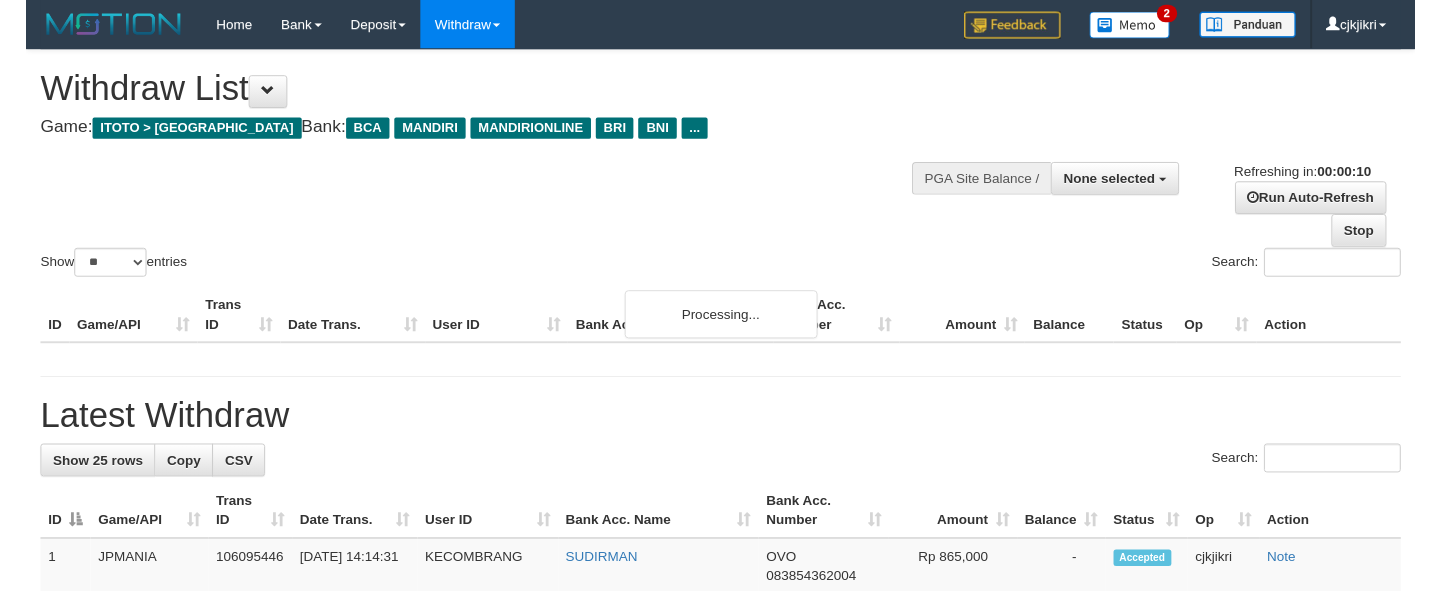 scroll, scrollTop: 0, scrollLeft: 0, axis: both 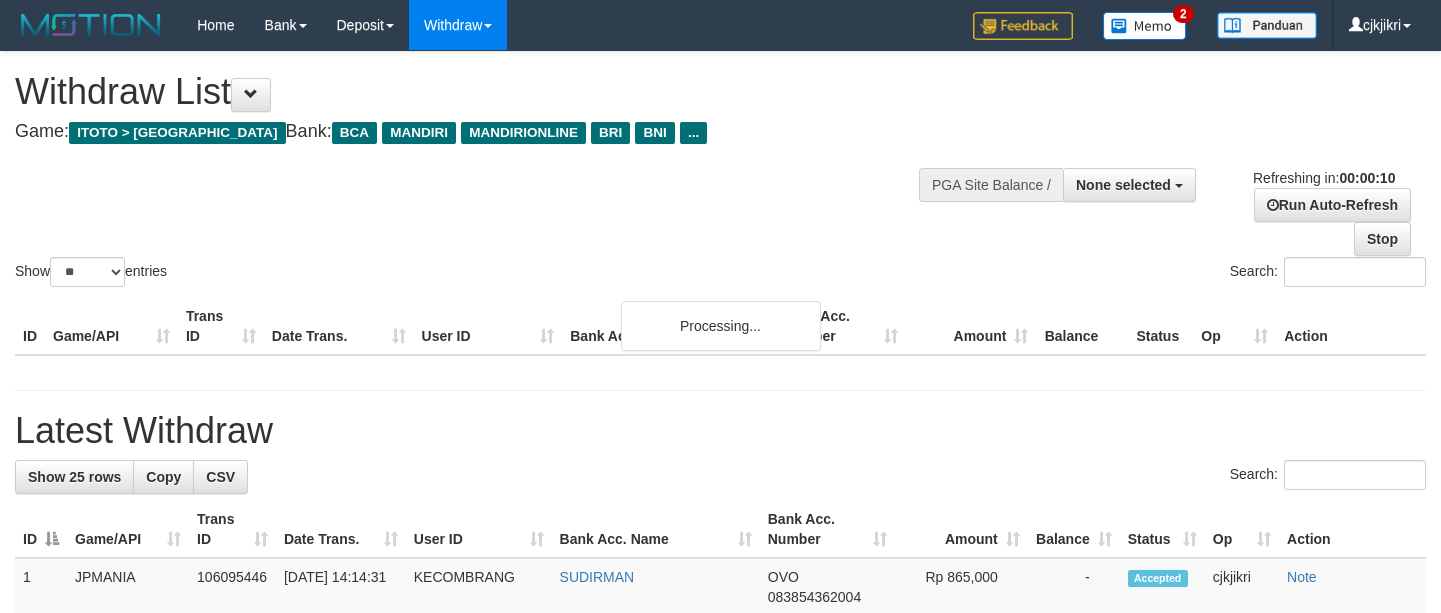 select 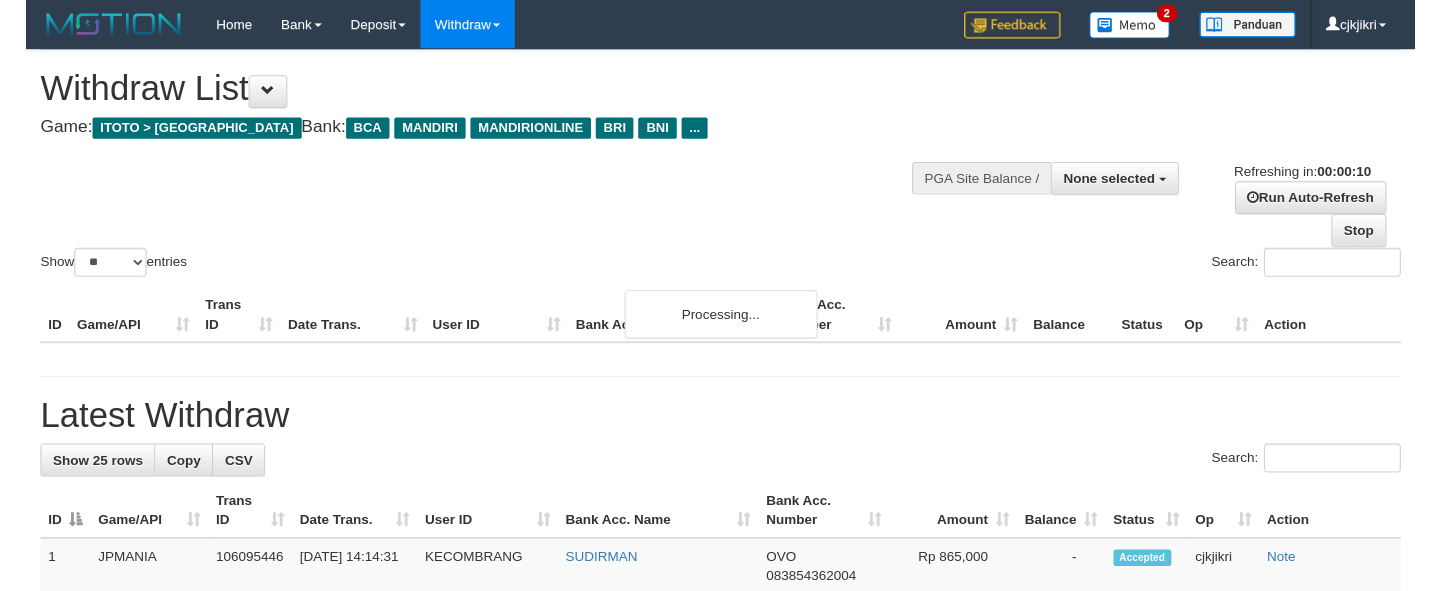 scroll, scrollTop: 0, scrollLeft: 0, axis: both 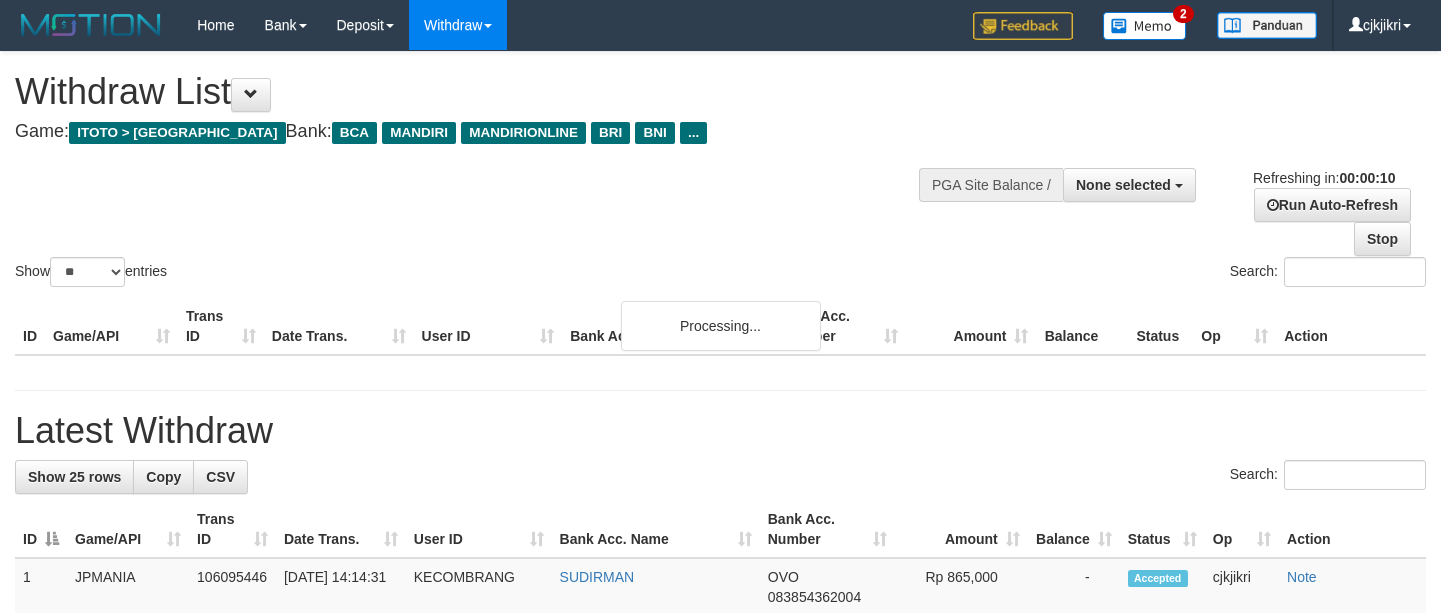 select 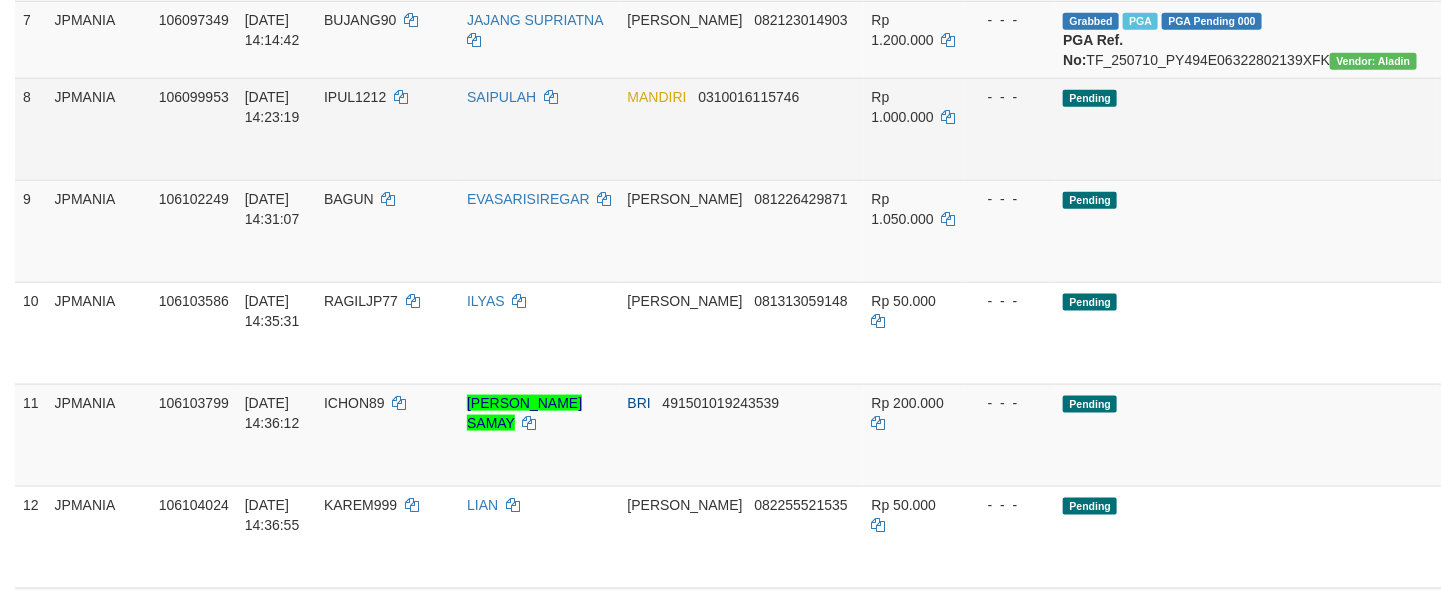 scroll, scrollTop: 900, scrollLeft: 0, axis: vertical 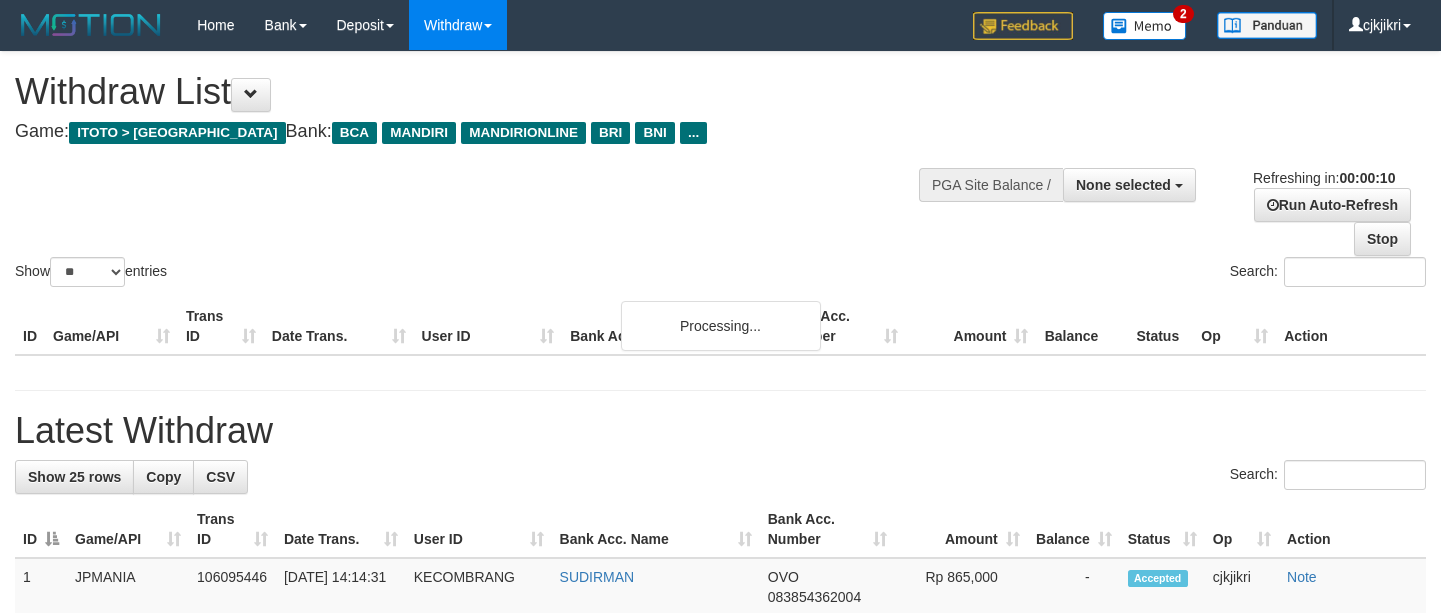 select 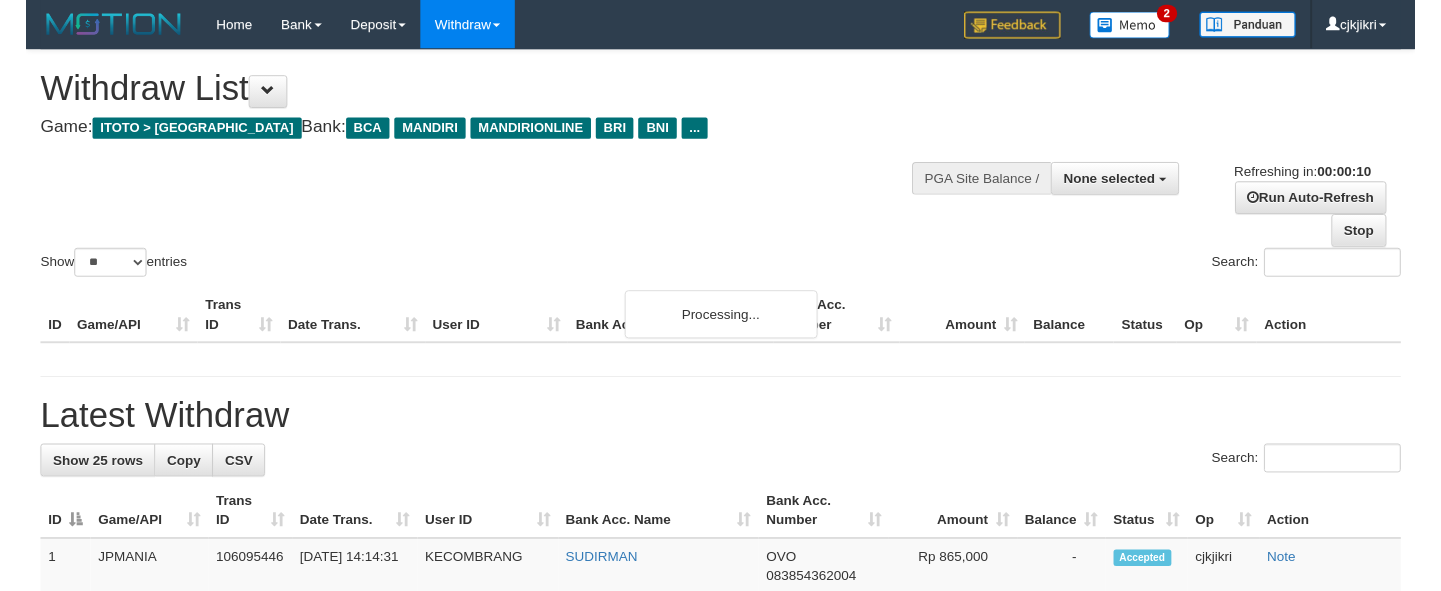 scroll, scrollTop: 0, scrollLeft: 0, axis: both 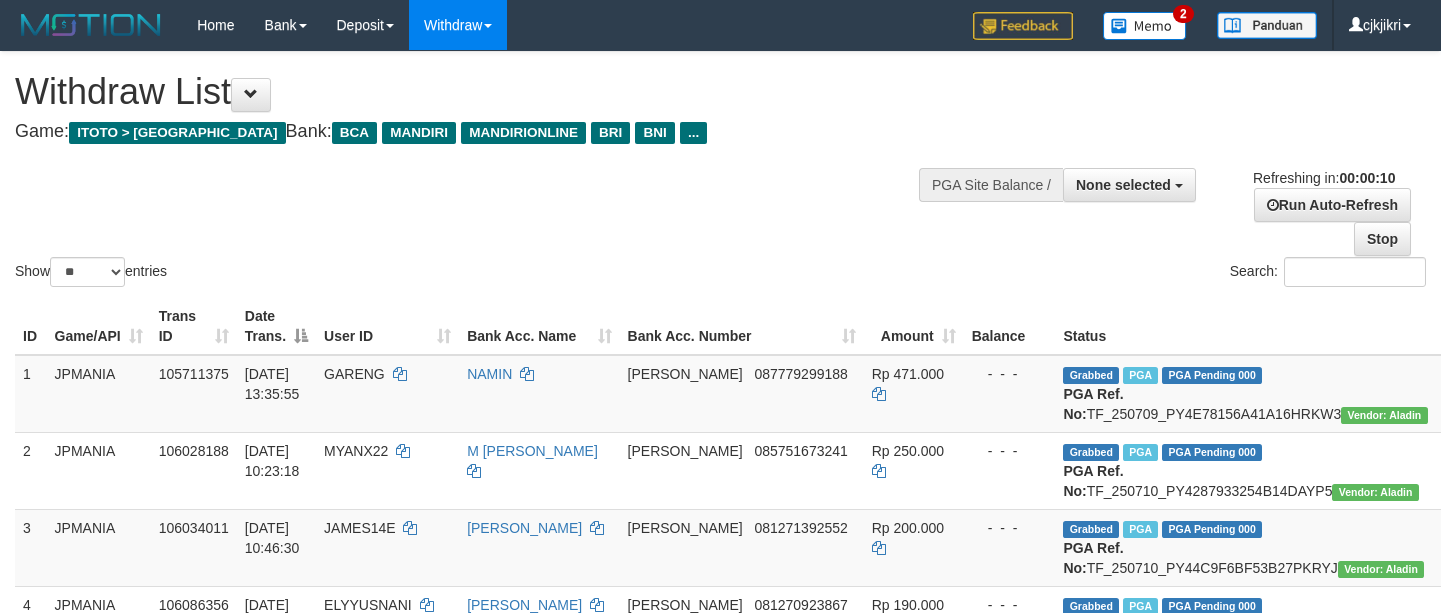 select 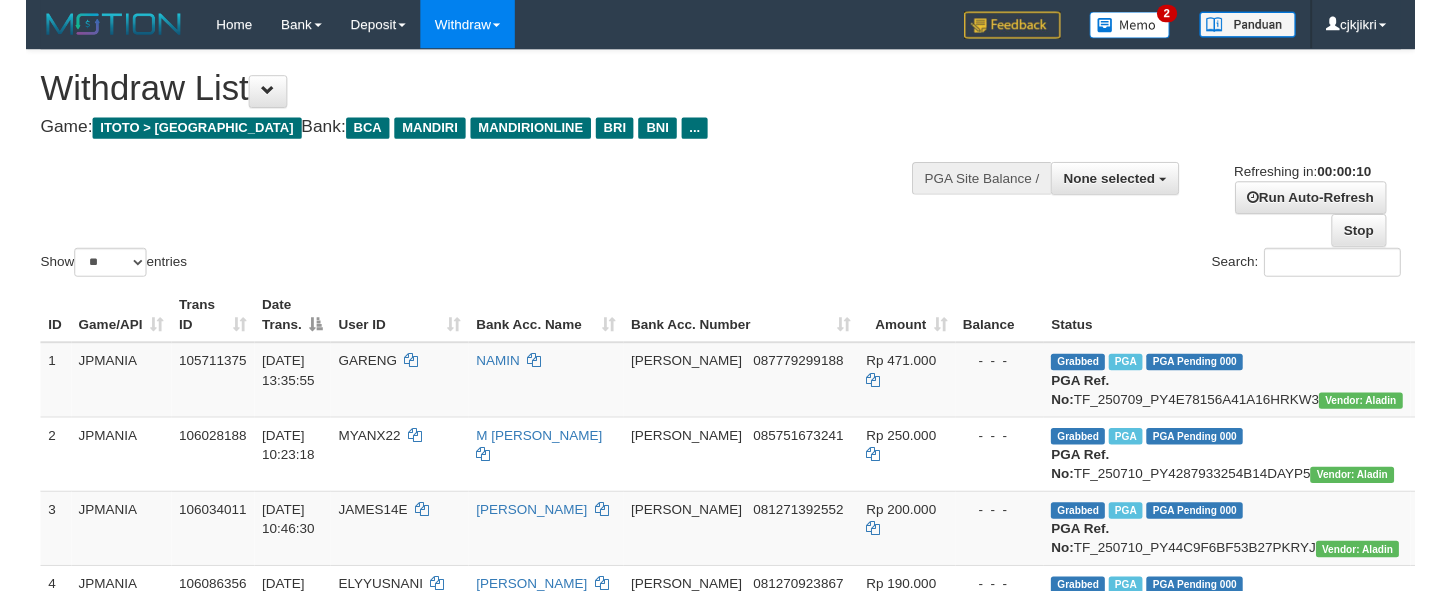 scroll, scrollTop: 0, scrollLeft: 0, axis: both 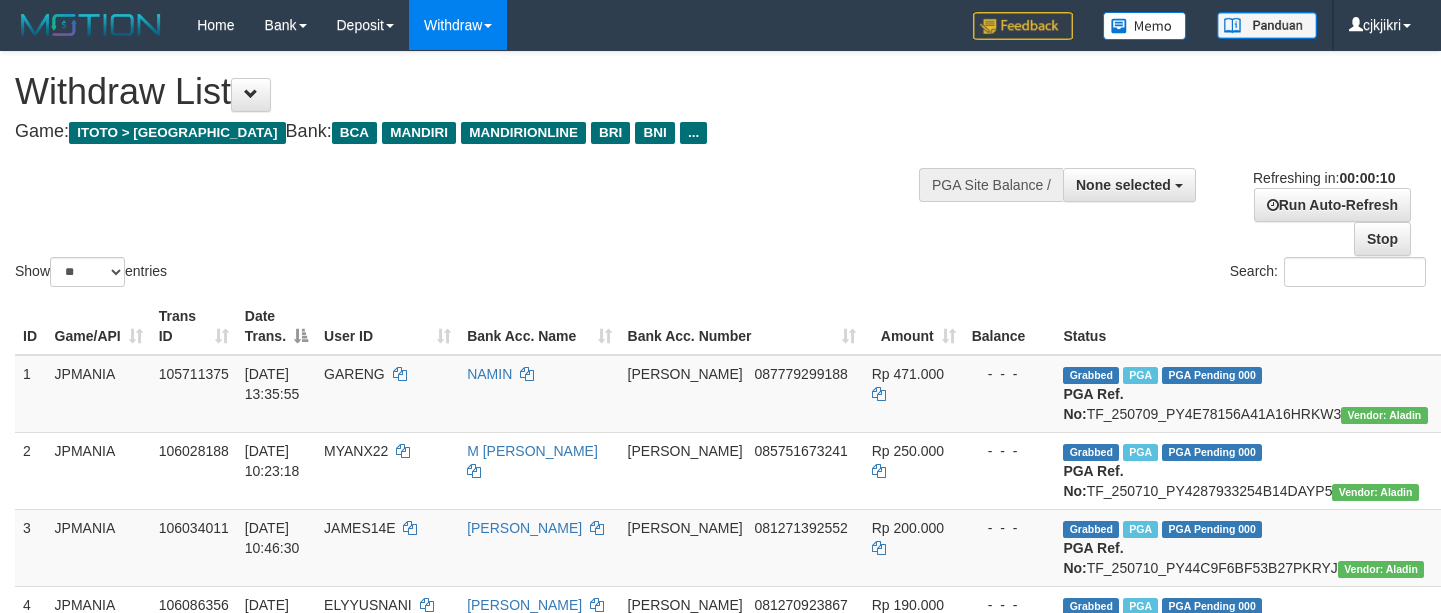 select 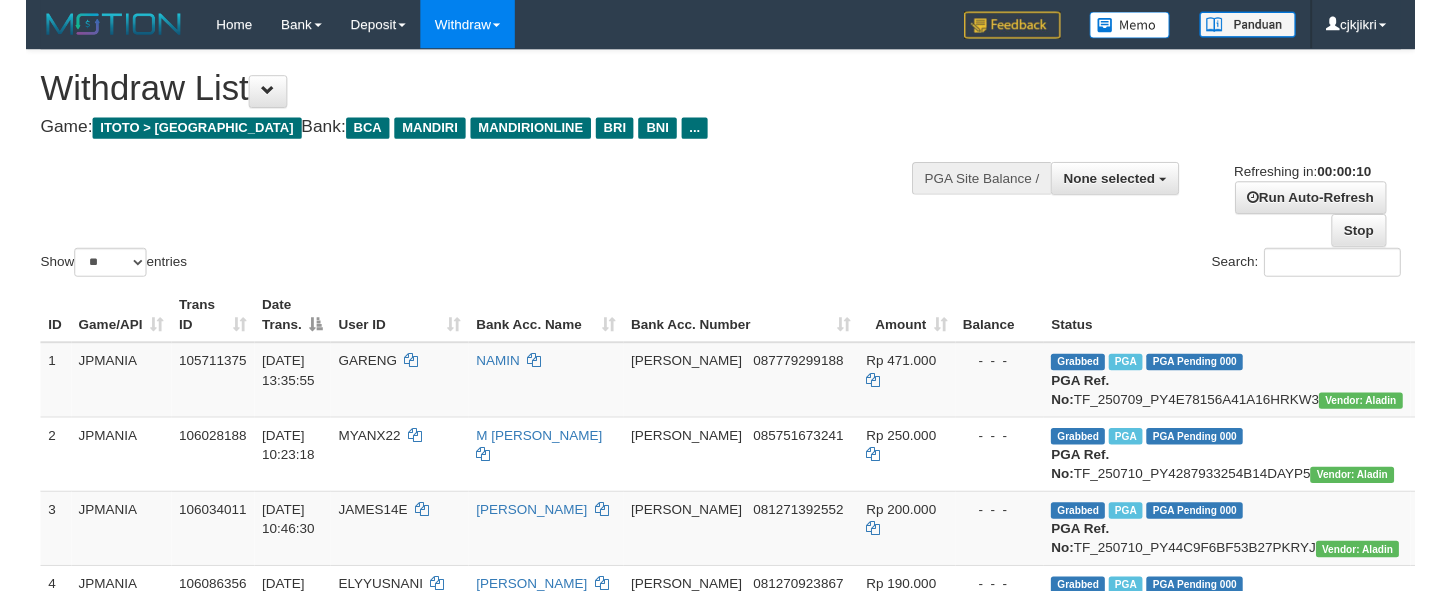 scroll, scrollTop: 0, scrollLeft: 0, axis: both 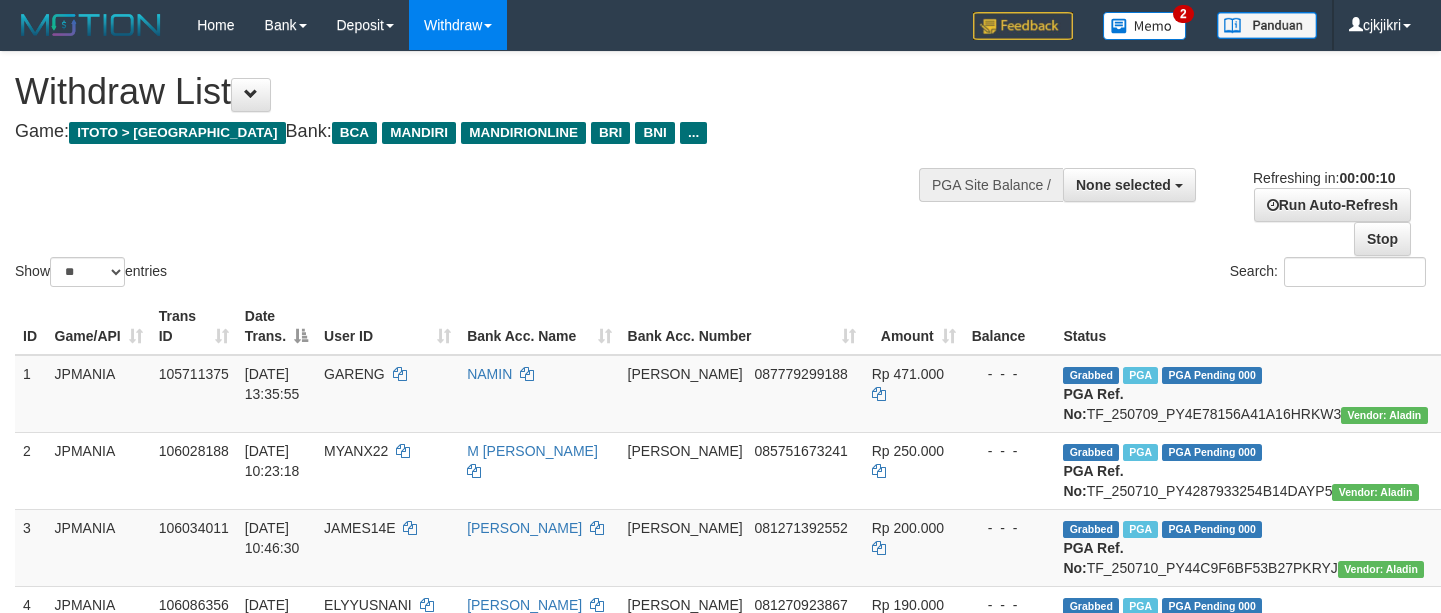 select 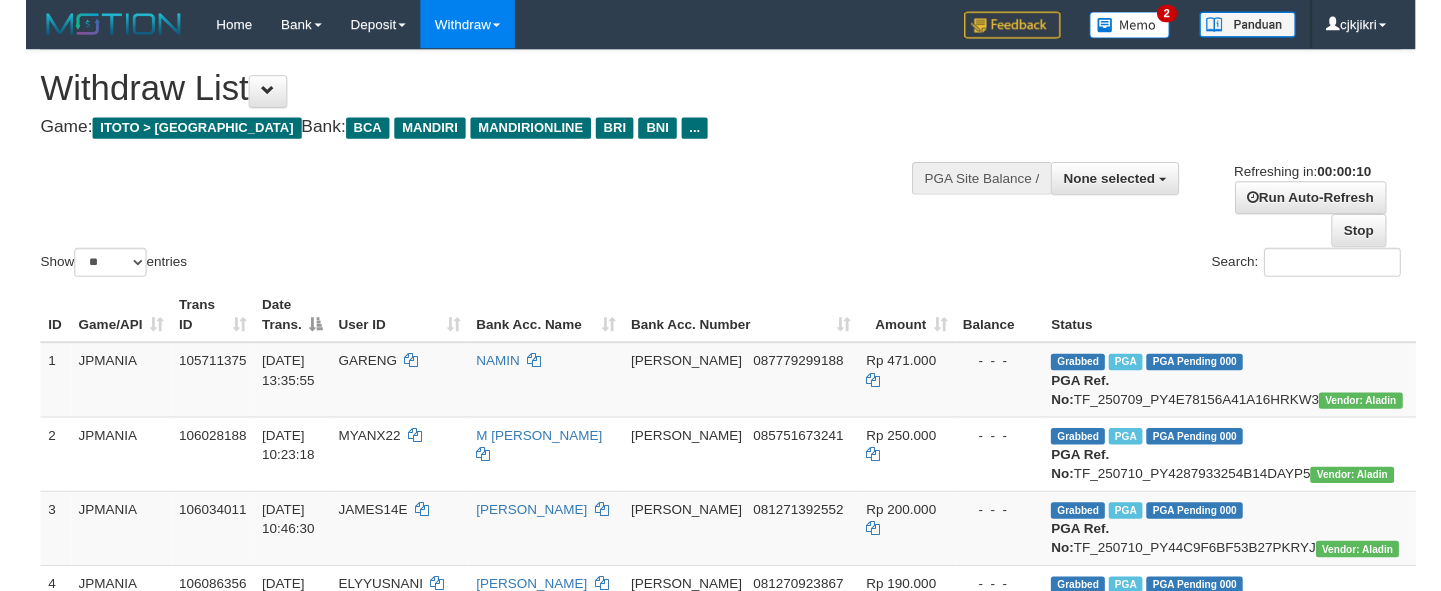 scroll, scrollTop: 0, scrollLeft: 0, axis: both 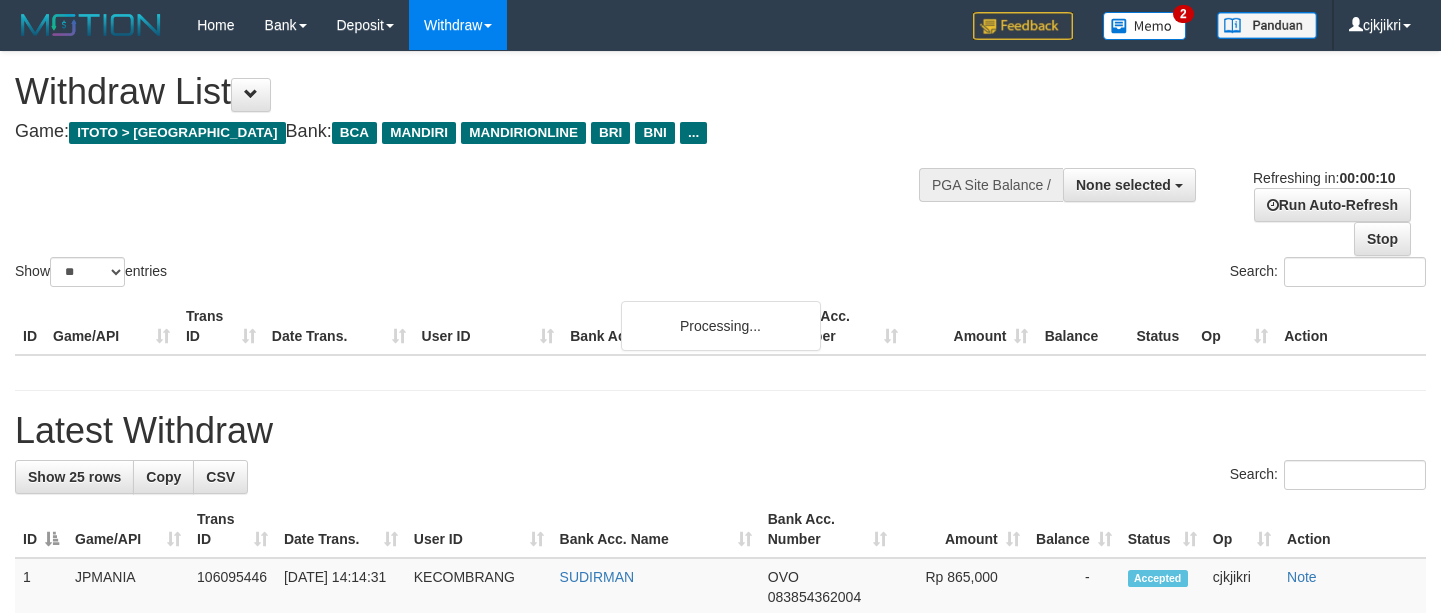 select 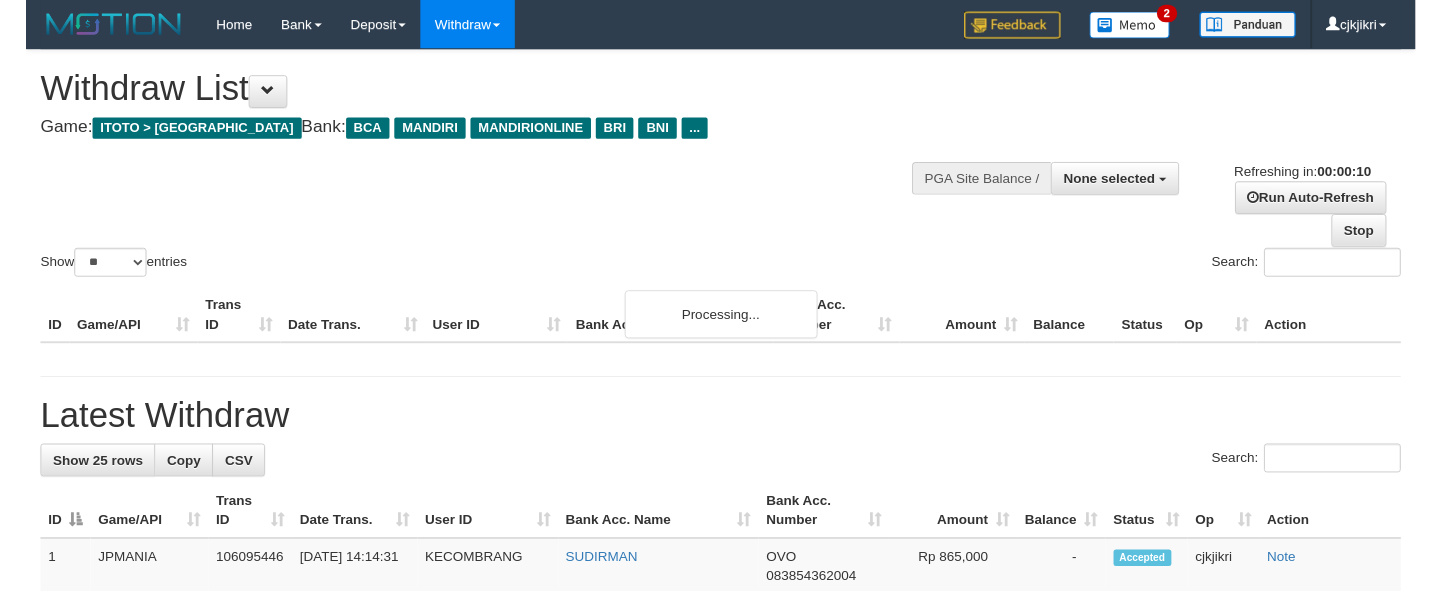 scroll, scrollTop: 0, scrollLeft: 0, axis: both 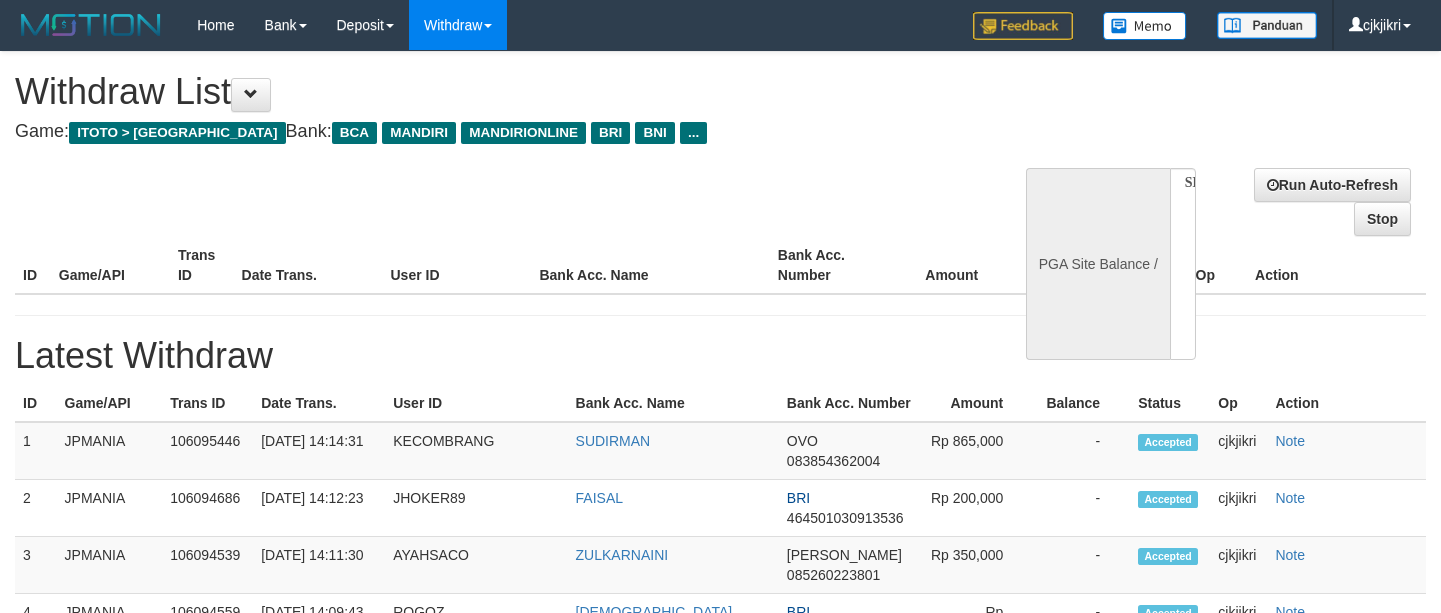 select 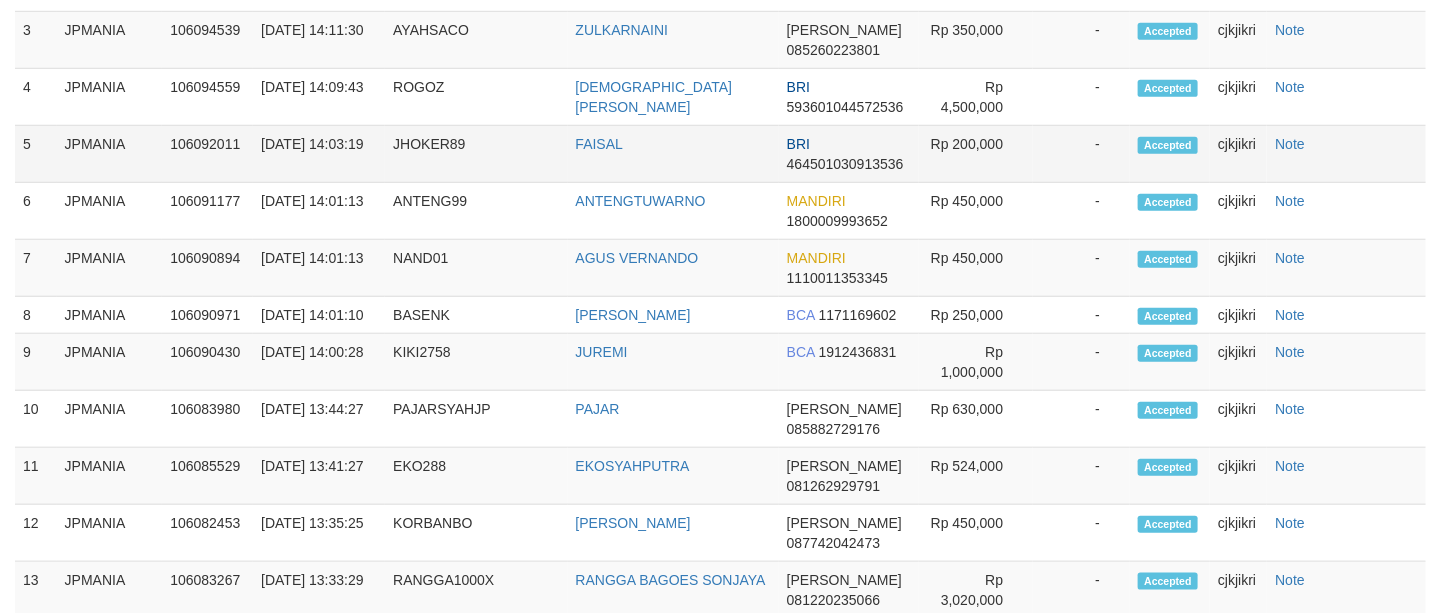 select on "**" 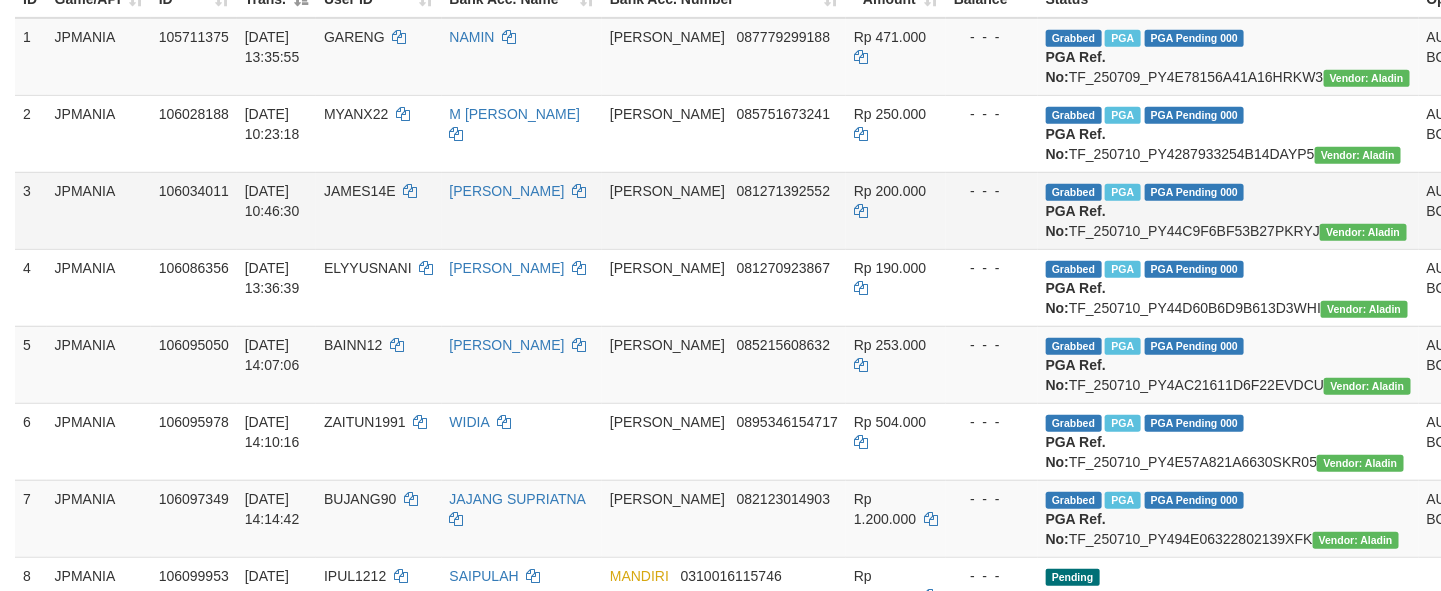 scroll, scrollTop: 525, scrollLeft: 0, axis: vertical 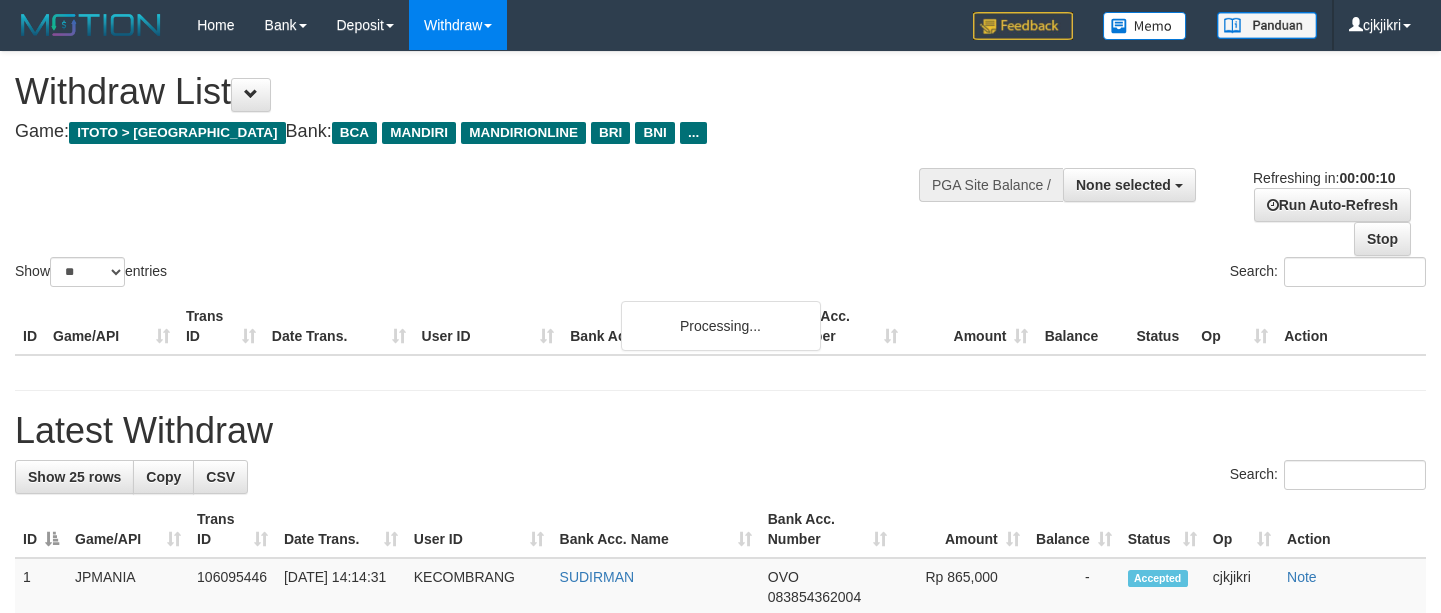 select 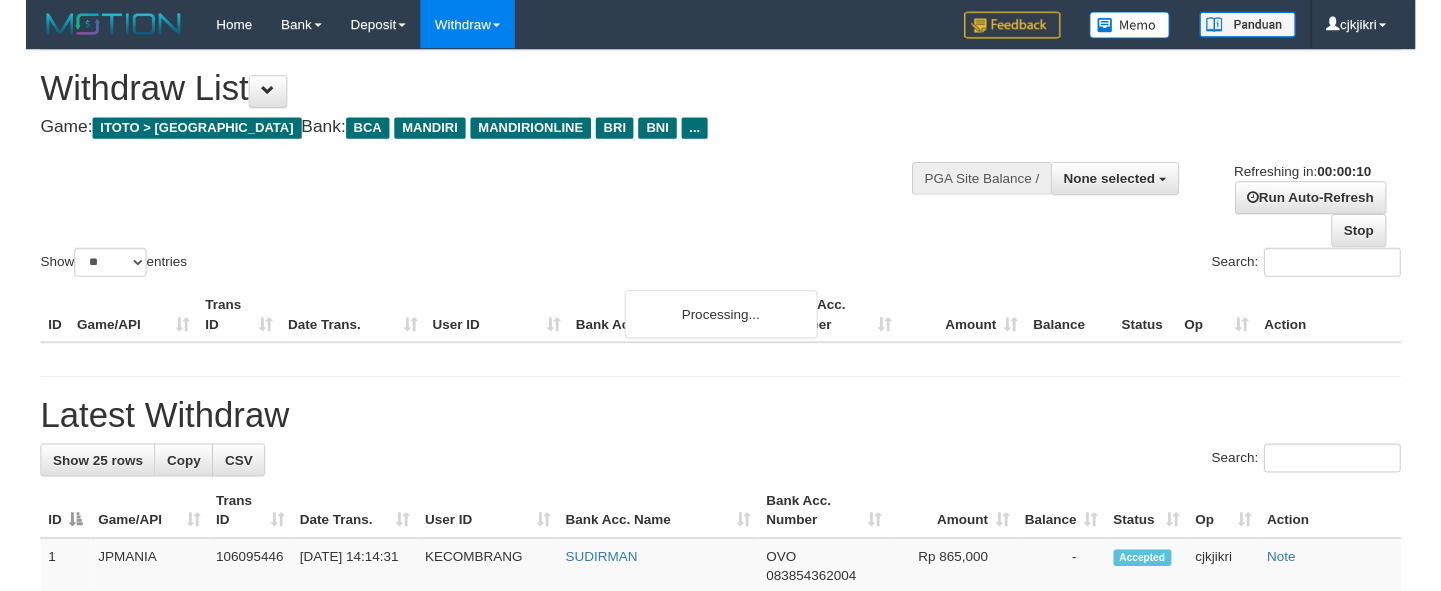 scroll, scrollTop: 0, scrollLeft: 0, axis: both 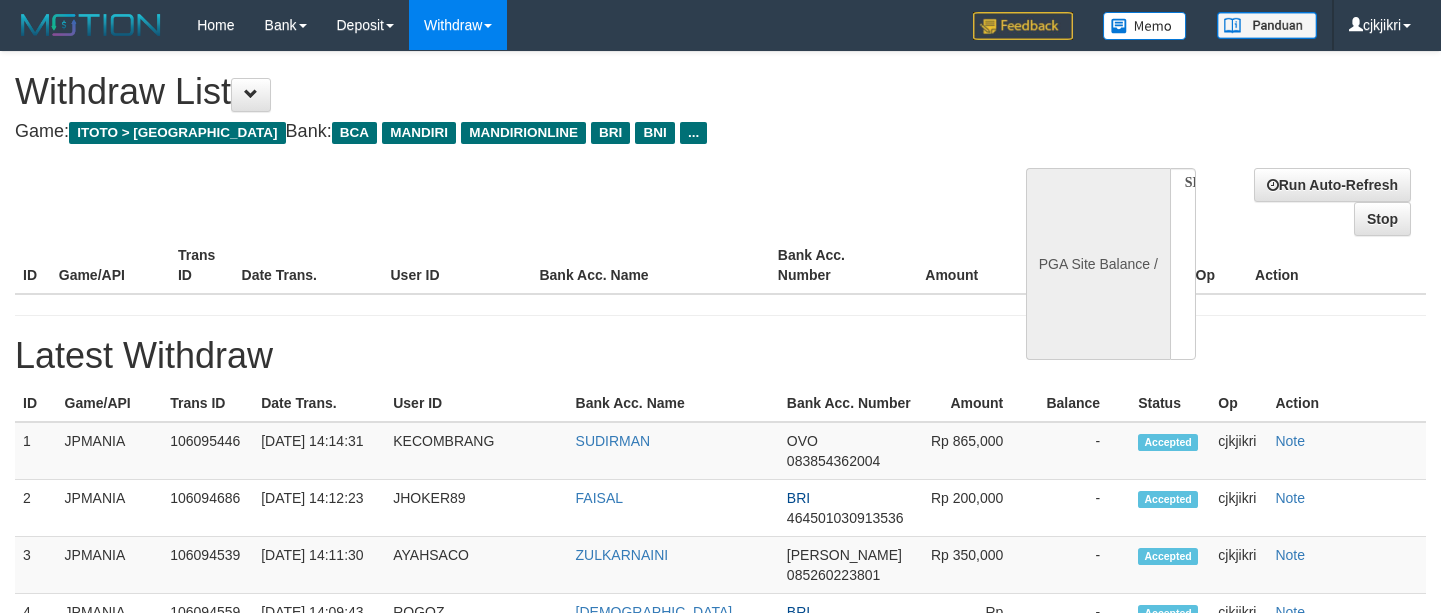 select 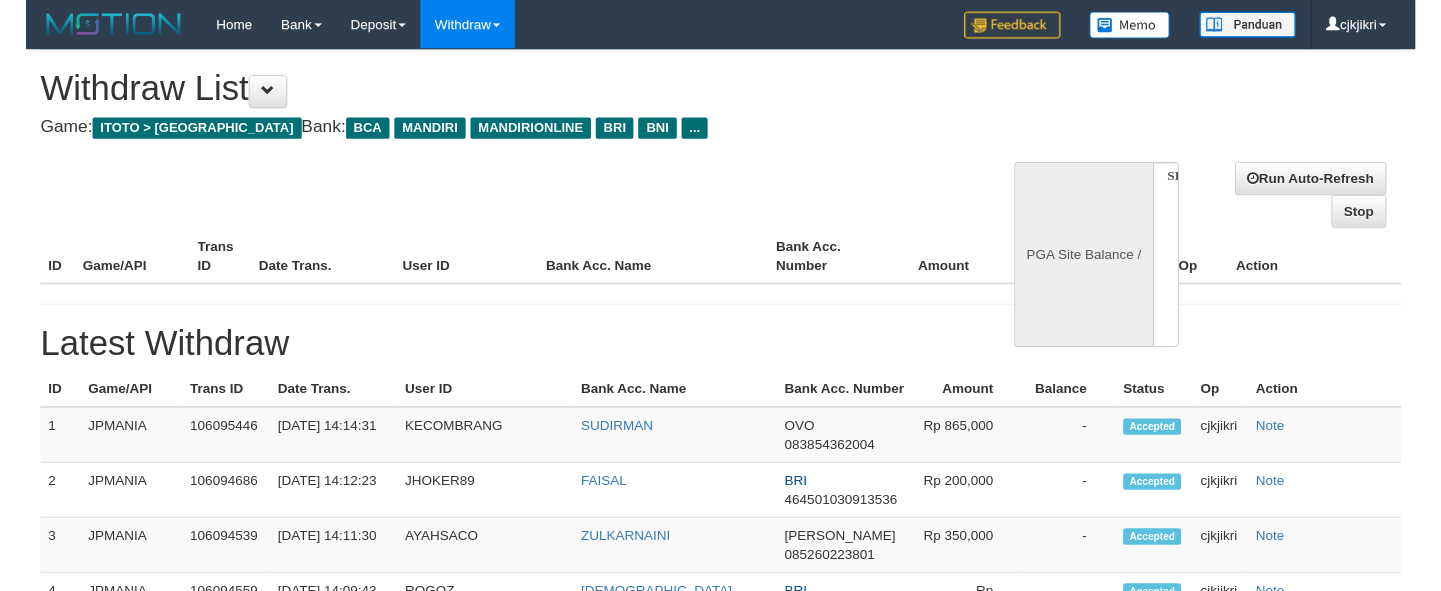 scroll, scrollTop: 0, scrollLeft: 0, axis: both 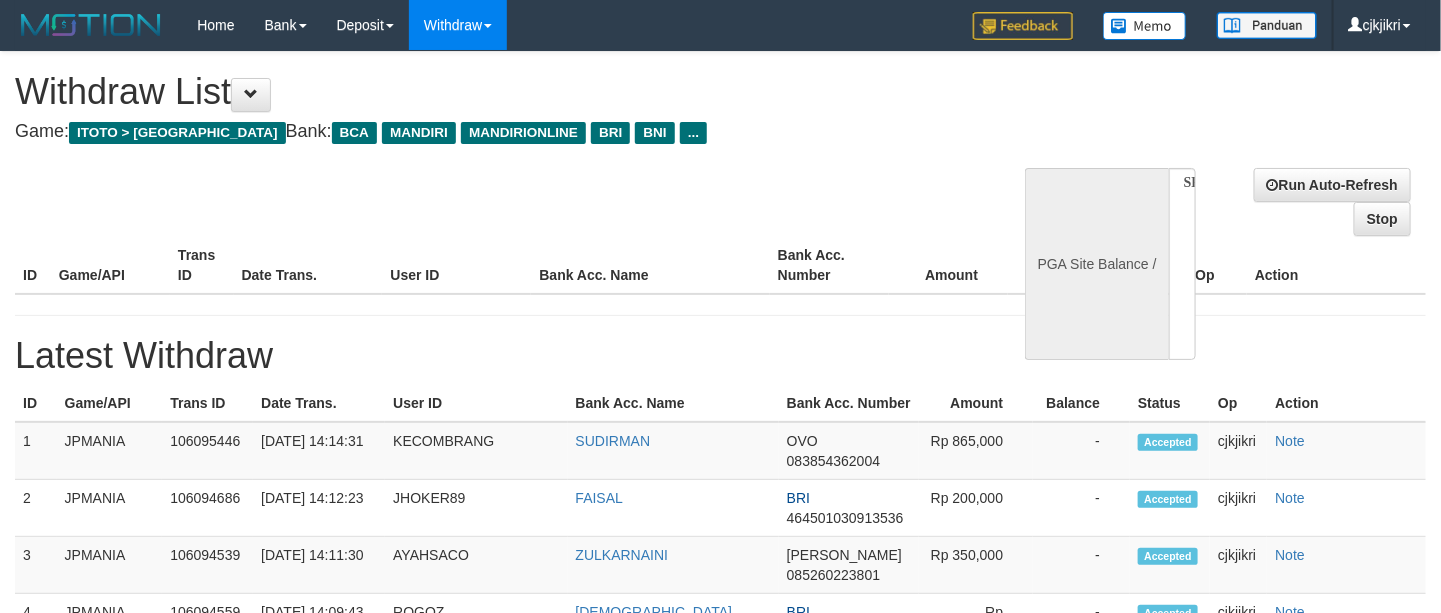 select on "**" 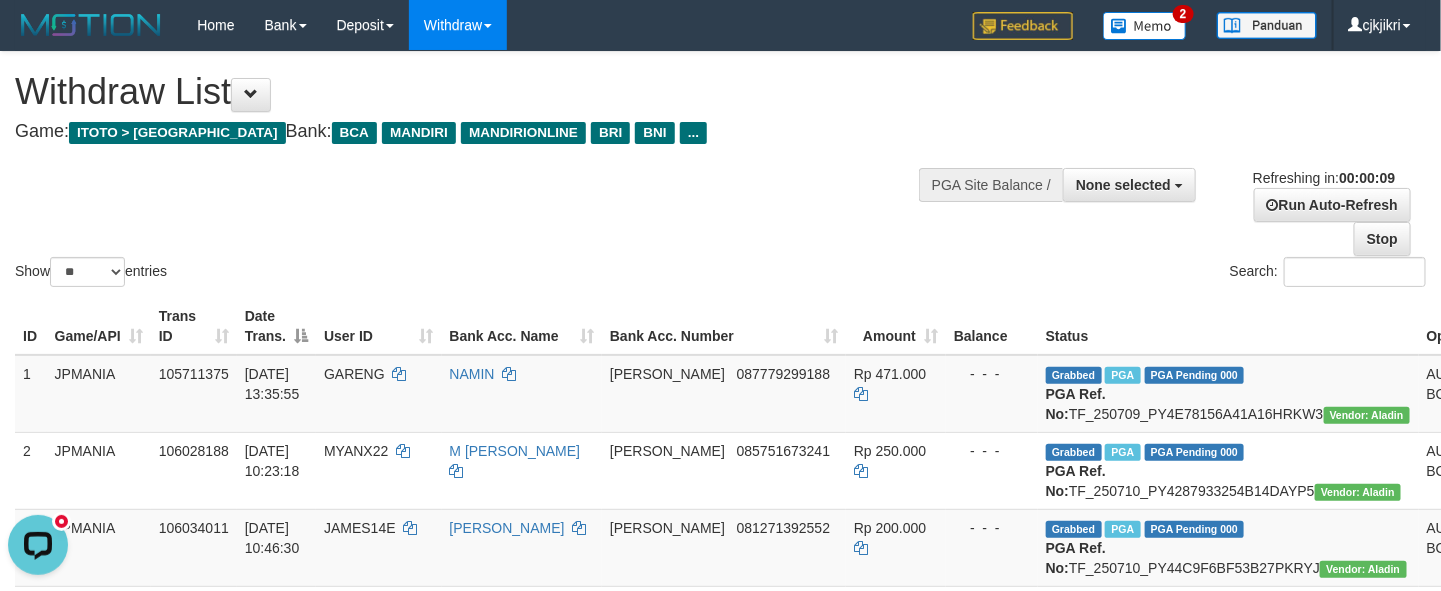 scroll, scrollTop: 0, scrollLeft: 0, axis: both 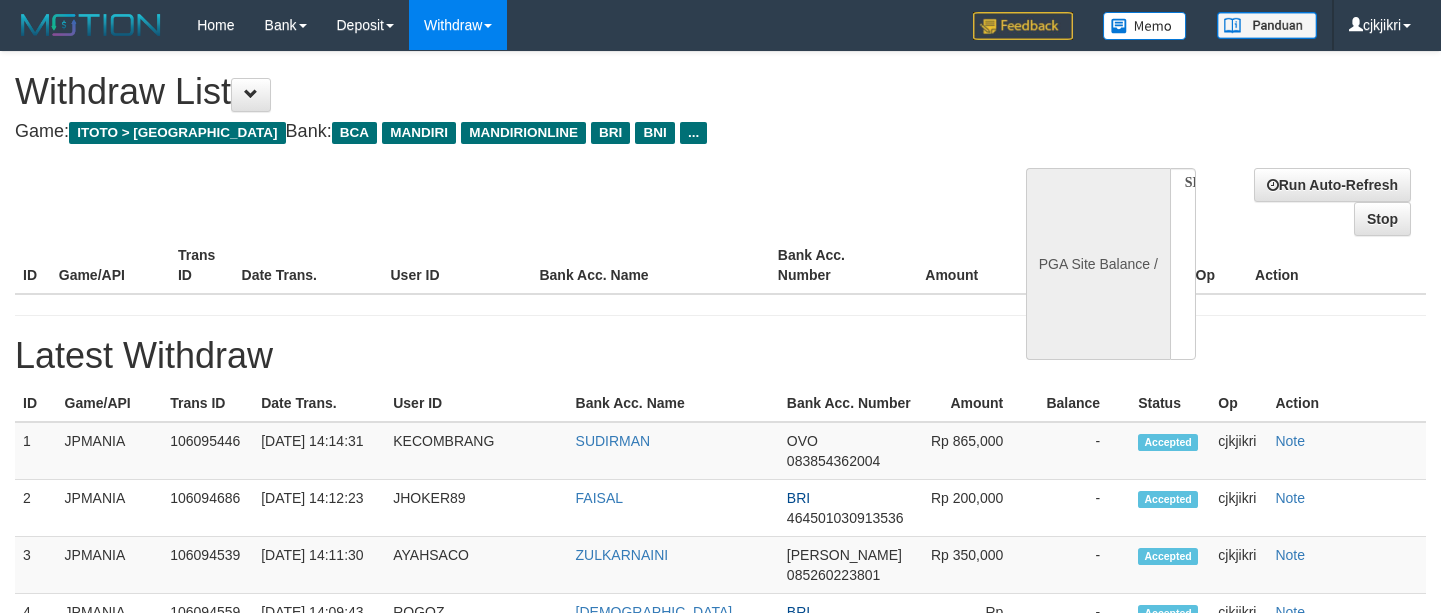 select 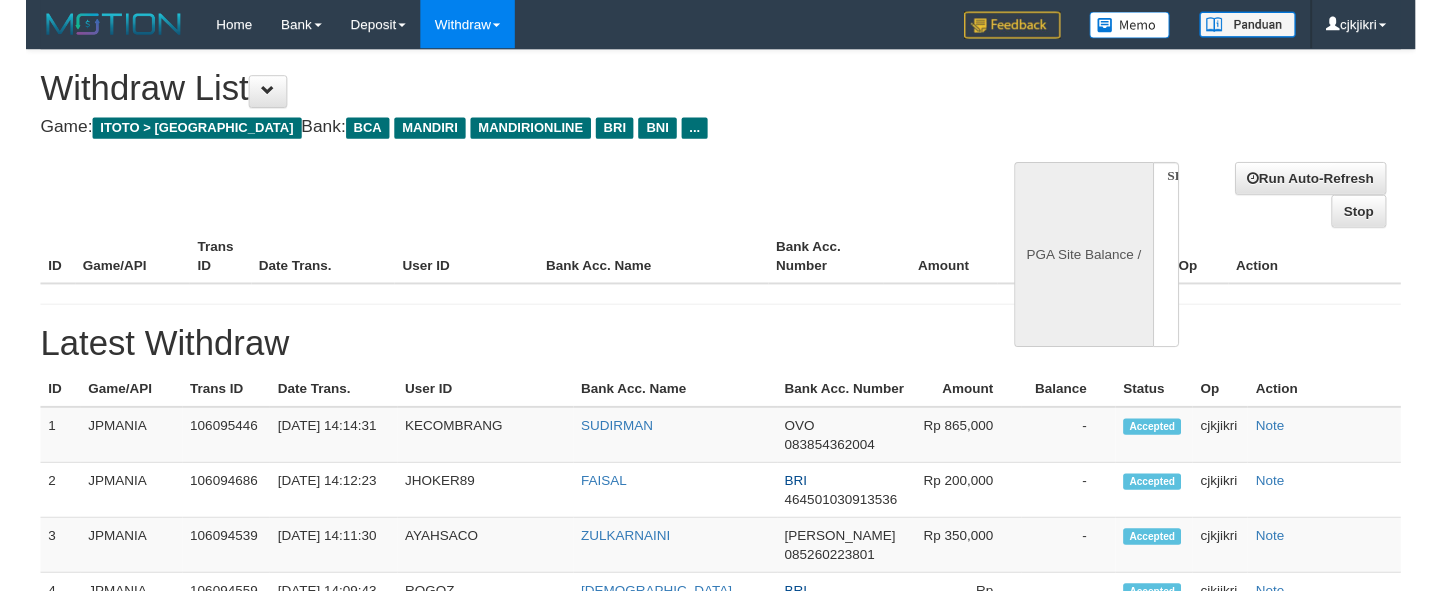 scroll, scrollTop: 0, scrollLeft: 0, axis: both 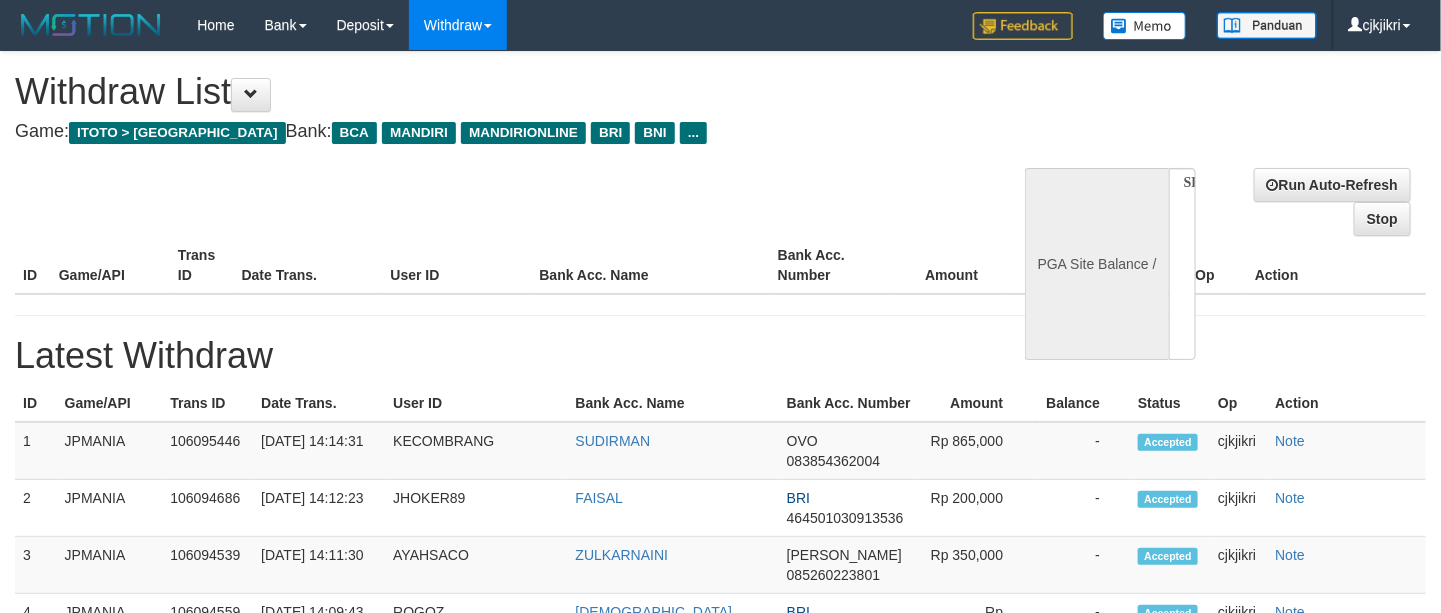 select on "**" 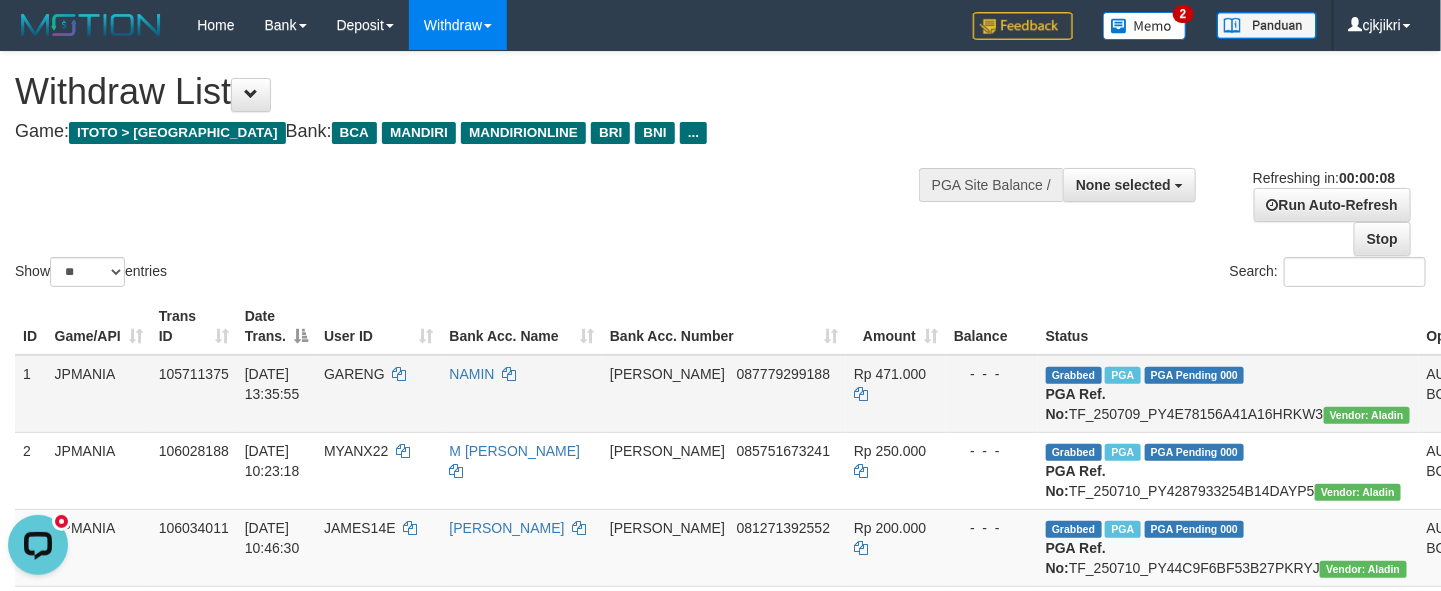 scroll, scrollTop: 0, scrollLeft: 0, axis: both 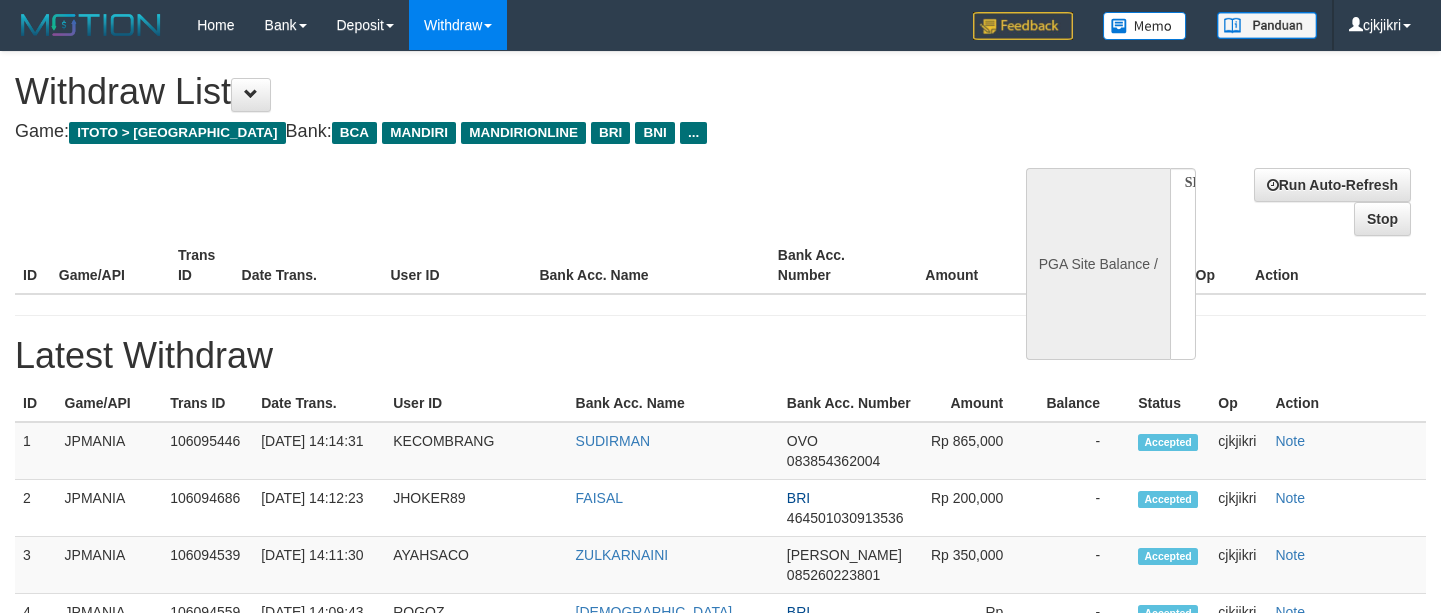select 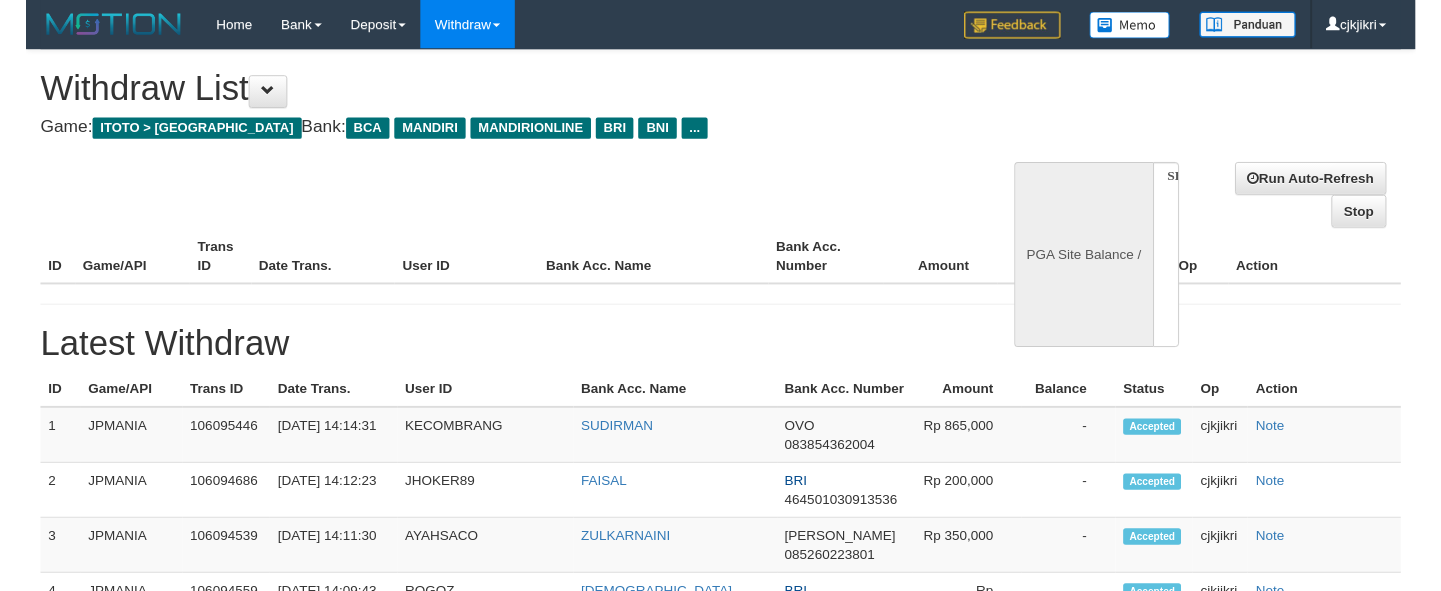 scroll, scrollTop: 0, scrollLeft: 0, axis: both 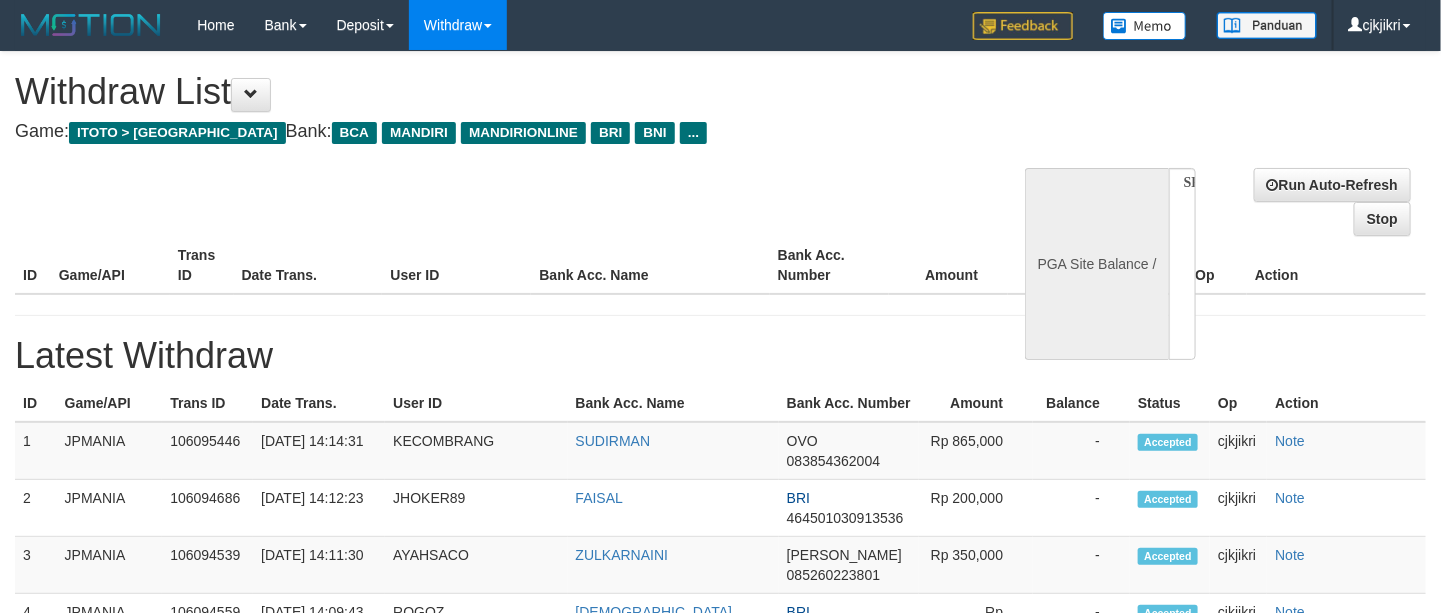 select on "**" 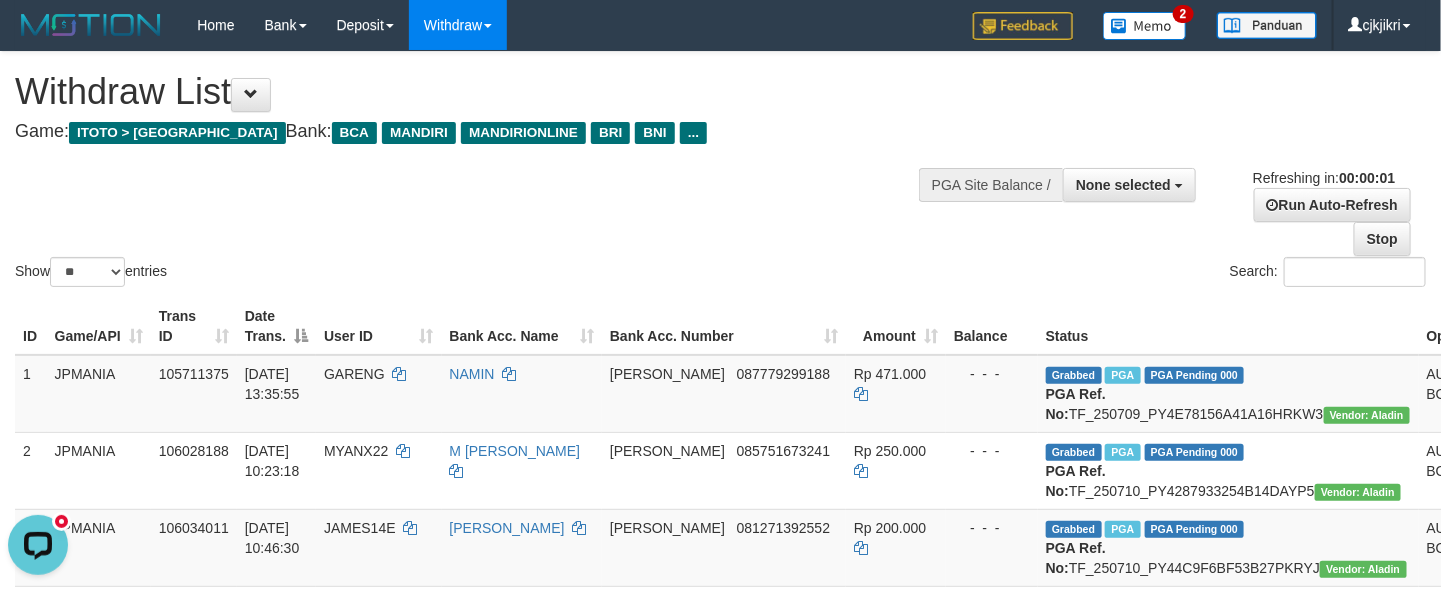 scroll, scrollTop: 0, scrollLeft: 0, axis: both 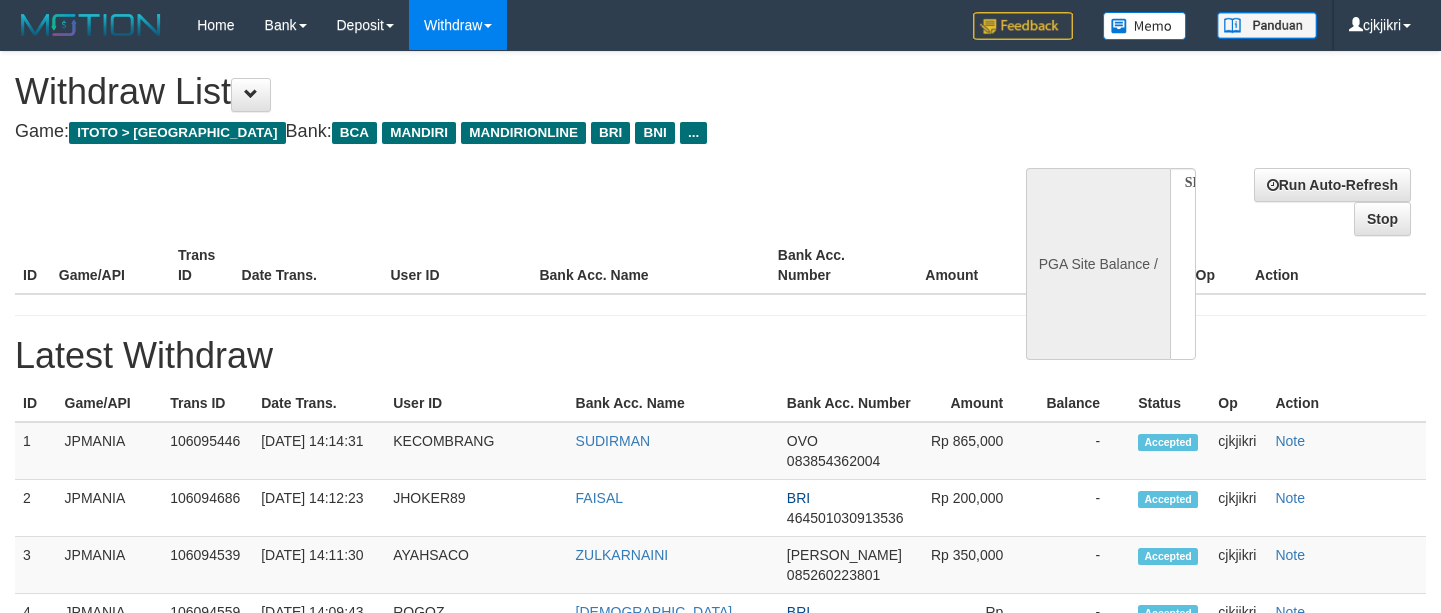 select 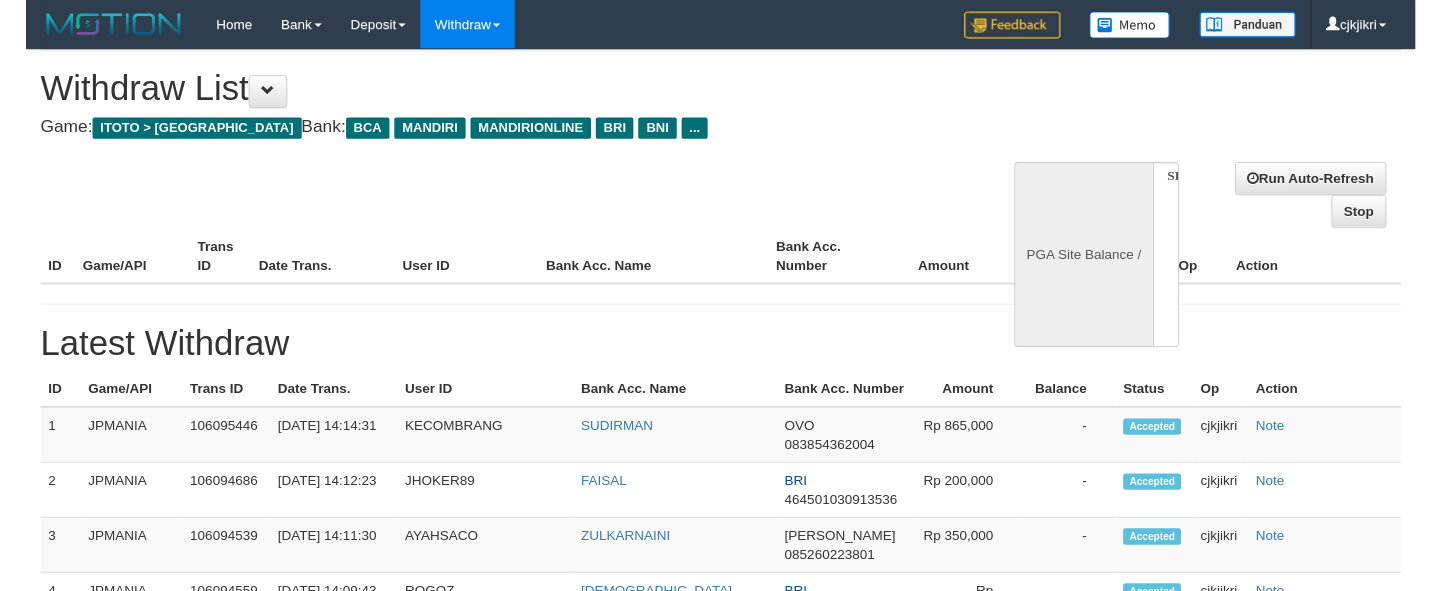 scroll, scrollTop: 0, scrollLeft: 0, axis: both 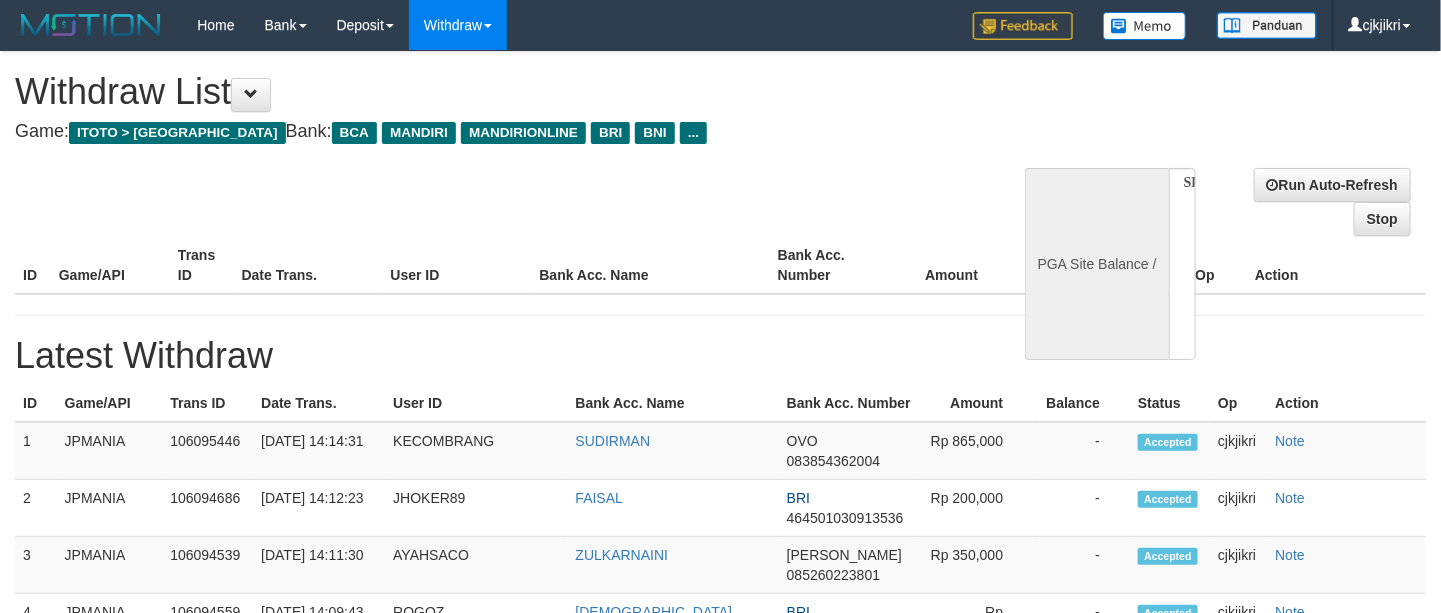 select on "**" 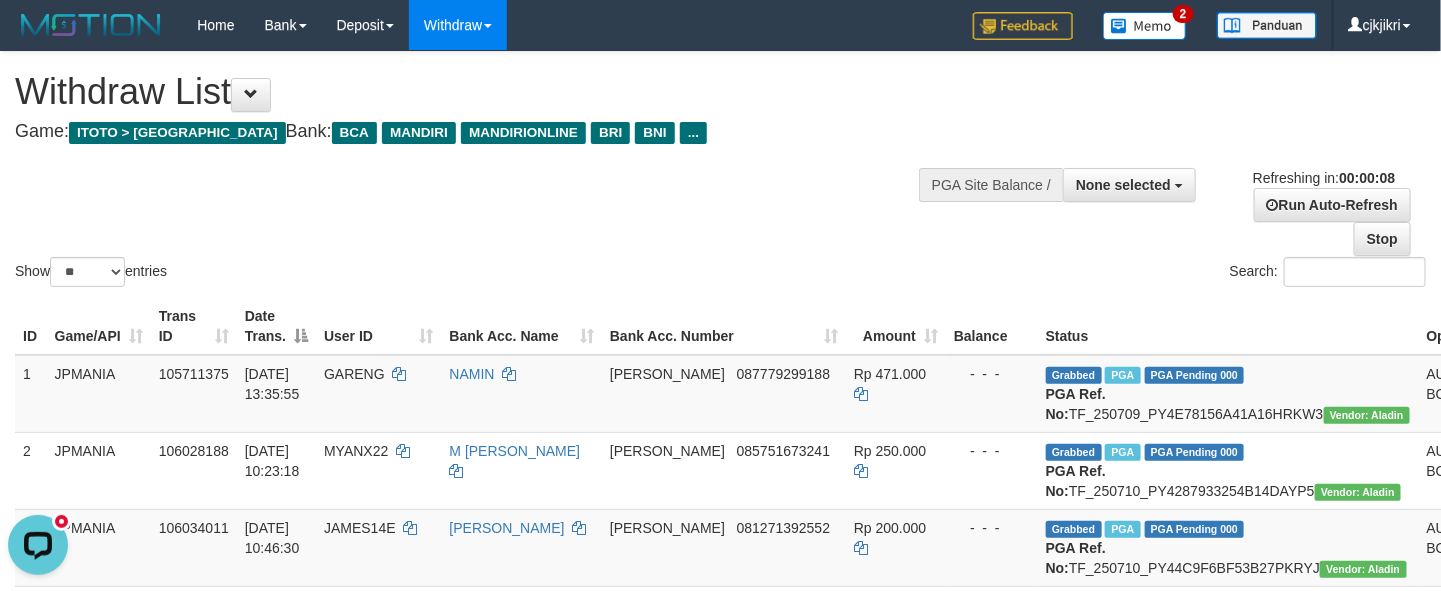 scroll, scrollTop: 0, scrollLeft: 0, axis: both 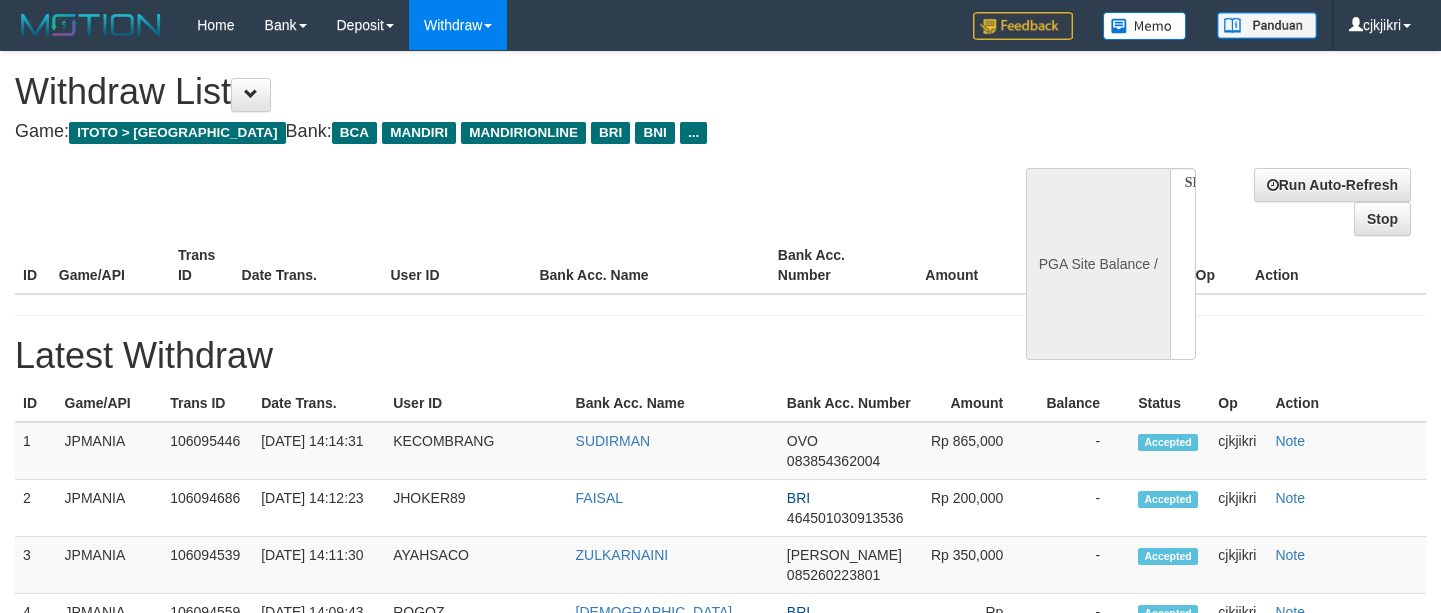 select 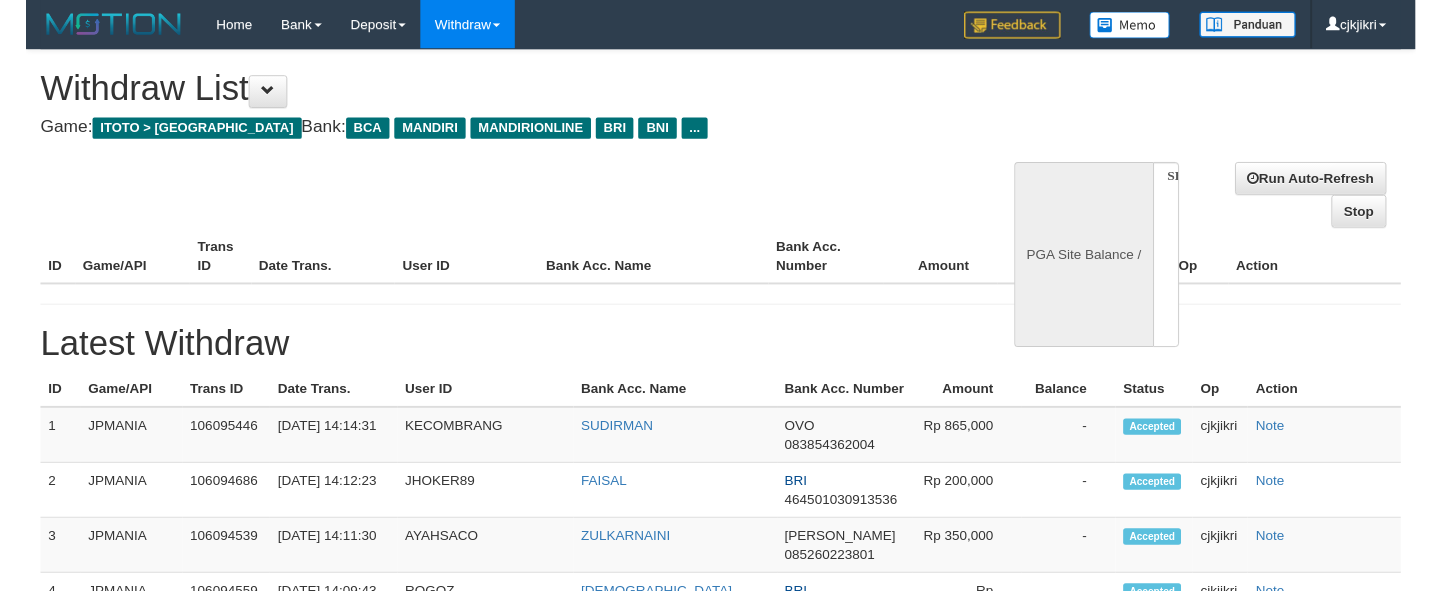 scroll, scrollTop: 0, scrollLeft: 0, axis: both 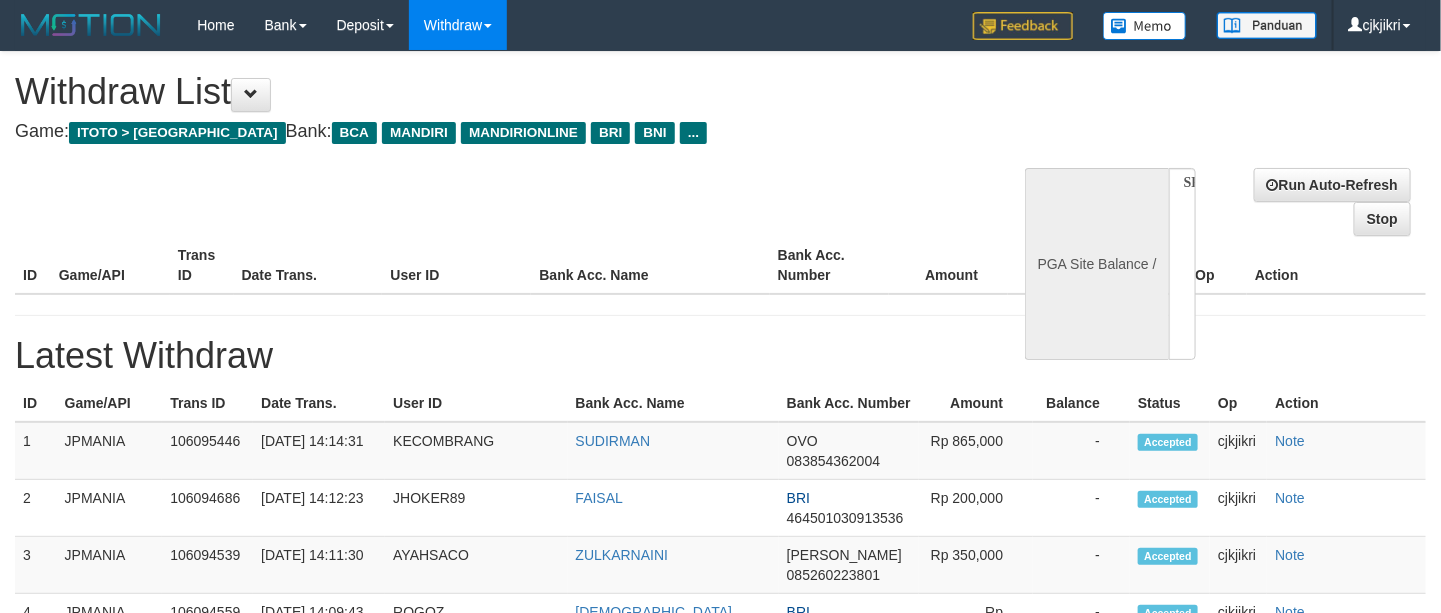 select on "**" 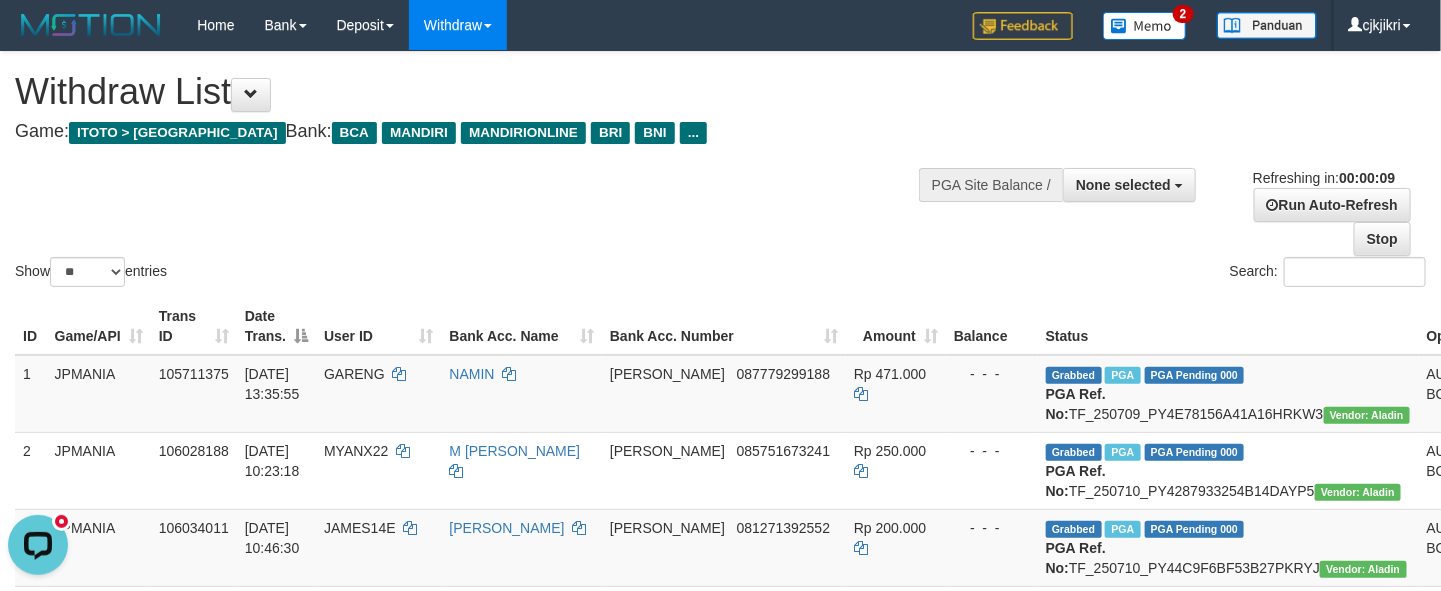scroll, scrollTop: 0, scrollLeft: 0, axis: both 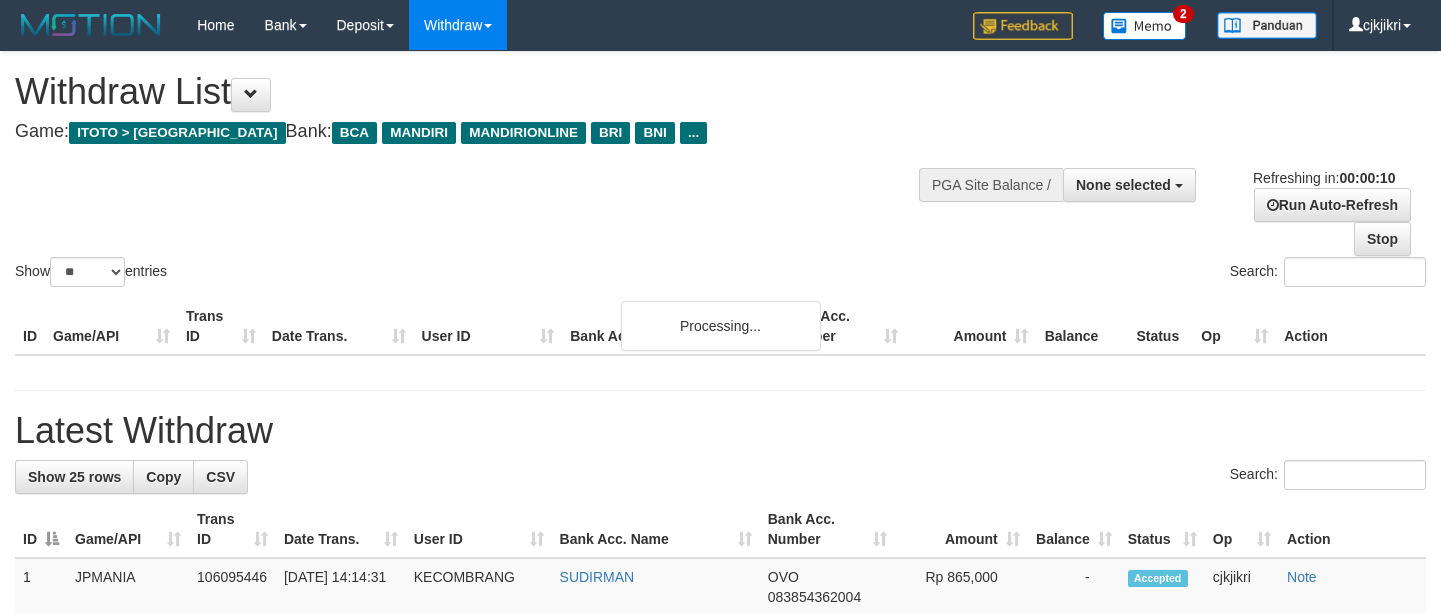 select 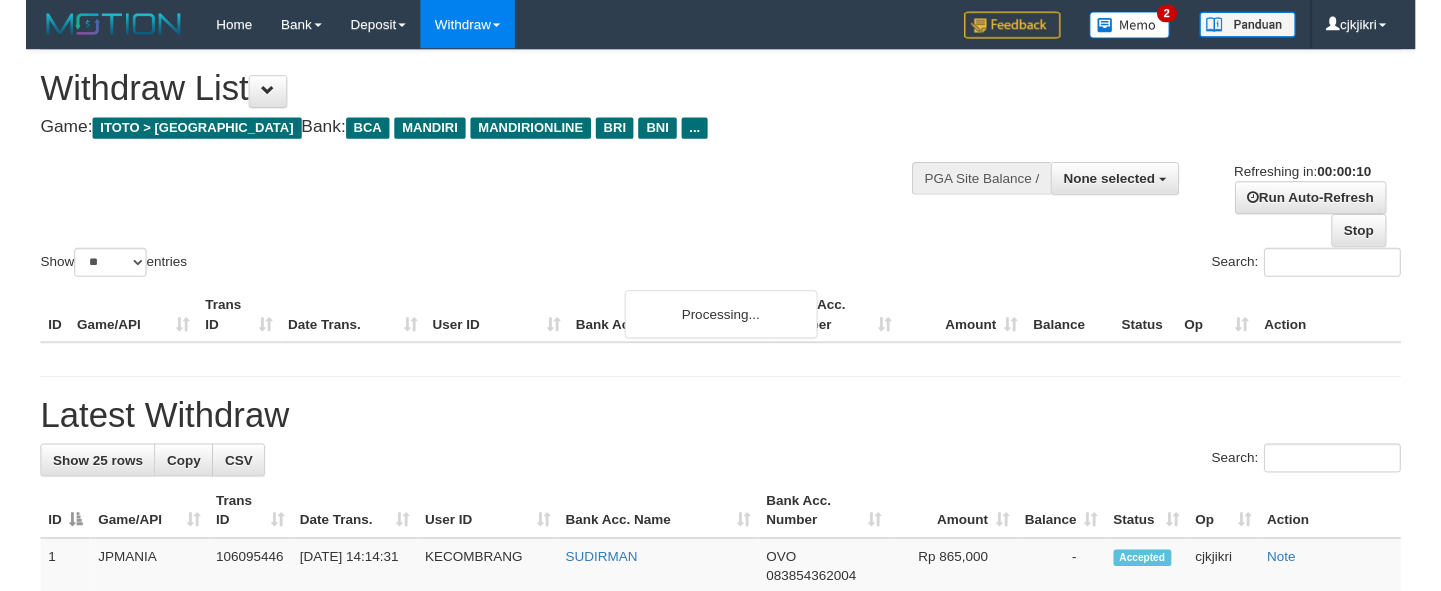 scroll, scrollTop: 0, scrollLeft: 0, axis: both 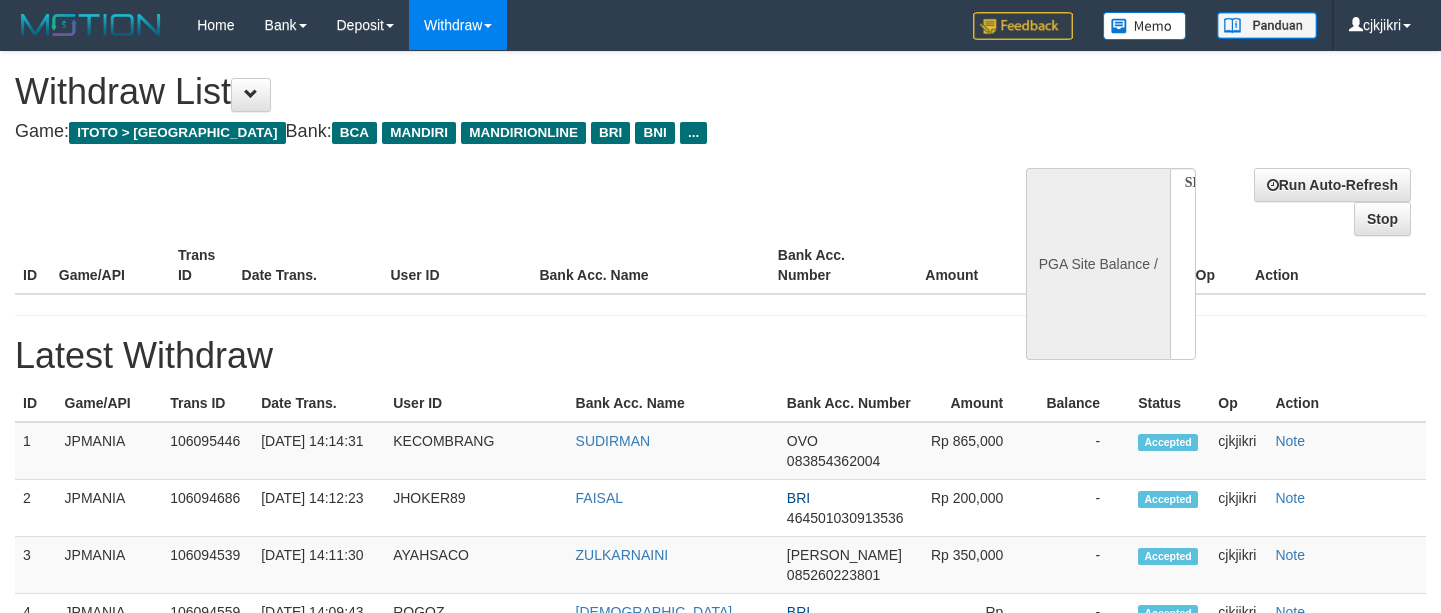 select 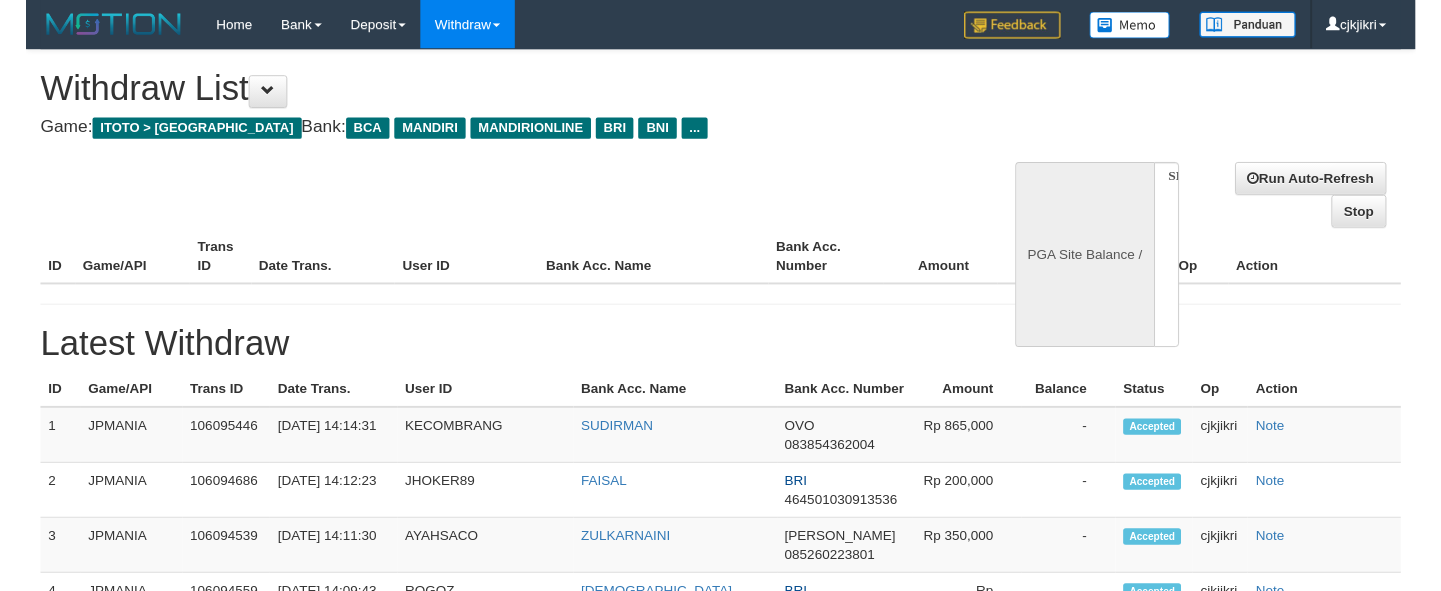 scroll, scrollTop: 0, scrollLeft: 0, axis: both 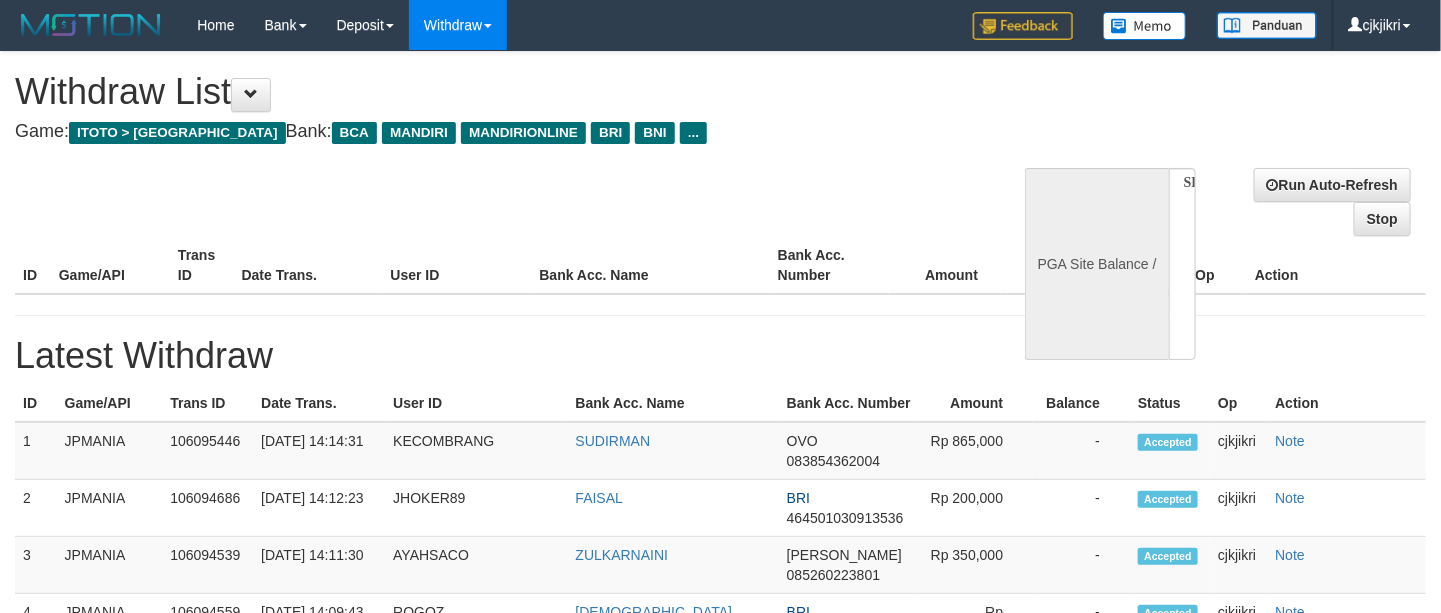 select on "**" 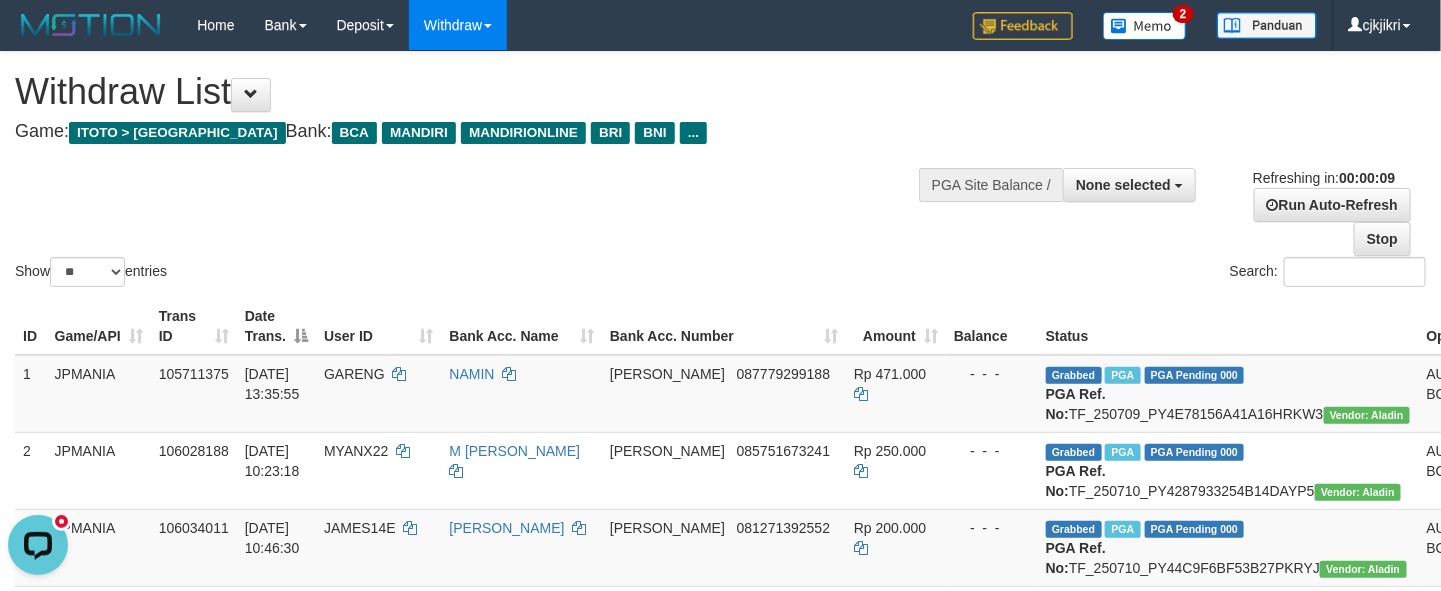 scroll, scrollTop: 0, scrollLeft: 0, axis: both 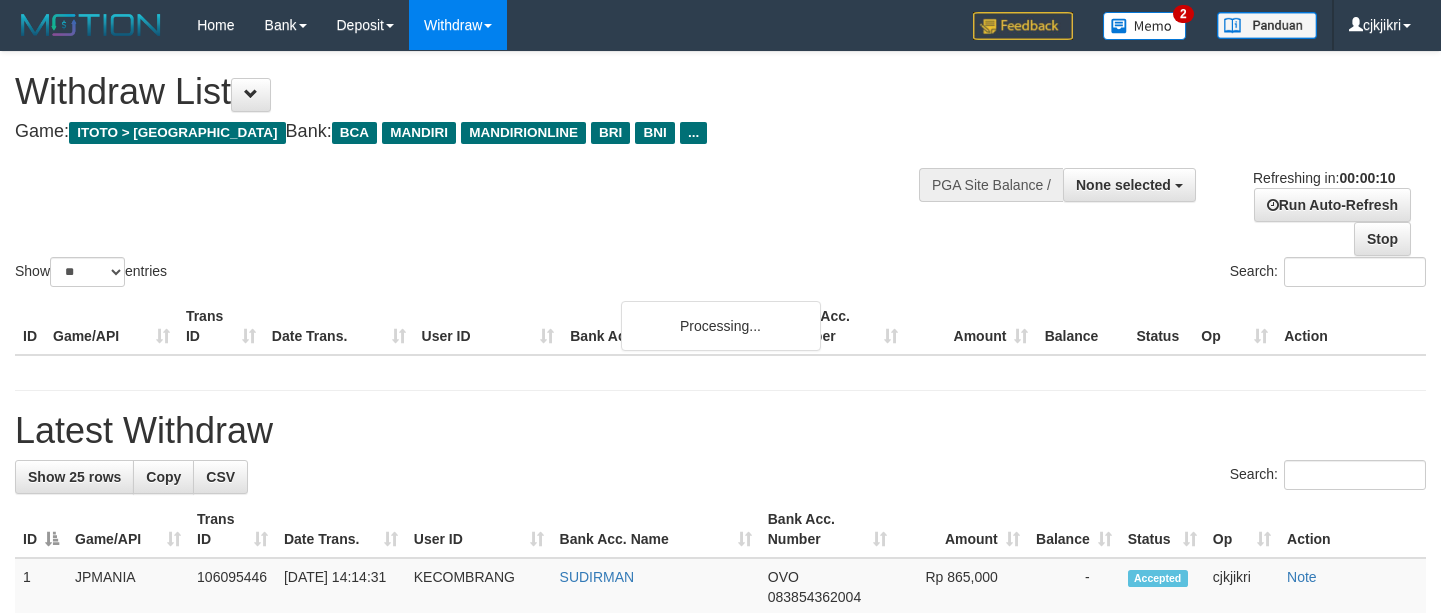 select 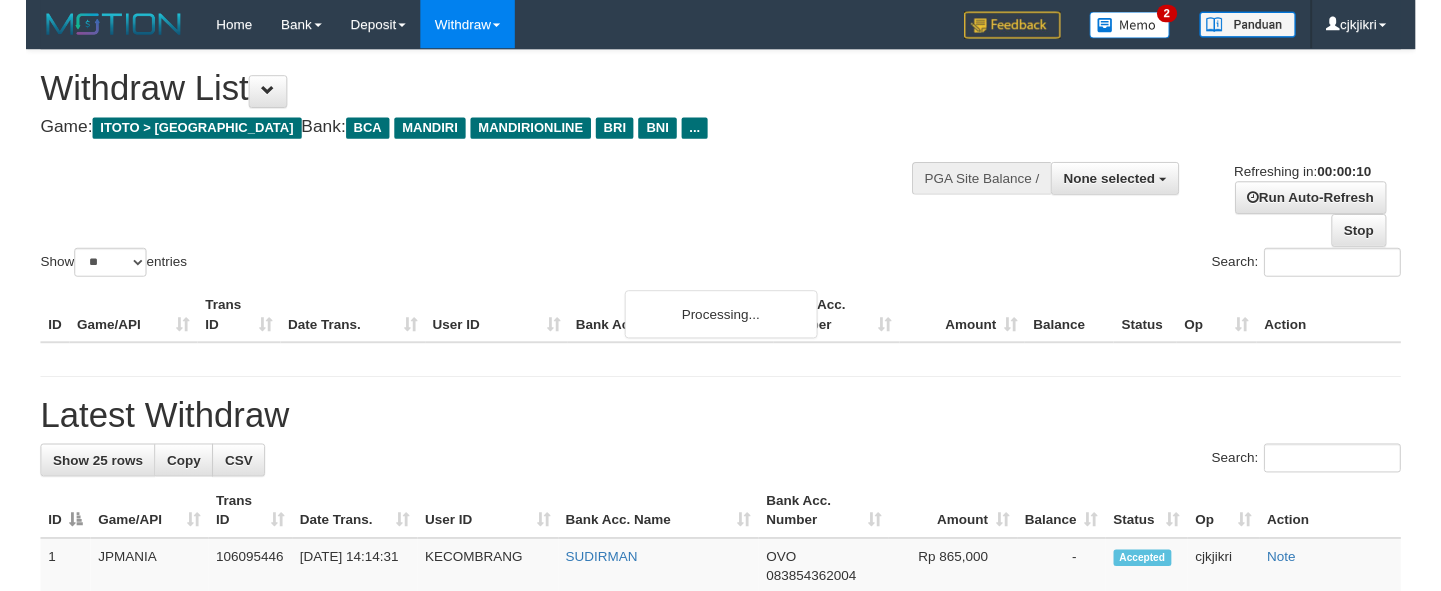 scroll, scrollTop: 0, scrollLeft: 0, axis: both 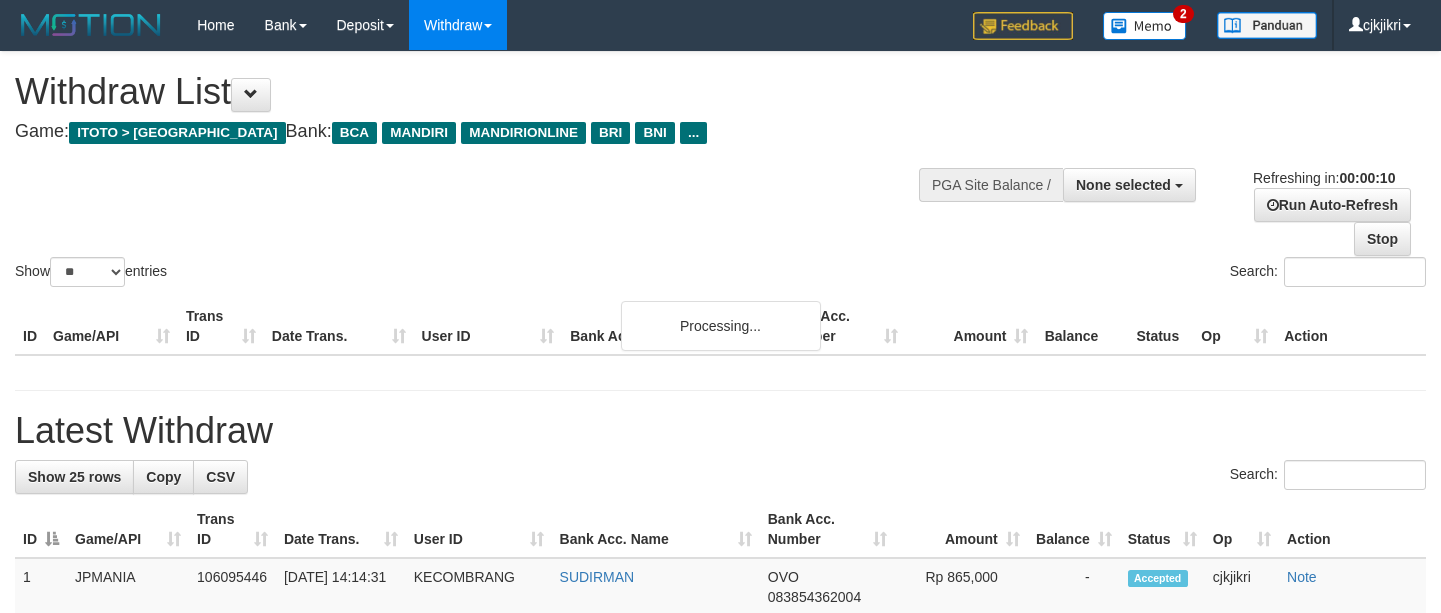select 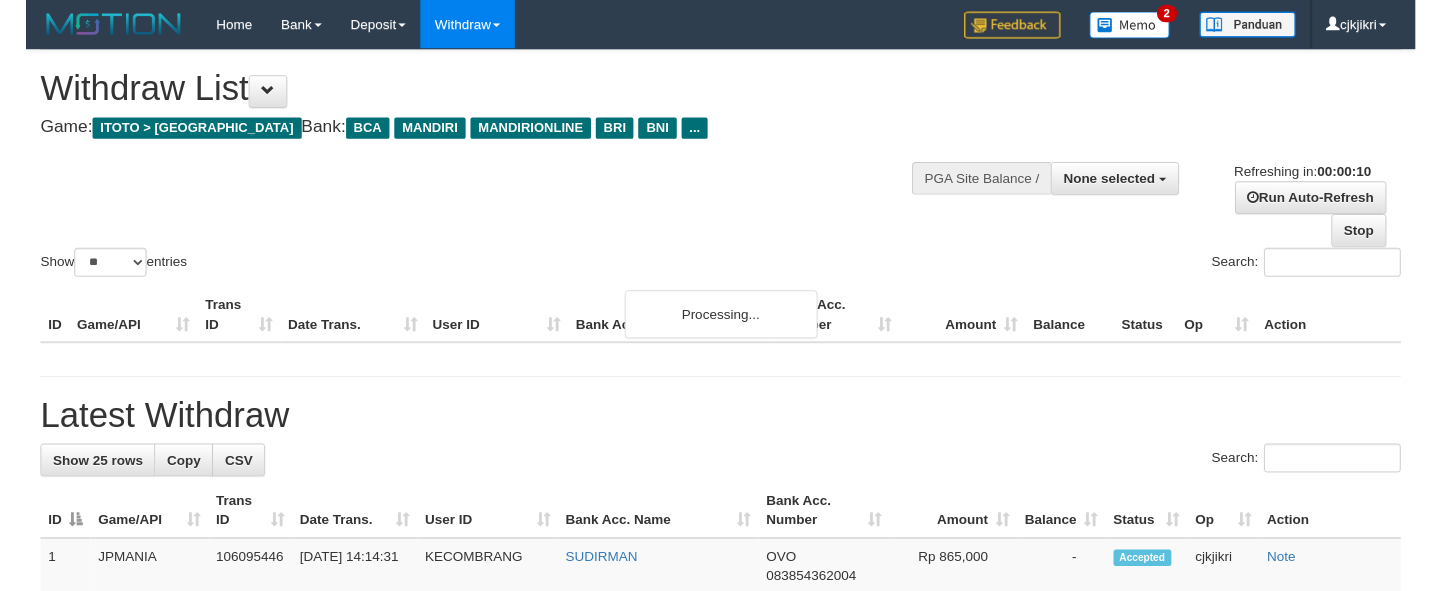 scroll, scrollTop: 0, scrollLeft: 0, axis: both 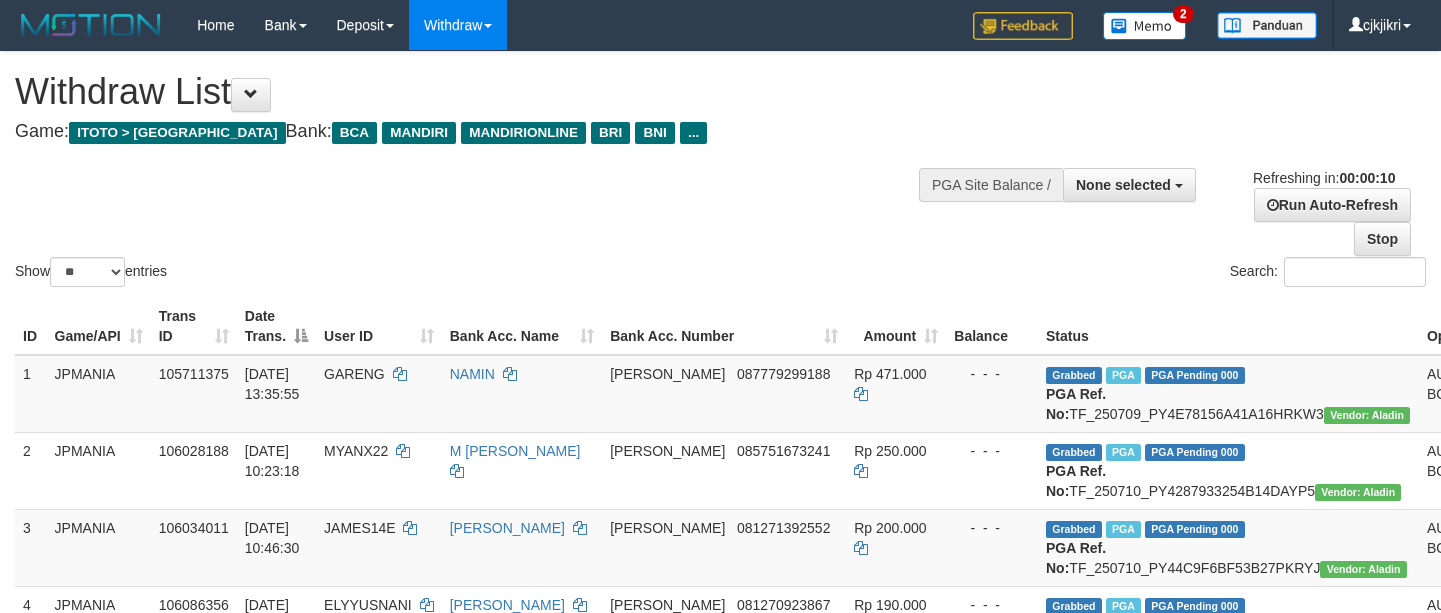 select 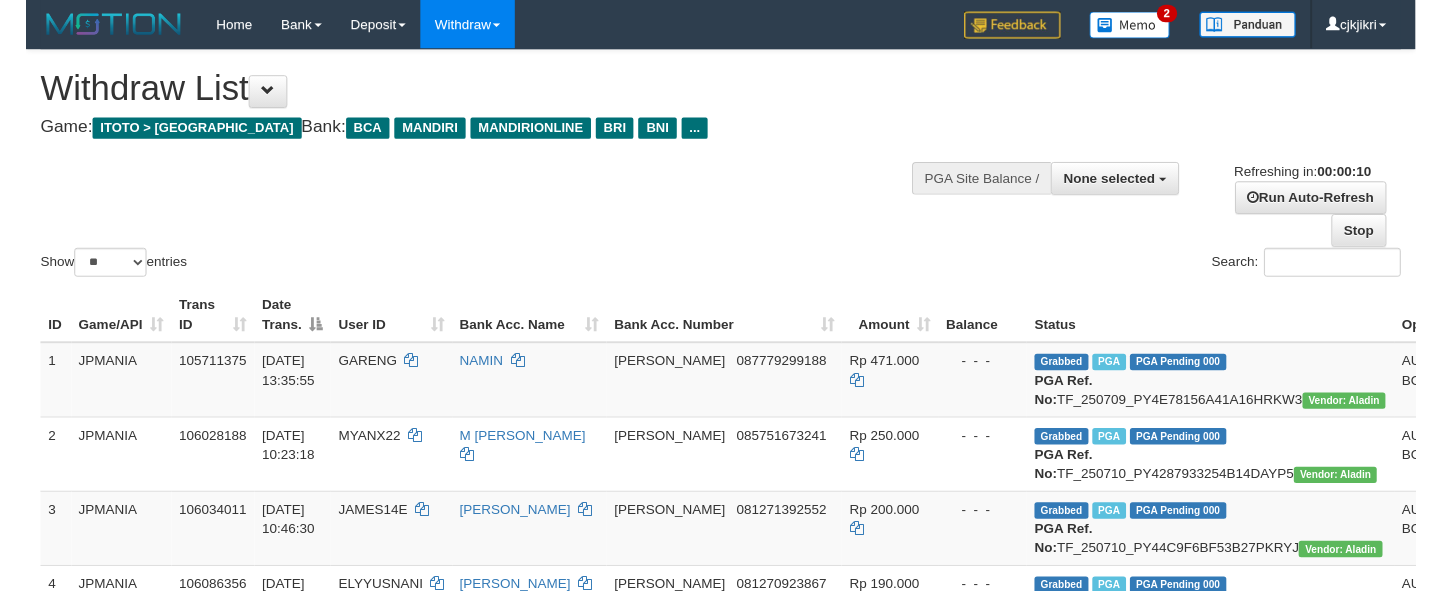 scroll, scrollTop: 0, scrollLeft: 0, axis: both 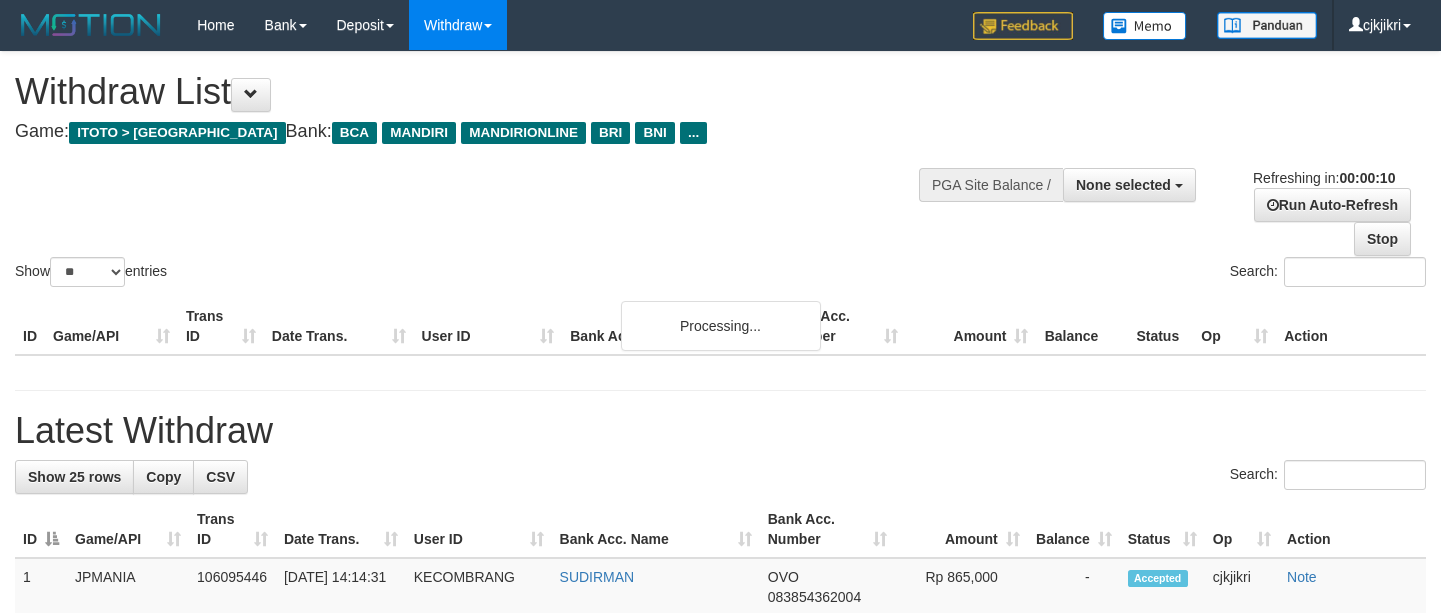 select 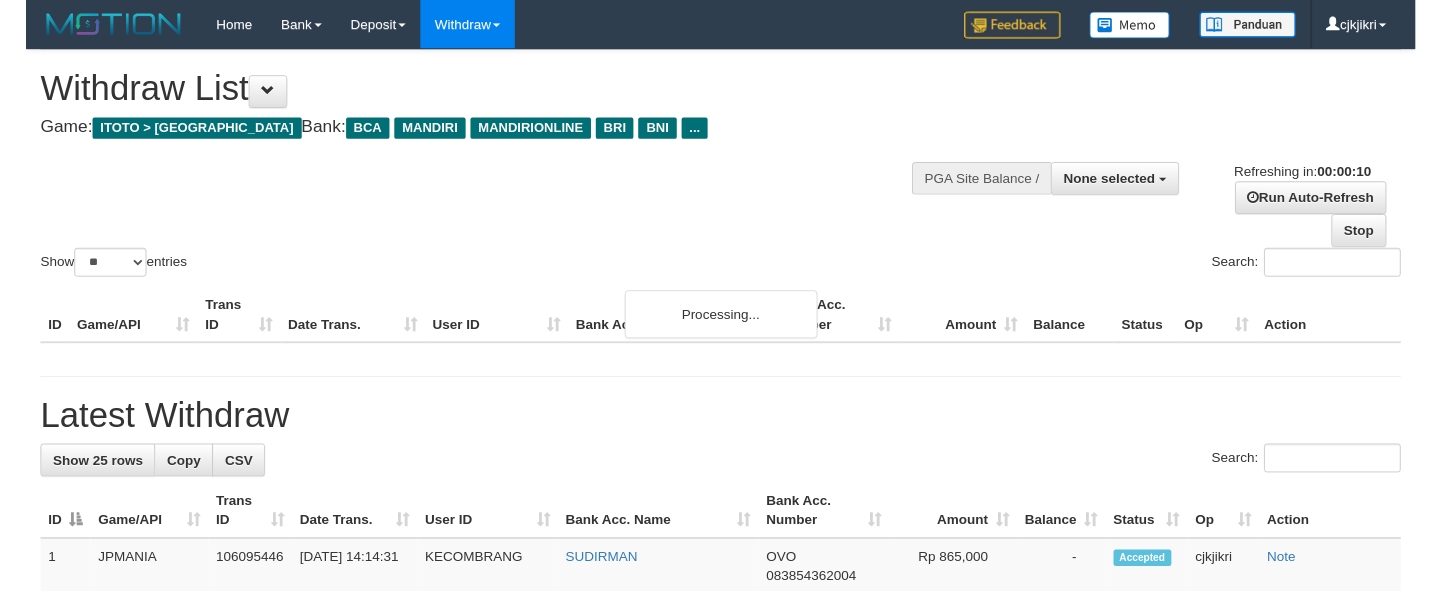 scroll, scrollTop: 0, scrollLeft: 0, axis: both 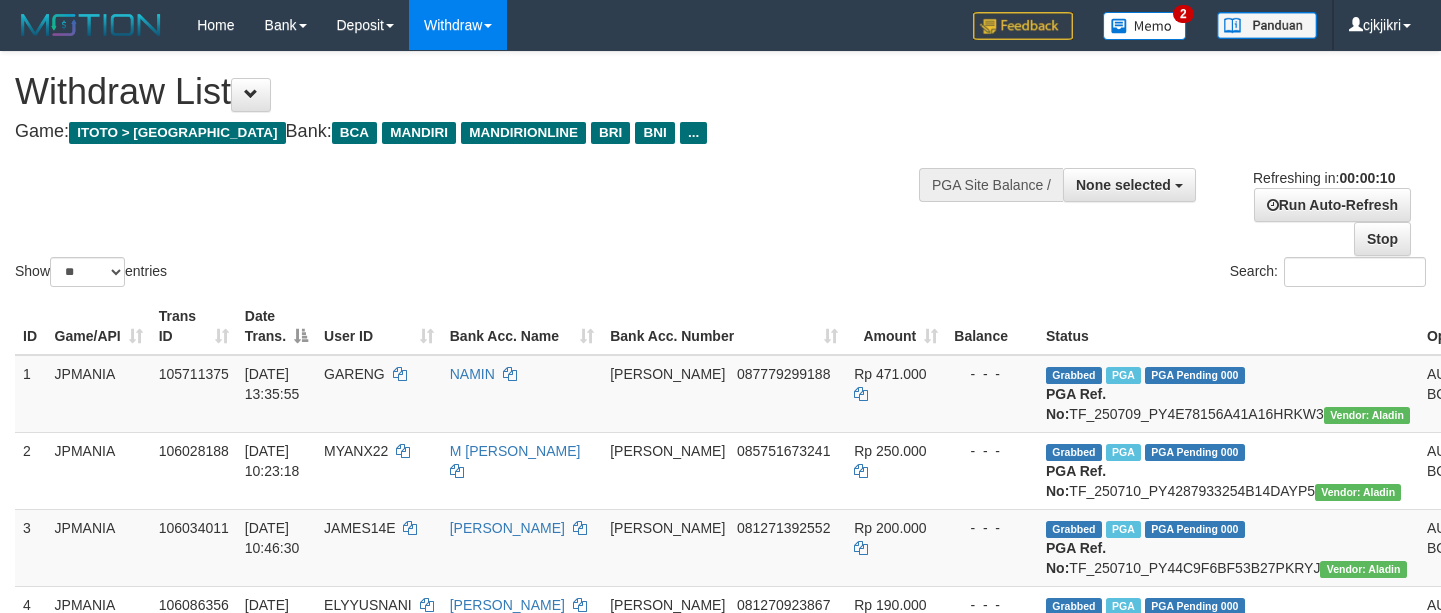 select 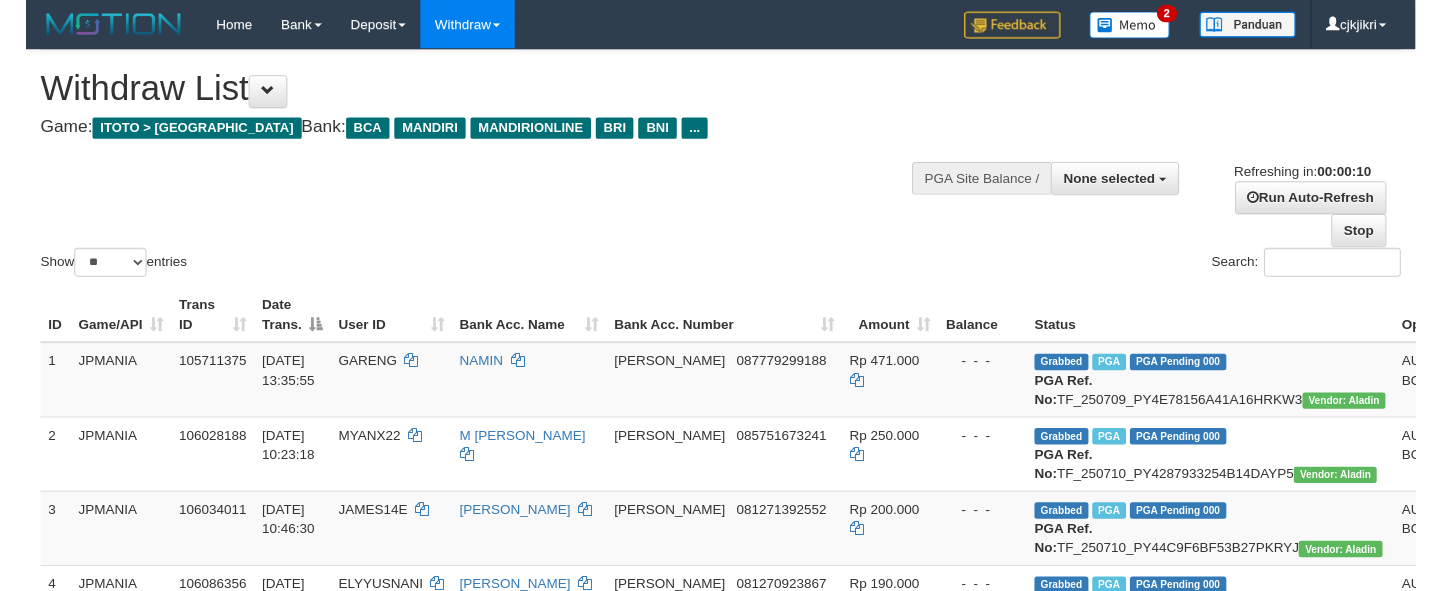 scroll, scrollTop: 0, scrollLeft: 0, axis: both 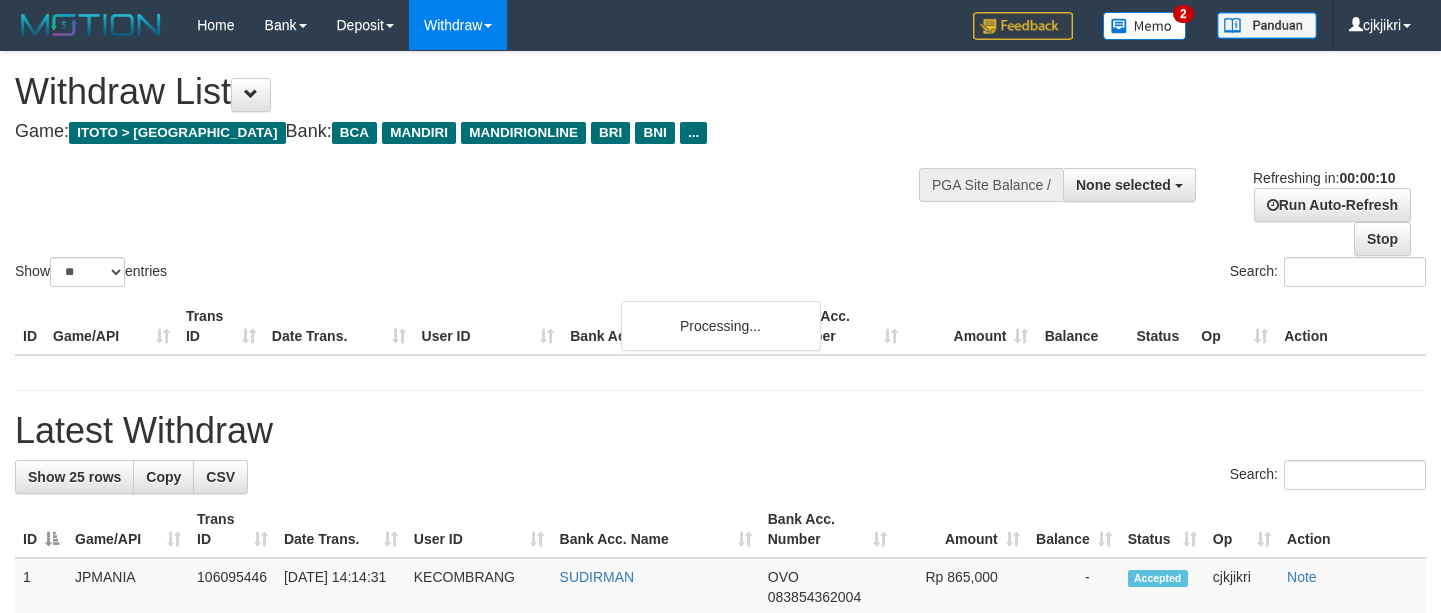select 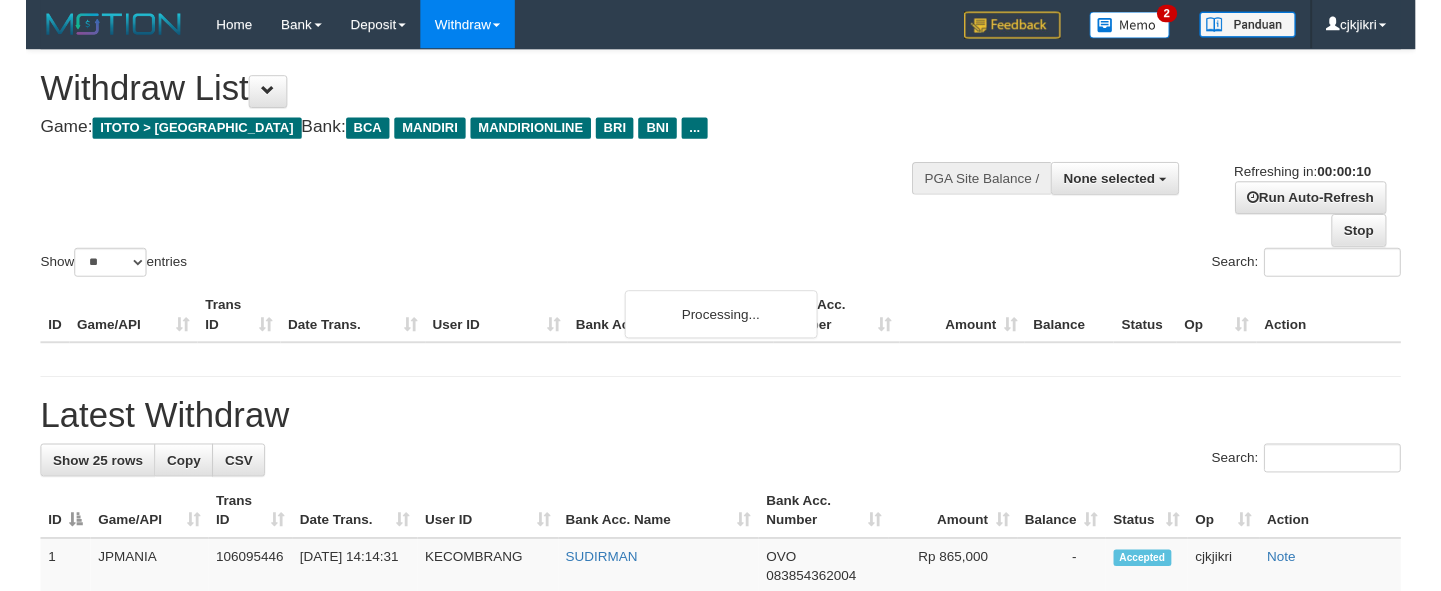 scroll, scrollTop: 0, scrollLeft: 0, axis: both 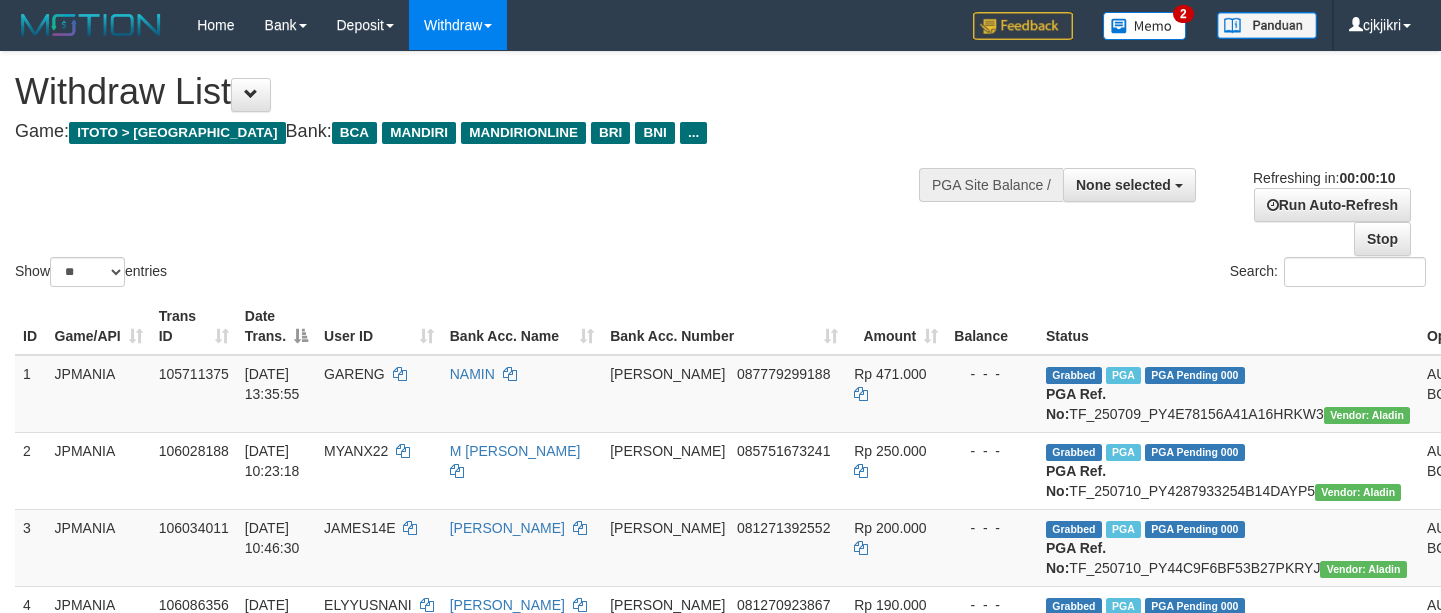 select 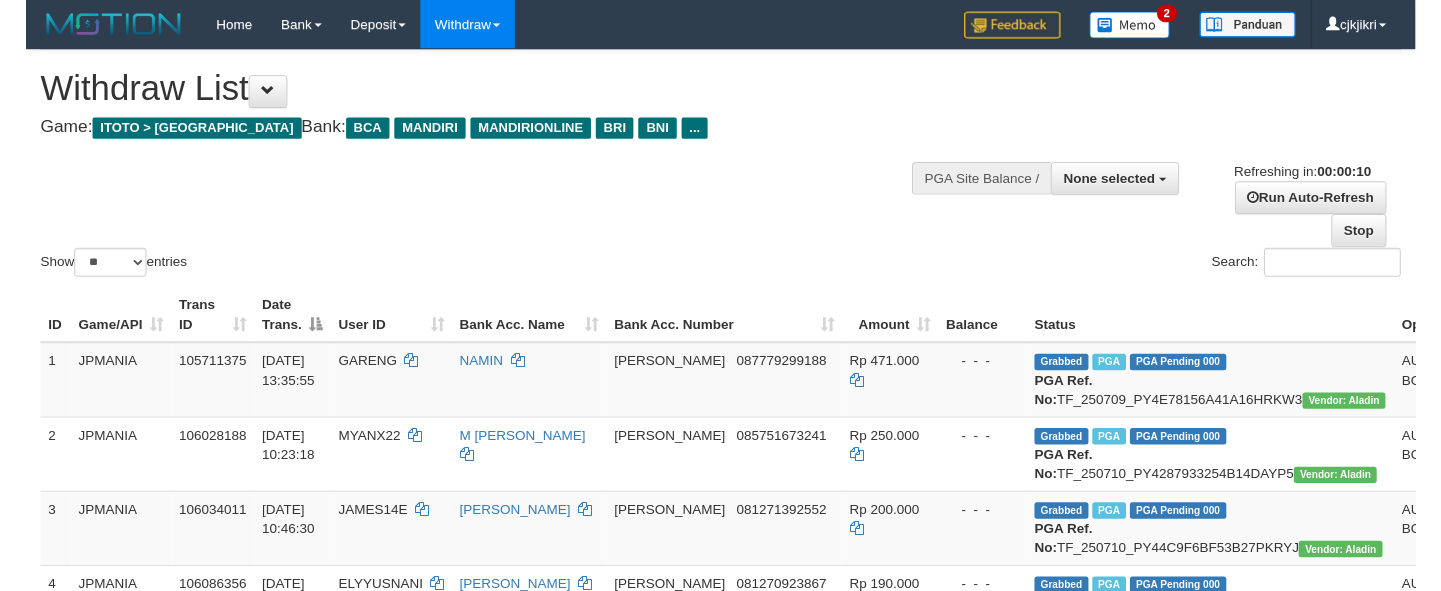 scroll, scrollTop: 0, scrollLeft: 0, axis: both 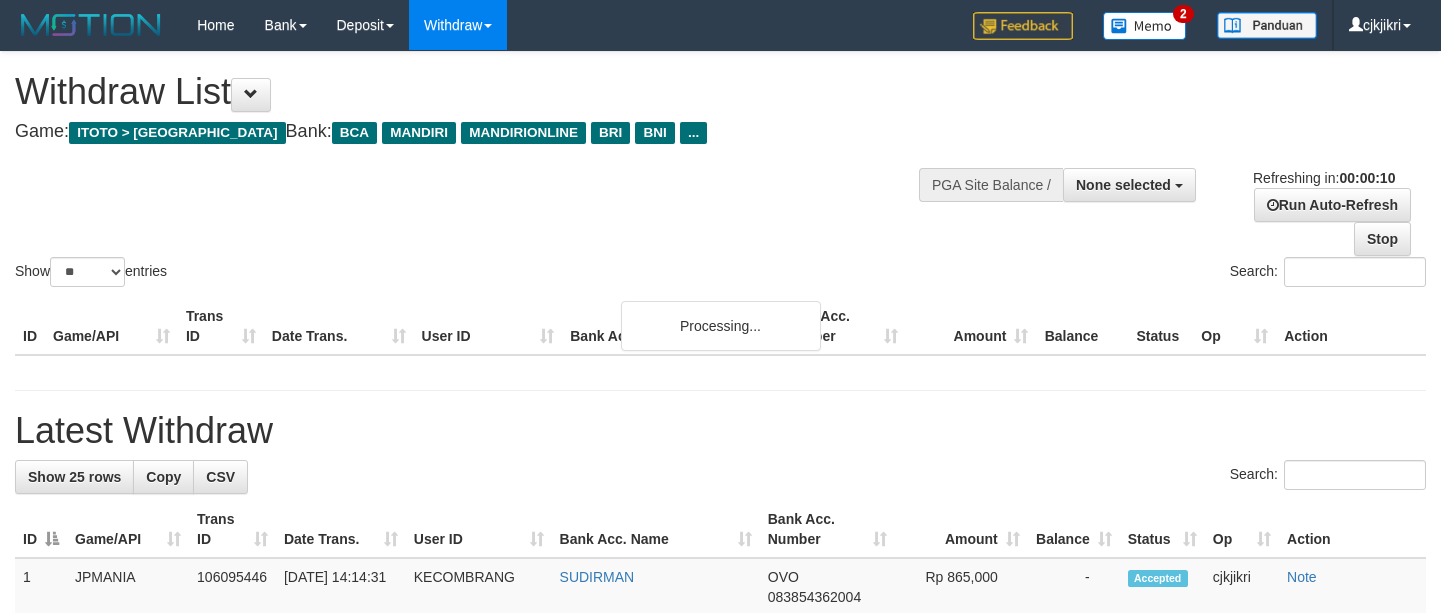 select 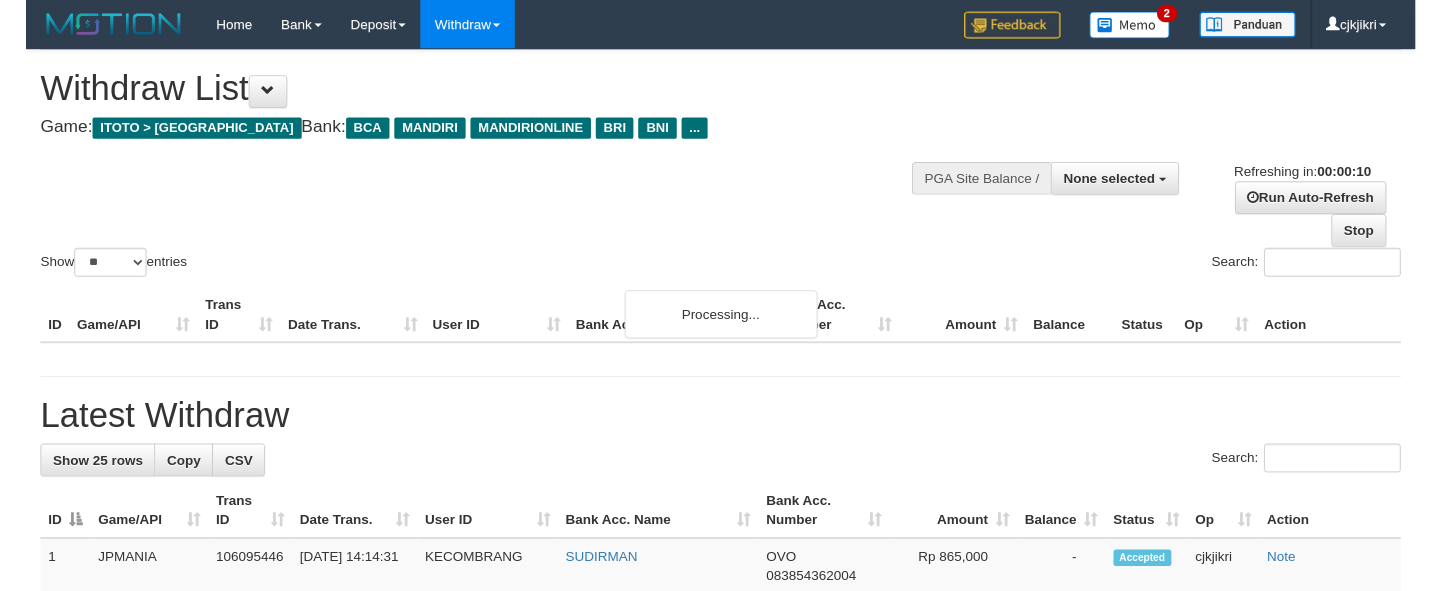 scroll, scrollTop: 0, scrollLeft: 0, axis: both 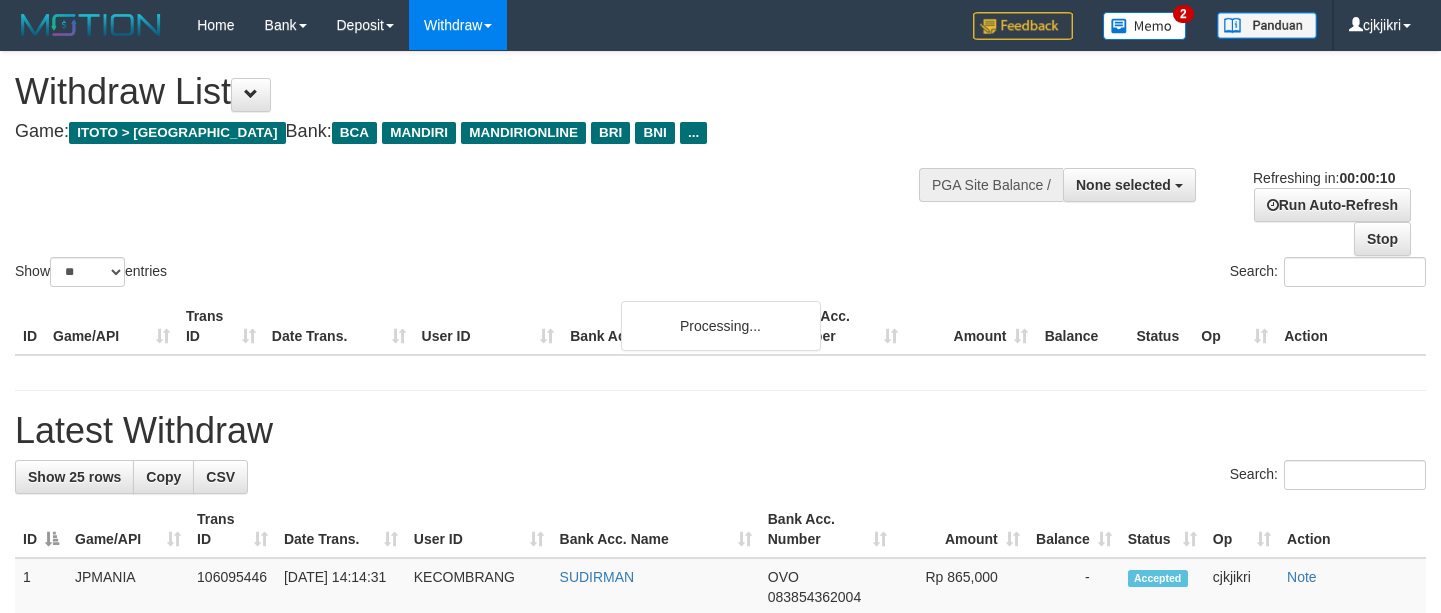 select 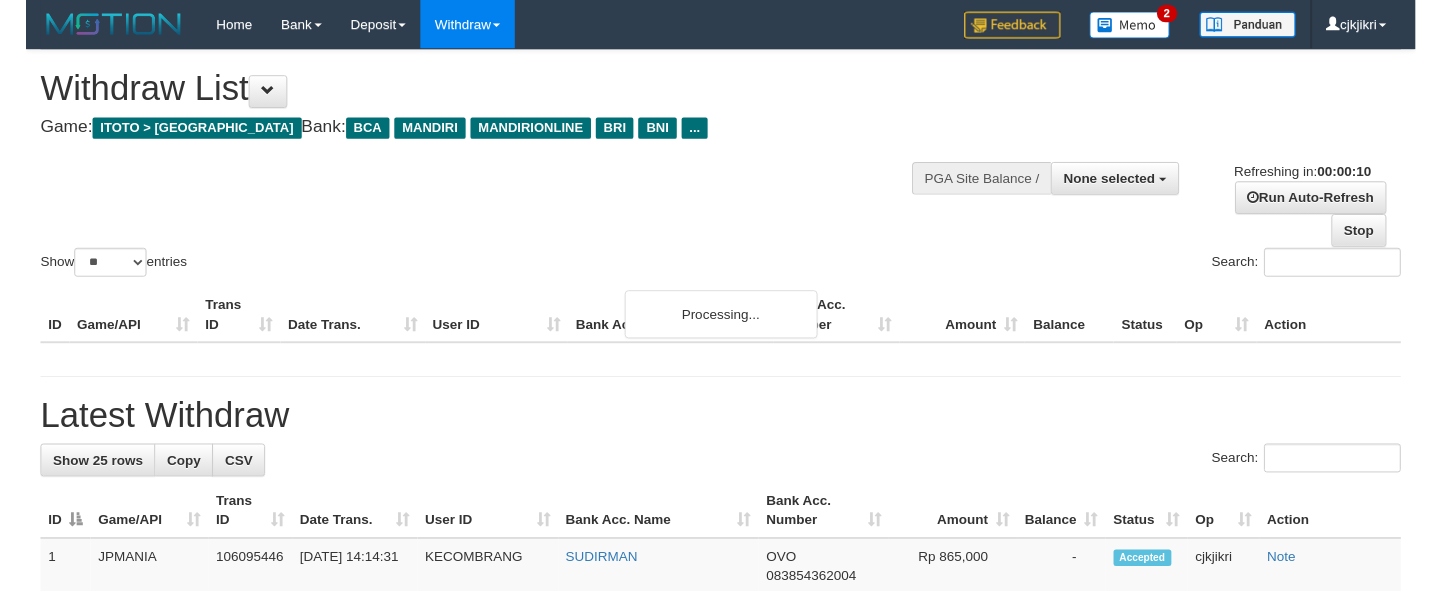 scroll, scrollTop: 0, scrollLeft: 0, axis: both 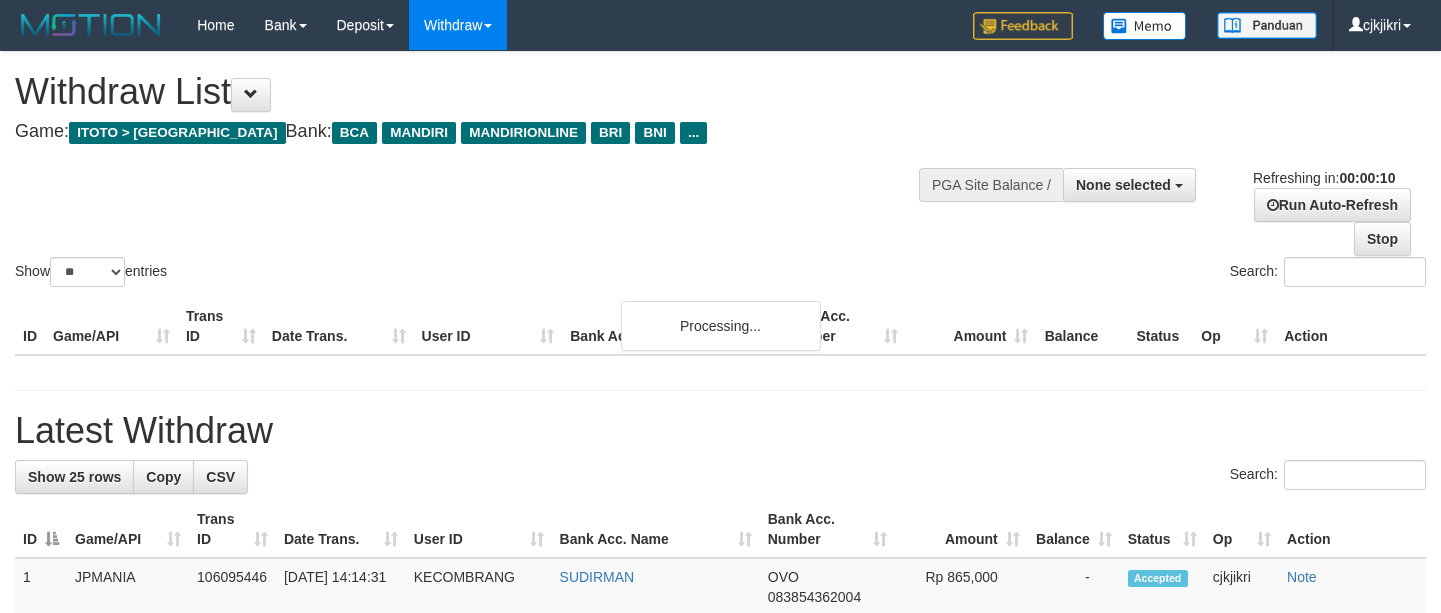 select 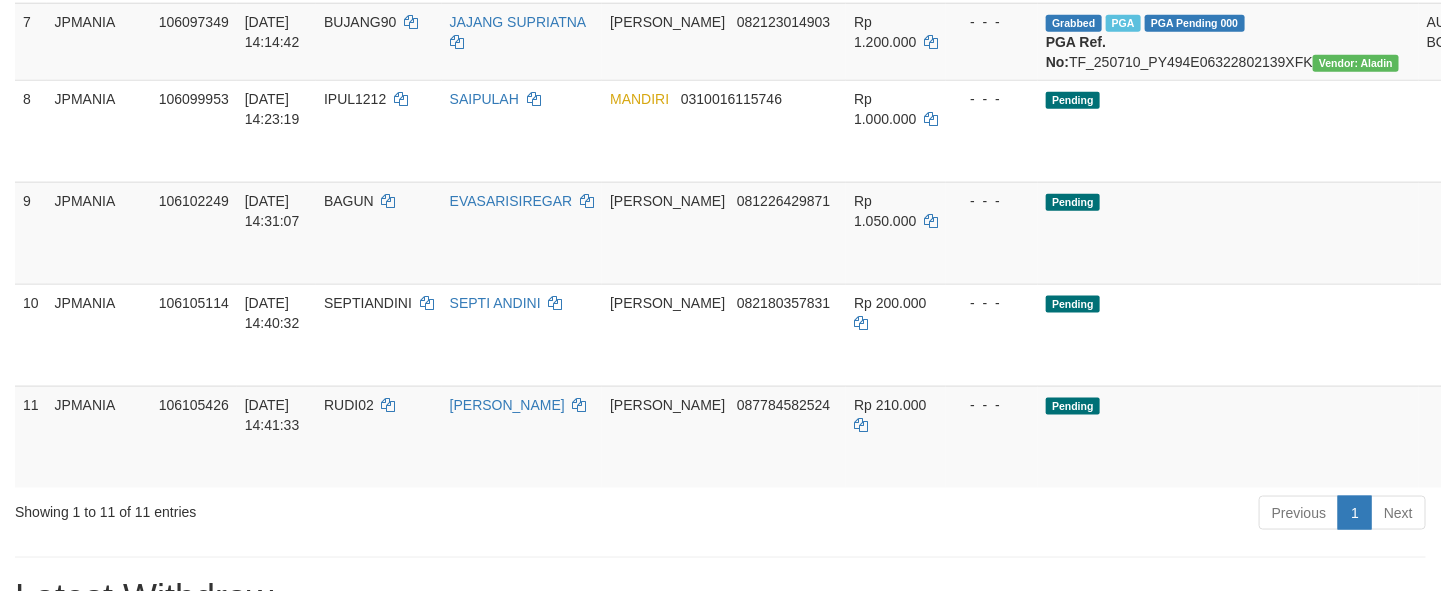 scroll, scrollTop: 900, scrollLeft: 0, axis: vertical 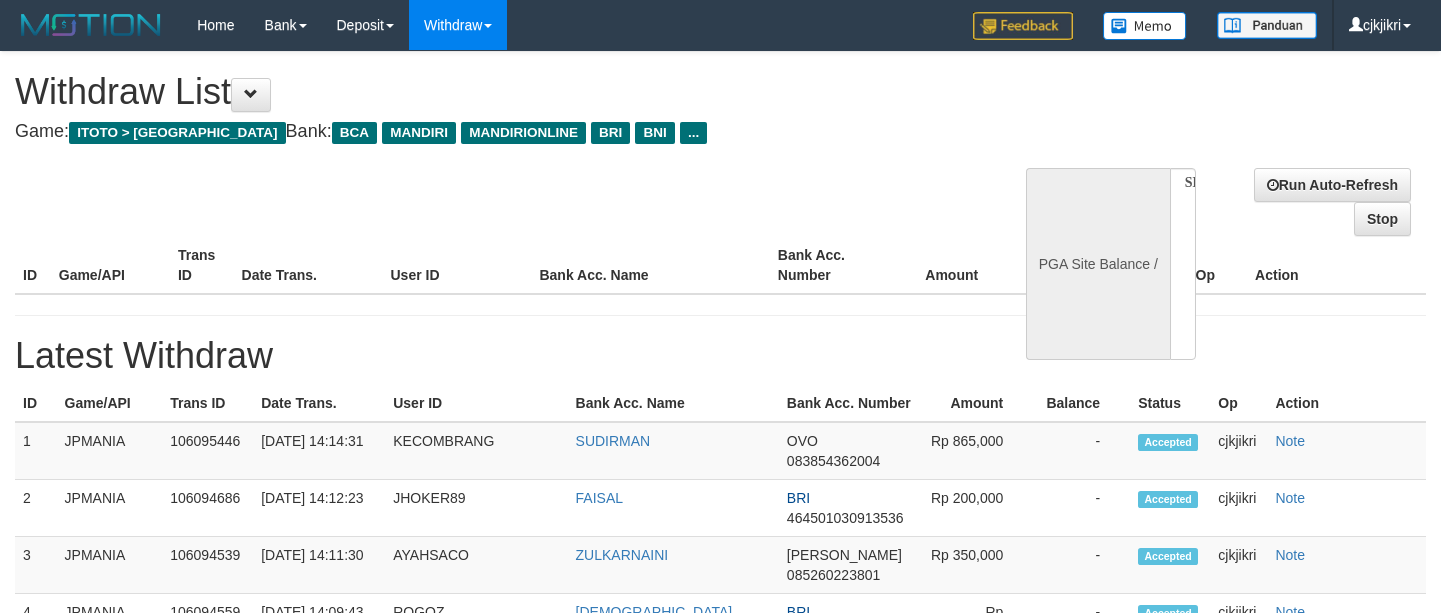 select 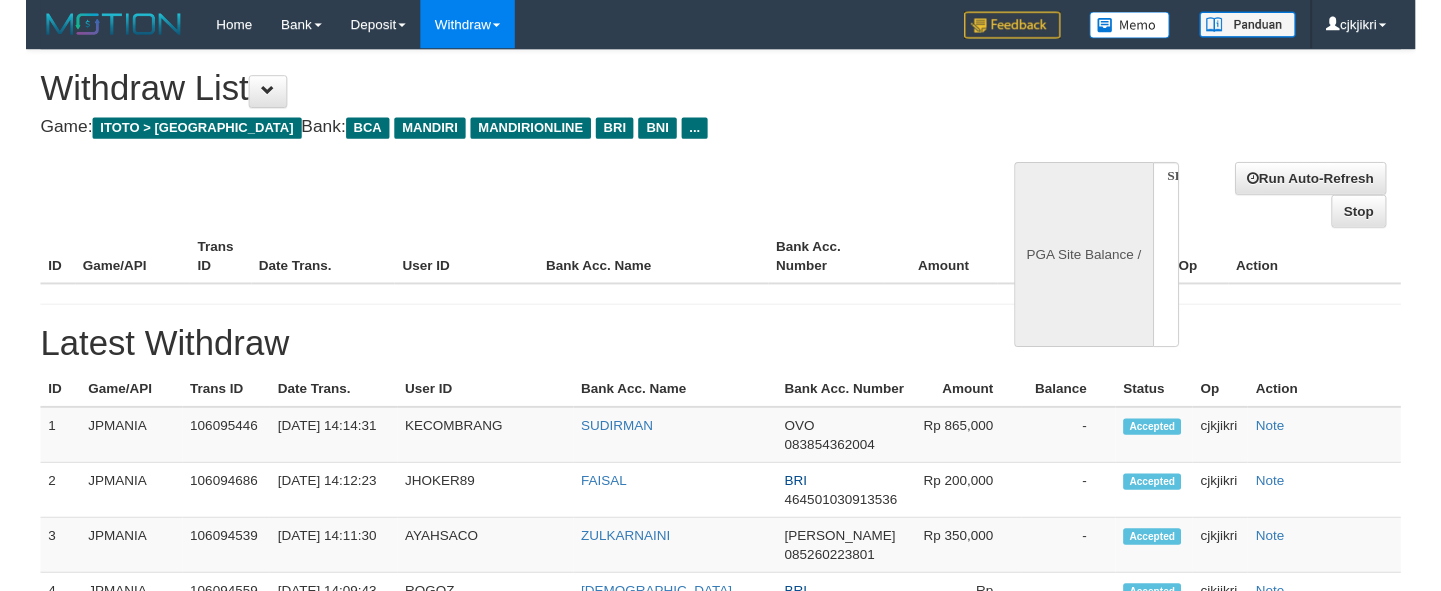 scroll, scrollTop: 0, scrollLeft: 0, axis: both 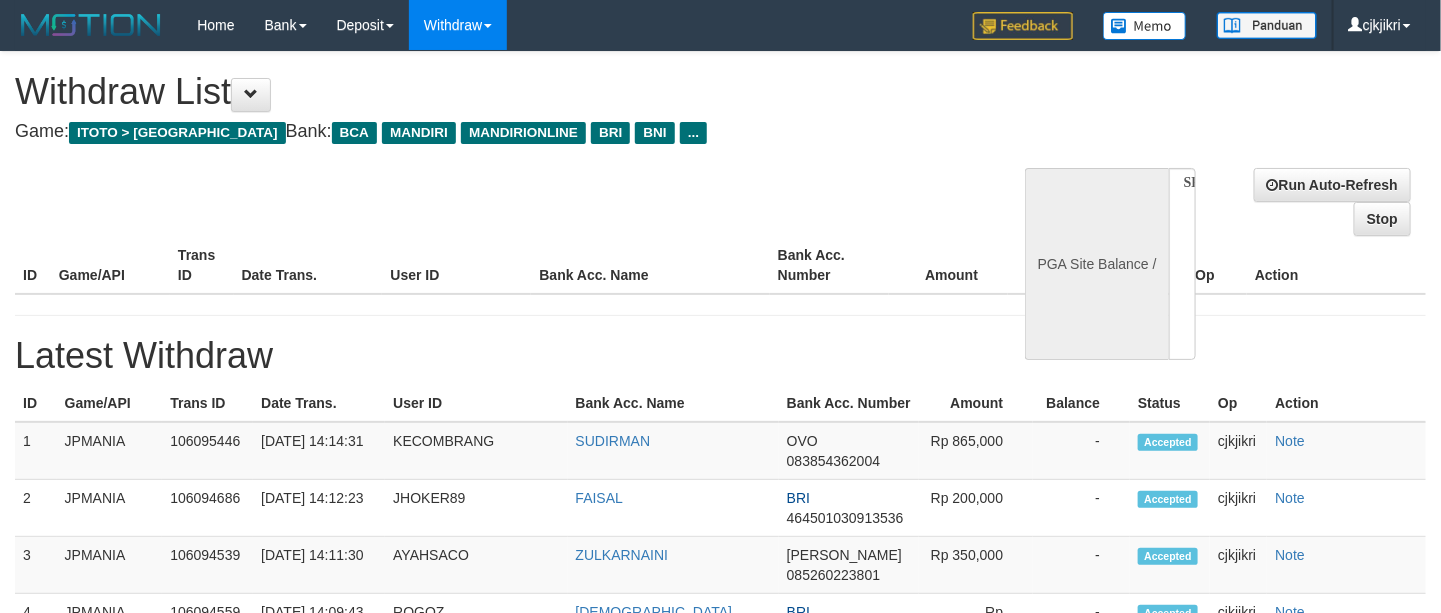 select on "**" 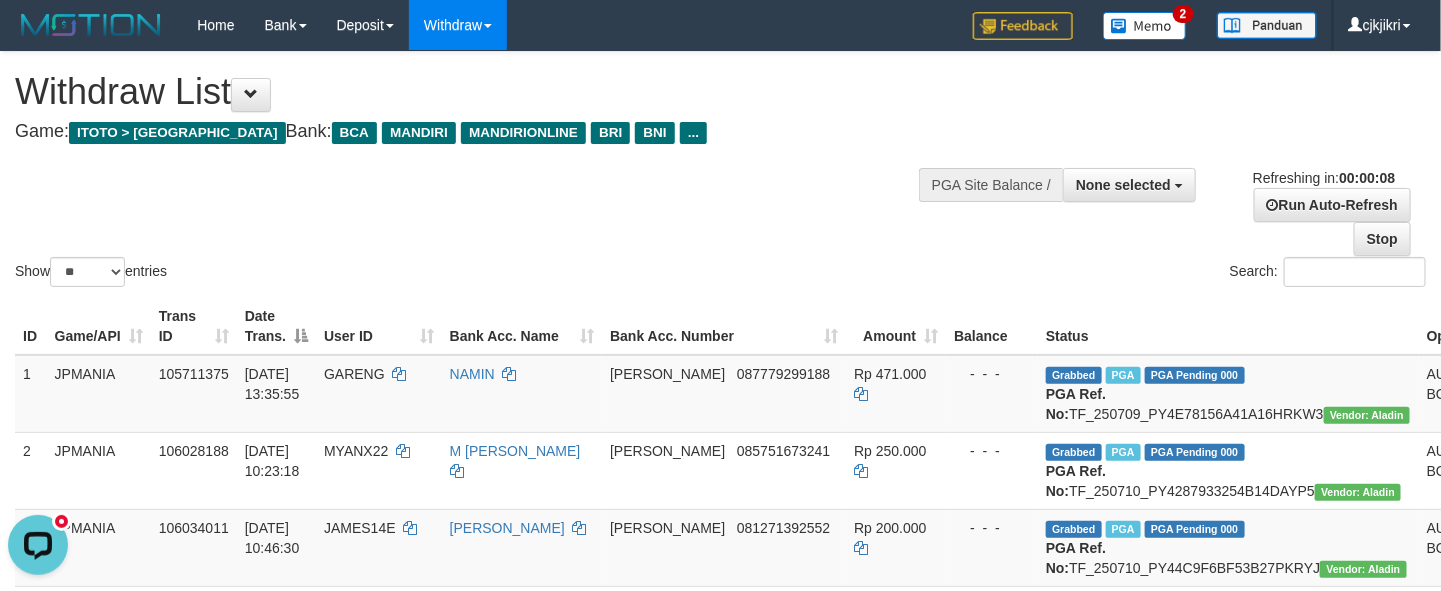 scroll, scrollTop: 0, scrollLeft: 0, axis: both 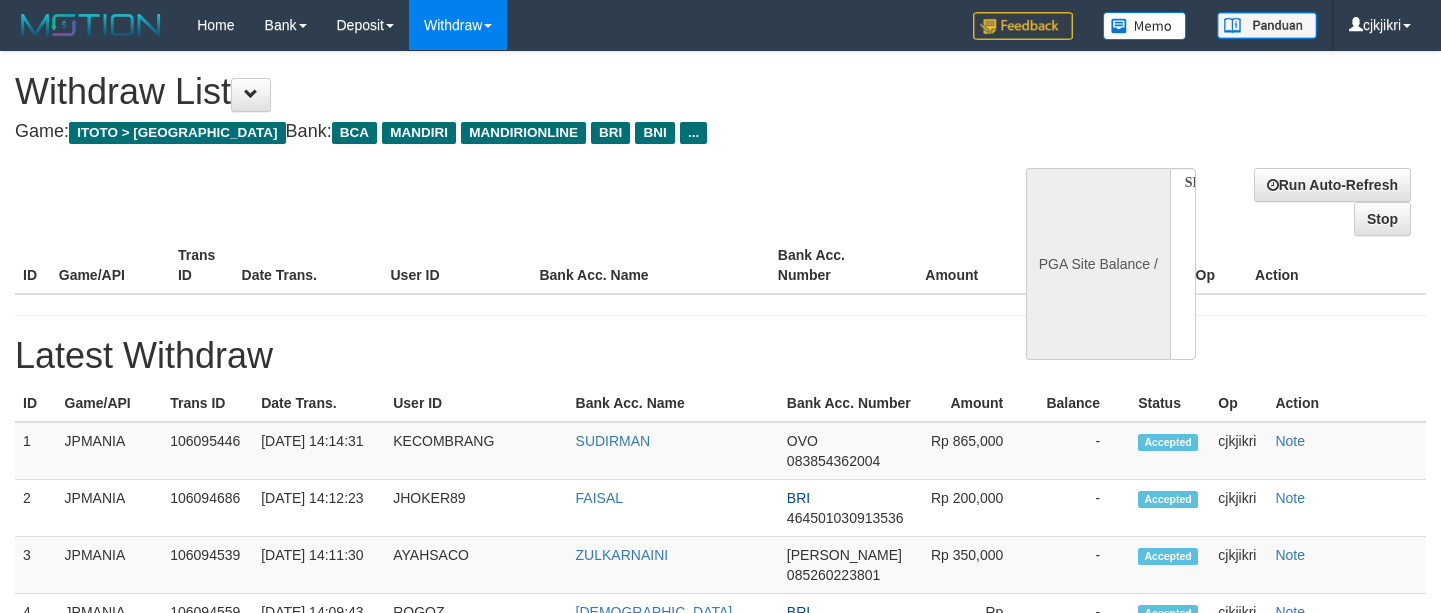 select 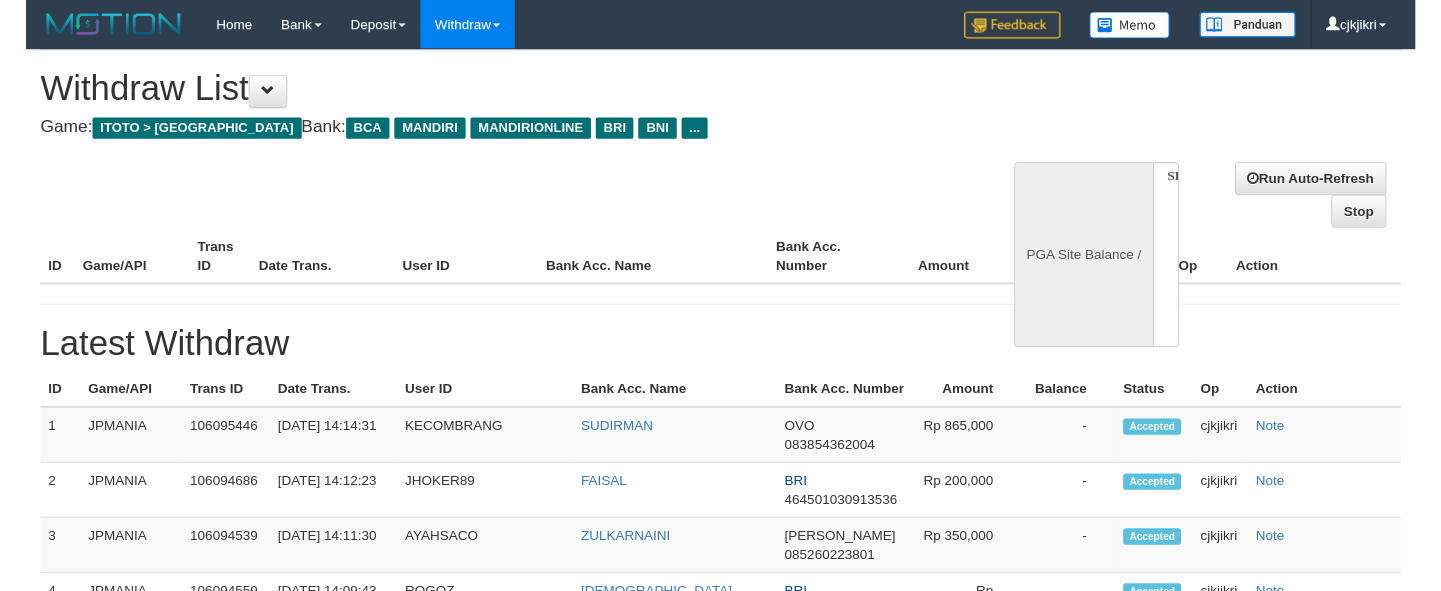 scroll, scrollTop: 0, scrollLeft: 0, axis: both 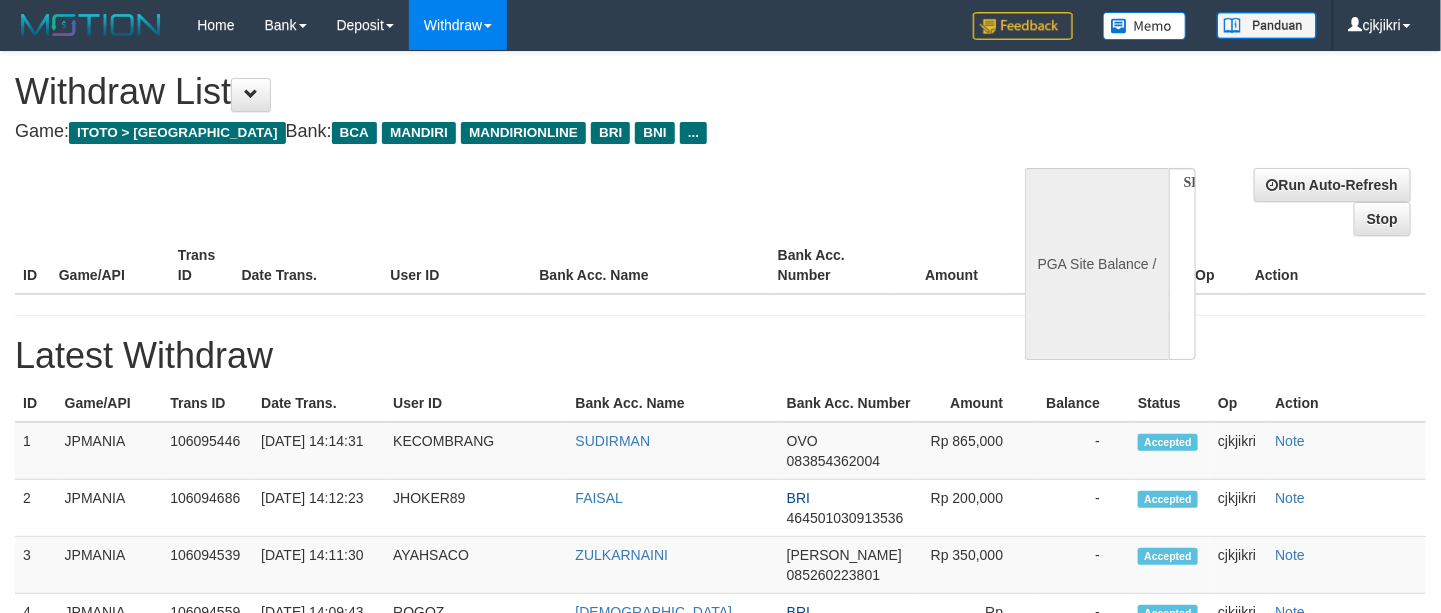 select on "**" 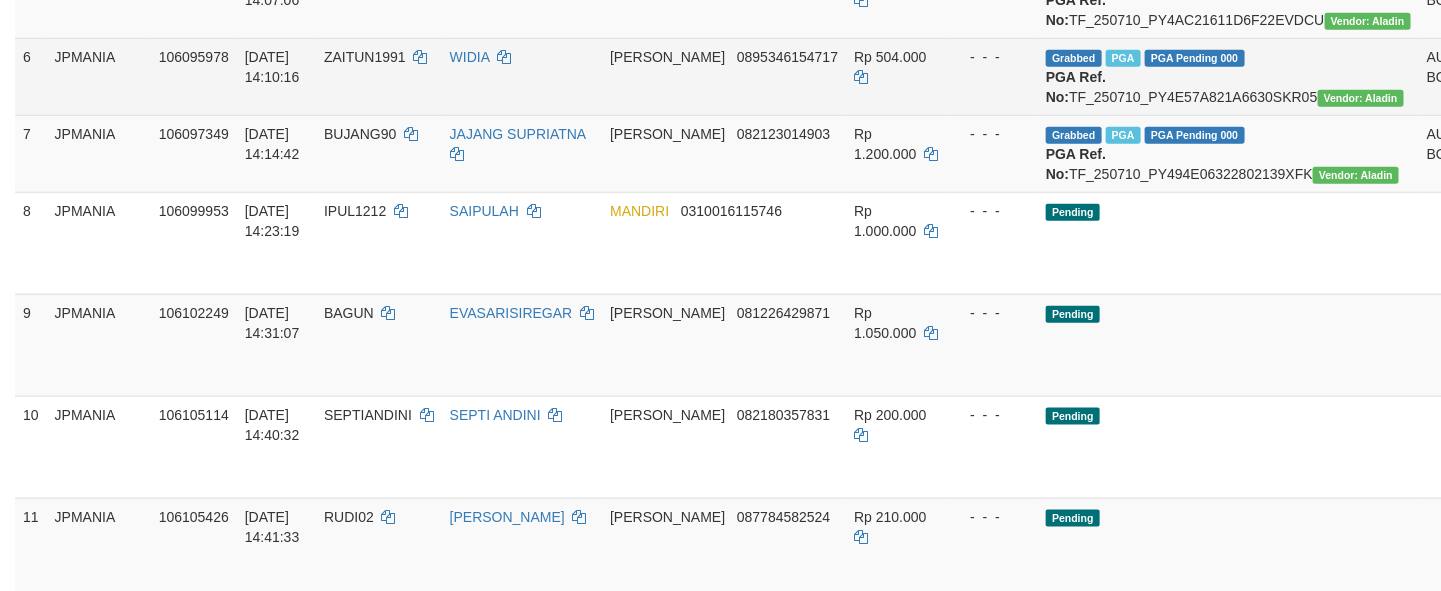 scroll, scrollTop: 750, scrollLeft: 0, axis: vertical 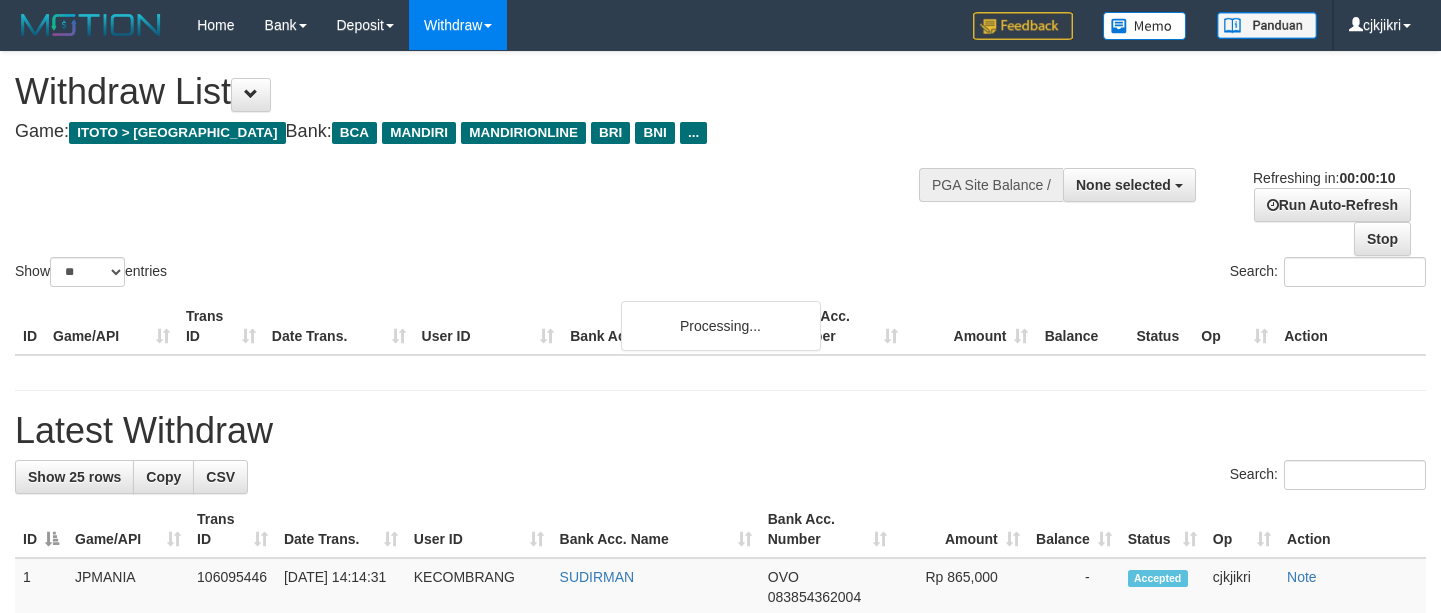 select 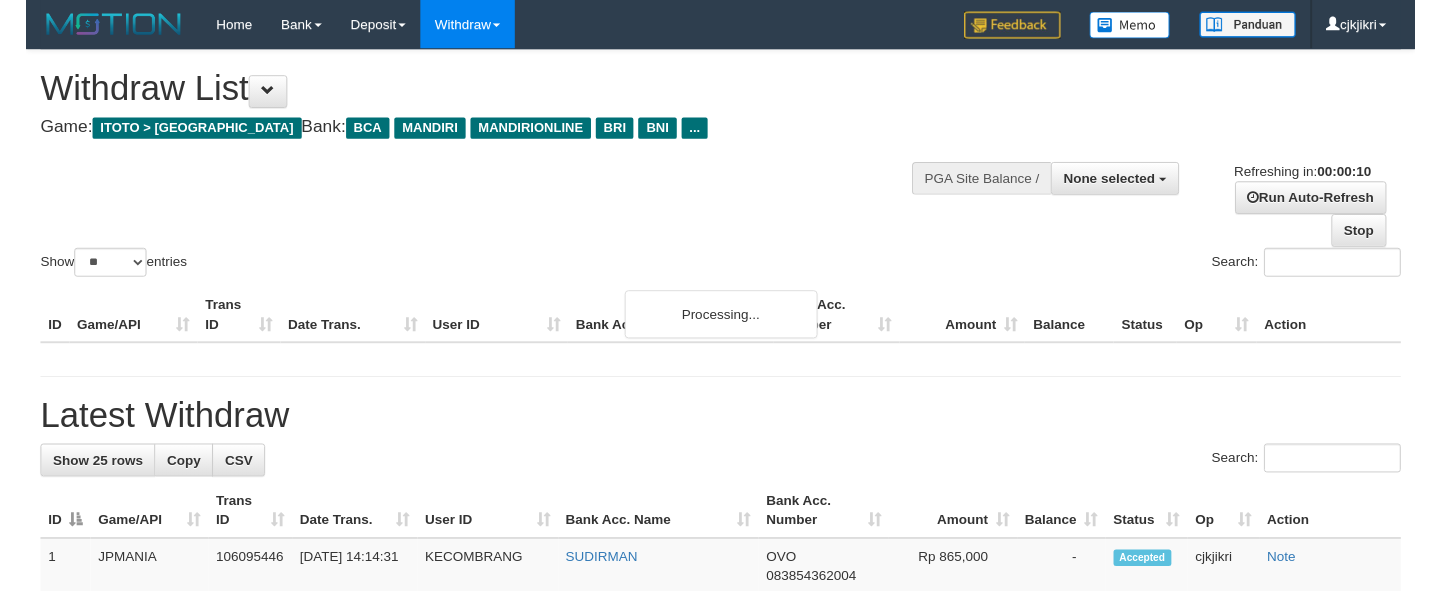 scroll, scrollTop: 0, scrollLeft: 0, axis: both 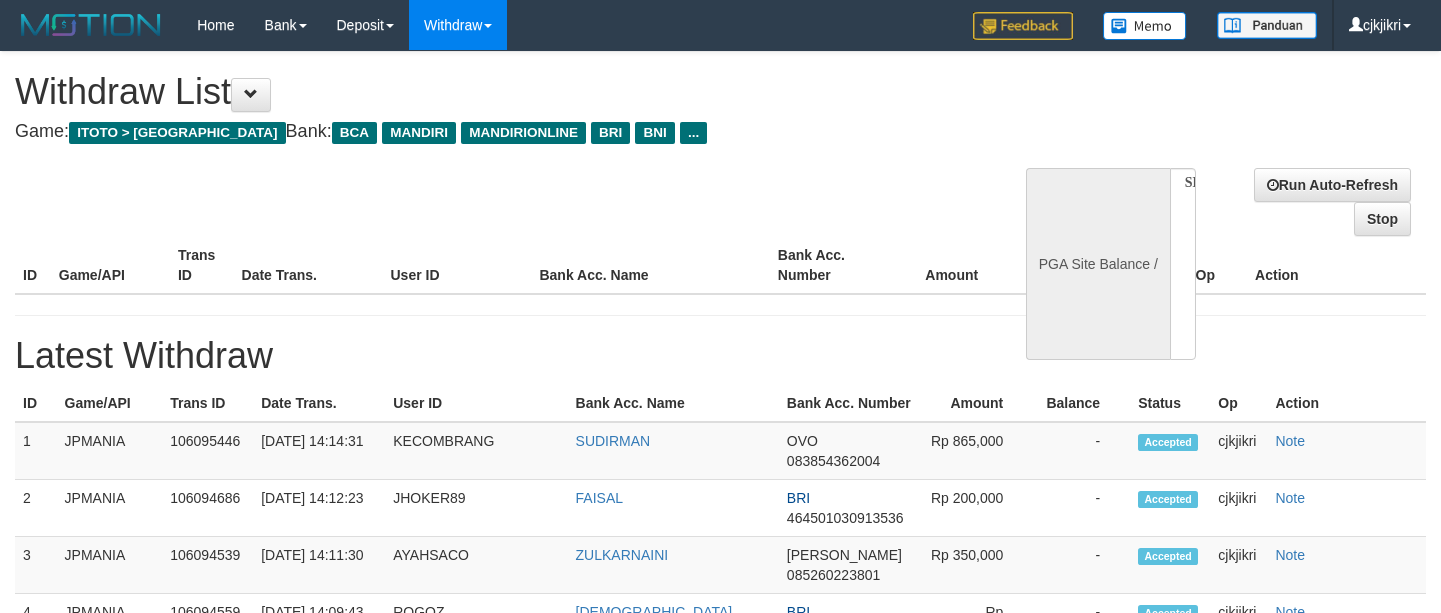 select 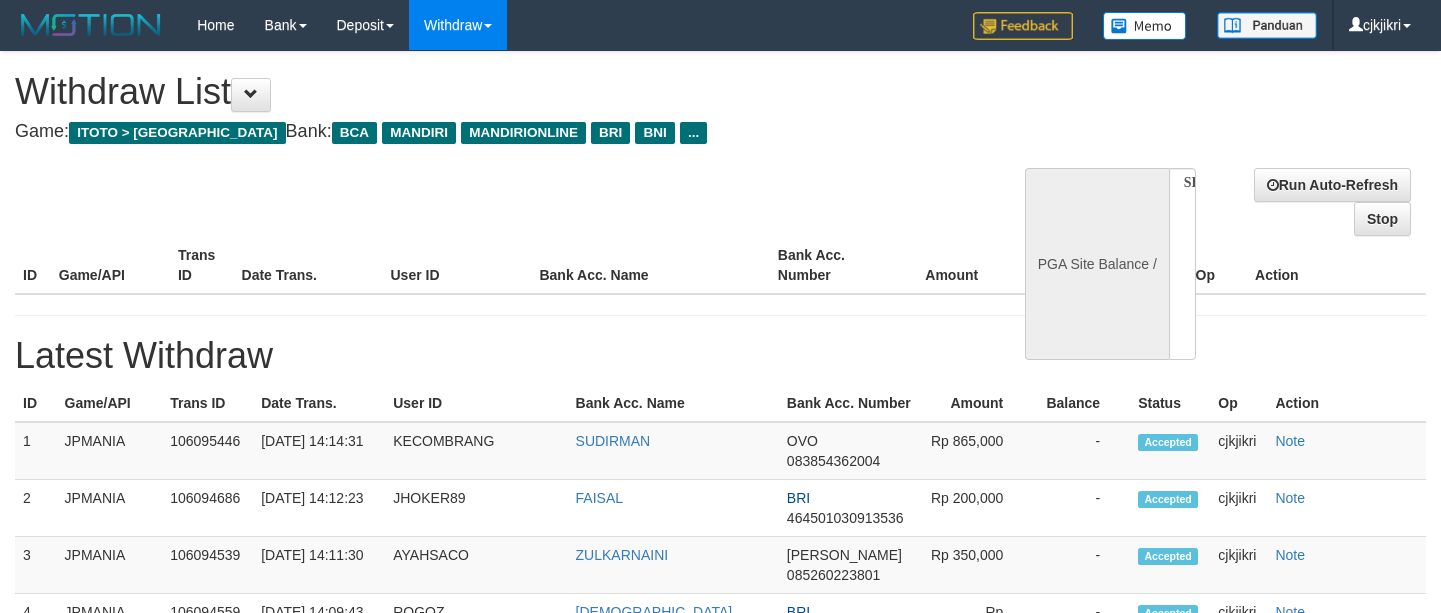scroll, scrollTop: 0, scrollLeft: 0, axis: both 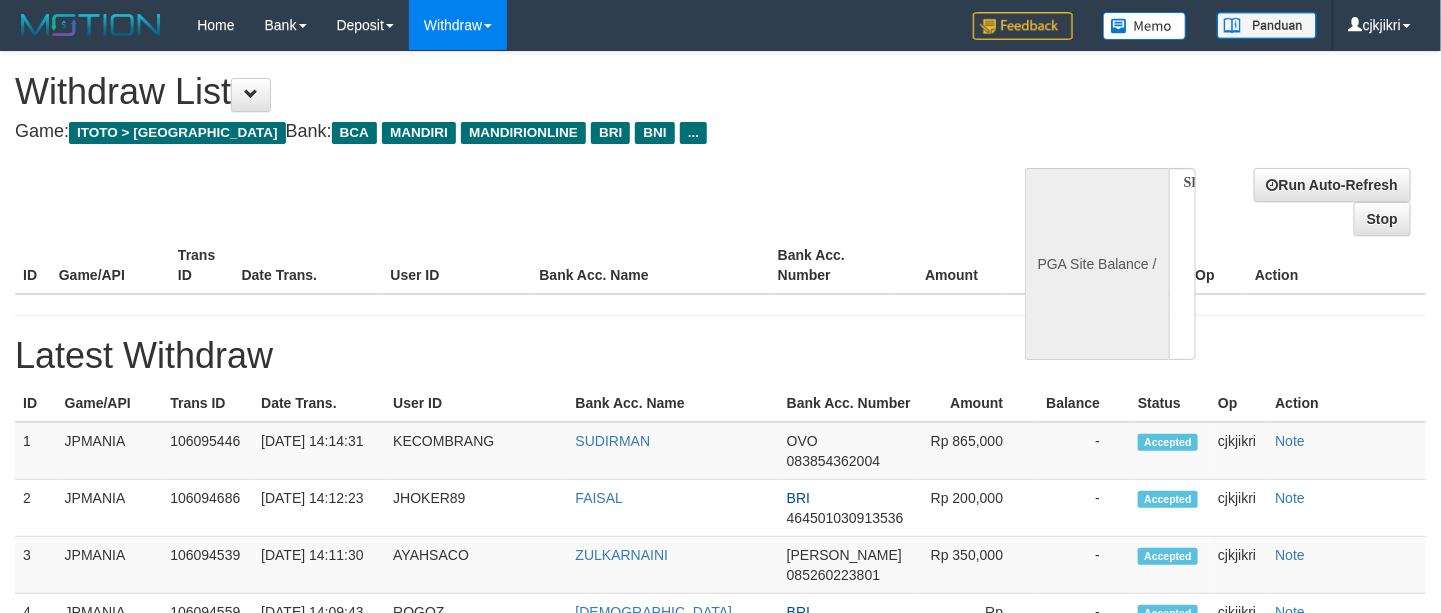 select on "**" 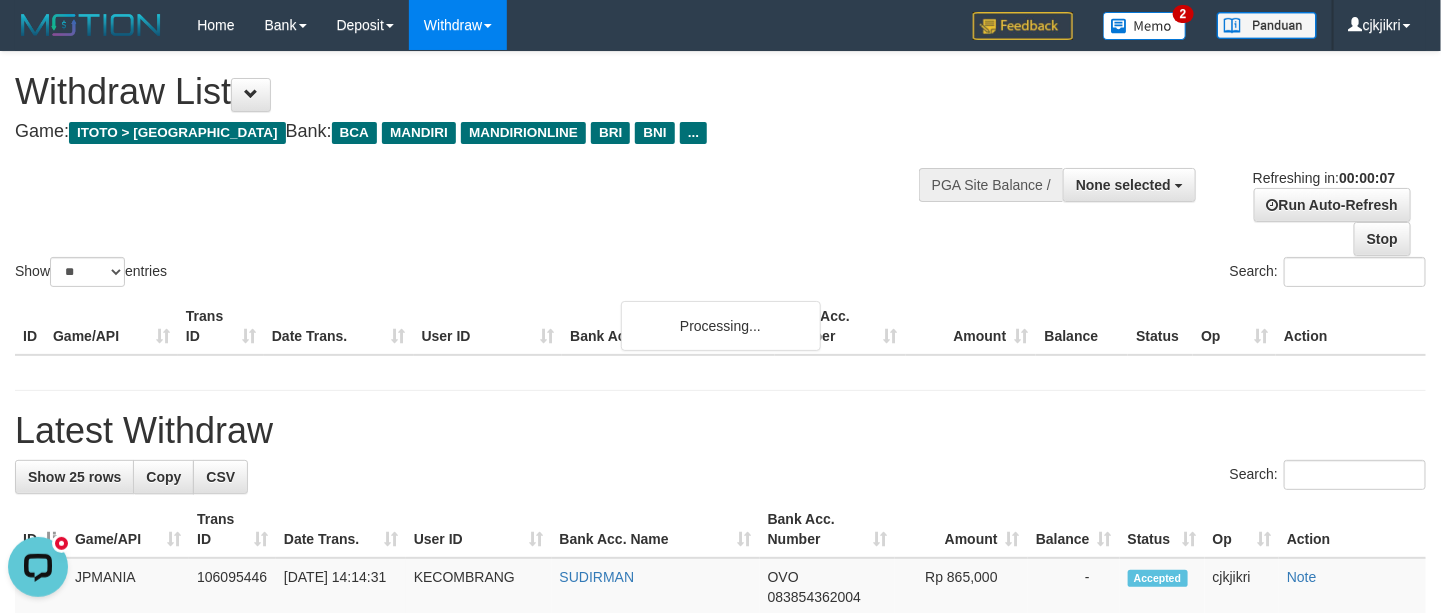 scroll, scrollTop: 0, scrollLeft: 0, axis: both 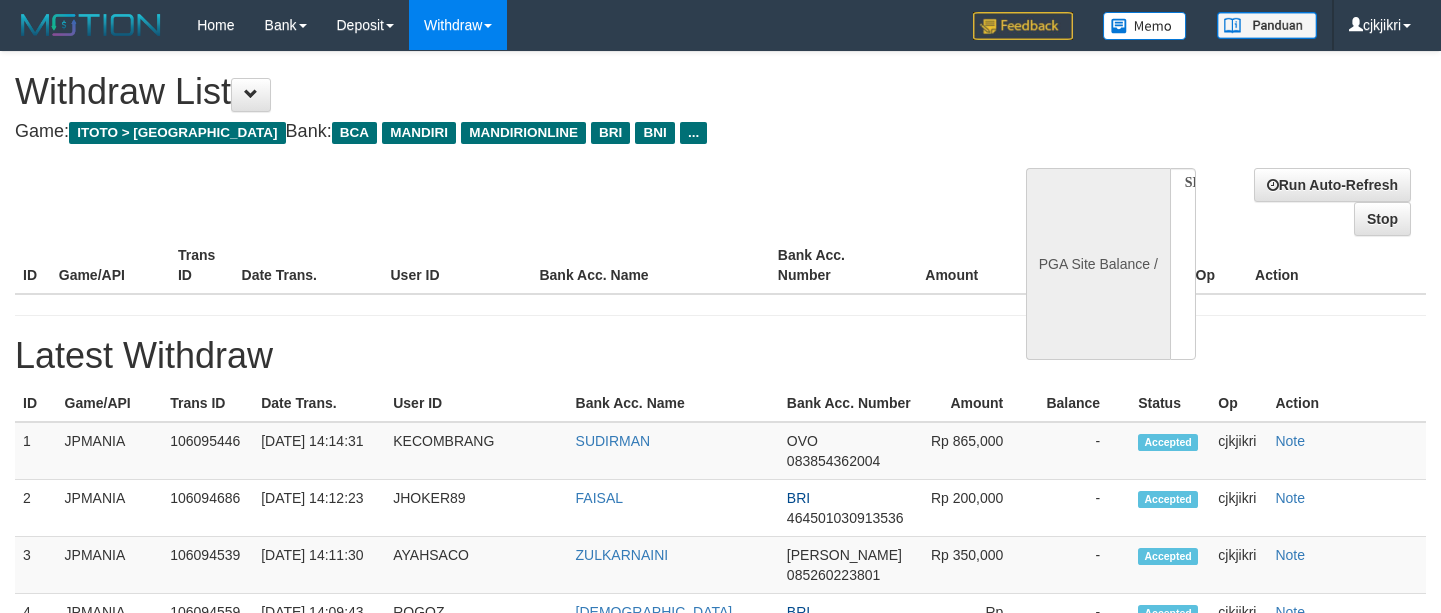 select 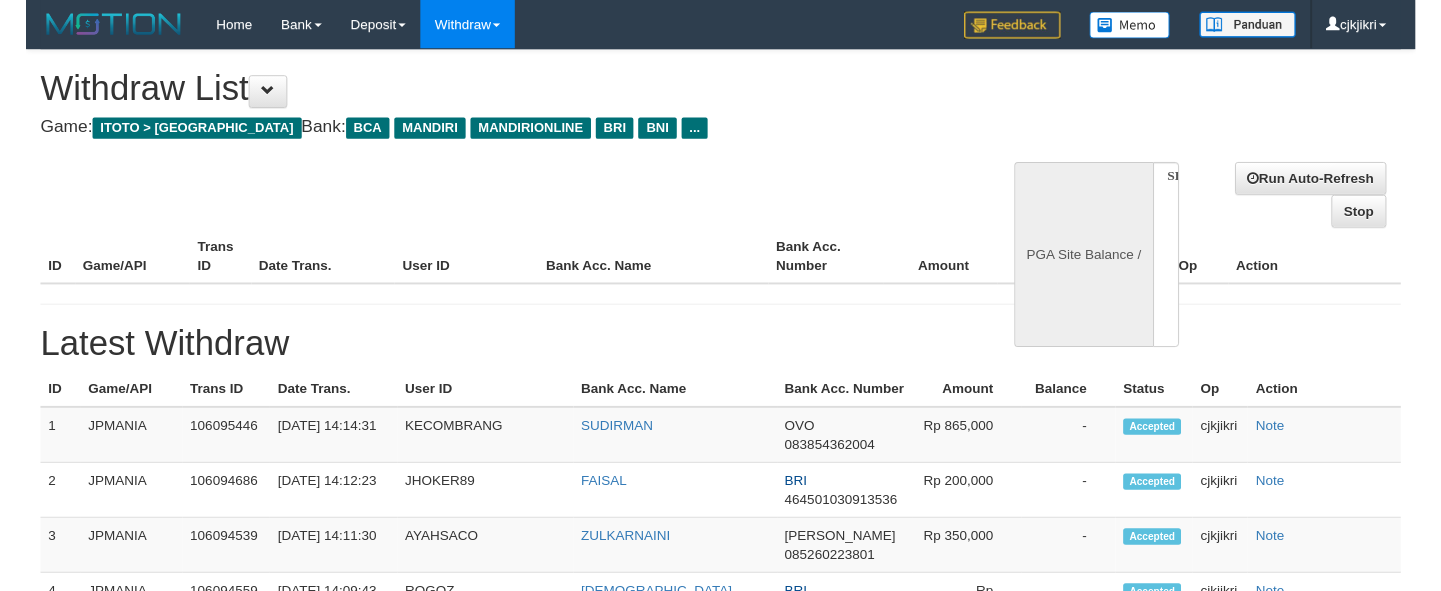 scroll, scrollTop: 0, scrollLeft: 0, axis: both 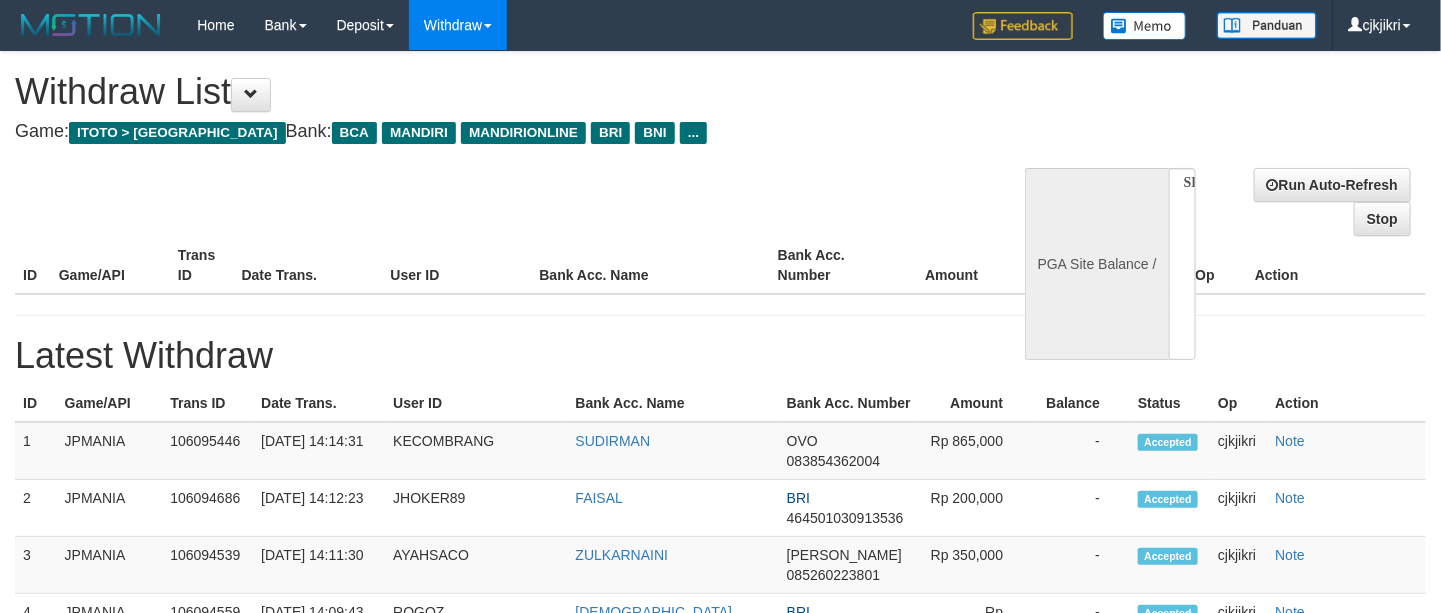 select on "**" 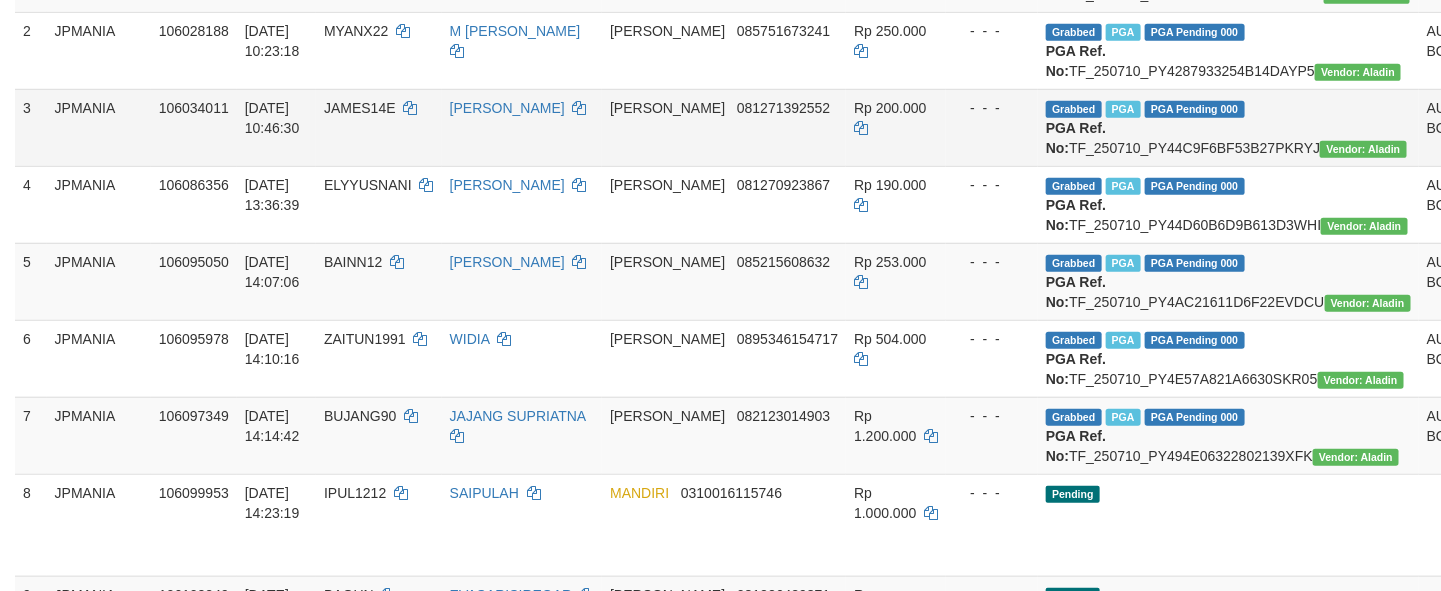 scroll, scrollTop: 600, scrollLeft: 0, axis: vertical 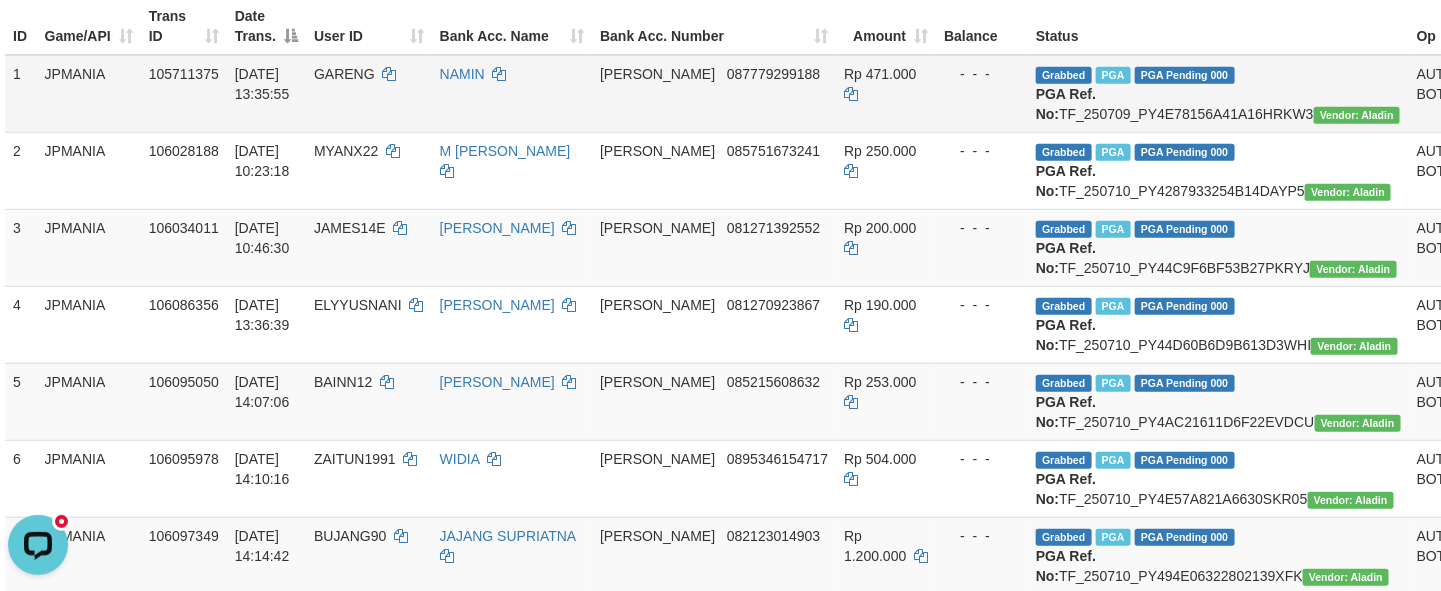 click on "Check Trans" at bounding box center [1541, 84] 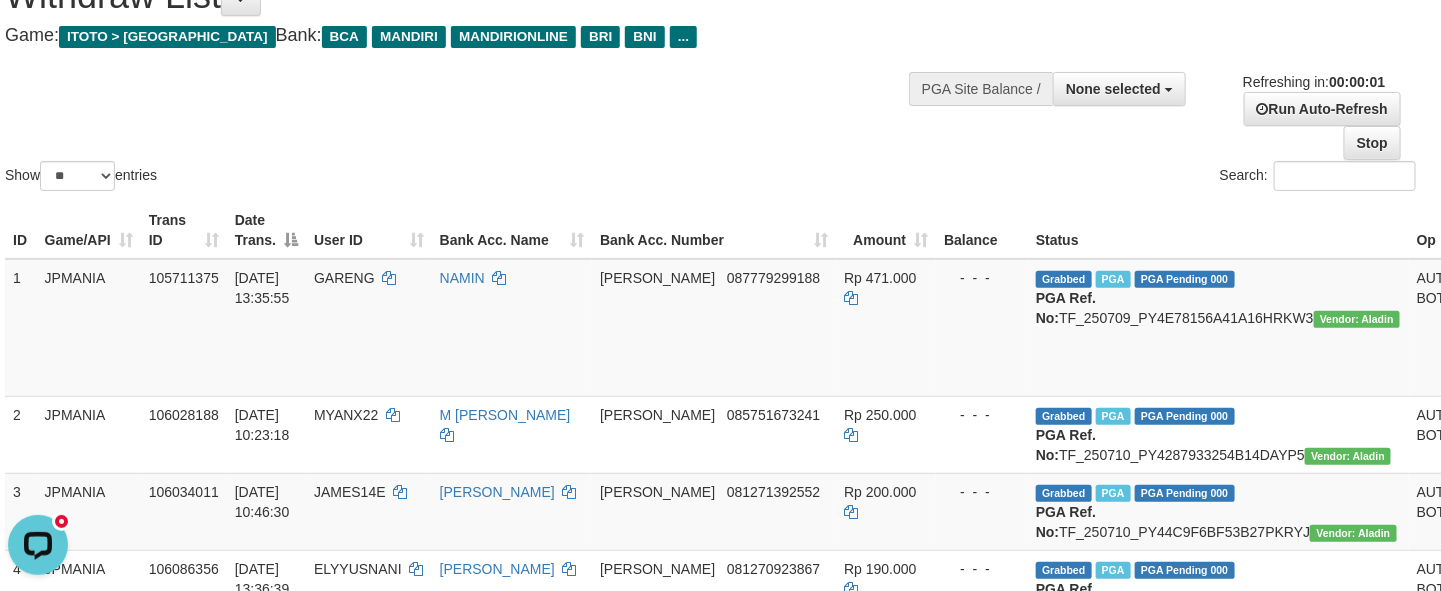 scroll, scrollTop: 150, scrollLeft: 10, axis: both 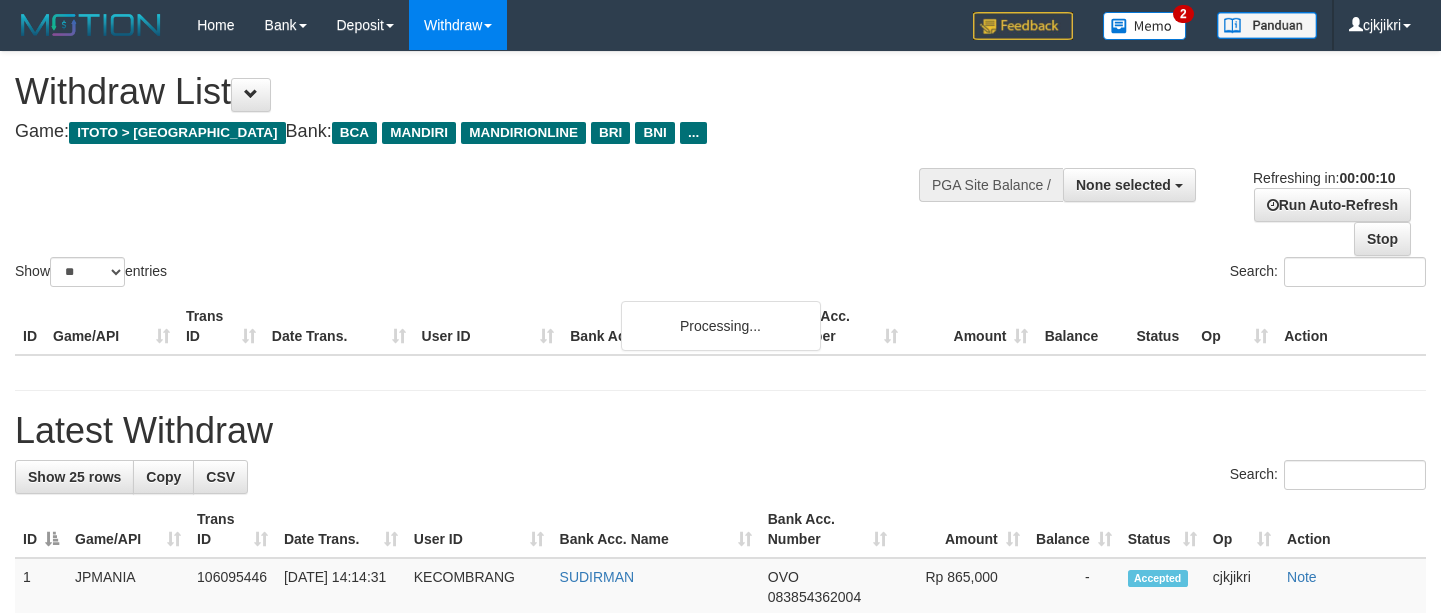 select 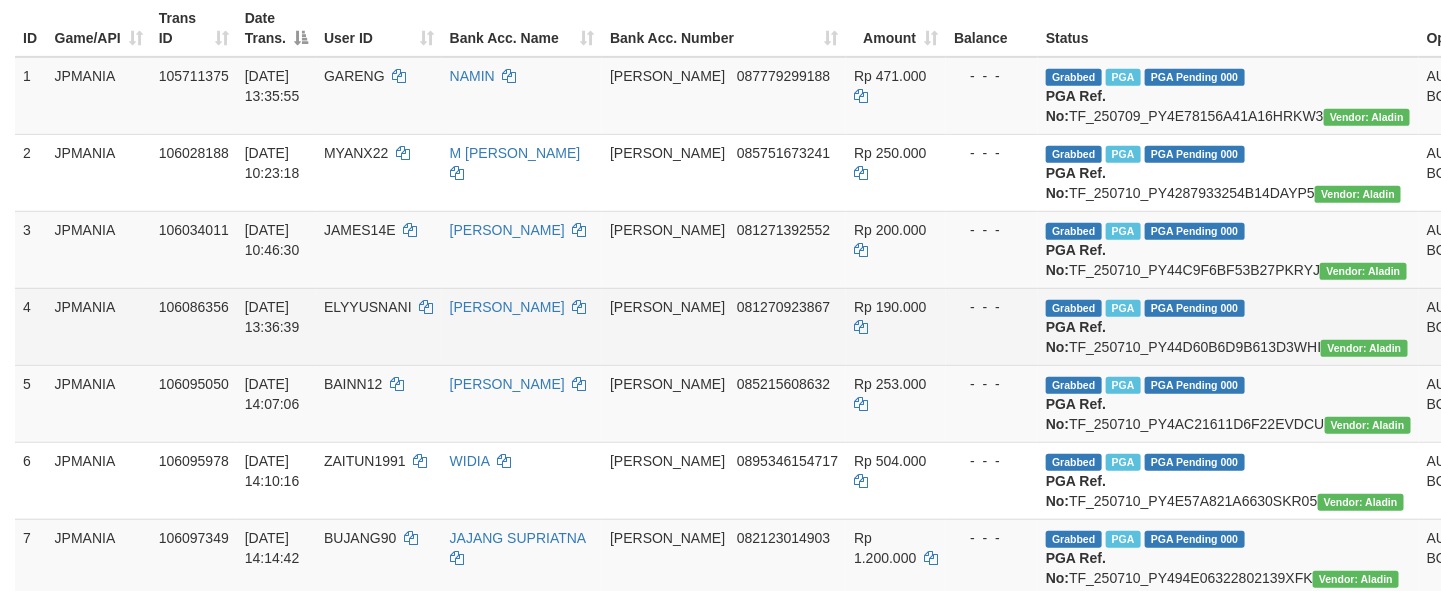 scroll, scrollTop: 300, scrollLeft: 0, axis: vertical 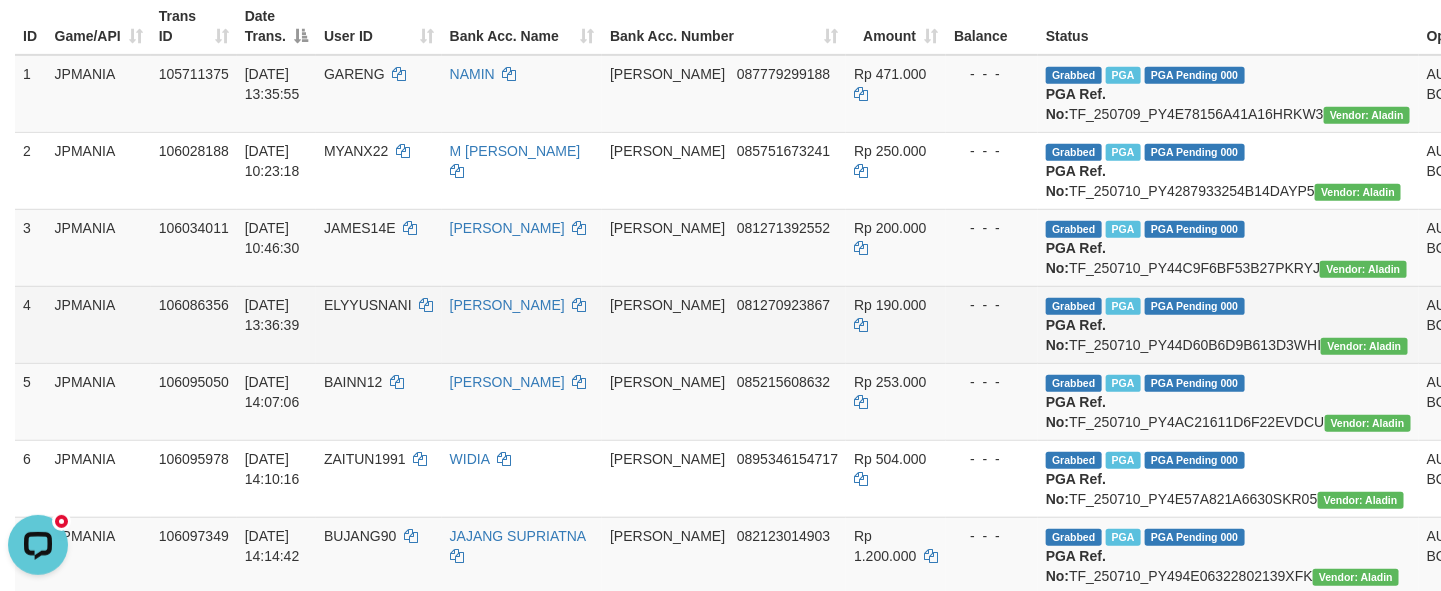 click on "Check Trans" at bounding box center [1551, 315] 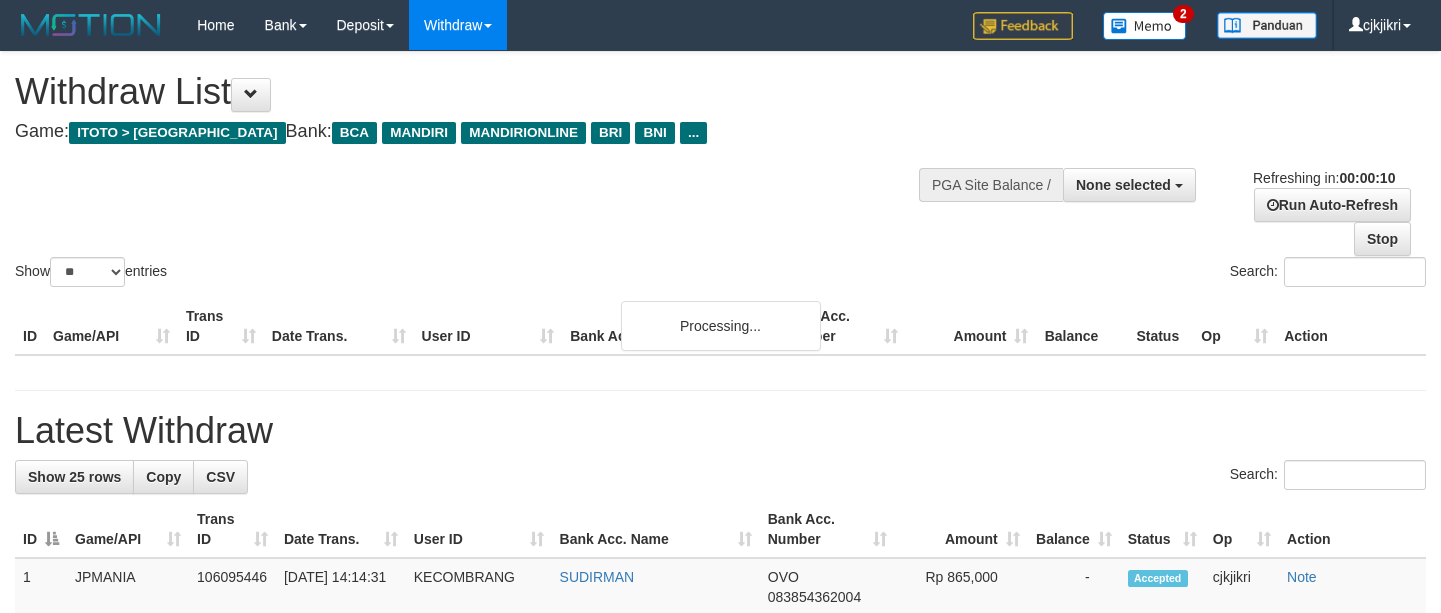 select 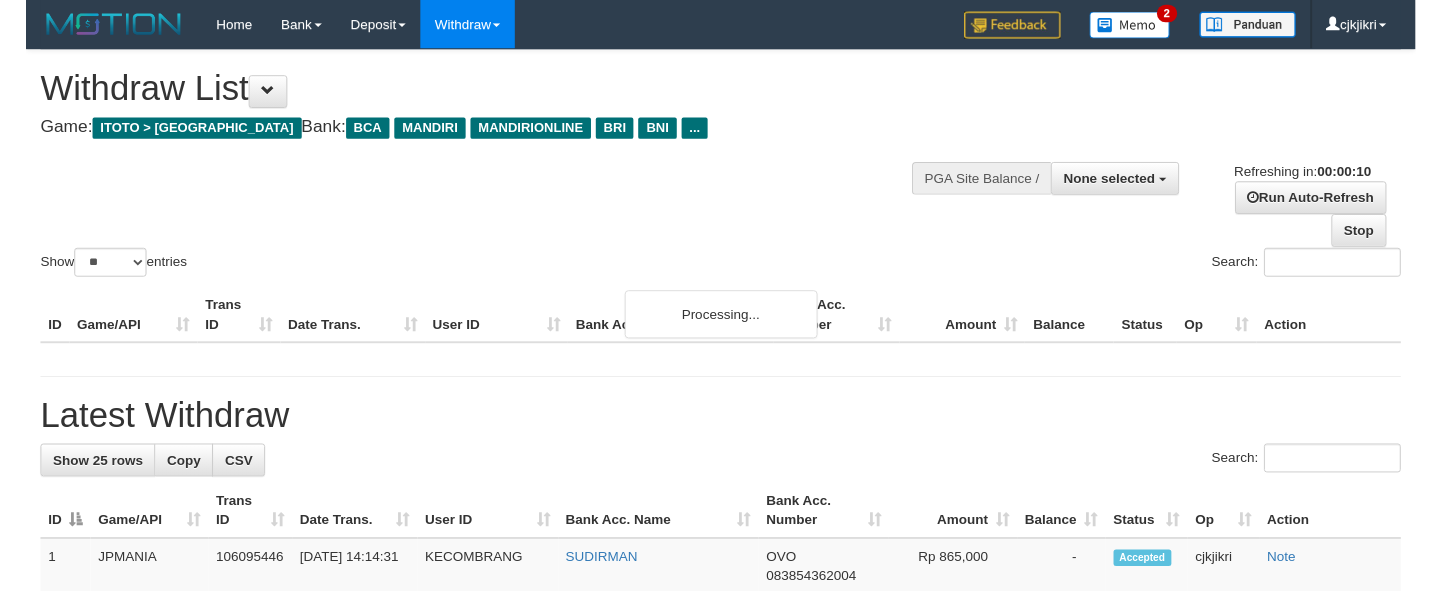 scroll, scrollTop: 0, scrollLeft: 0, axis: both 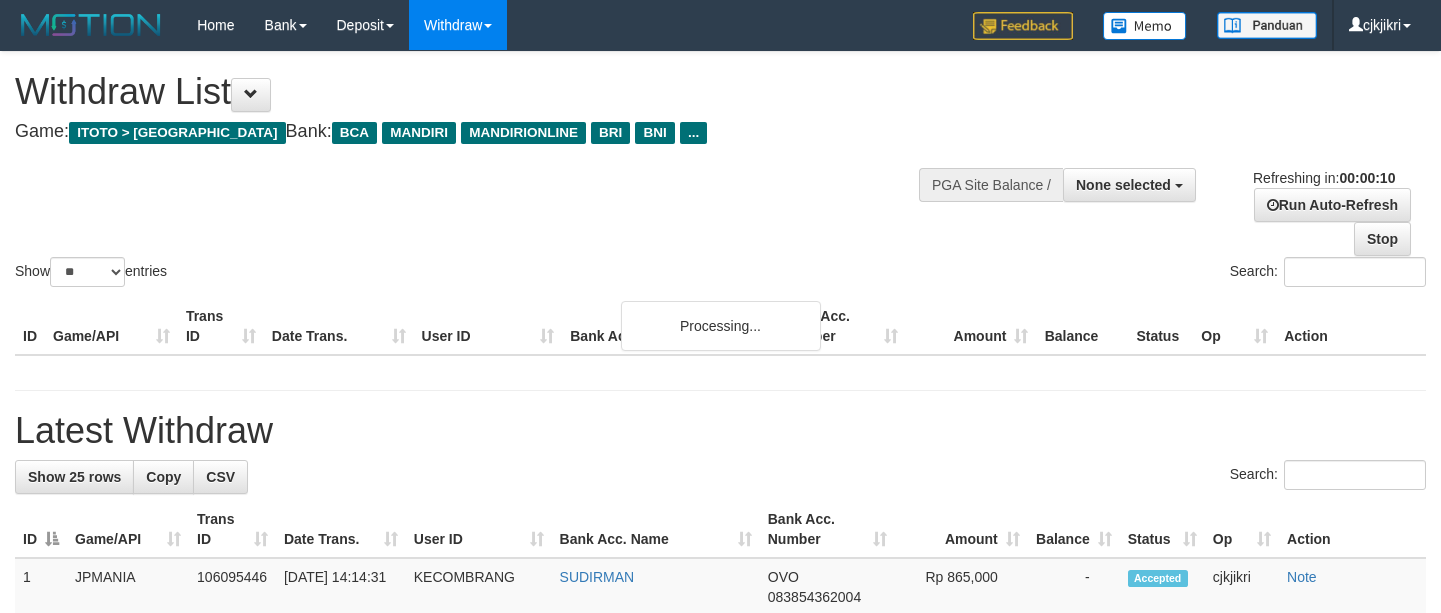 select 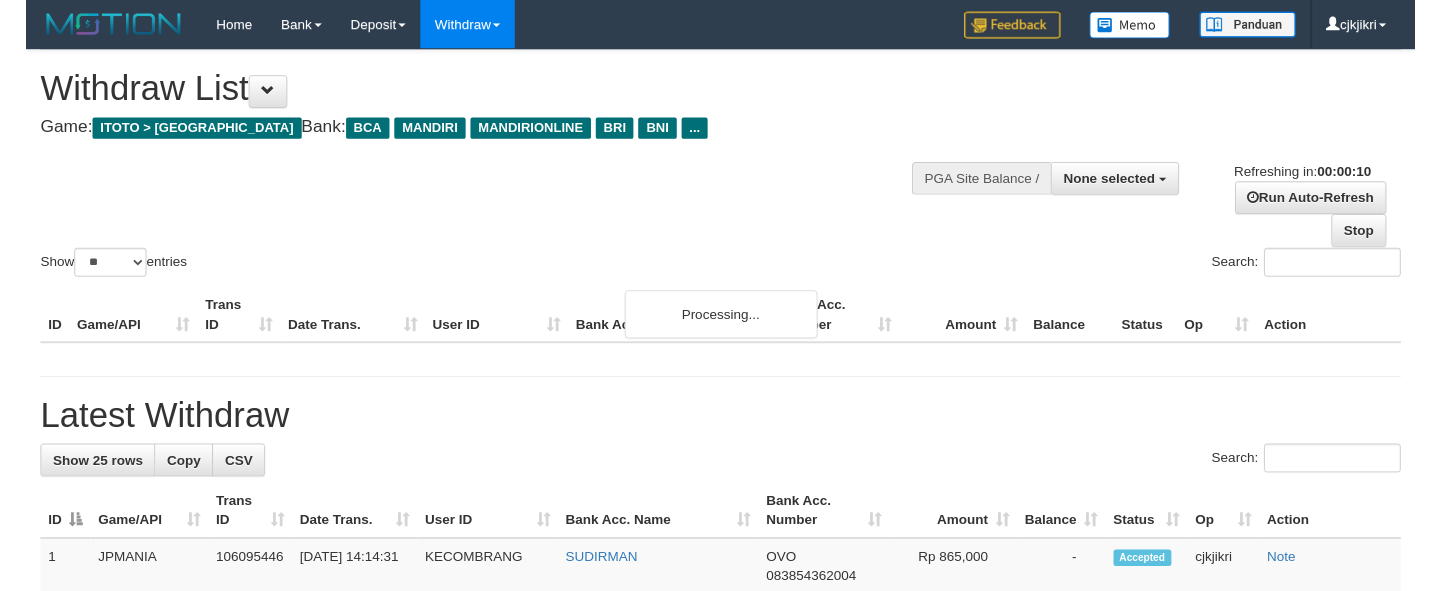 scroll, scrollTop: 0, scrollLeft: 0, axis: both 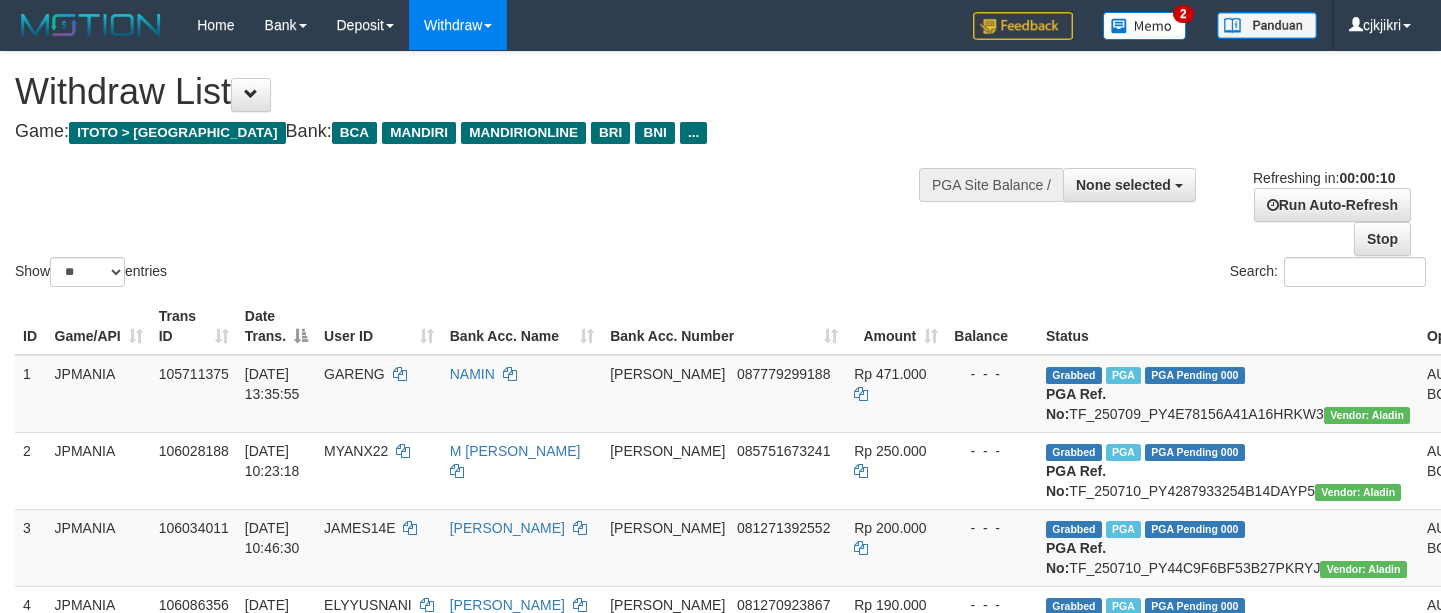 select 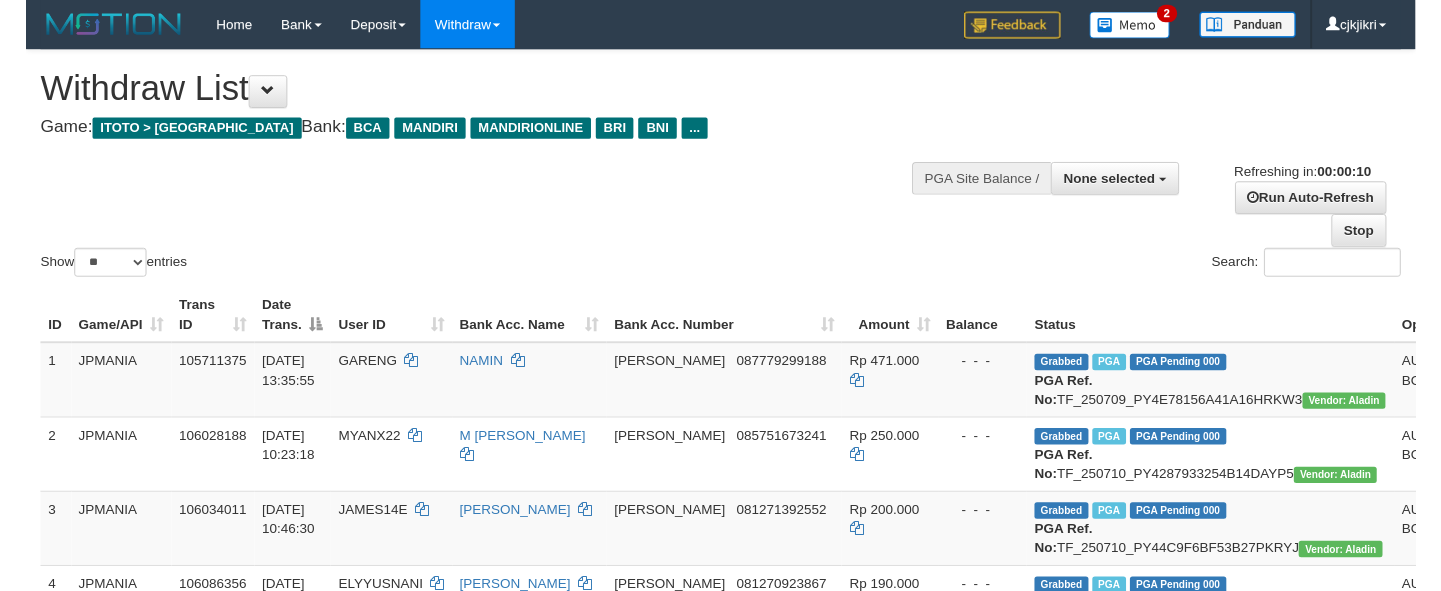 scroll, scrollTop: 0, scrollLeft: 0, axis: both 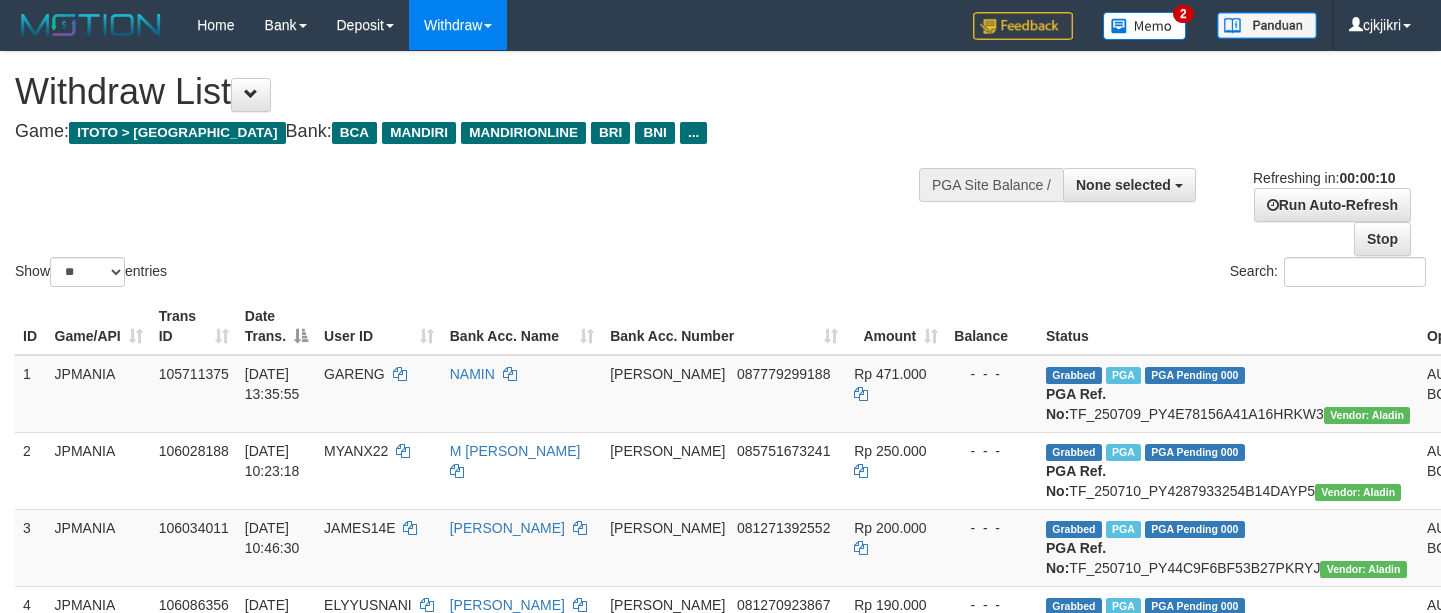 select 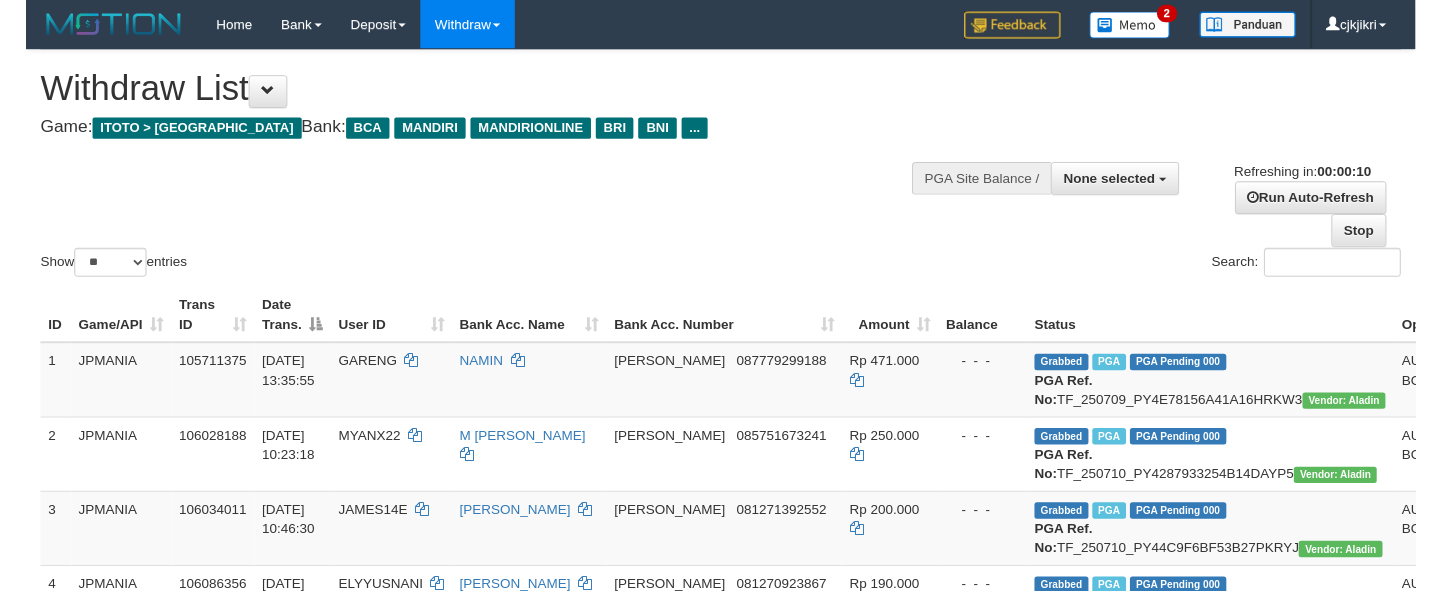 scroll, scrollTop: 0, scrollLeft: 0, axis: both 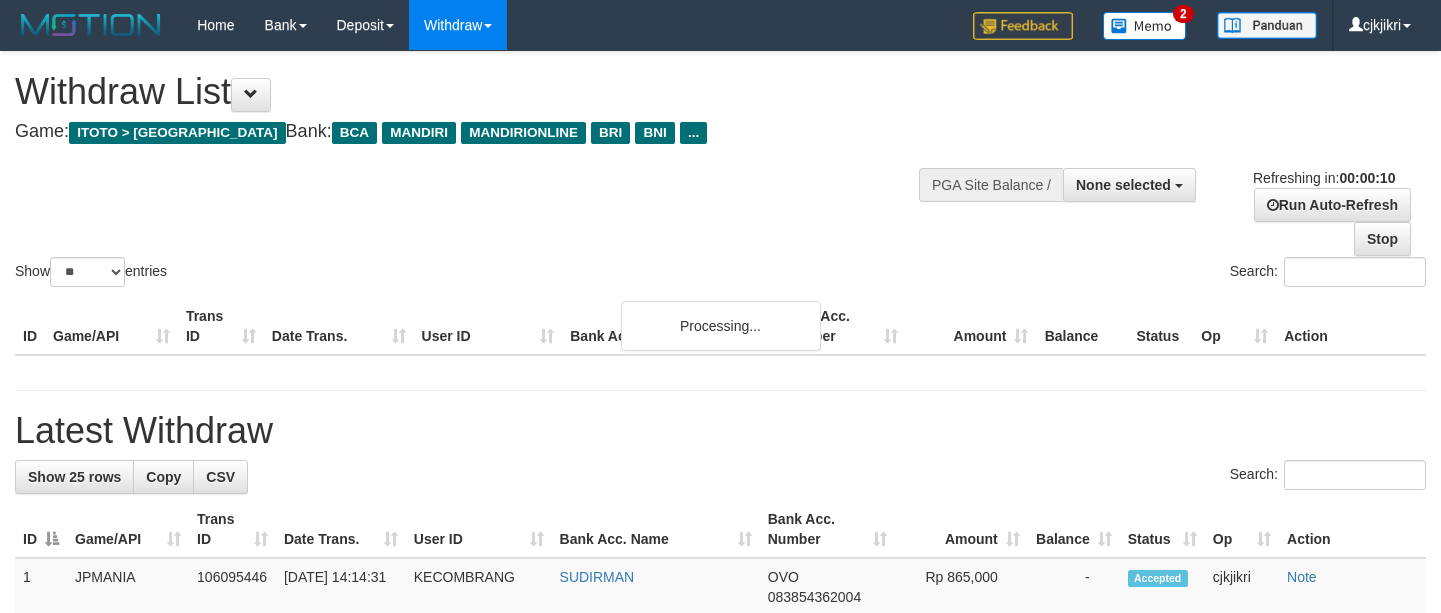select 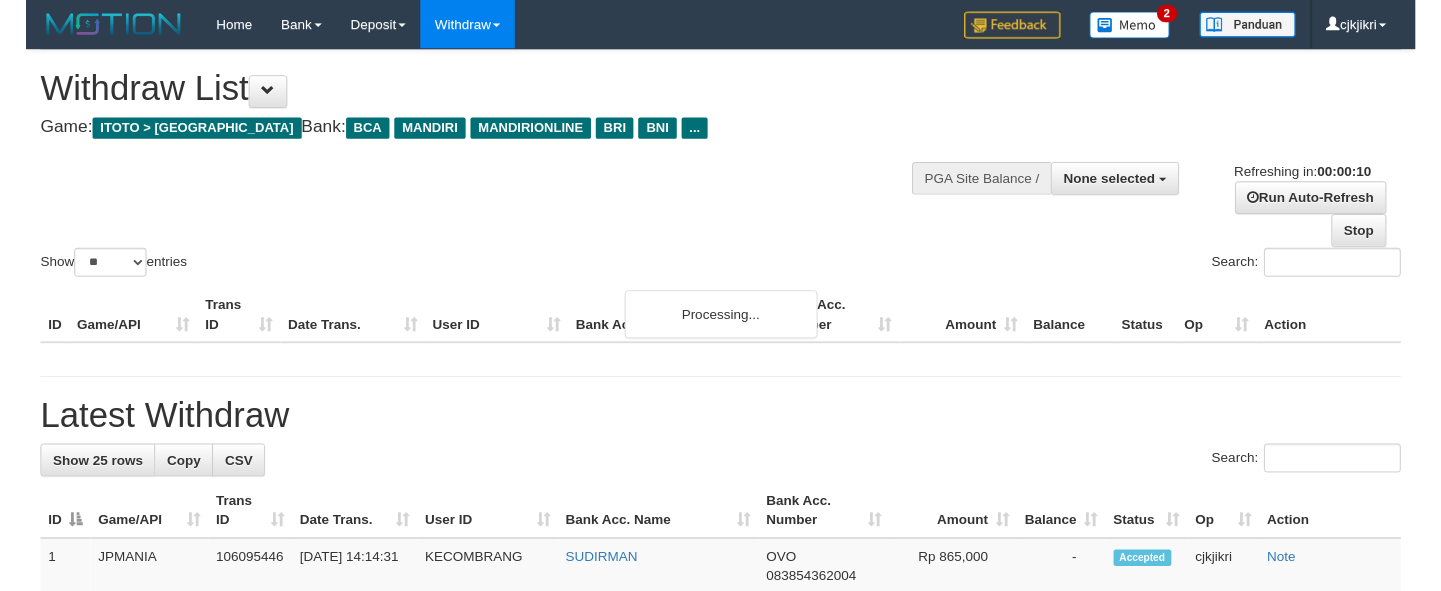 scroll, scrollTop: 0, scrollLeft: 0, axis: both 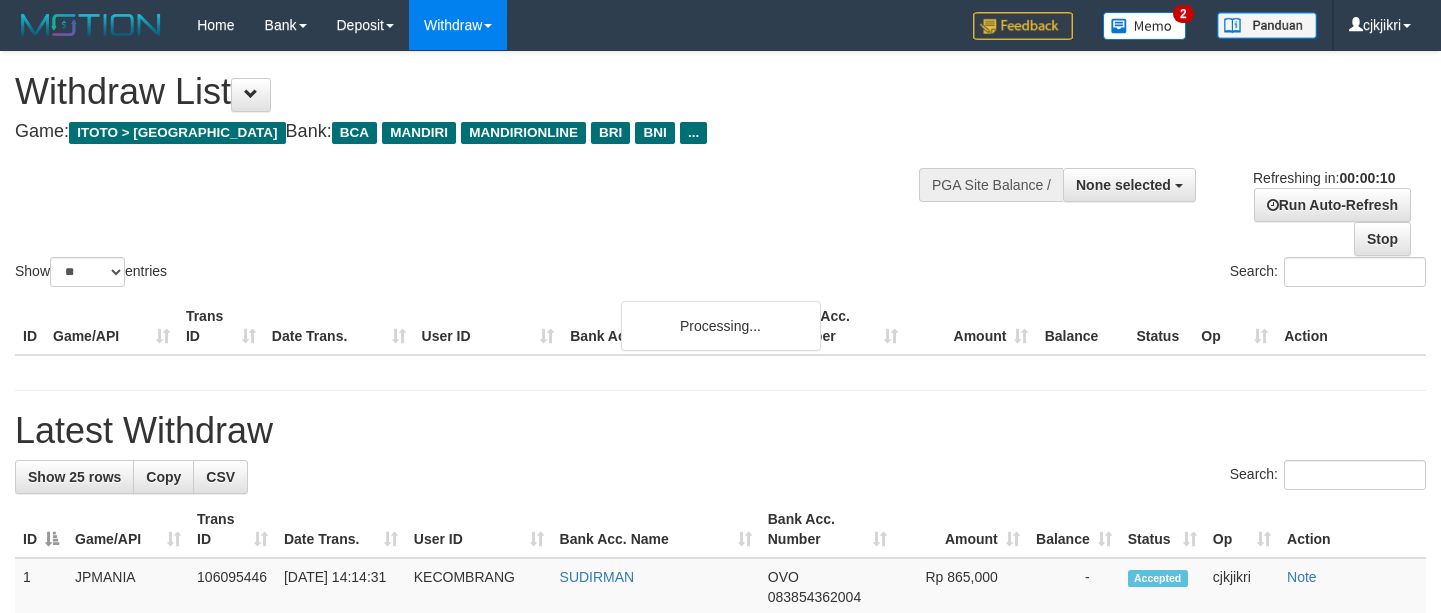 select 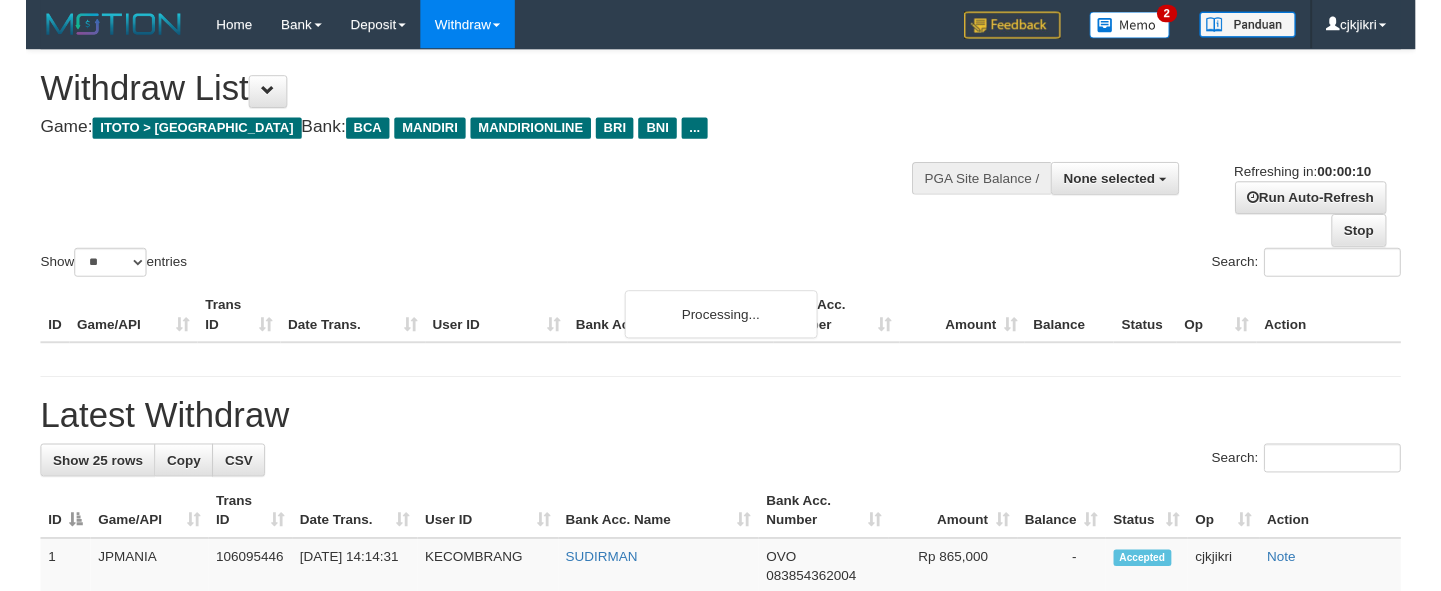 scroll, scrollTop: 0, scrollLeft: 0, axis: both 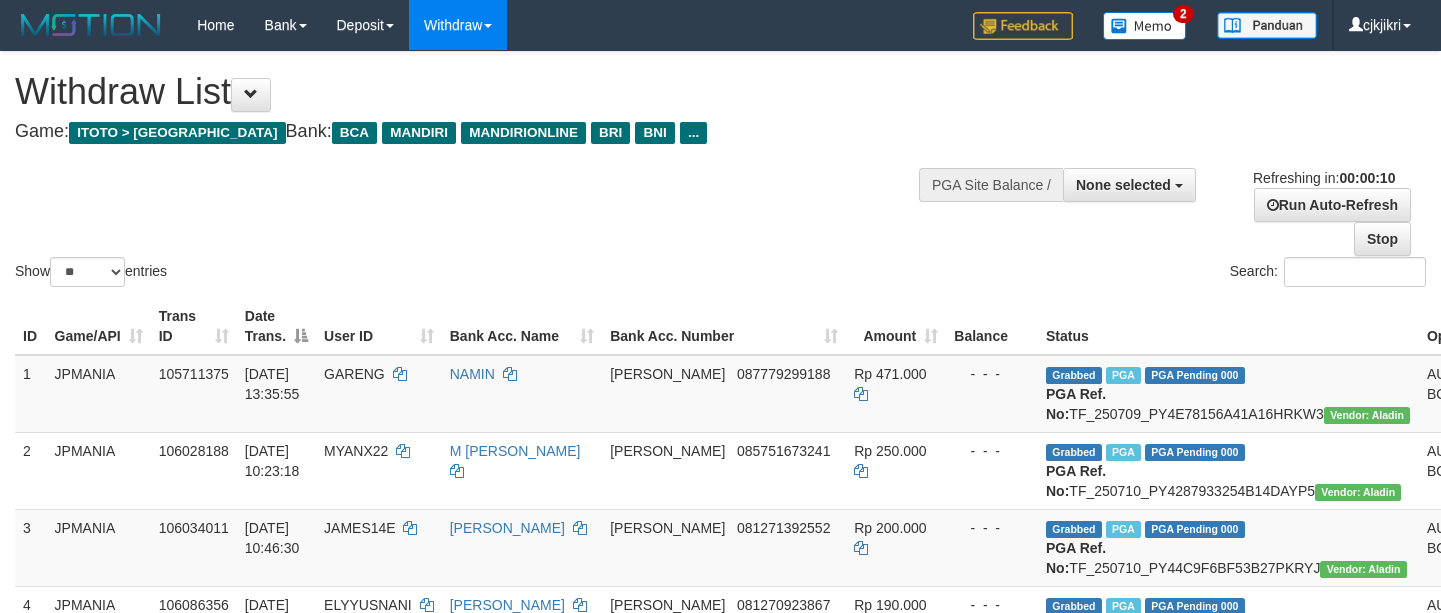 select 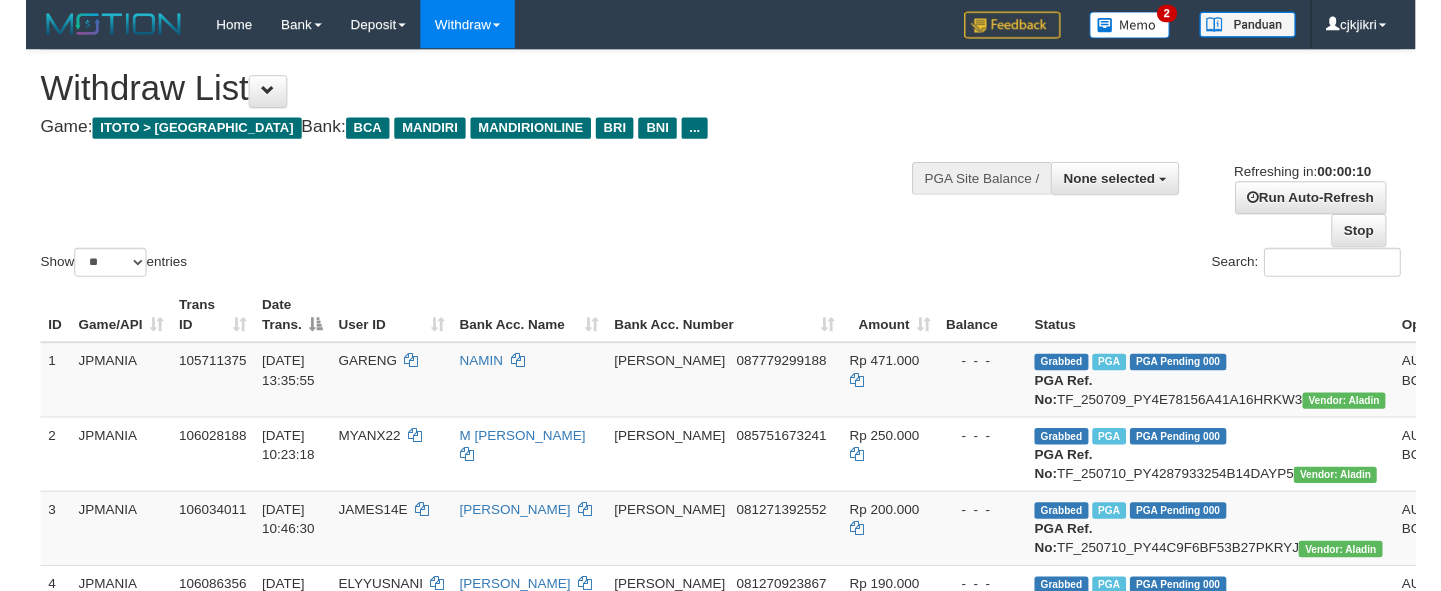scroll, scrollTop: 0, scrollLeft: 0, axis: both 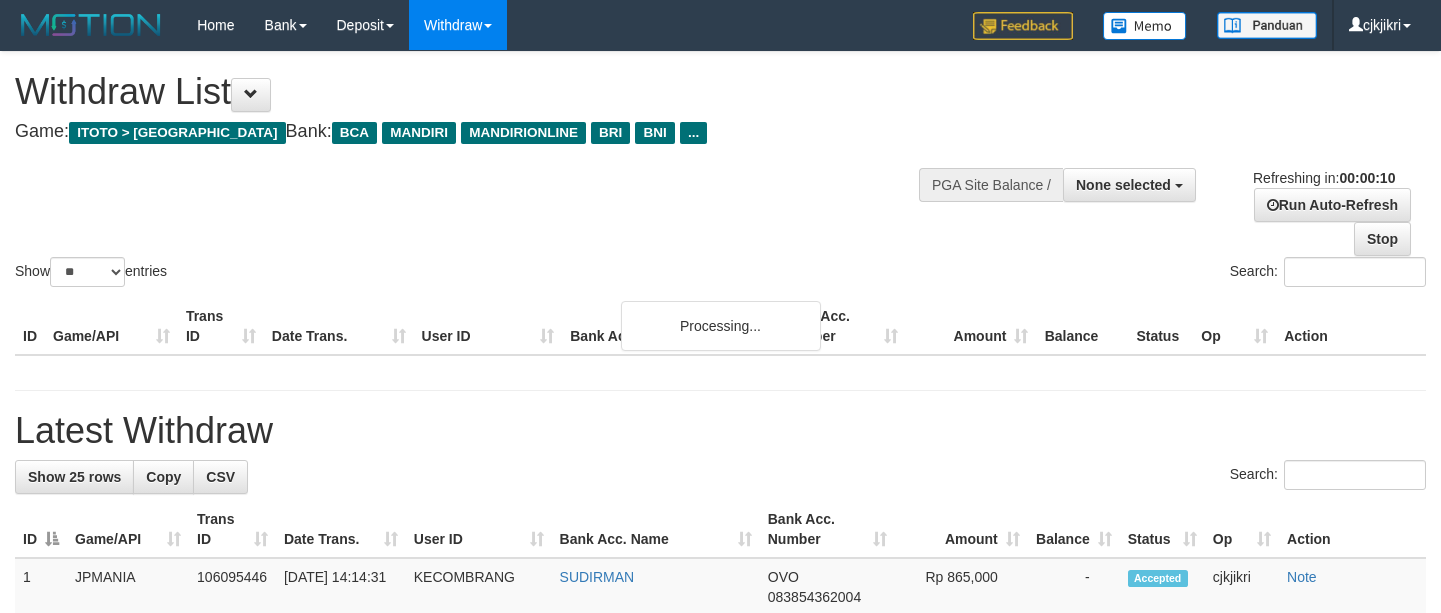 select 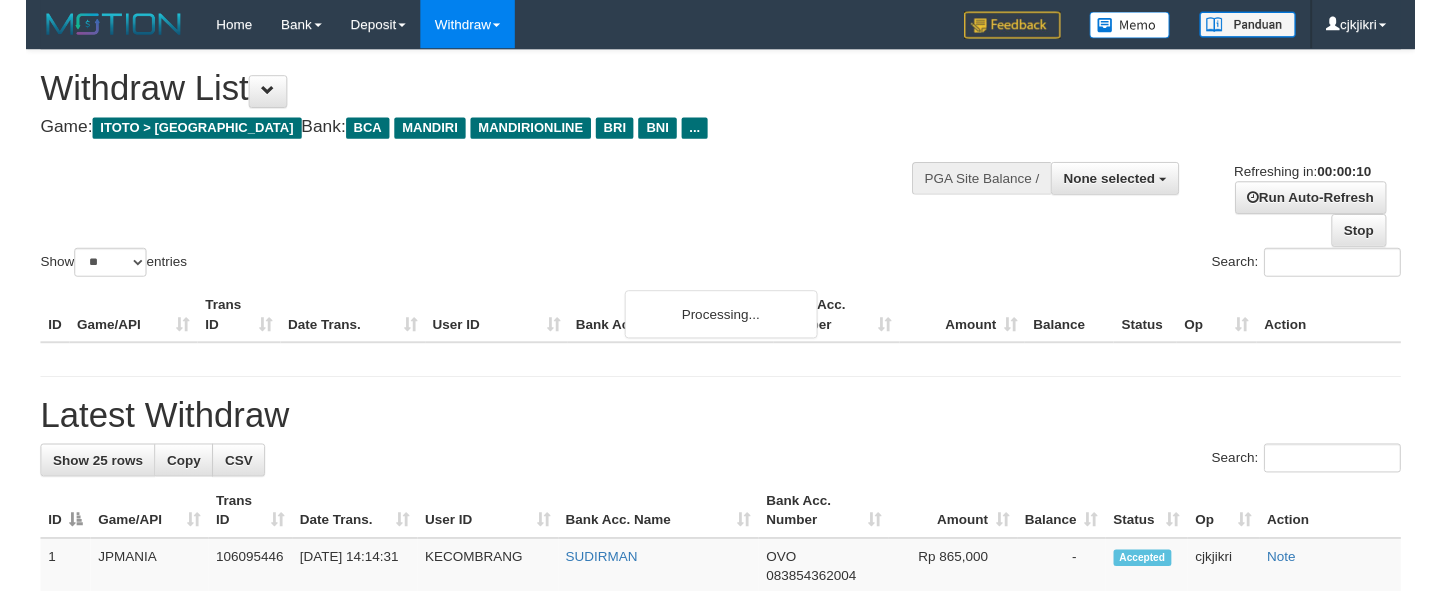 scroll, scrollTop: 0, scrollLeft: 0, axis: both 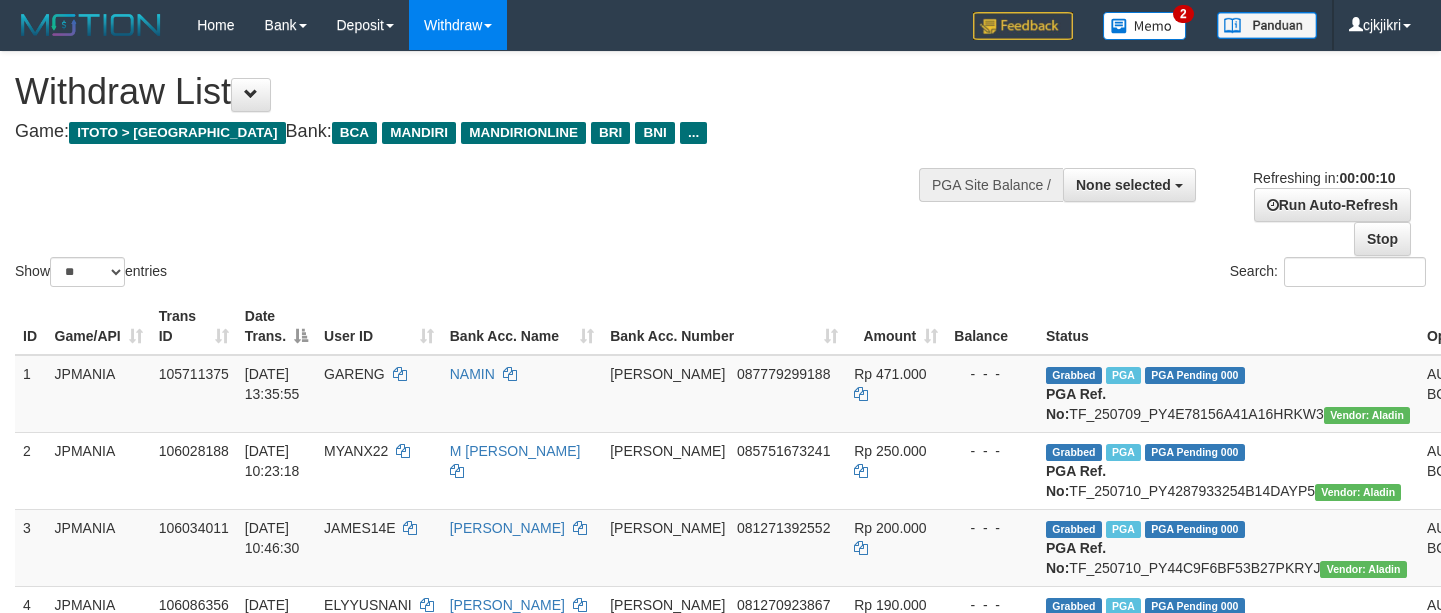 select 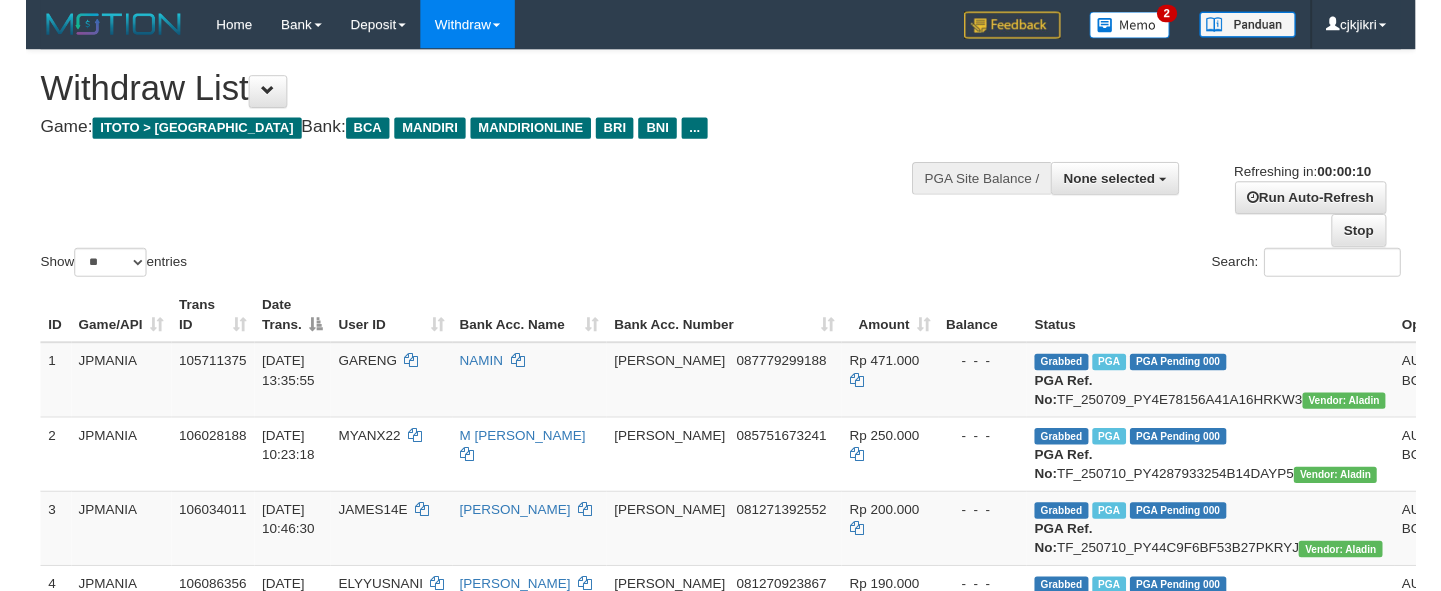 scroll, scrollTop: 0, scrollLeft: 0, axis: both 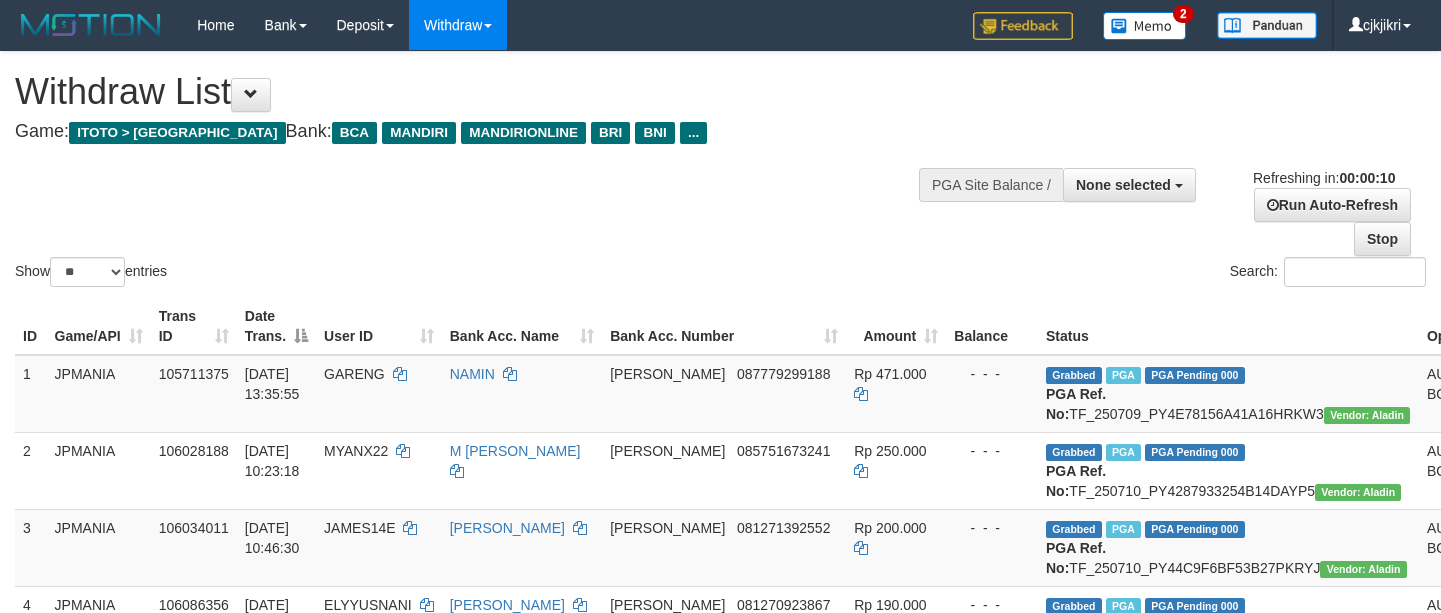 select 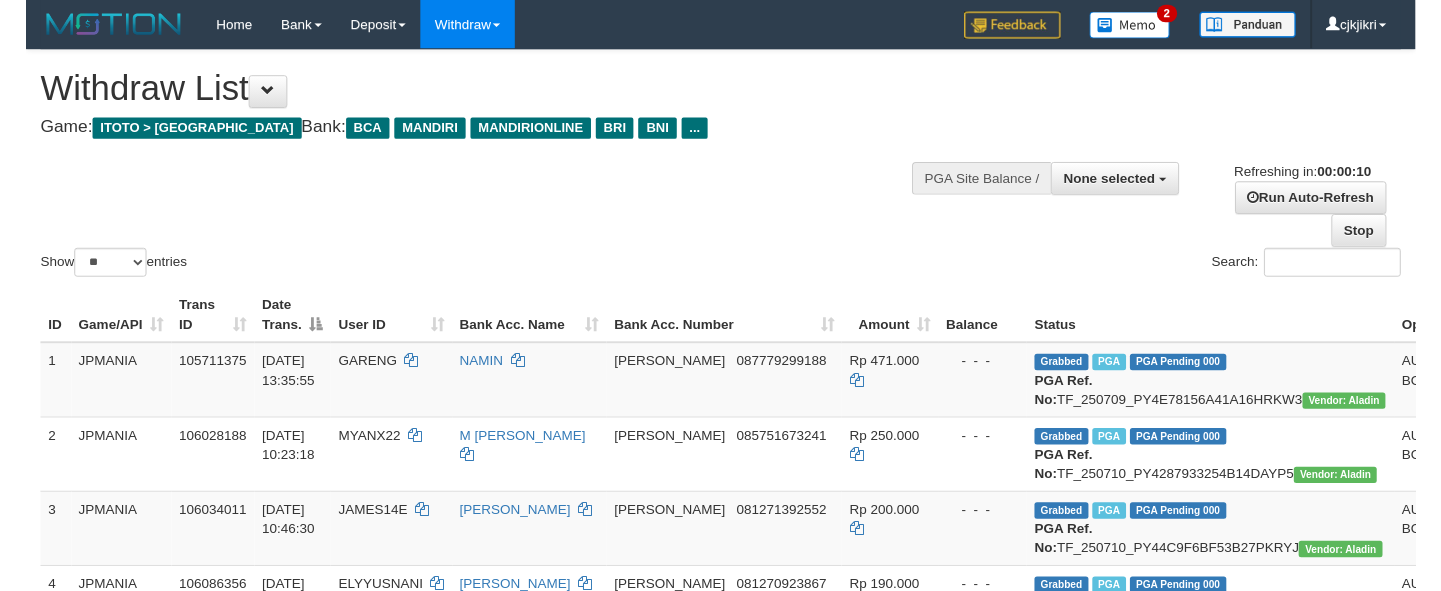 scroll, scrollTop: 0, scrollLeft: 0, axis: both 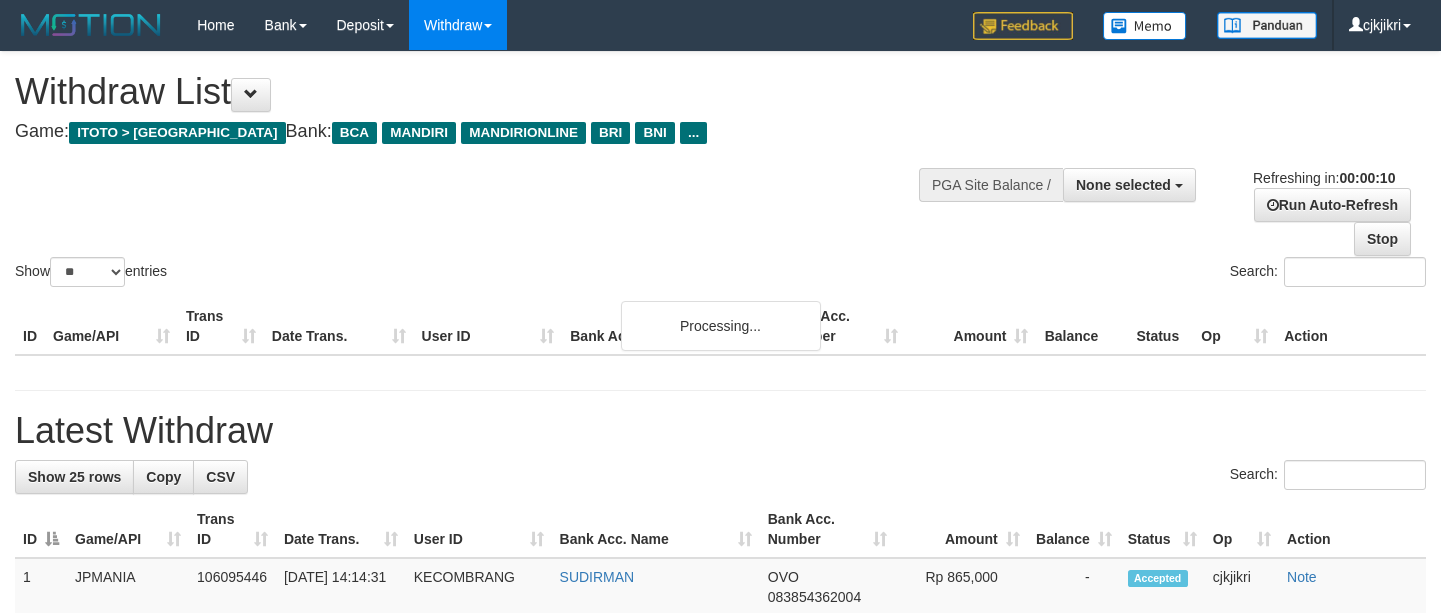 select 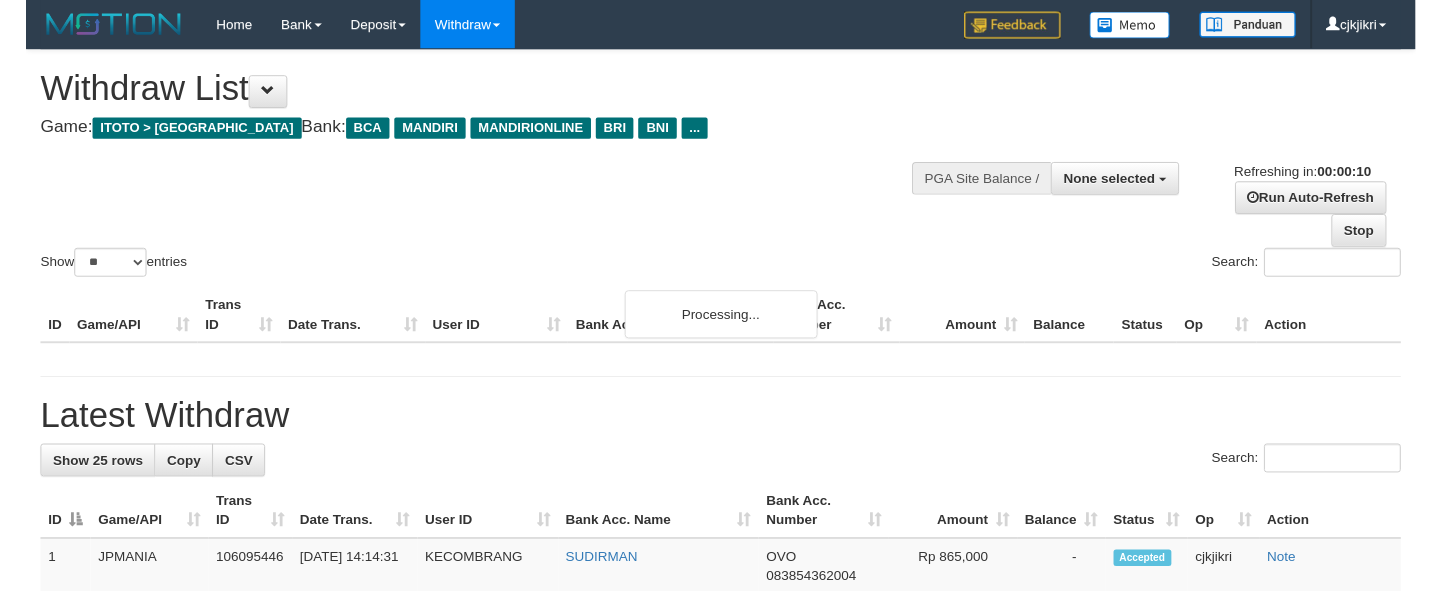 scroll, scrollTop: 0, scrollLeft: 0, axis: both 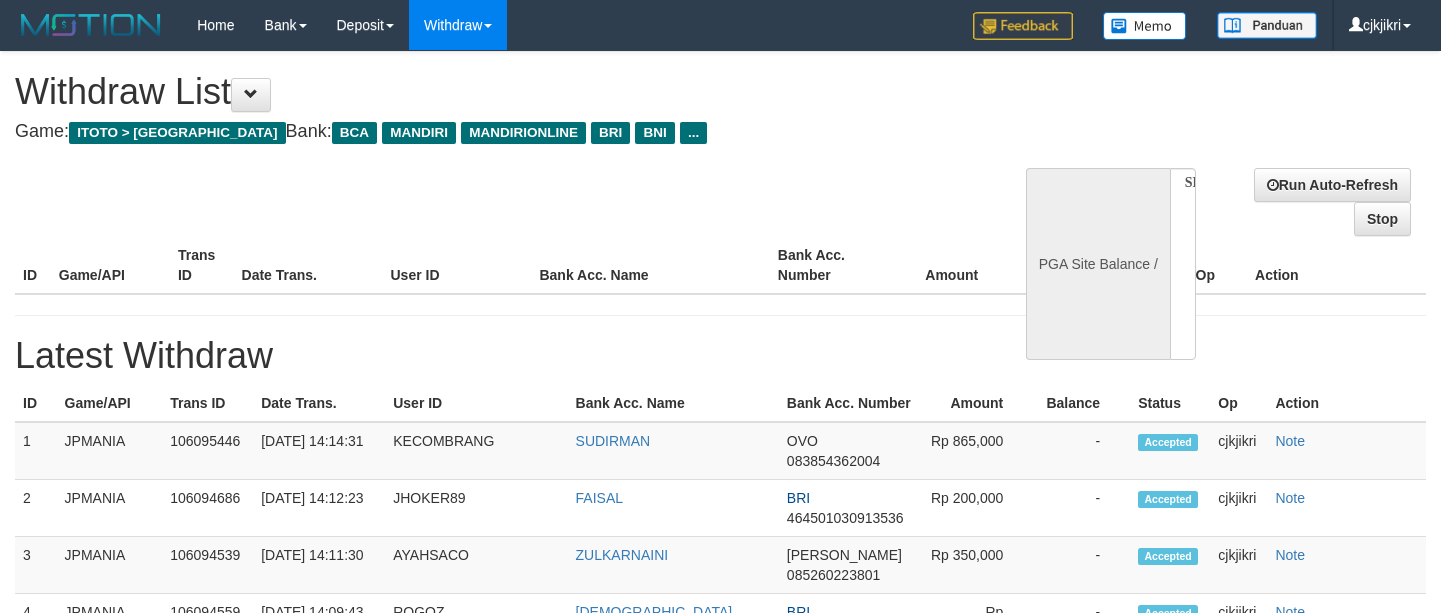 select 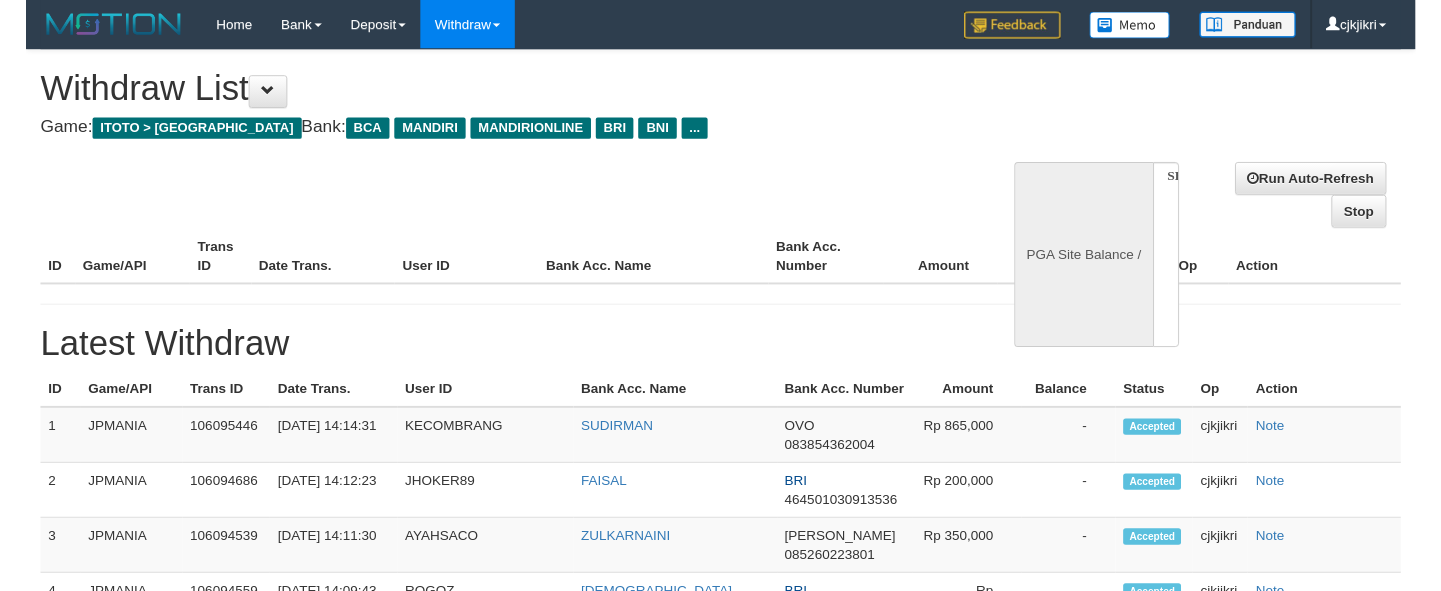scroll, scrollTop: 0, scrollLeft: 0, axis: both 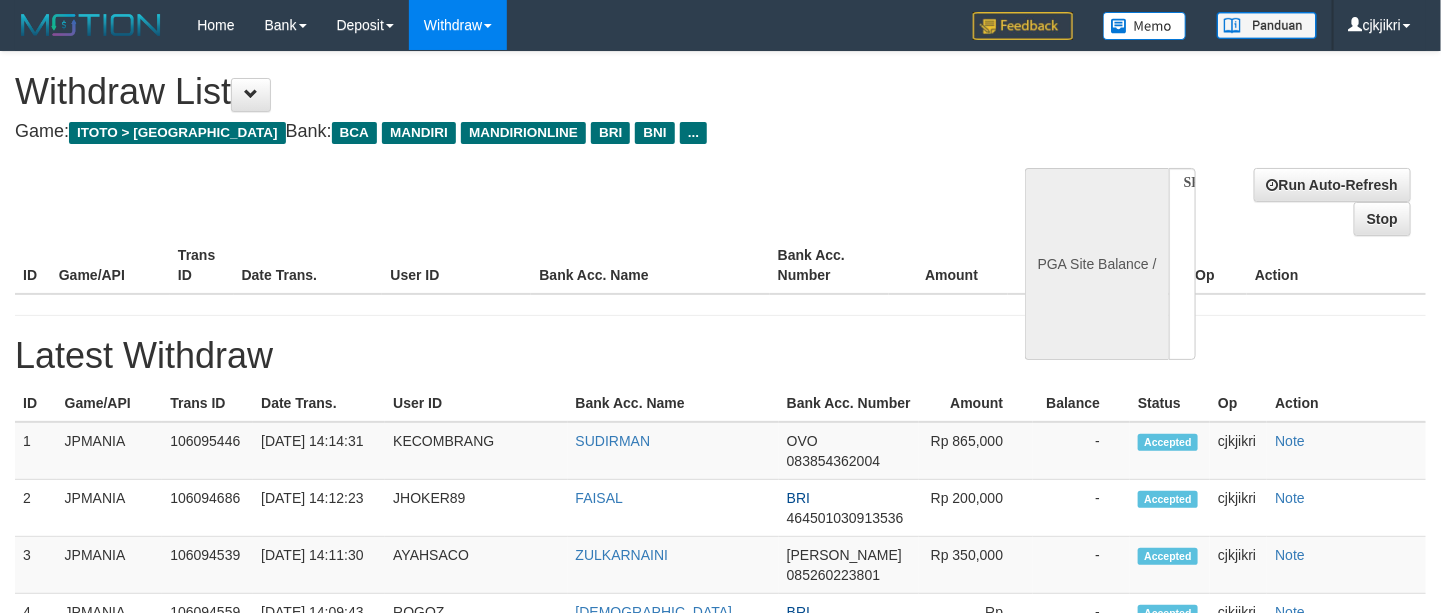 select on "**" 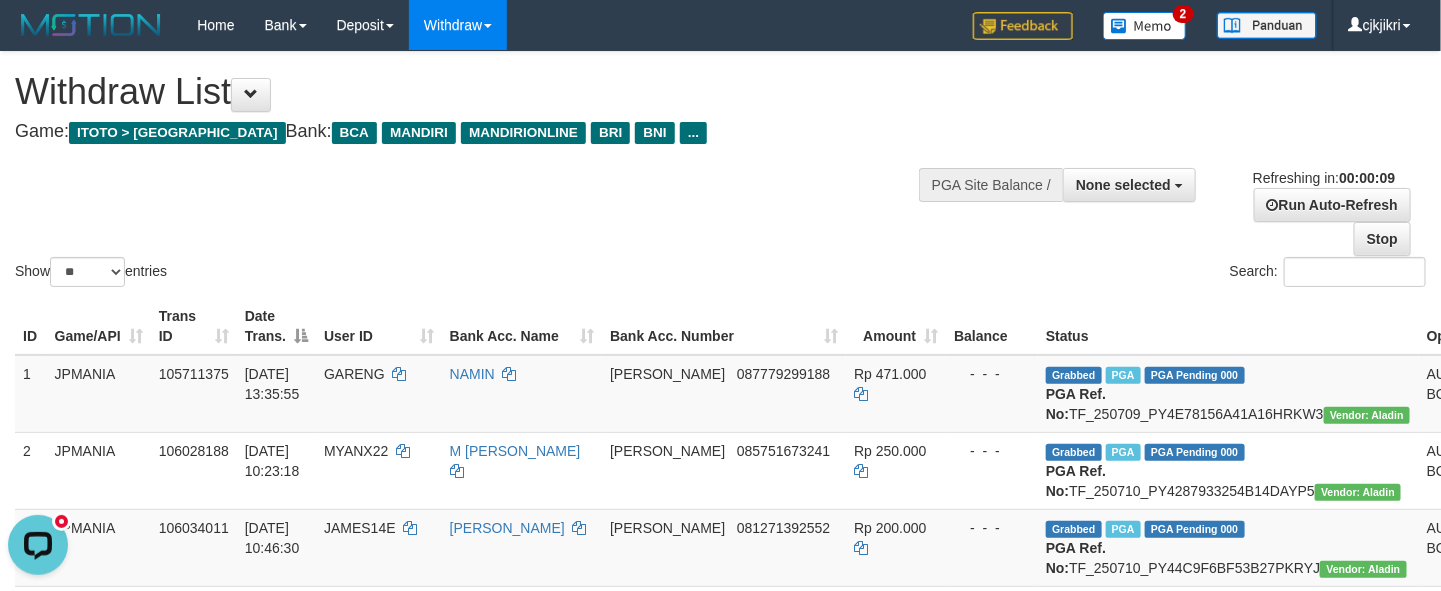 scroll, scrollTop: 0, scrollLeft: 0, axis: both 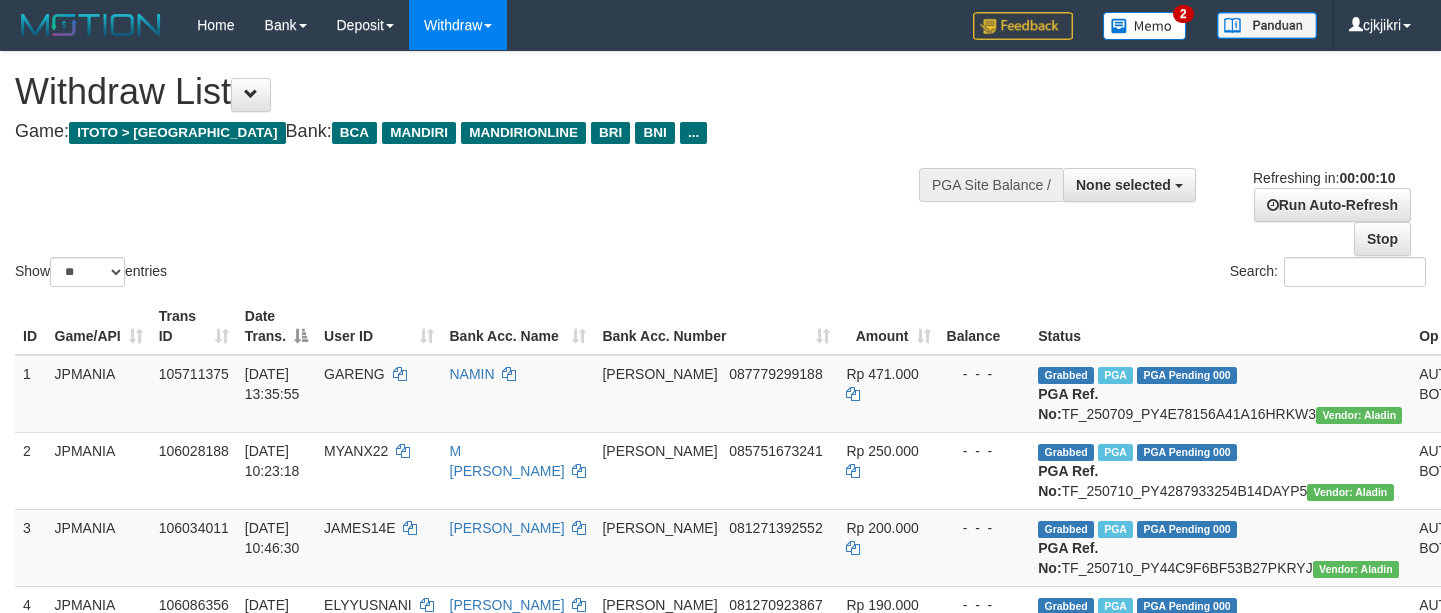 select 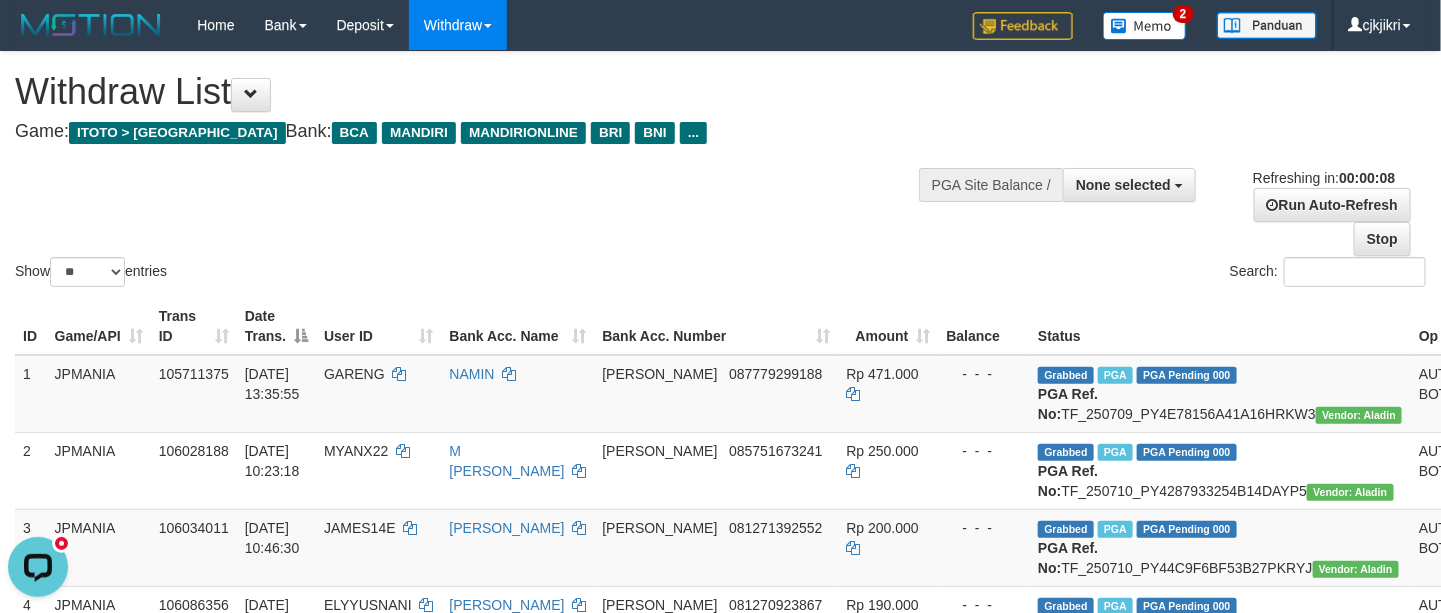scroll, scrollTop: 0, scrollLeft: 0, axis: both 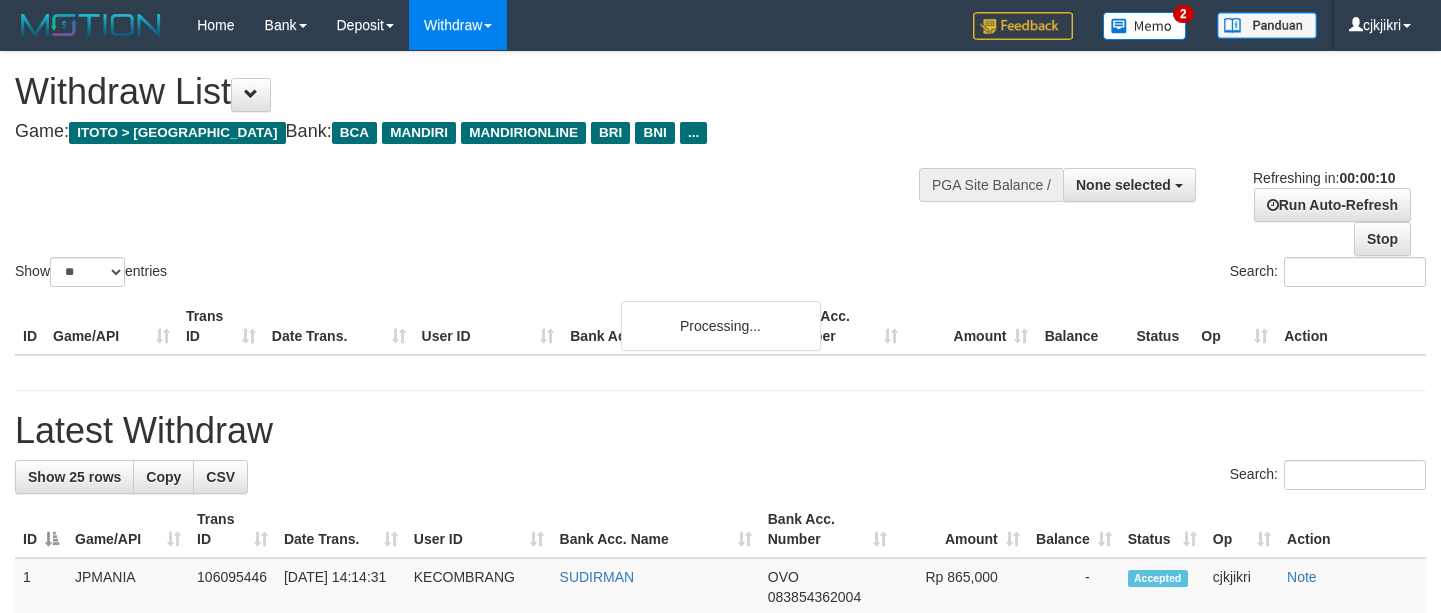 select 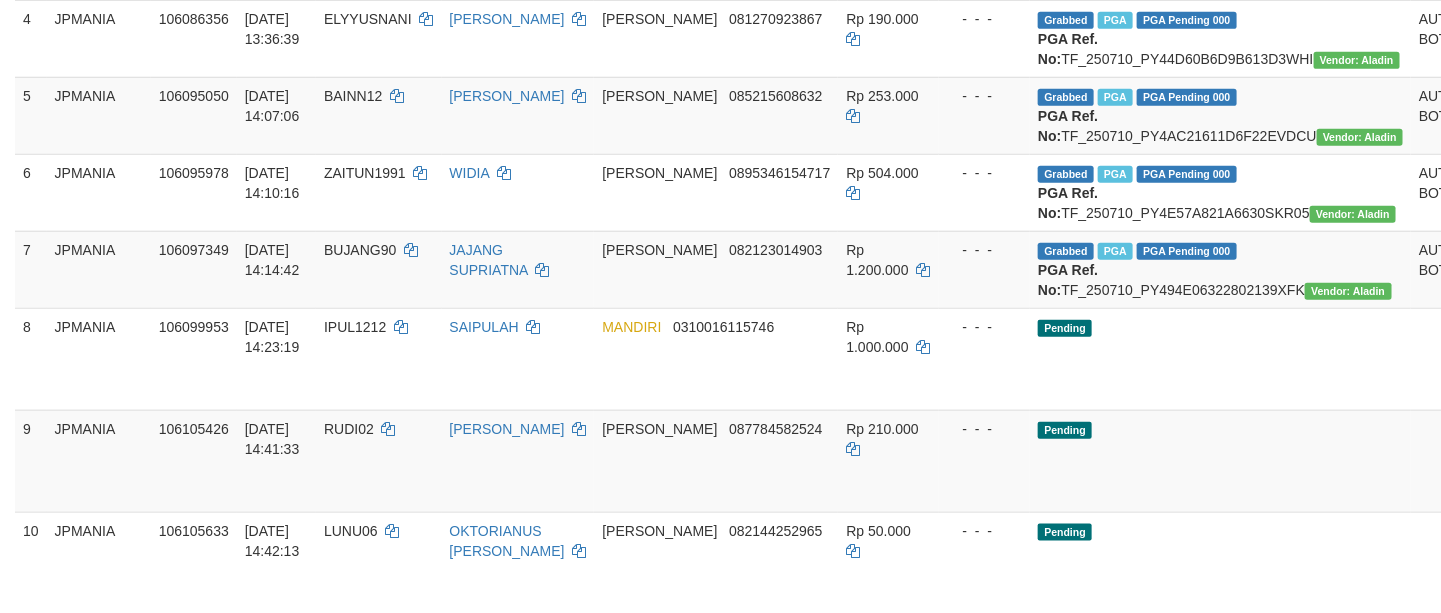 scroll, scrollTop: 600, scrollLeft: 0, axis: vertical 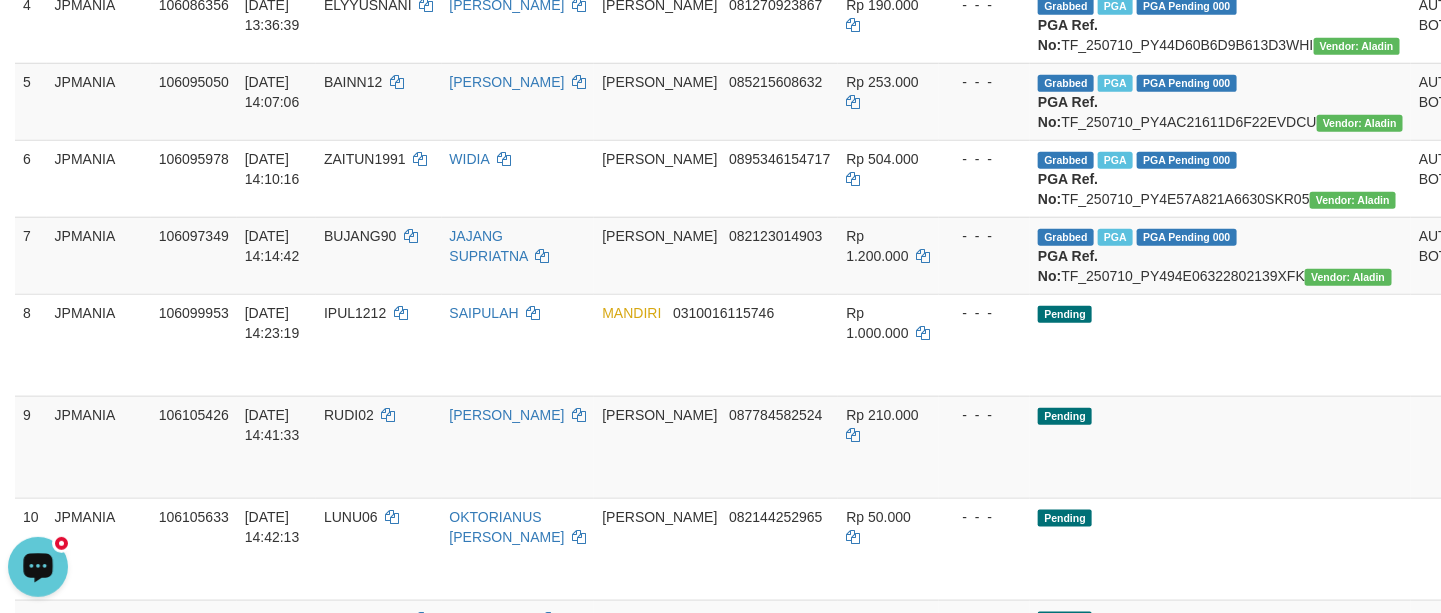 drag, startPoint x: 36, startPoint y: 567, endPoint x: 36, endPoint y: 1096, distance: 529 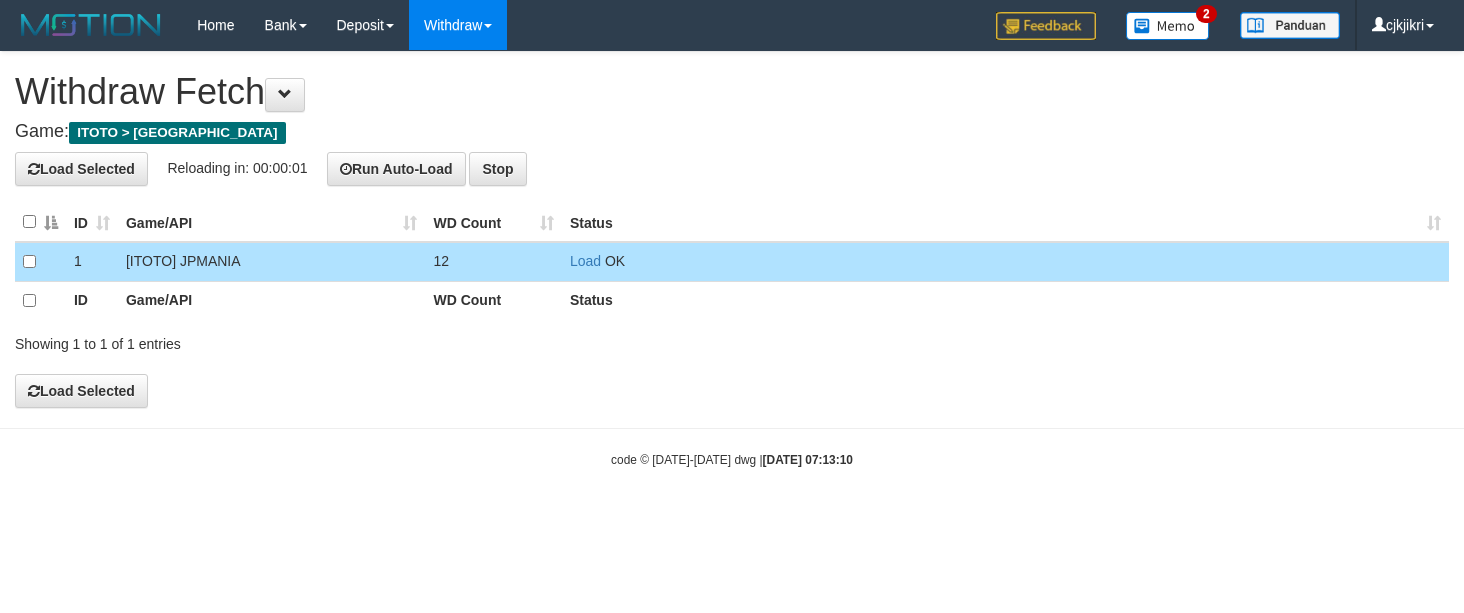 scroll, scrollTop: 0, scrollLeft: 0, axis: both 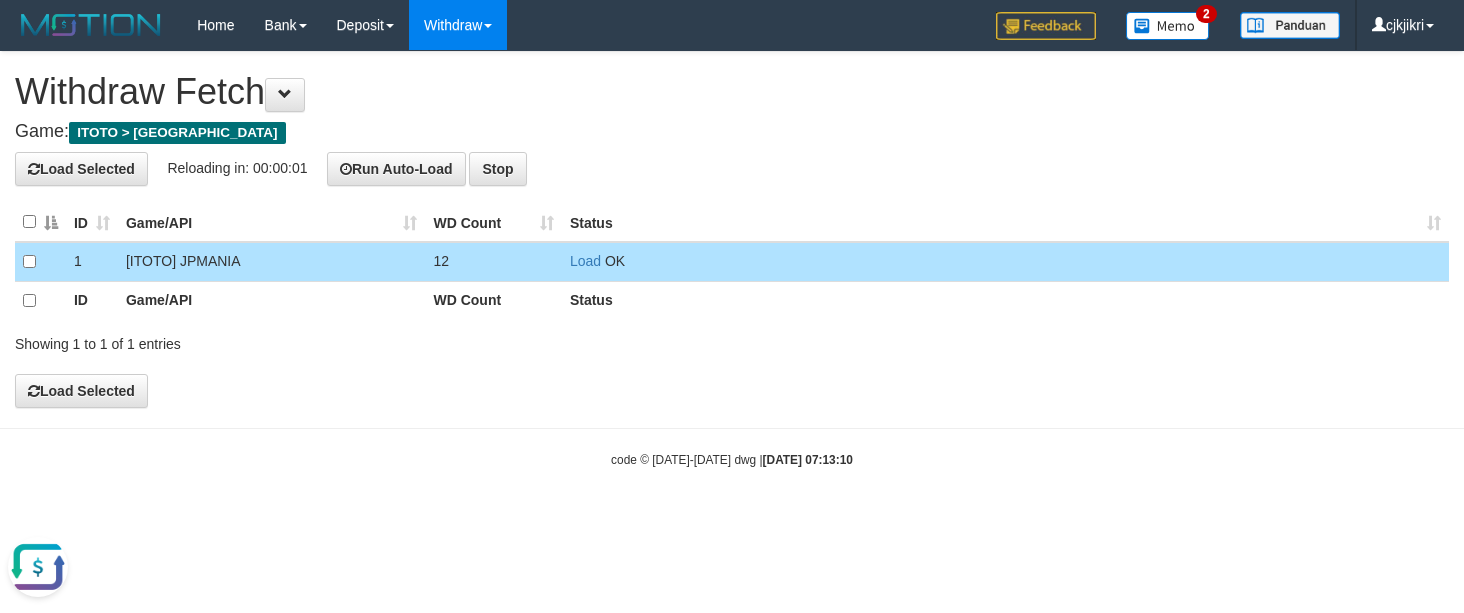 click at bounding box center (38, 567) 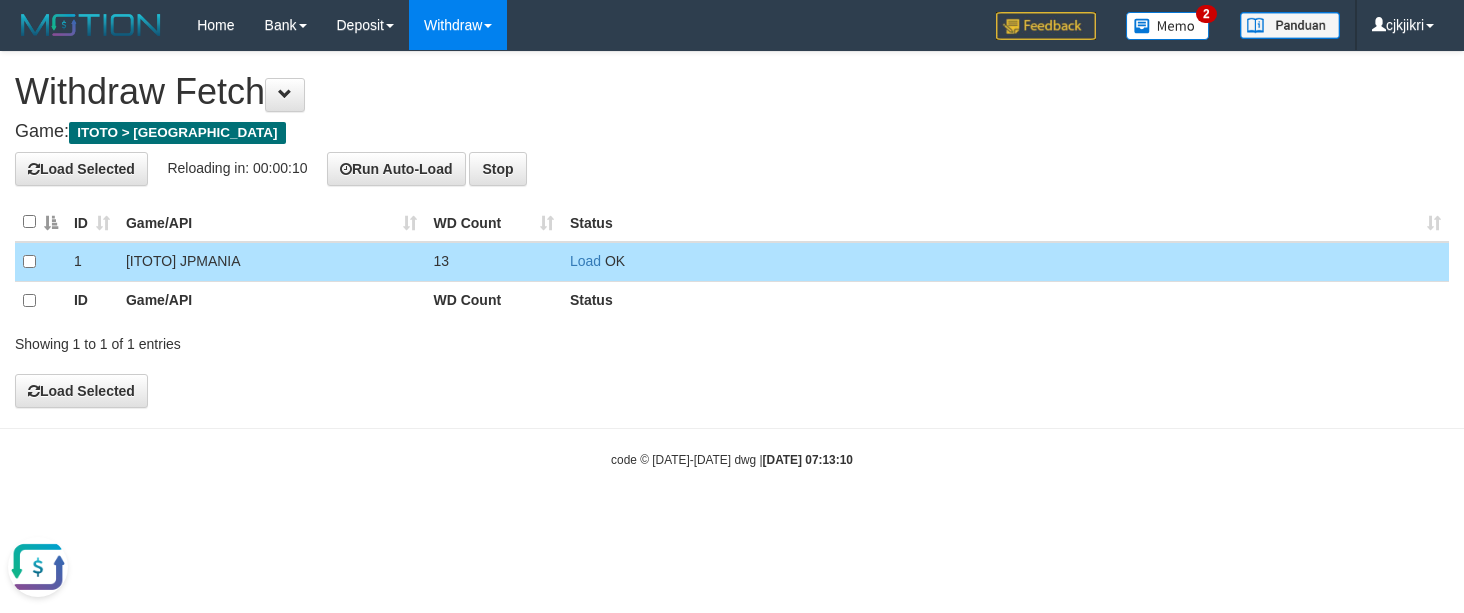 click at bounding box center (38, 567) 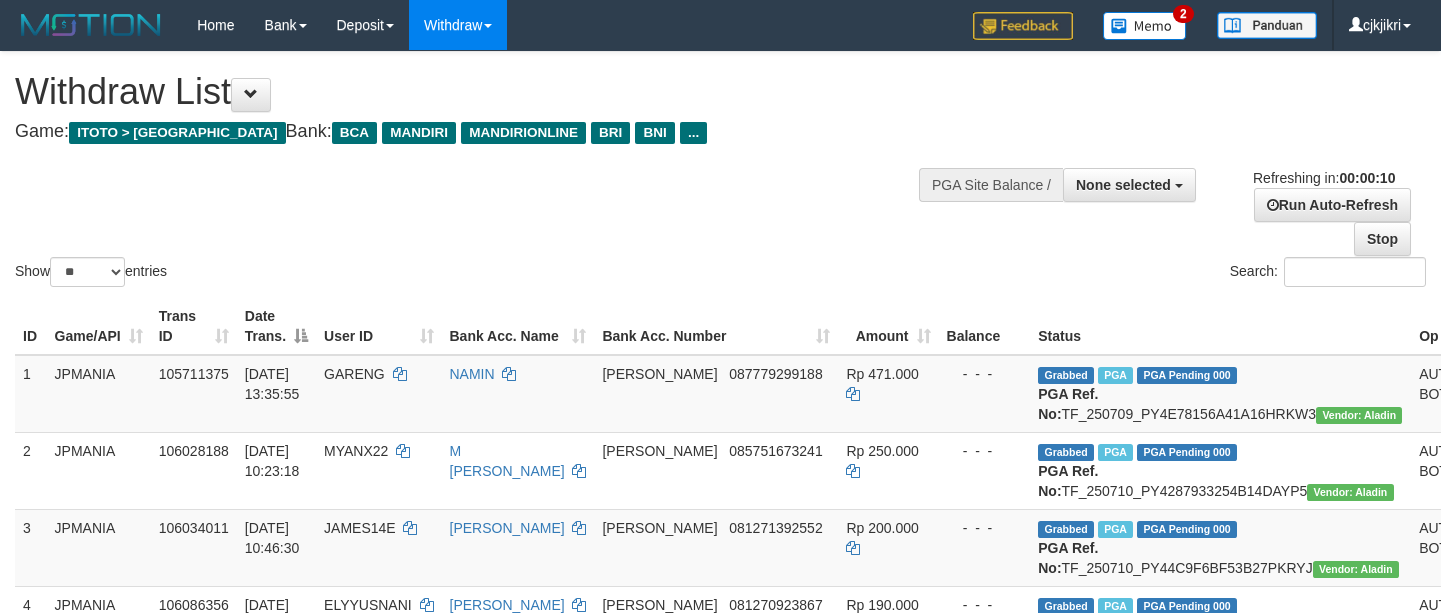select 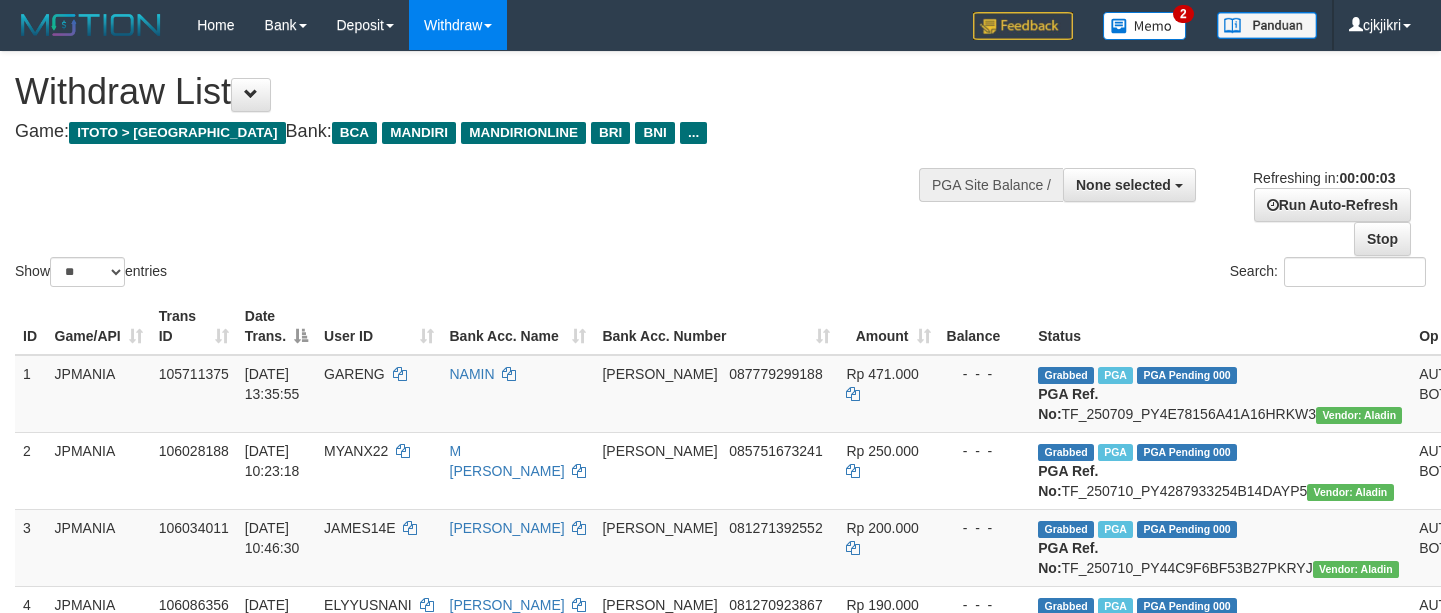 scroll, scrollTop: 0, scrollLeft: 0, axis: both 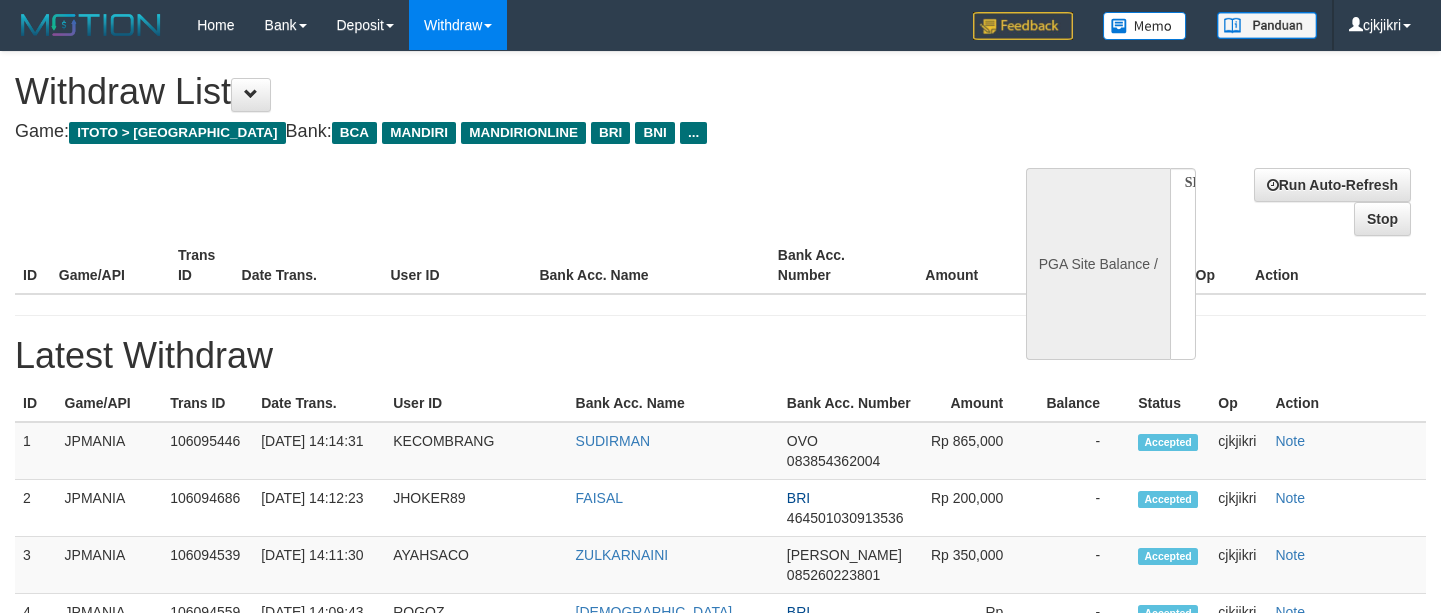 select 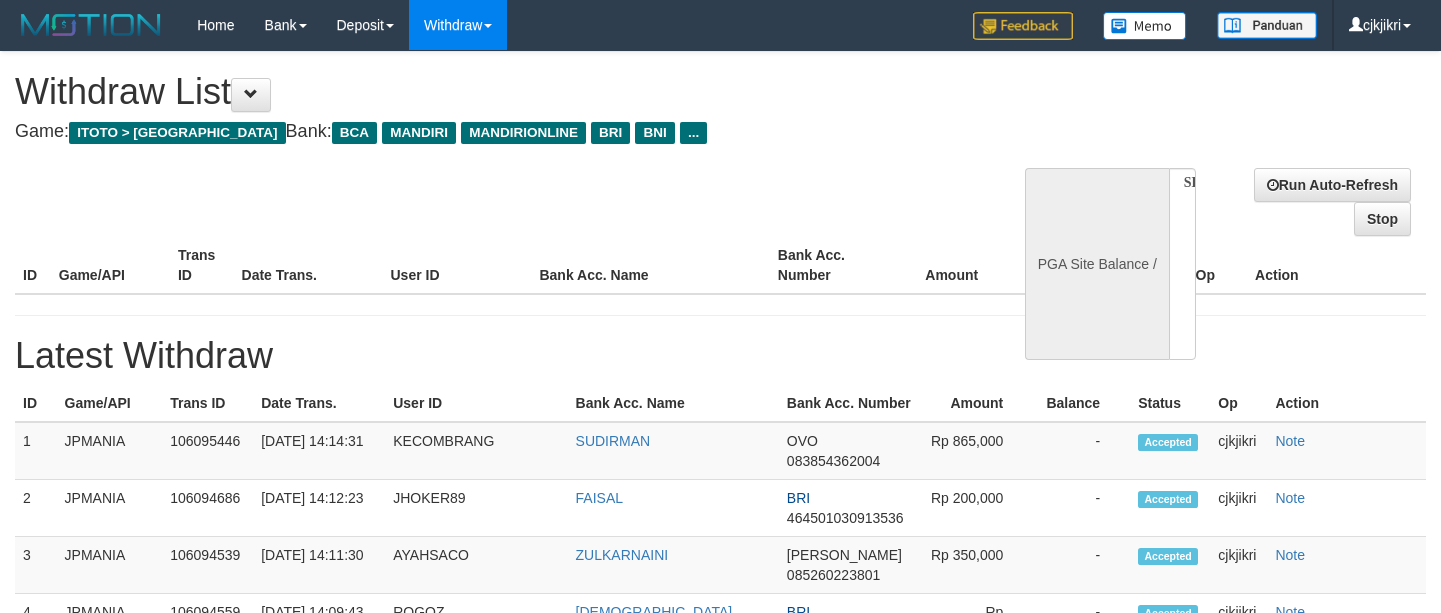 scroll, scrollTop: 0, scrollLeft: 0, axis: both 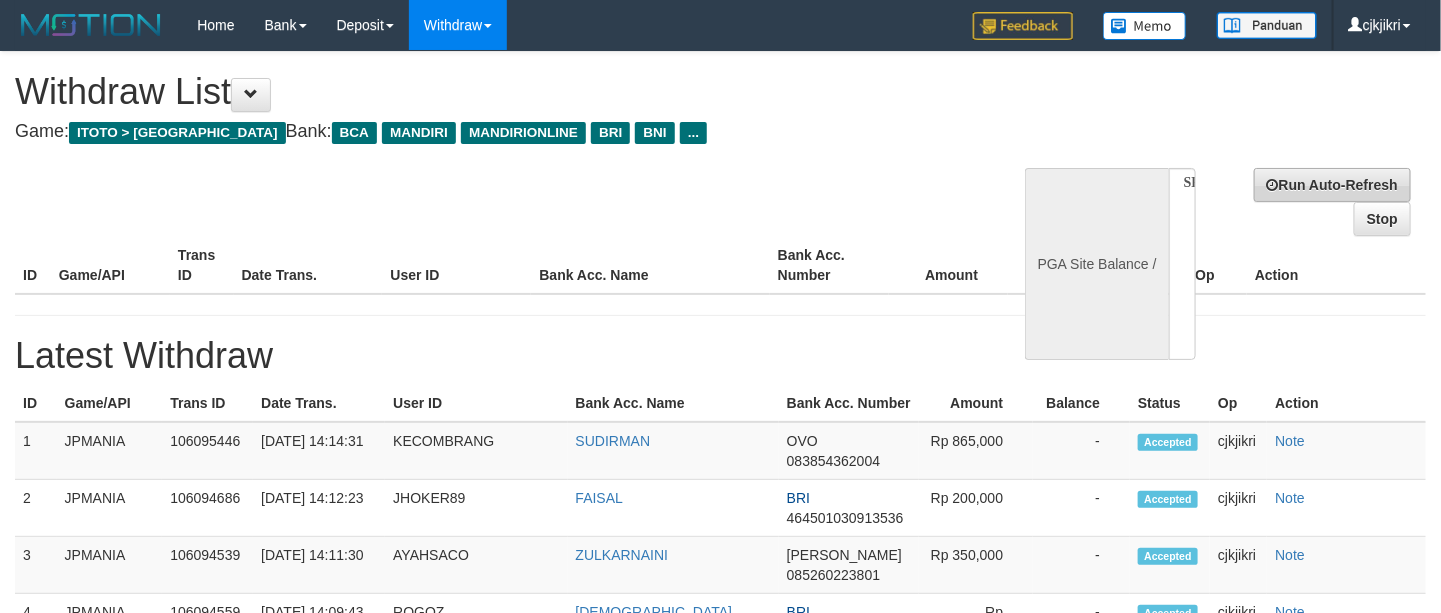 select on "**" 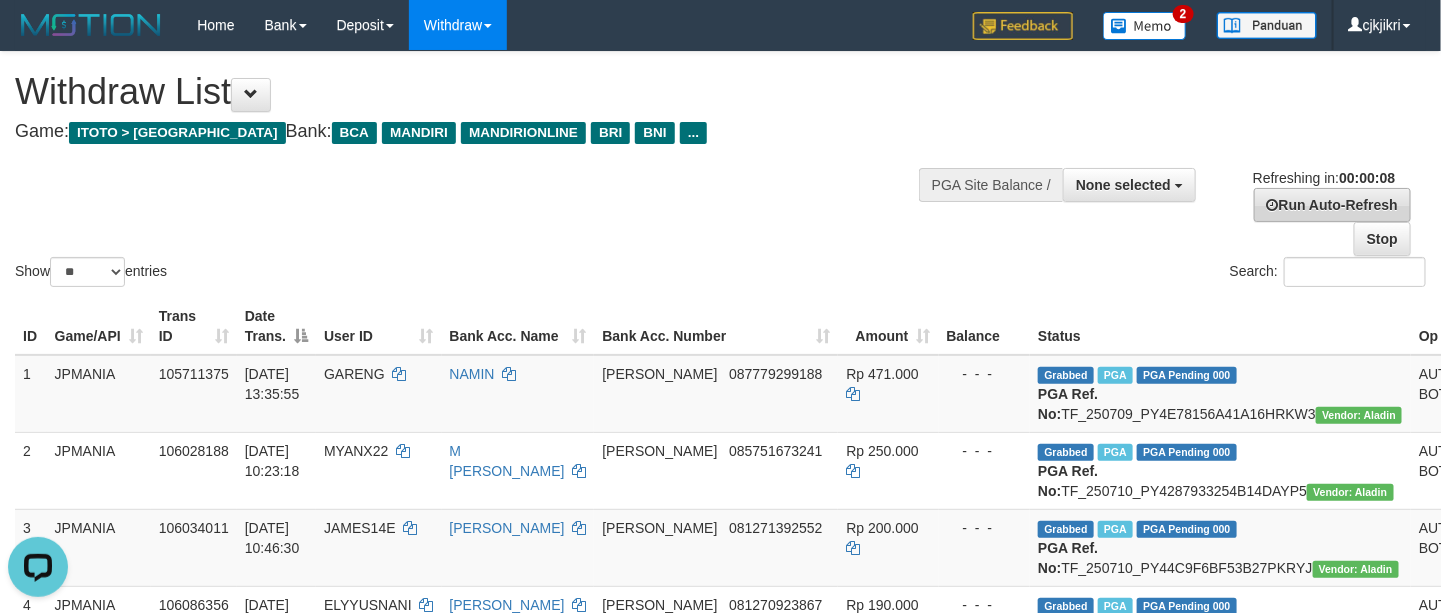 scroll, scrollTop: 0, scrollLeft: 0, axis: both 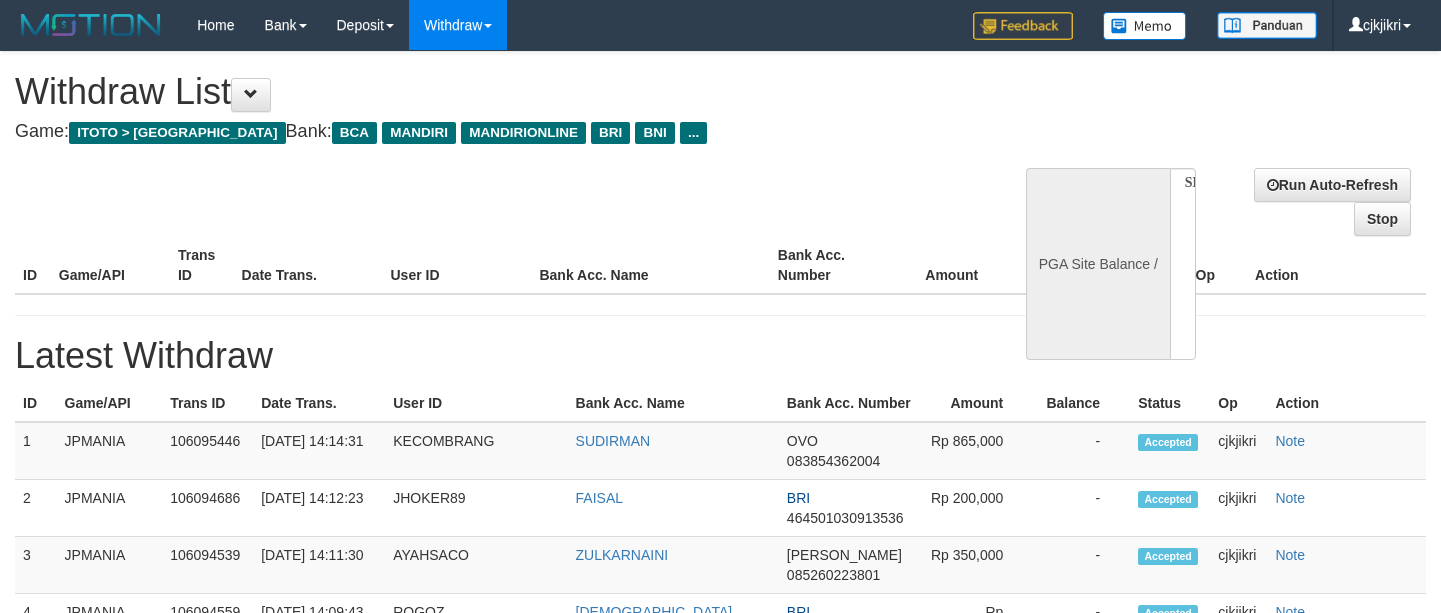 select 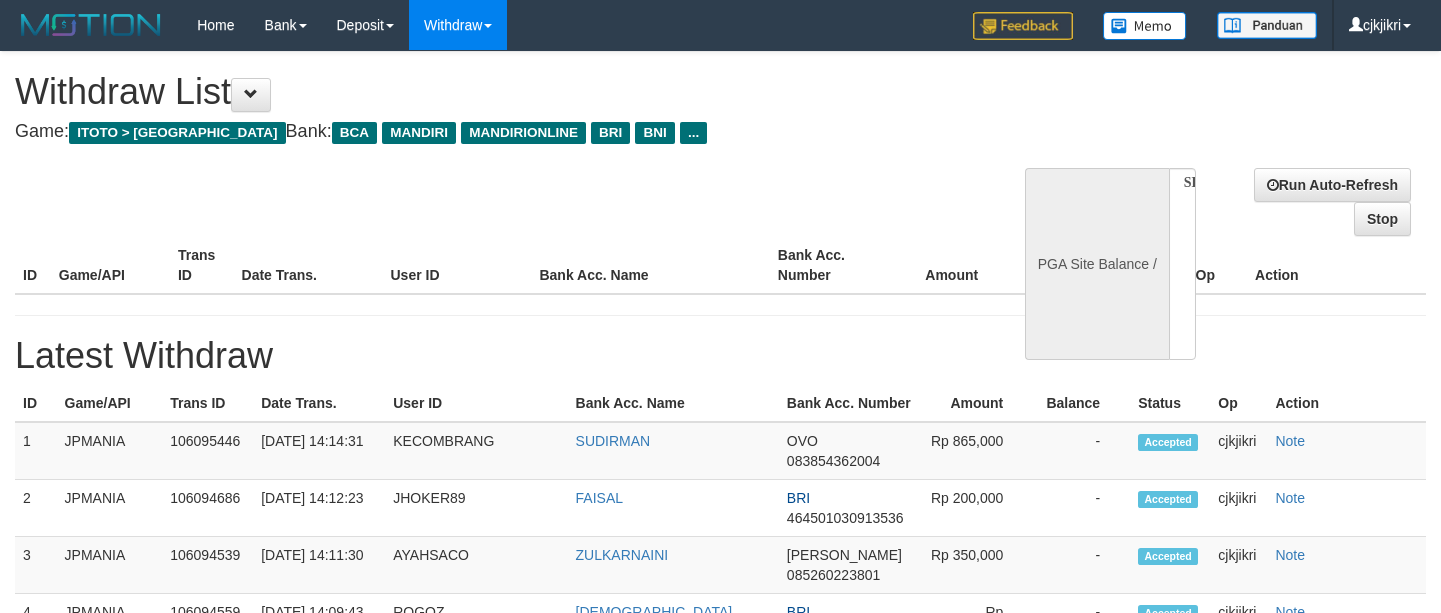 scroll, scrollTop: 0, scrollLeft: 0, axis: both 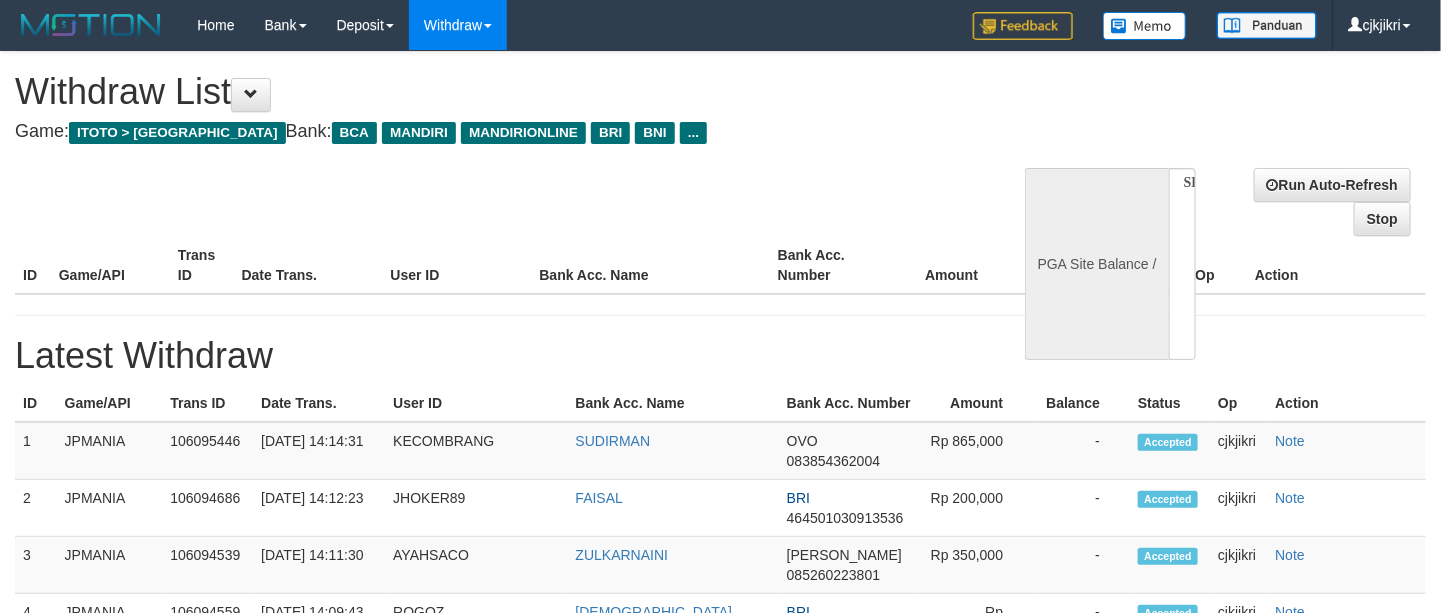 select on "**" 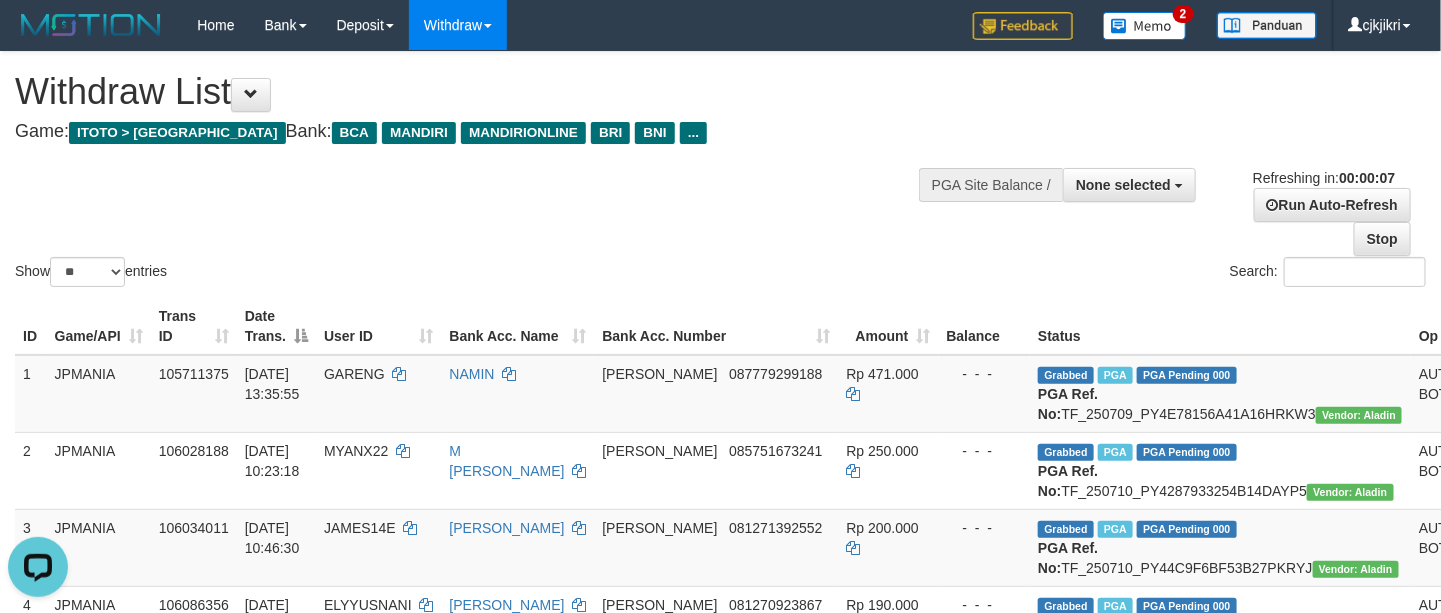 scroll, scrollTop: 0, scrollLeft: 0, axis: both 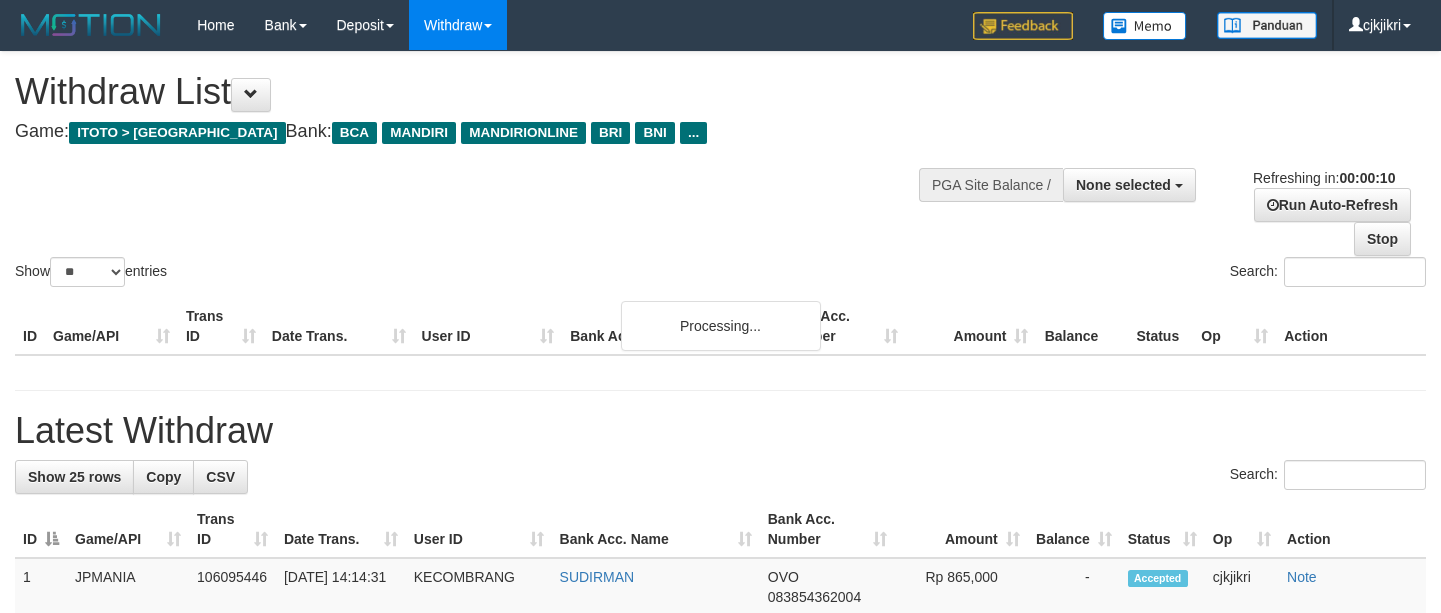 select 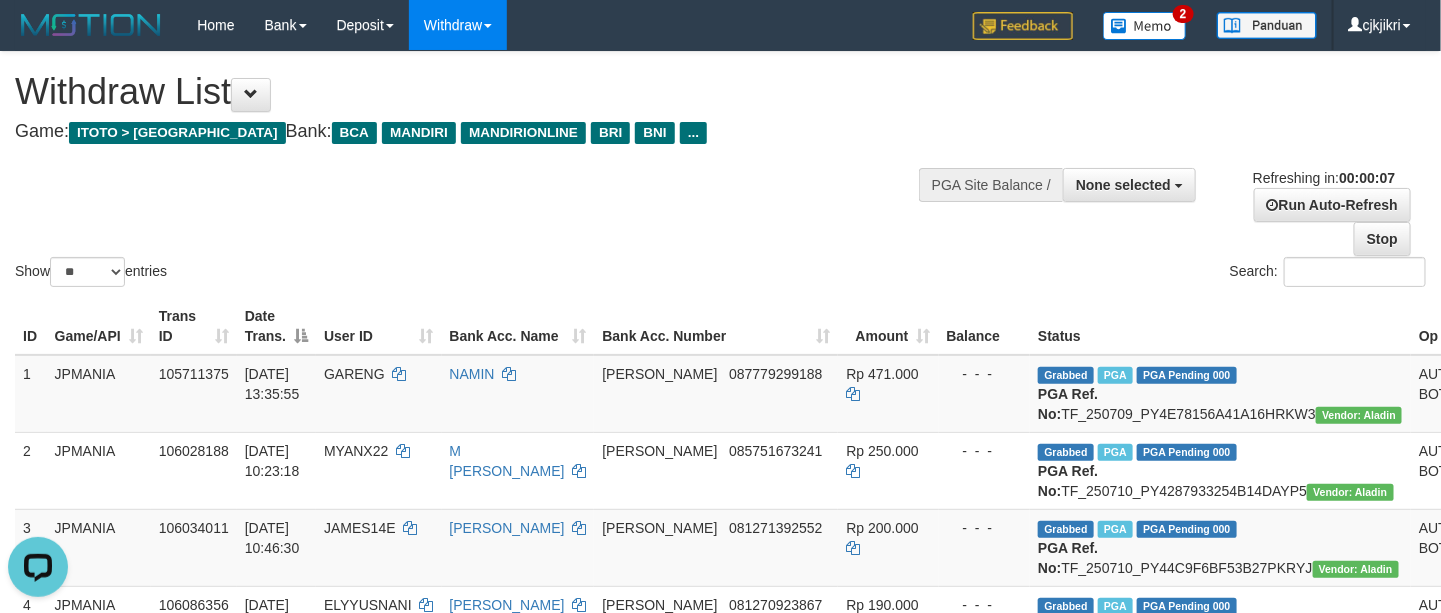 scroll, scrollTop: 0, scrollLeft: 0, axis: both 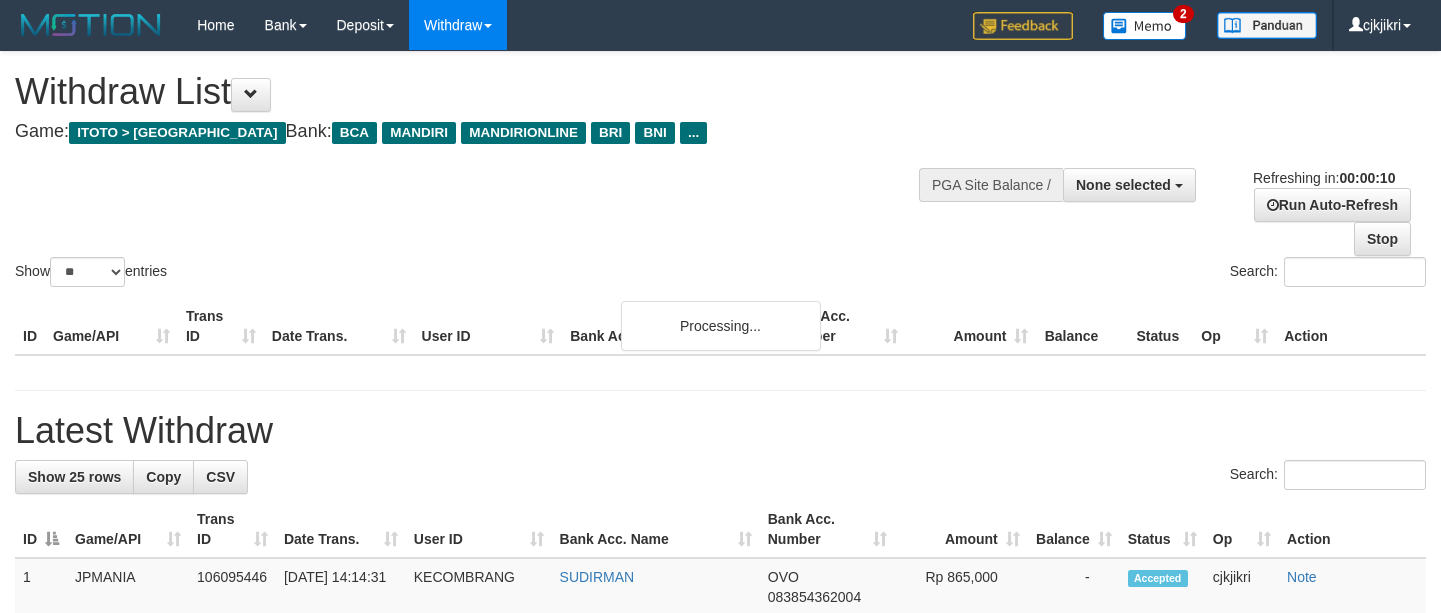 select 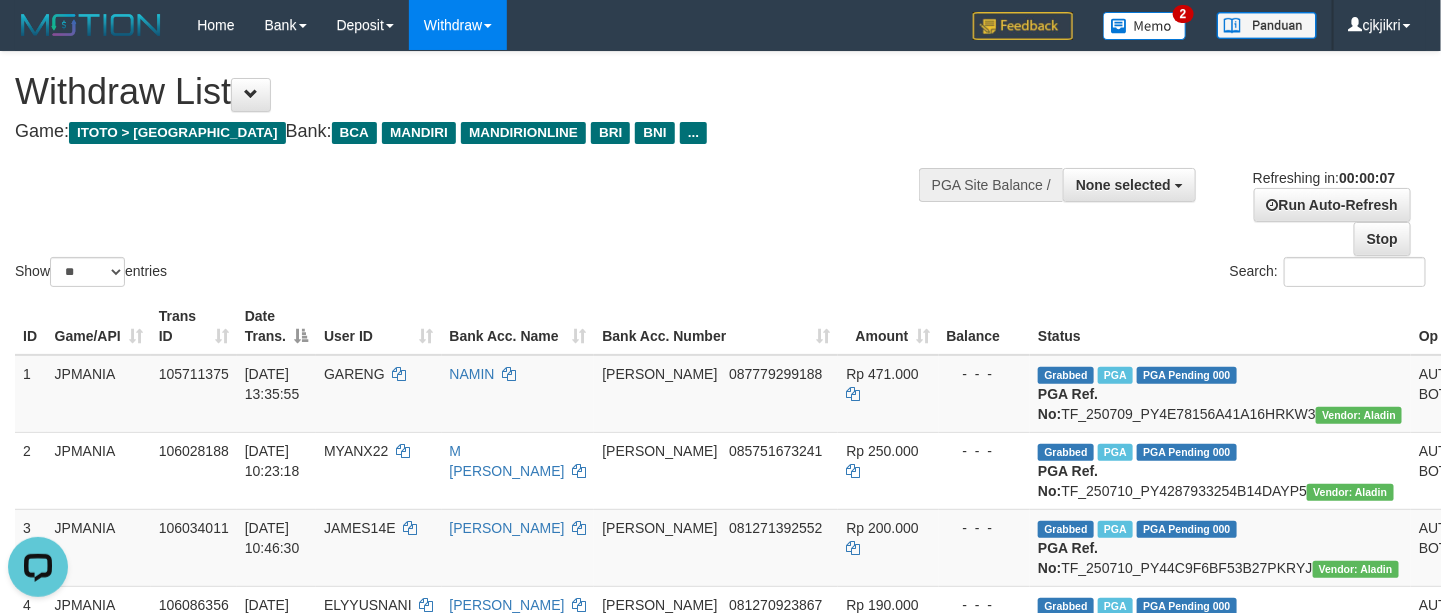 scroll, scrollTop: 0, scrollLeft: 0, axis: both 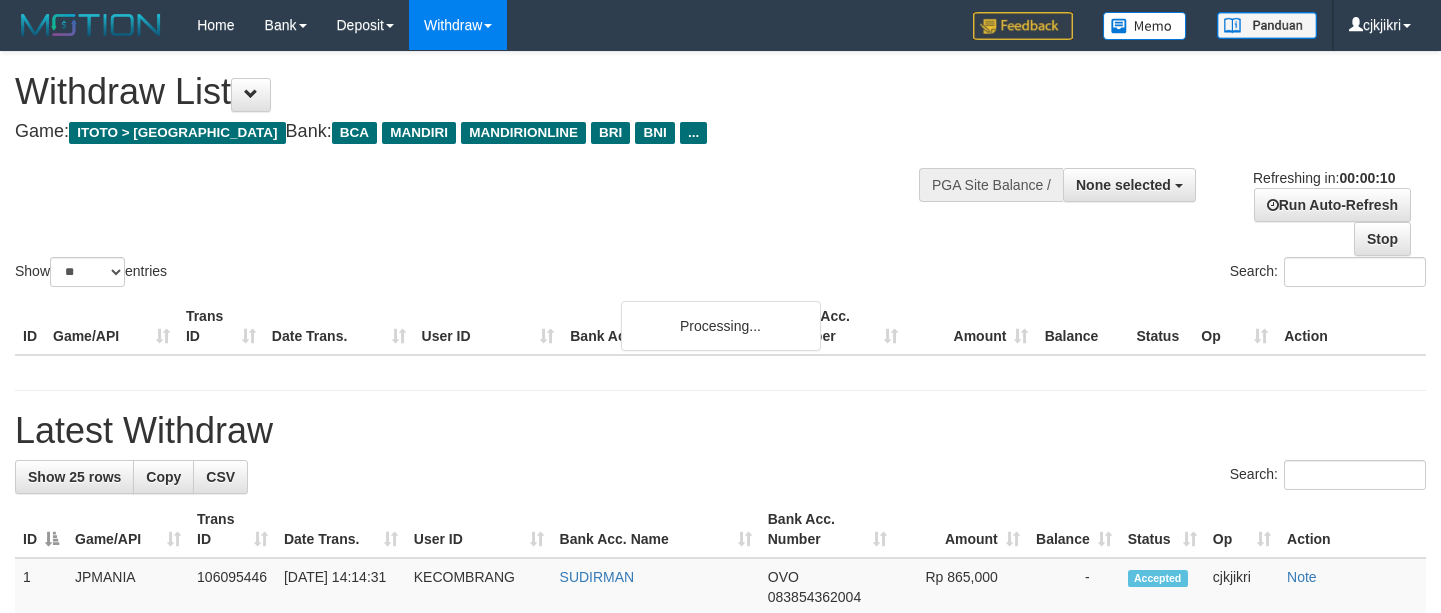 select 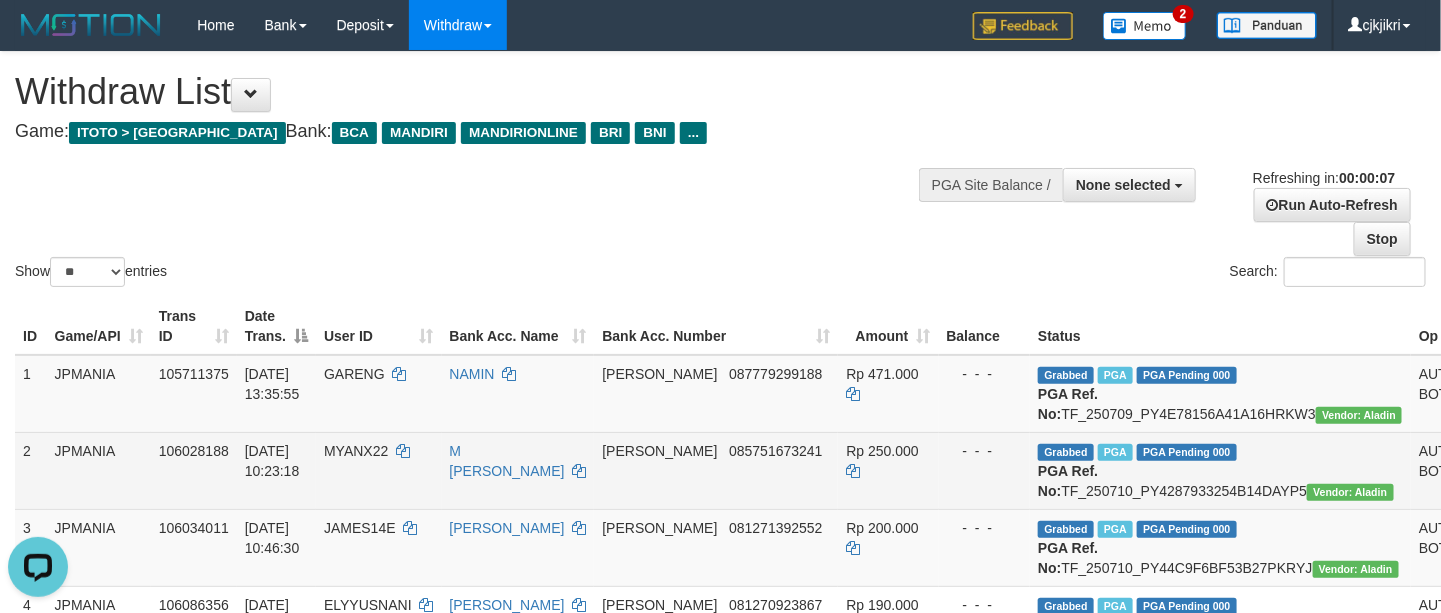 scroll, scrollTop: 0, scrollLeft: 0, axis: both 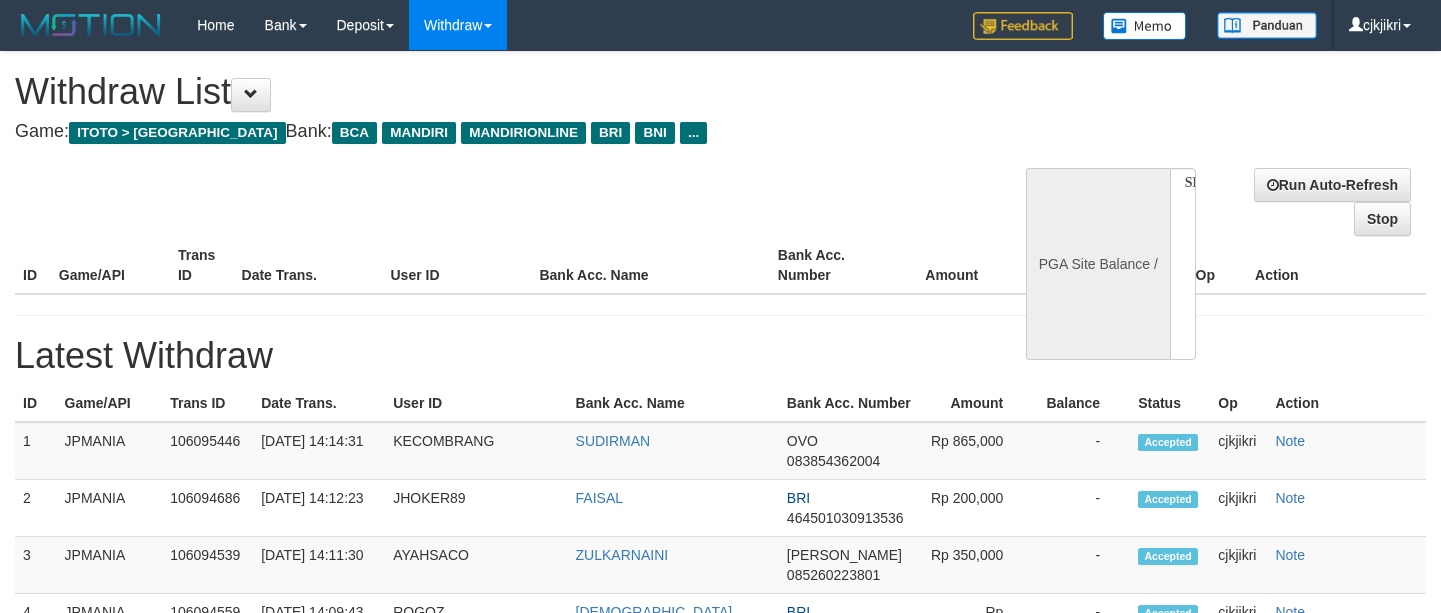 select 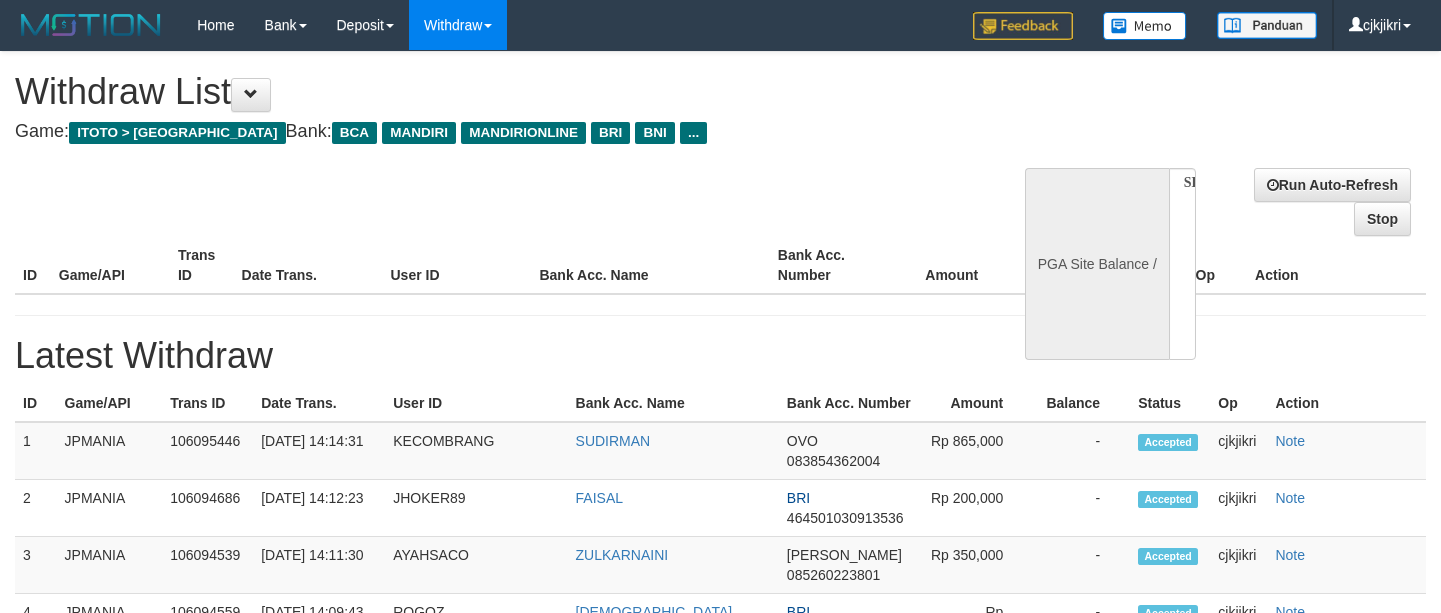 scroll, scrollTop: 0, scrollLeft: 0, axis: both 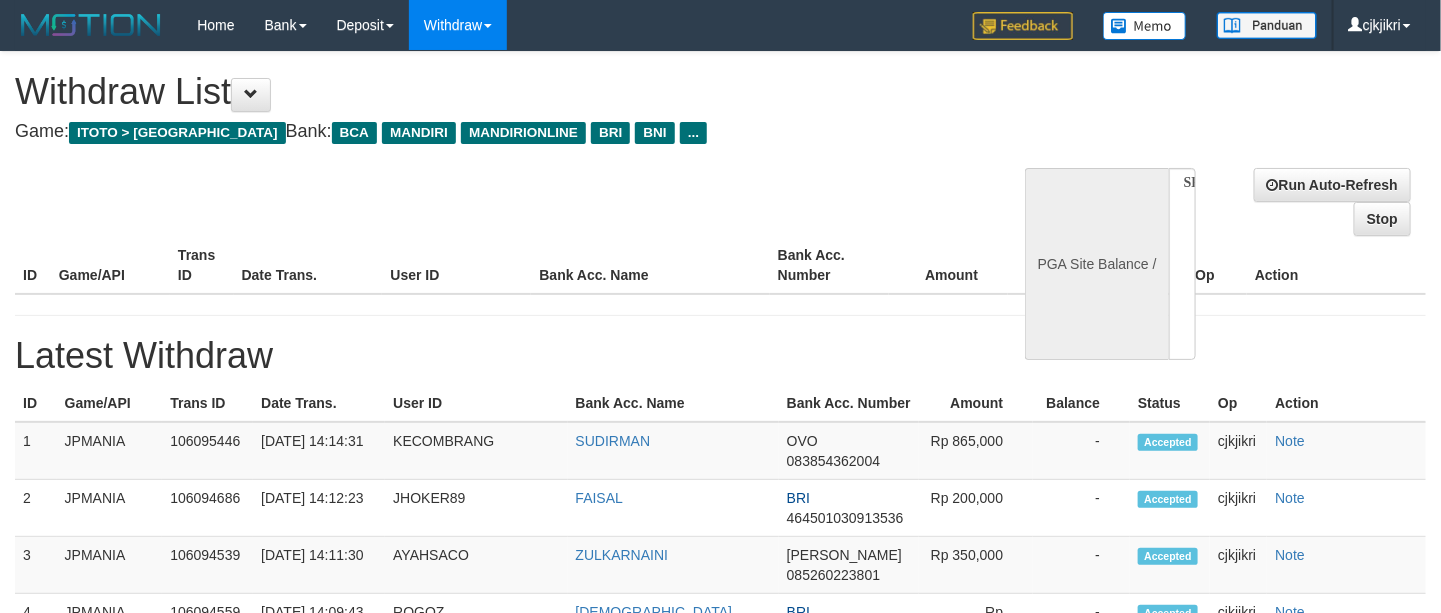 select on "**" 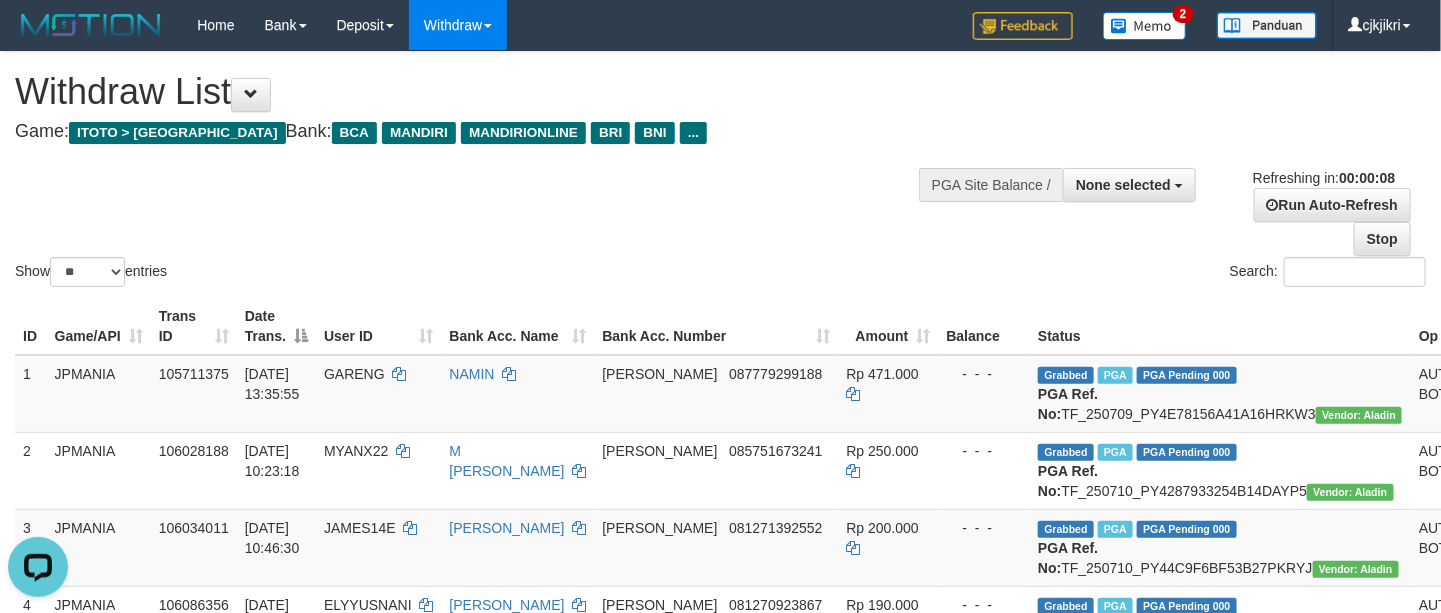 scroll, scrollTop: 0, scrollLeft: 0, axis: both 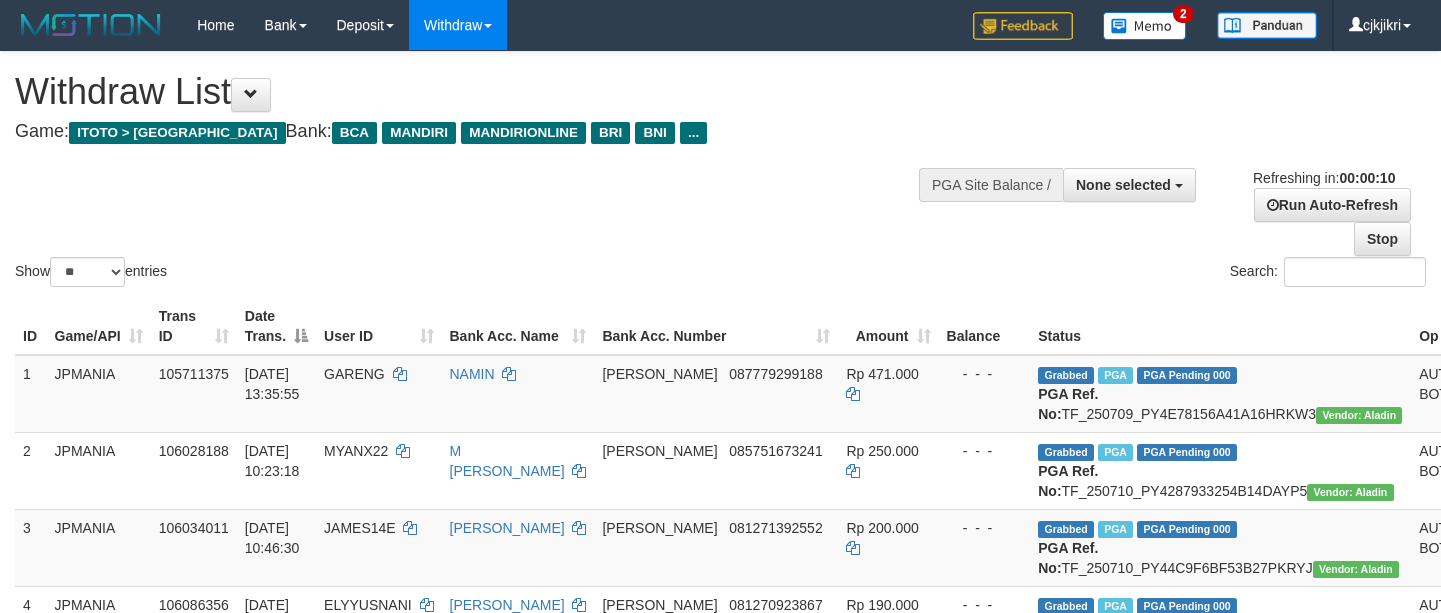 select 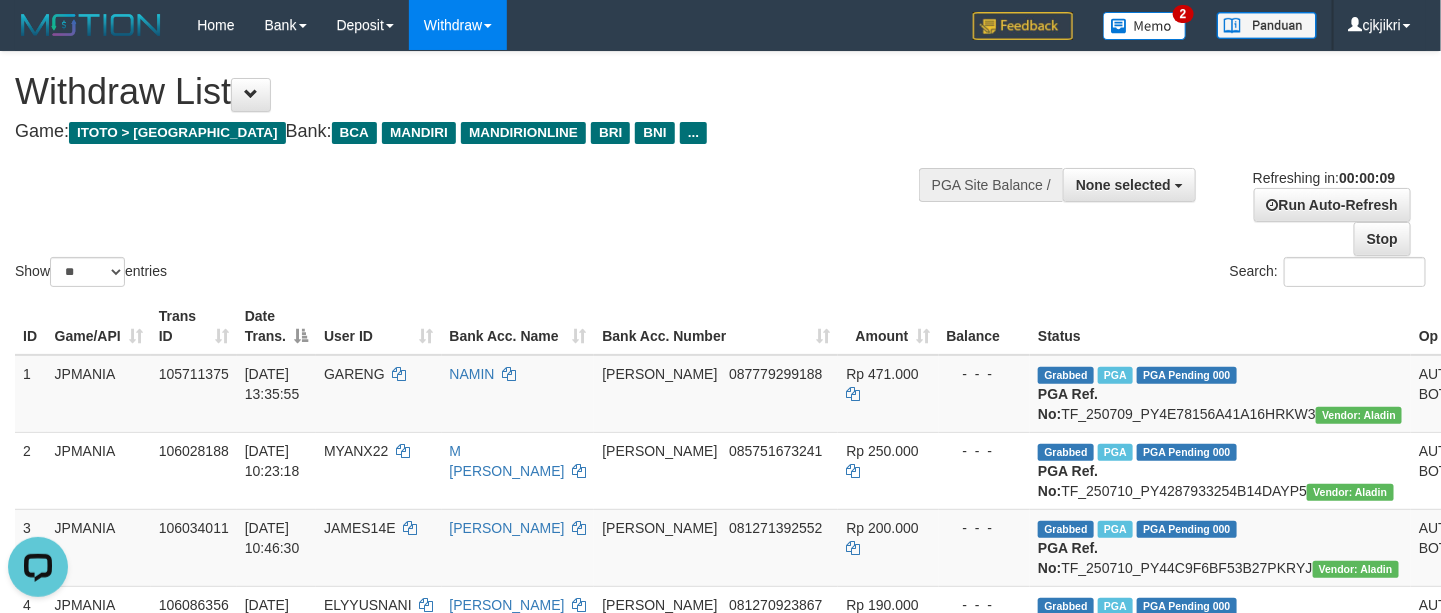 scroll, scrollTop: 0, scrollLeft: 0, axis: both 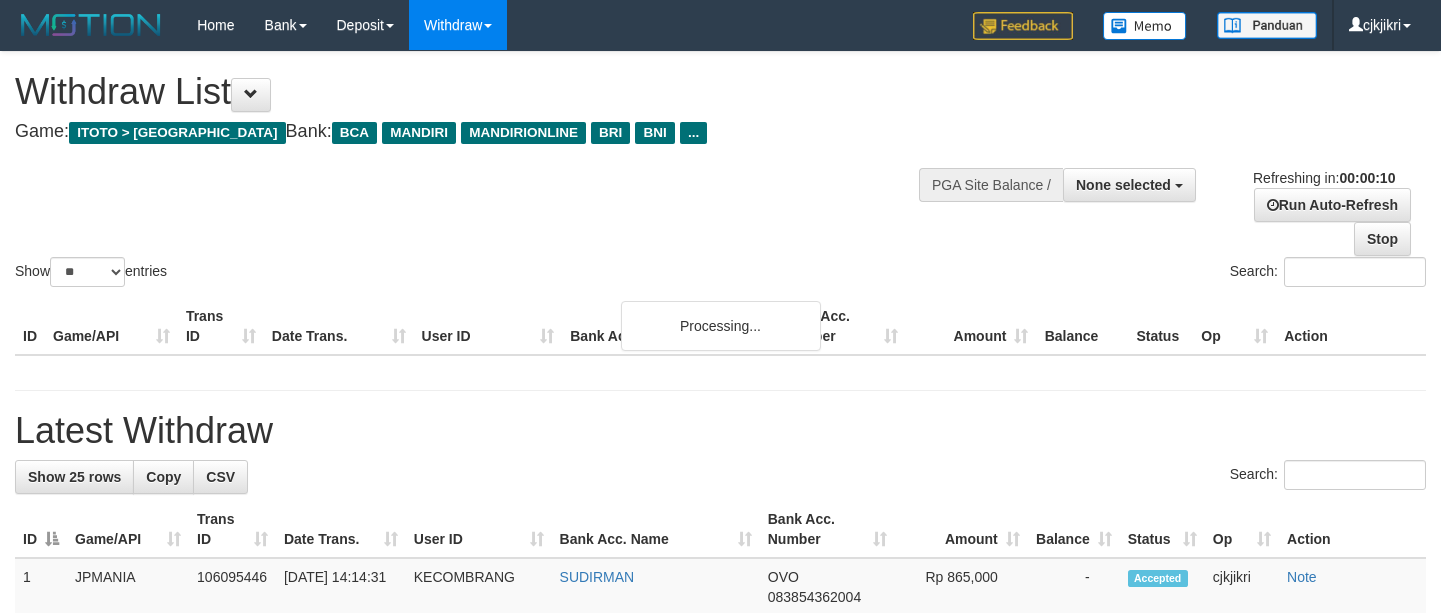 select 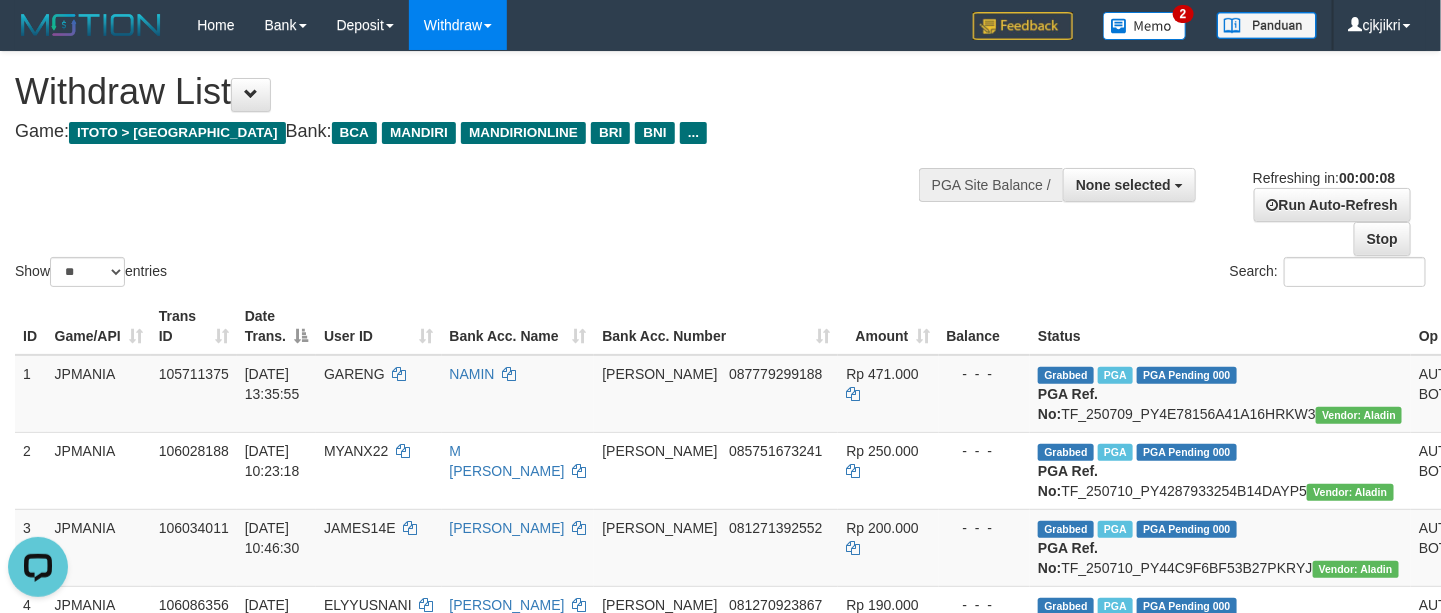 scroll, scrollTop: 0, scrollLeft: 0, axis: both 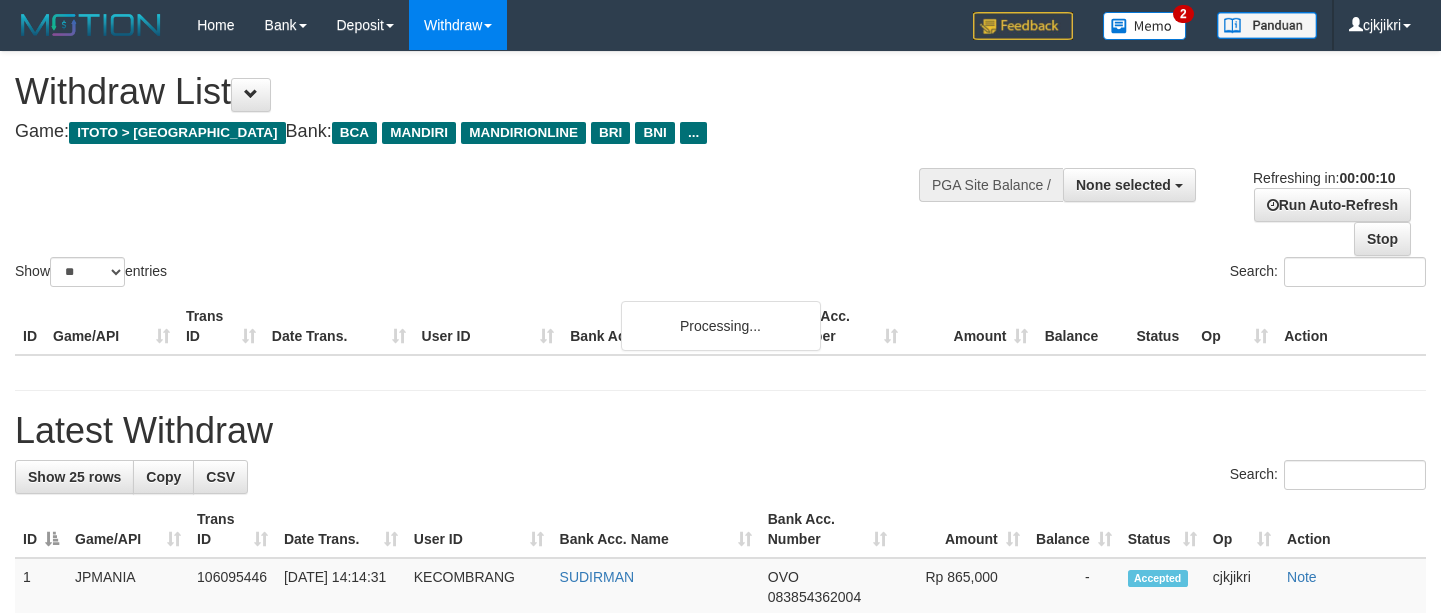 select 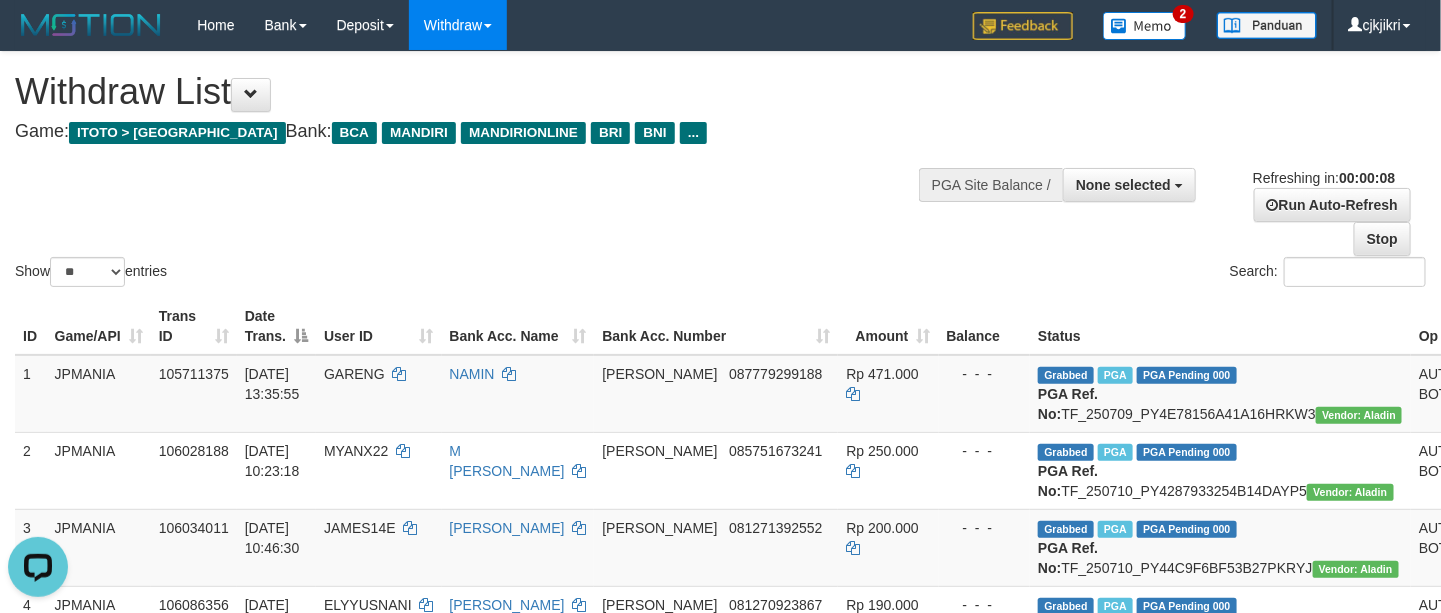 scroll, scrollTop: 0, scrollLeft: 0, axis: both 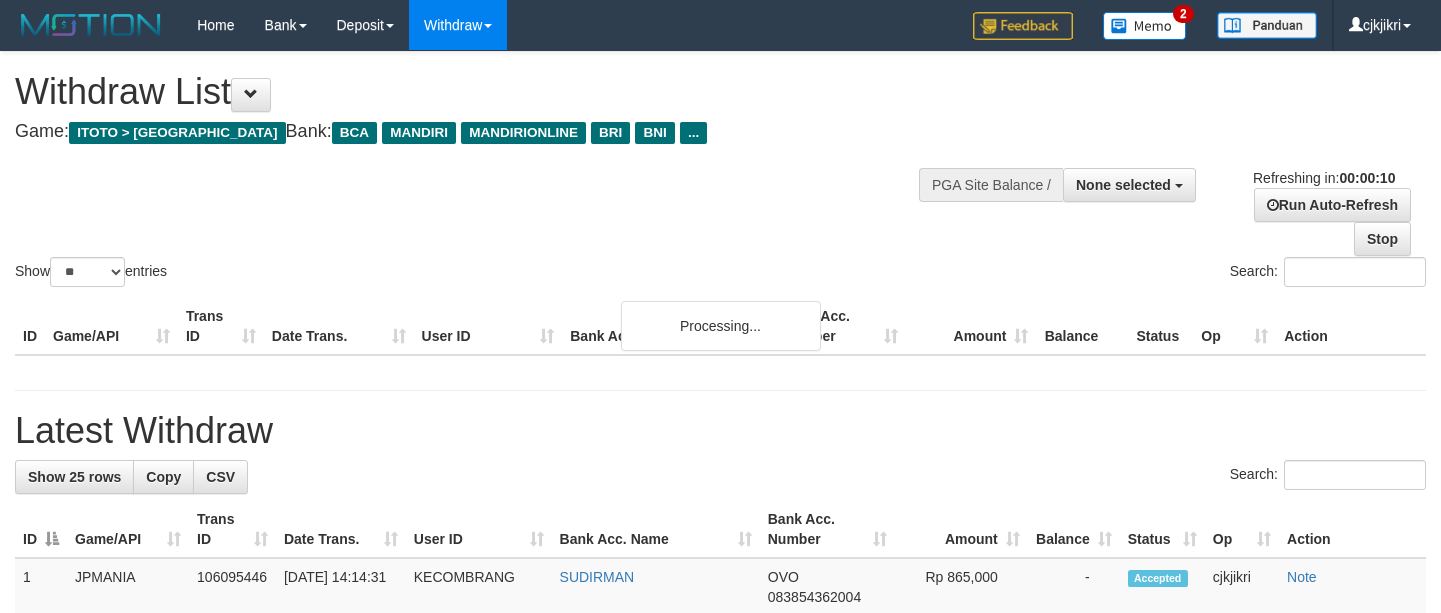 select 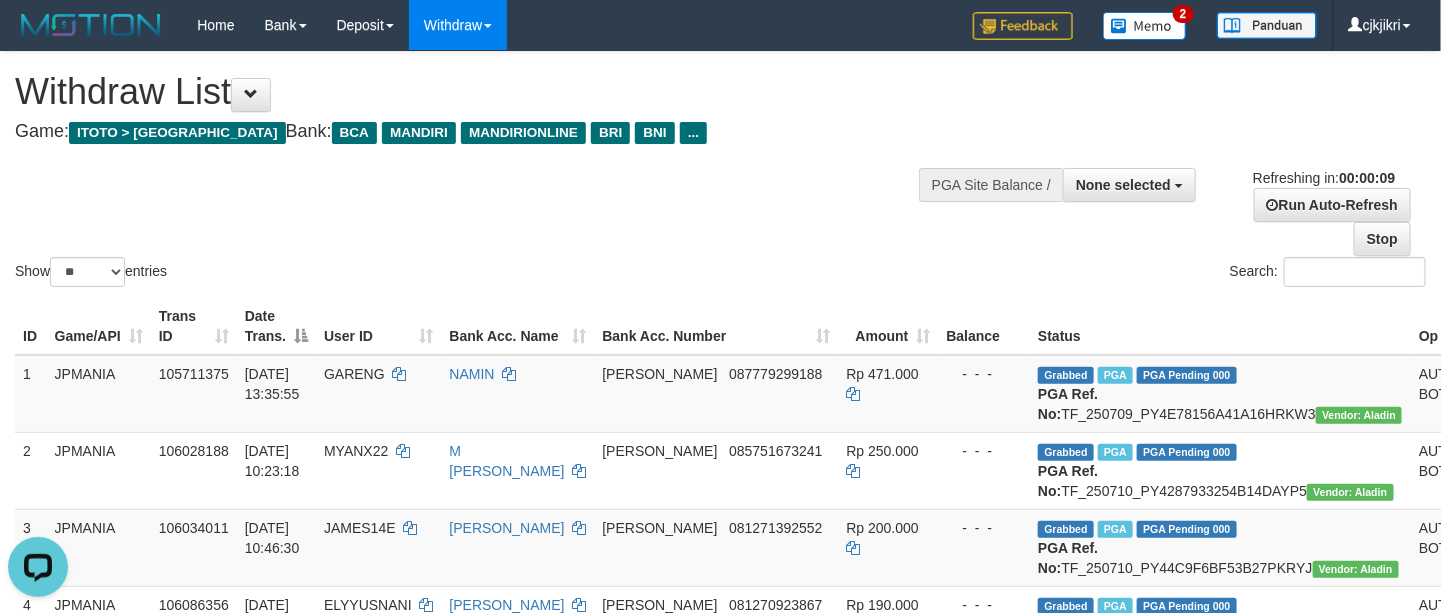 scroll, scrollTop: 0, scrollLeft: 0, axis: both 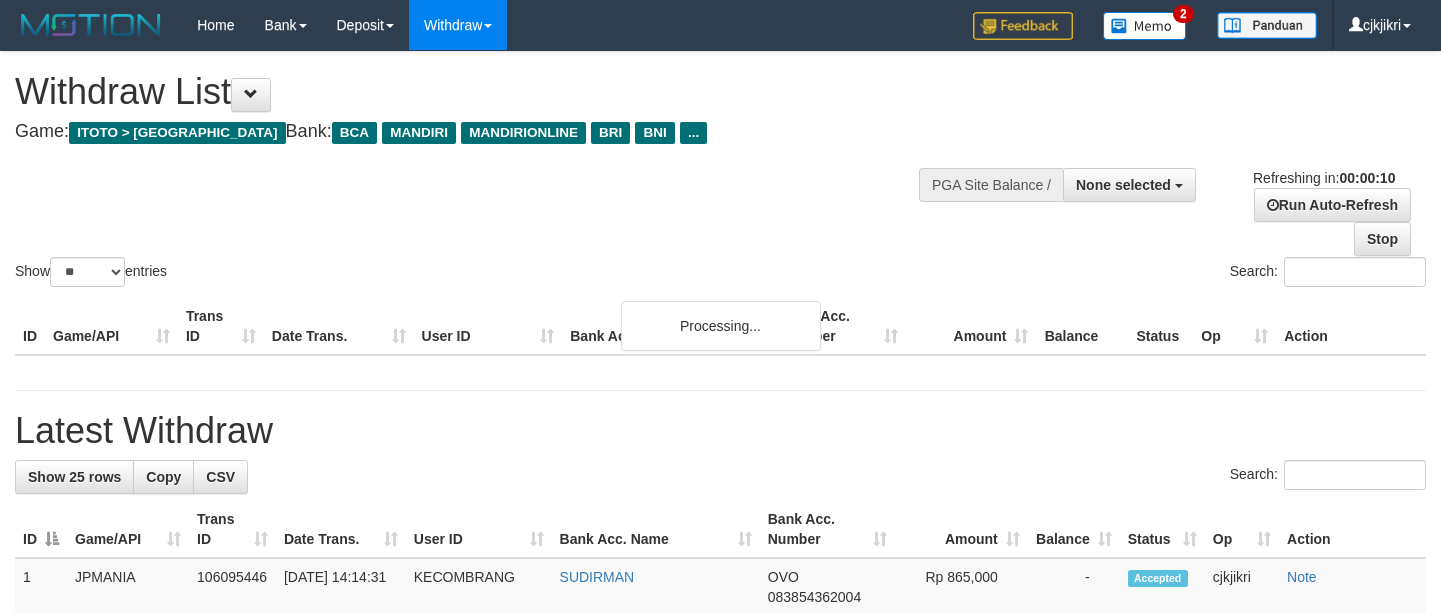 select 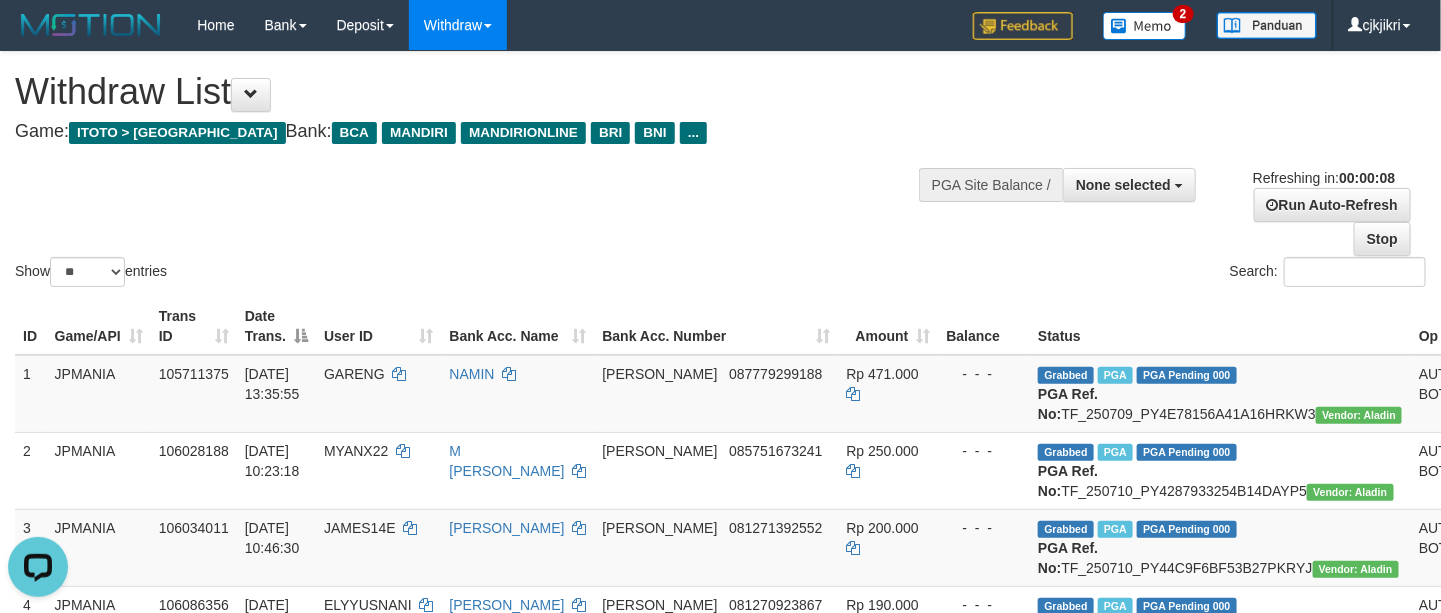 scroll, scrollTop: 0, scrollLeft: 0, axis: both 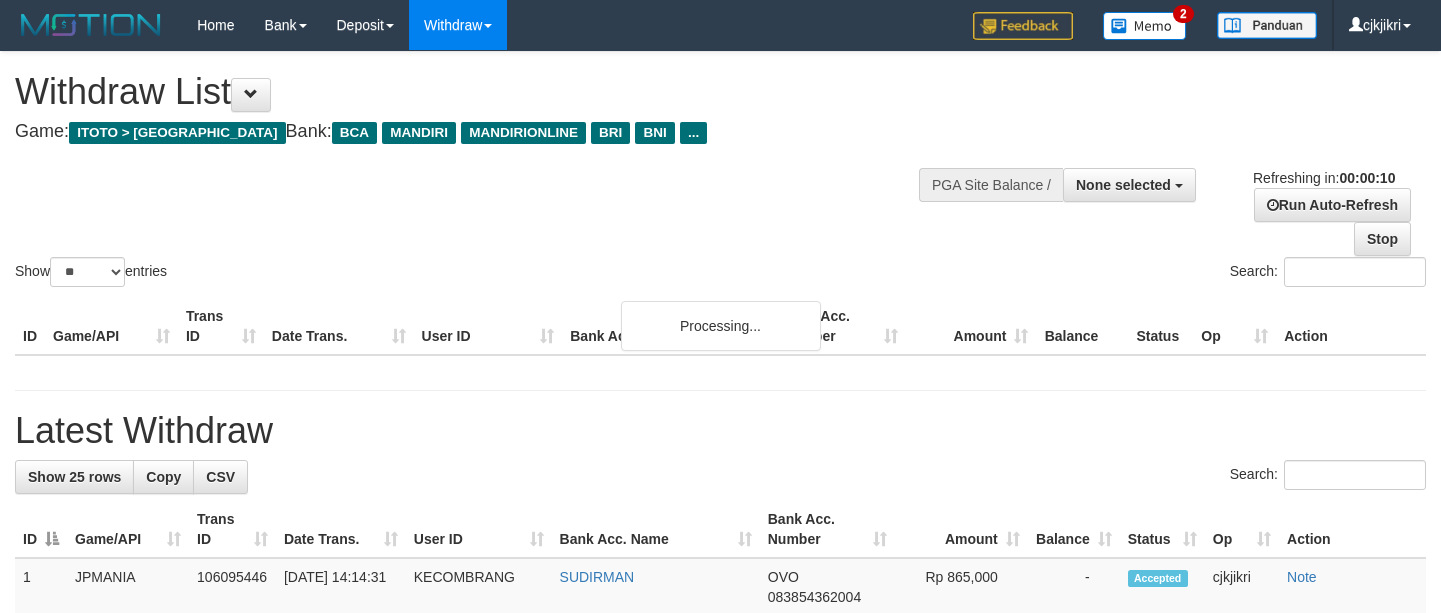 select 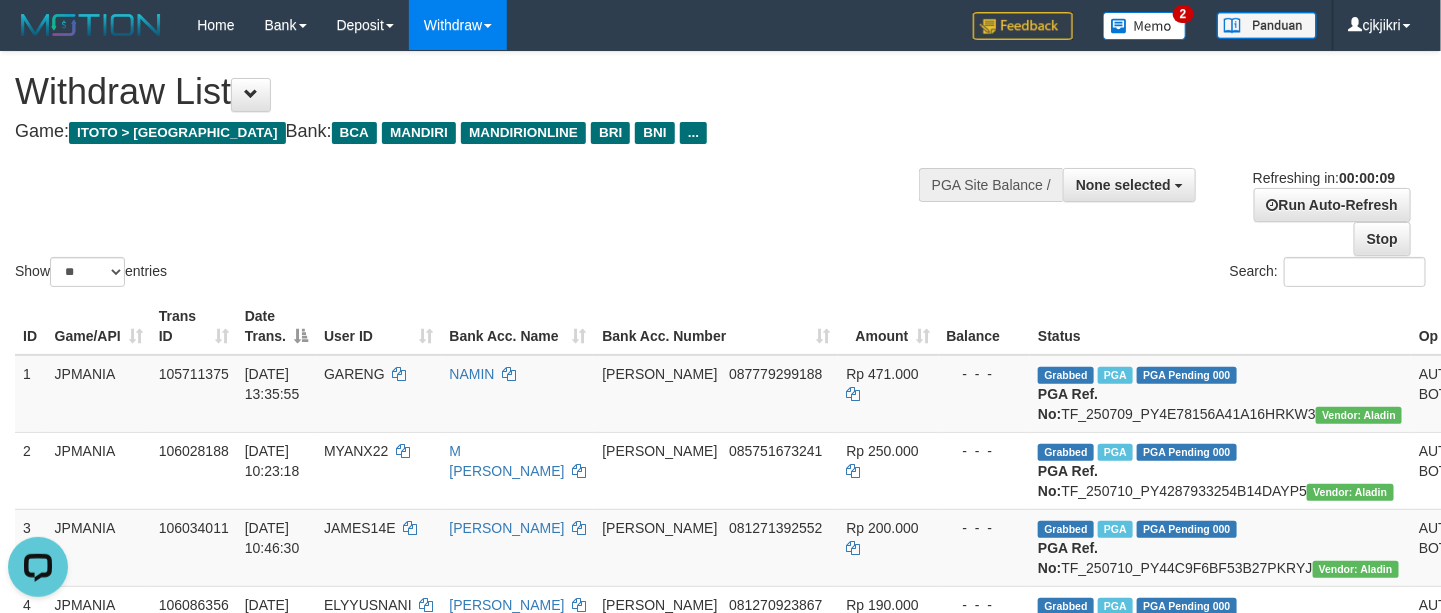 scroll, scrollTop: 0, scrollLeft: 0, axis: both 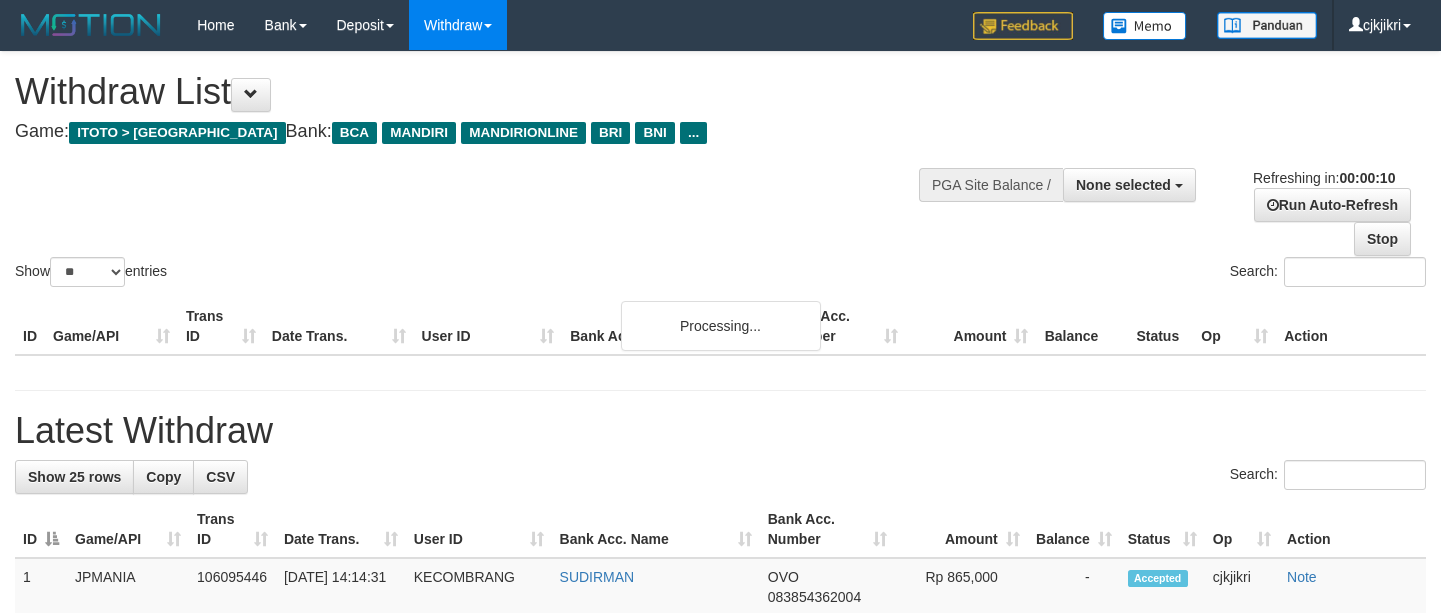 select 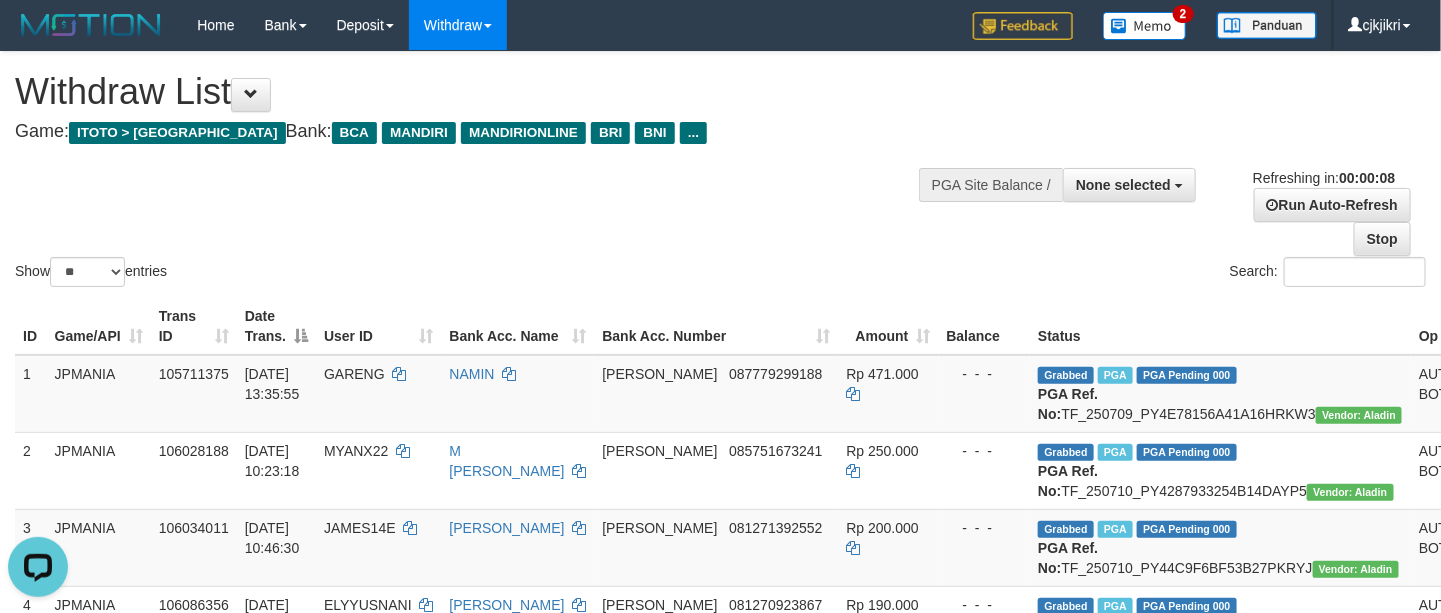 scroll, scrollTop: 0, scrollLeft: 0, axis: both 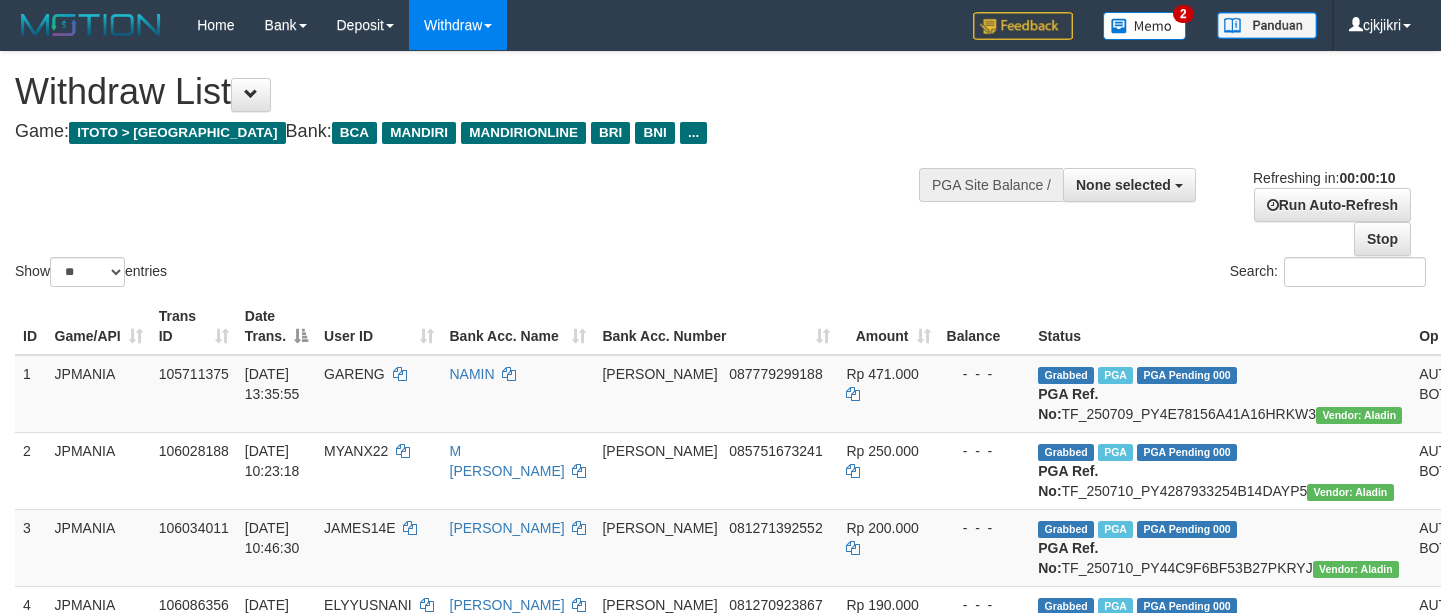 select 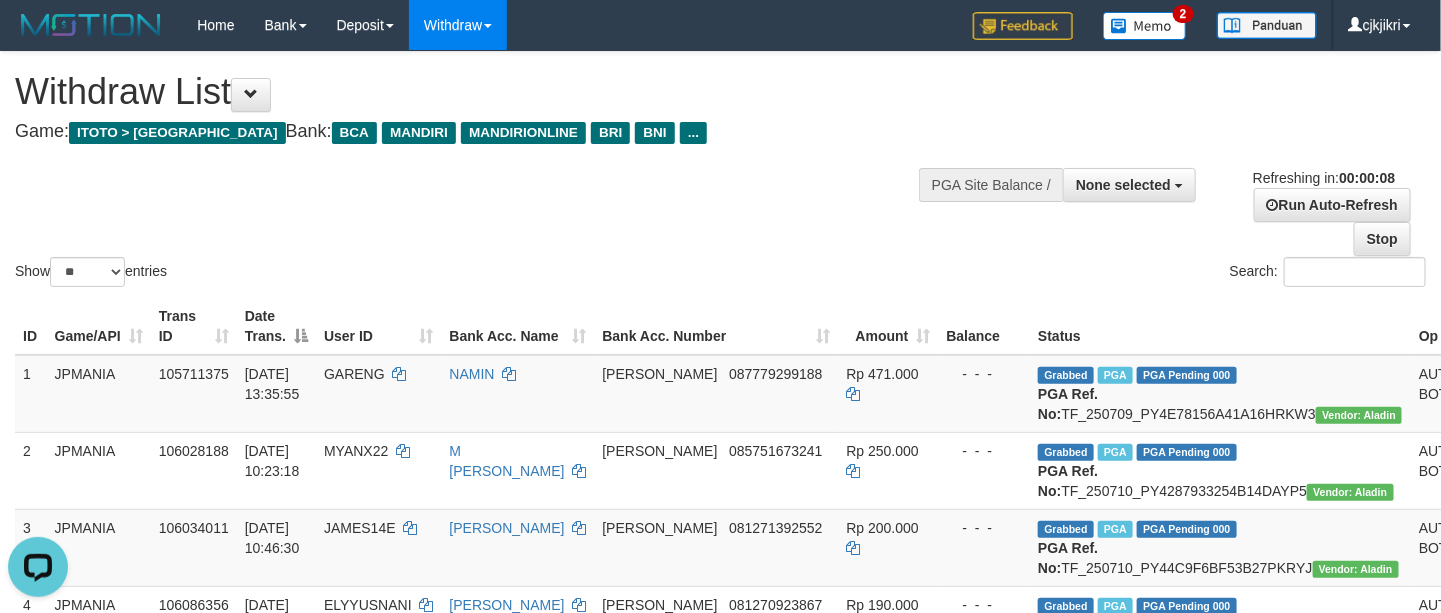 scroll, scrollTop: 0, scrollLeft: 0, axis: both 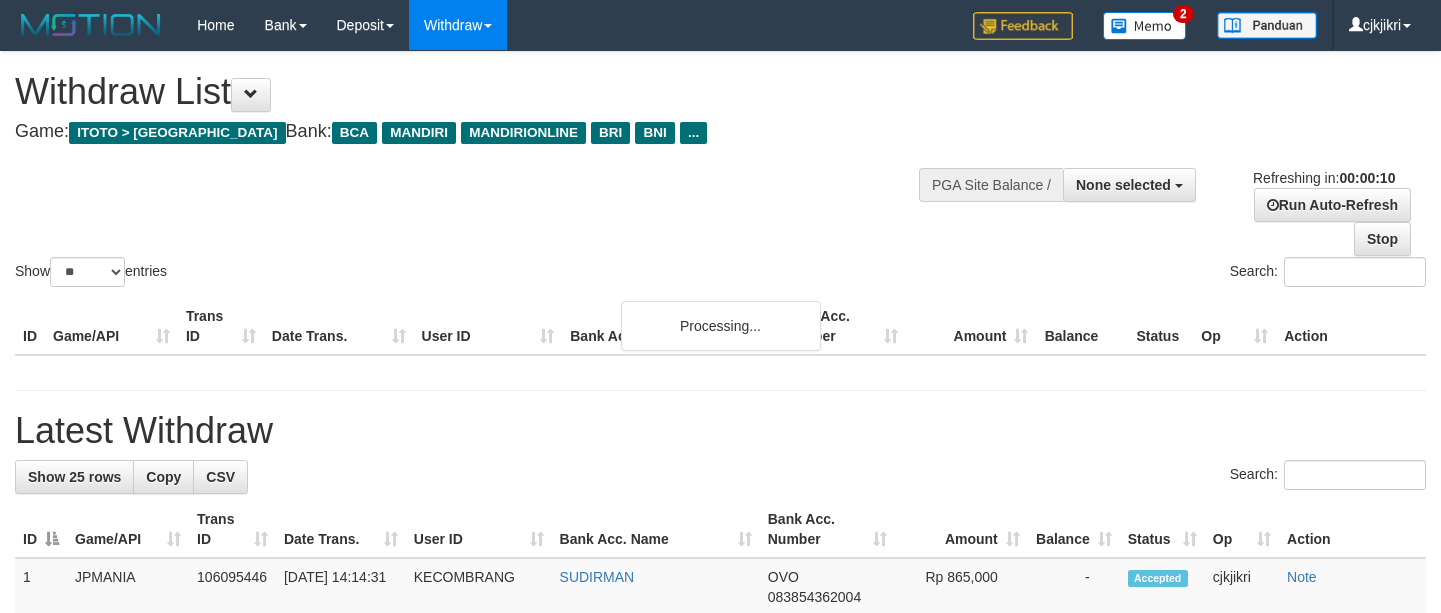 select 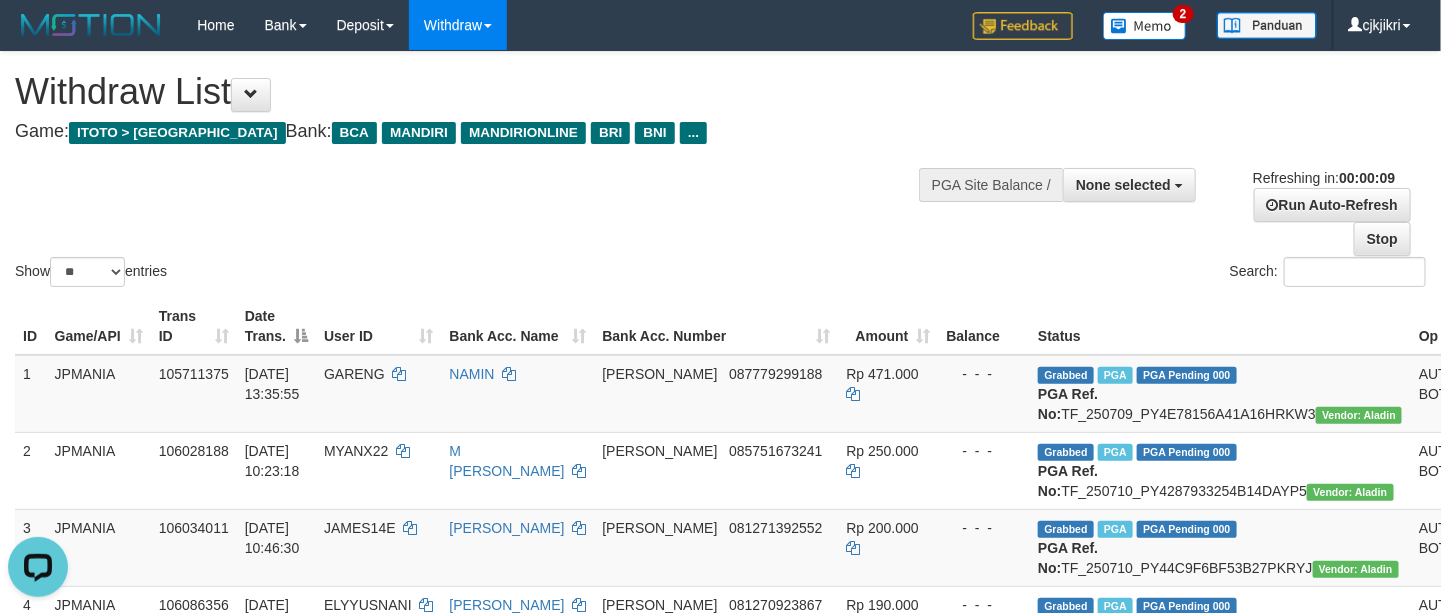 scroll, scrollTop: 0, scrollLeft: 0, axis: both 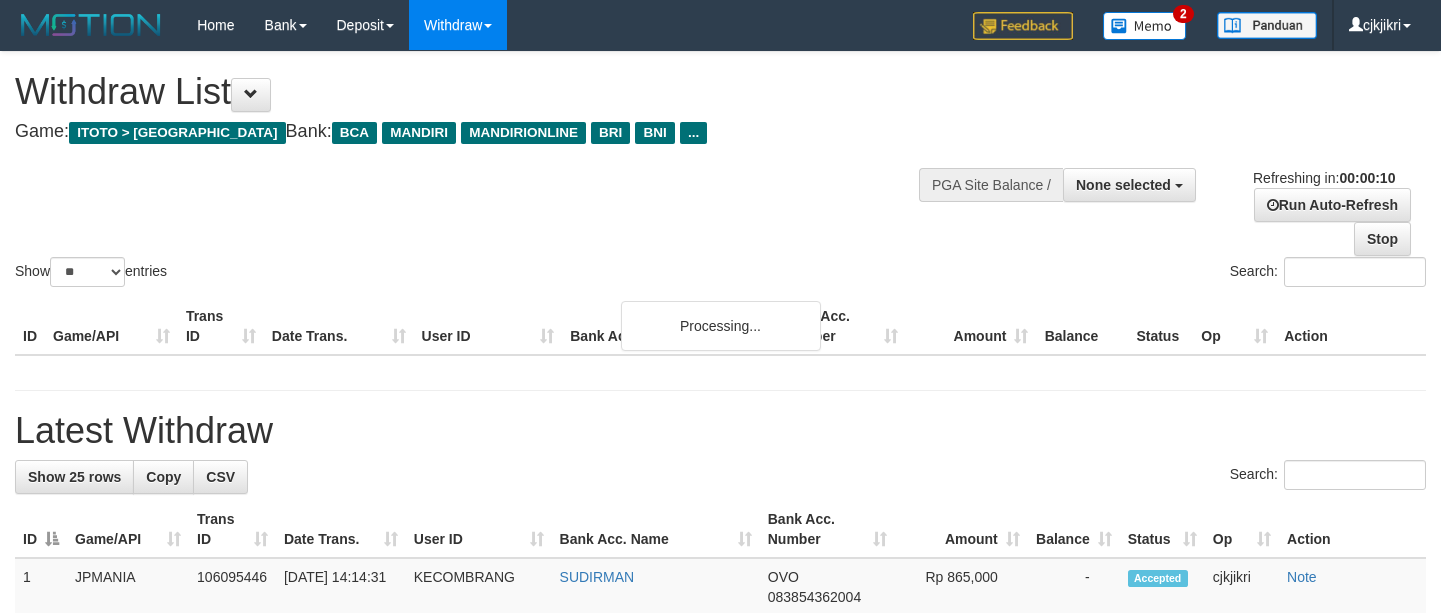 select 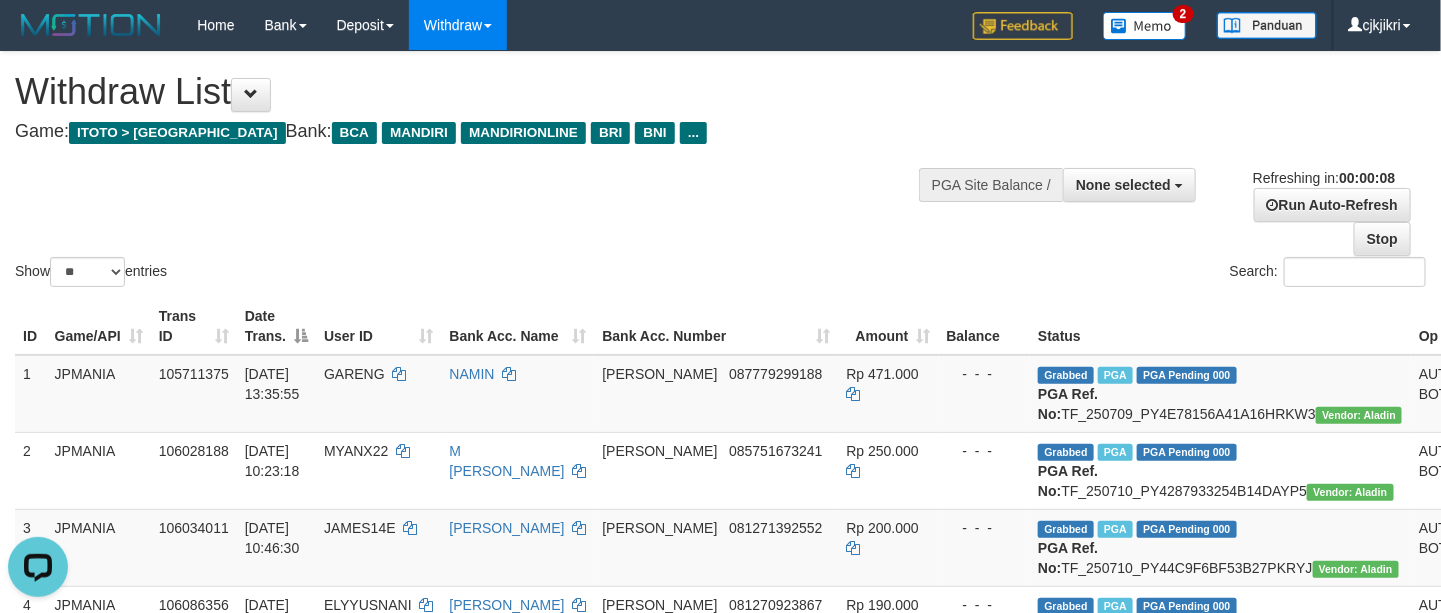 scroll, scrollTop: 0, scrollLeft: 0, axis: both 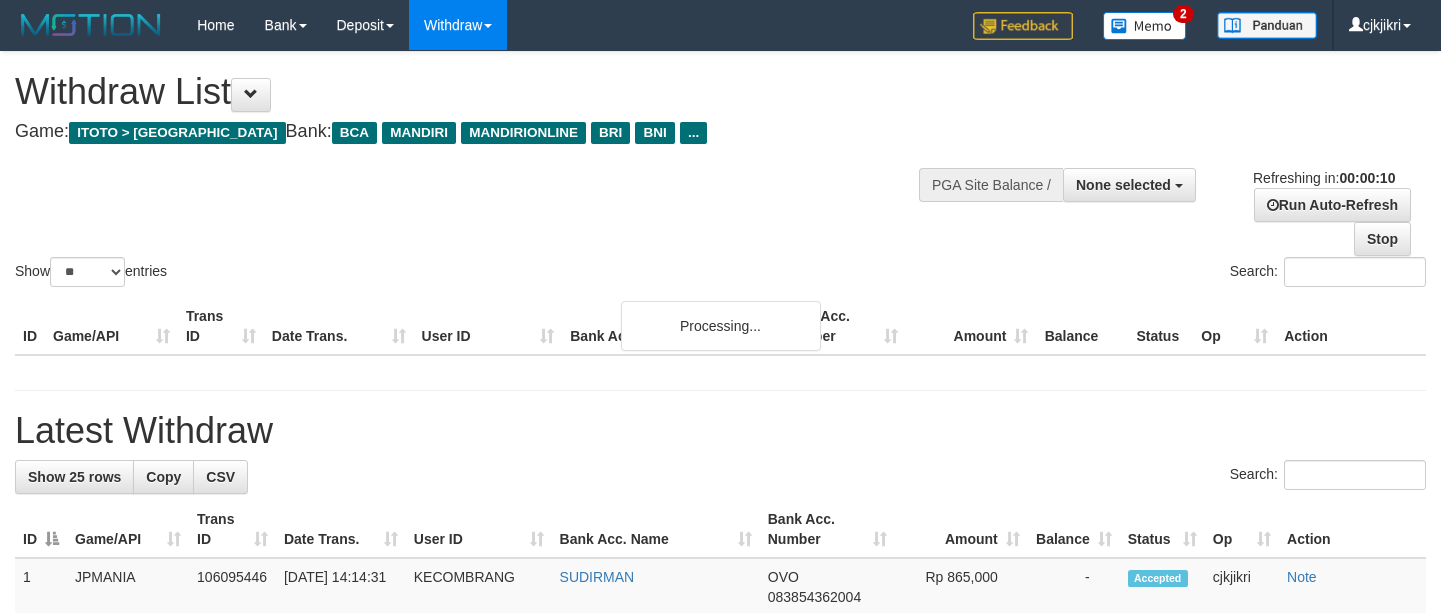 select 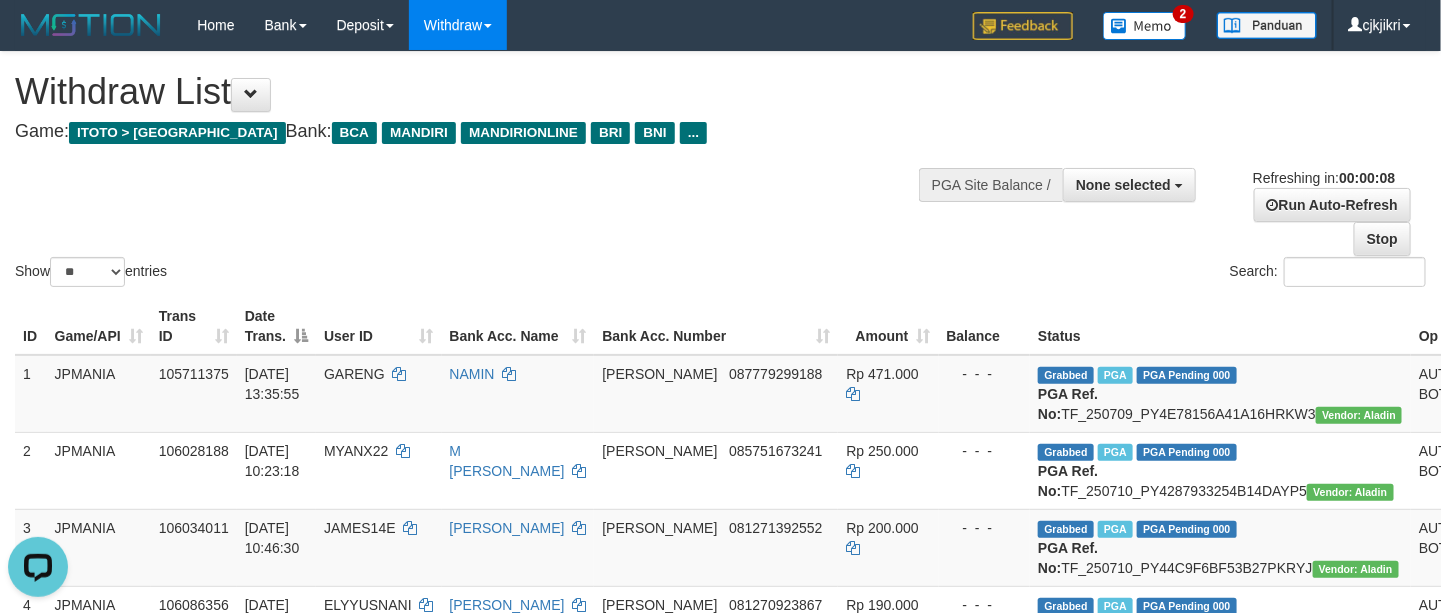 scroll, scrollTop: 0, scrollLeft: 0, axis: both 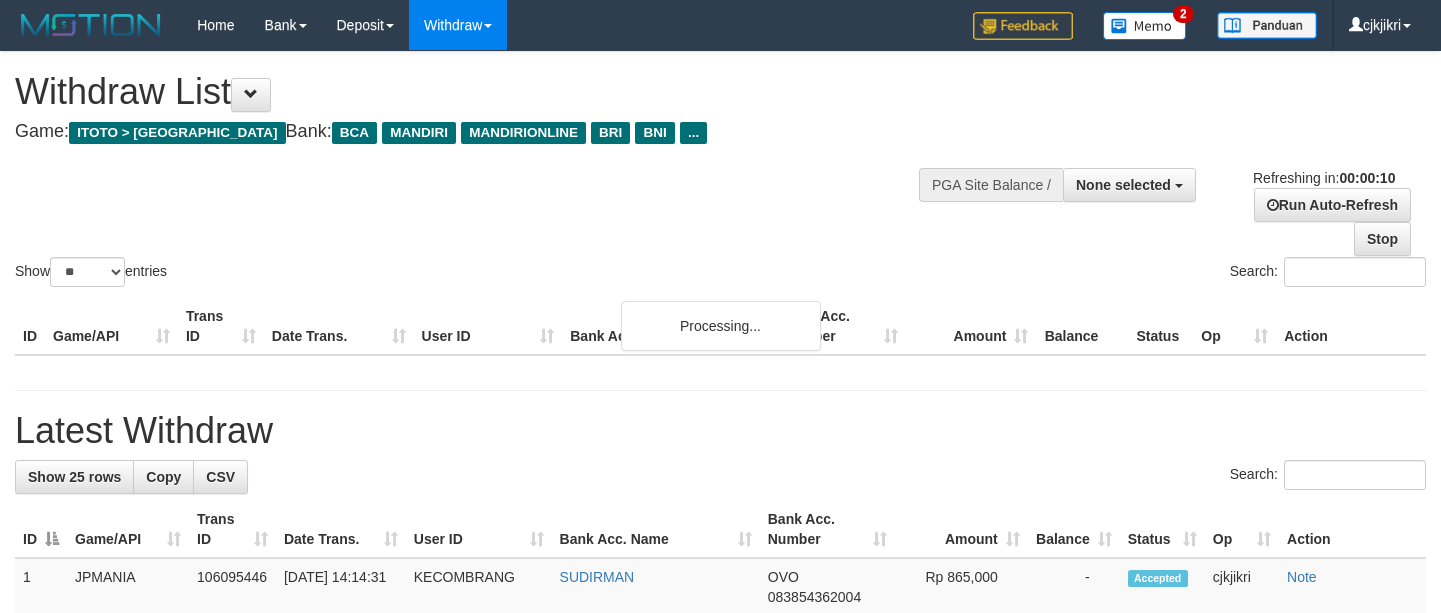 select 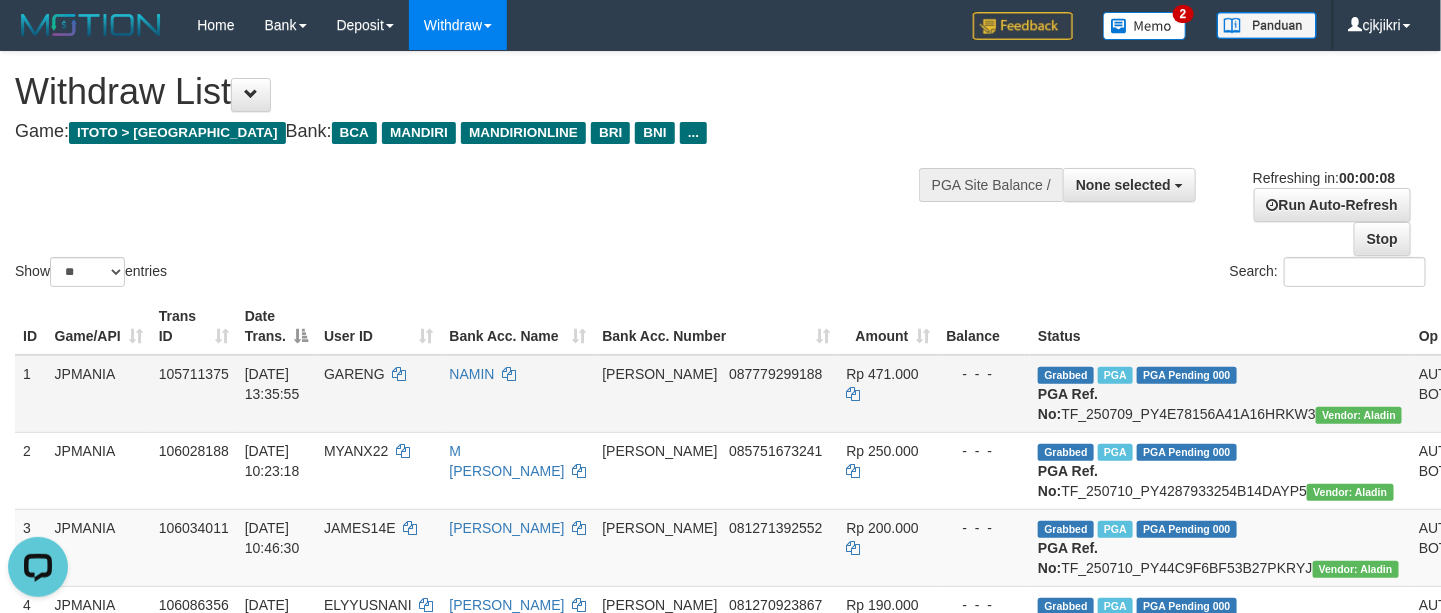 scroll, scrollTop: 0, scrollLeft: 0, axis: both 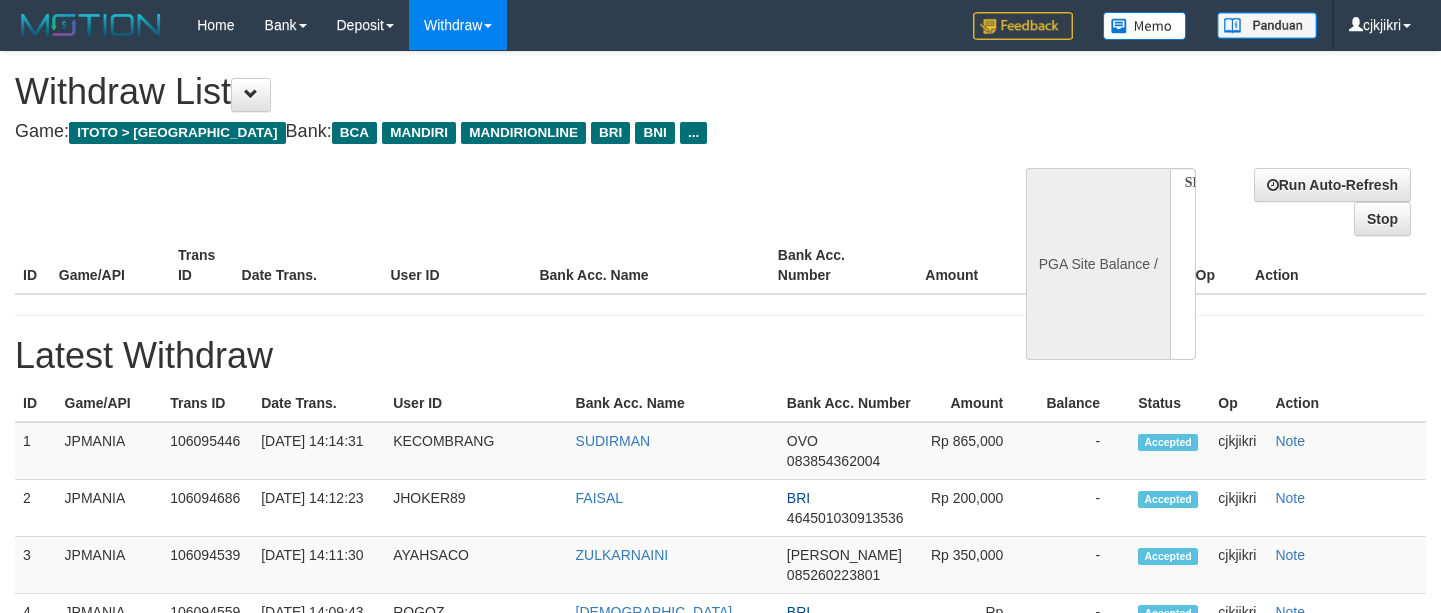 select 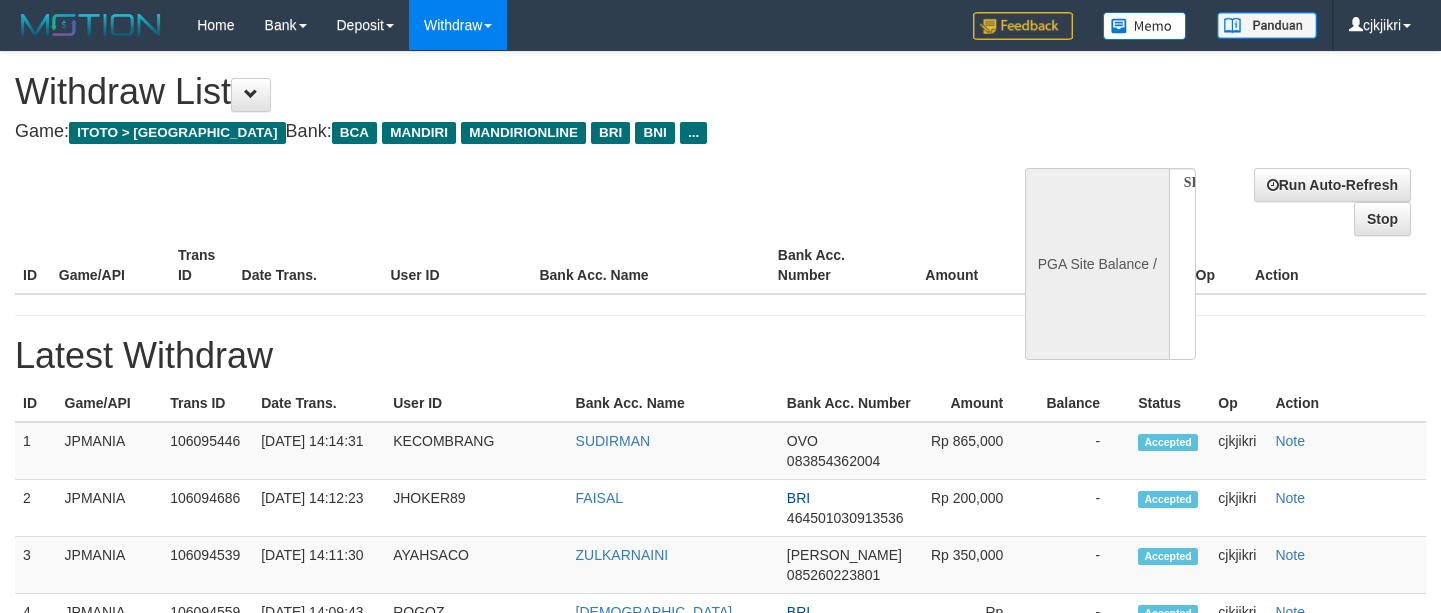 scroll, scrollTop: 0, scrollLeft: 0, axis: both 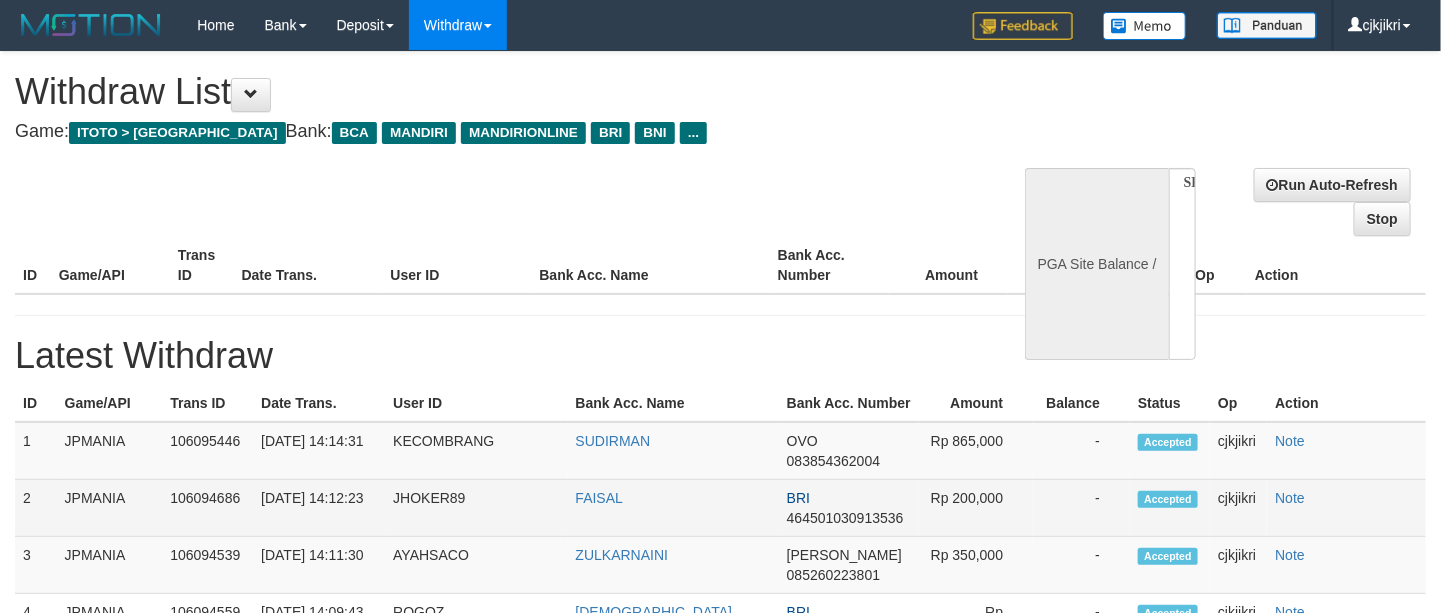 select on "**" 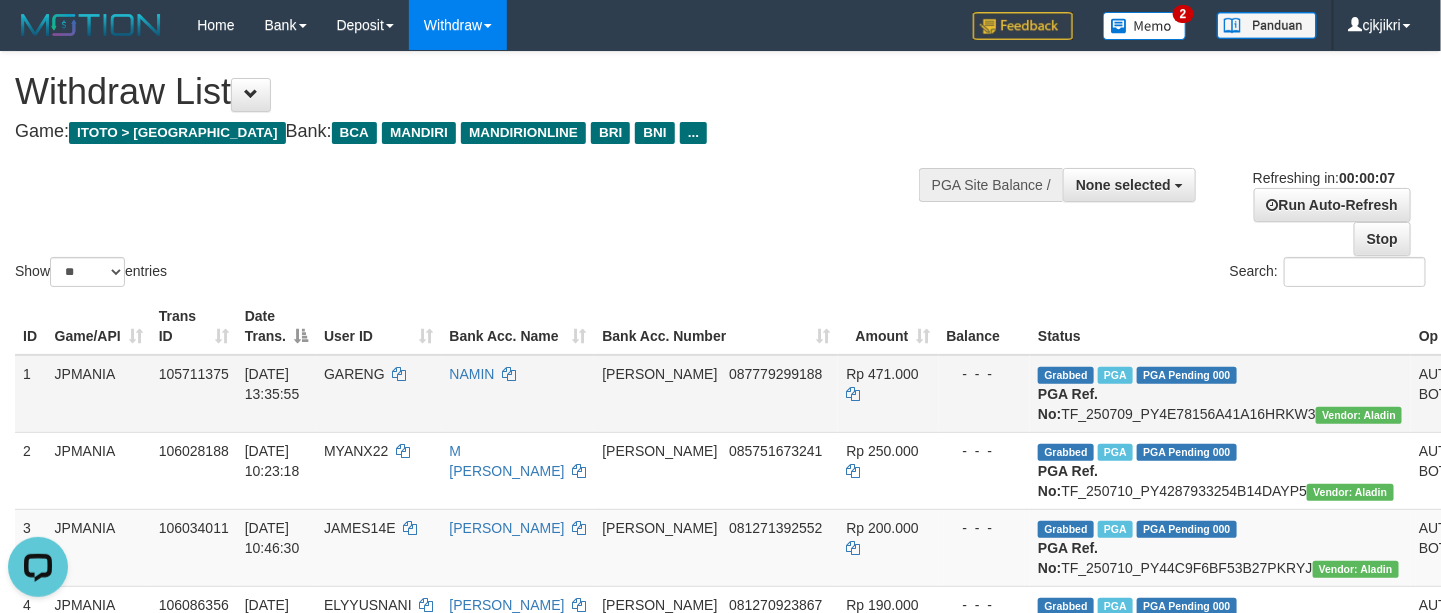 scroll, scrollTop: 0, scrollLeft: 0, axis: both 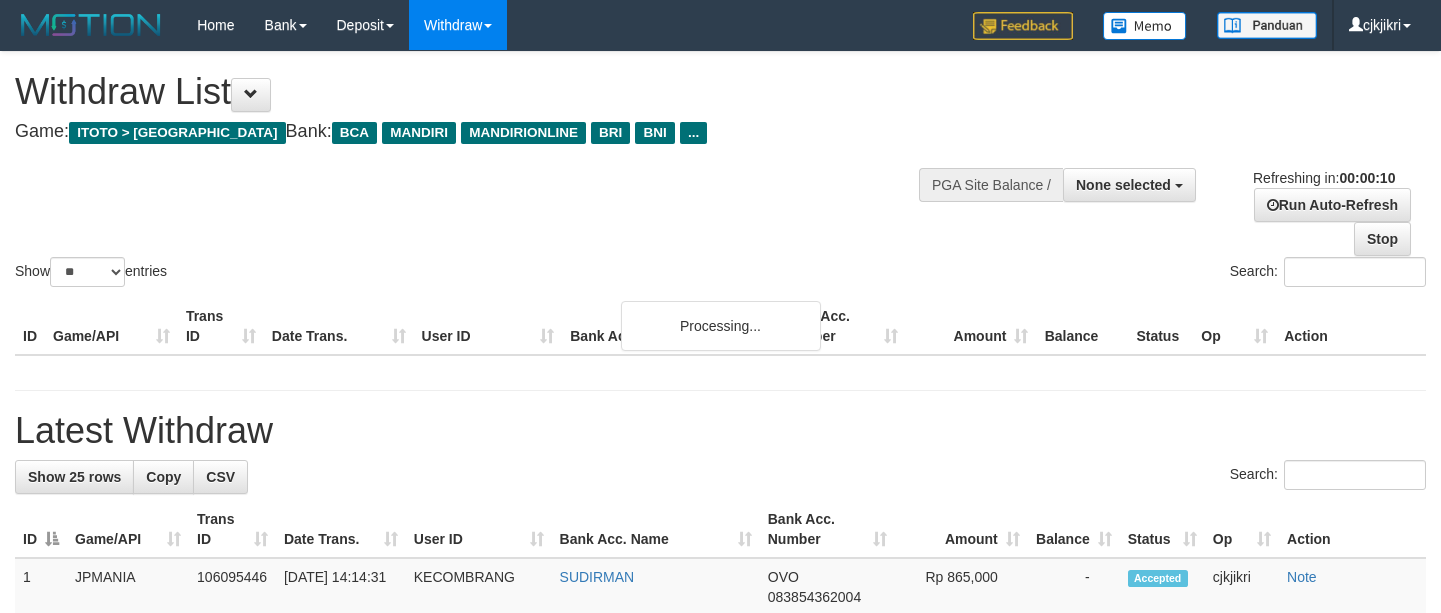 select 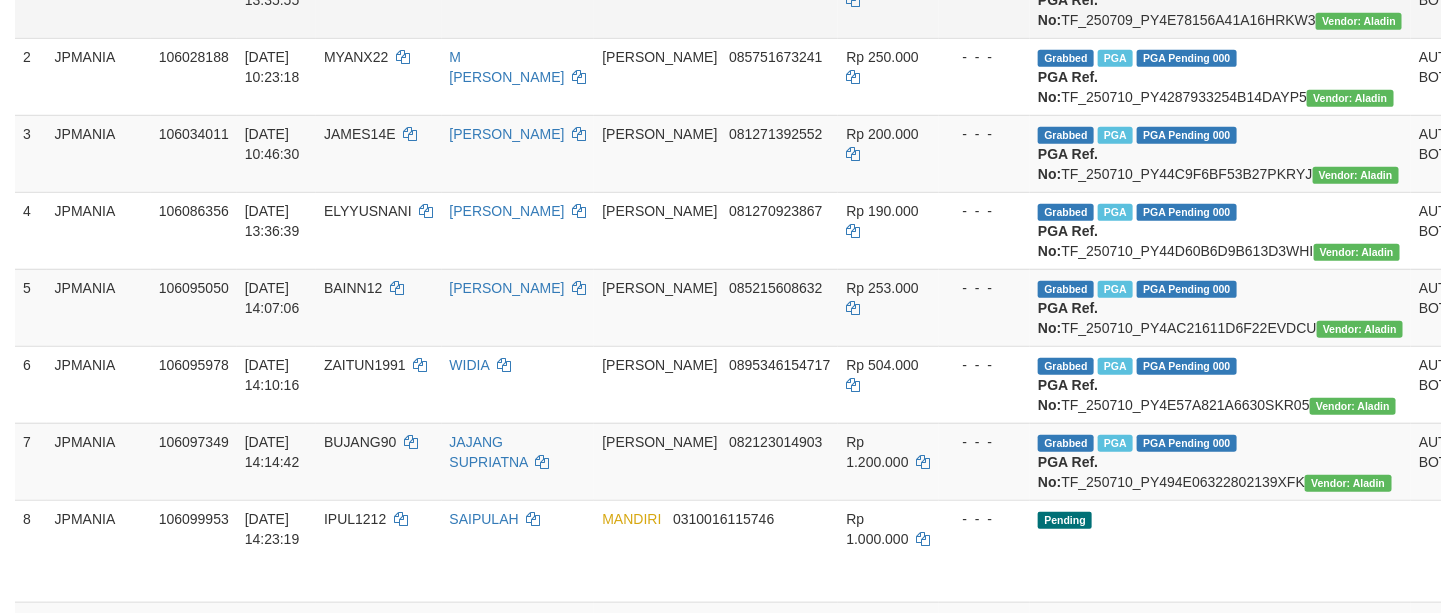 scroll, scrollTop: 150, scrollLeft: 0, axis: vertical 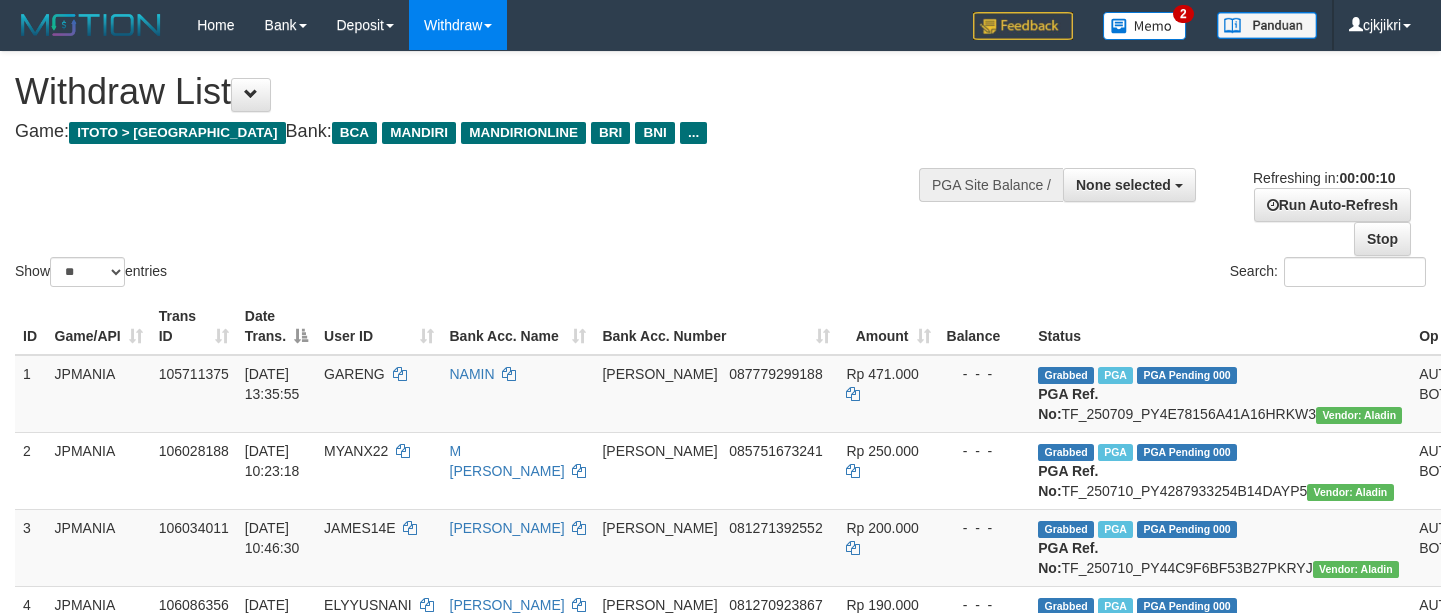select 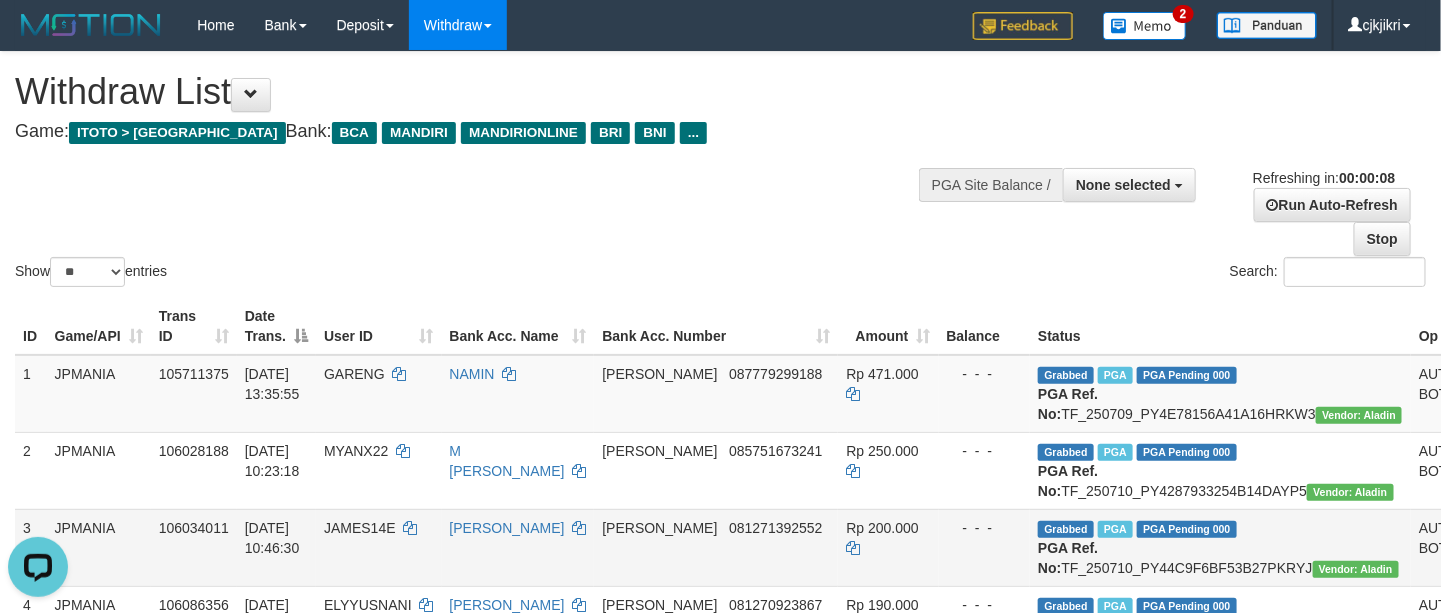 scroll, scrollTop: 0, scrollLeft: 0, axis: both 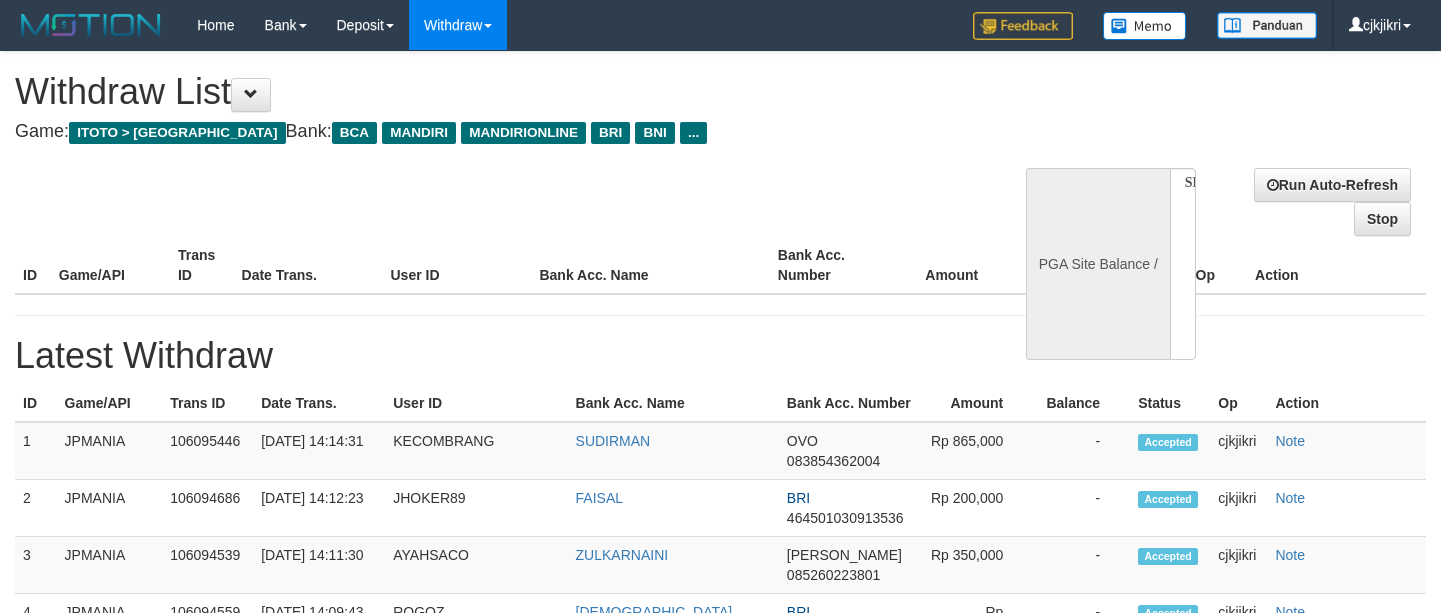 select 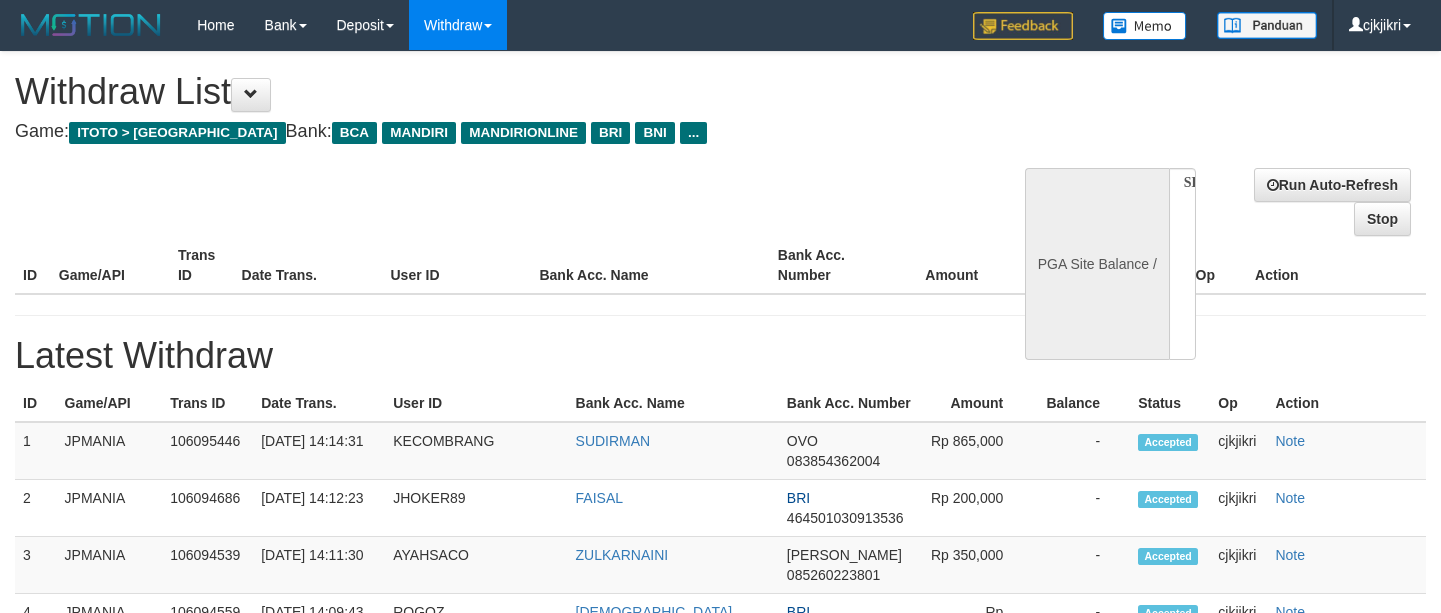 scroll, scrollTop: 0, scrollLeft: 0, axis: both 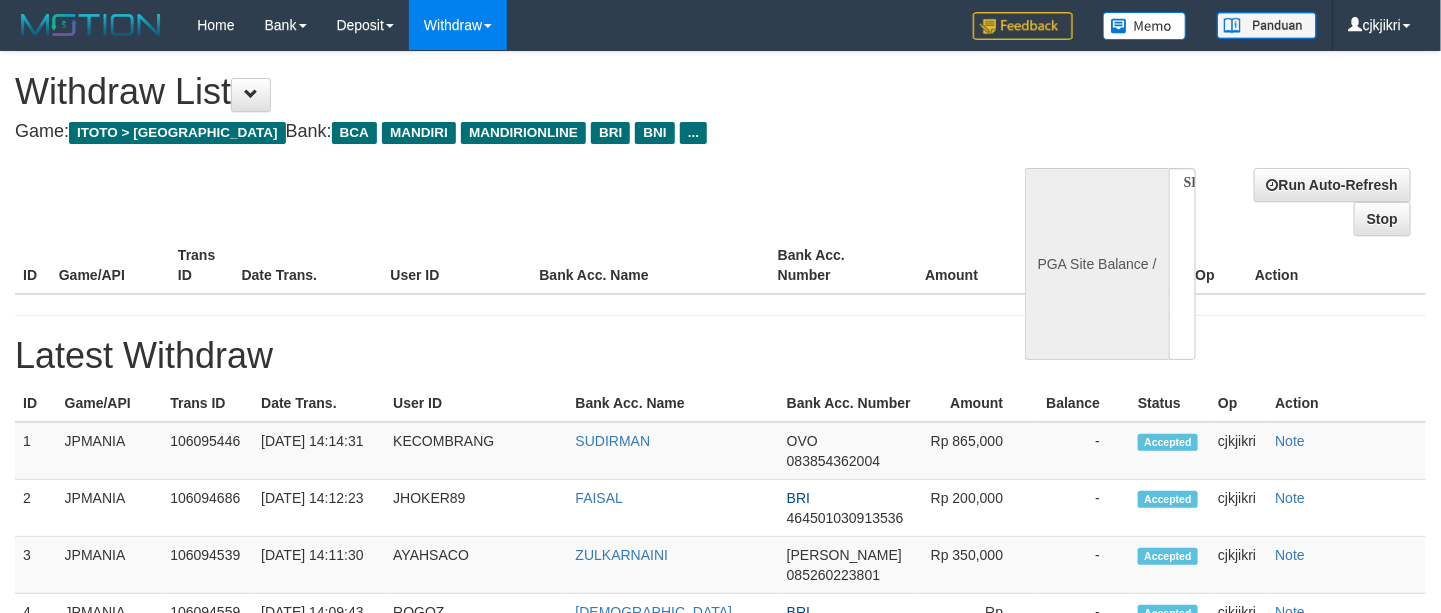 select on "**" 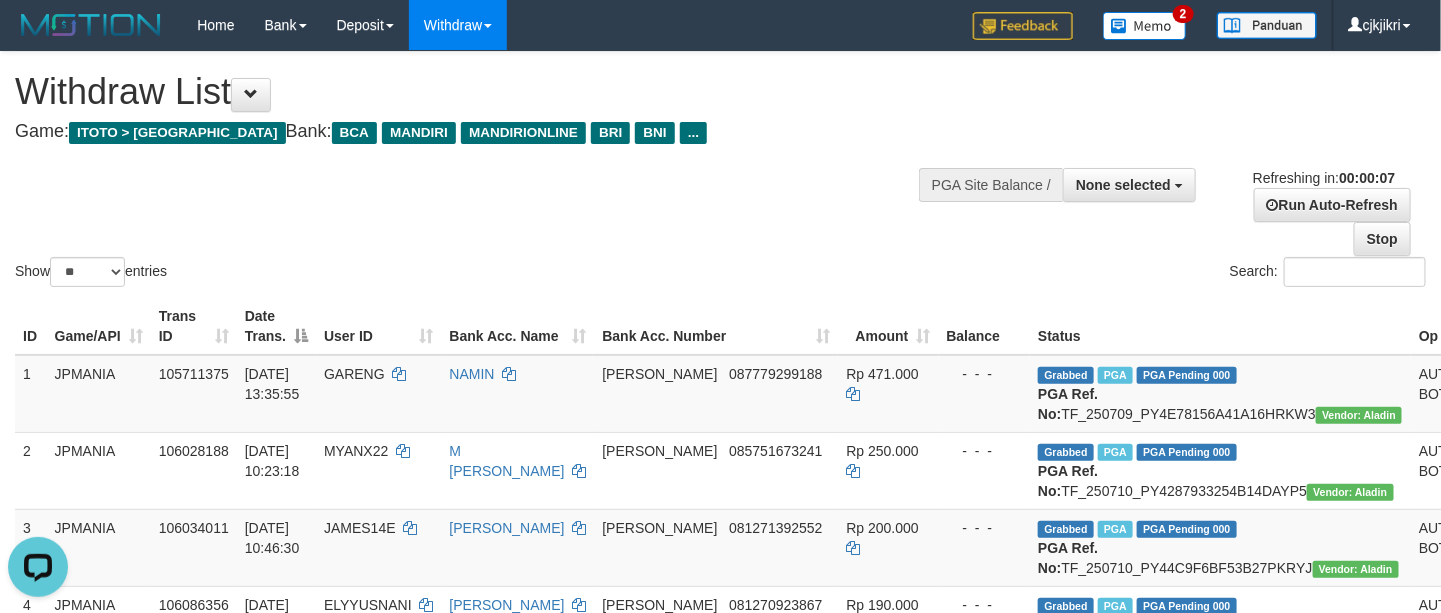 scroll, scrollTop: 0, scrollLeft: 0, axis: both 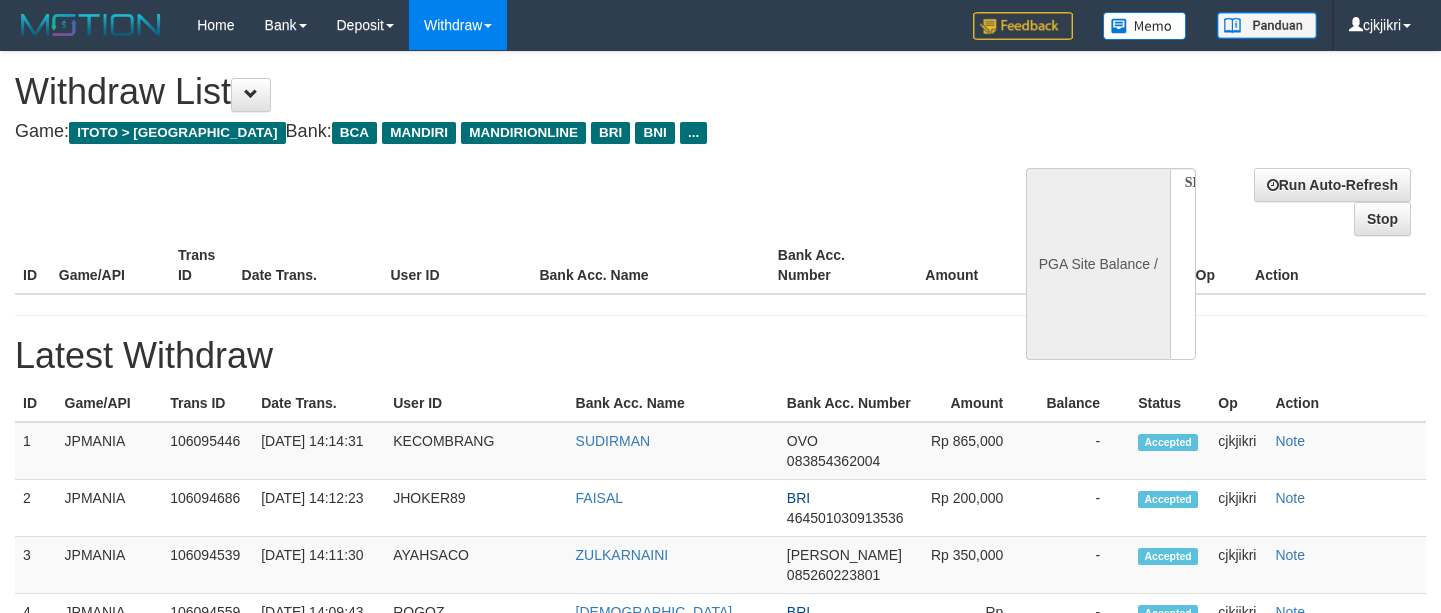 select 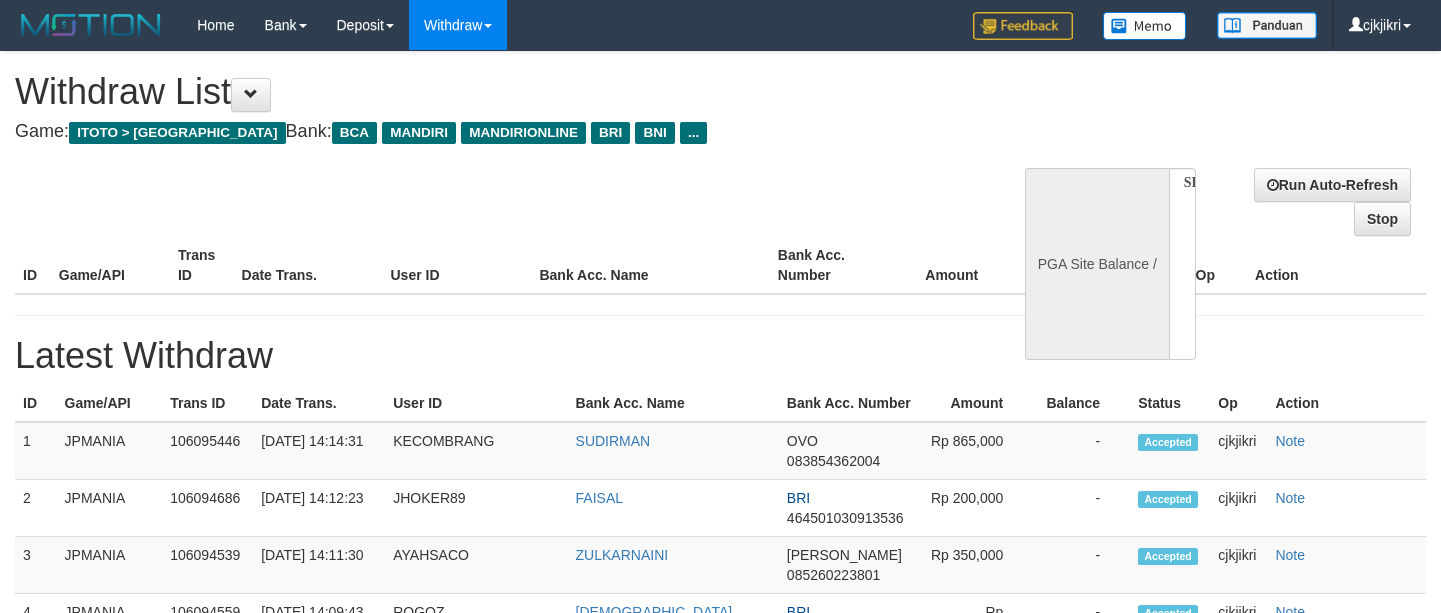 scroll, scrollTop: 0, scrollLeft: 0, axis: both 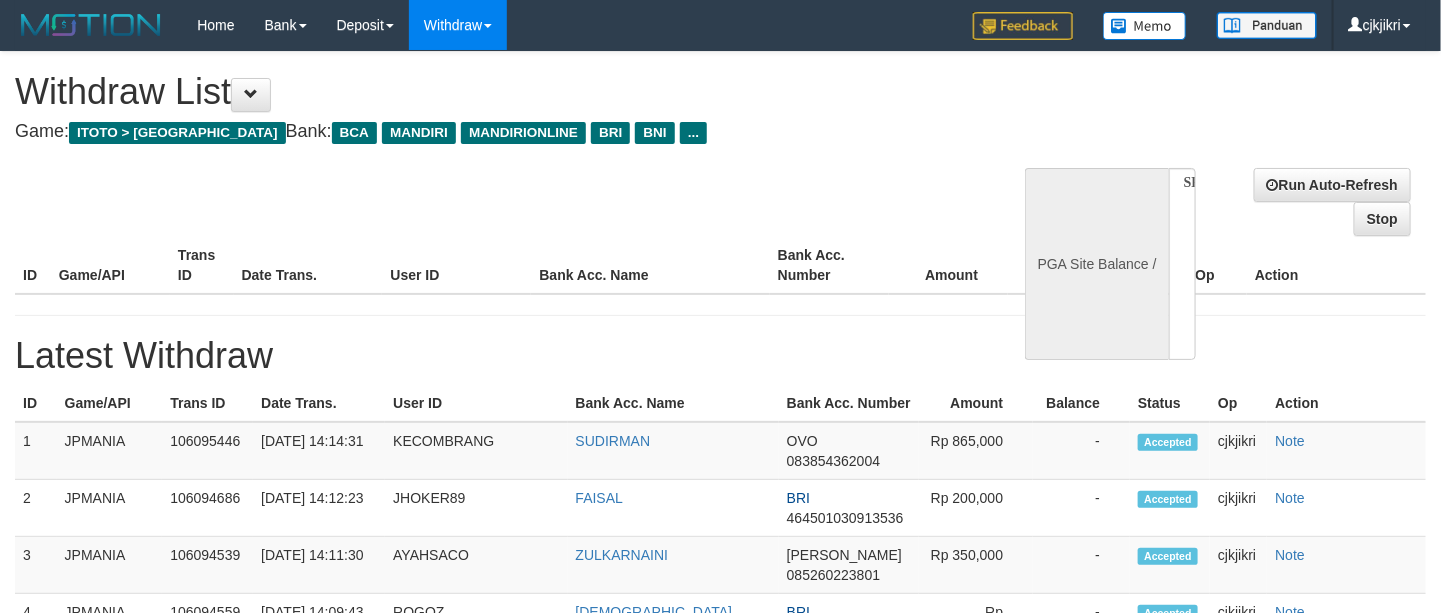 select on "**" 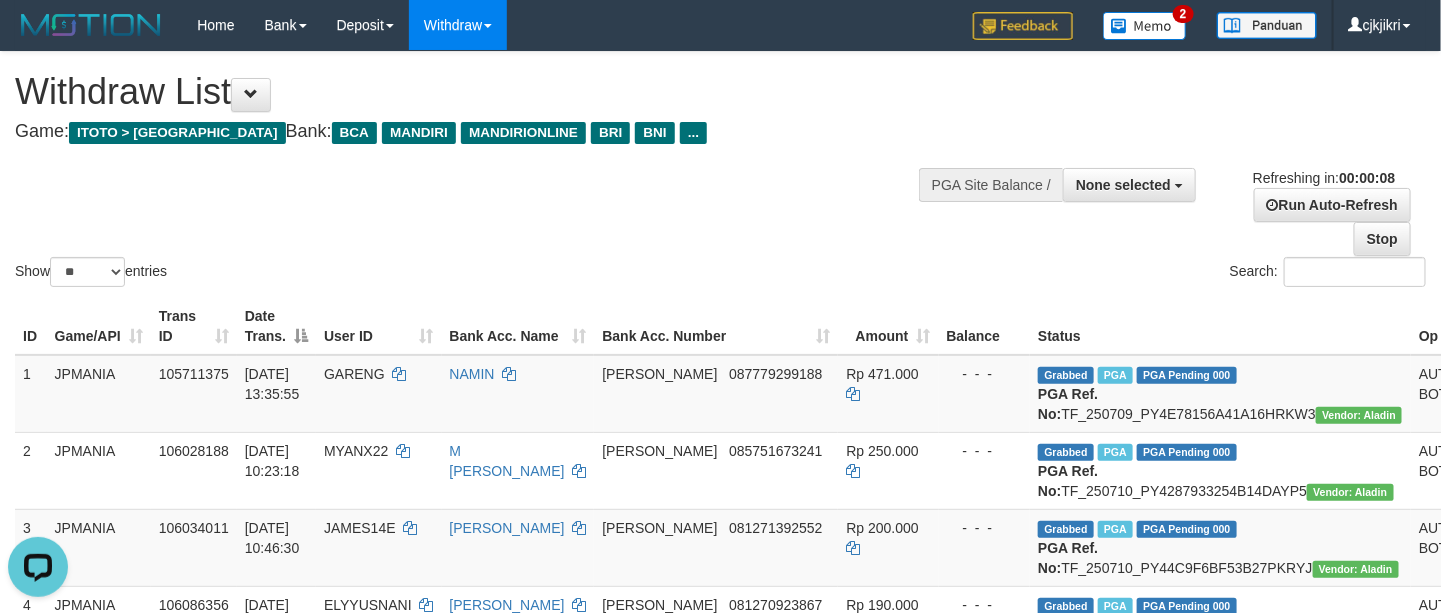 scroll, scrollTop: 0, scrollLeft: 0, axis: both 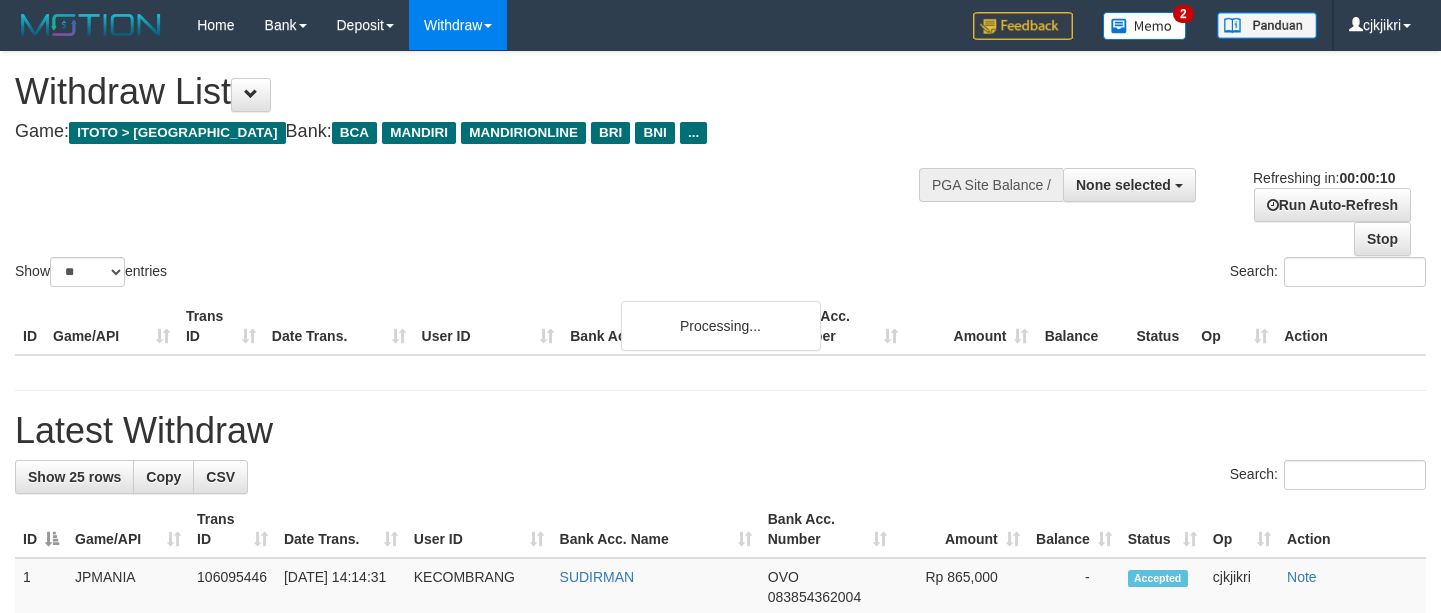 select 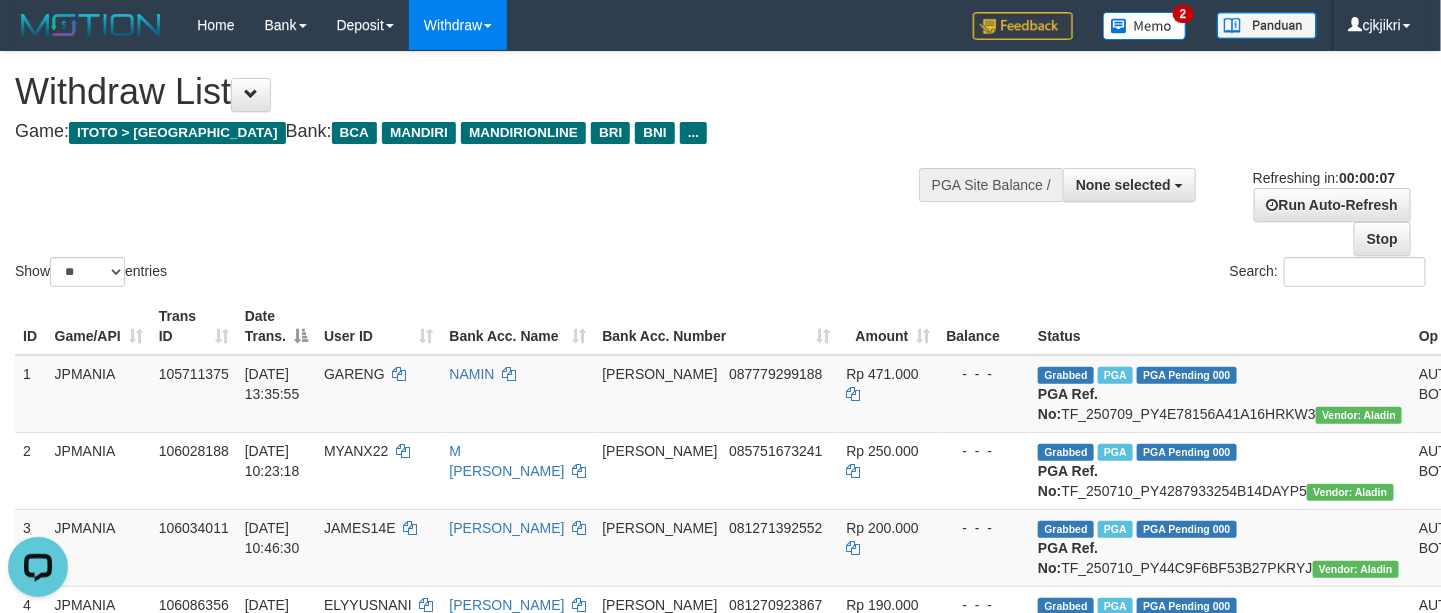 scroll, scrollTop: 0, scrollLeft: 0, axis: both 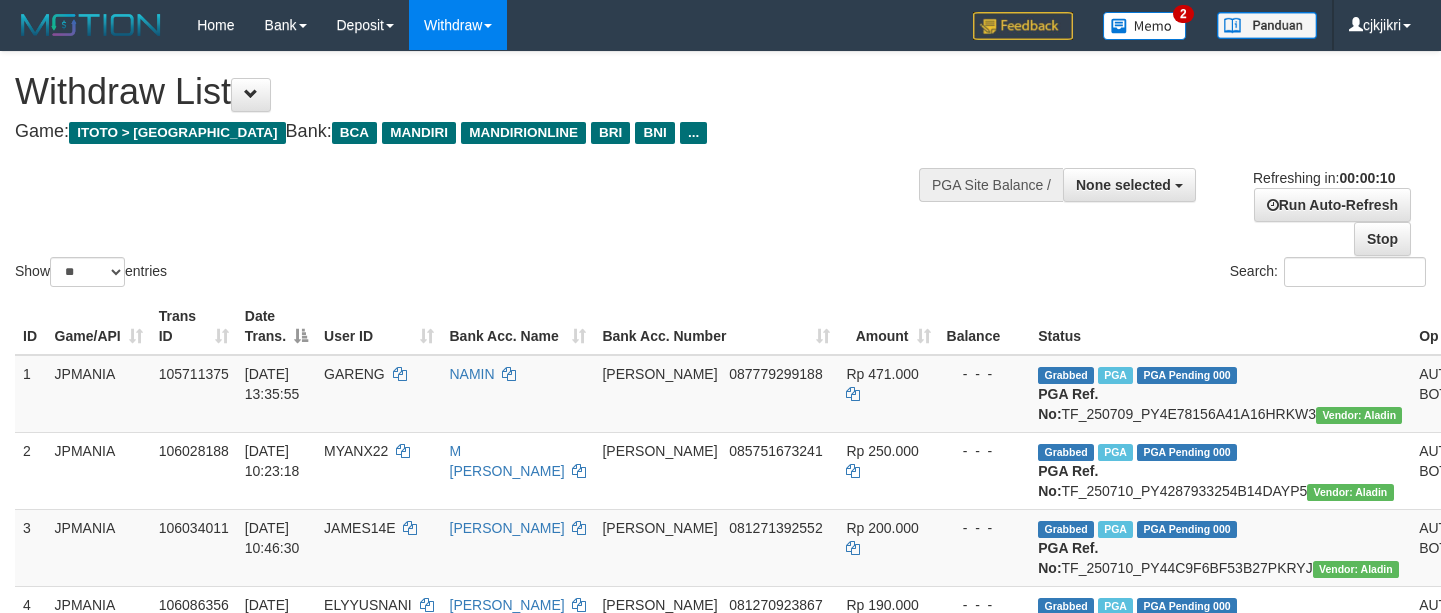 select 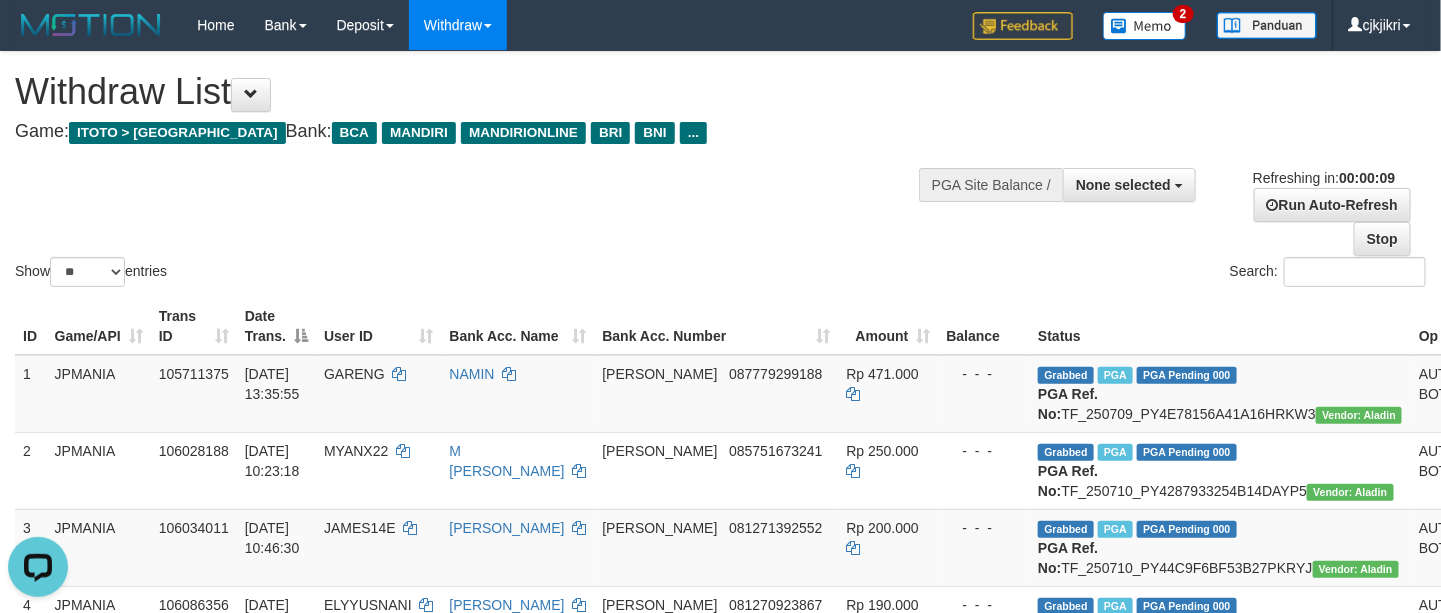 scroll, scrollTop: 0, scrollLeft: 0, axis: both 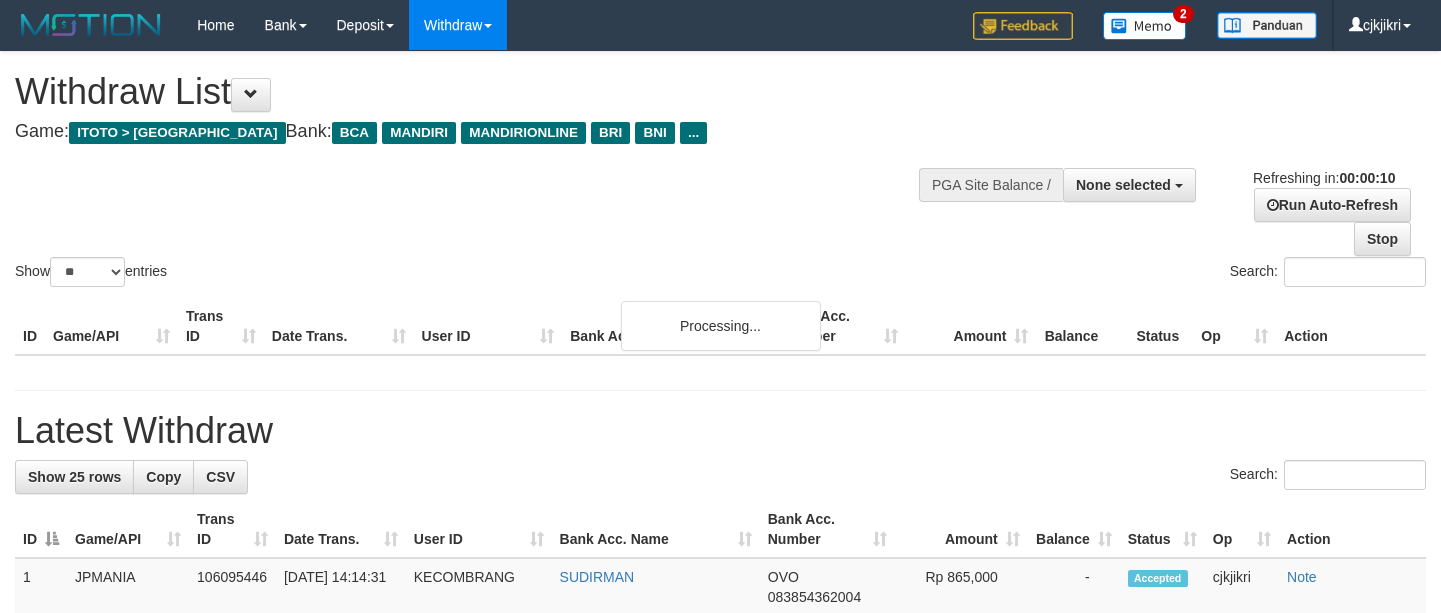 select 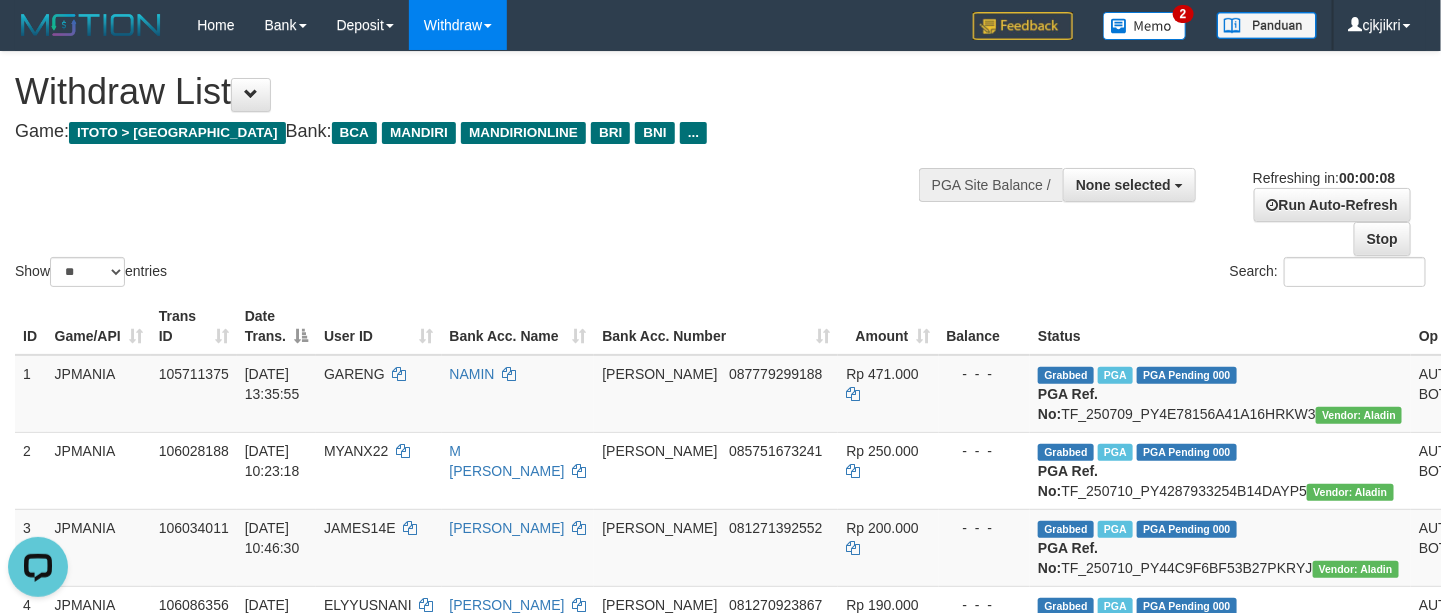 scroll, scrollTop: 0, scrollLeft: 0, axis: both 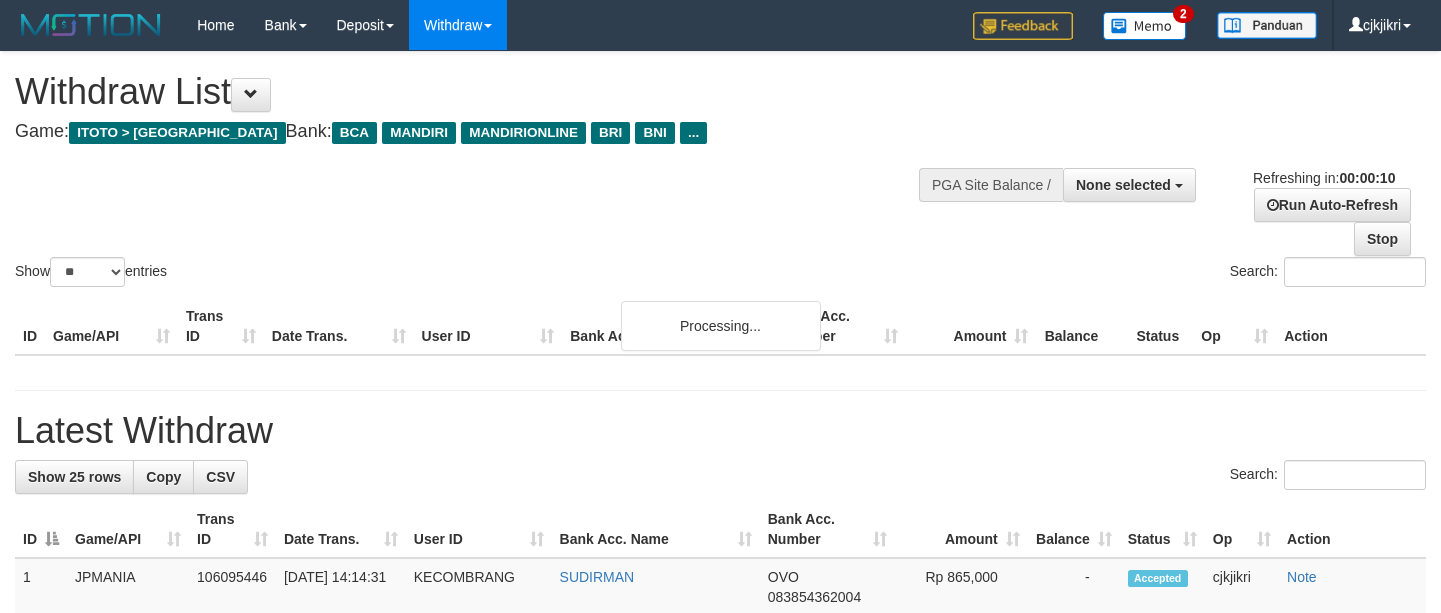 select 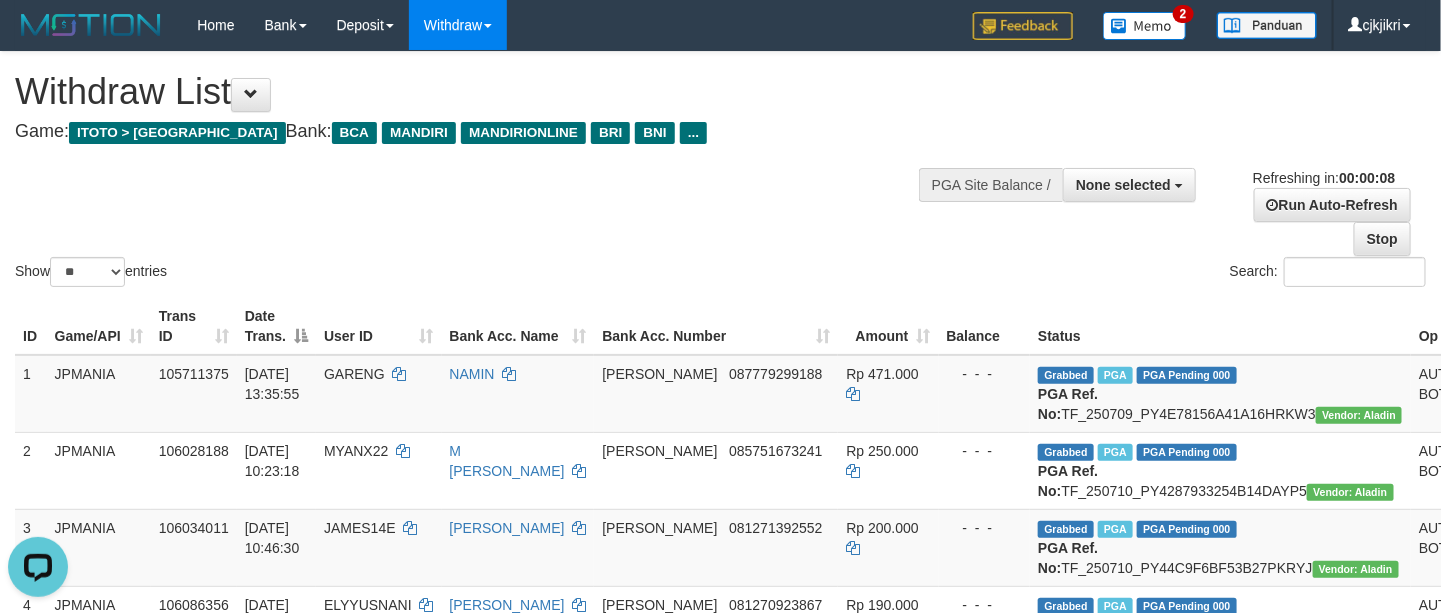scroll, scrollTop: 0, scrollLeft: 0, axis: both 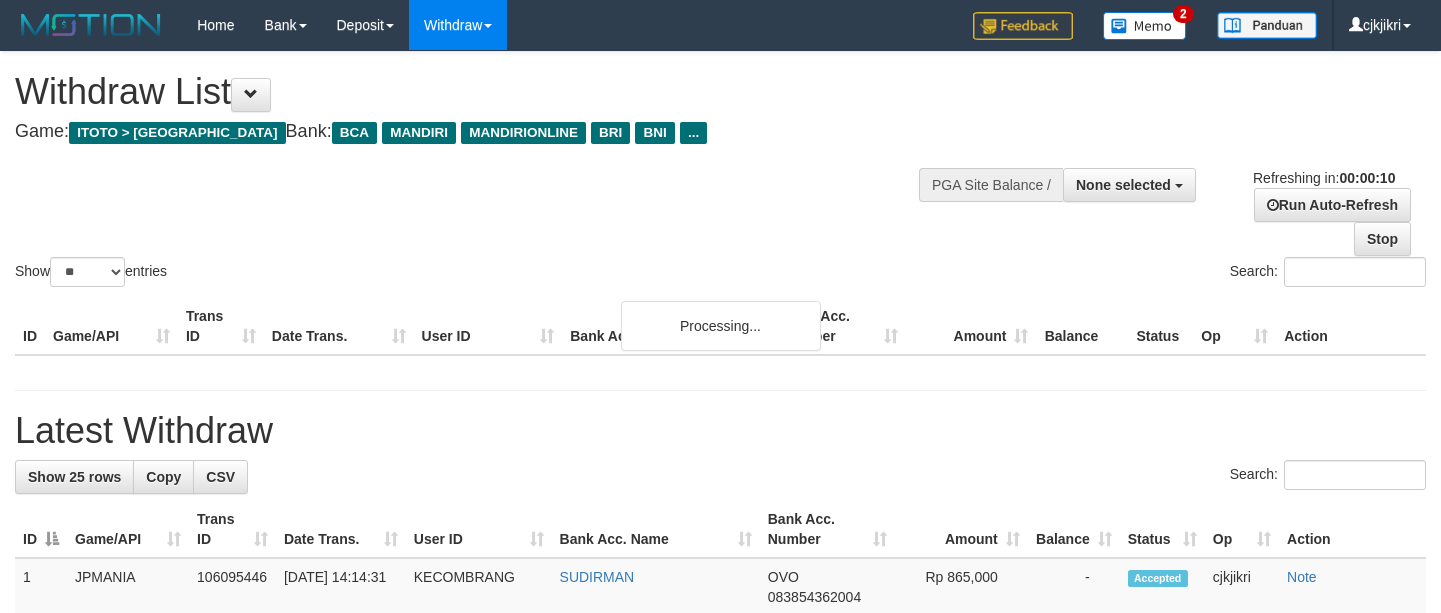 select 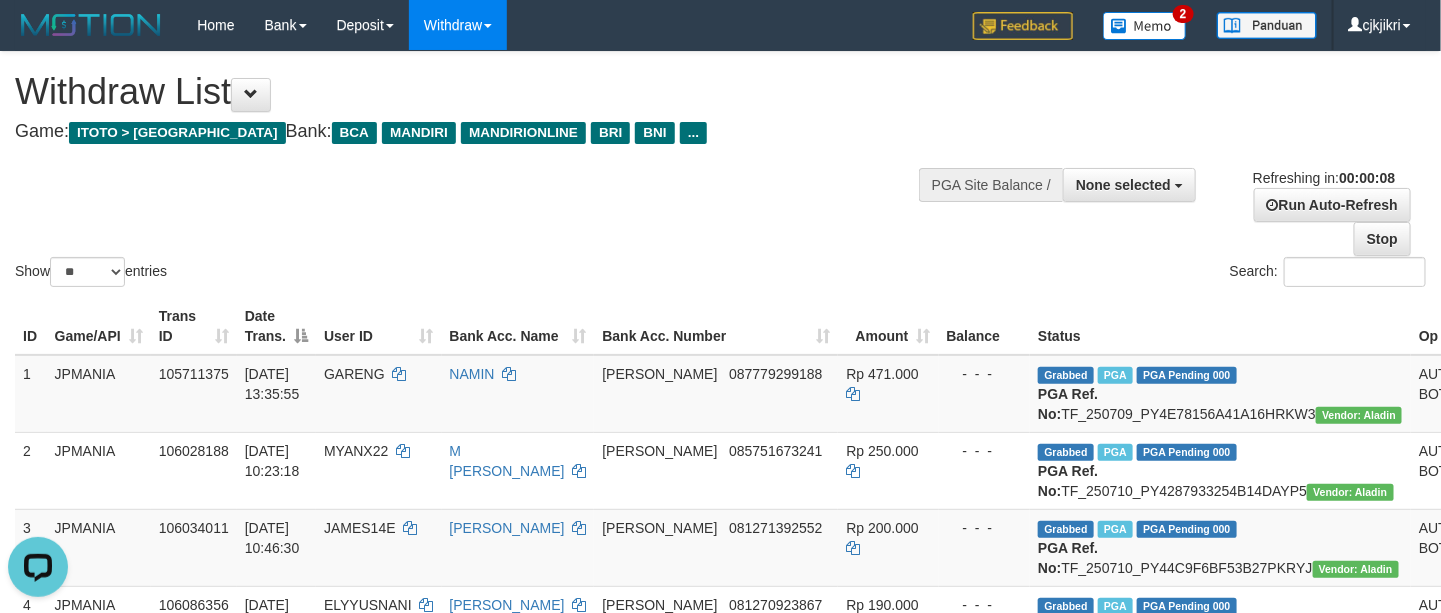 scroll, scrollTop: 0, scrollLeft: 0, axis: both 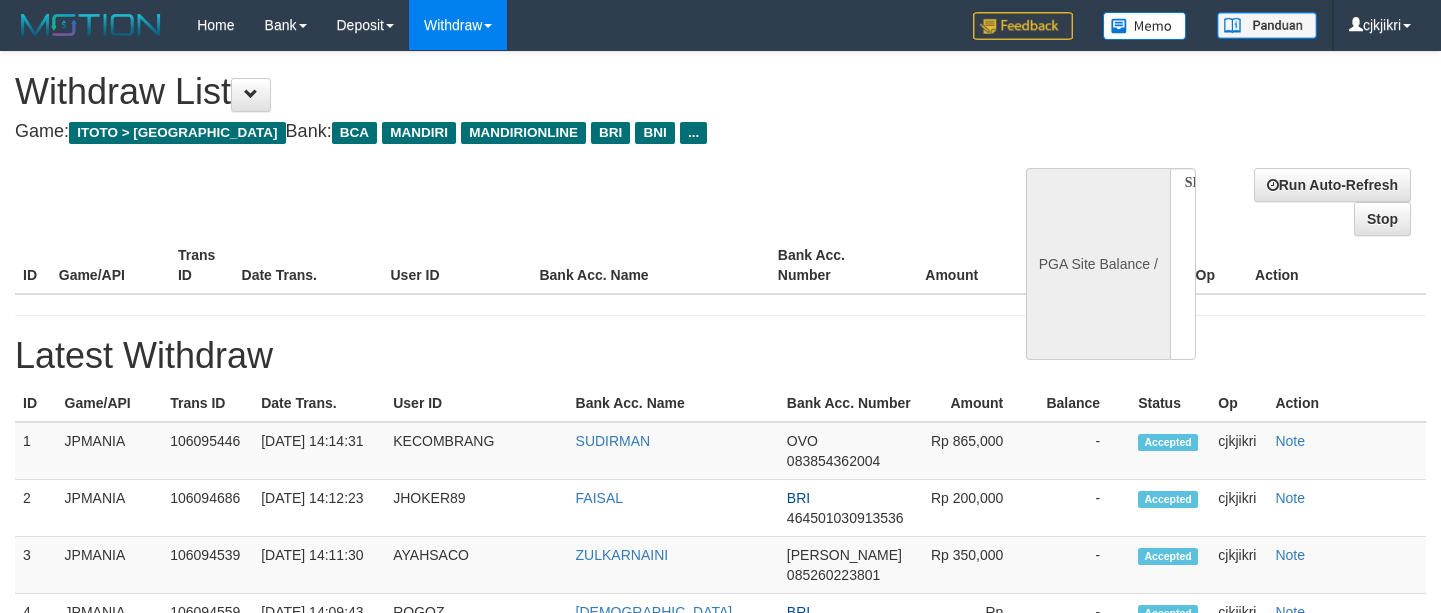 select 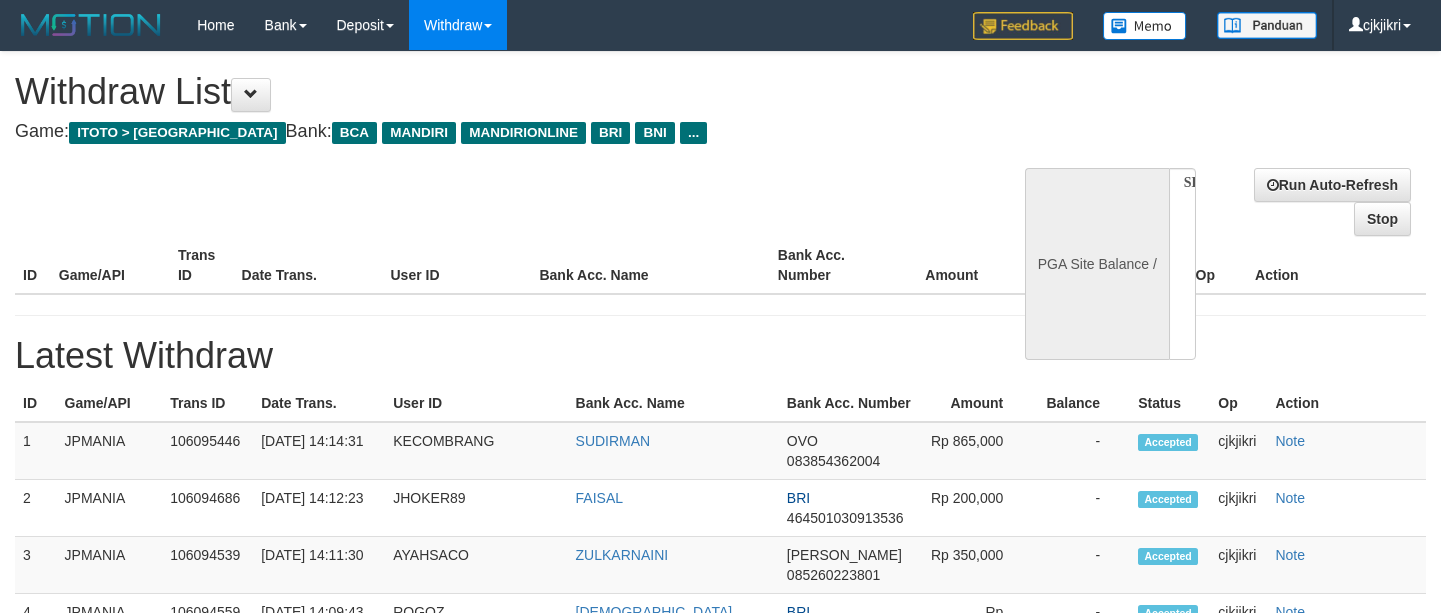 scroll, scrollTop: 0, scrollLeft: 0, axis: both 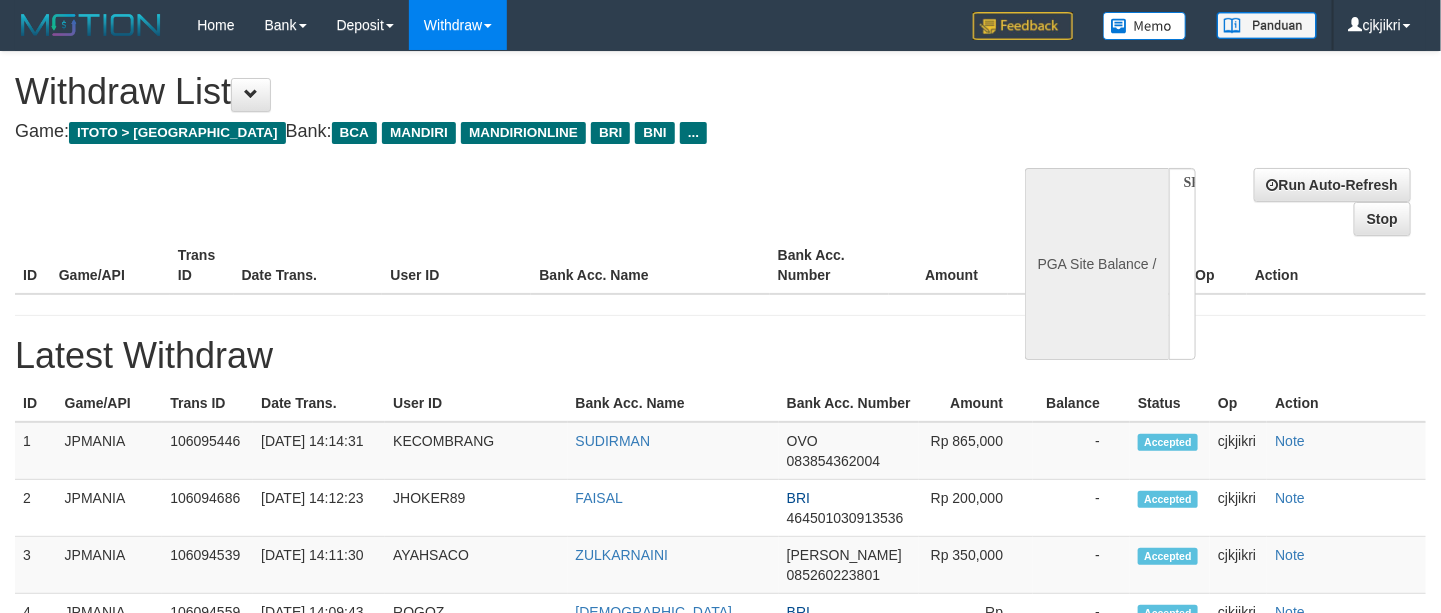select on "**" 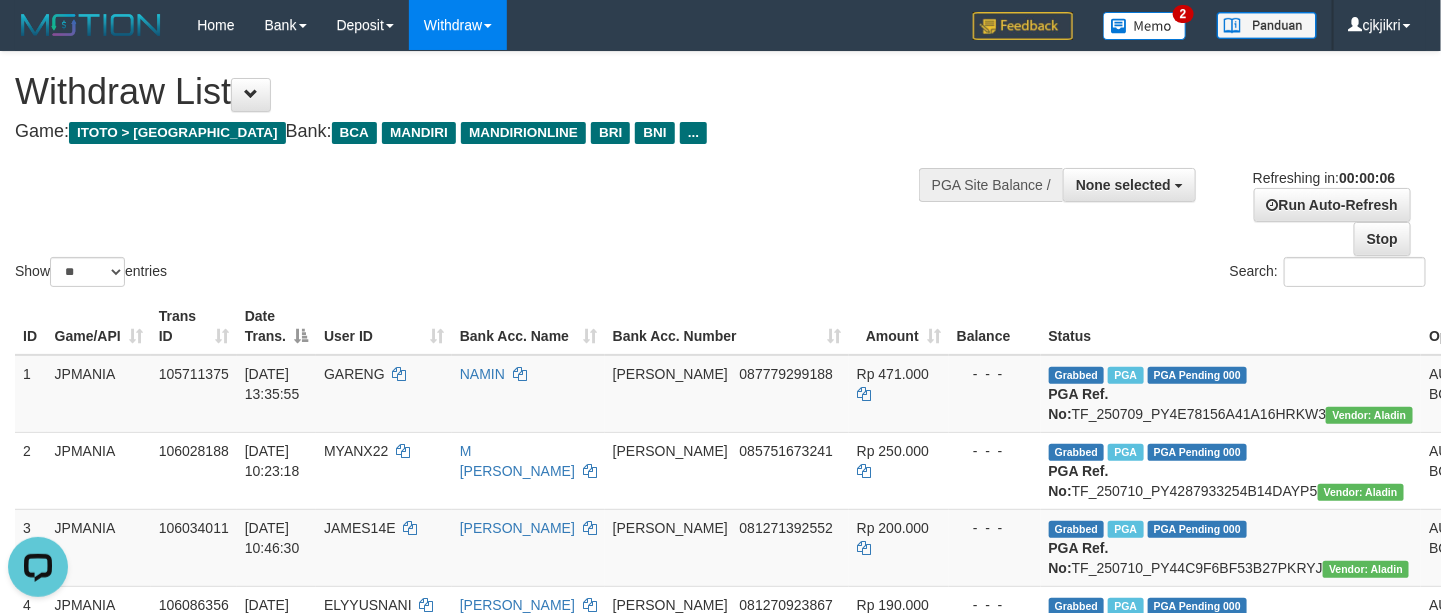 scroll, scrollTop: 0, scrollLeft: 0, axis: both 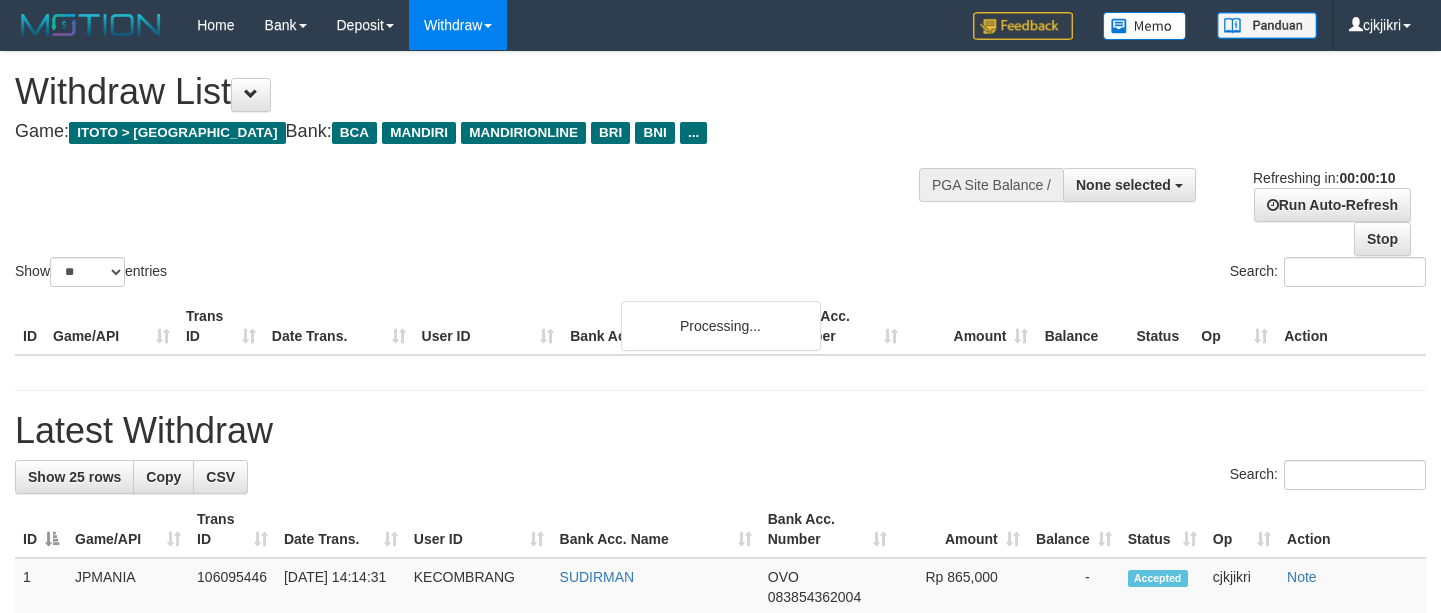 select 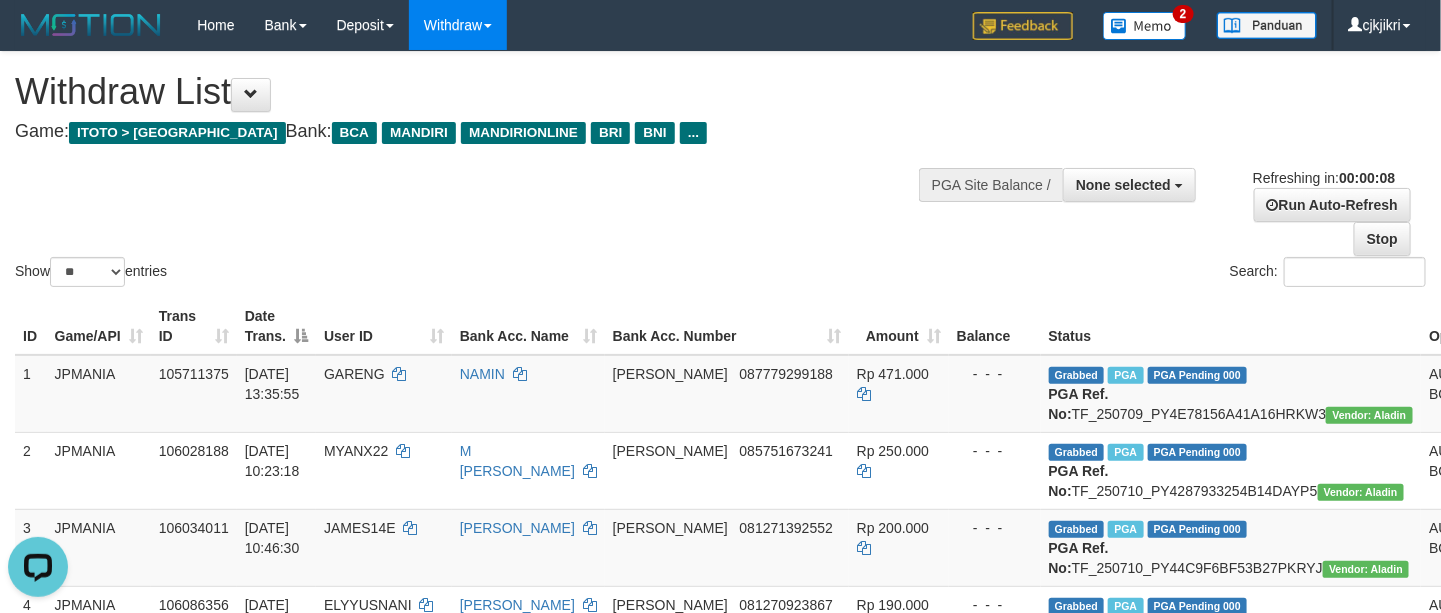scroll, scrollTop: 0, scrollLeft: 0, axis: both 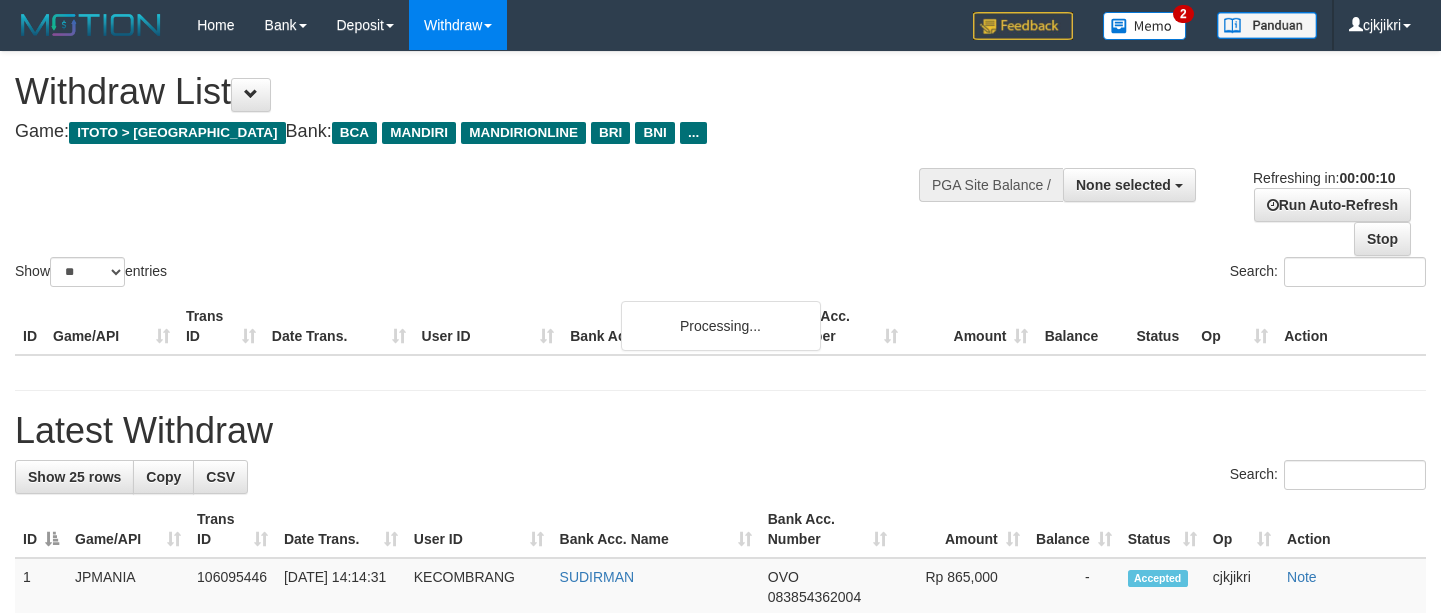 select 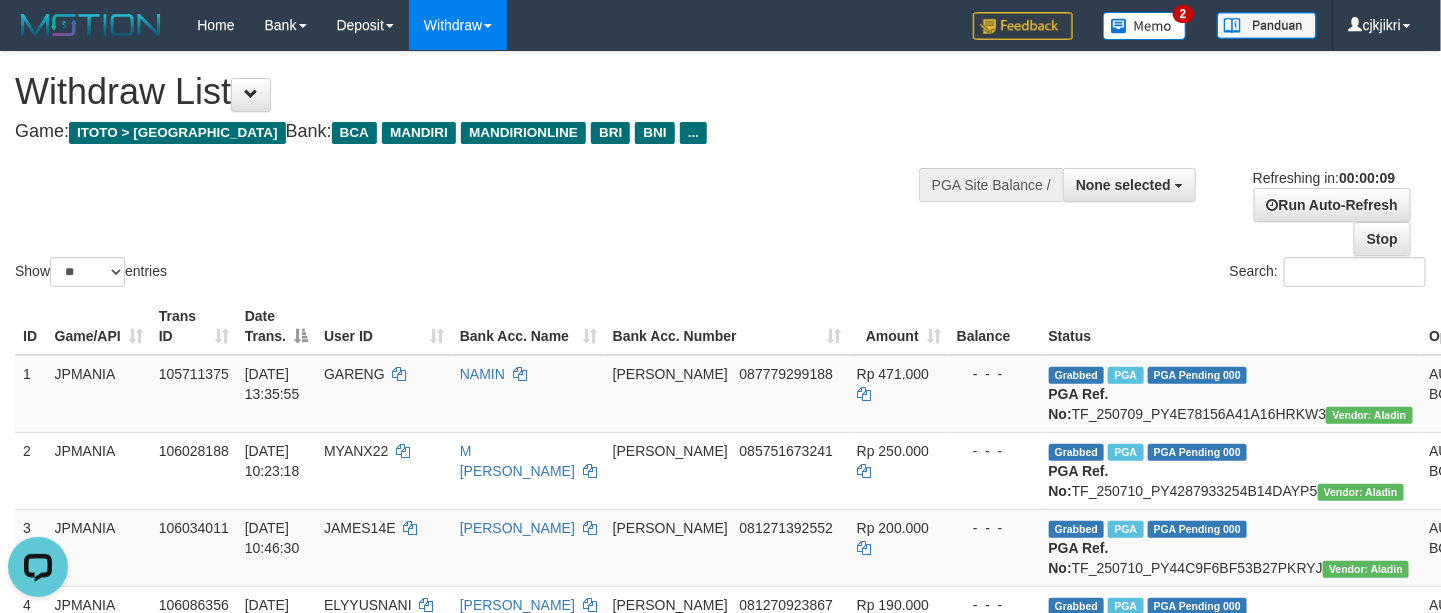 scroll, scrollTop: 0, scrollLeft: 0, axis: both 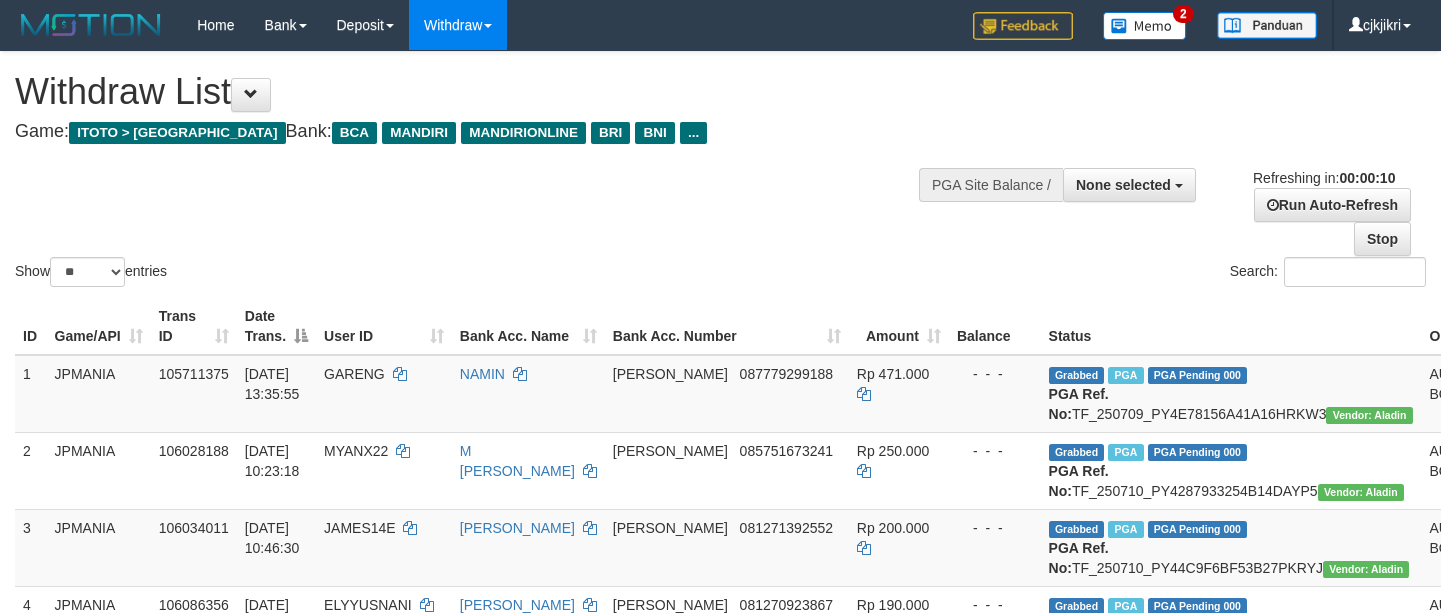 select 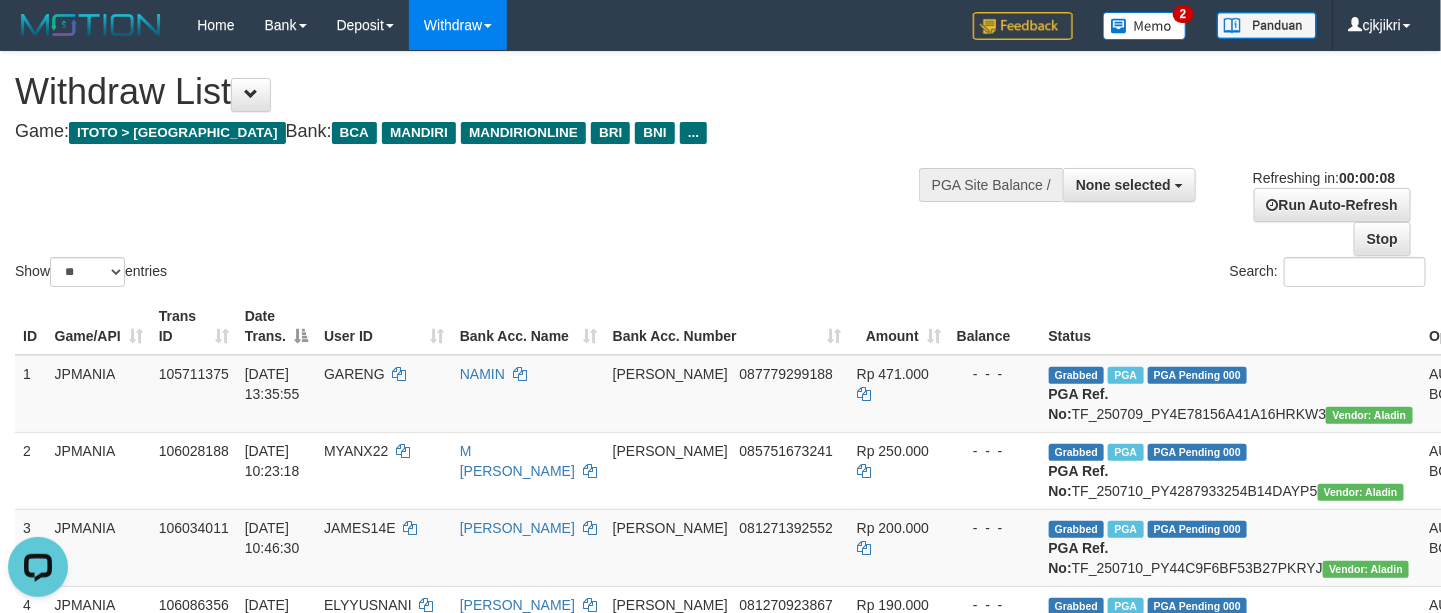 scroll, scrollTop: 0, scrollLeft: 0, axis: both 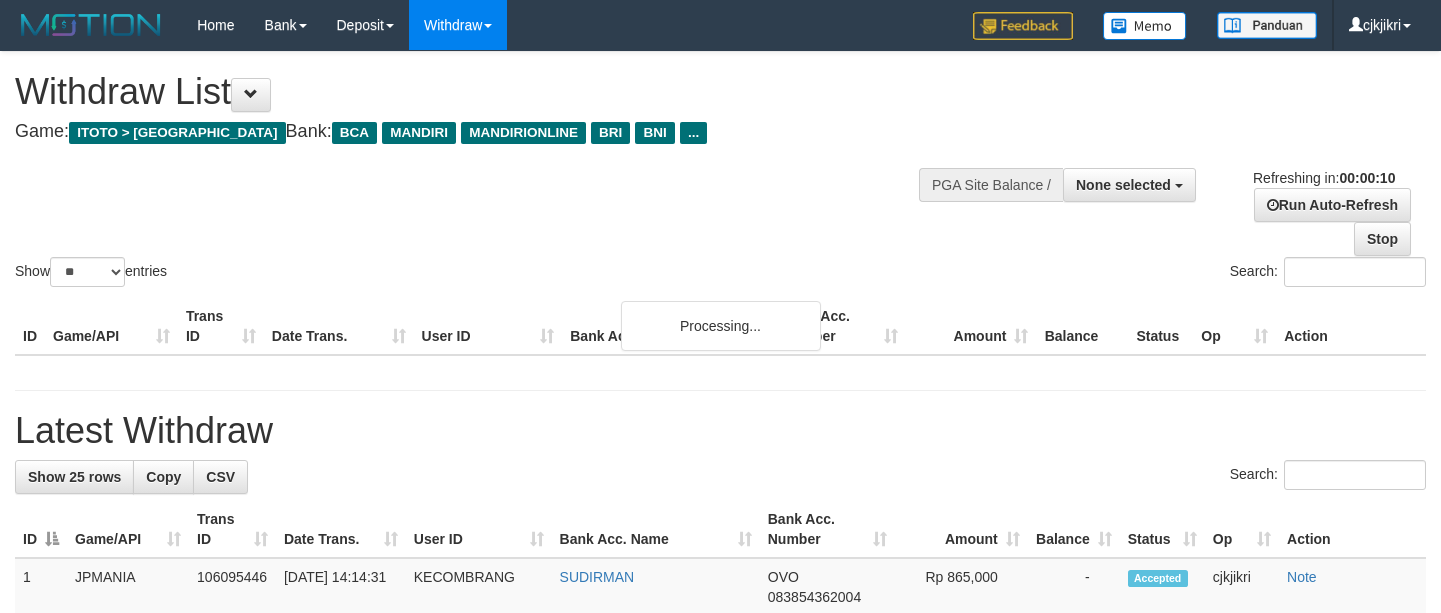 select 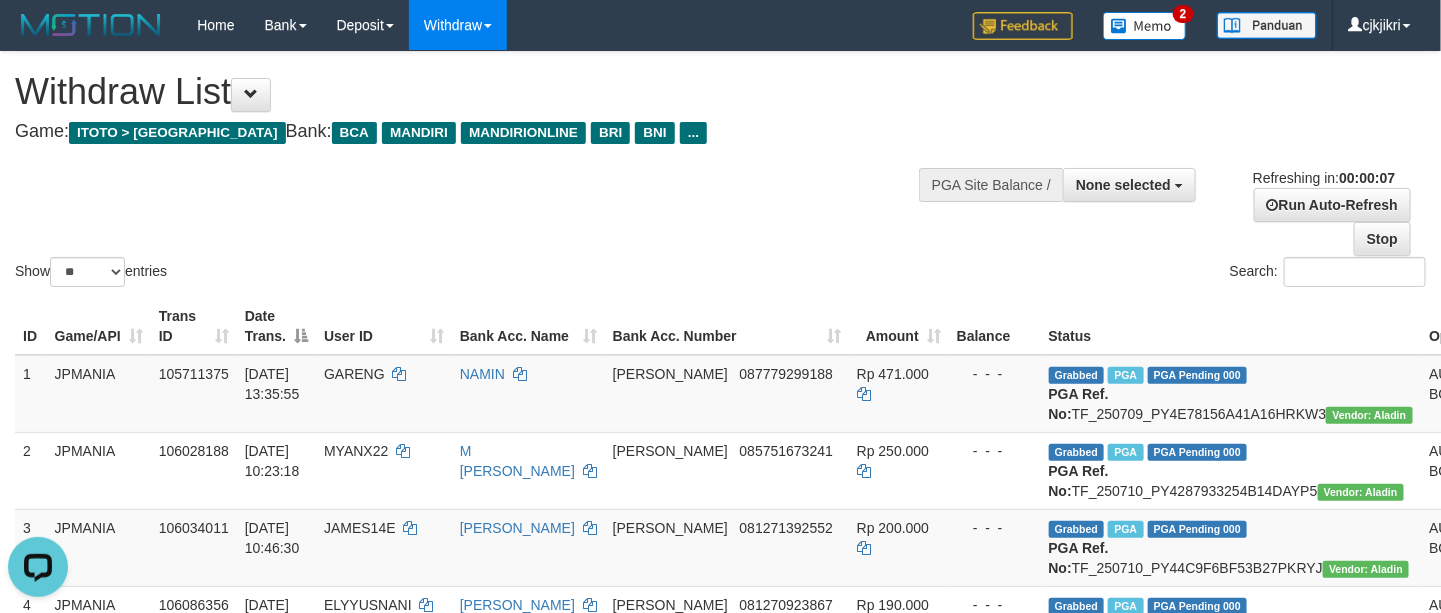scroll, scrollTop: 0, scrollLeft: 0, axis: both 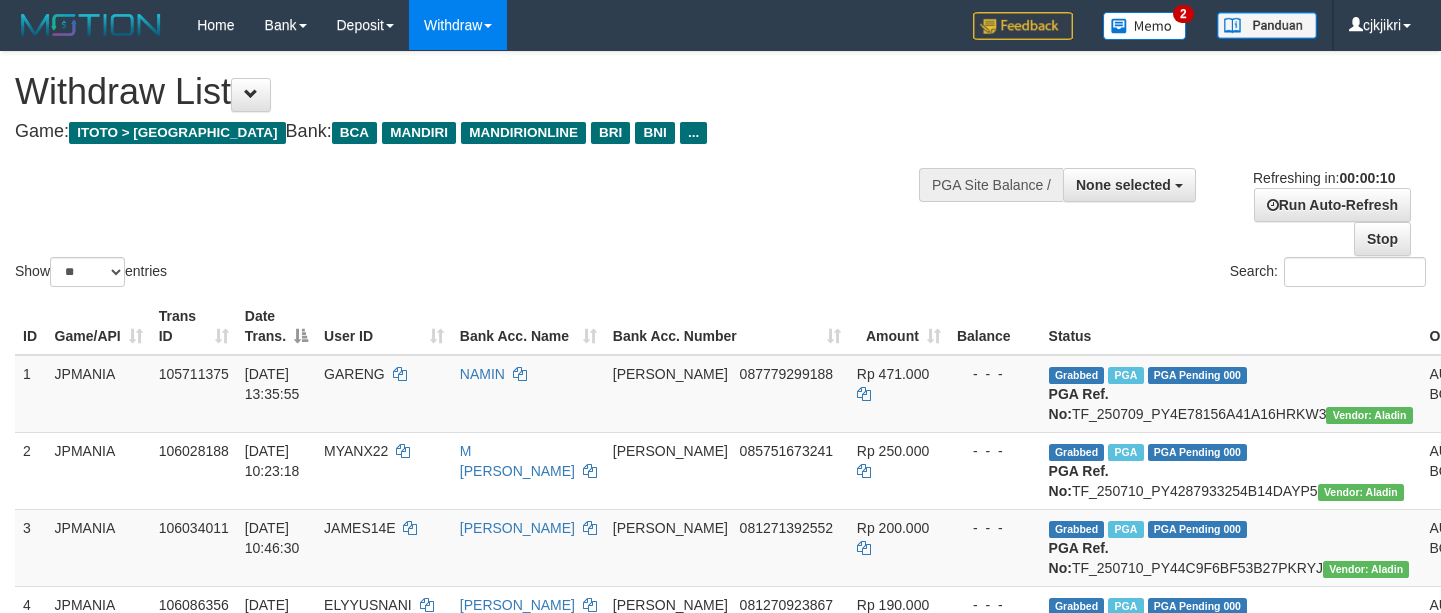select 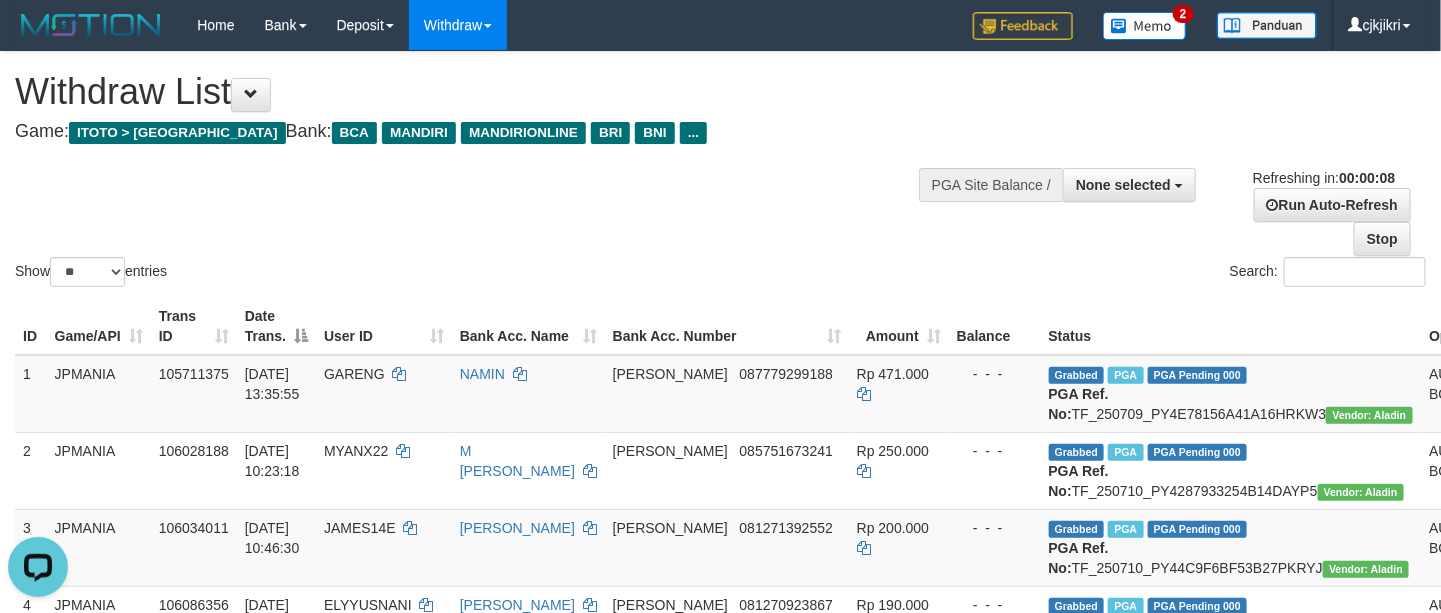 scroll, scrollTop: 0, scrollLeft: 0, axis: both 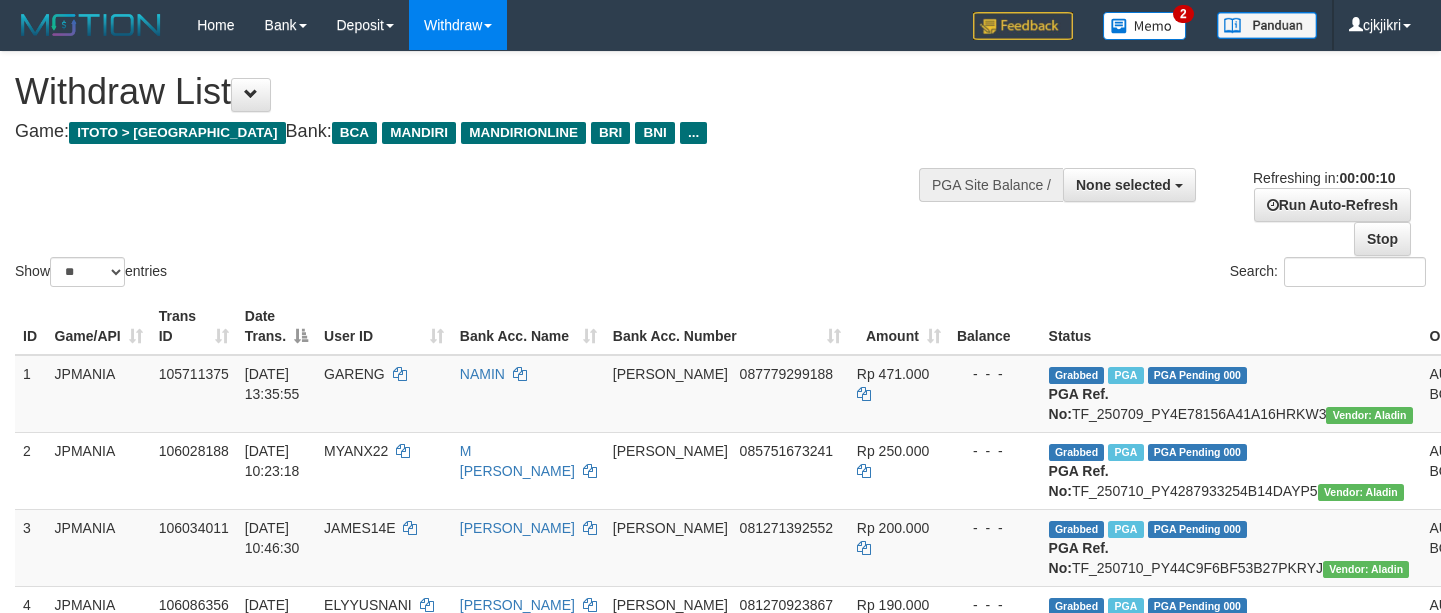 select 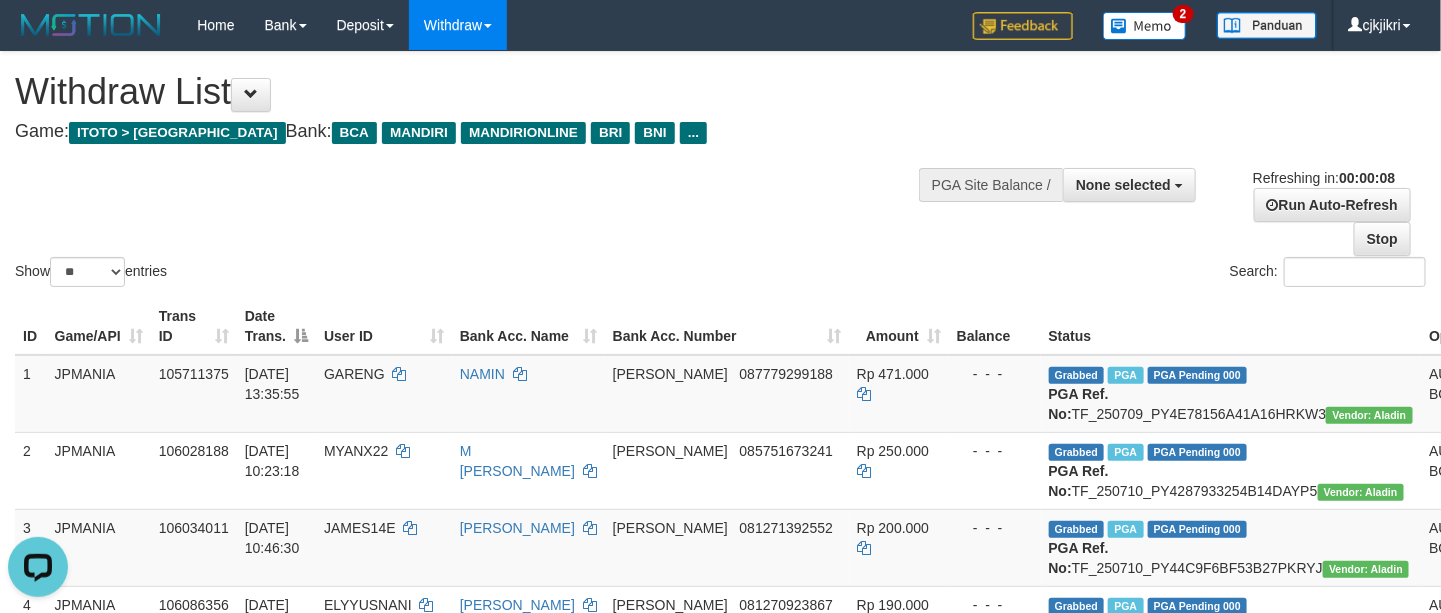scroll, scrollTop: 0, scrollLeft: 0, axis: both 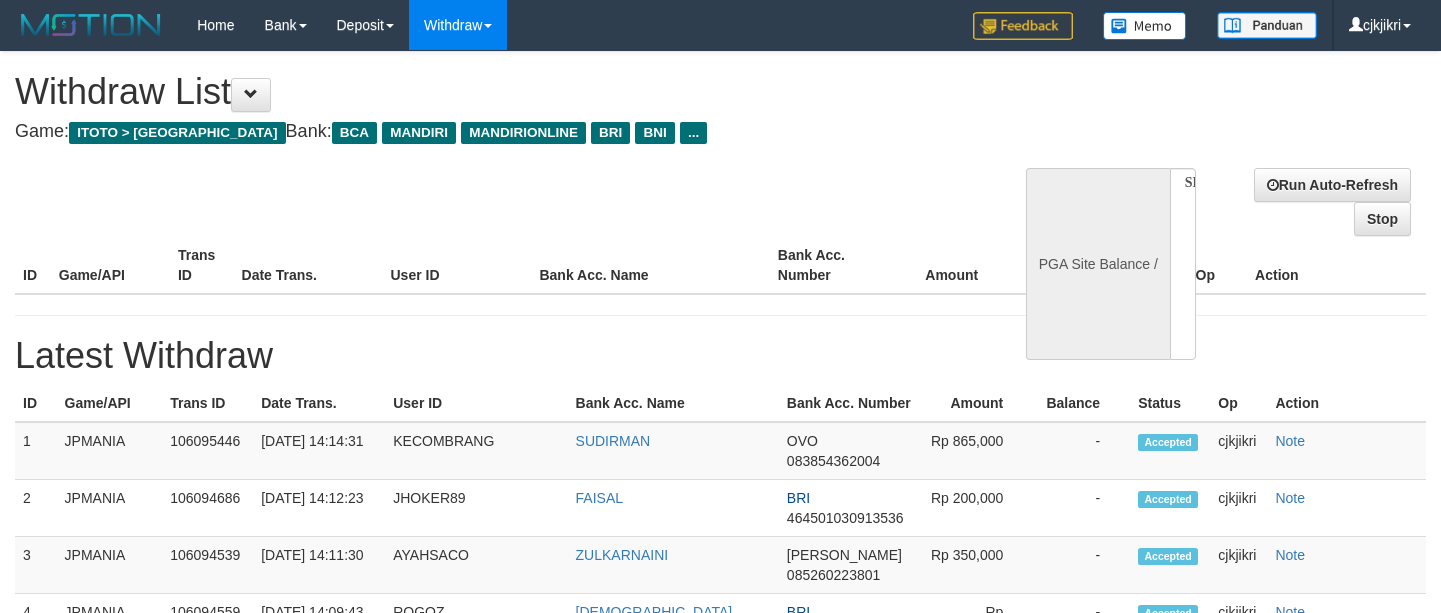 select 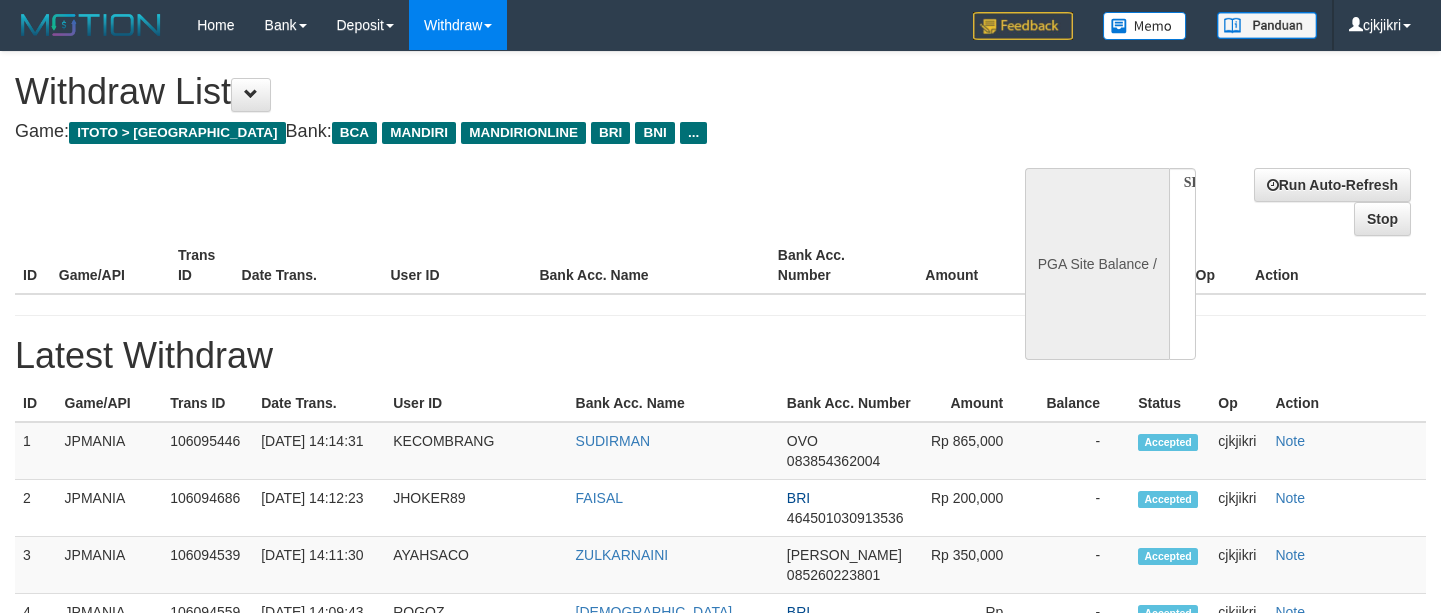 scroll, scrollTop: 0, scrollLeft: 0, axis: both 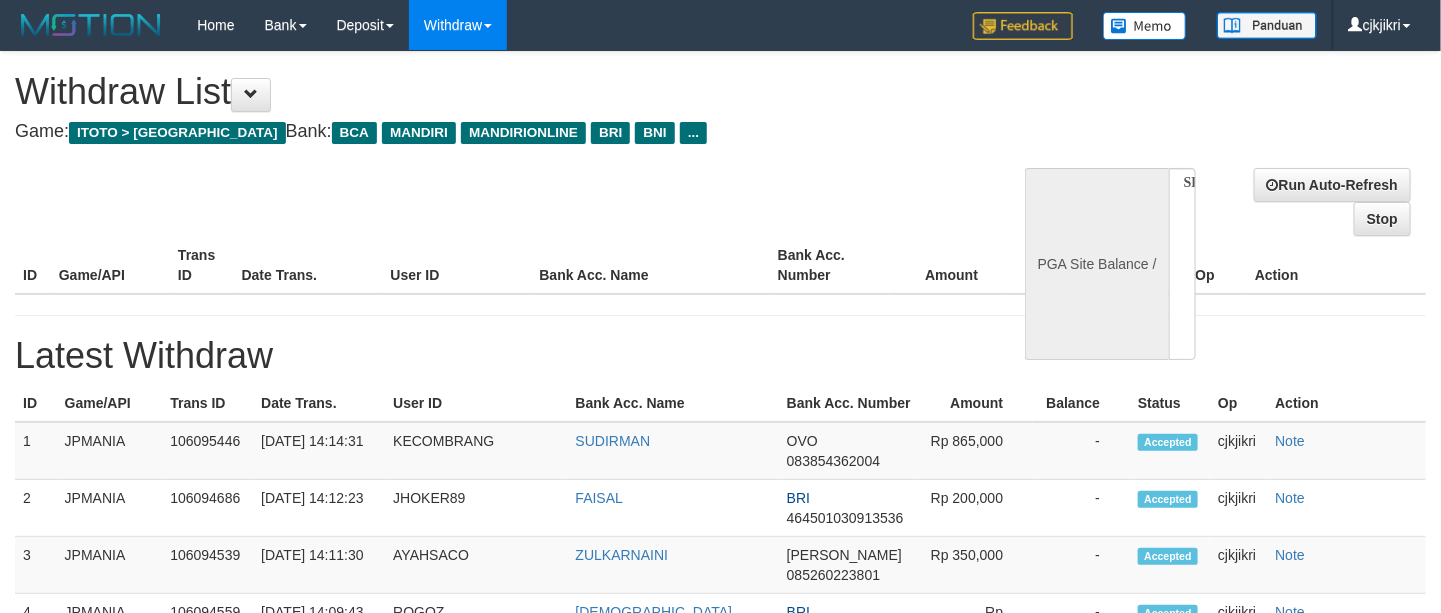 select on "**" 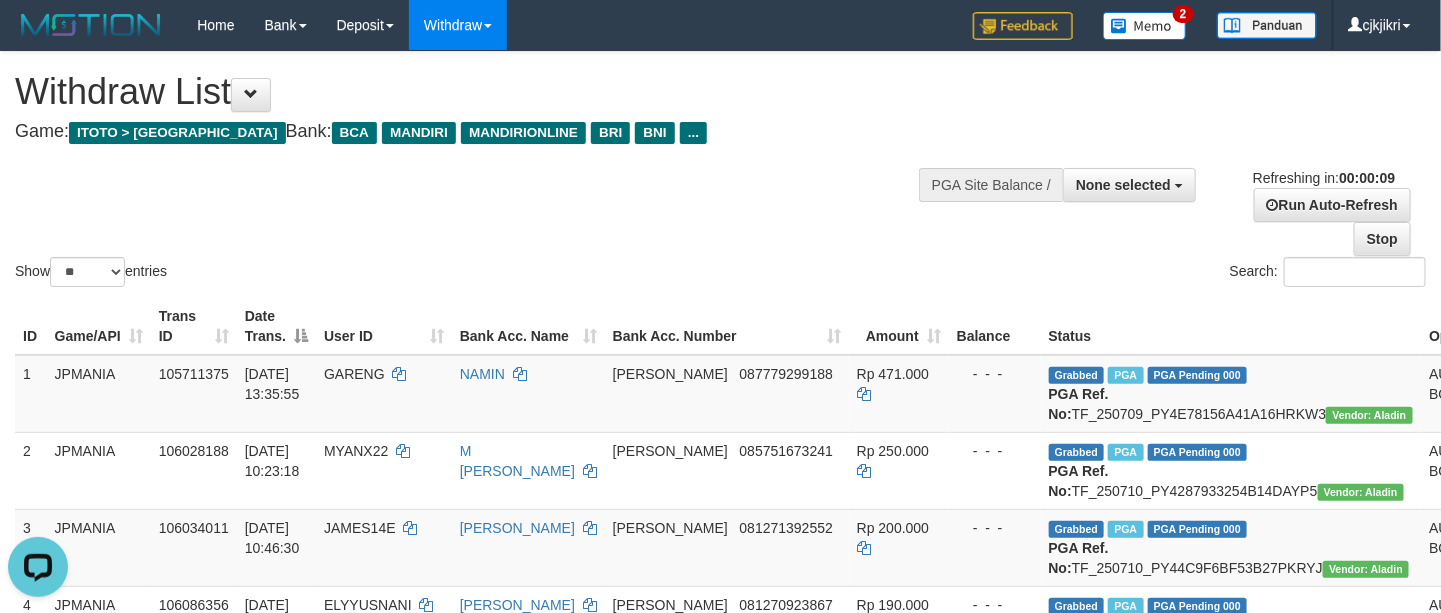scroll, scrollTop: 0, scrollLeft: 0, axis: both 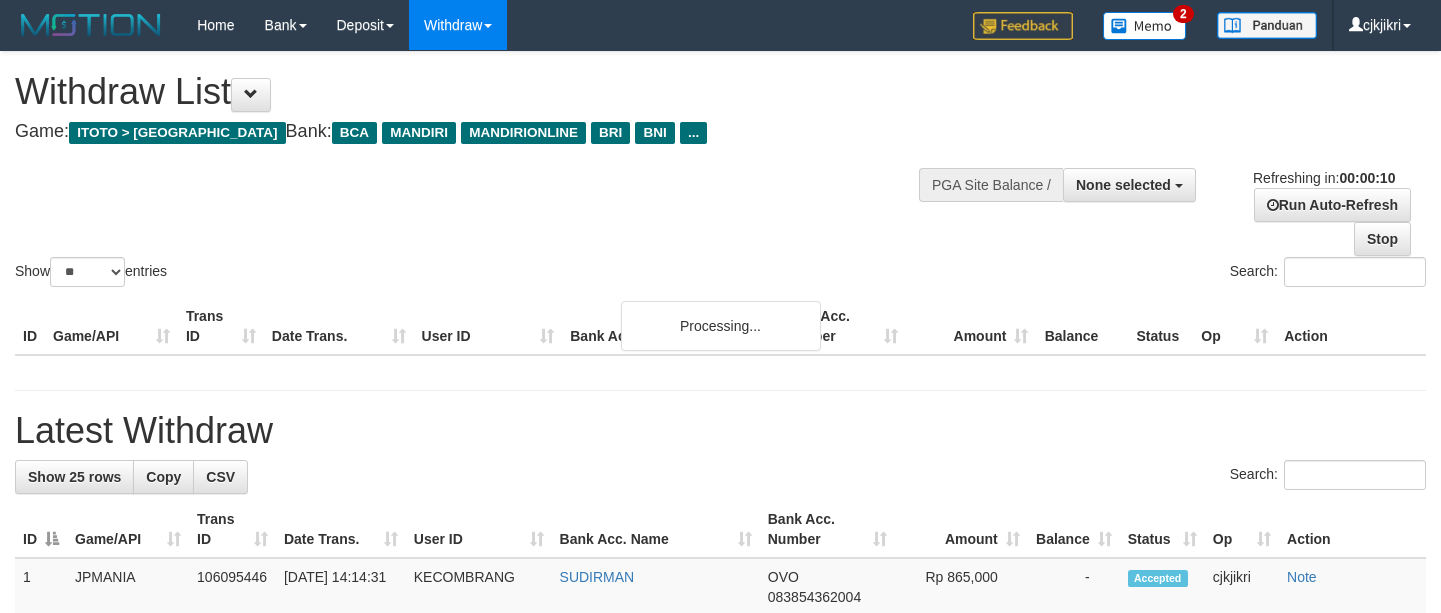 select 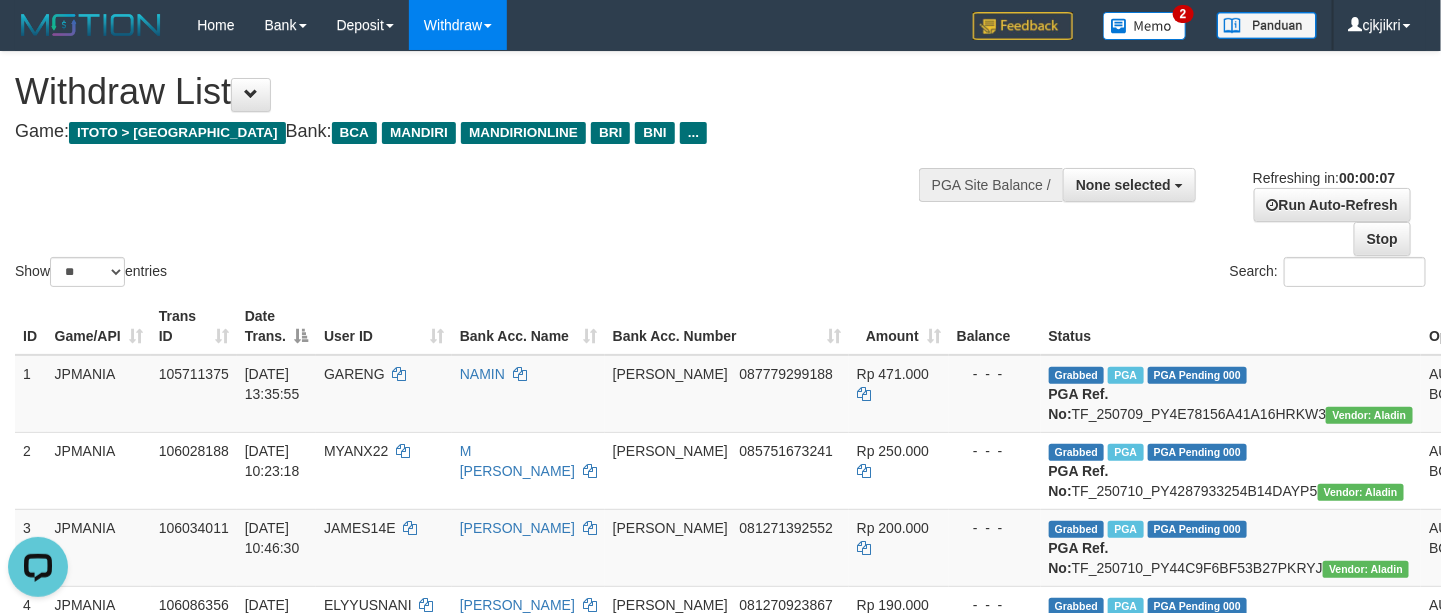 scroll, scrollTop: 0, scrollLeft: 0, axis: both 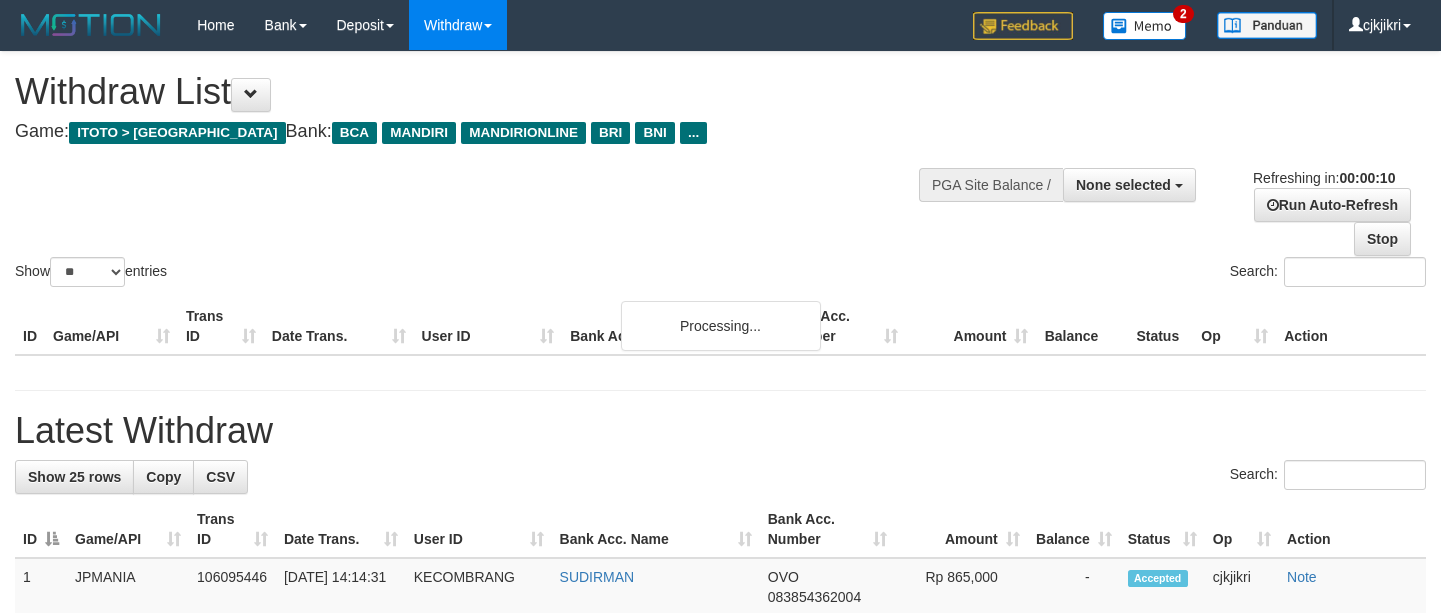 select 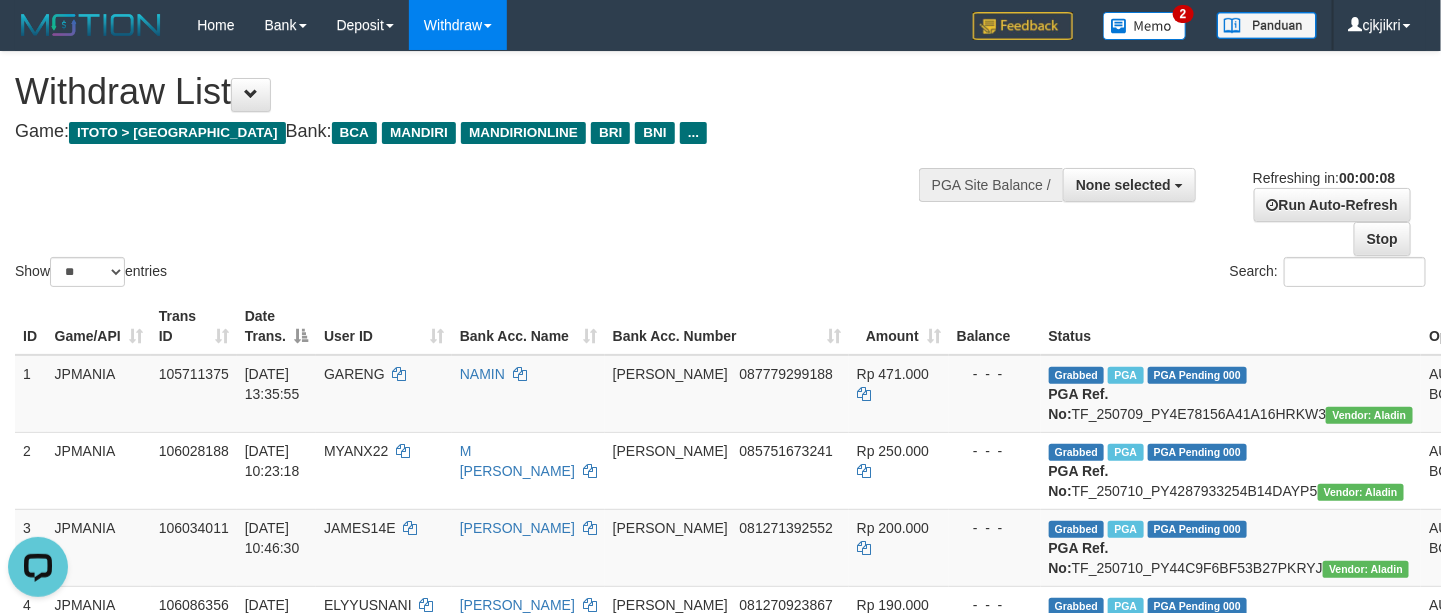 scroll, scrollTop: 0, scrollLeft: 0, axis: both 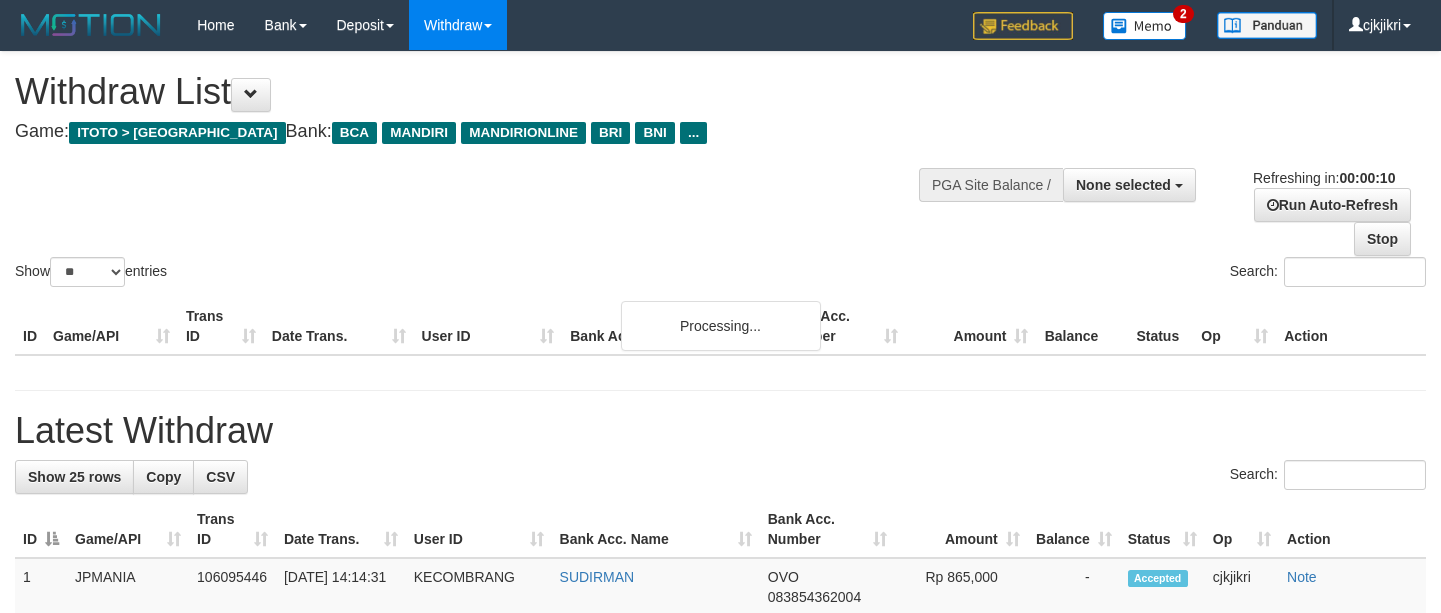 select 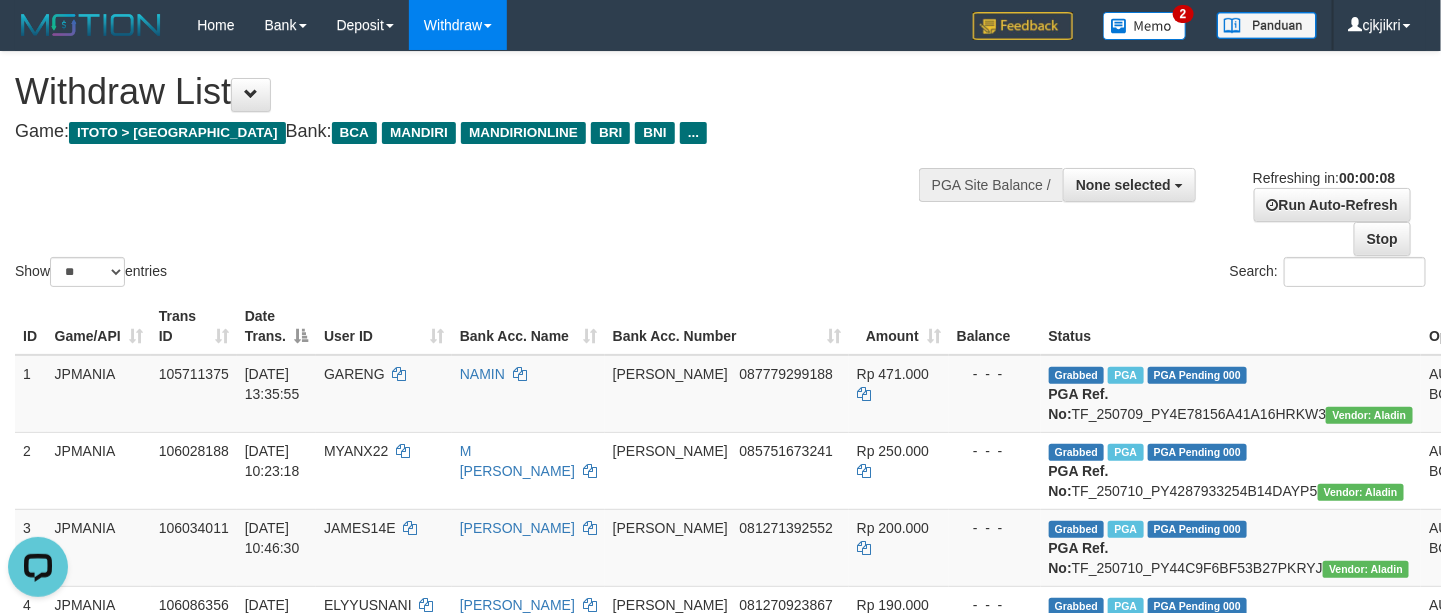 scroll, scrollTop: 0, scrollLeft: 0, axis: both 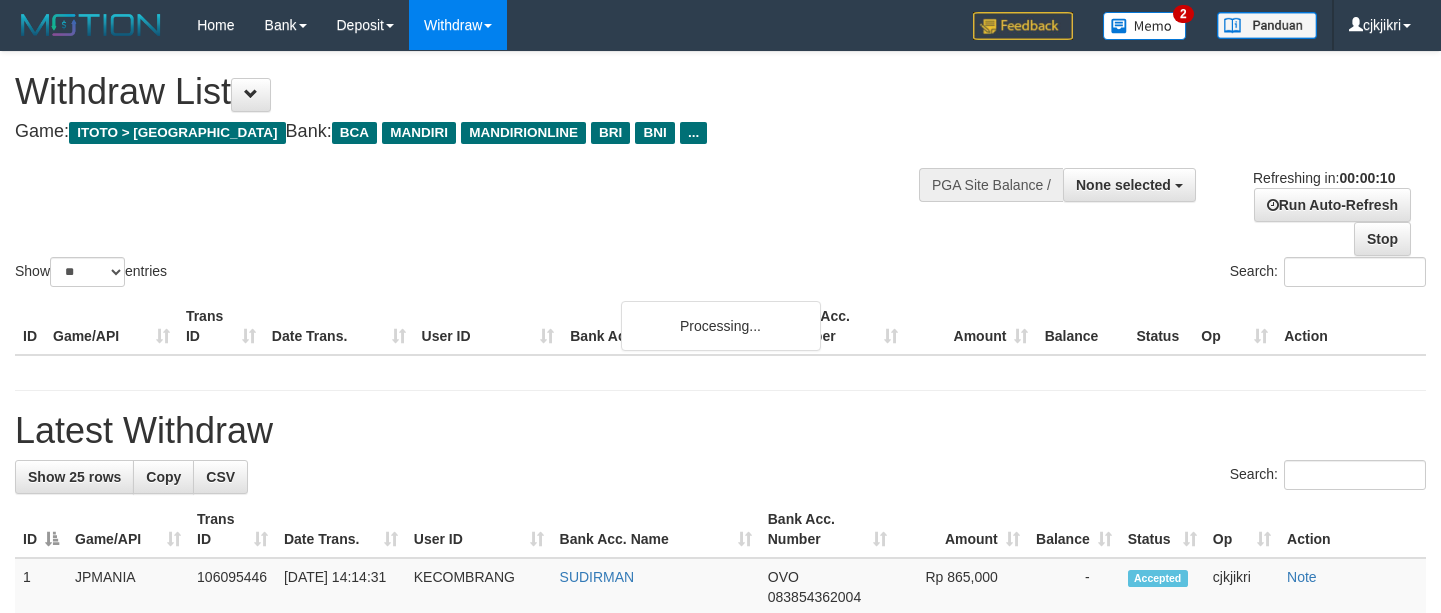 select 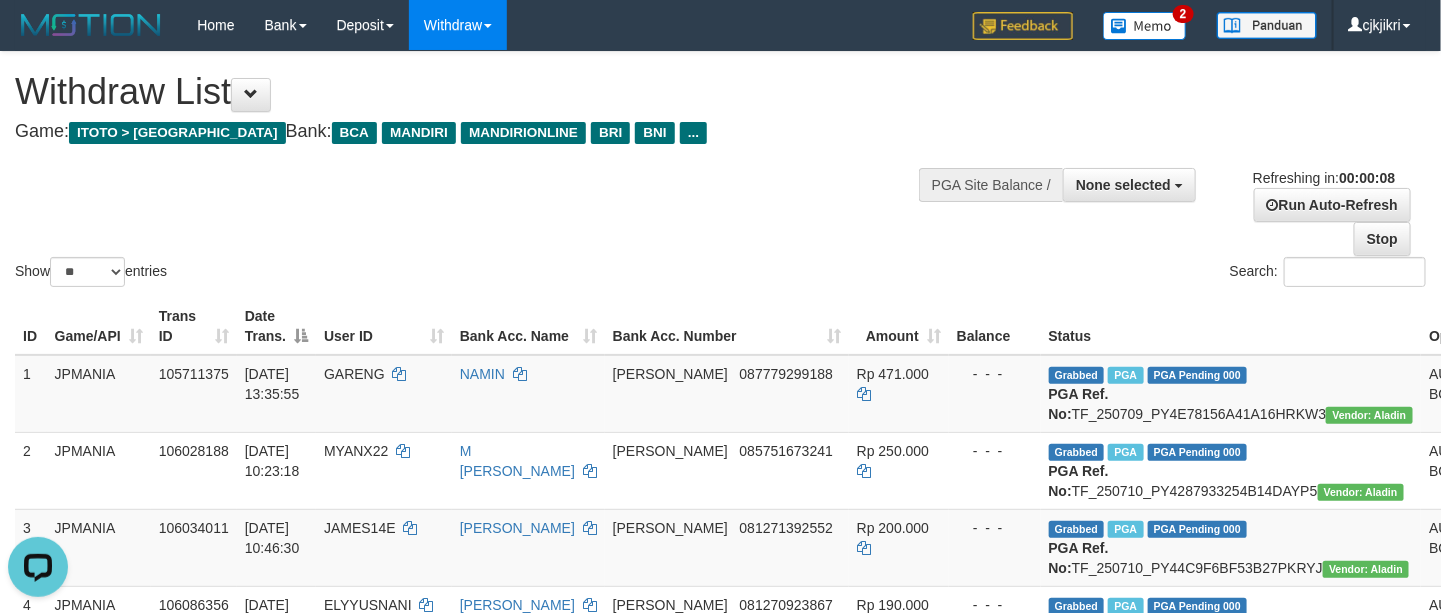 scroll, scrollTop: 0, scrollLeft: 0, axis: both 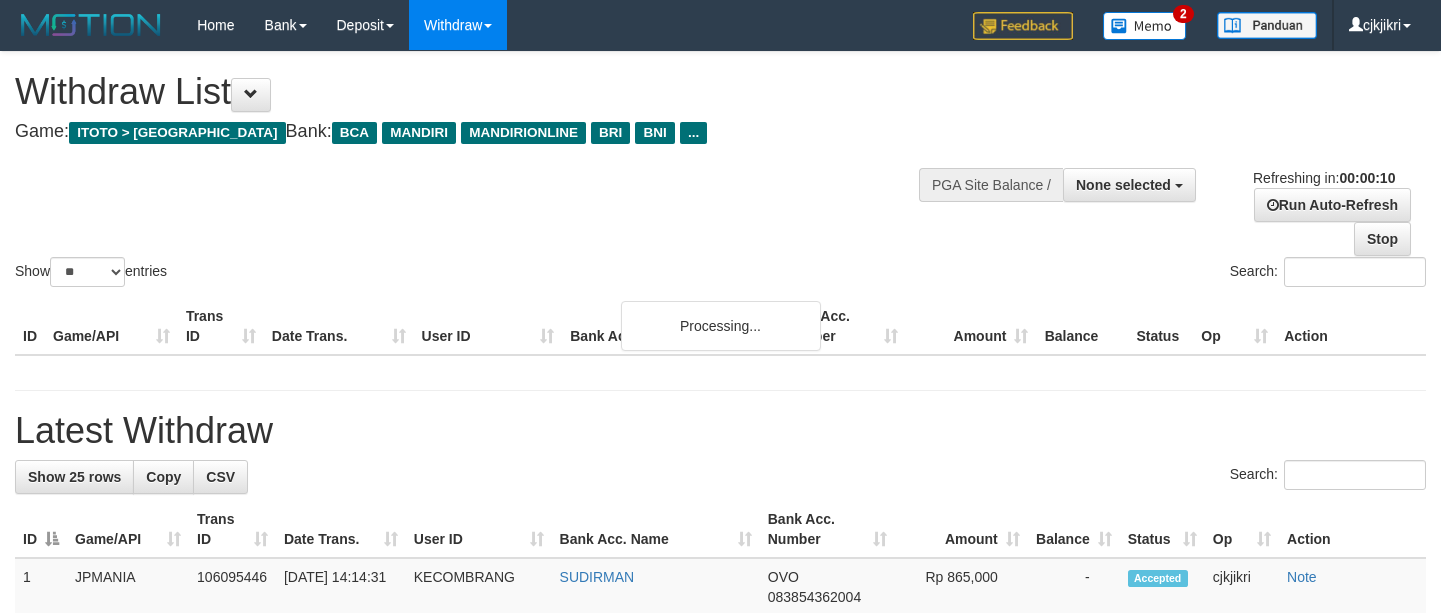 select 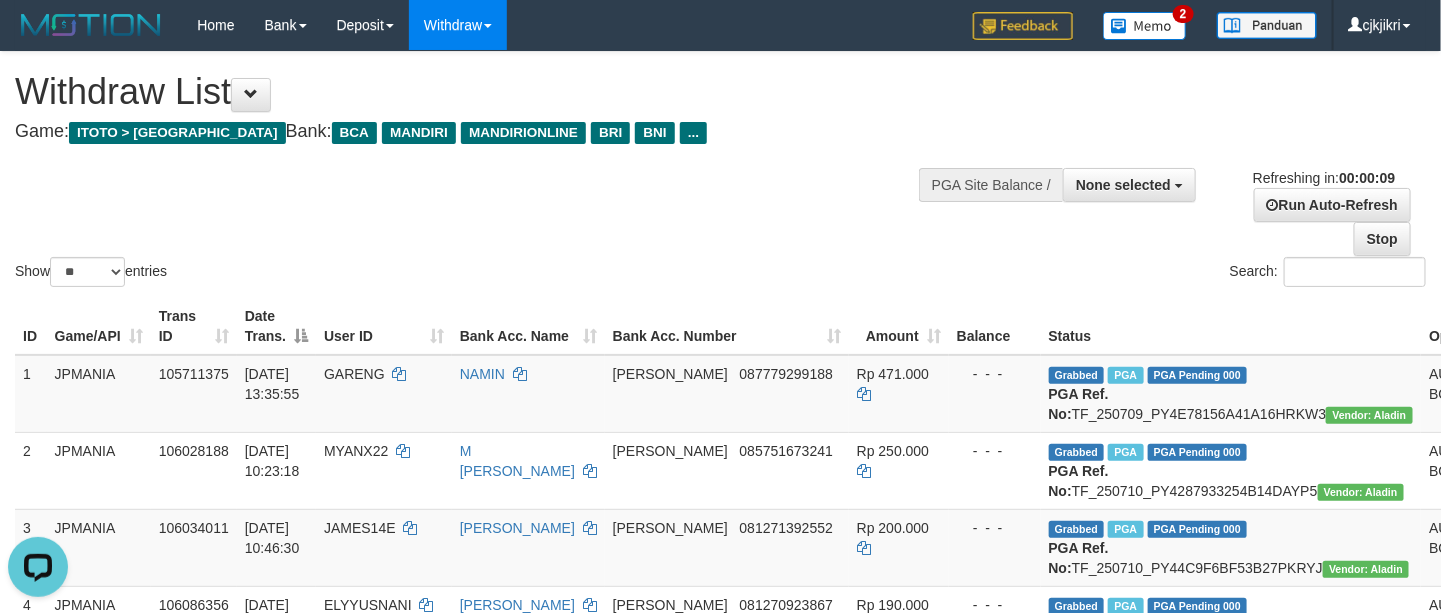 scroll, scrollTop: 0, scrollLeft: 0, axis: both 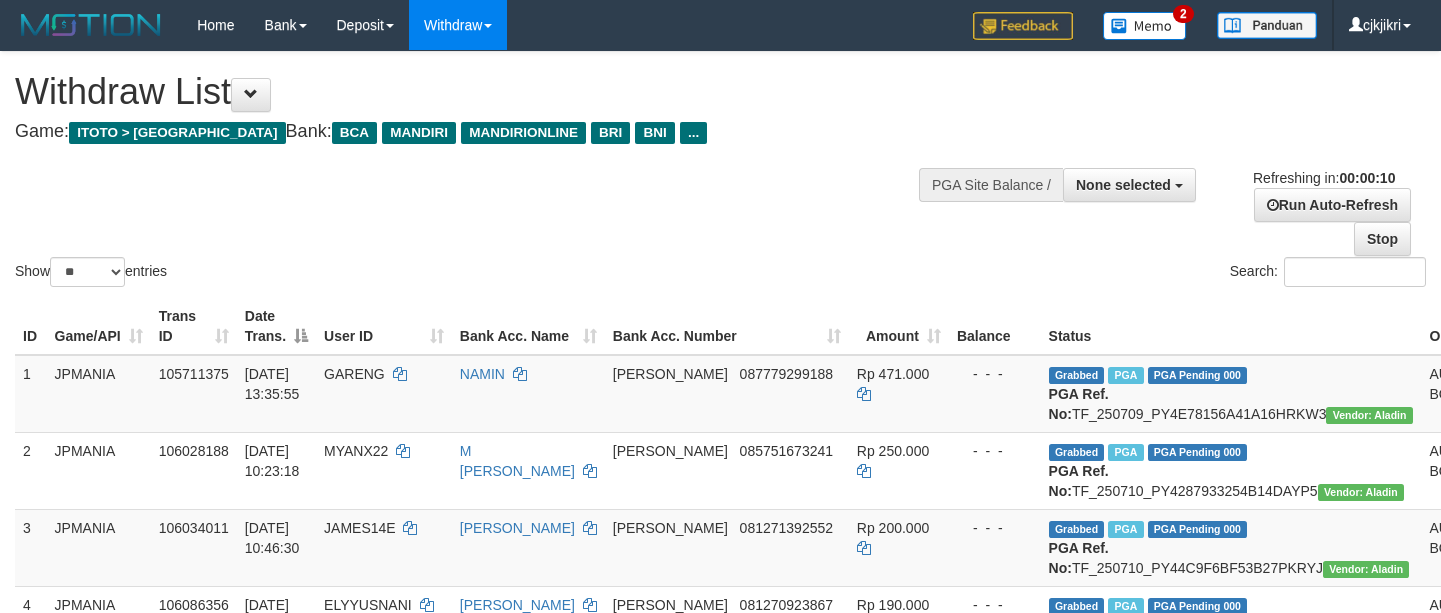 select 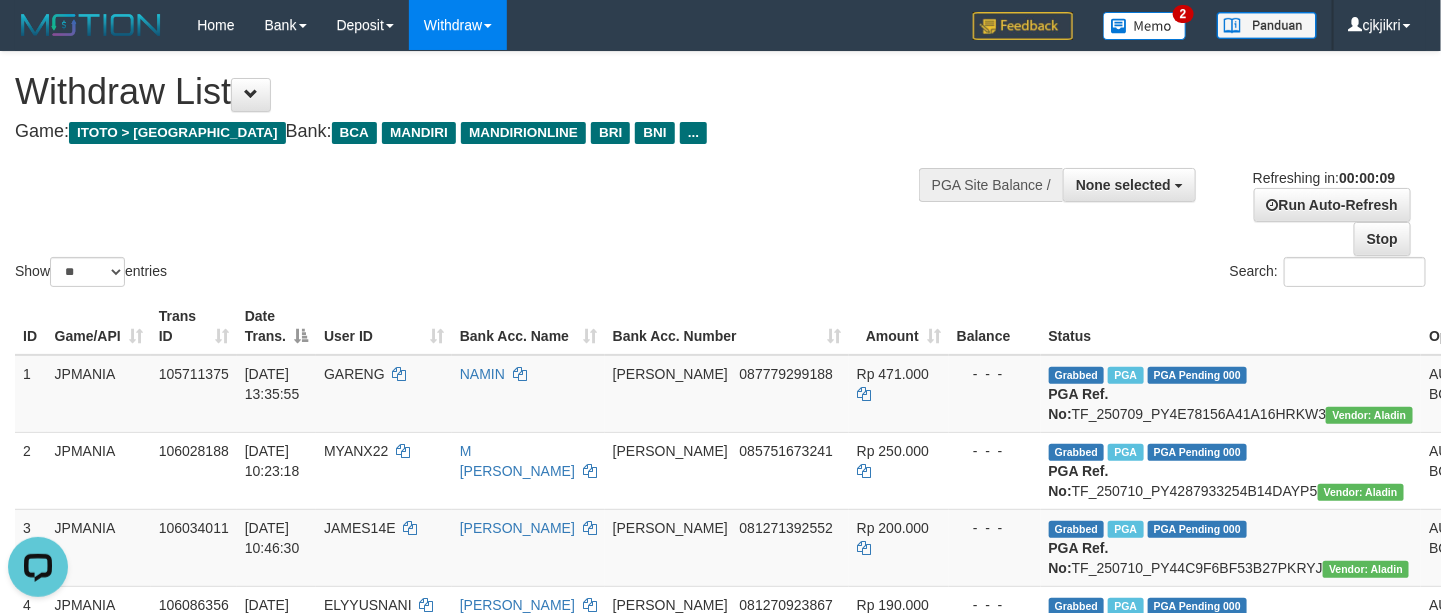 scroll, scrollTop: 0, scrollLeft: 0, axis: both 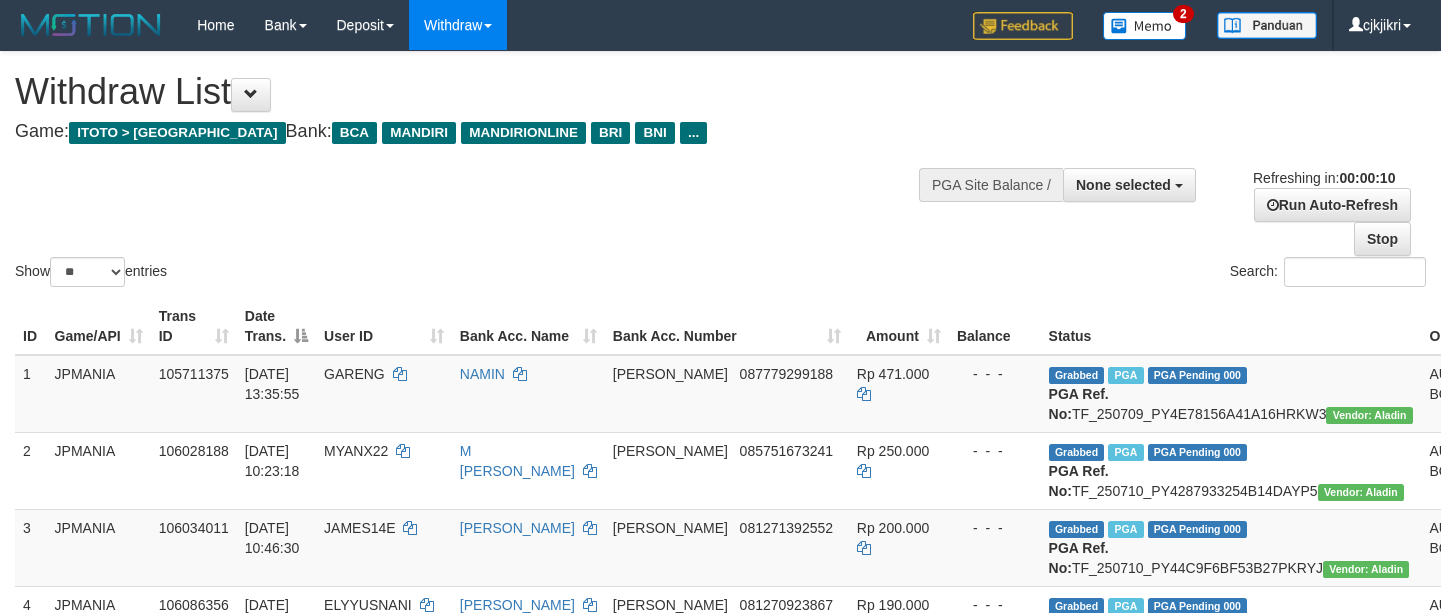 select 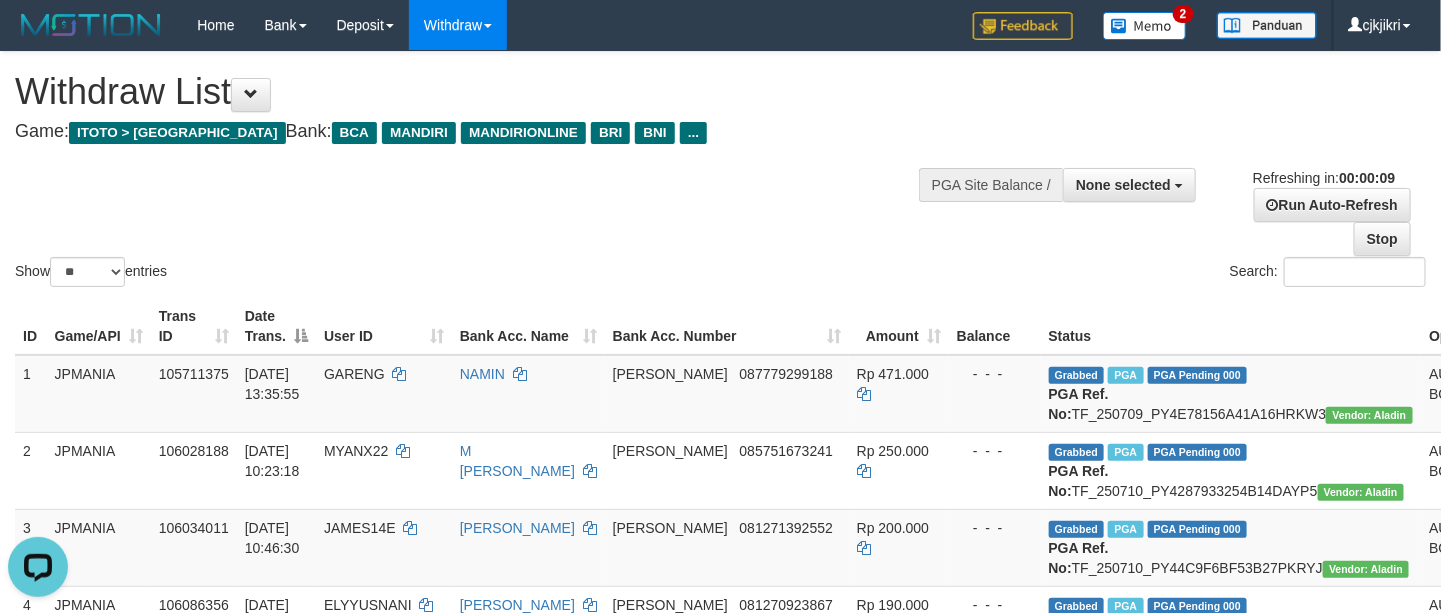 scroll, scrollTop: 0, scrollLeft: 0, axis: both 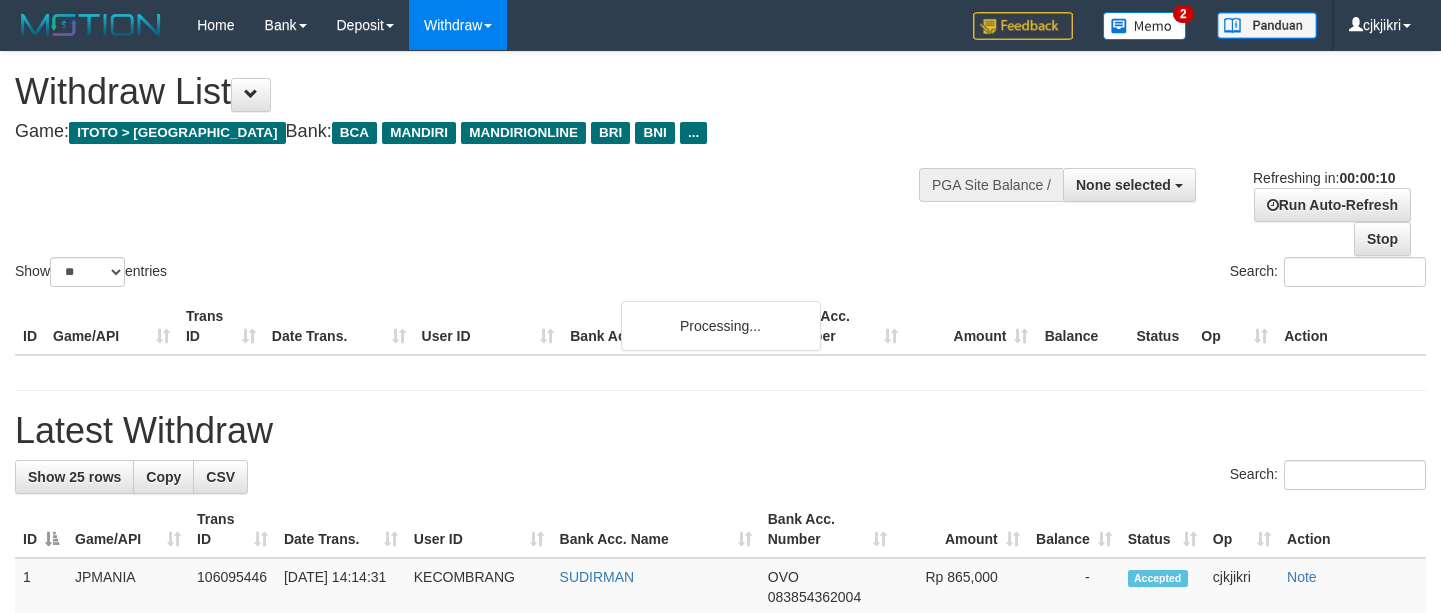 select 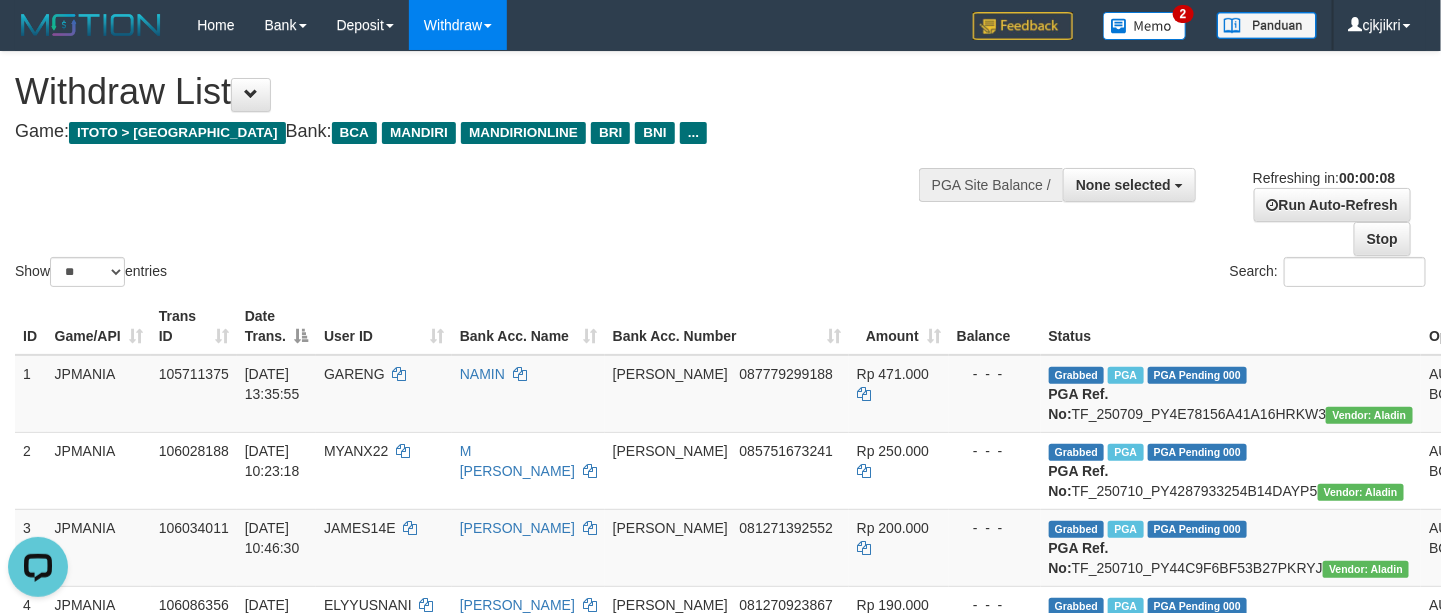 scroll, scrollTop: 0, scrollLeft: 0, axis: both 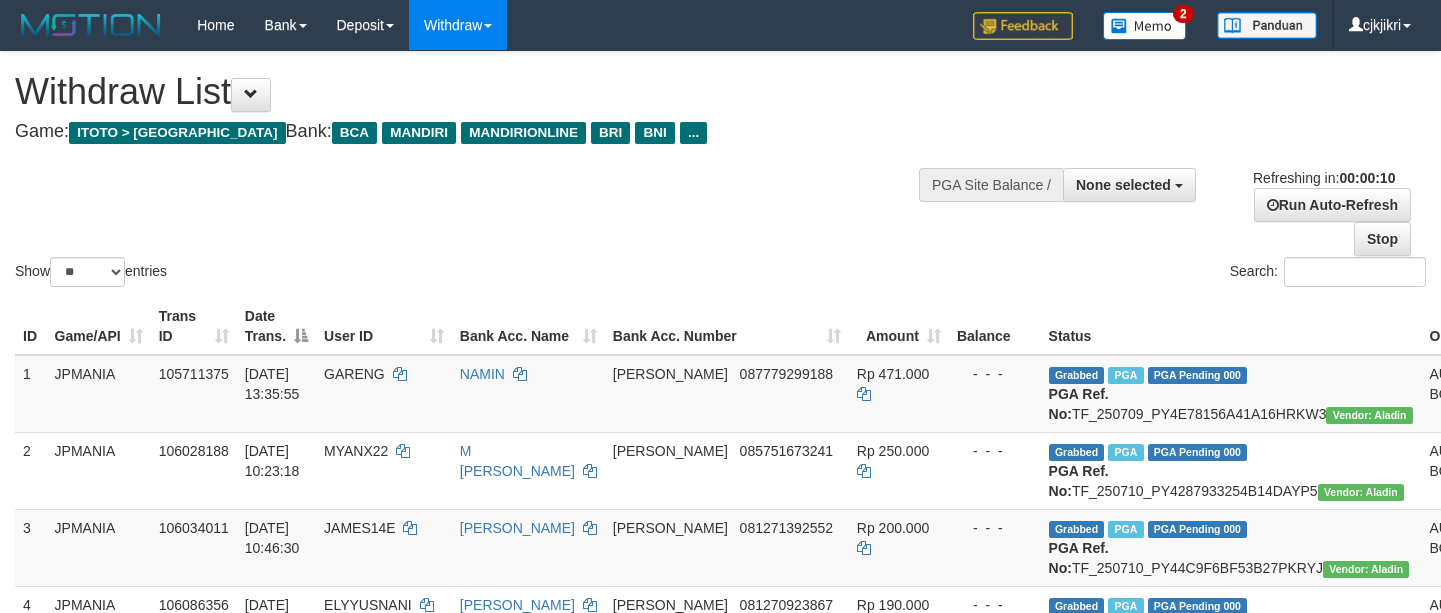 select 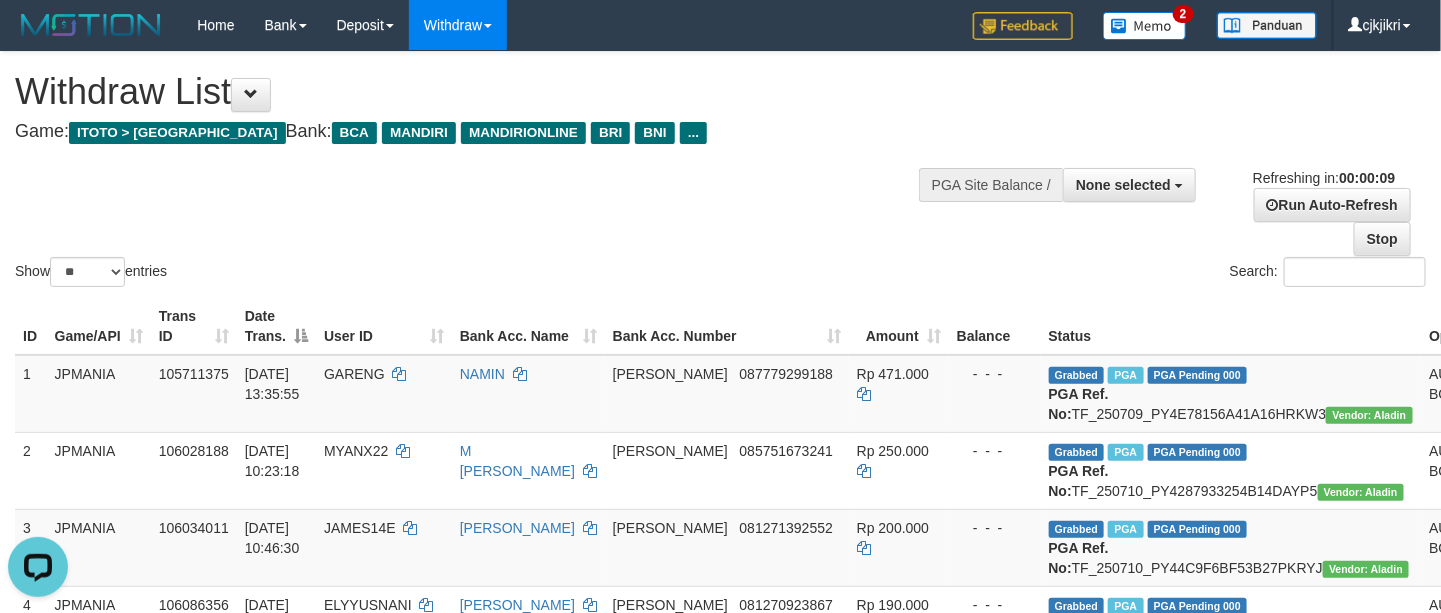 scroll, scrollTop: 0, scrollLeft: 0, axis: both 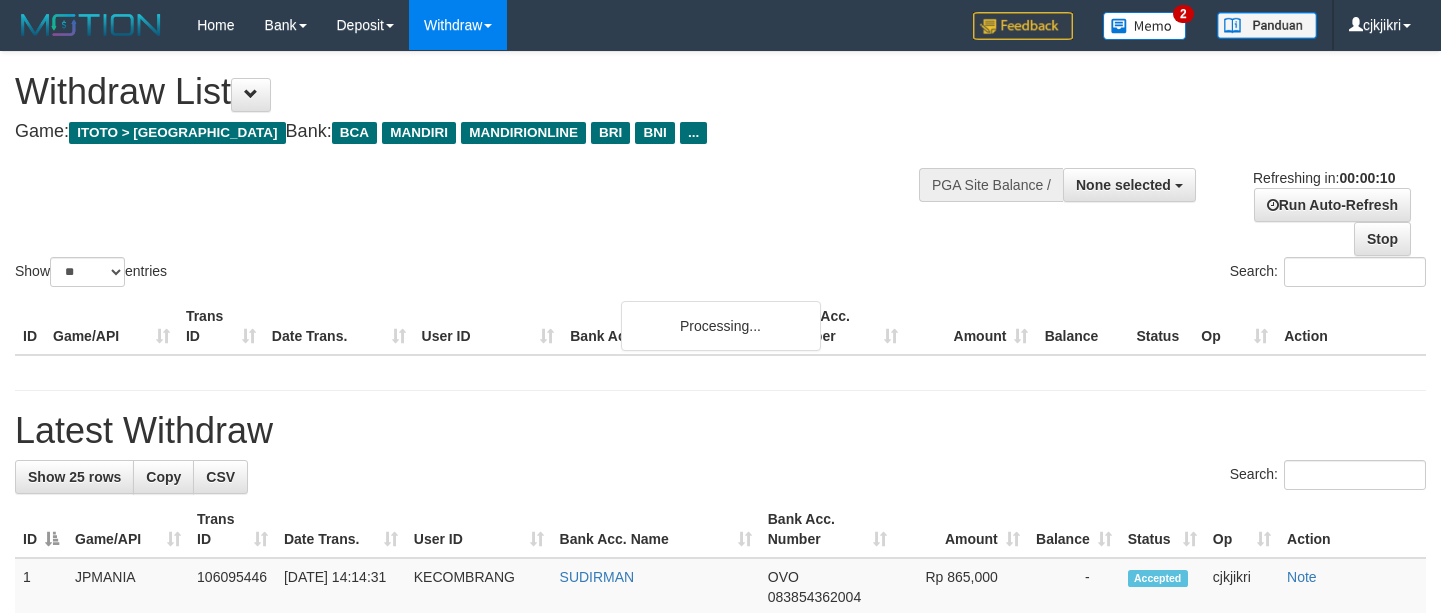 select 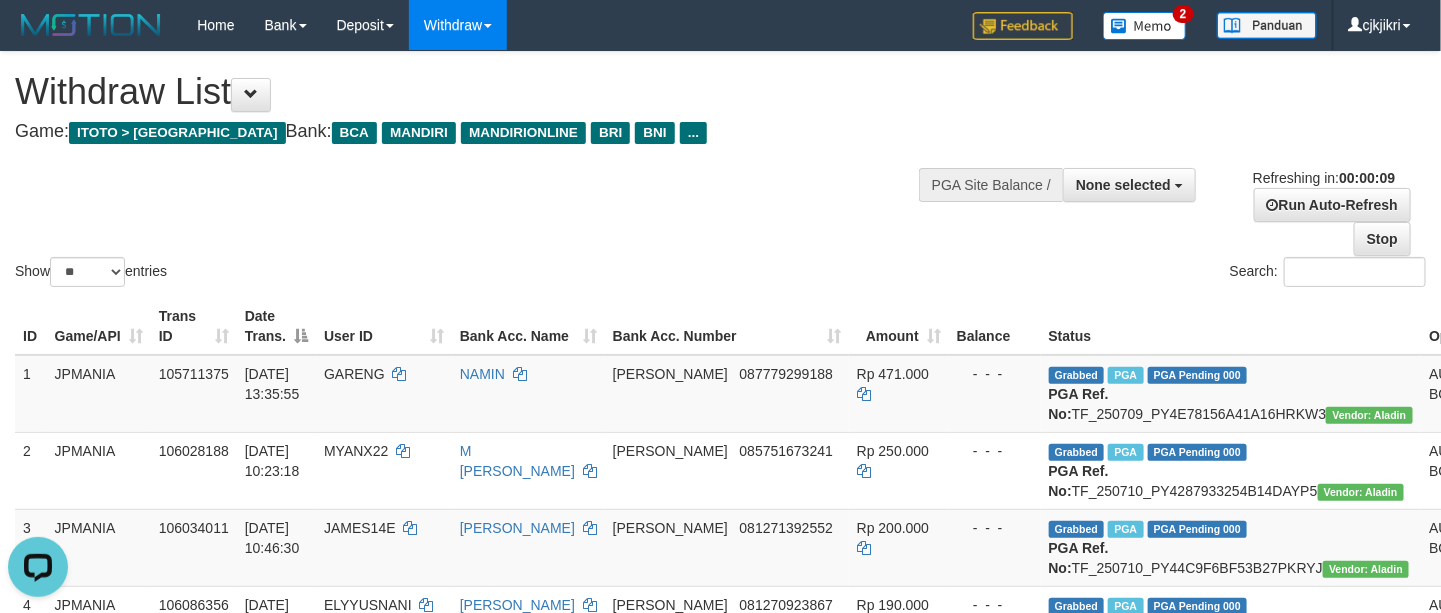 scroll, scrollTop: 0, scrollLeft: 0, axis: both 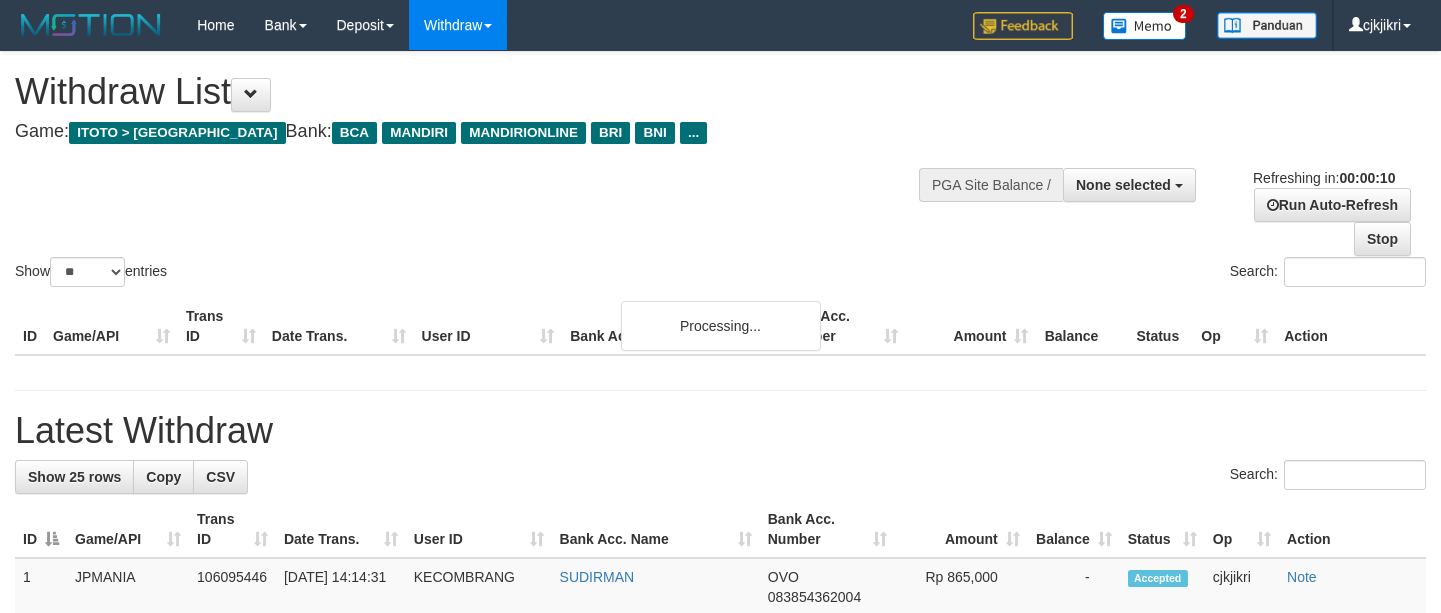 select 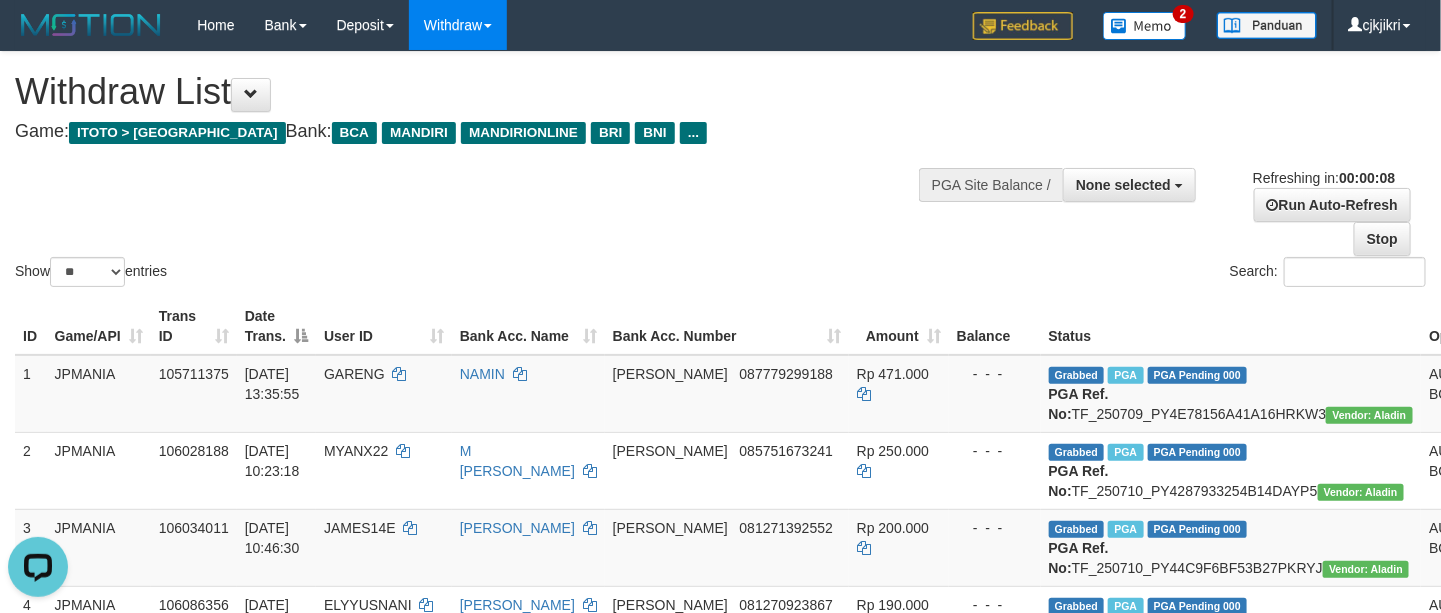 scroll, scrollTop: 0, scrollLeft: 0, axis: both 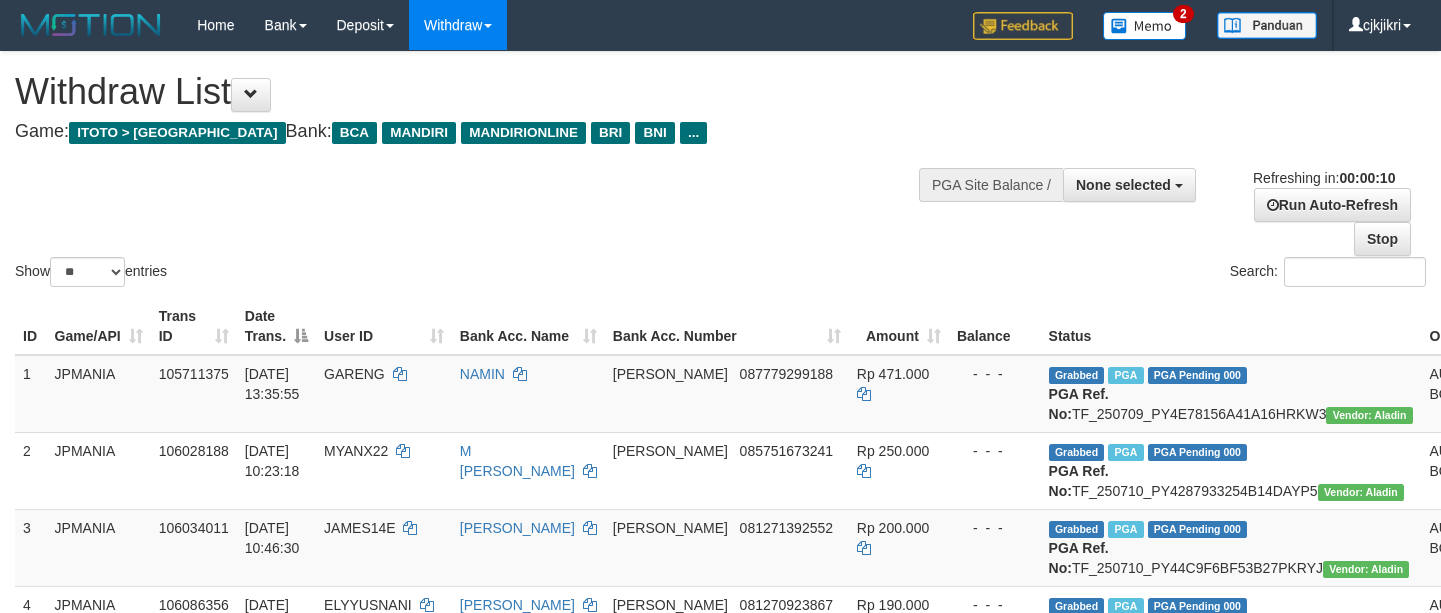 select 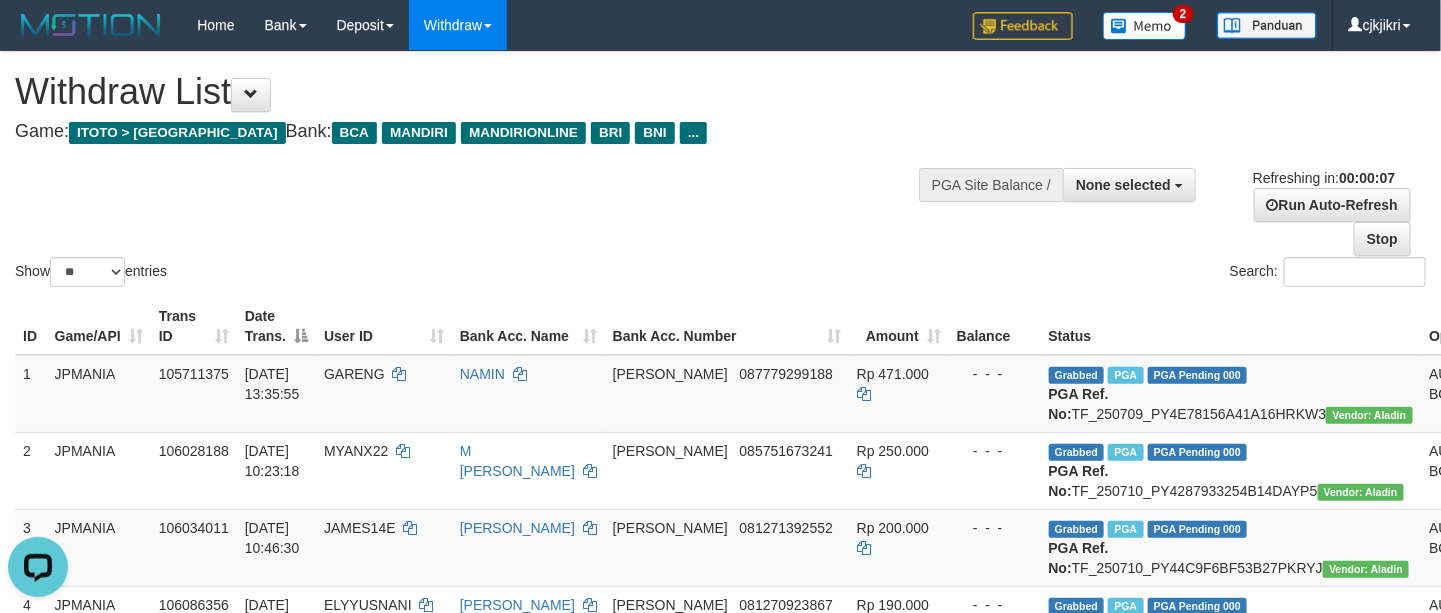 scroll, scrollTop: 0, scrollLeft: 0, axis: both 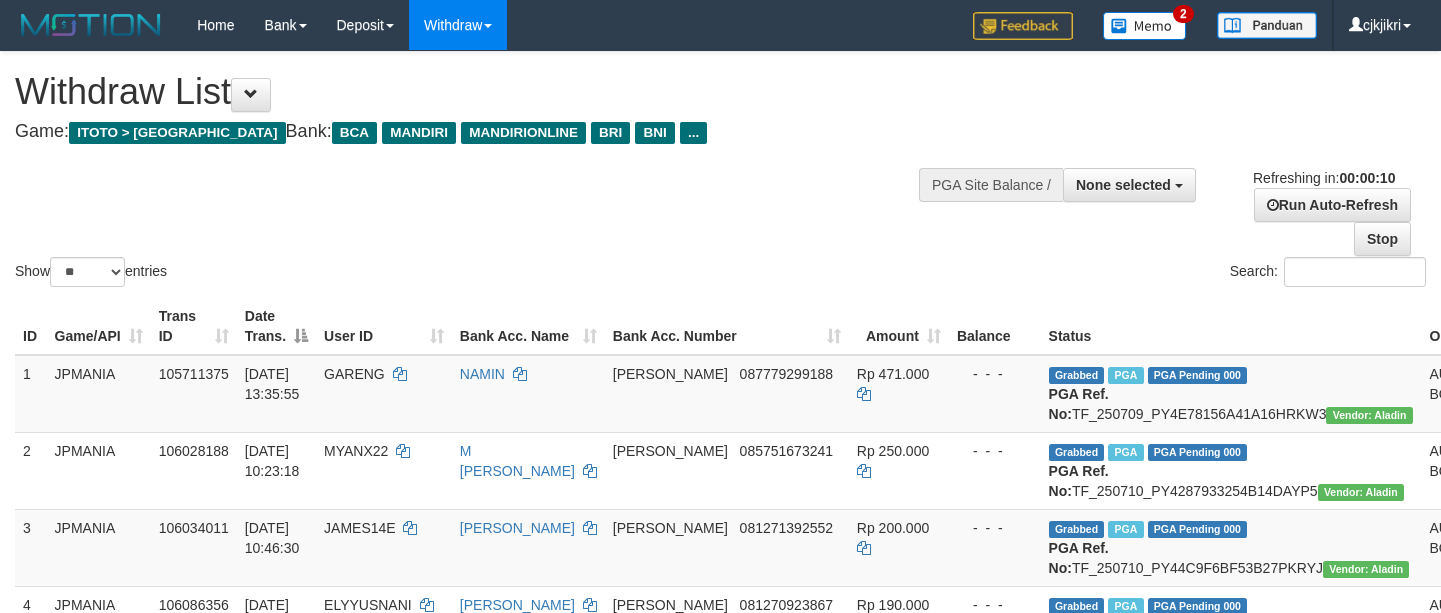 select 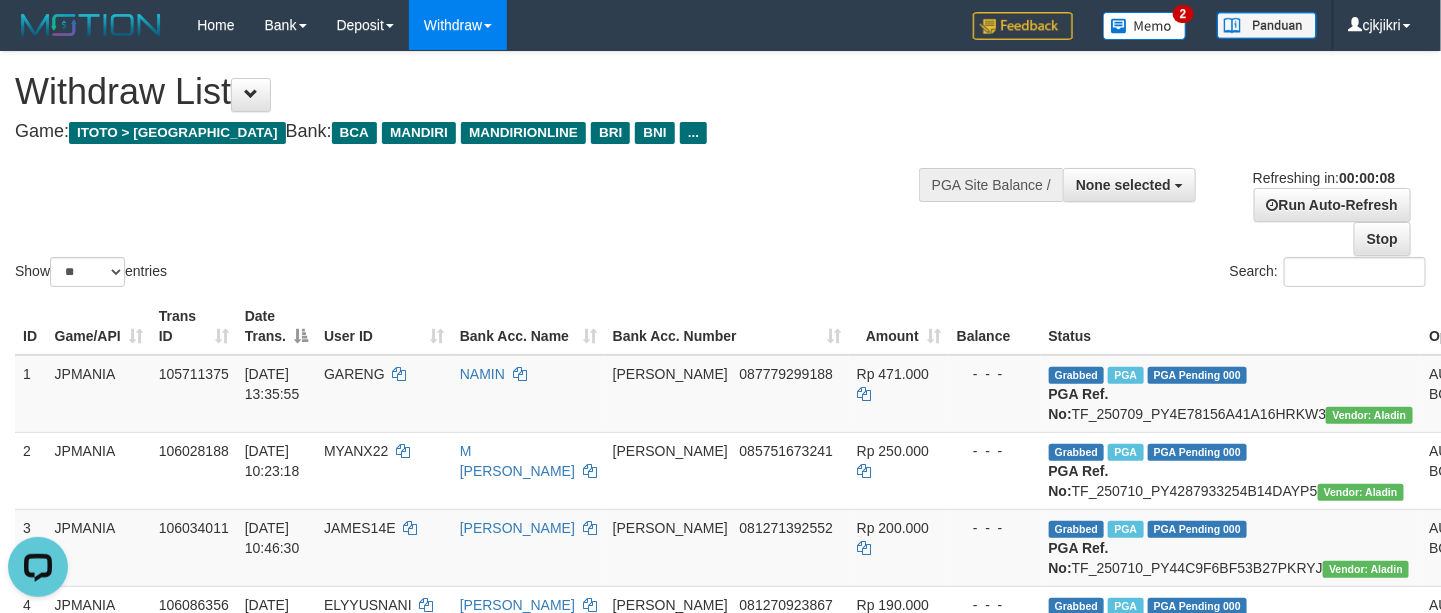 scroll, scrollTop: 0, scrollLeft: 0, axis: both 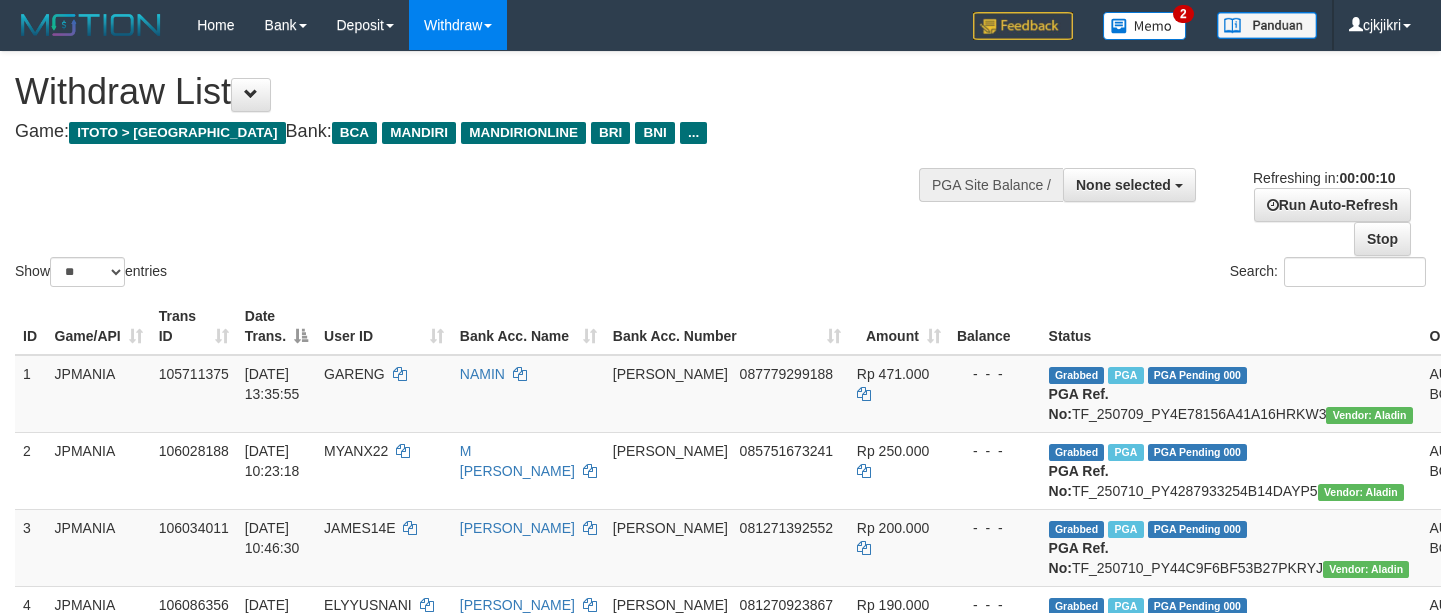 select 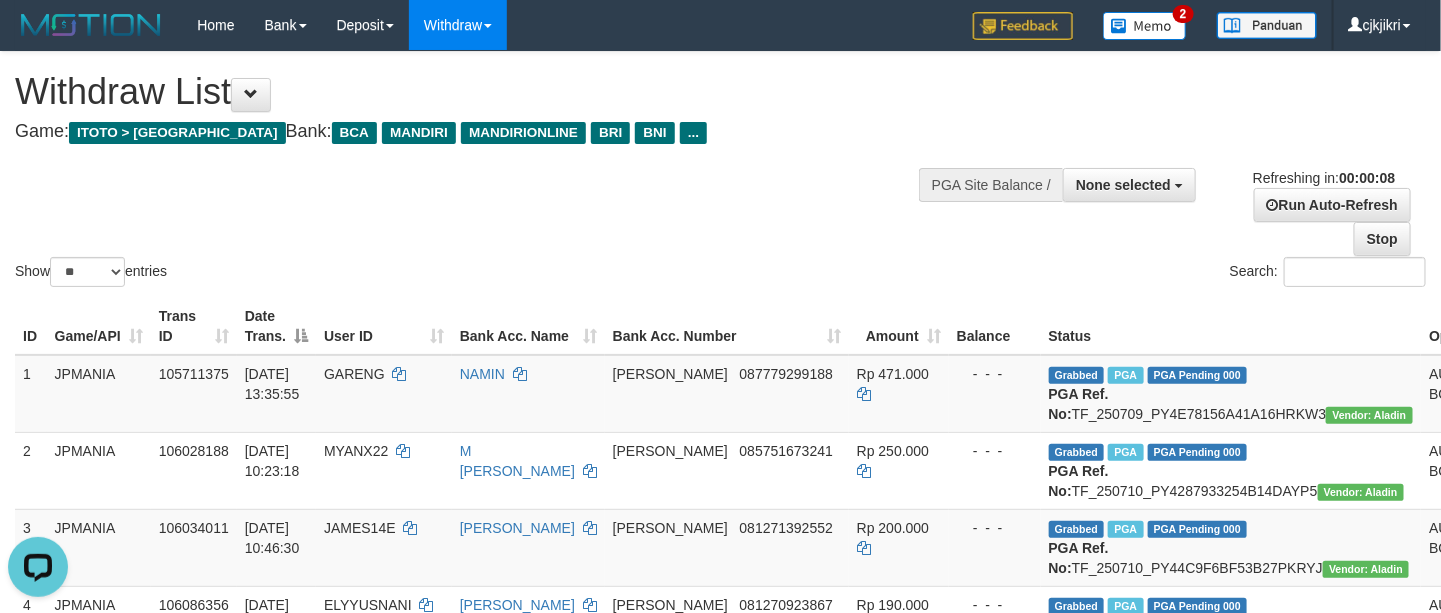 scroll, scrollTop: 0, scrollLeft: 0, axis: both 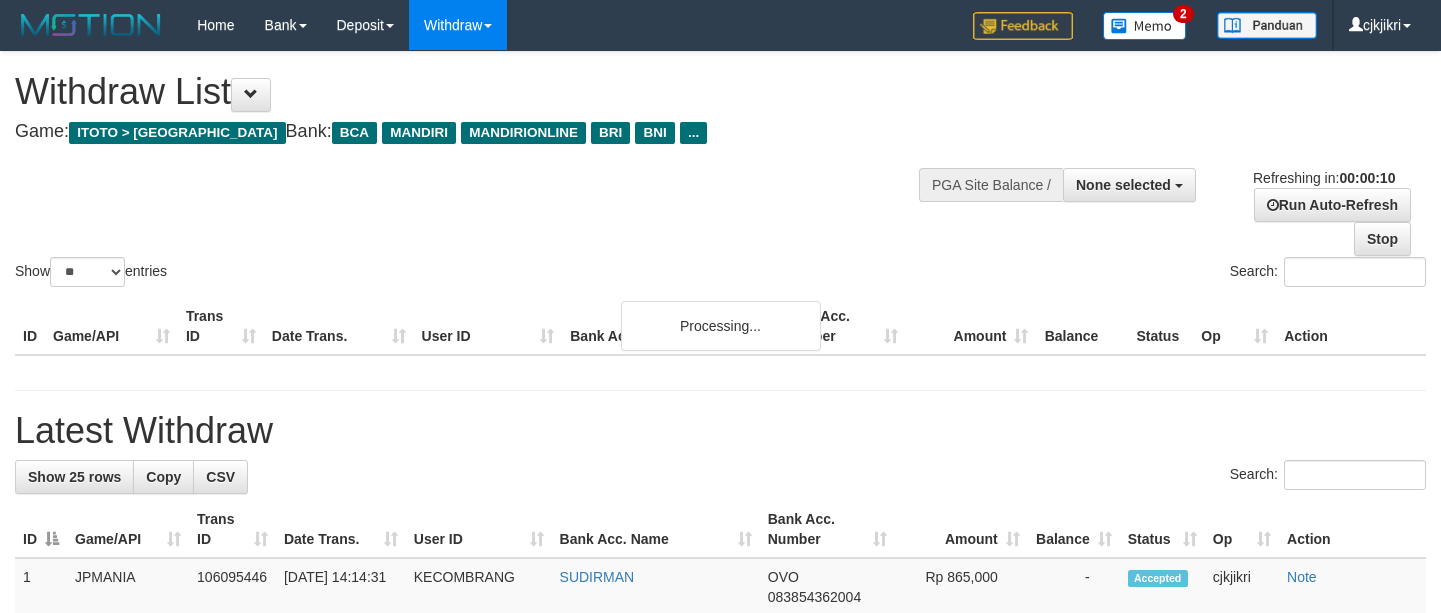 select 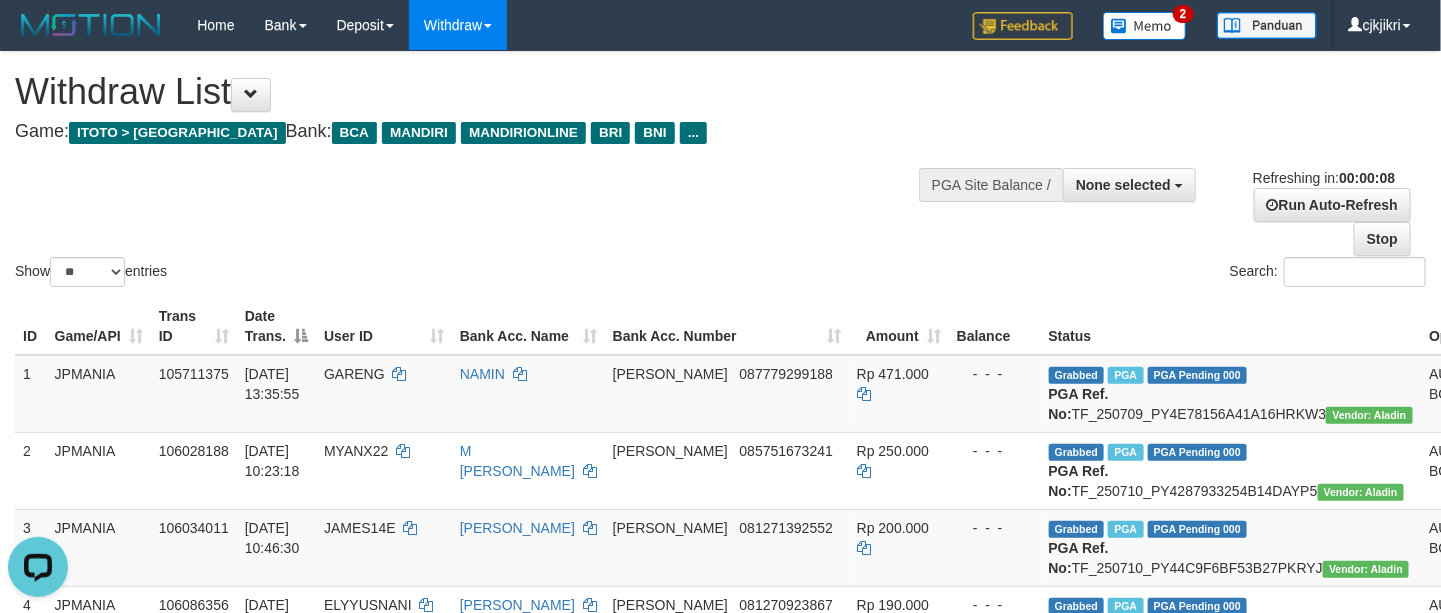 scroll, scrollTop: 0, scrollLeft: 0, axis: both 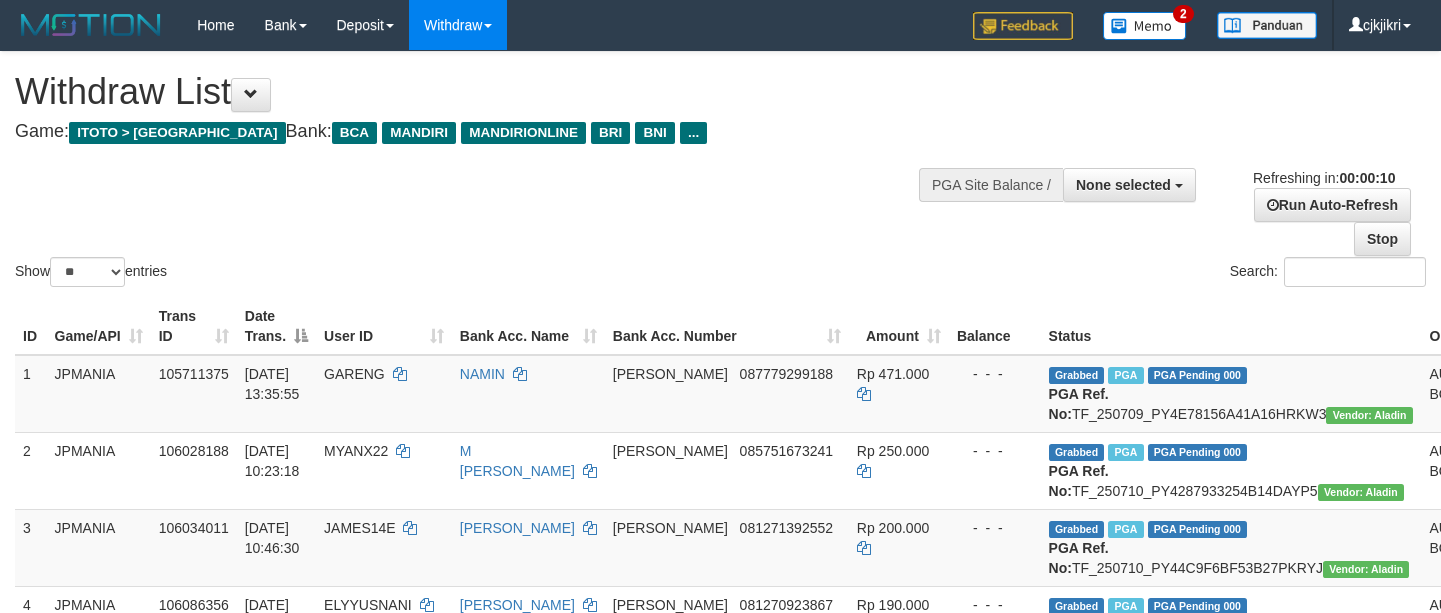 select 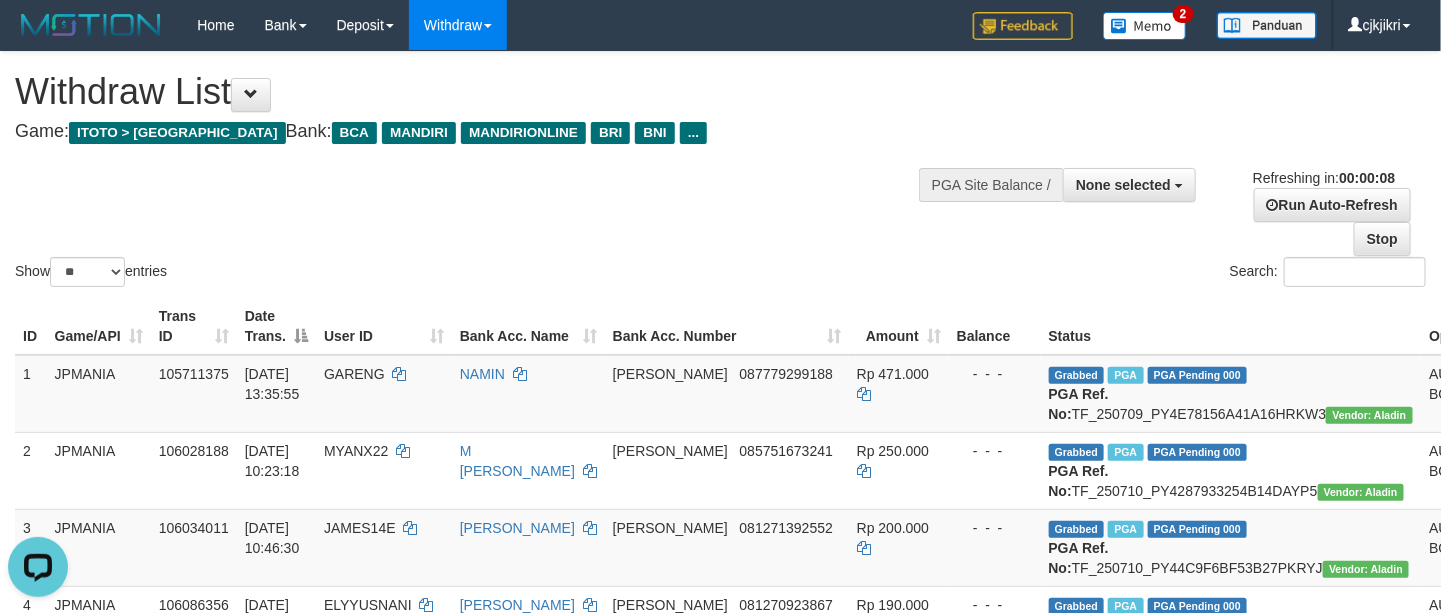 scroll, scrollTop: 0, scrollLeft: 0, axis: both 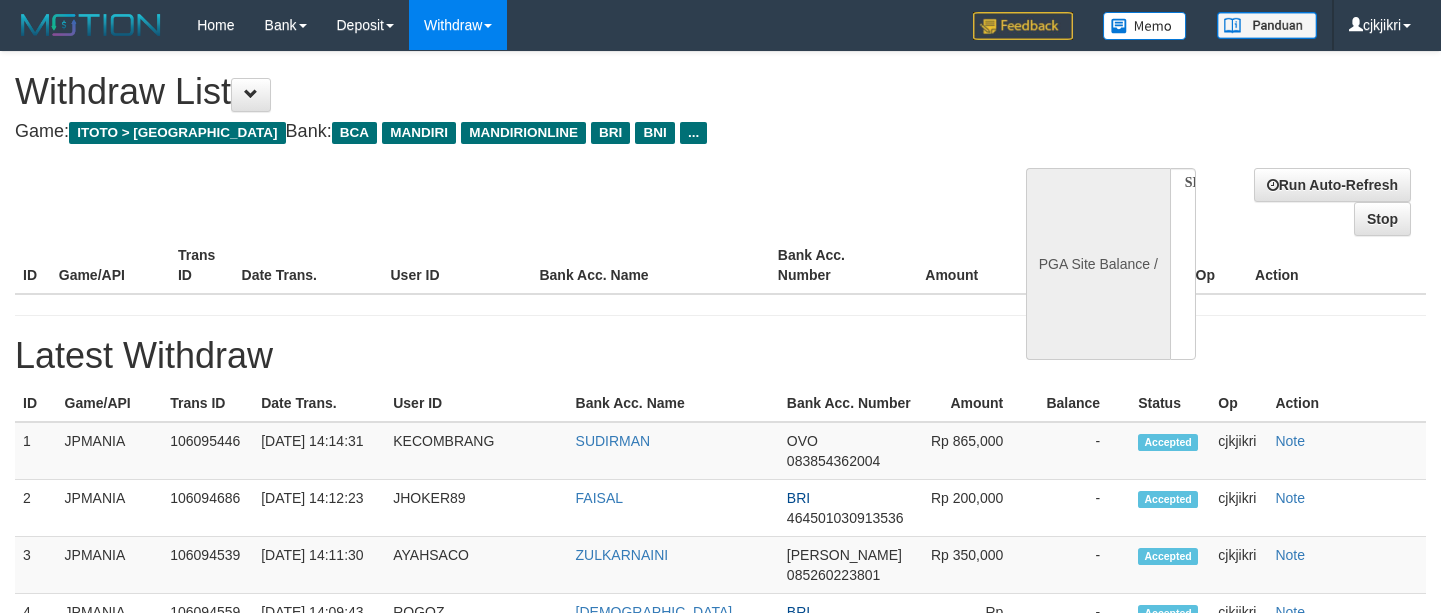 select 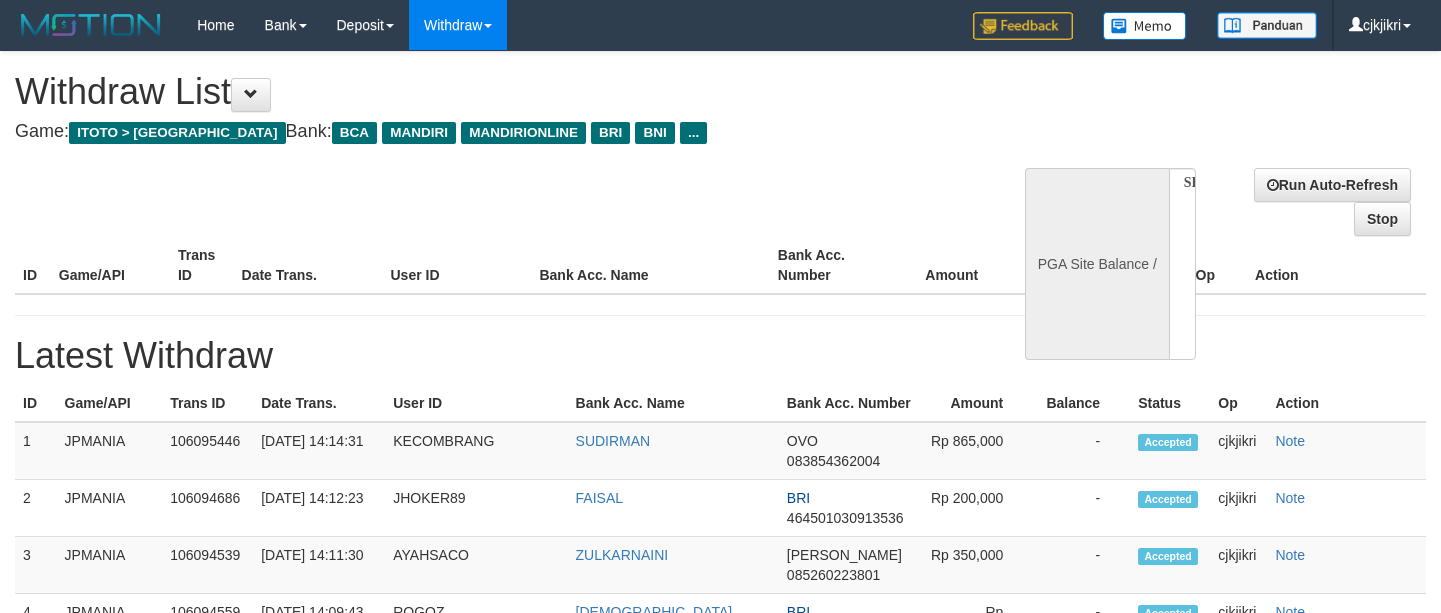scroll, scrollTop: 0, scrollLeft: 0, axis: both 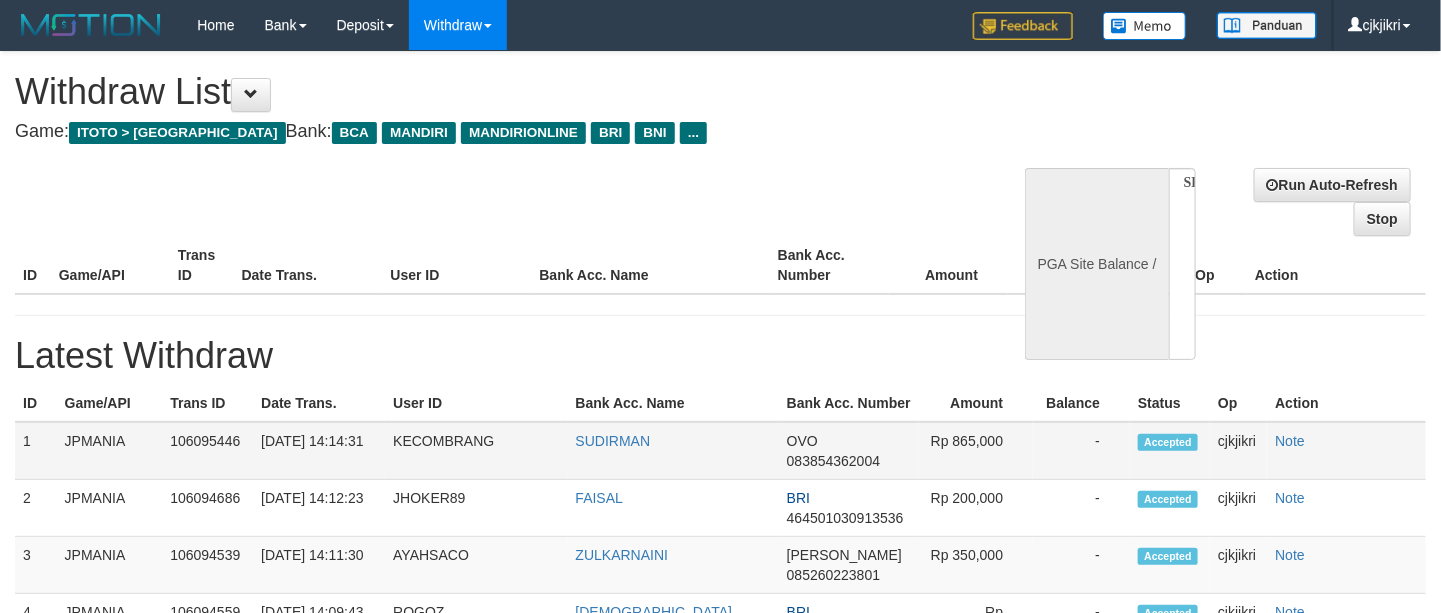 select on "**" 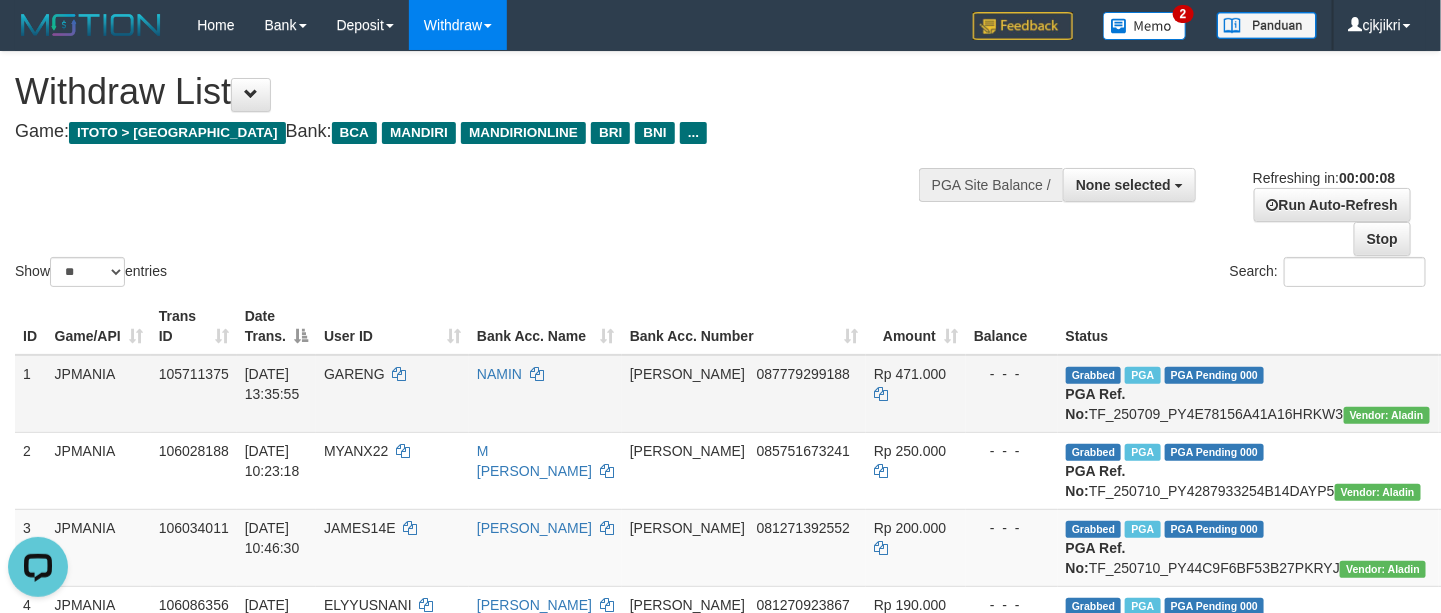 scroll, scrollTop: 0, scrollLeft: 0, axis: both 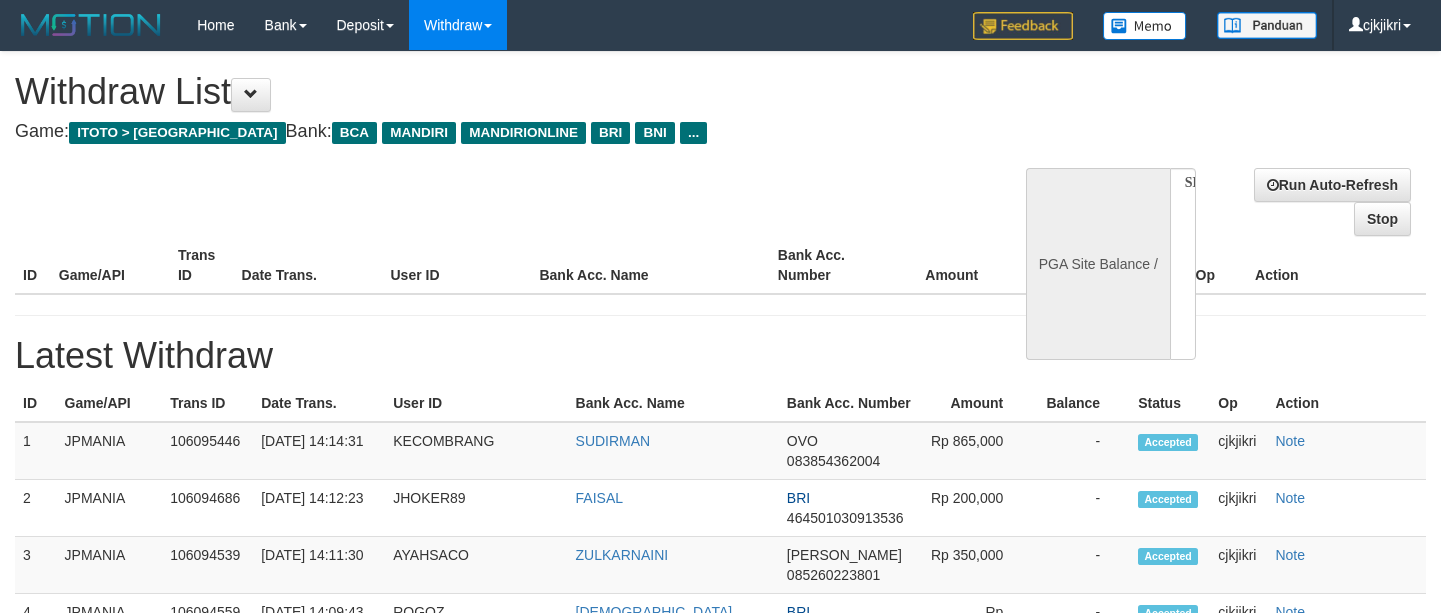 select 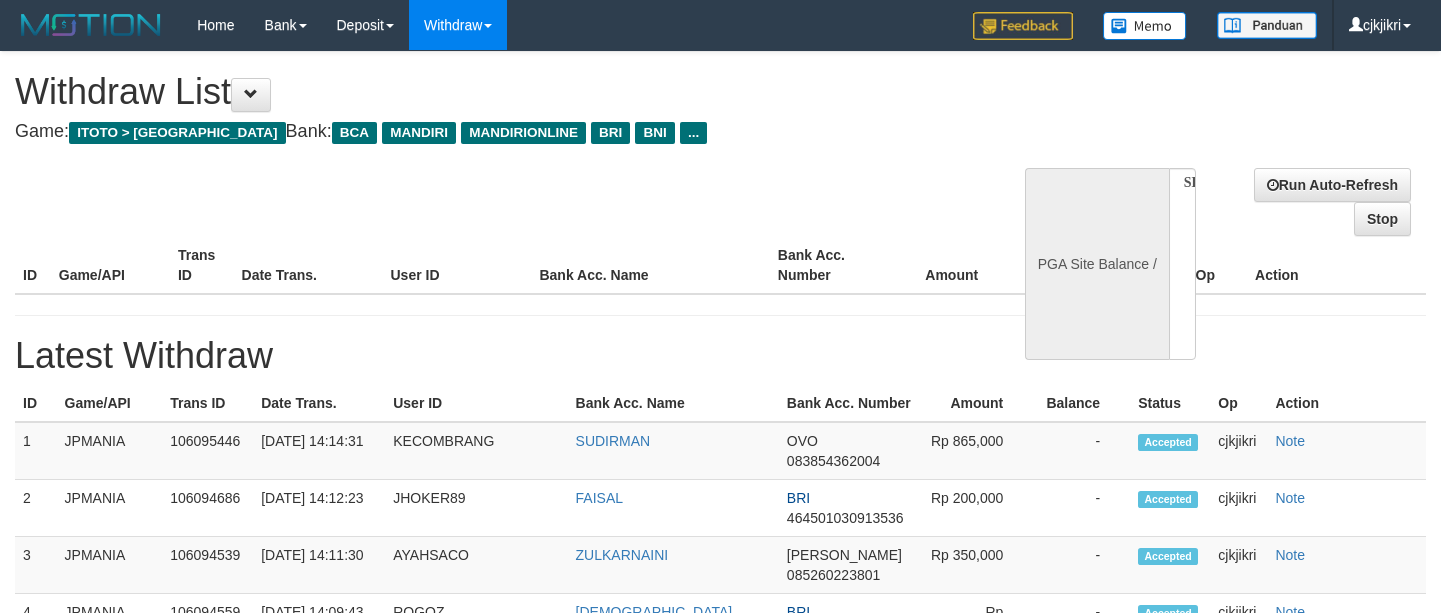 scroll, scrollTop: 0, scrollLeft: 0, axis: both 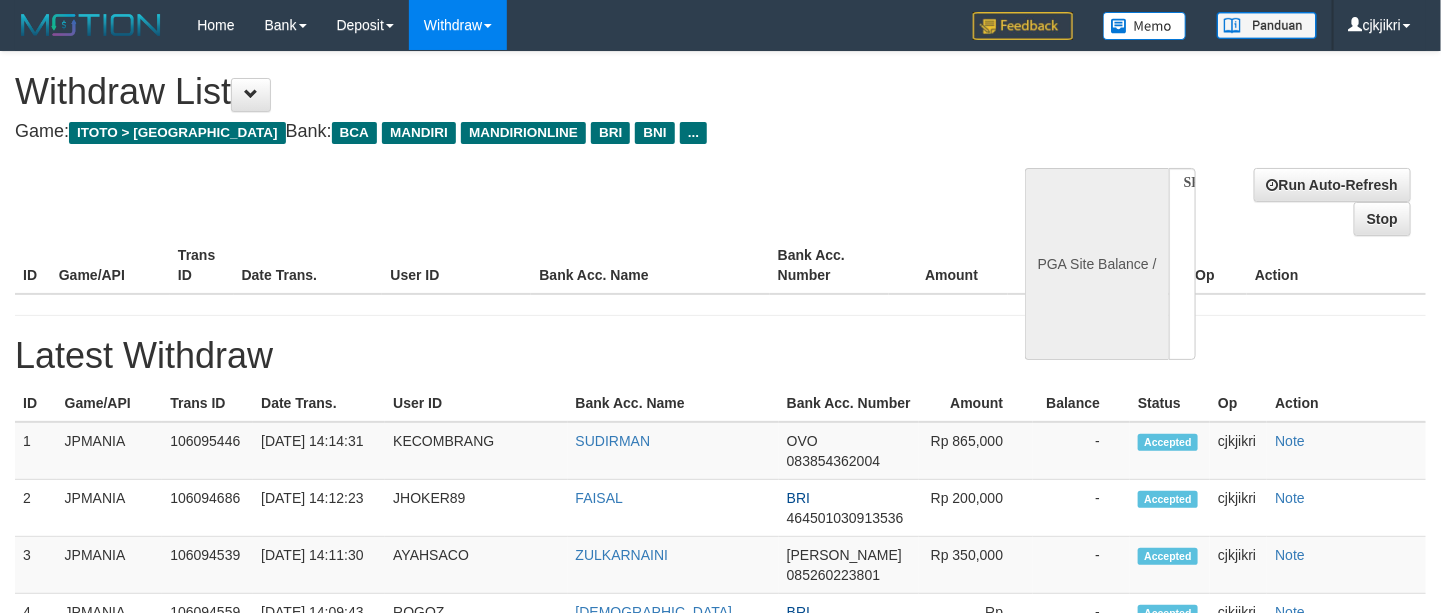 select on "**" 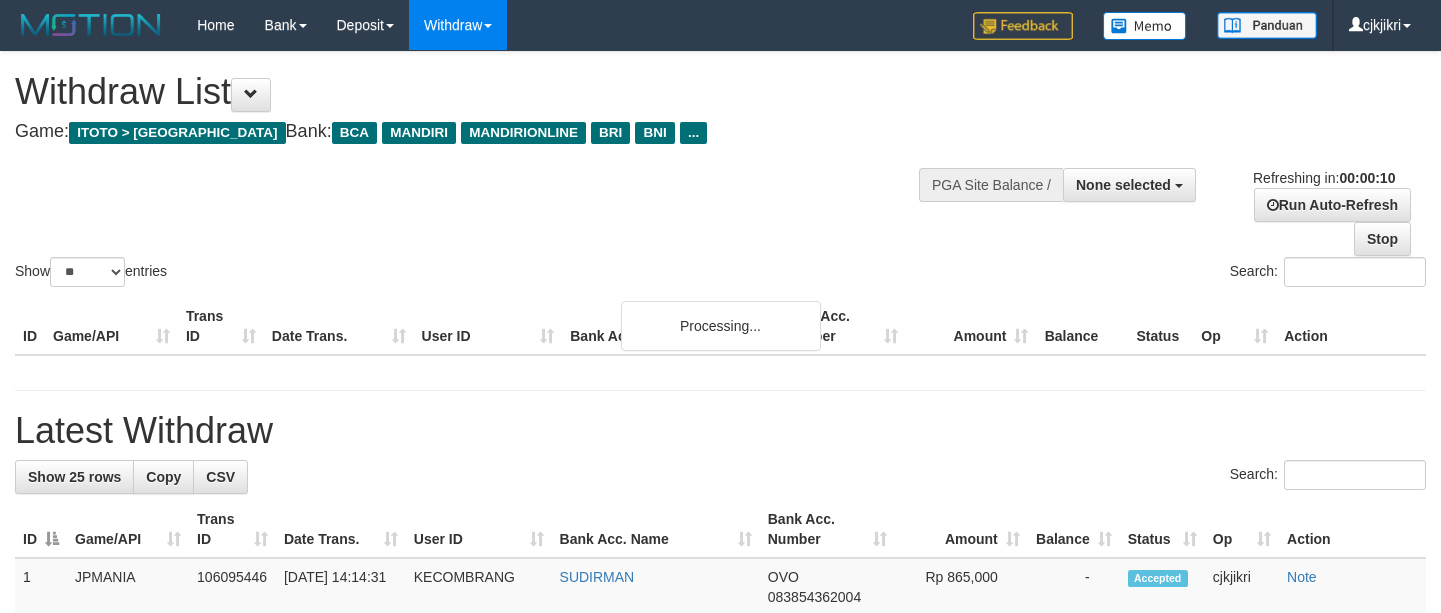 select 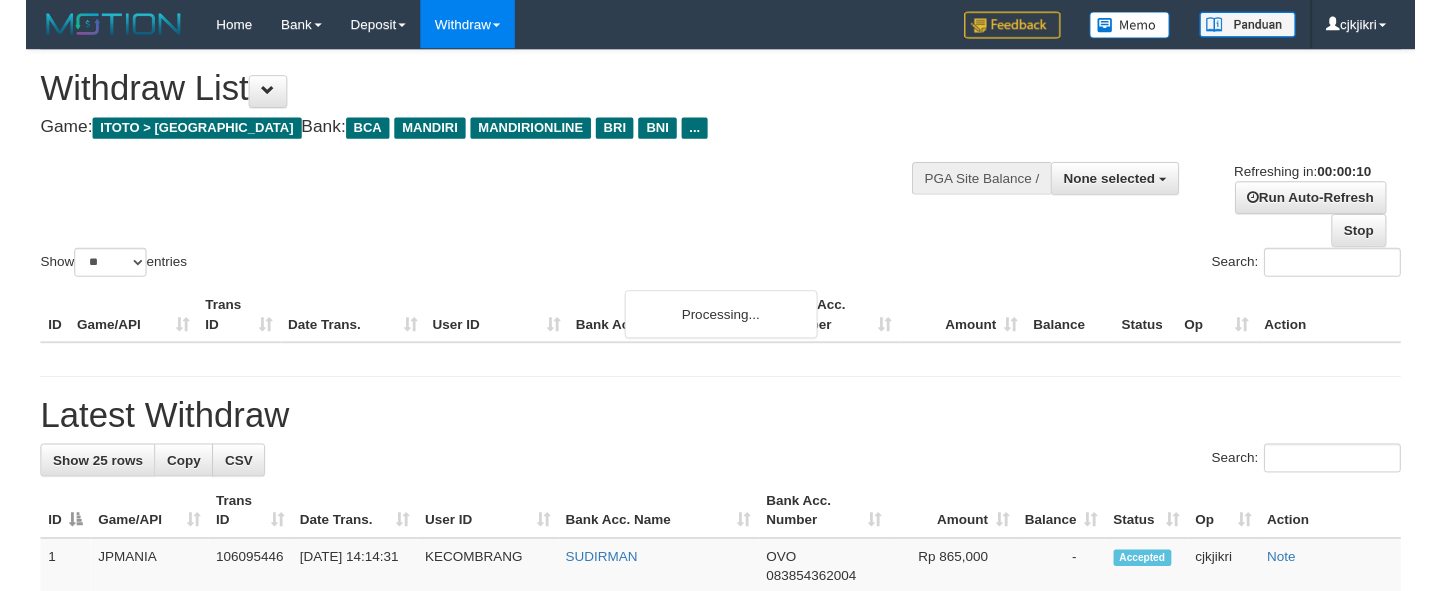 scroll, scrollTop: 0, scrollLeft: 0, axis: both 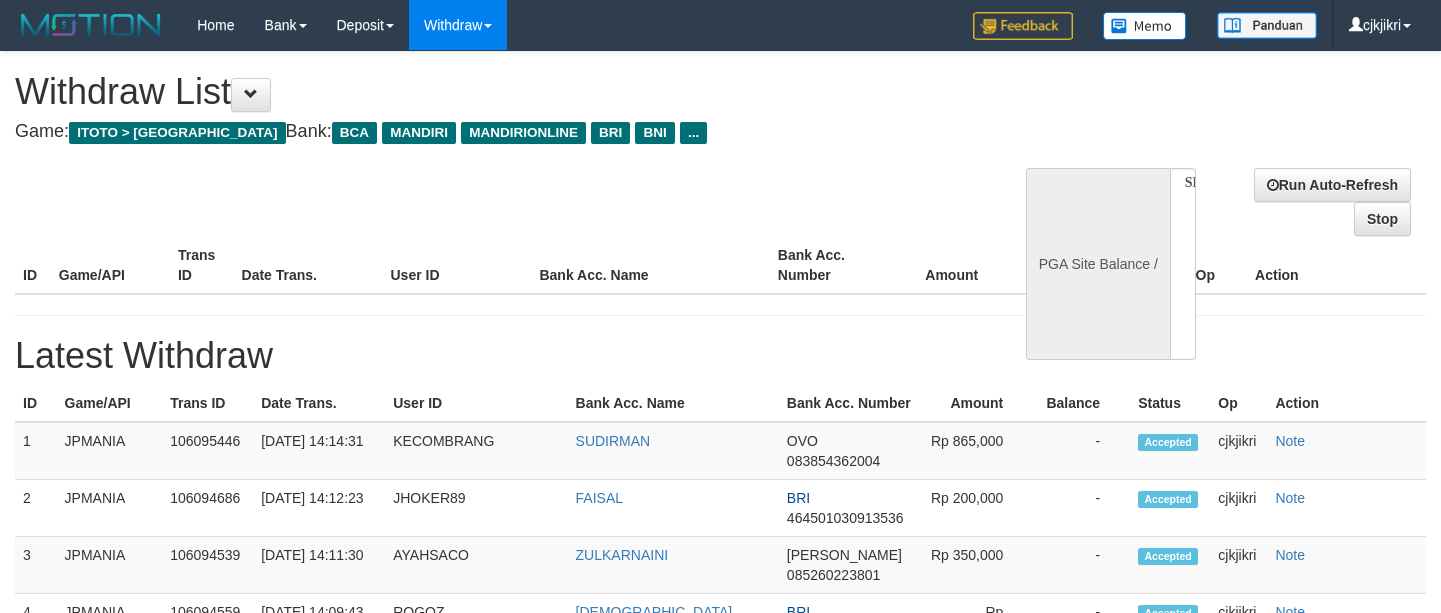 select 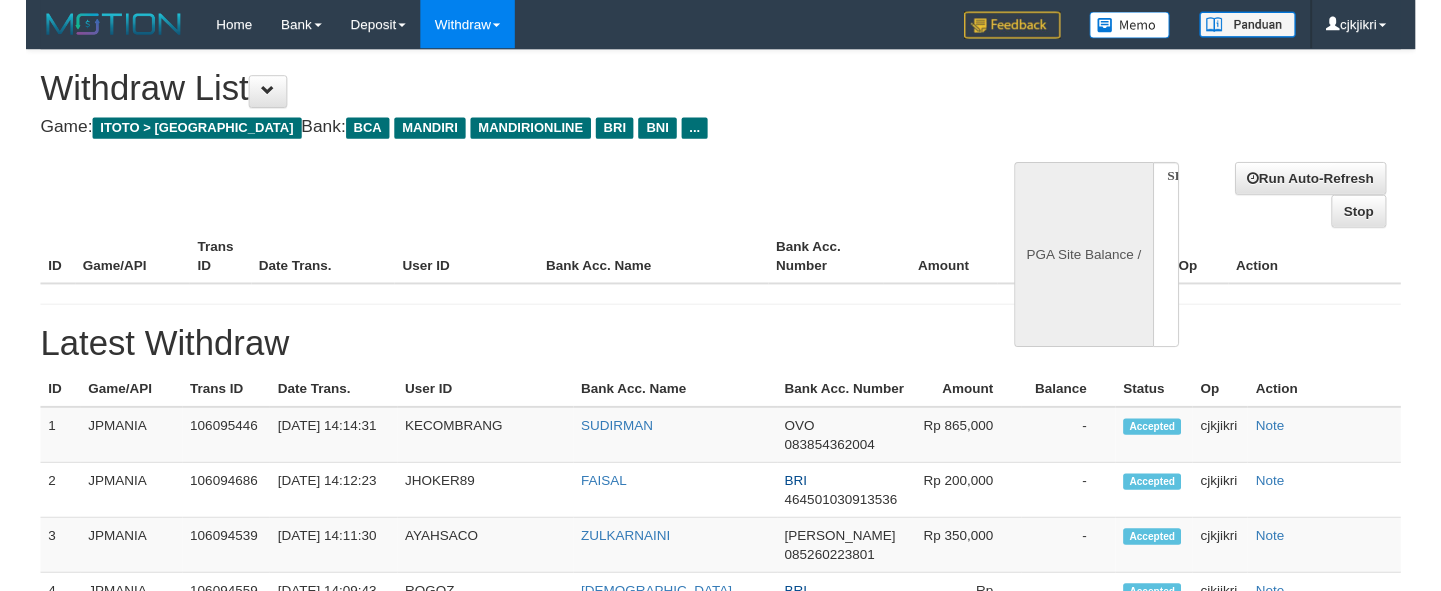 scroll, scrollTop: 0, scrollLeft: 0, axis: both 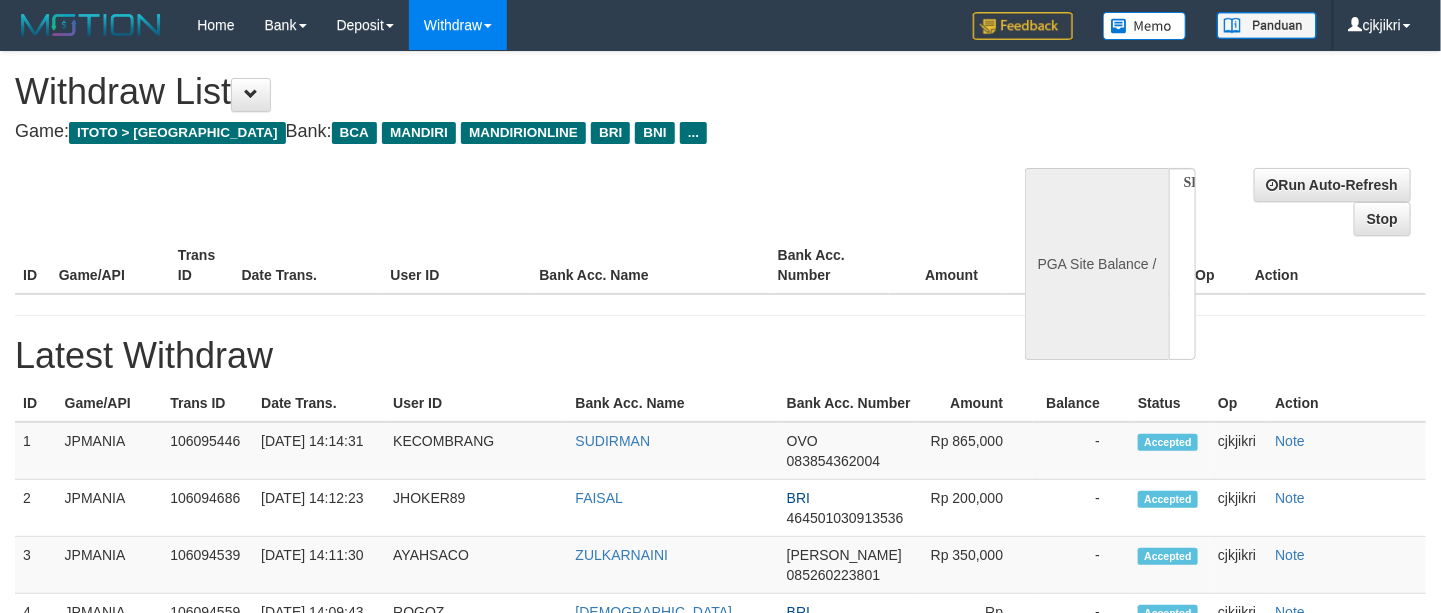 select on "**" 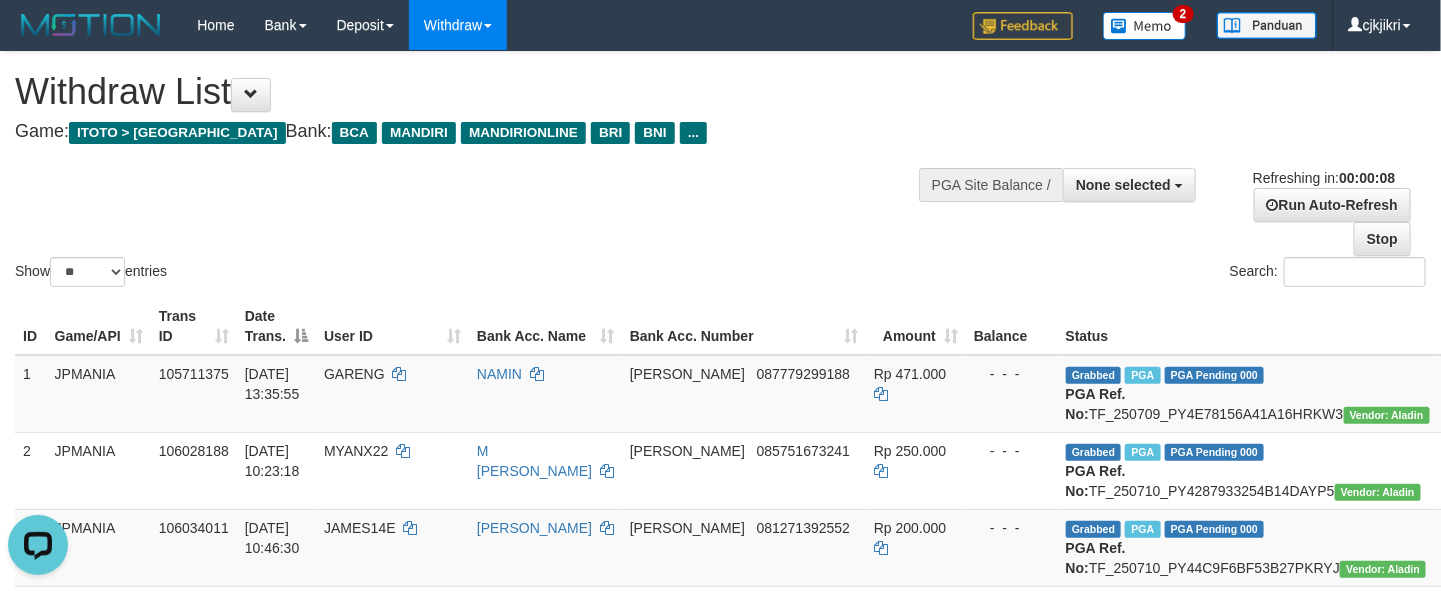 scroll, scrollTop: 0, scrollLeft: 0, axis: both 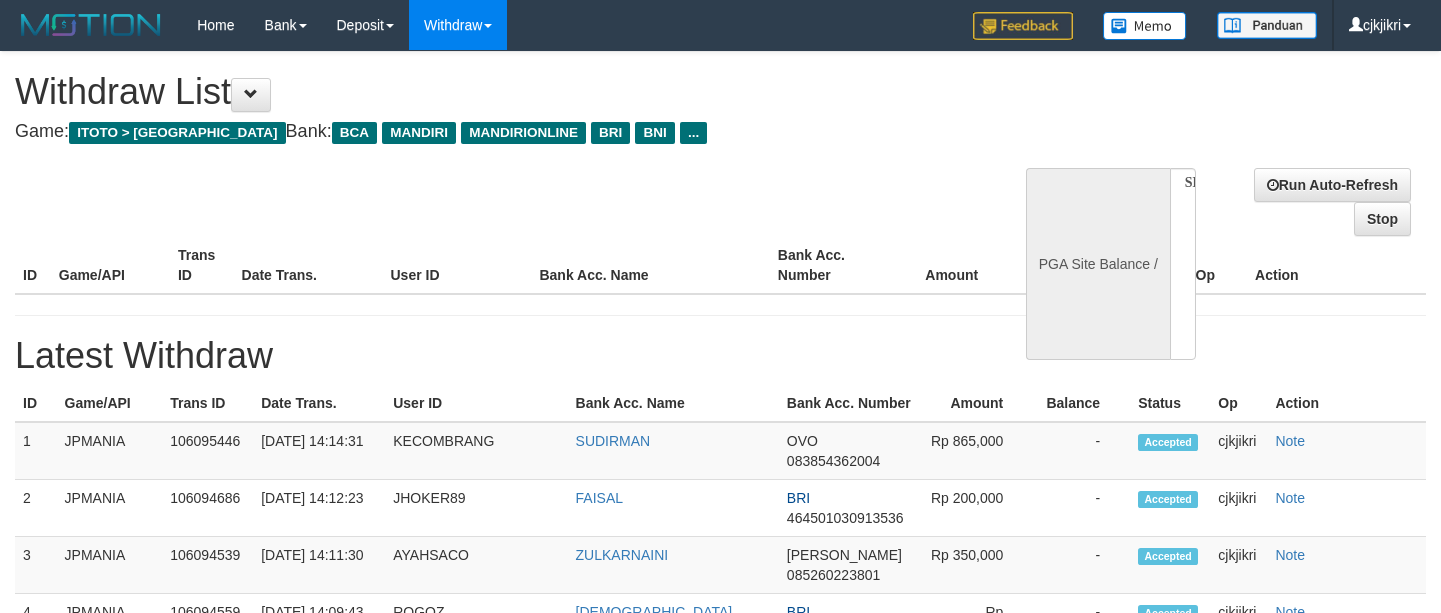 select 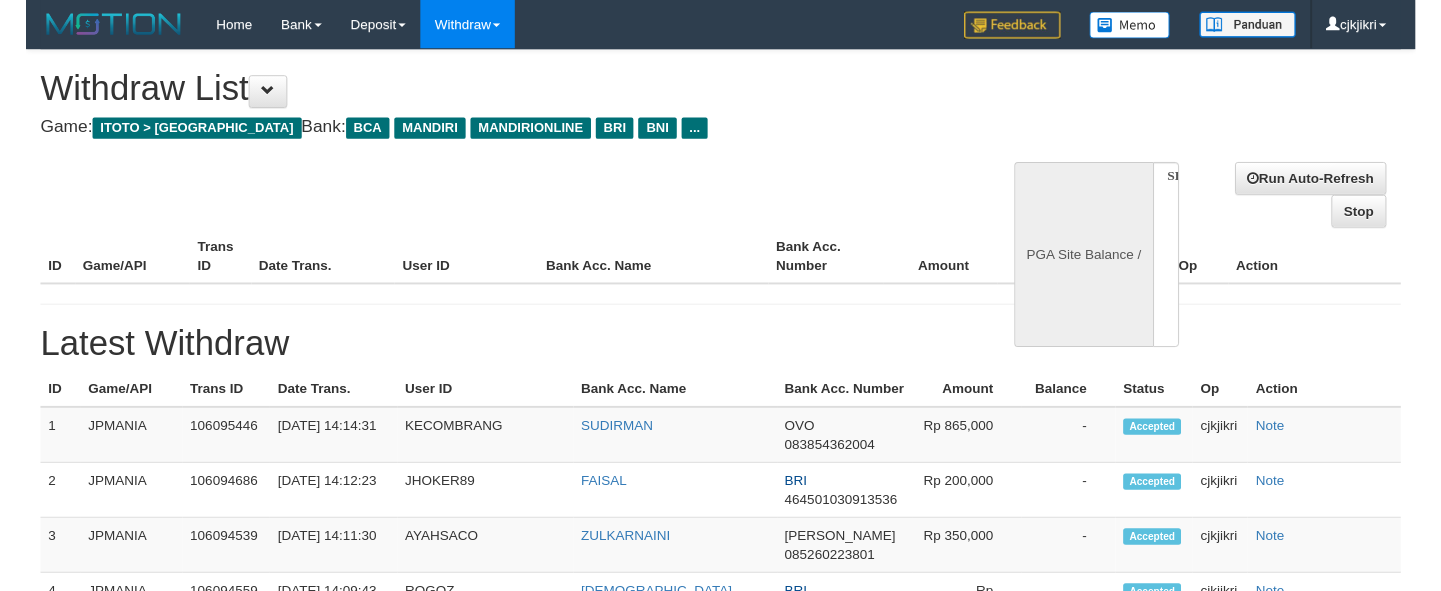 scroll, scrollTop: 0, scrollLeft: 0, axis: both 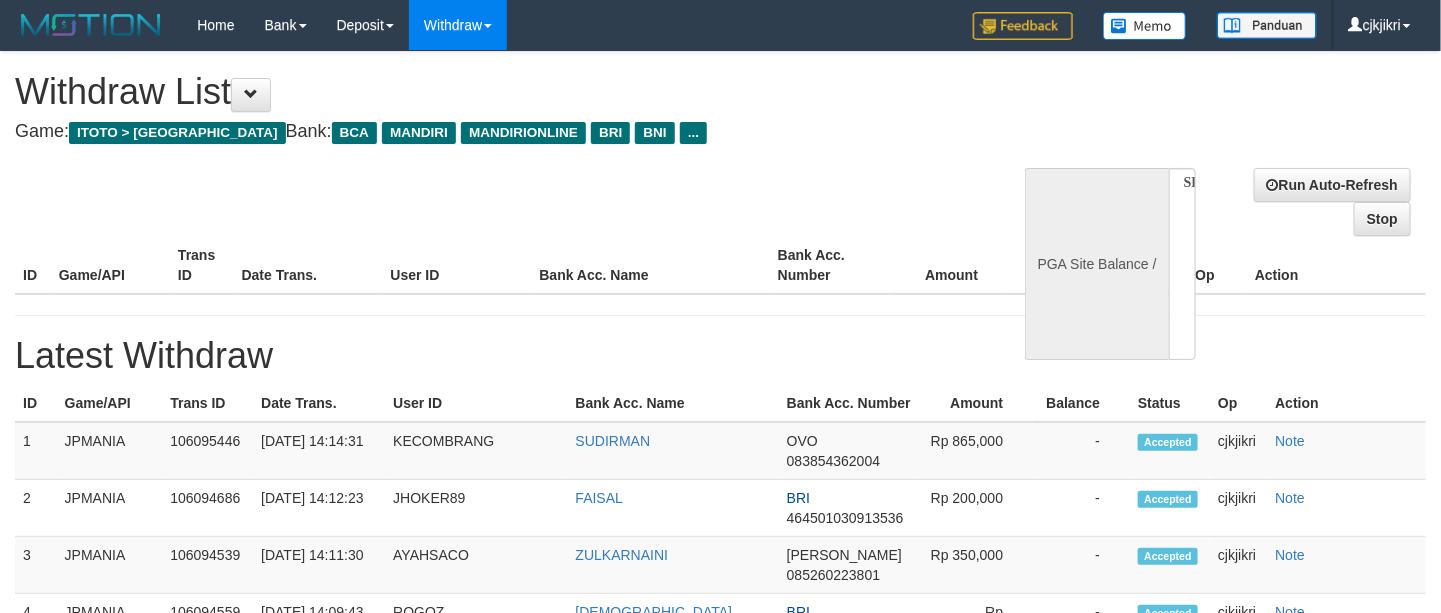 select on "**" 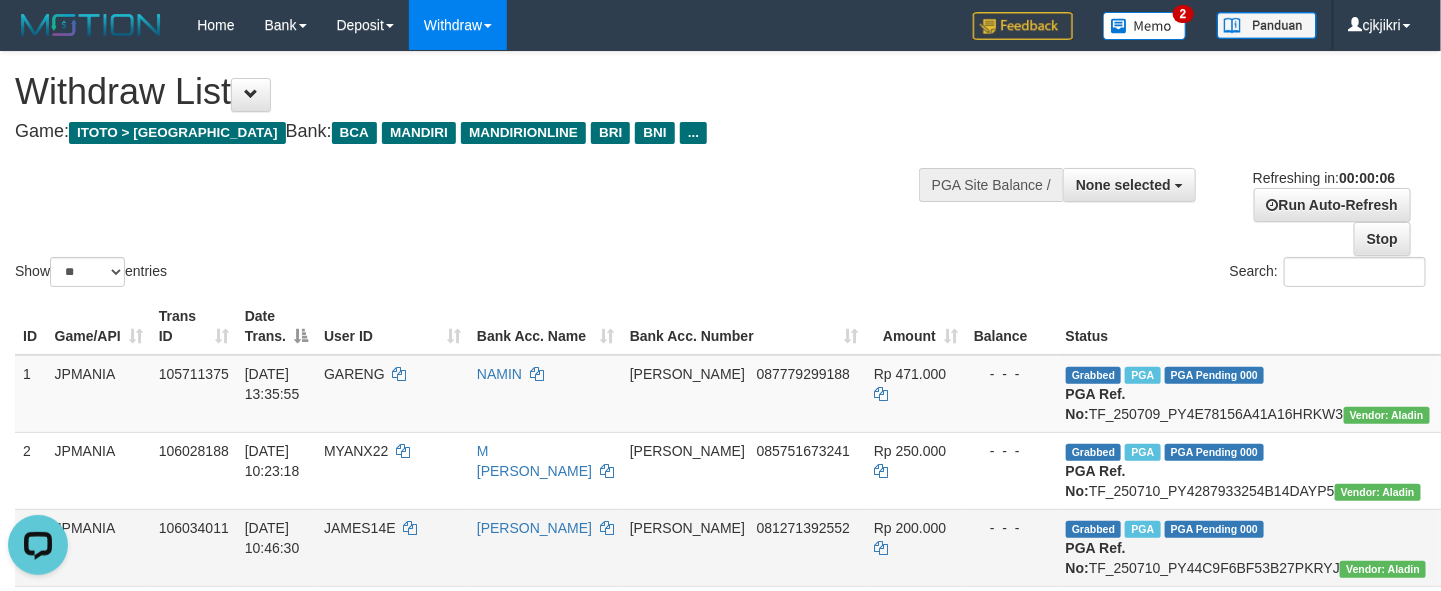scroll, scrollTop: 0, scrollLeft: 0, axis: both 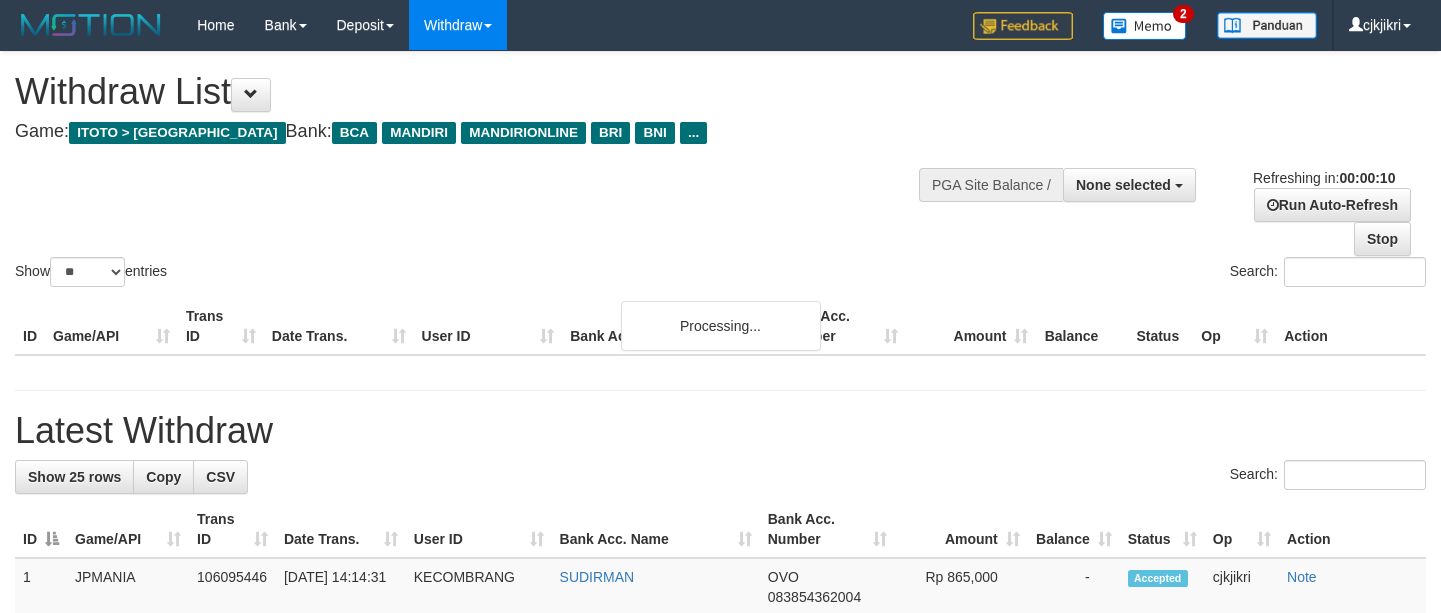 select 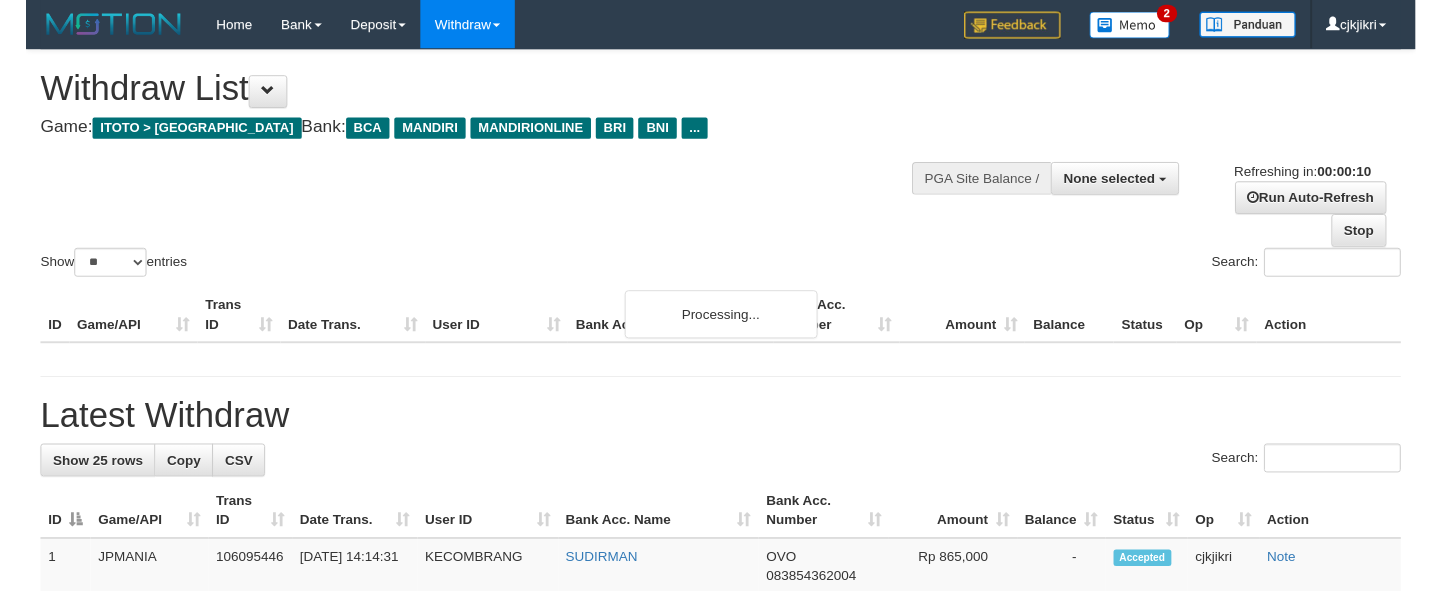 scroll, scrollTop: 0, scrollLeft: 0, axis: both 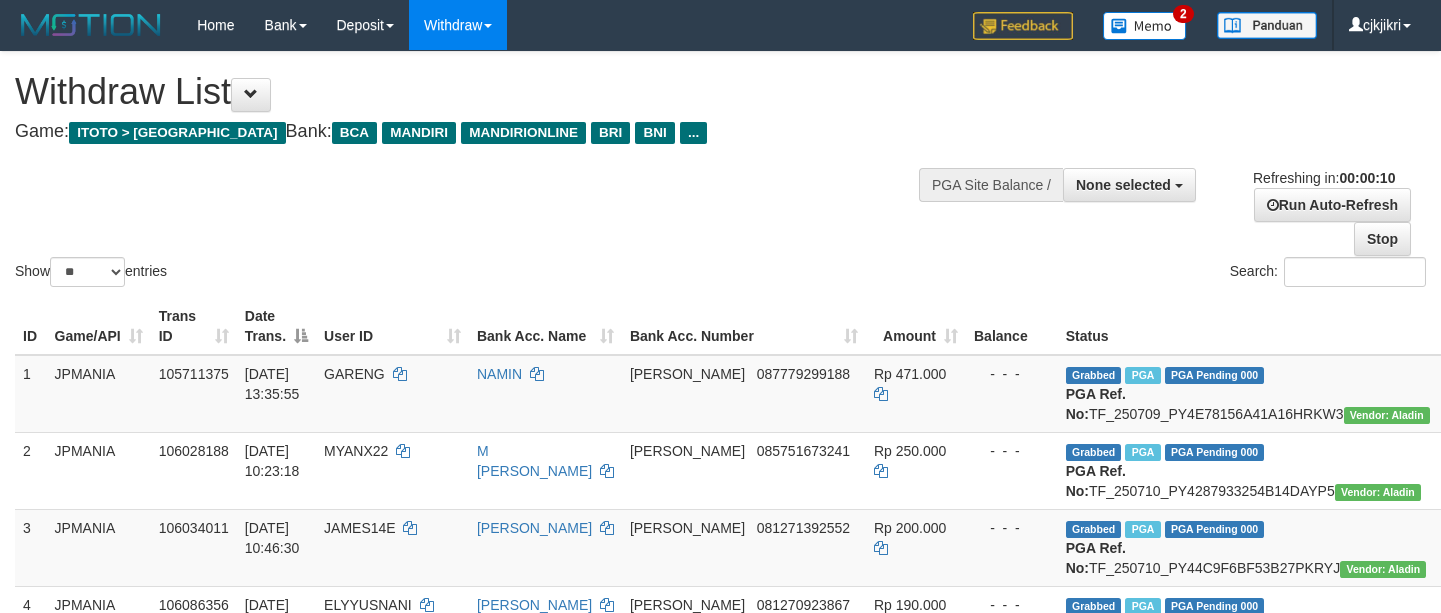 select 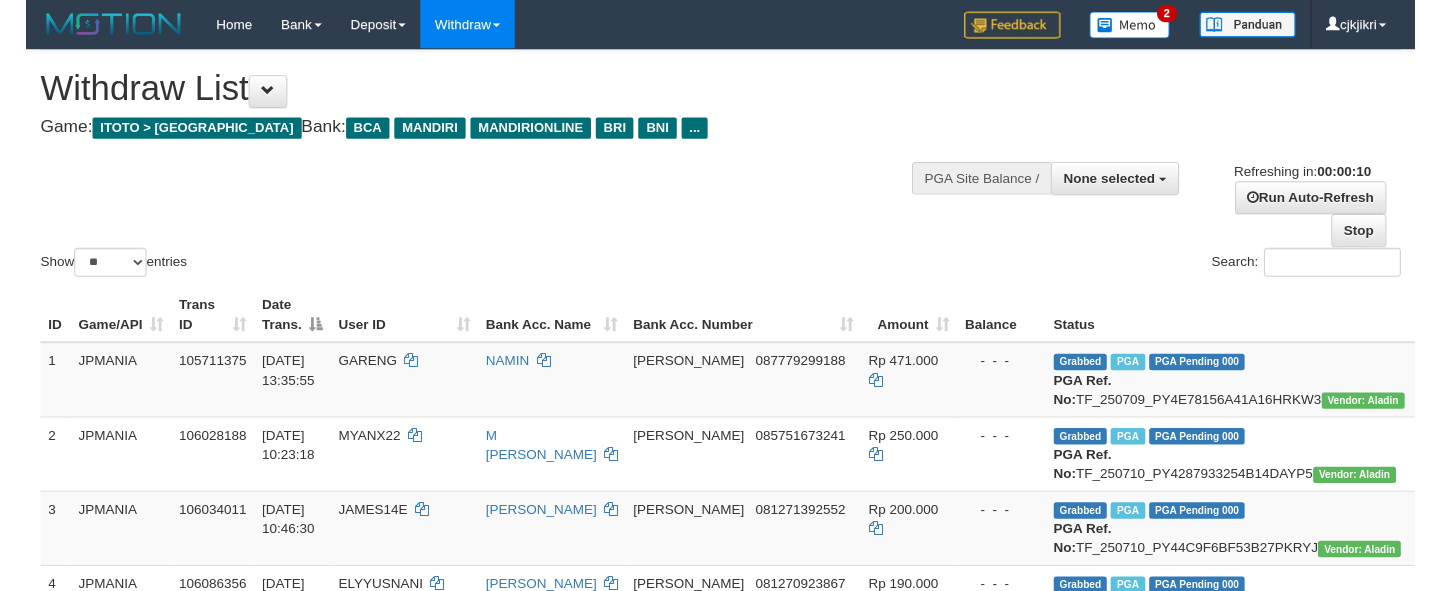 scroll, scrollTop: 0, scrollLeft: 0, axis: both 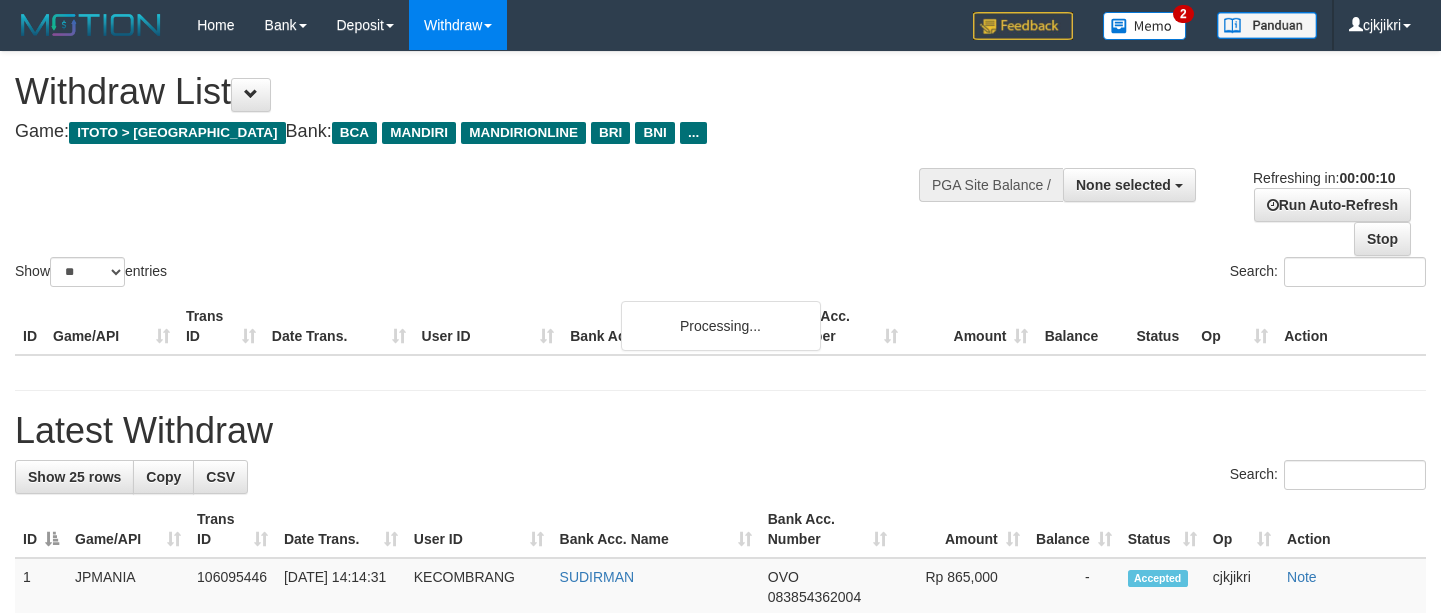 select 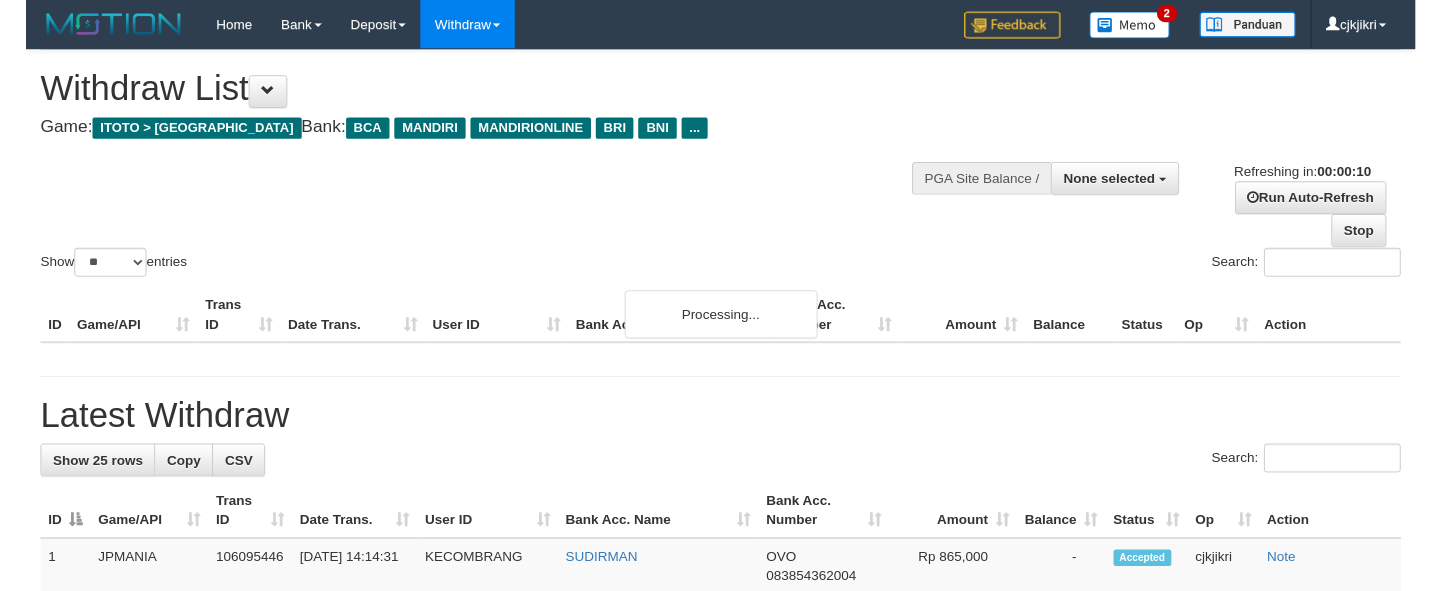 scroll, scrollTop: 0, scrollLeft: 0, axis: both 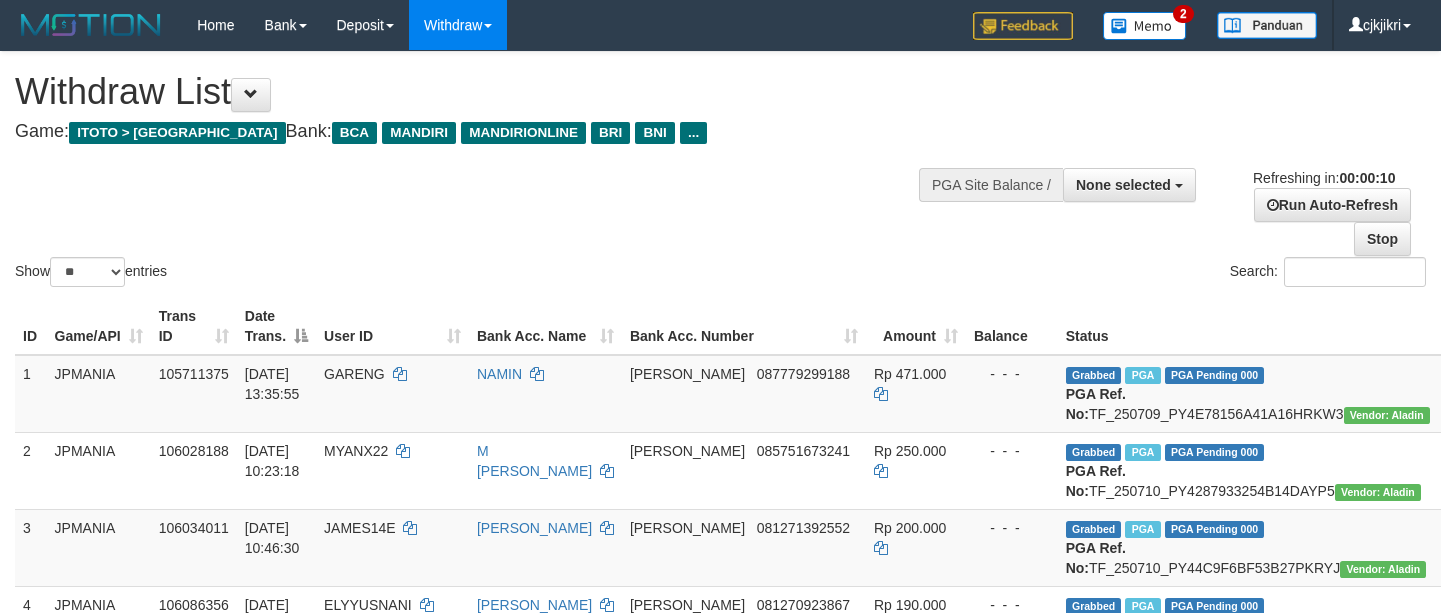 select 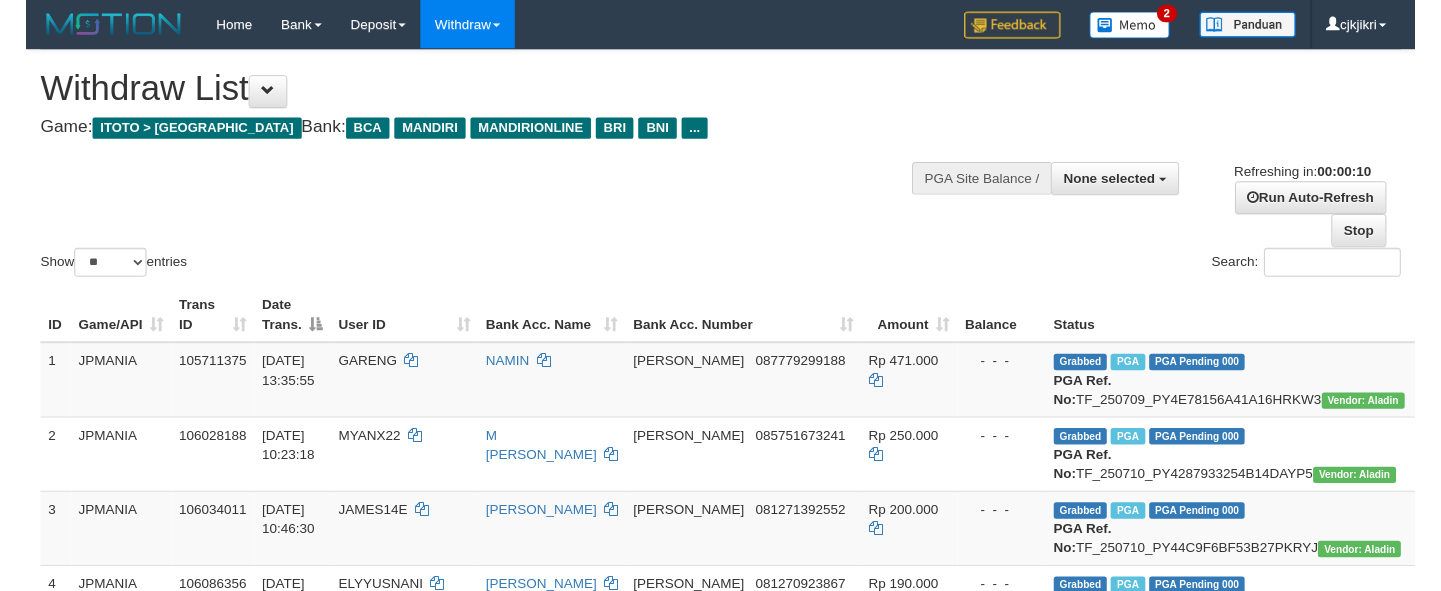 scroll, scrollTop: 0, scrollLeft: 0, axis: both 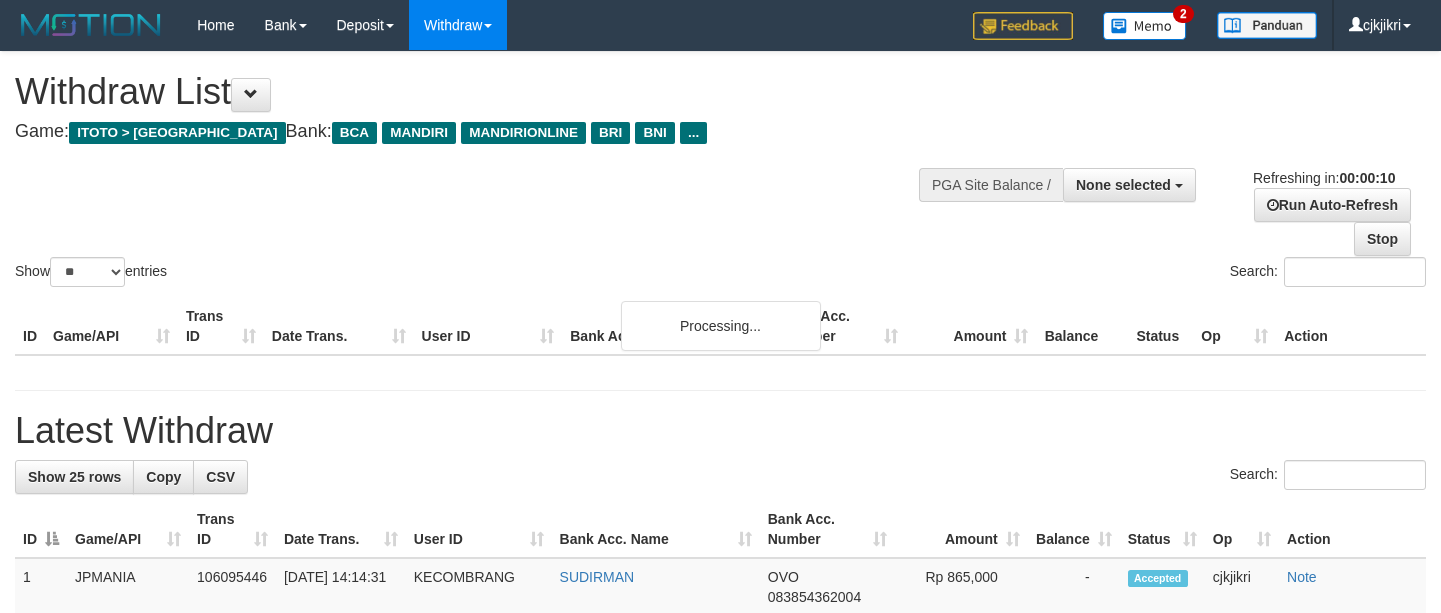 select 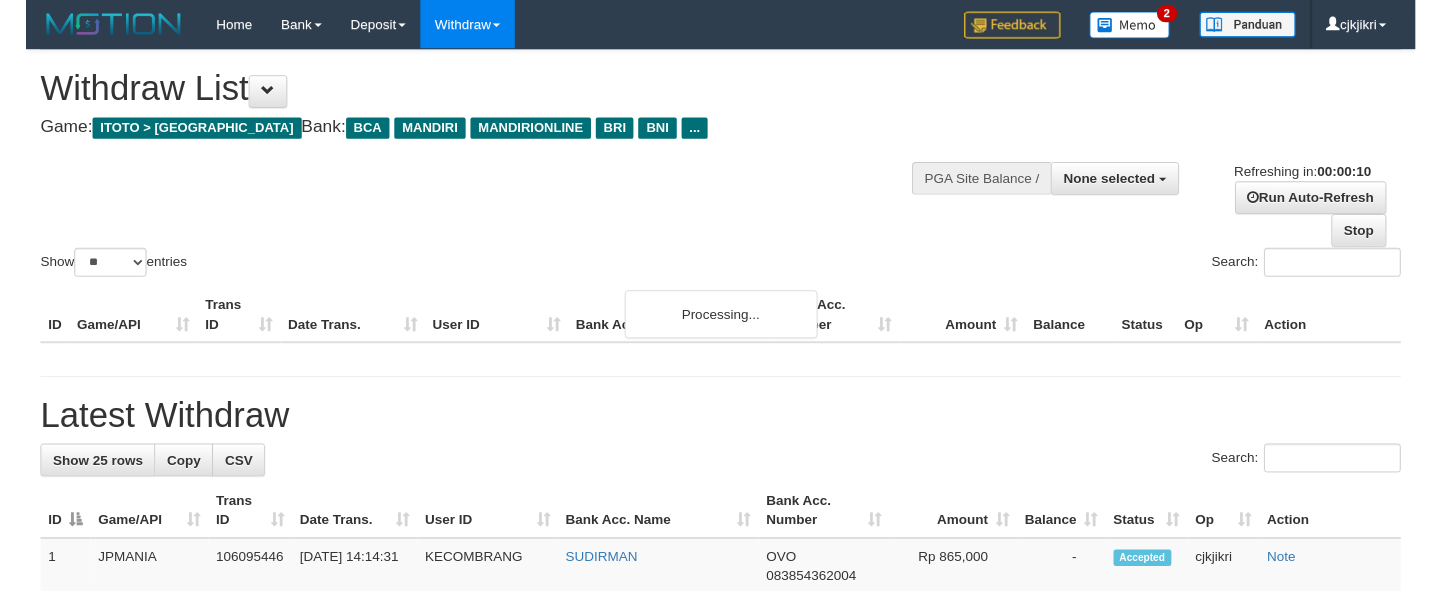 scroll, scrollTop: 0, scrollLeft: 0, axis: both 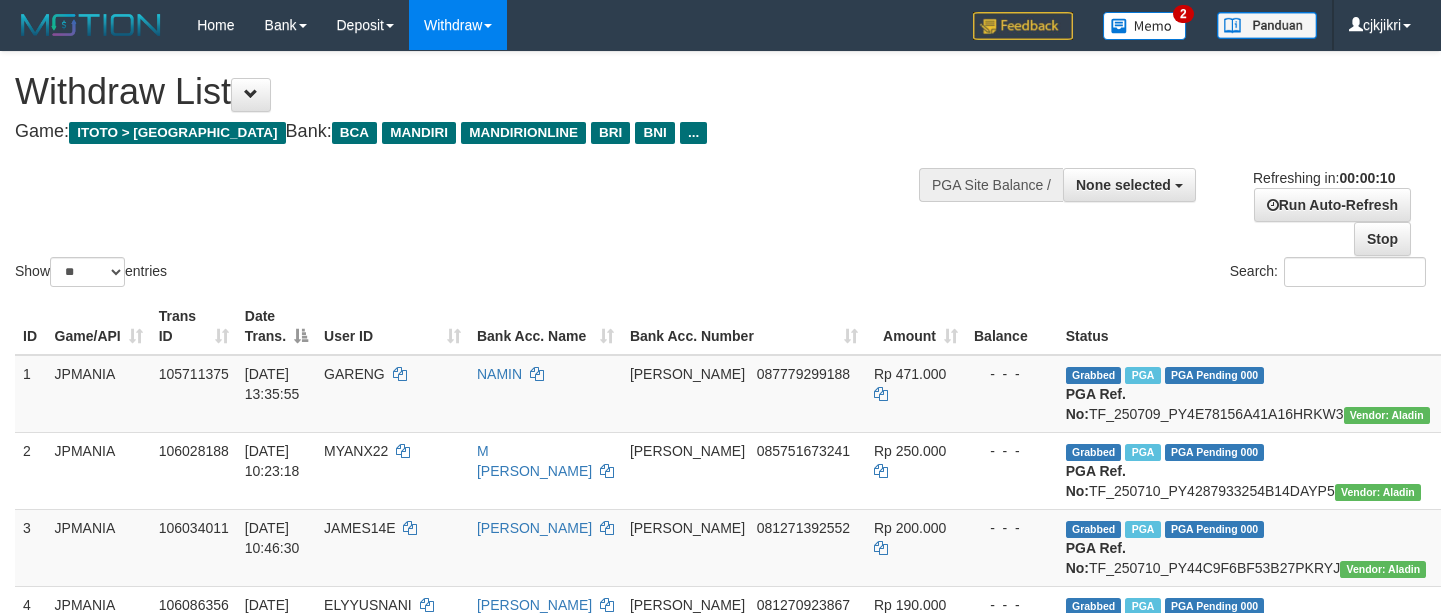 select 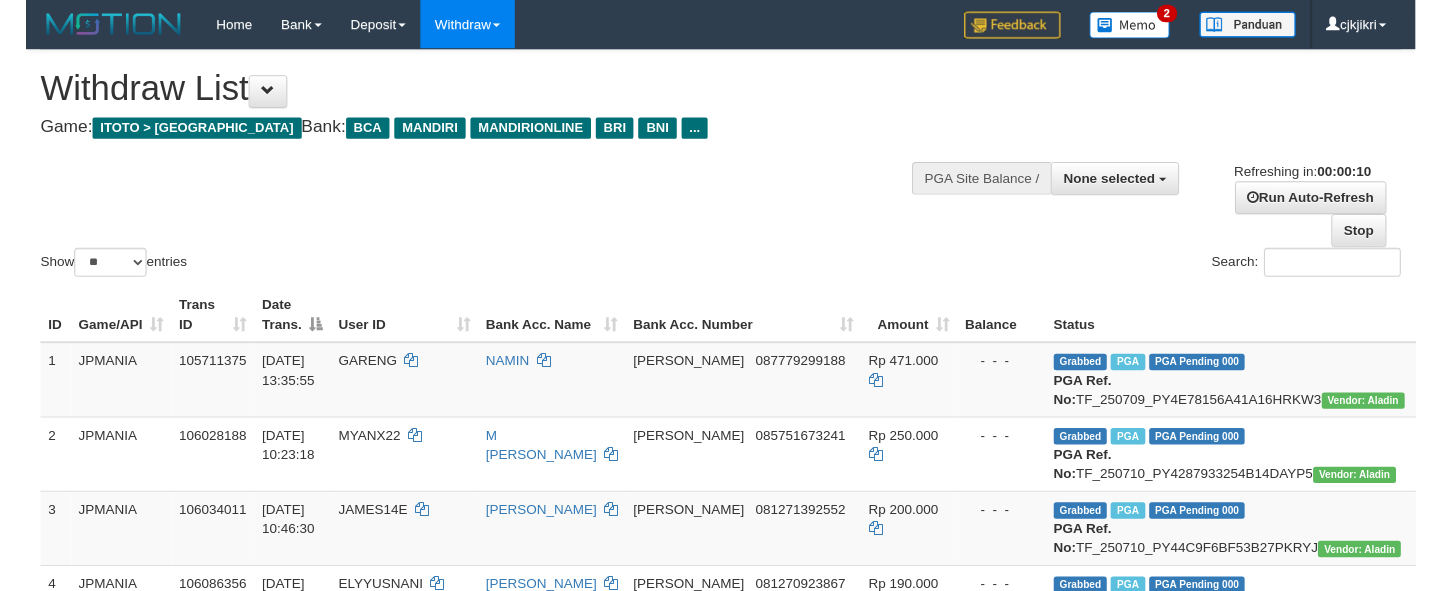 scroll, scrollTop: 0, scrollLeft: 0, axis: both 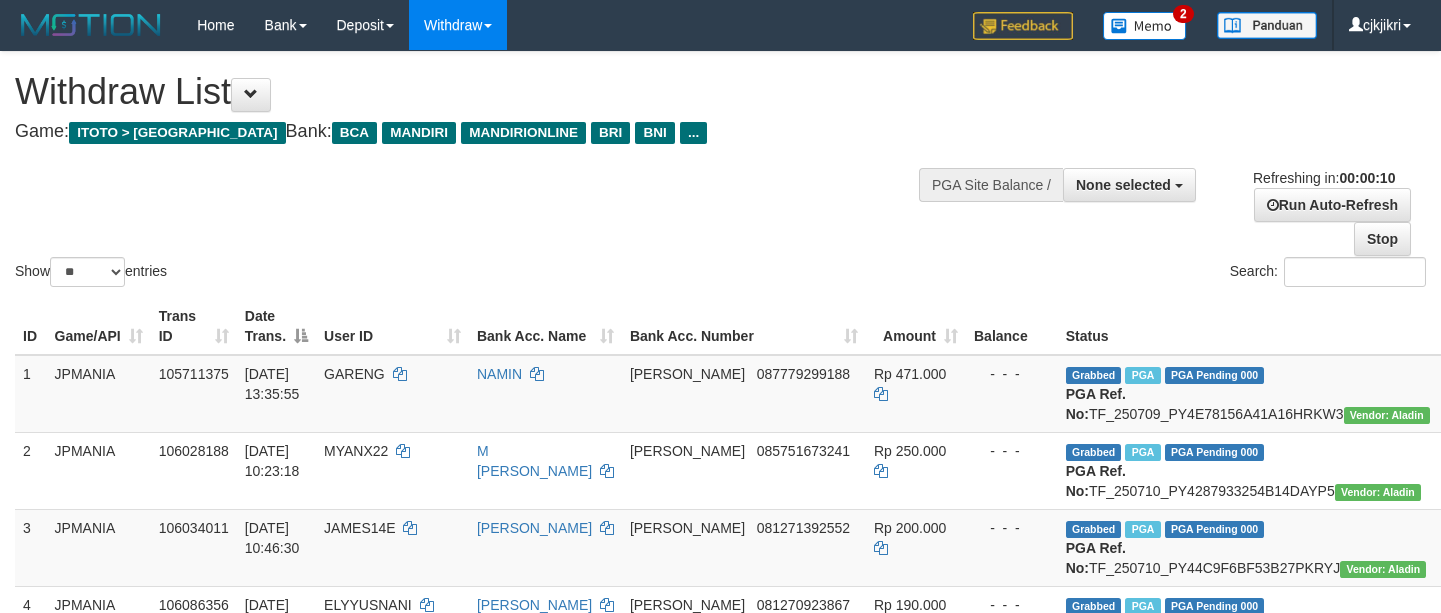 select 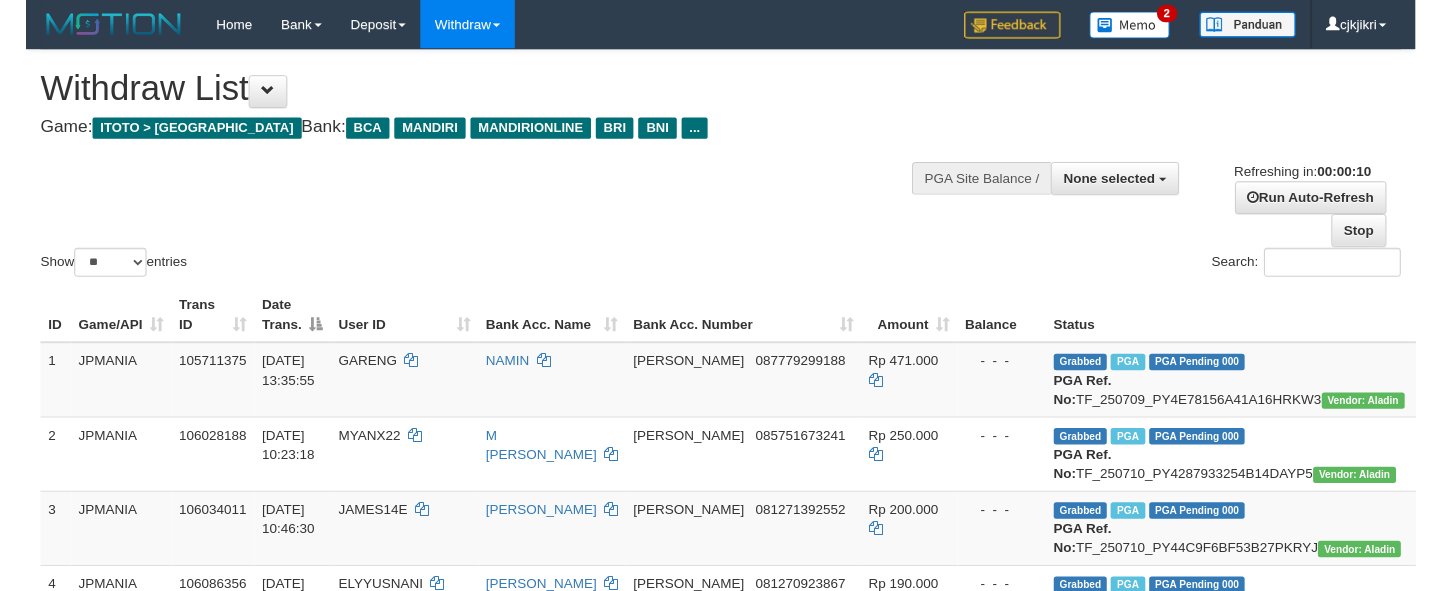 scroll, scrollTop: 0, scrollLeft: 0, axis: both 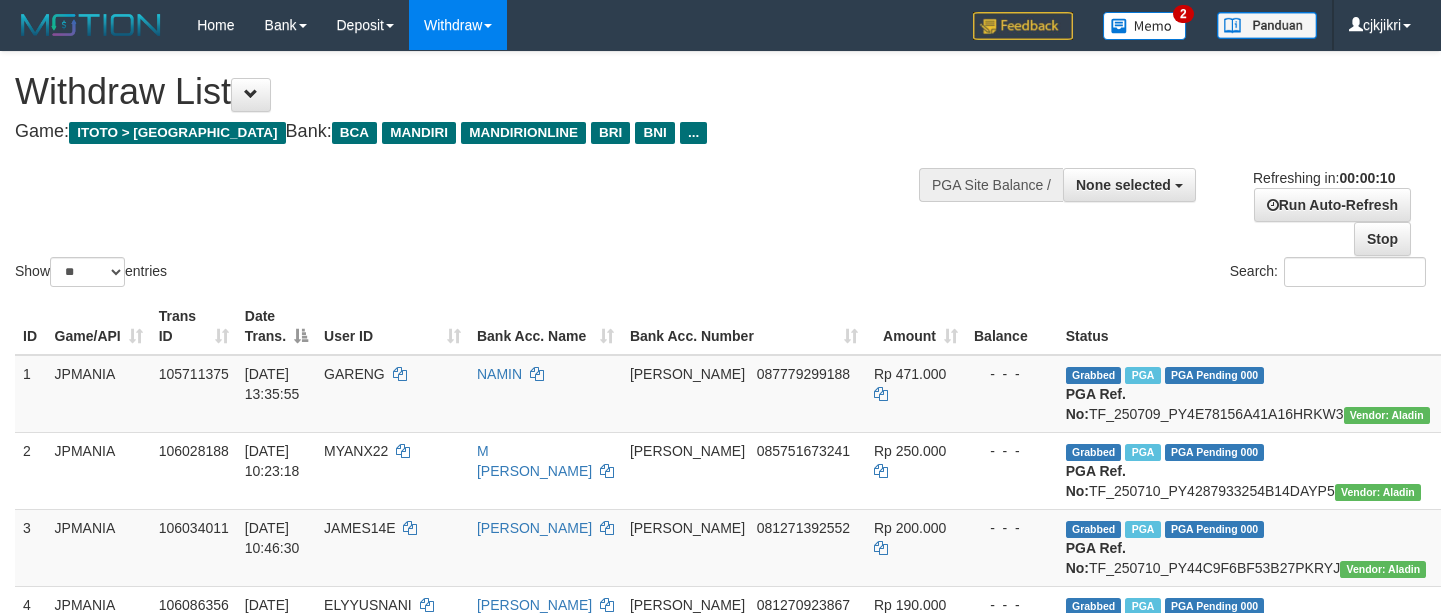 select 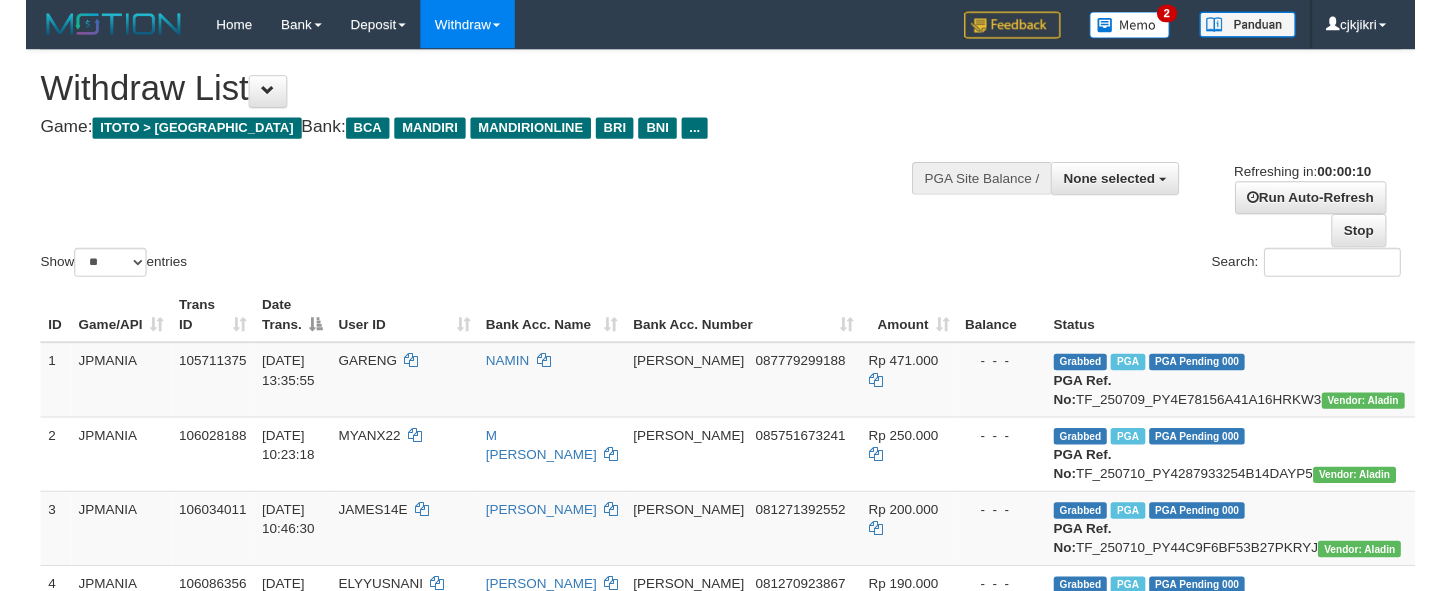 scroll, scrollTop: 0, scrollLeft: 0, axis: both 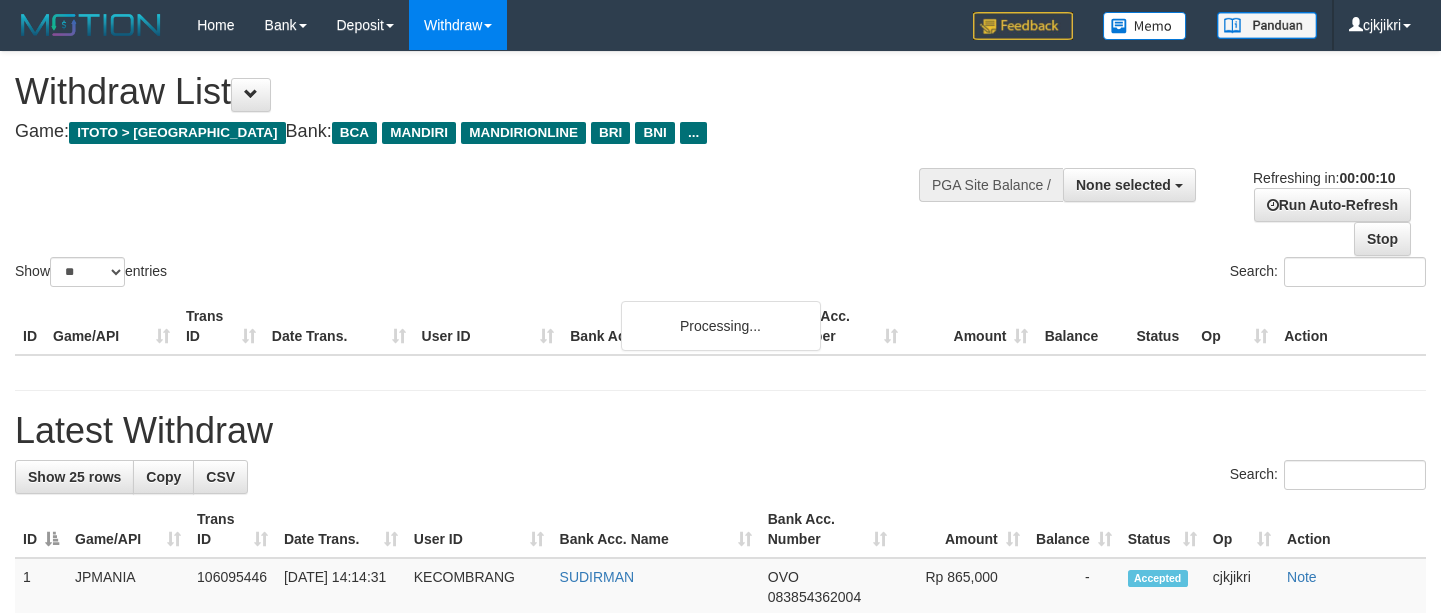 select 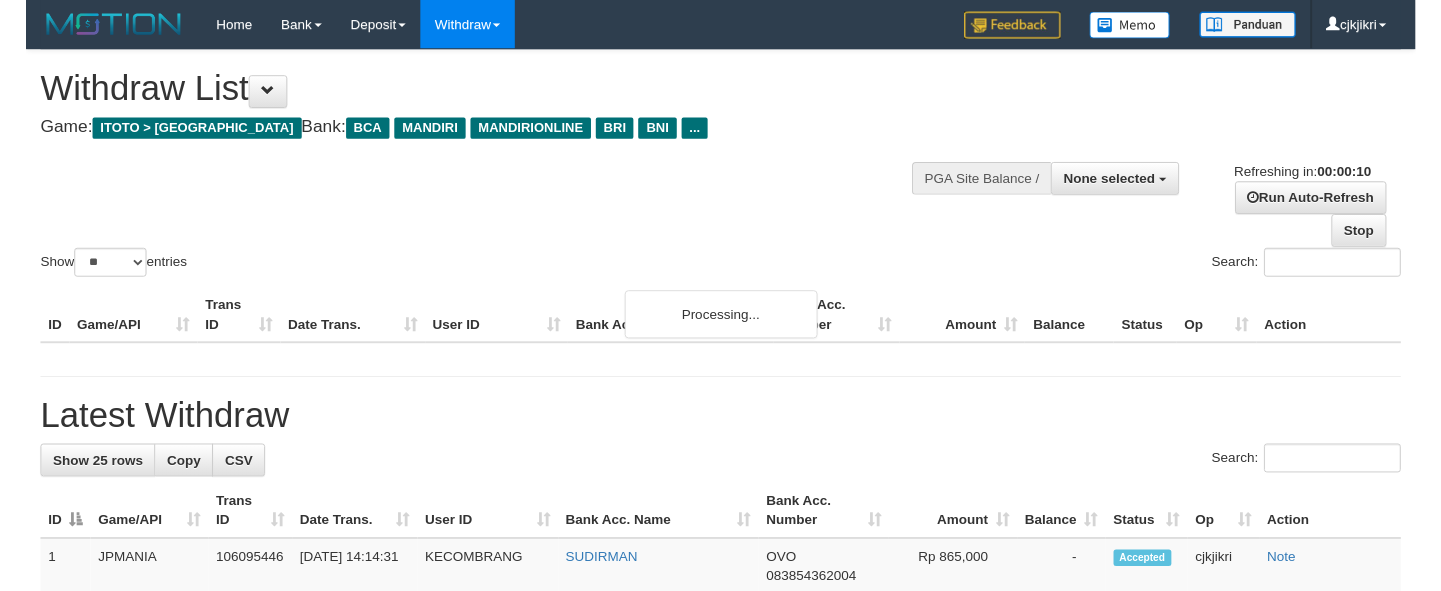 scroll, scrollTop: 0, scrollLeft: 0, axis: both 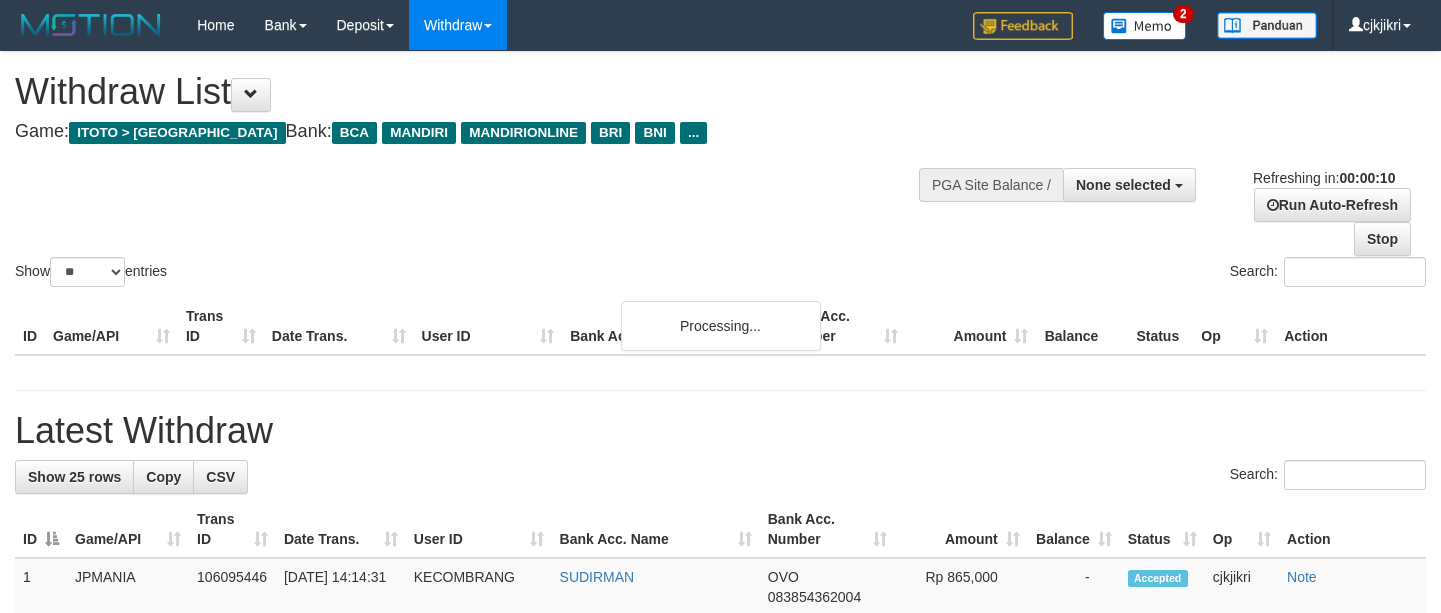 select 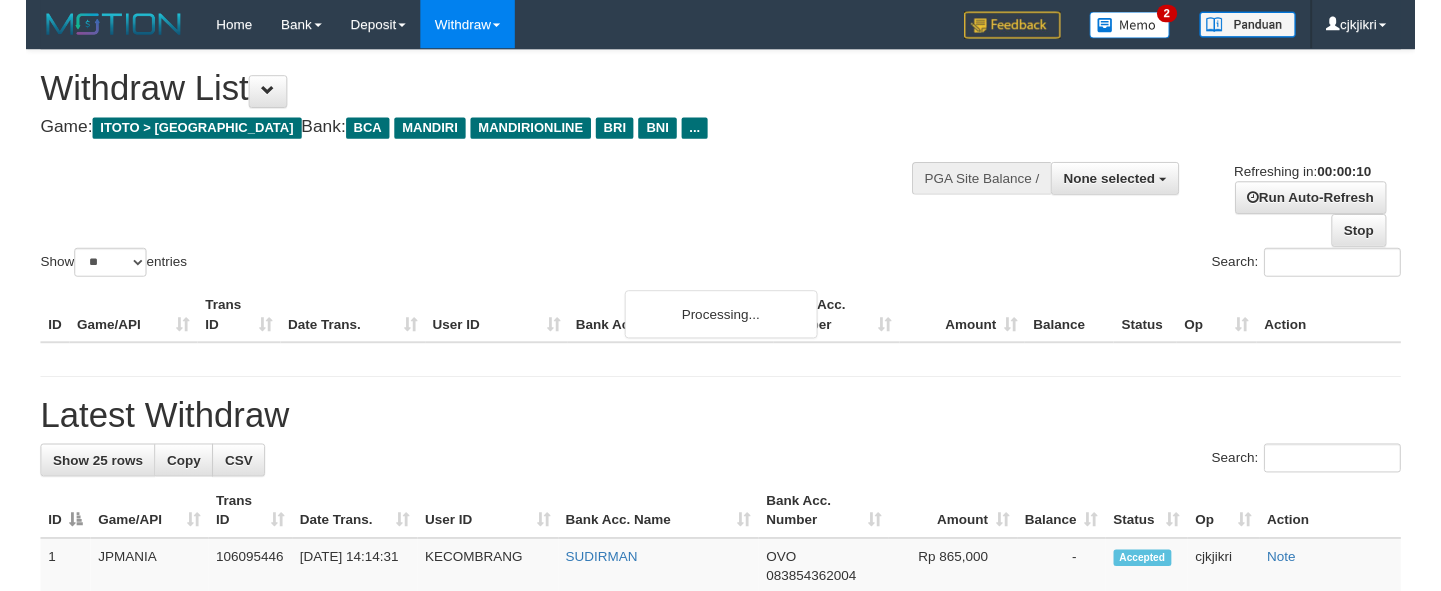 scroll, scrollTop: 0, scrollLeft: 0, axis: both 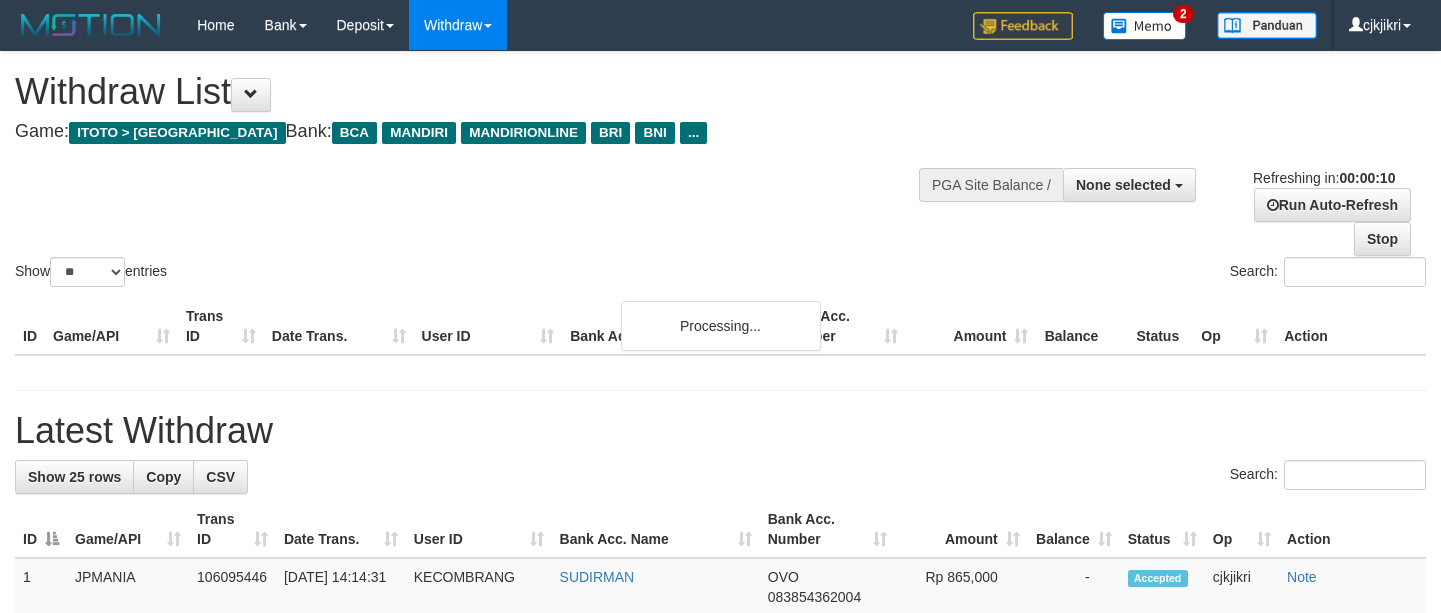 select 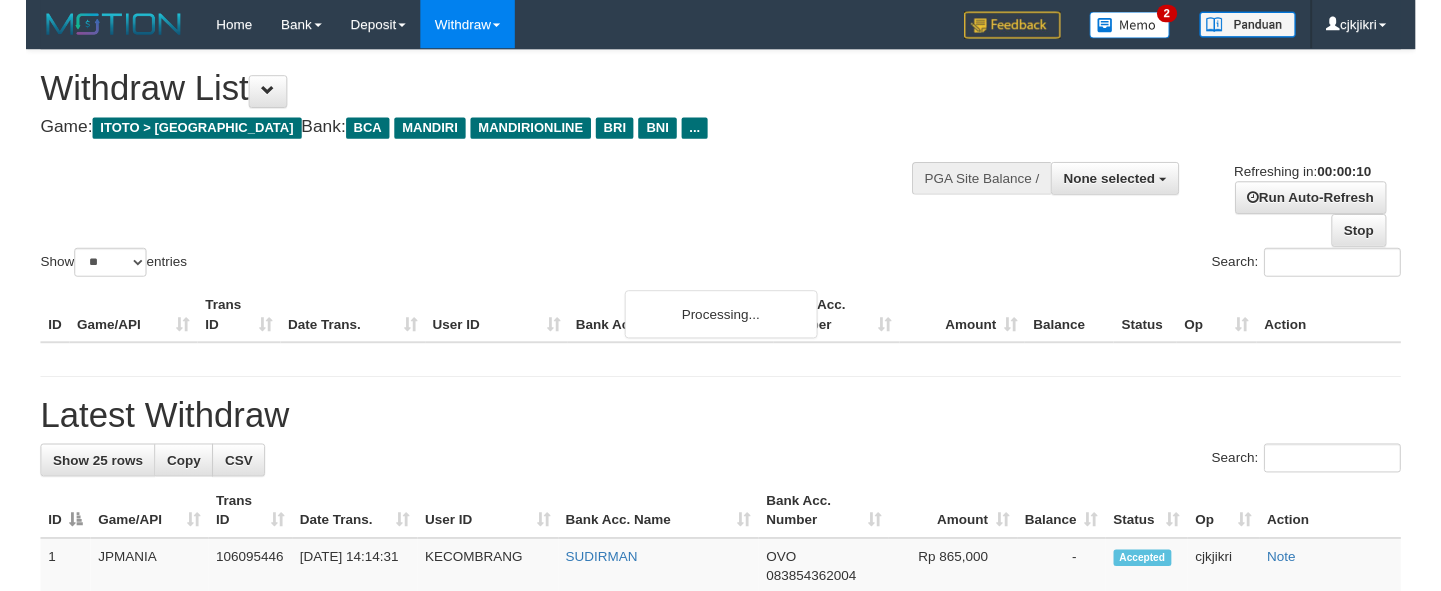 scroll, scrollTop: 0, scrollLeft: 0, axis: both 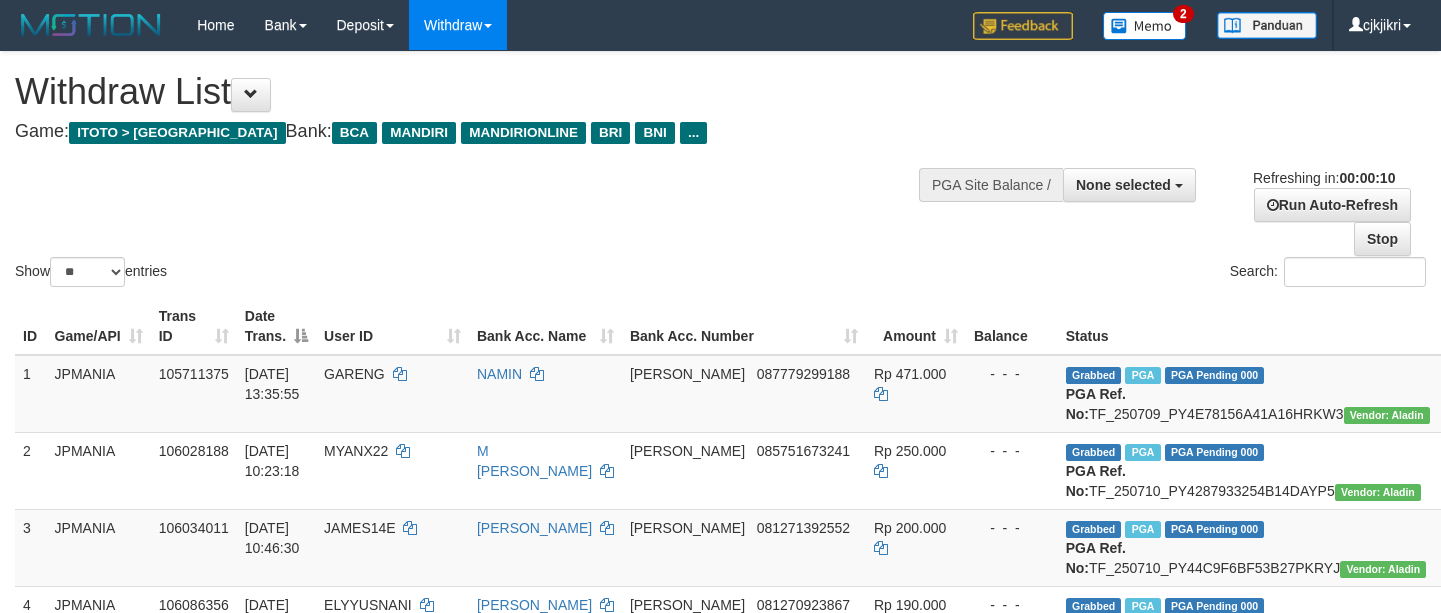 select 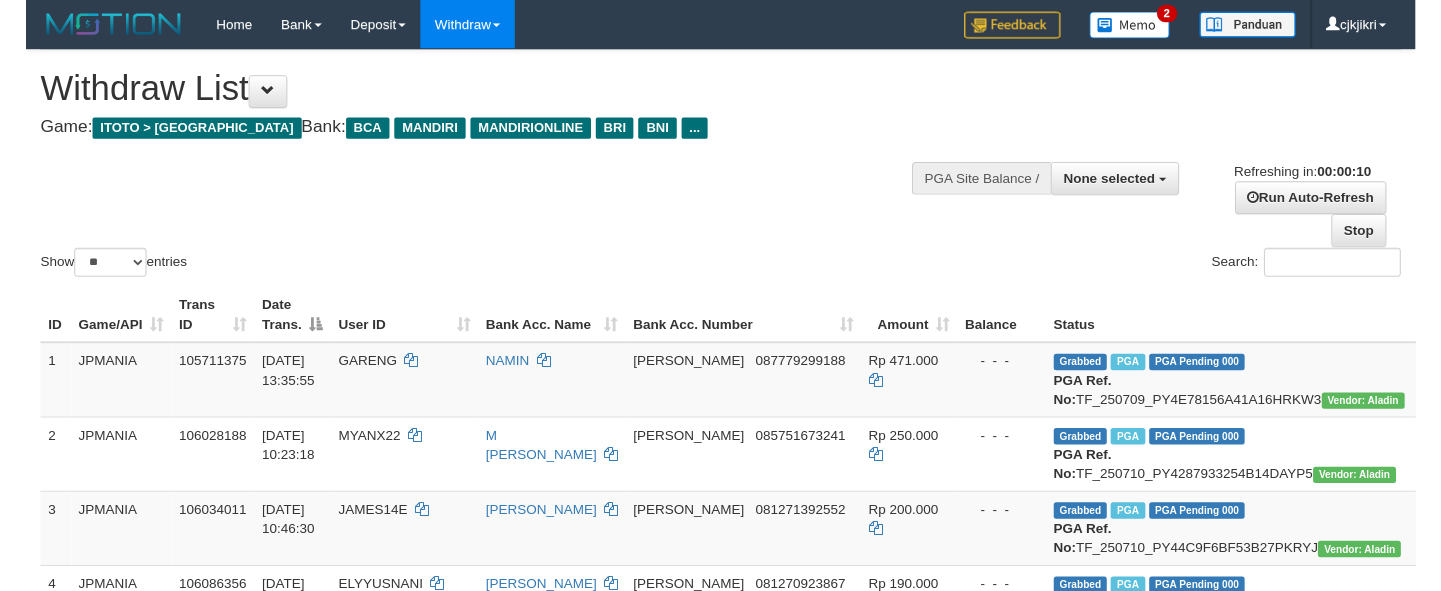 scroll, scrollTop: 0, scrollLeft: 0, axis: both 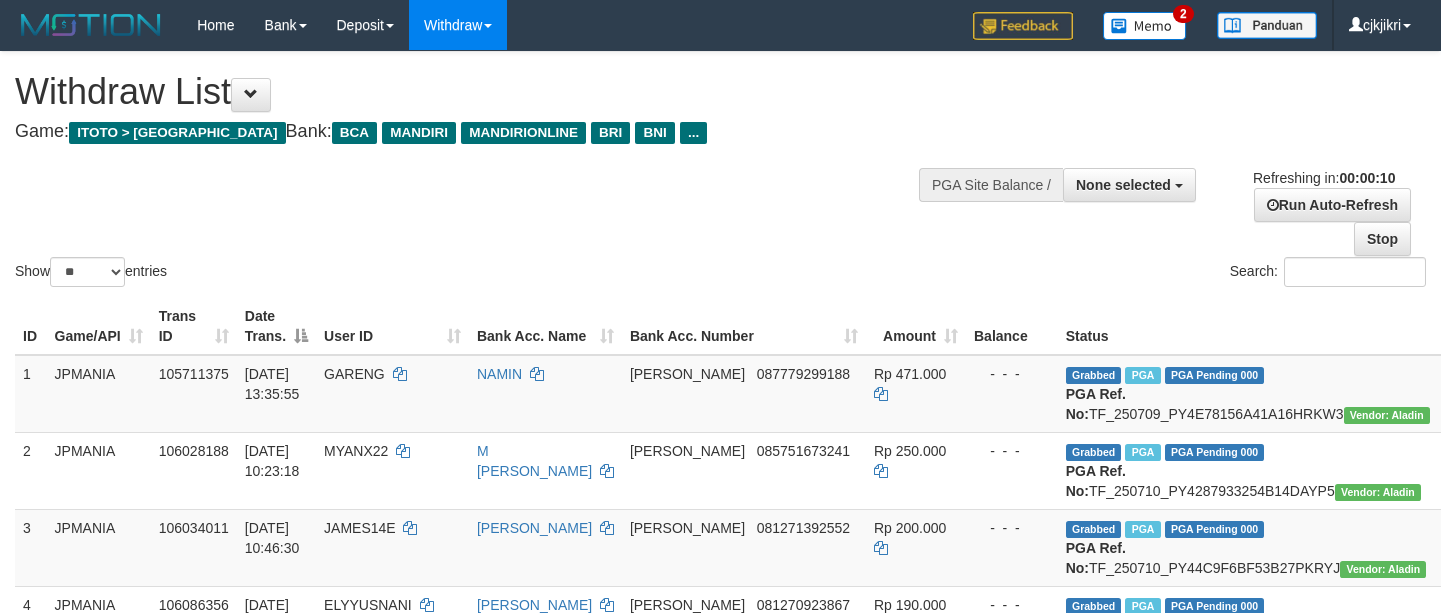 select 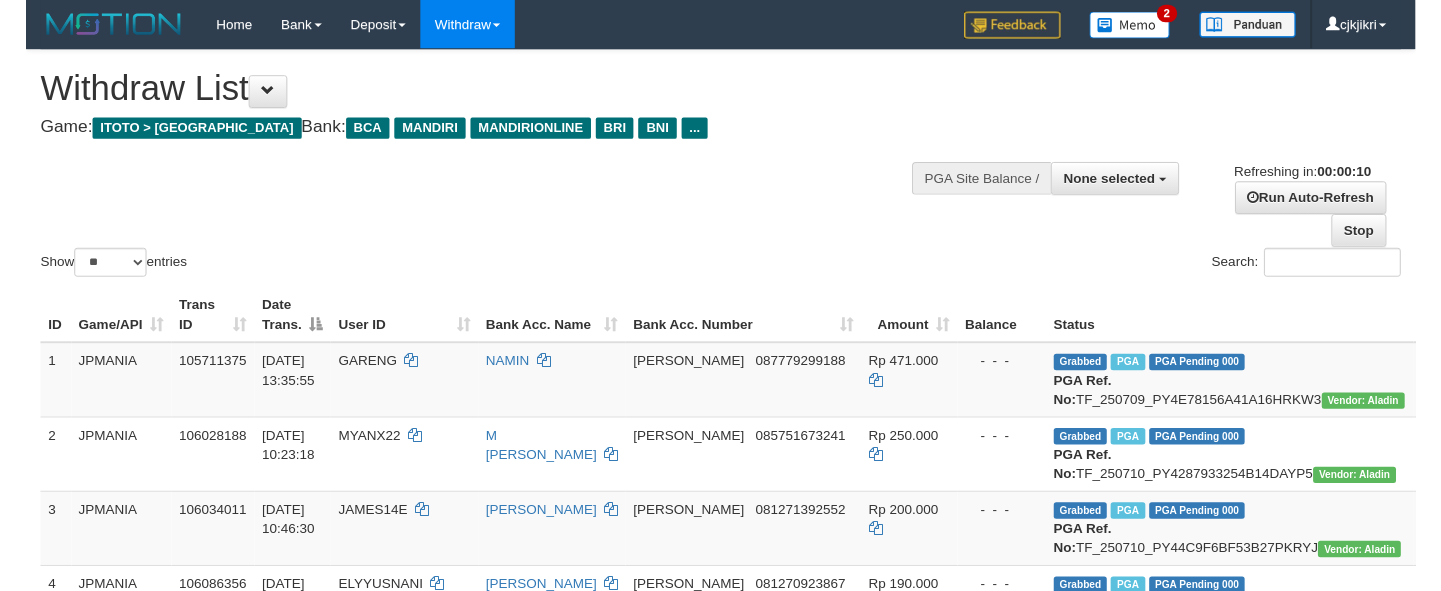 scroll, scrollTop: 0, scrollLeft: 0, axis: both 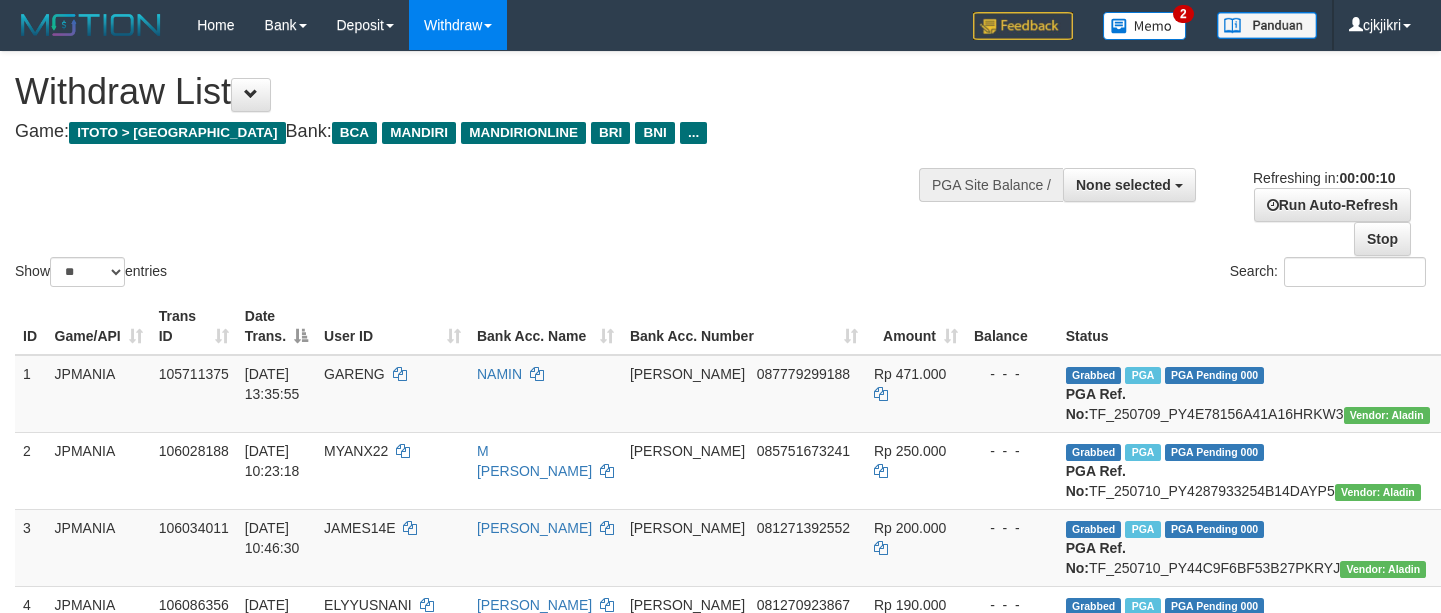 select 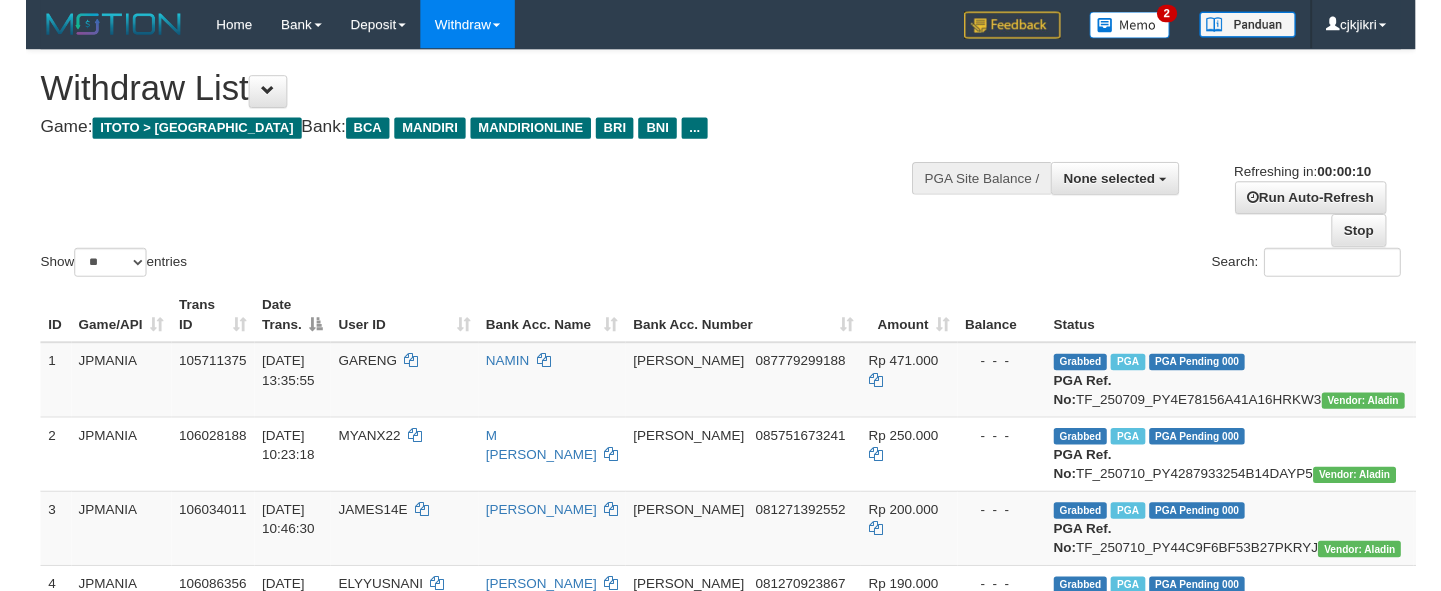 scroll, scrollTop: 0, scrollLeft: 0, axis: both 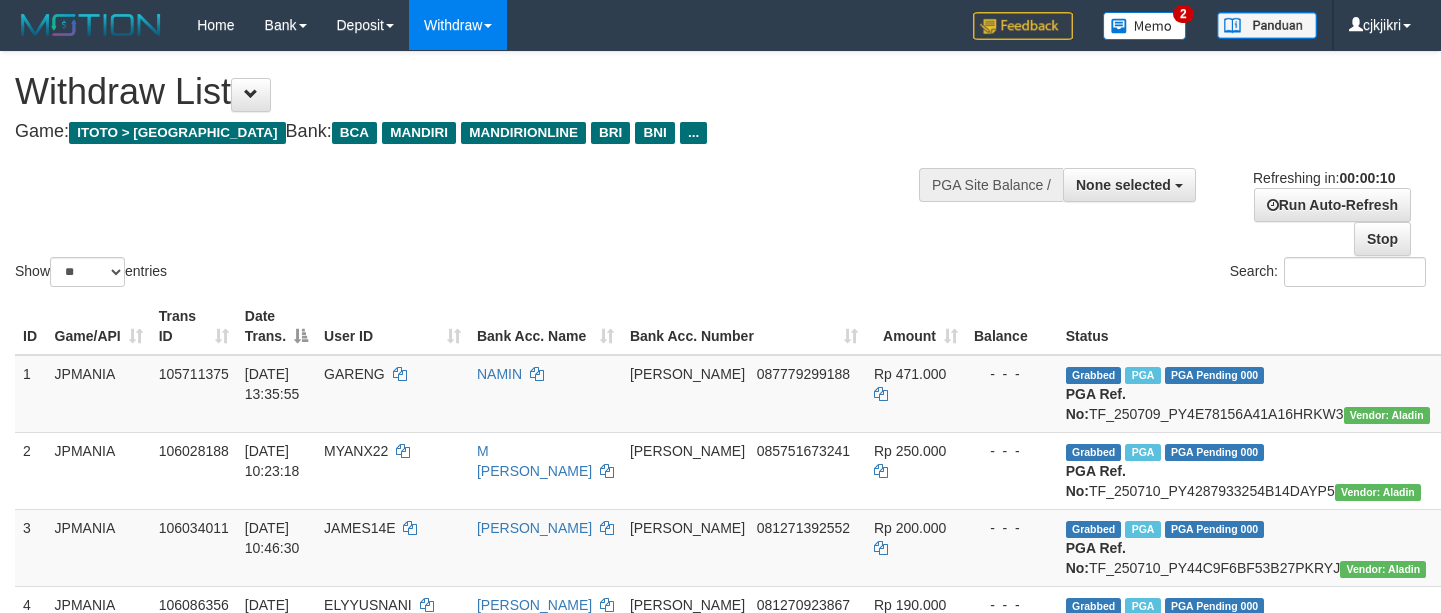 select 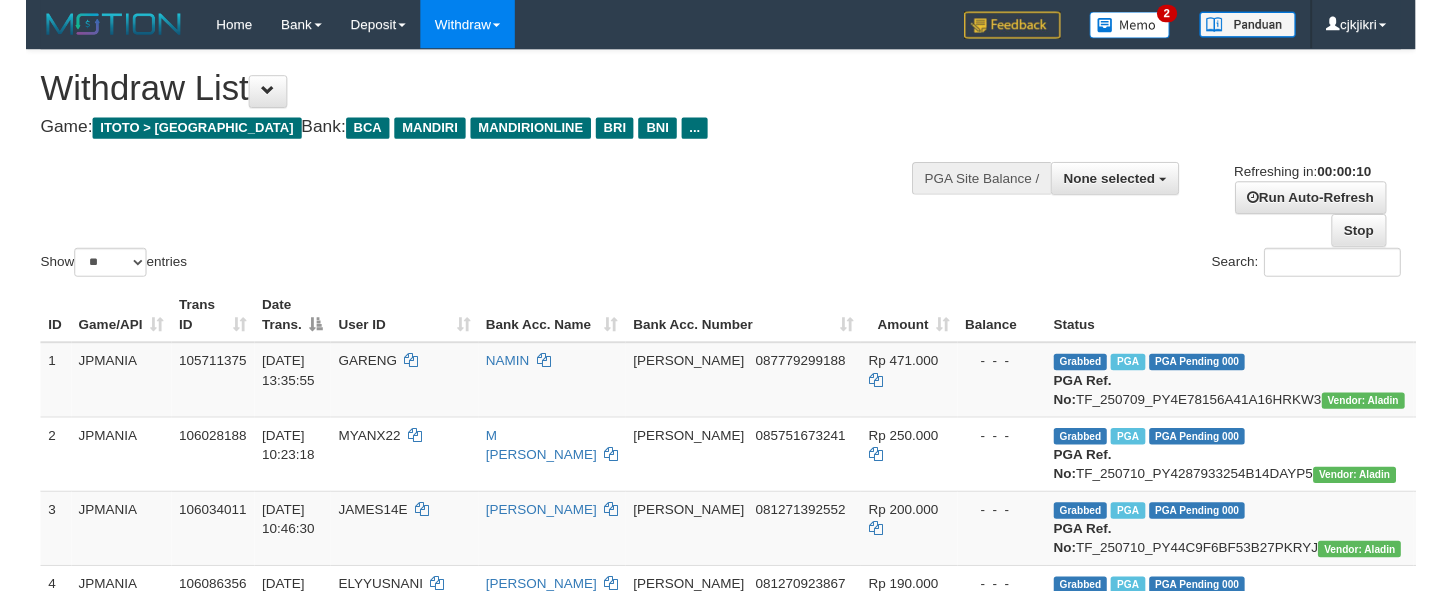 scroll, scrollTop: 0, scrollLeft: 0, axis: both 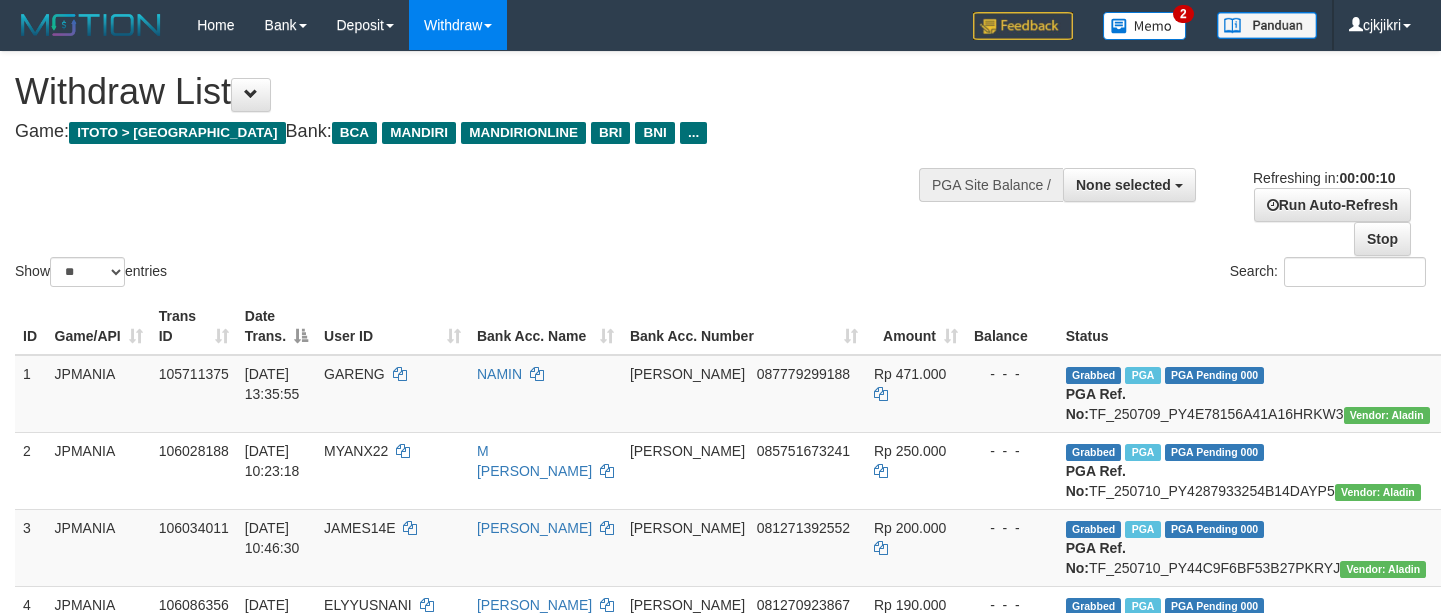 select 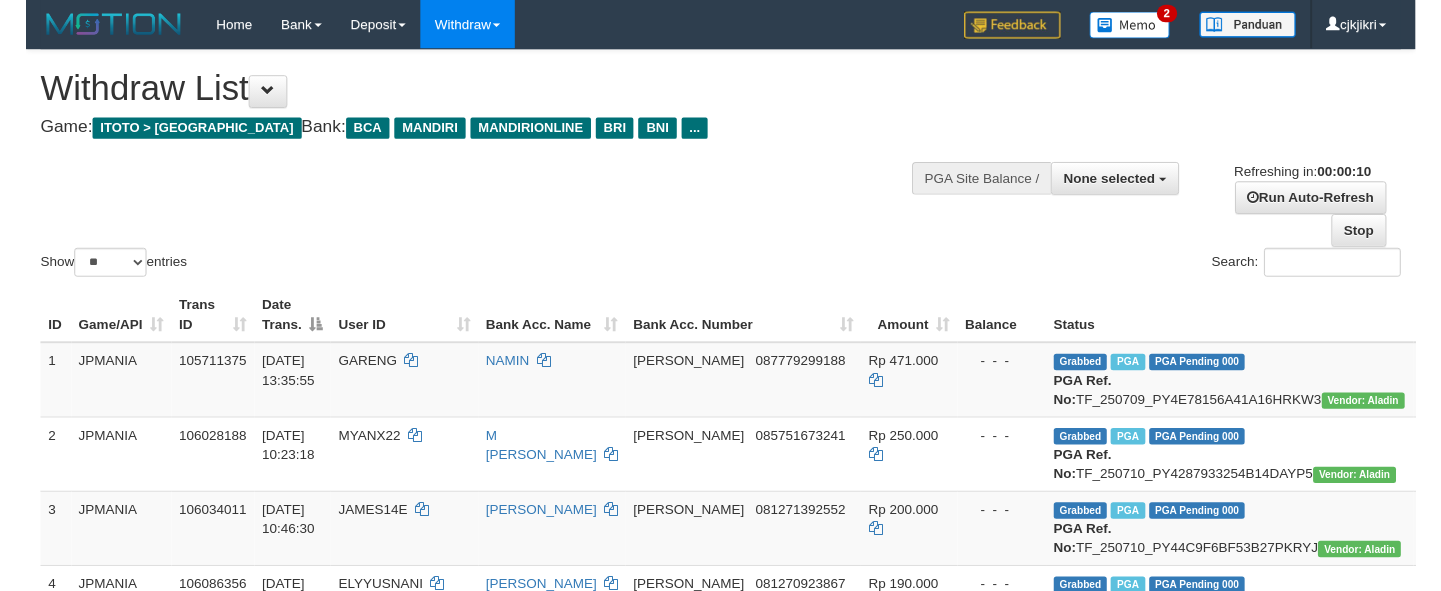 scroll, scrollTop: 0, scrollLeft: 0, axis: both 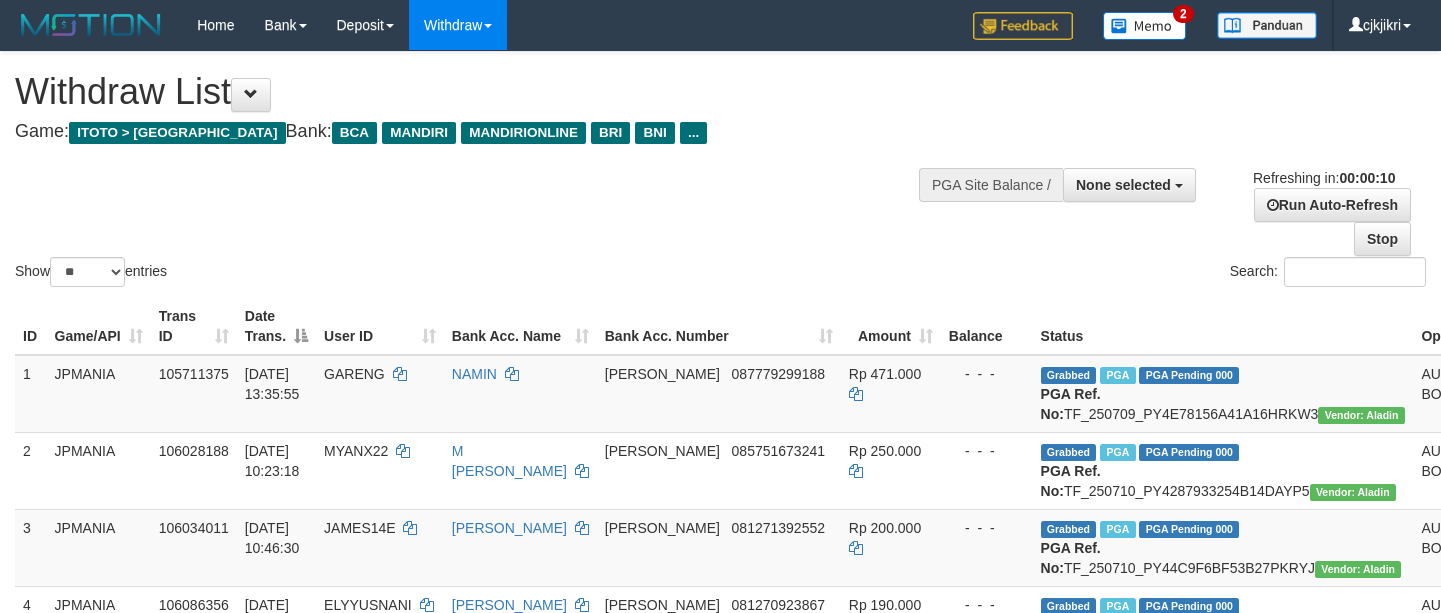 select 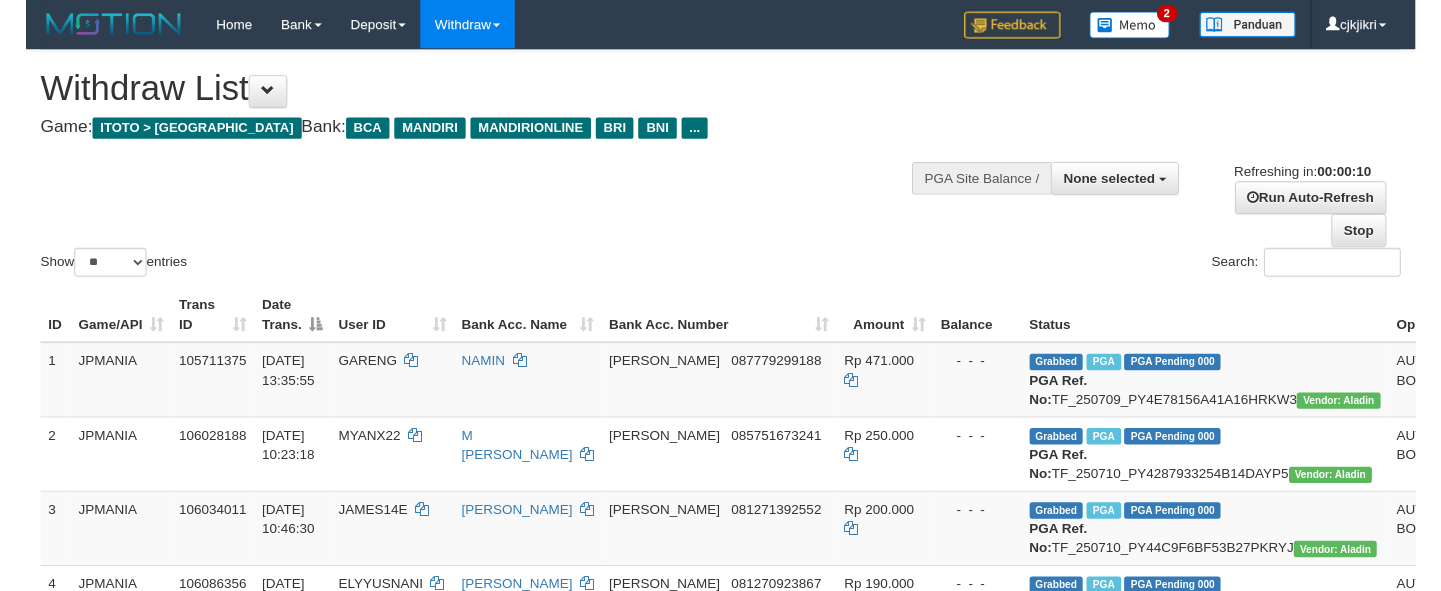scroll, scrollTop: 0, scrollLeft: 0, axis: both 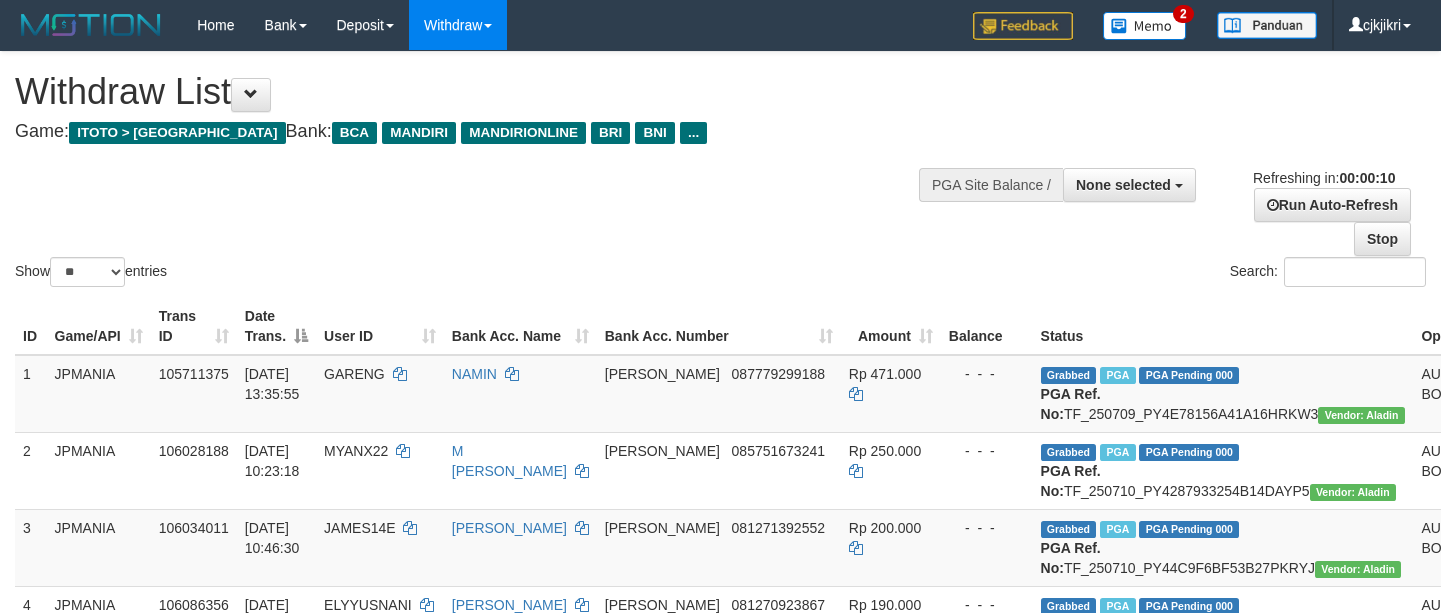 select 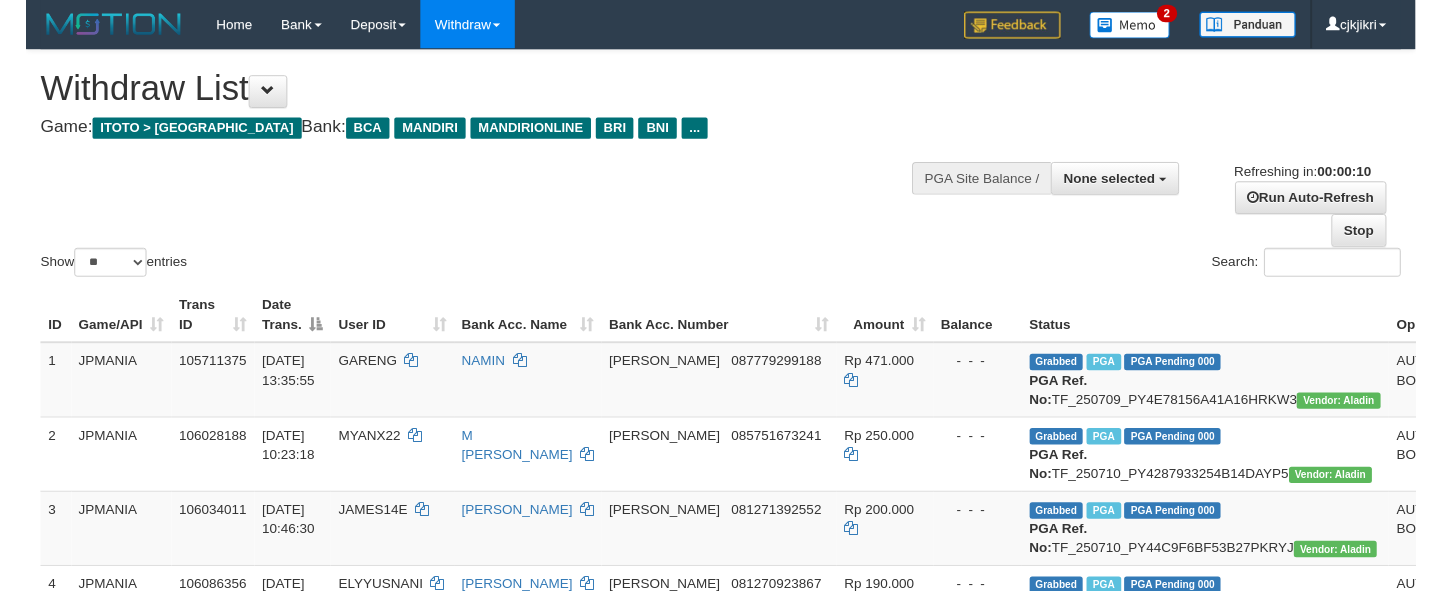 scroll, scrollTop: 0, scrollLeft: 0, axis: both 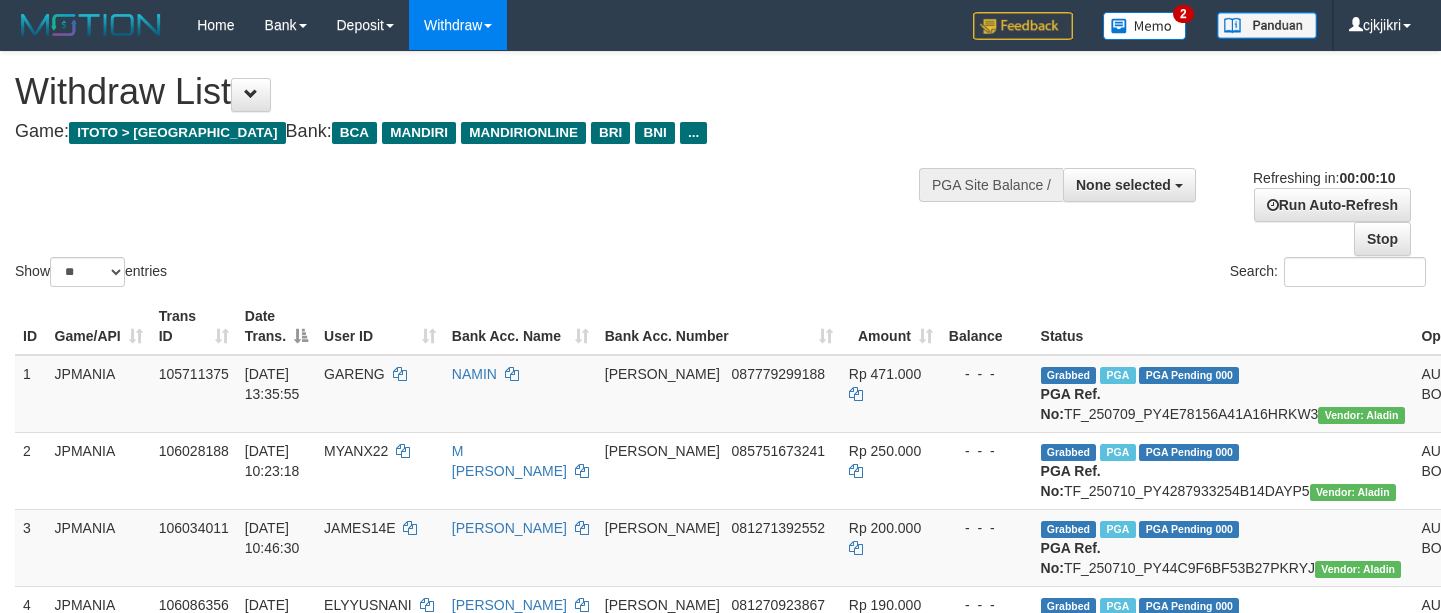 select 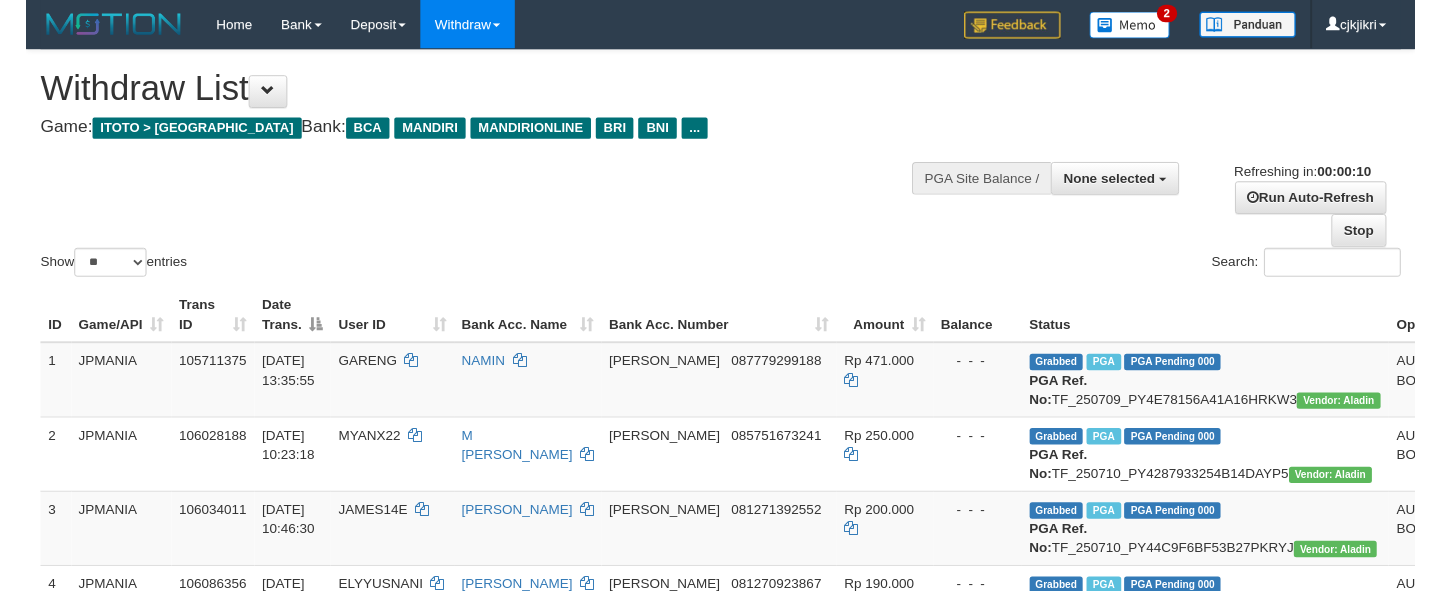 scroll, scrollTop: 0, scrollLeft: 0, axis: both 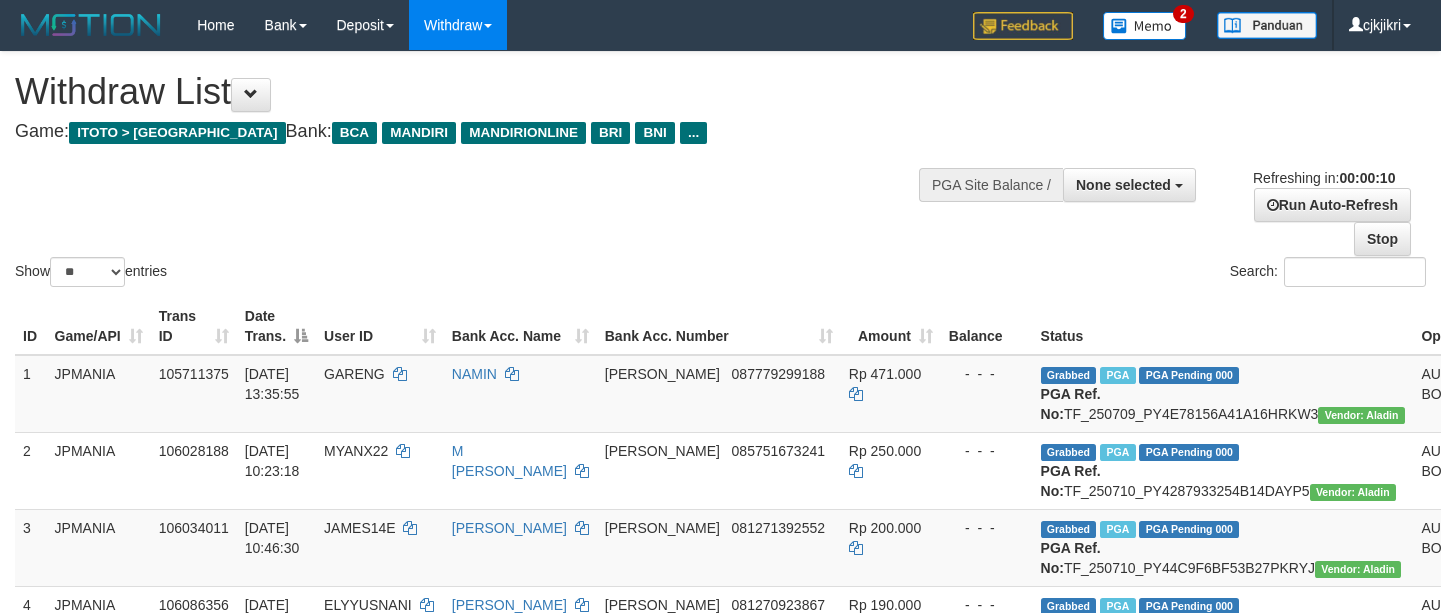 select 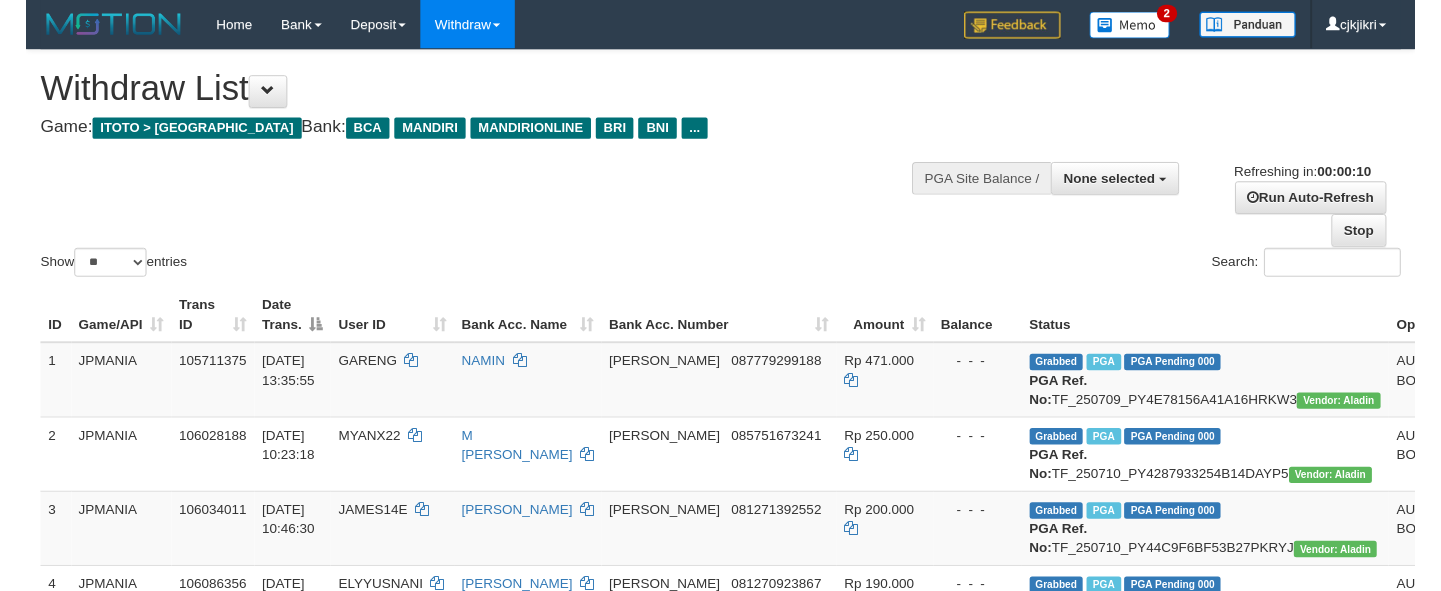scroll, scrollTop: 0, scrollLeft: 0, axis: both 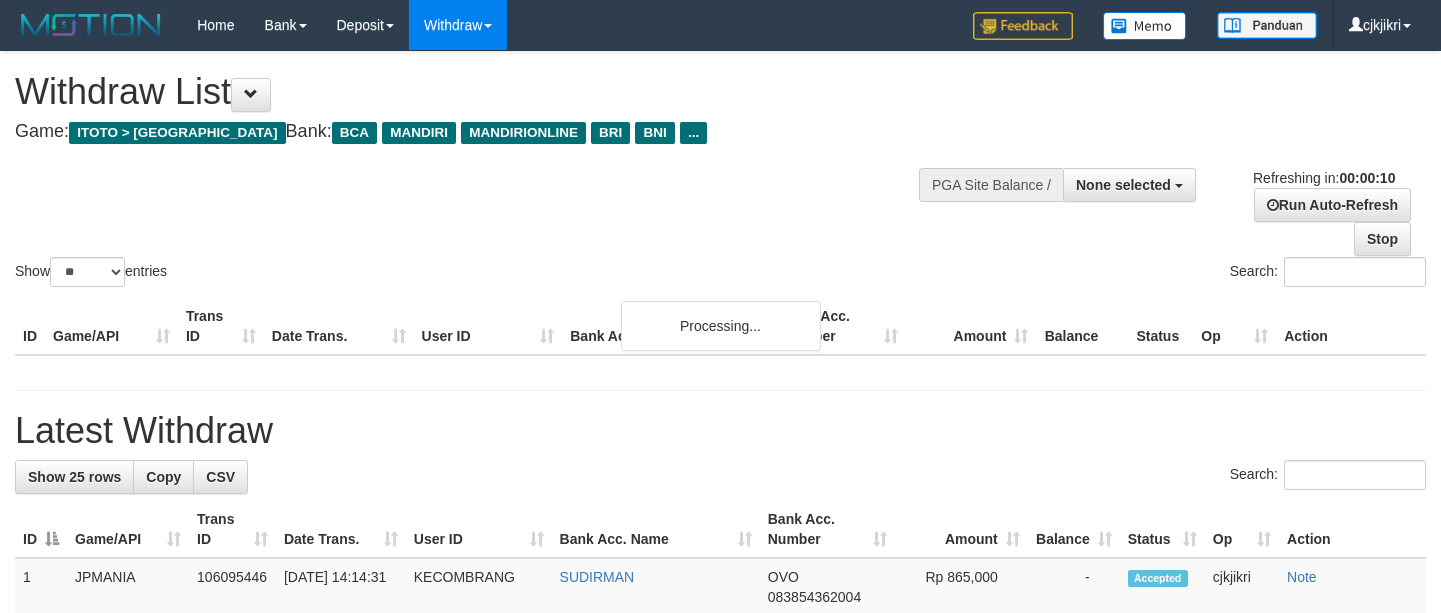 select 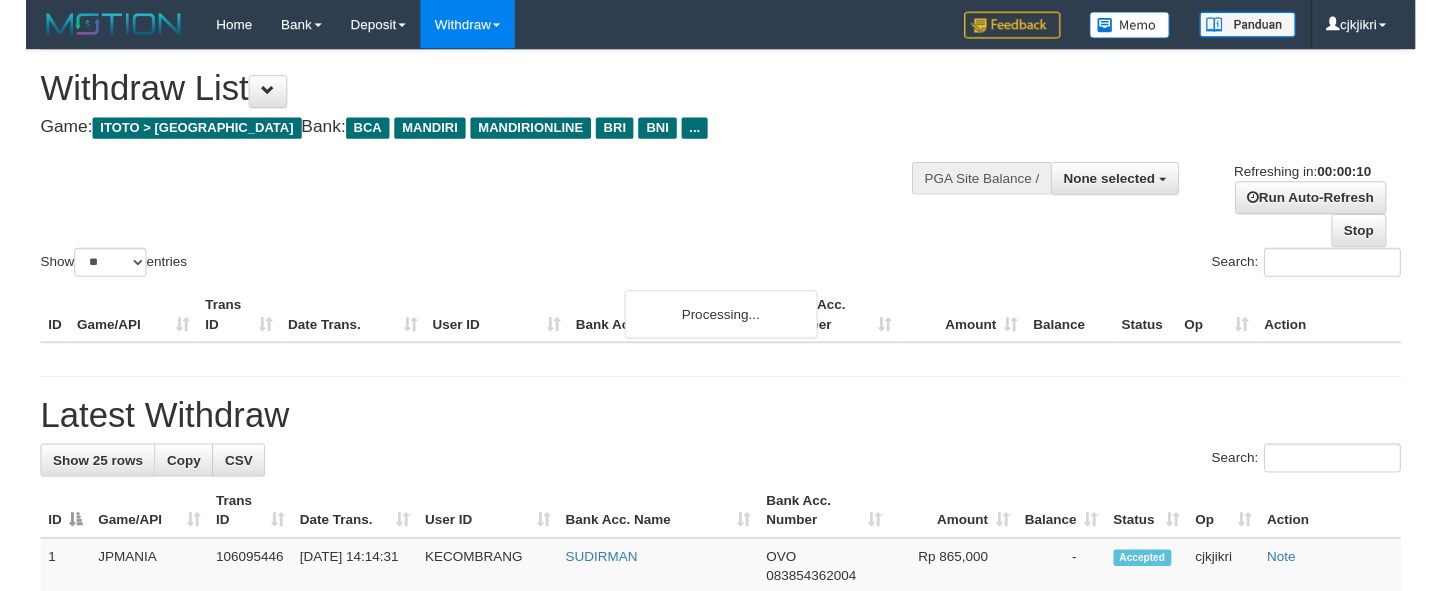 scroll, scrollTop: 0, scrollLeft: 0, axis: both 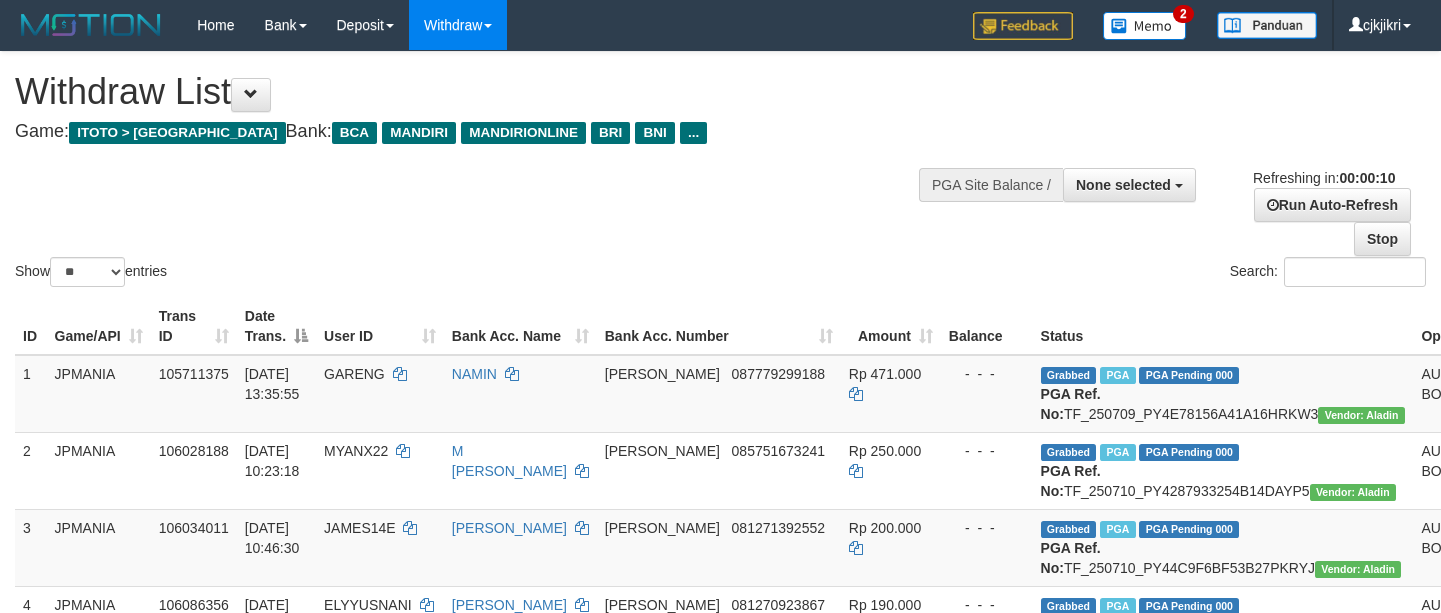 select 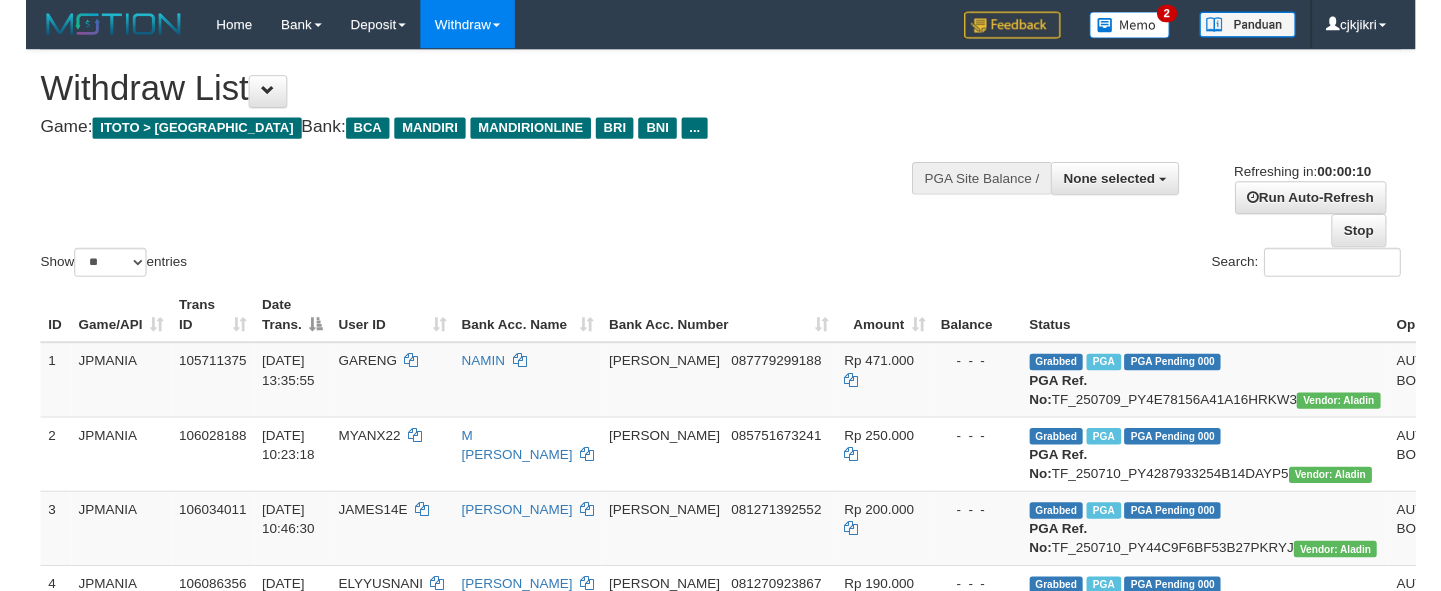scroll, scrollTop: 0, scrollLeft: 0, axis: both 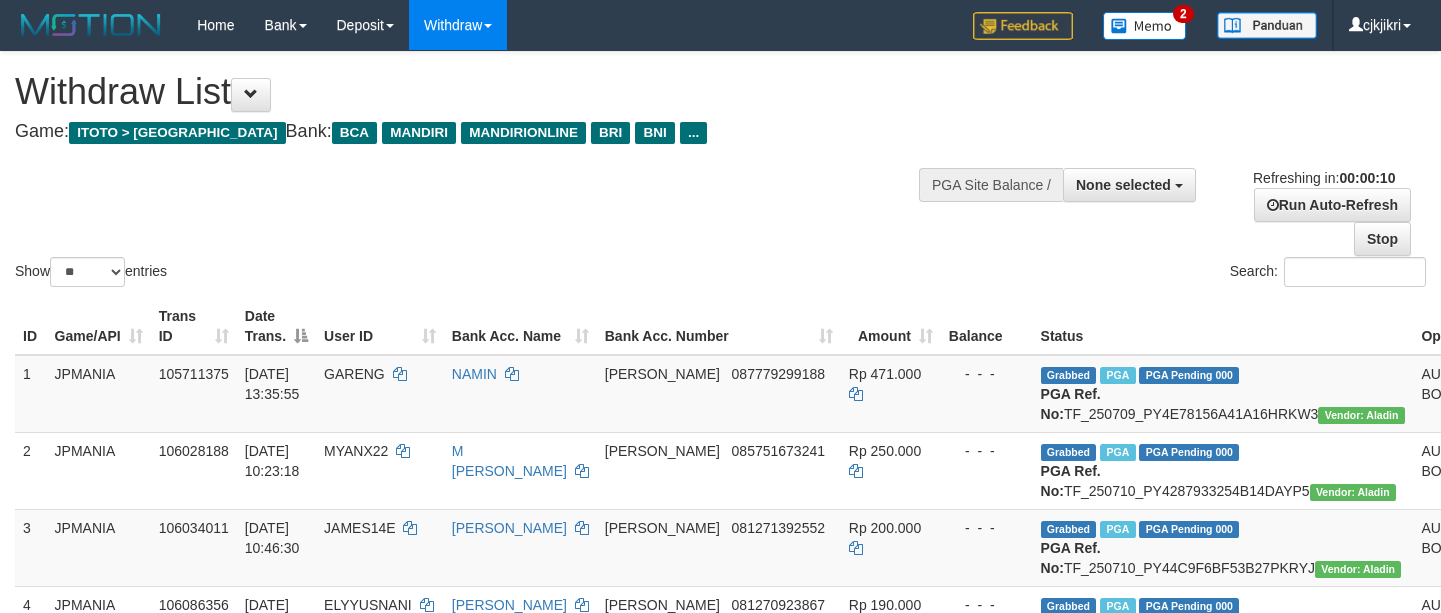 select 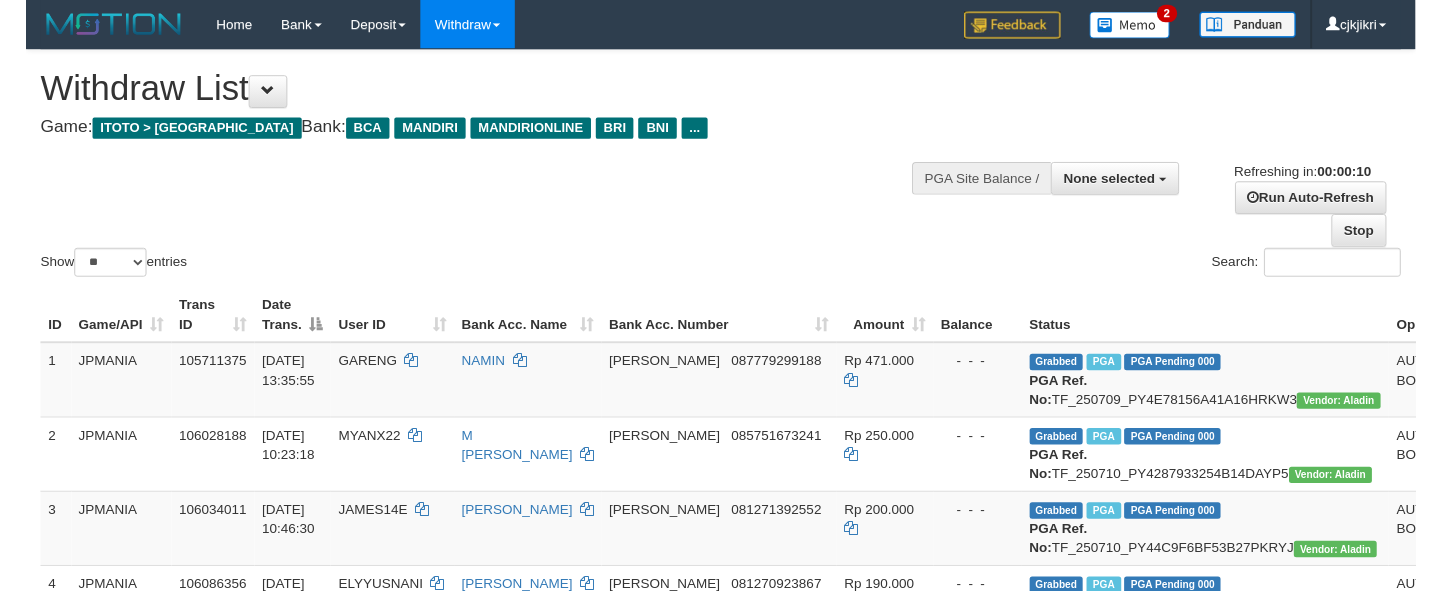 scroll, scrollTop: 0, scrollLeft: 0, axis: both 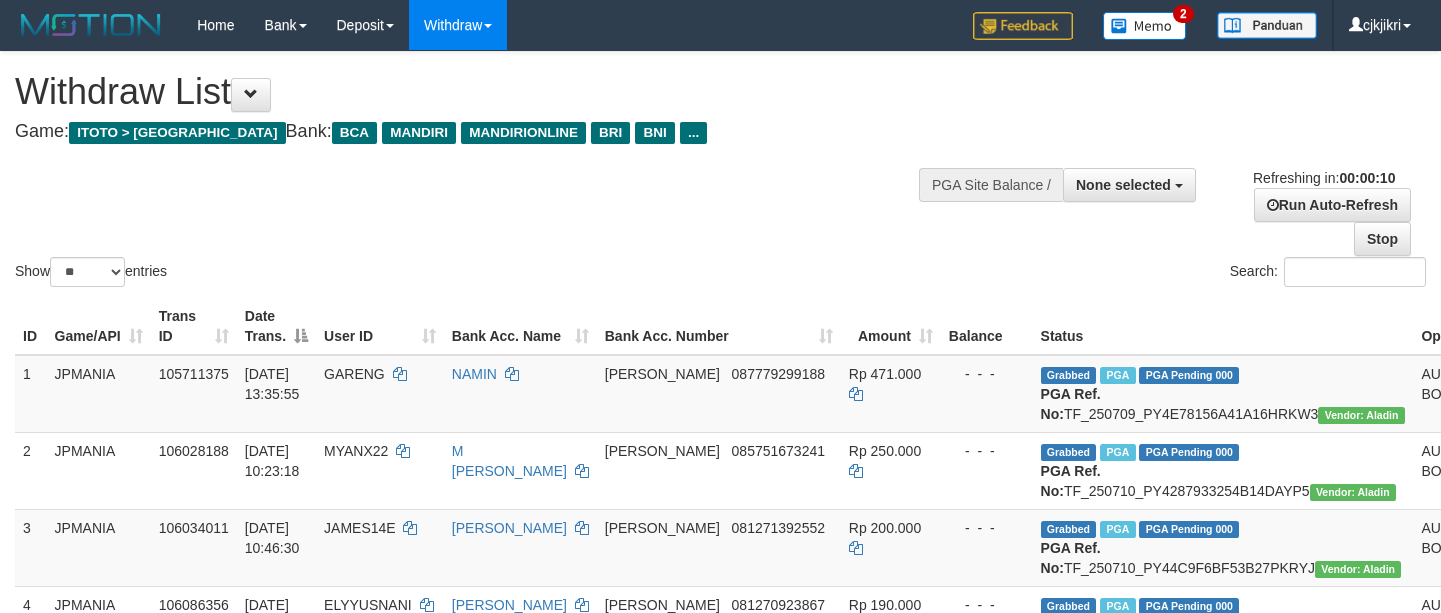 select 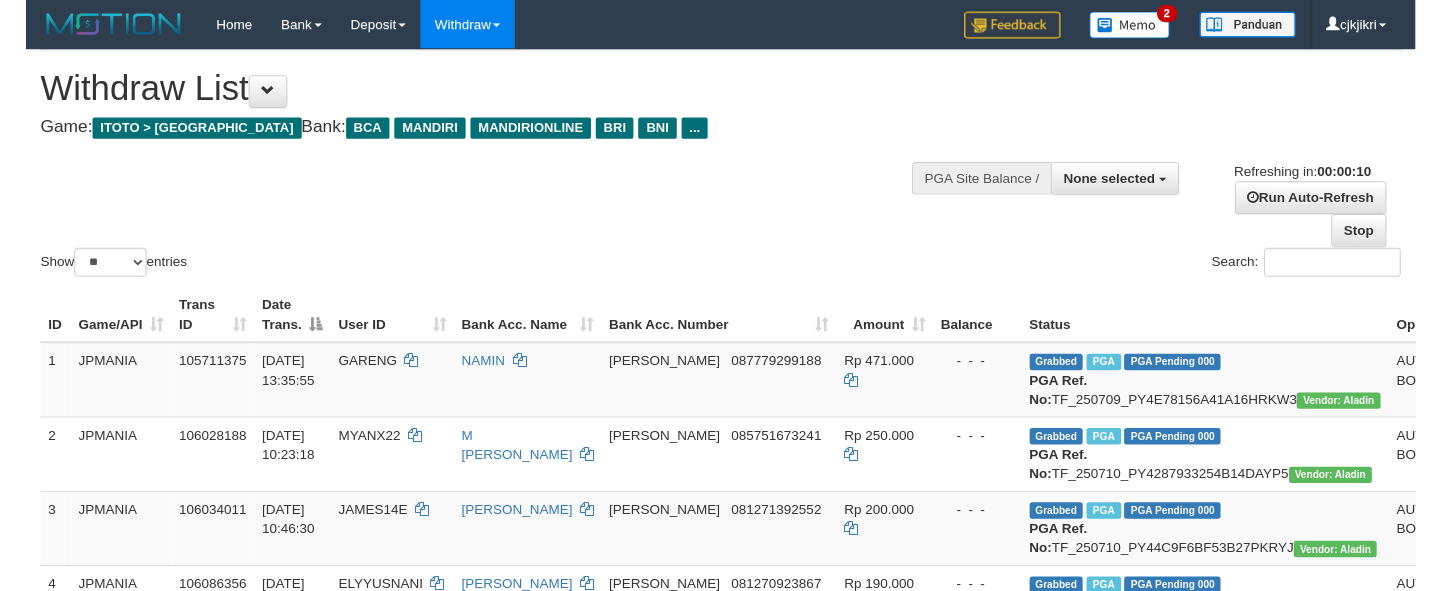 scroll, scrollTop: 0, scrollLeft: 0, axis: both 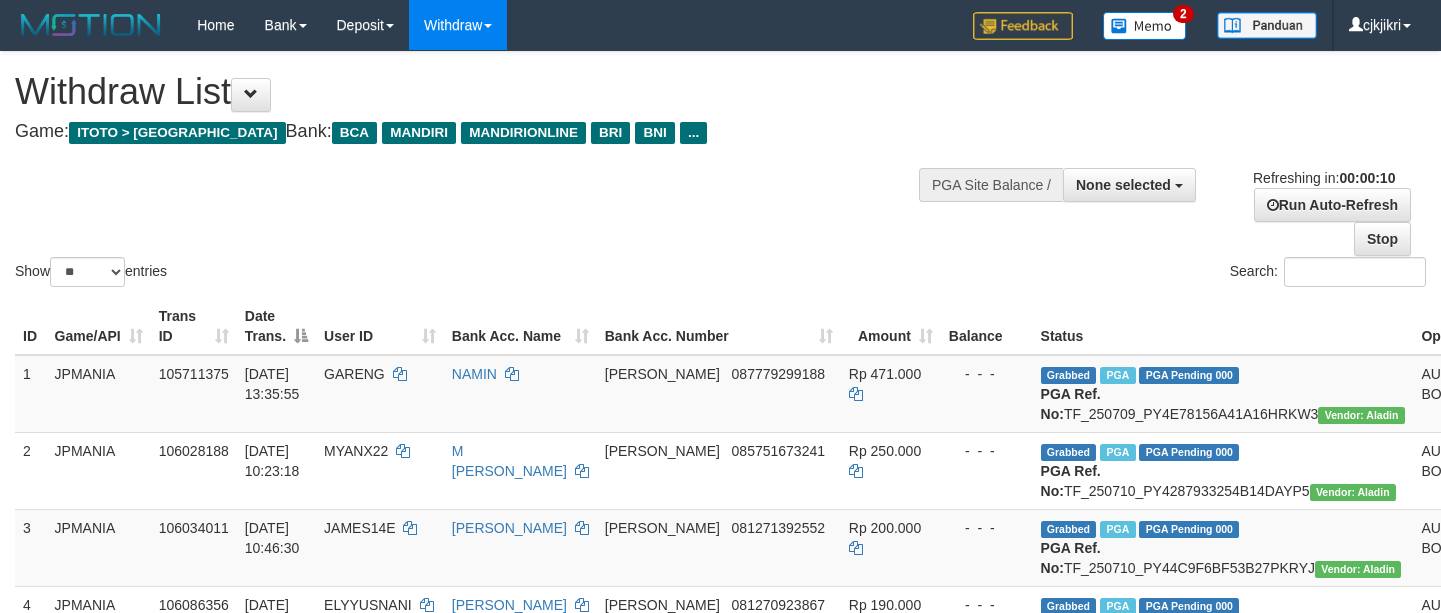 select 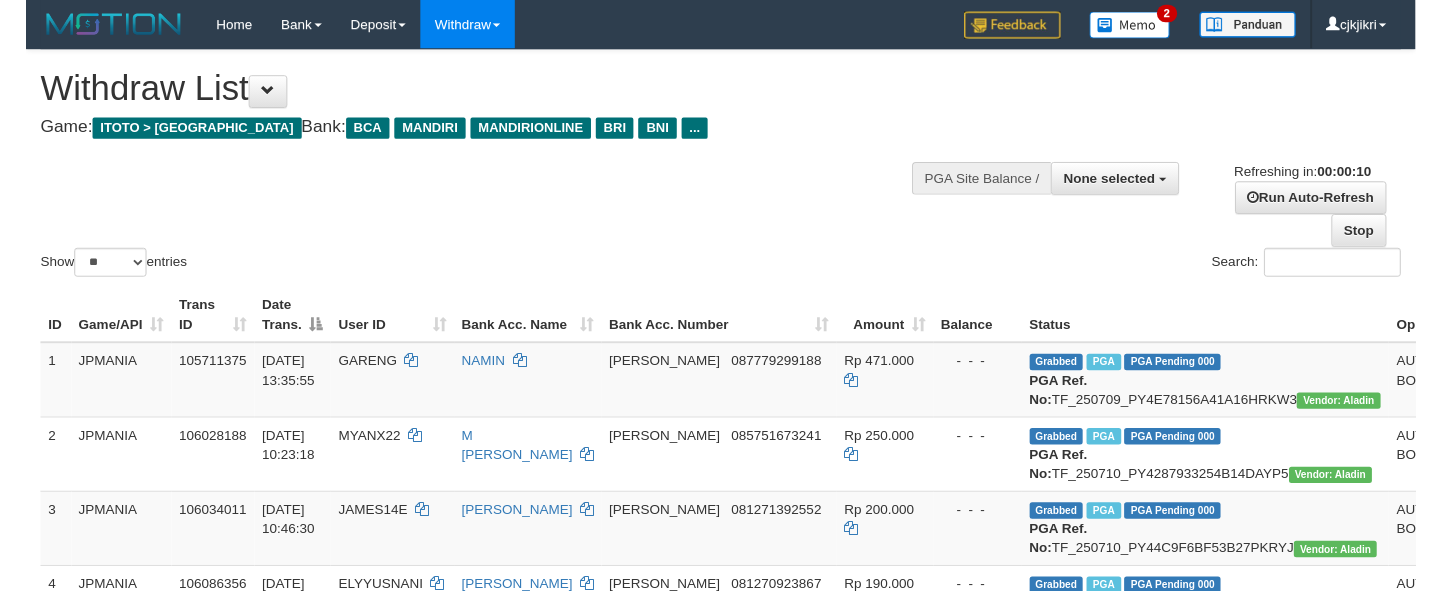 scroll, scrollTop: 0, scrollLeft: 0, axis: both 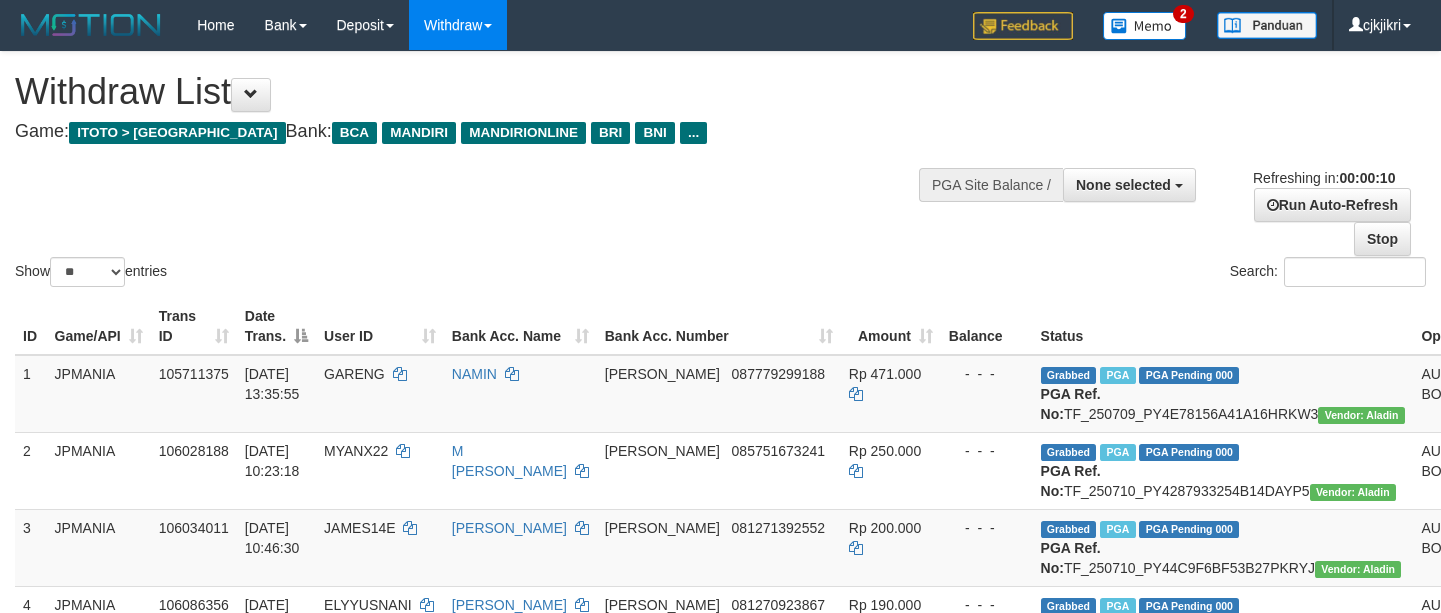 select 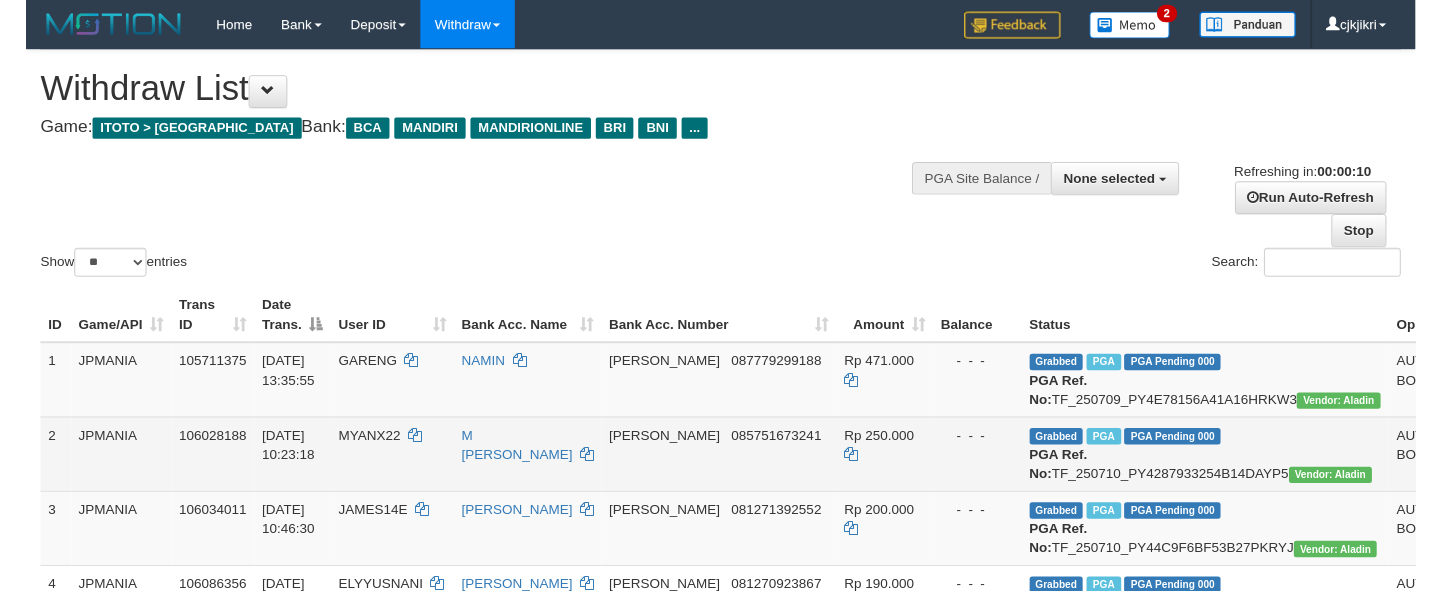 scroll, scrollTop: 0, scrollLeft: 0, axis: both 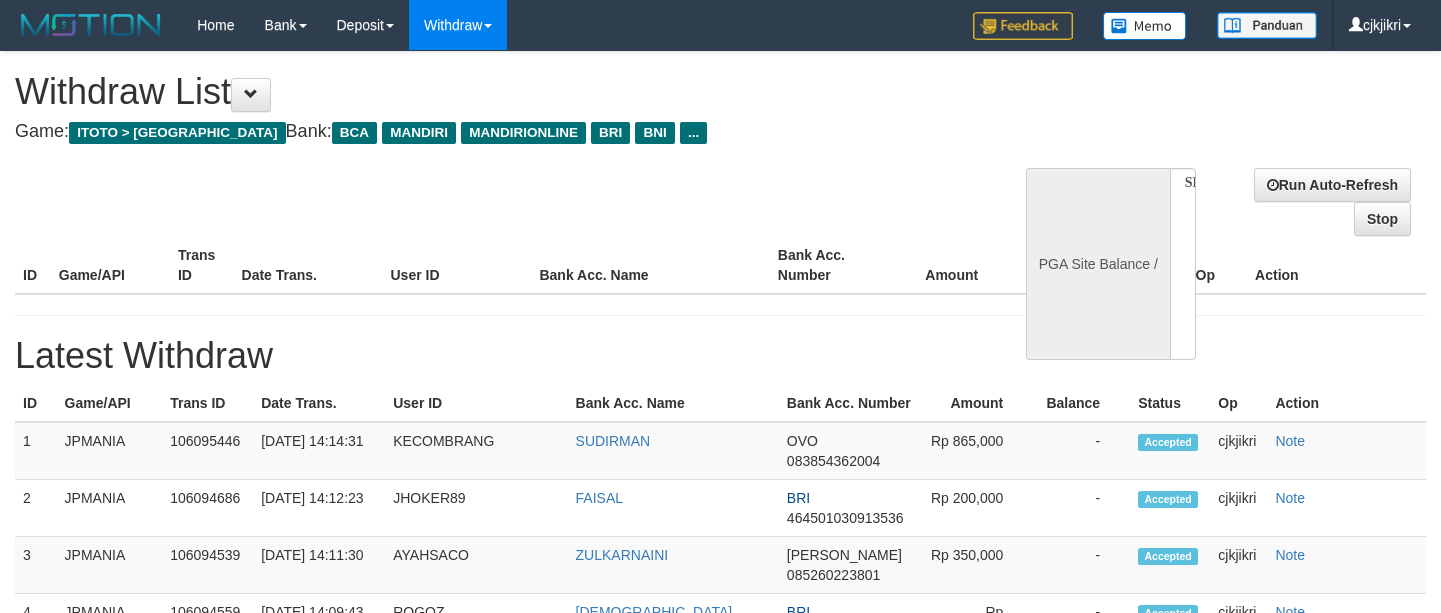 select 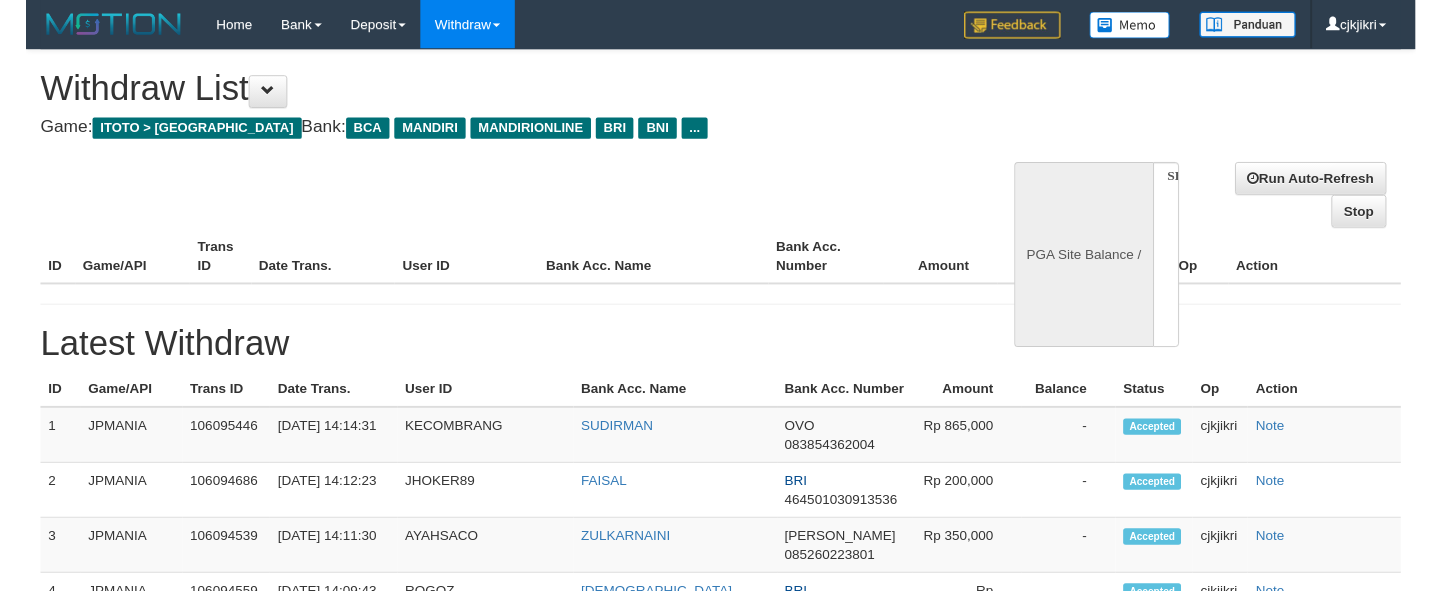 scroll, scrollTop: 0, scrollLeft: 0, axis: both 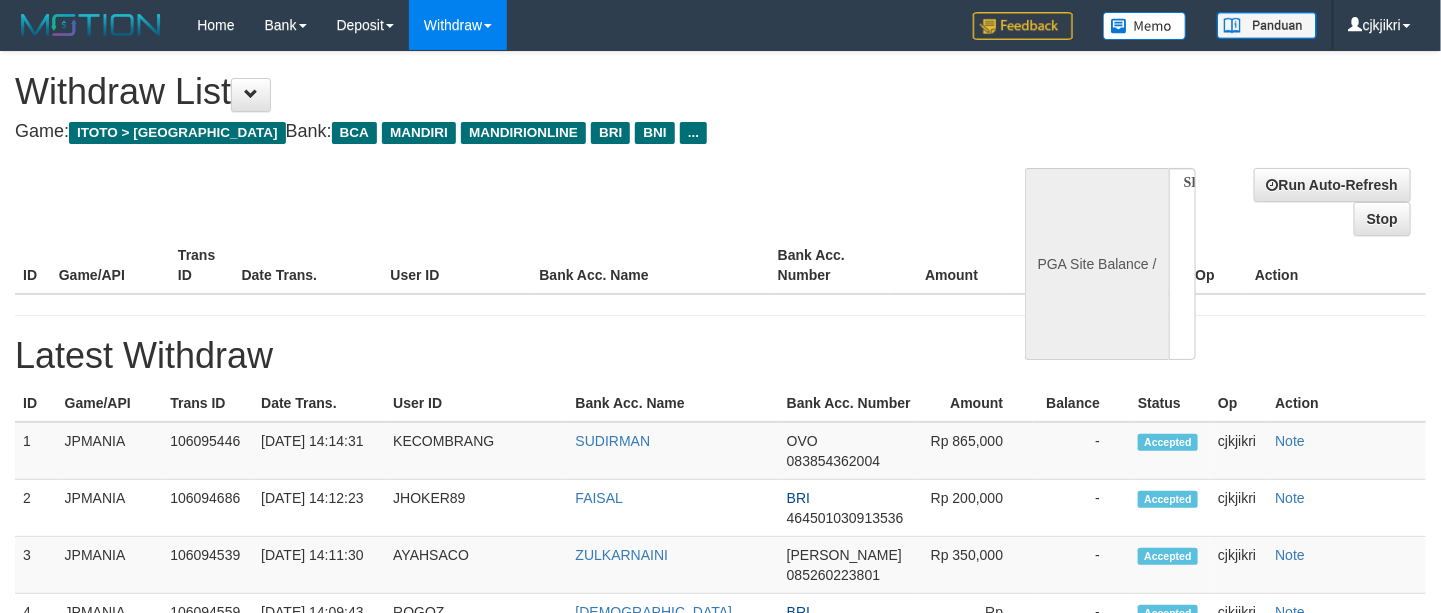 select on "**" 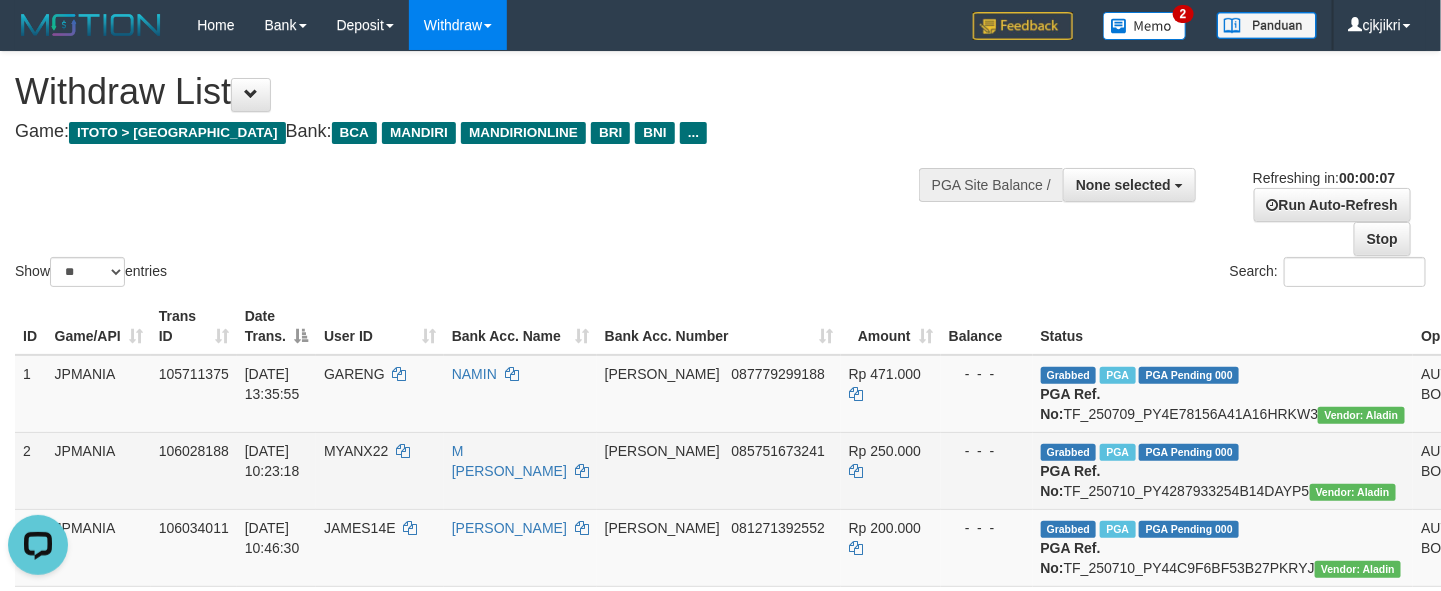 scroll, scrollTop: 0, scrollLeft: 0, axis: both 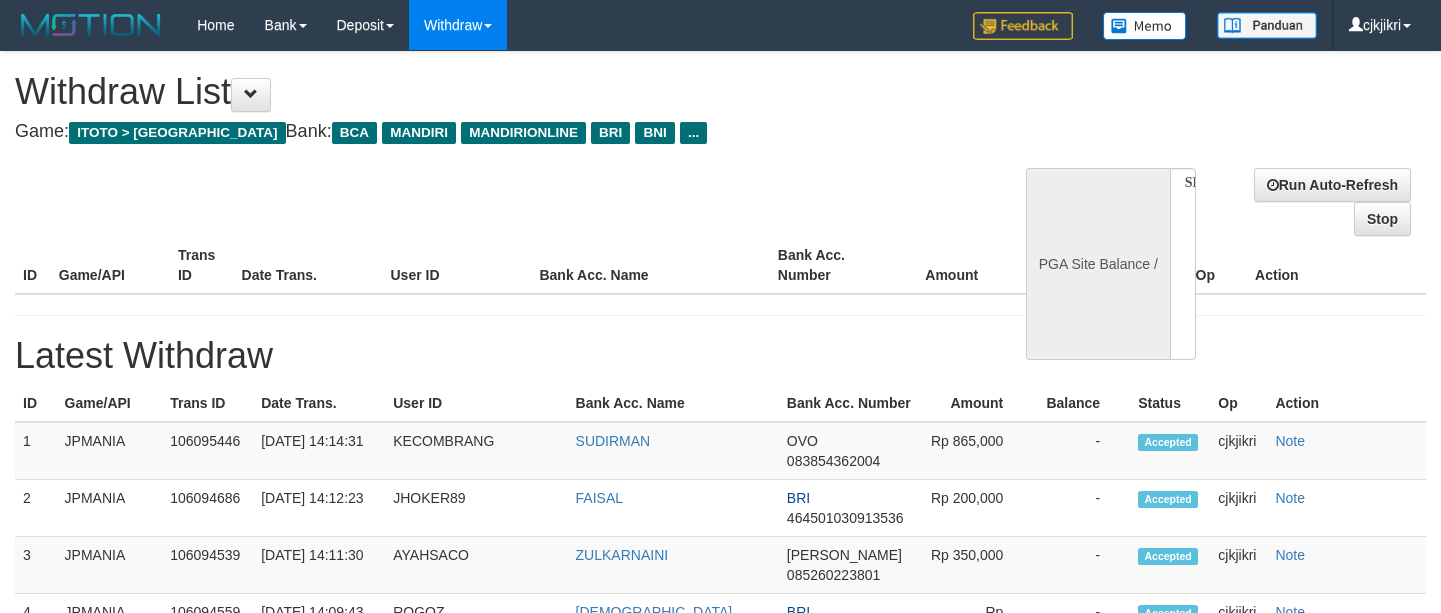 select 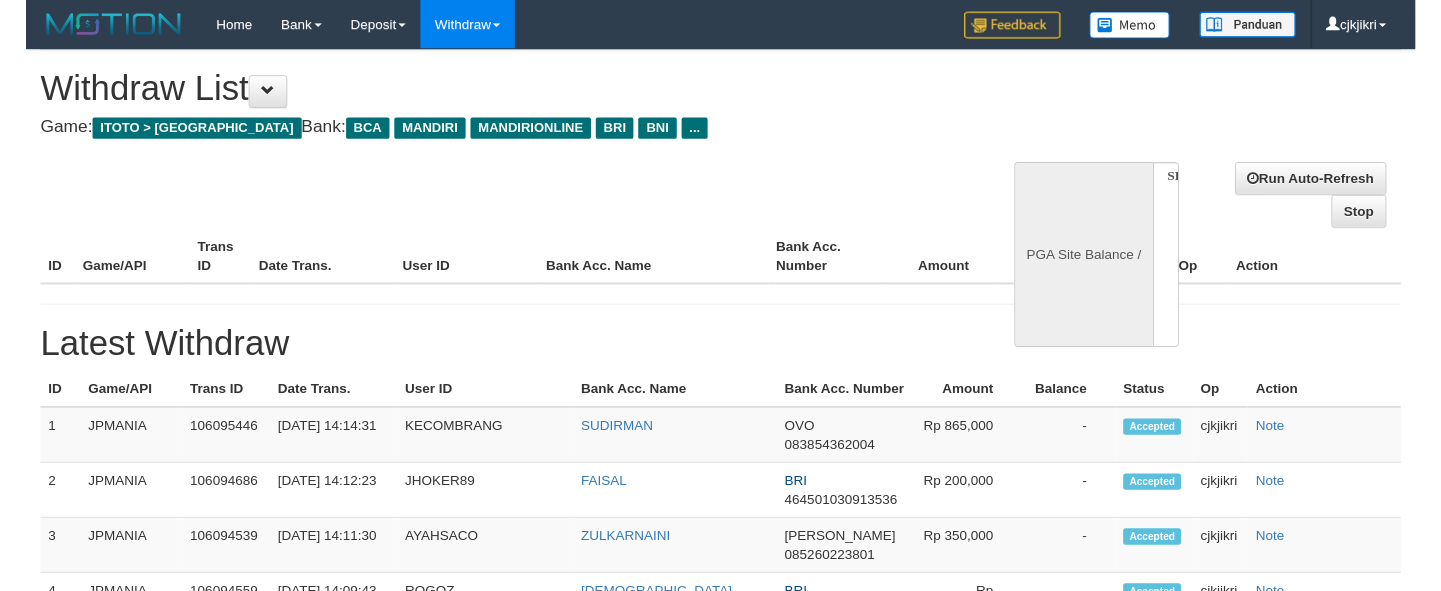 scroll, scrollTop: 0, scrollLeft: 0, axis: both 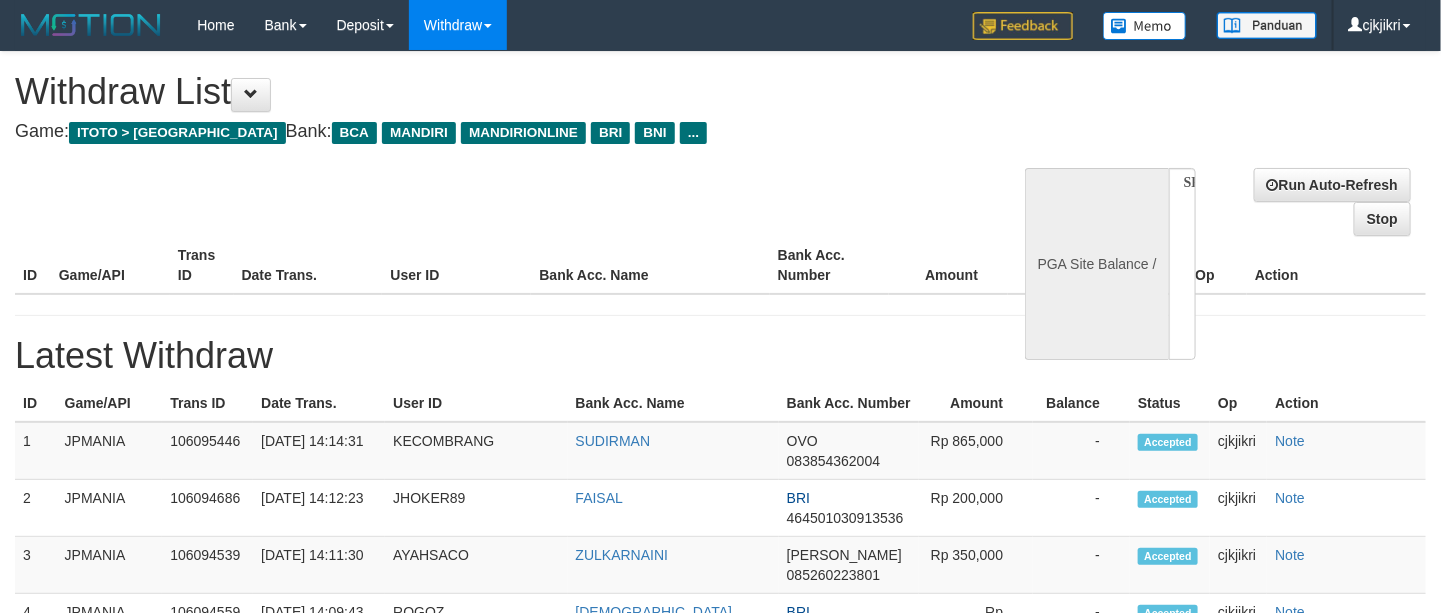 select on "**" 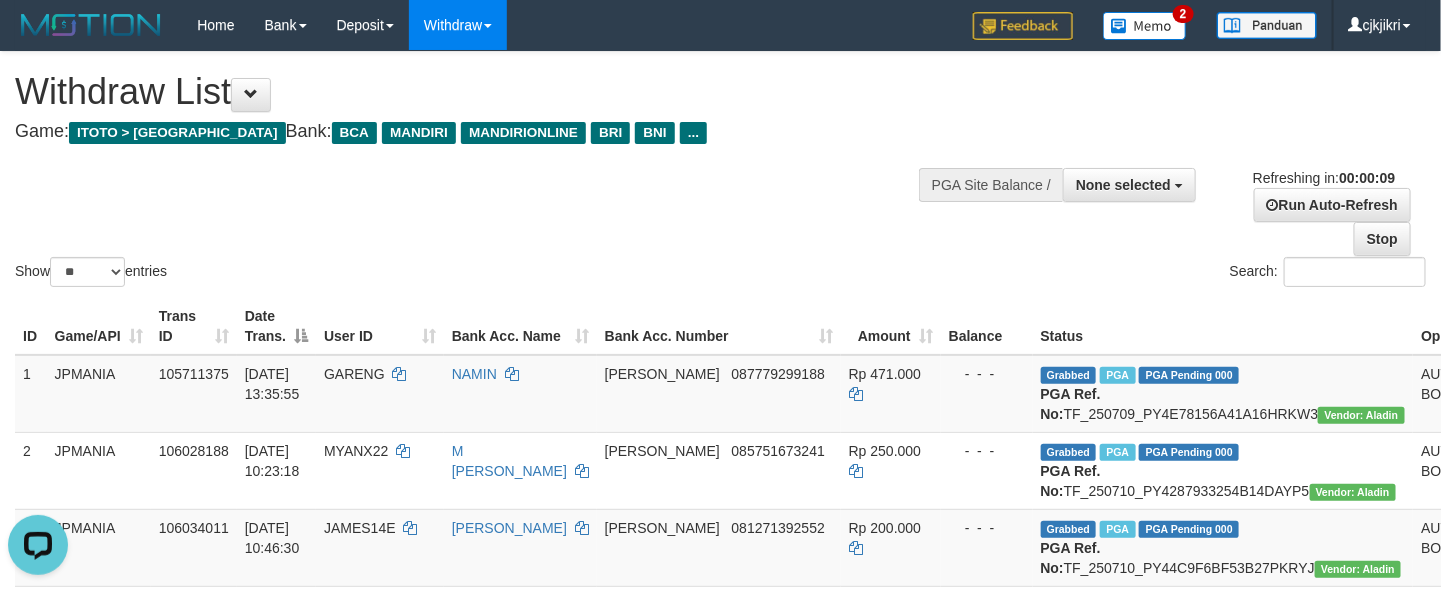 scroll, scrollTop: 0, scrollLeft: 0, axis: both 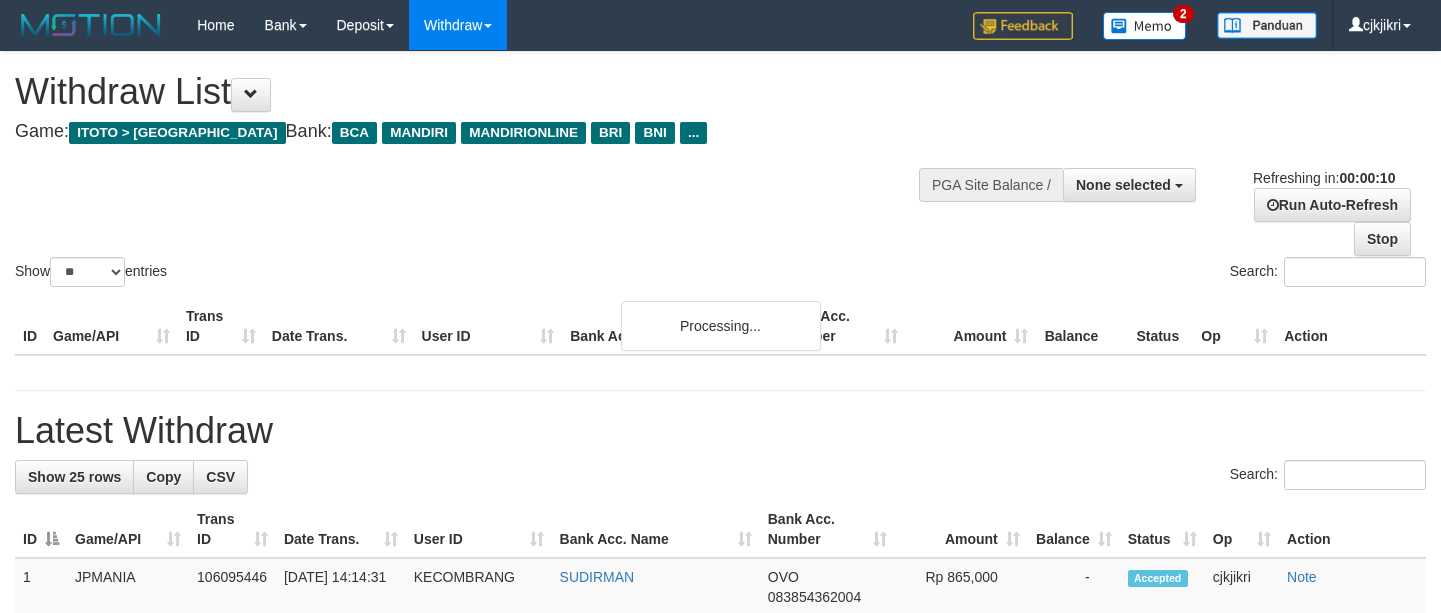 select 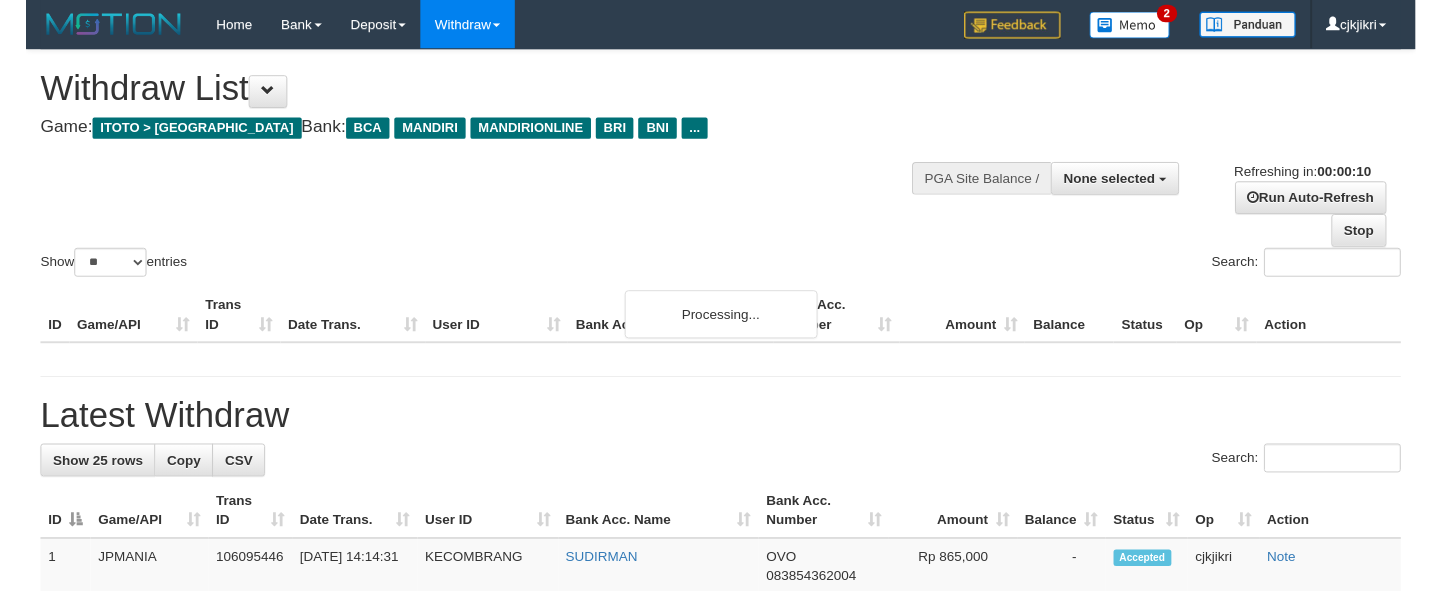 scroll, scrollTop: 0, scrollLeft: 0, axis: both 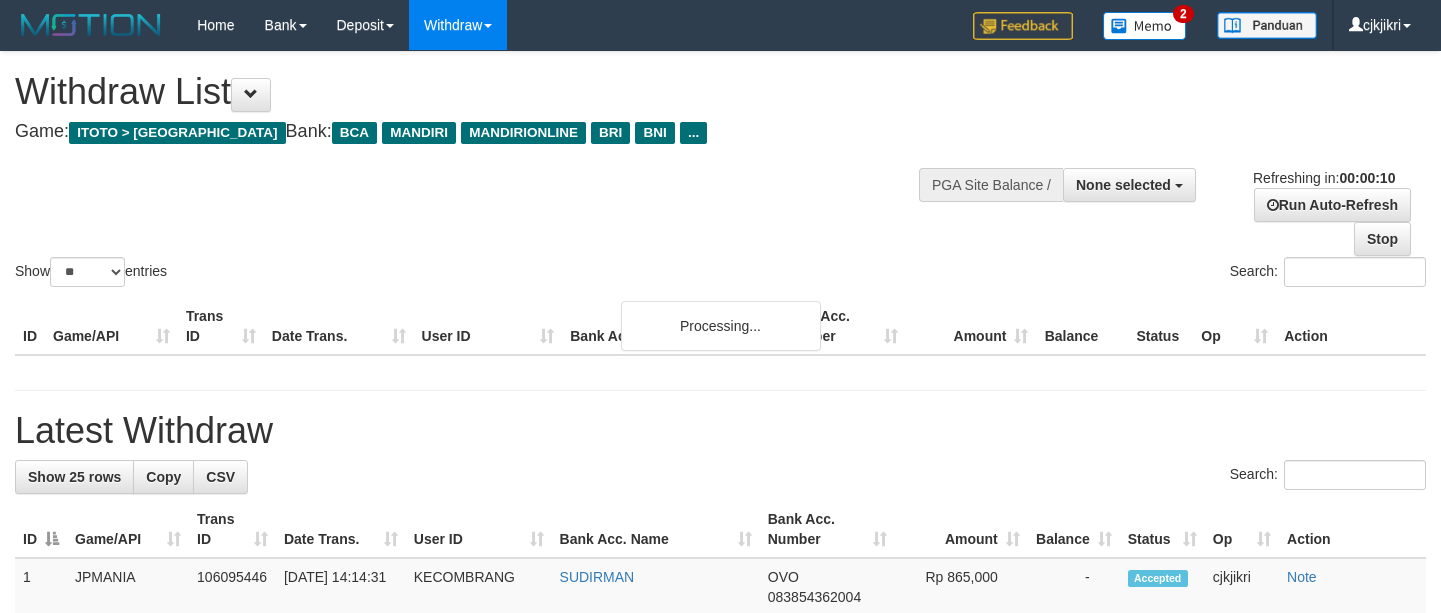 select 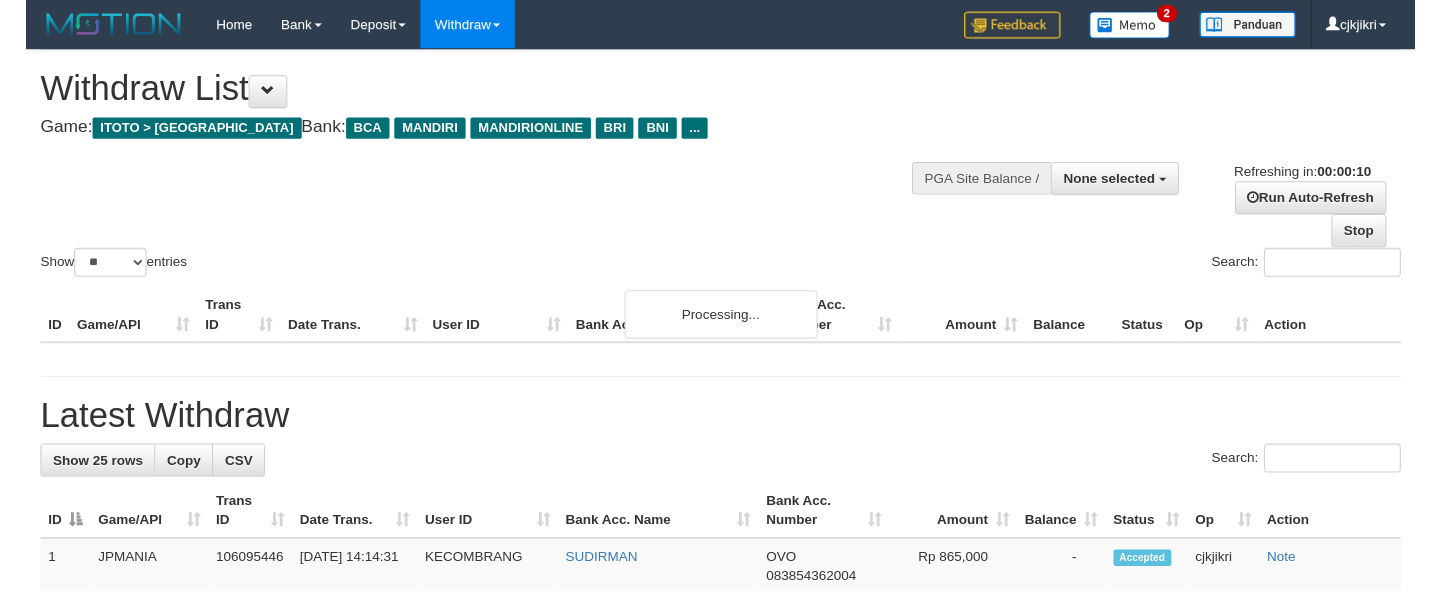 scroll, scrollTop: 0, scrollLeft: 0, axis: both 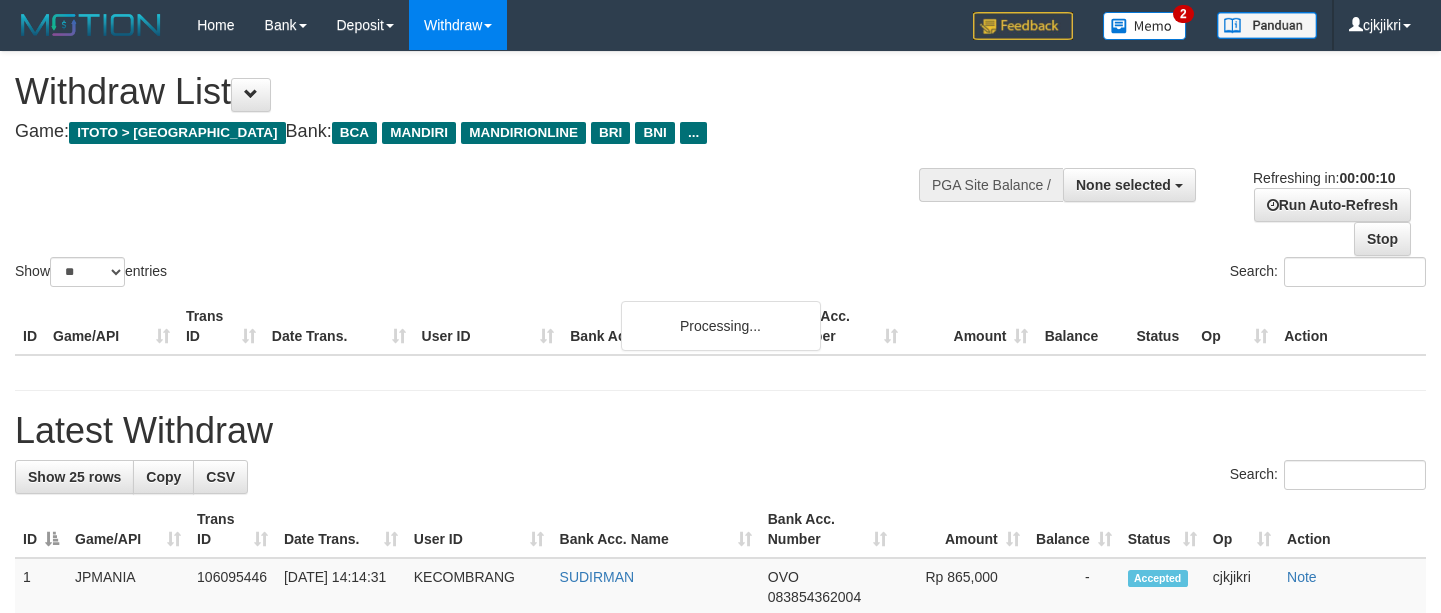 select 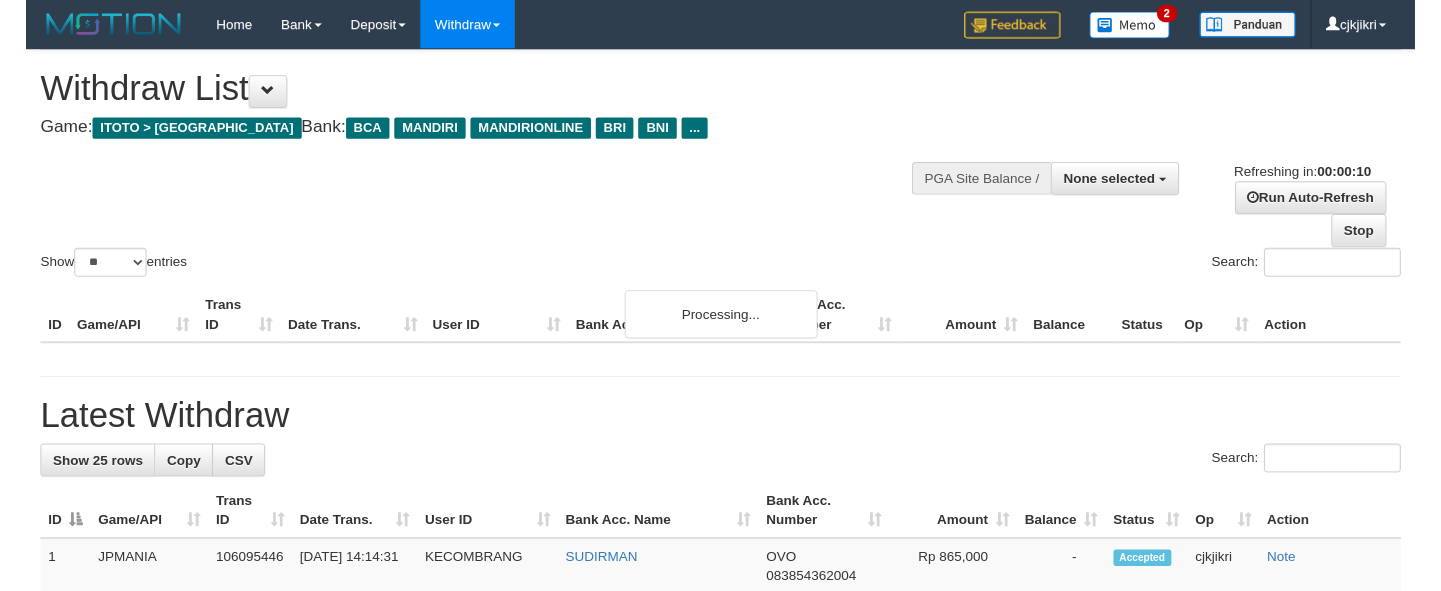 scroll, scrollTop: 0, scrollLeft: 0, axis: both 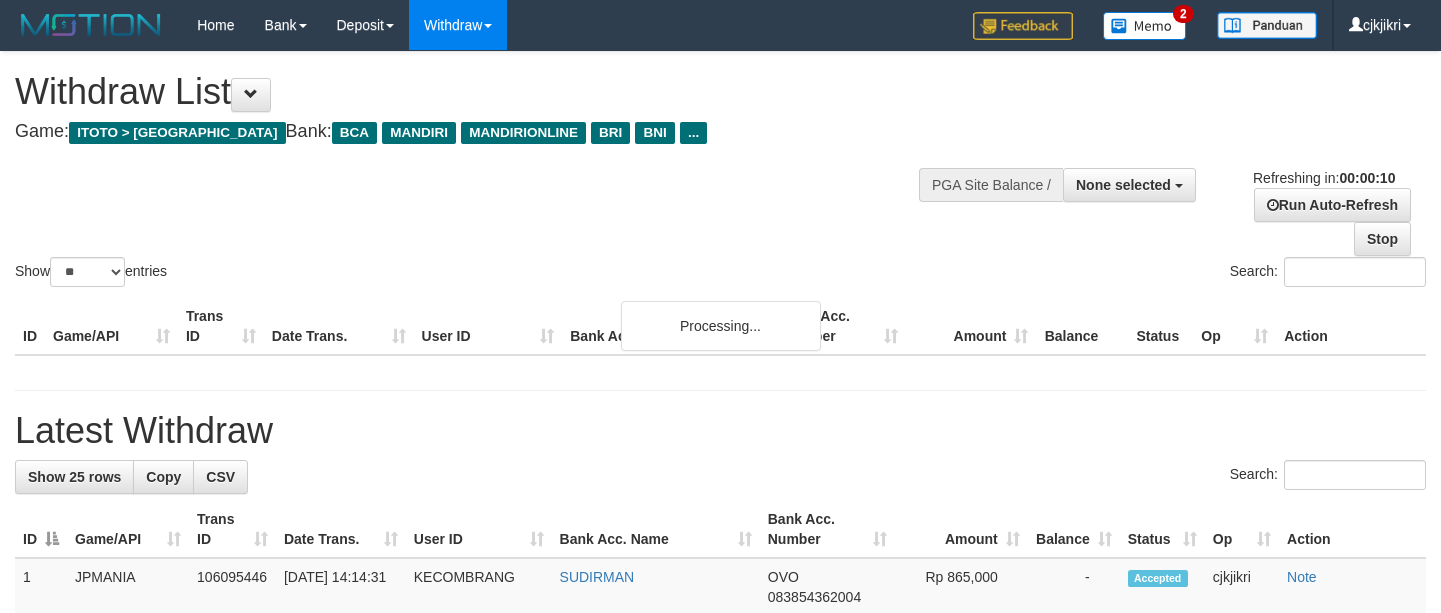 select 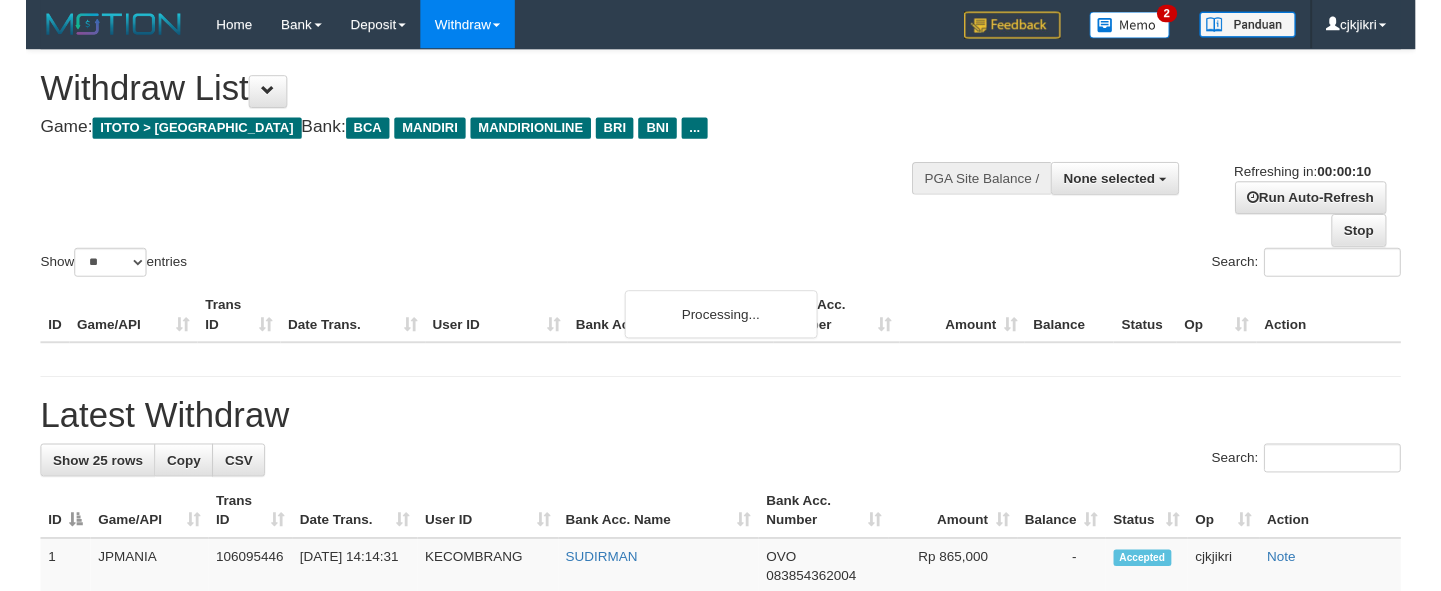 scroll, scrollTop: 0, scrollLeft: 0, axis: both 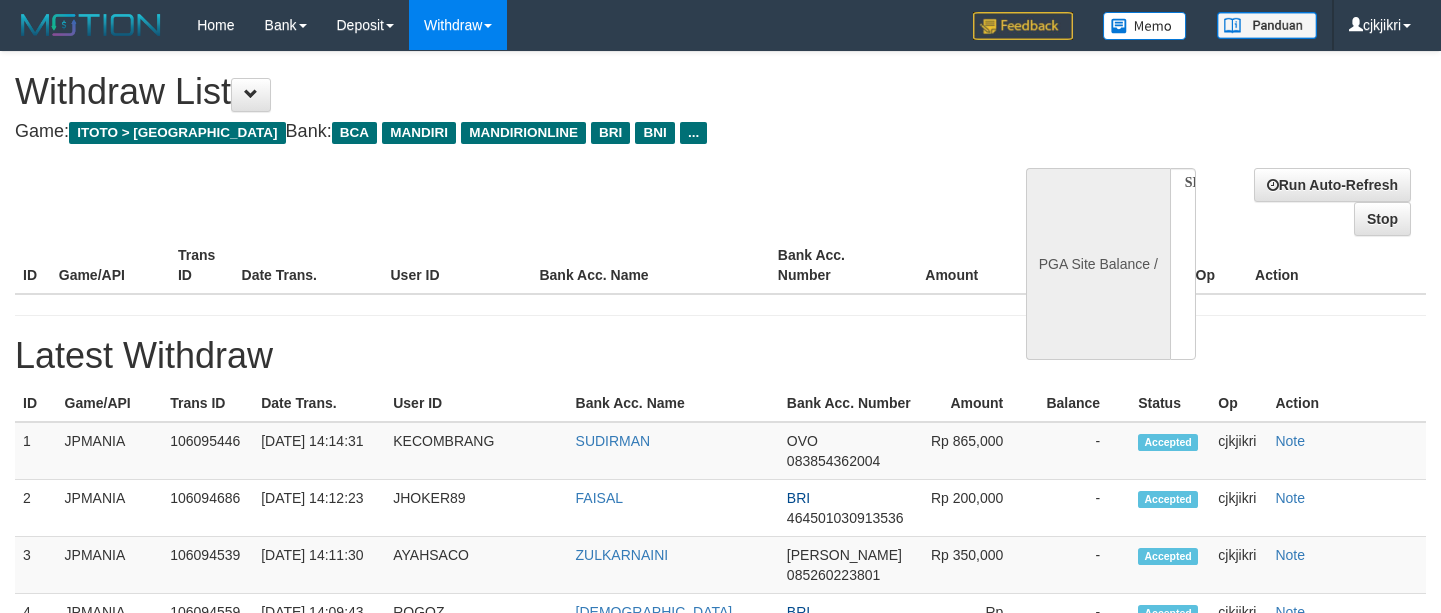 select 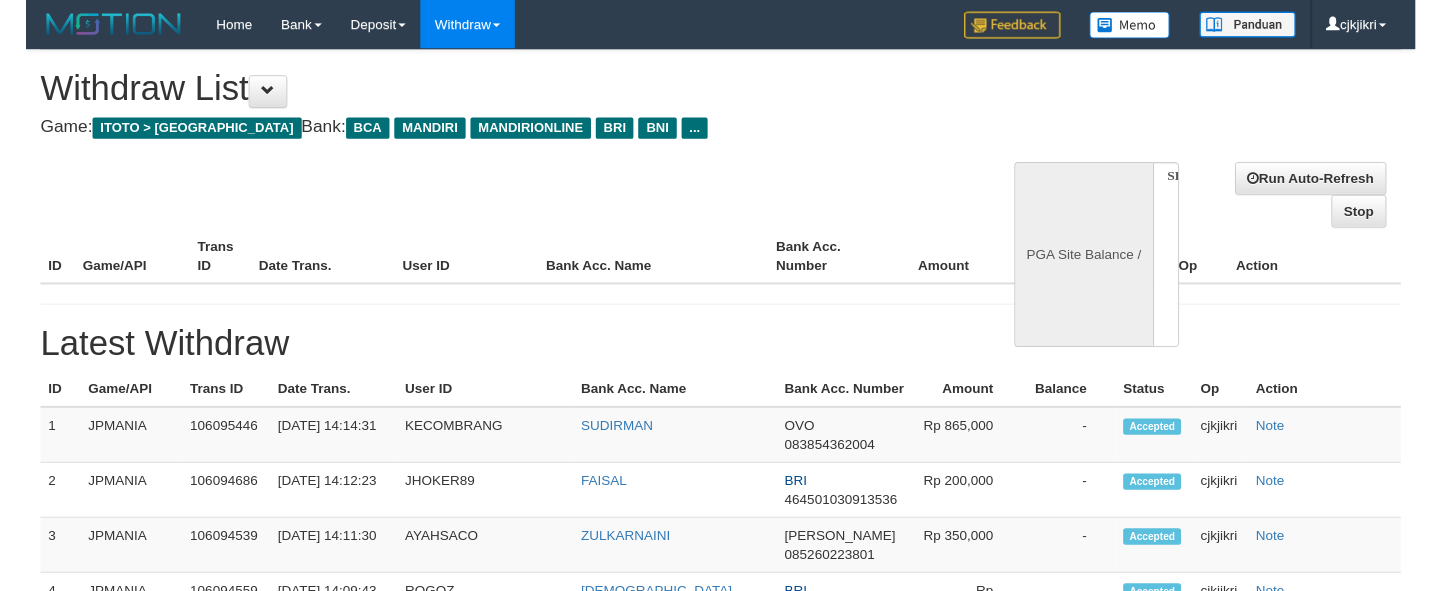 scroll, scrollTop: 0, scrollLeft: 0, axis: both 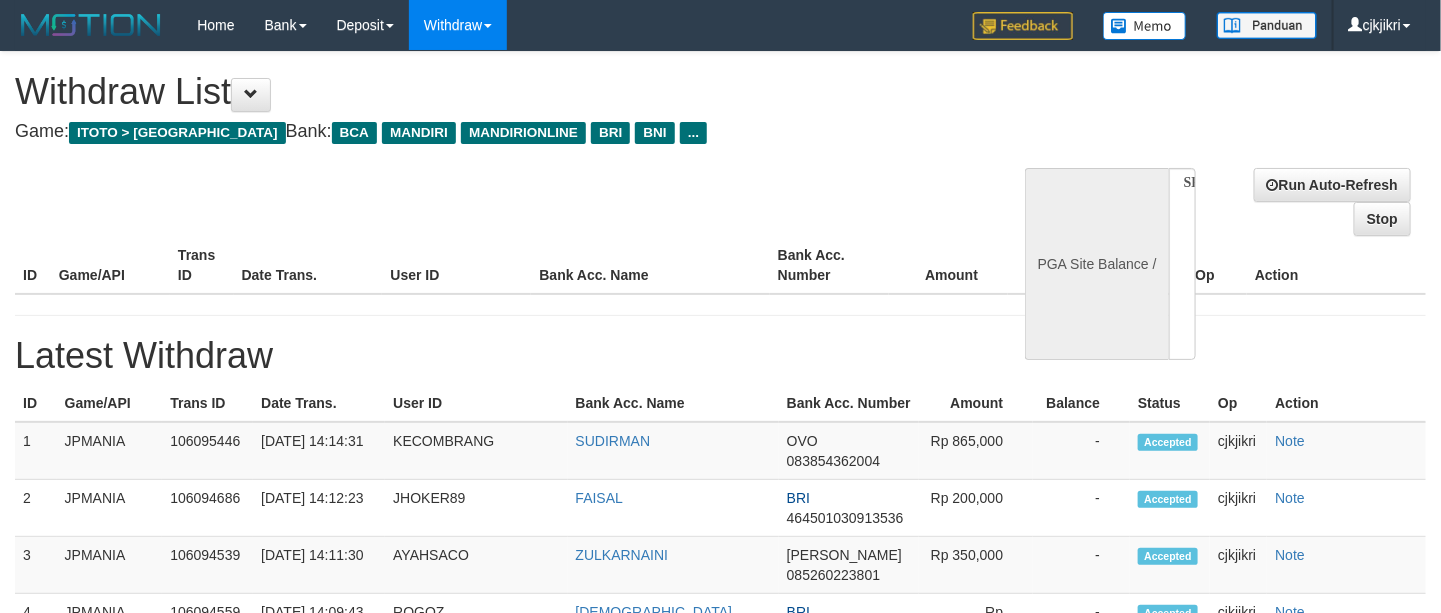 select on "**" 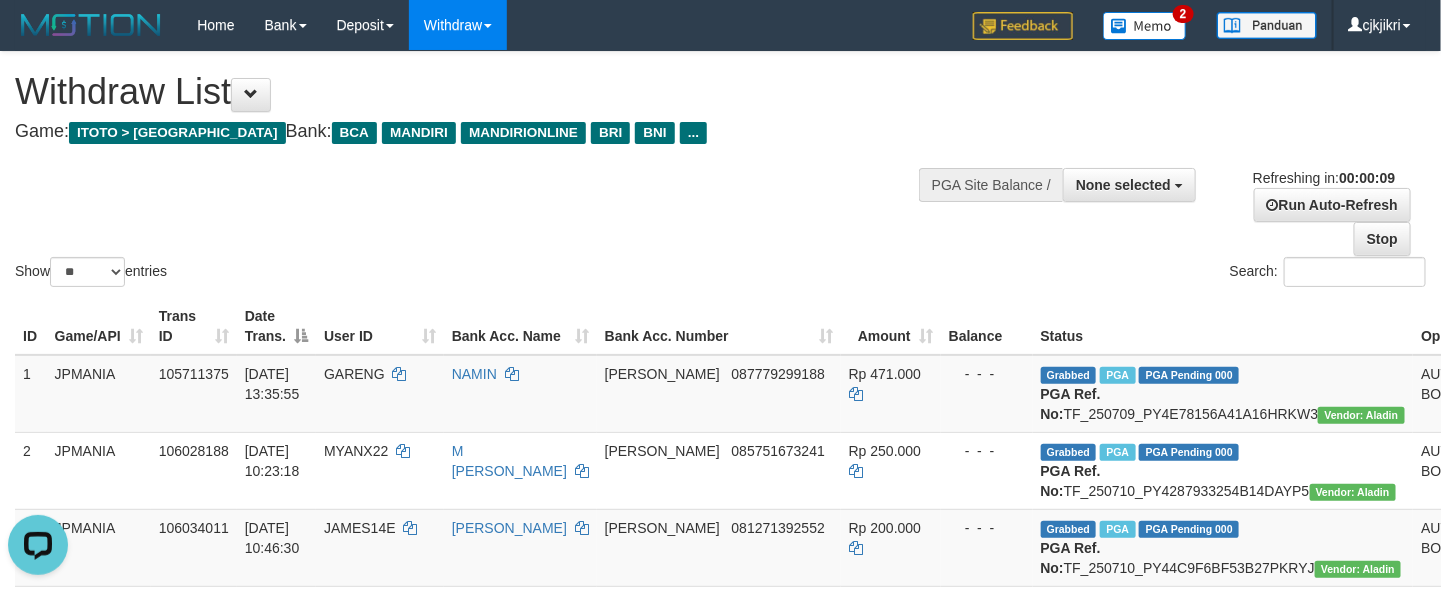 scroll, scrollTop: 0, scrollLeft: 0, axis: both 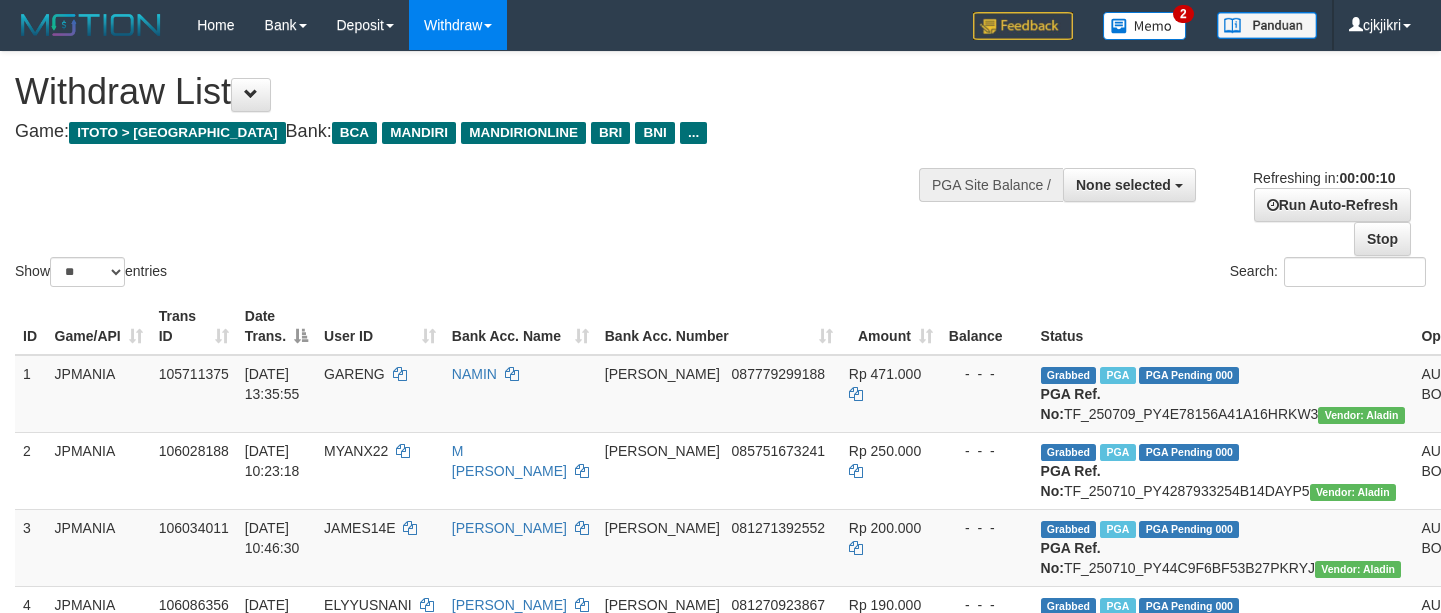 select 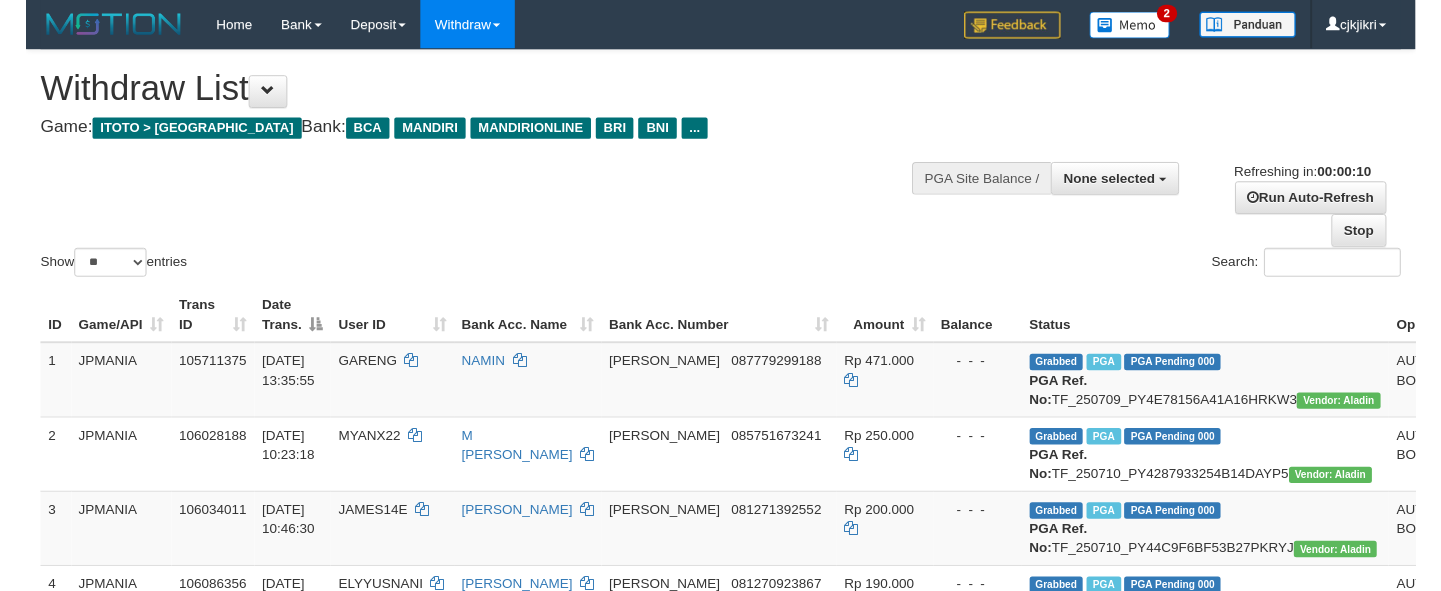 scroll, scrollTop: 0, scrollLeft: 0, axis: both 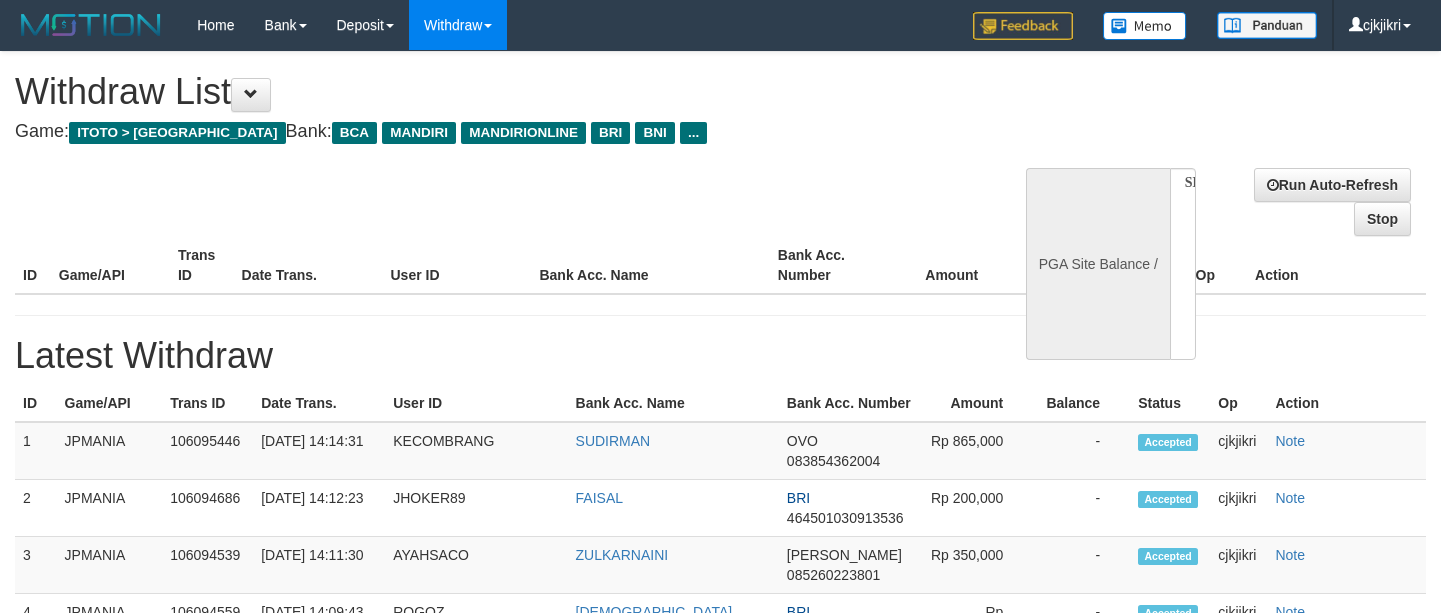 select 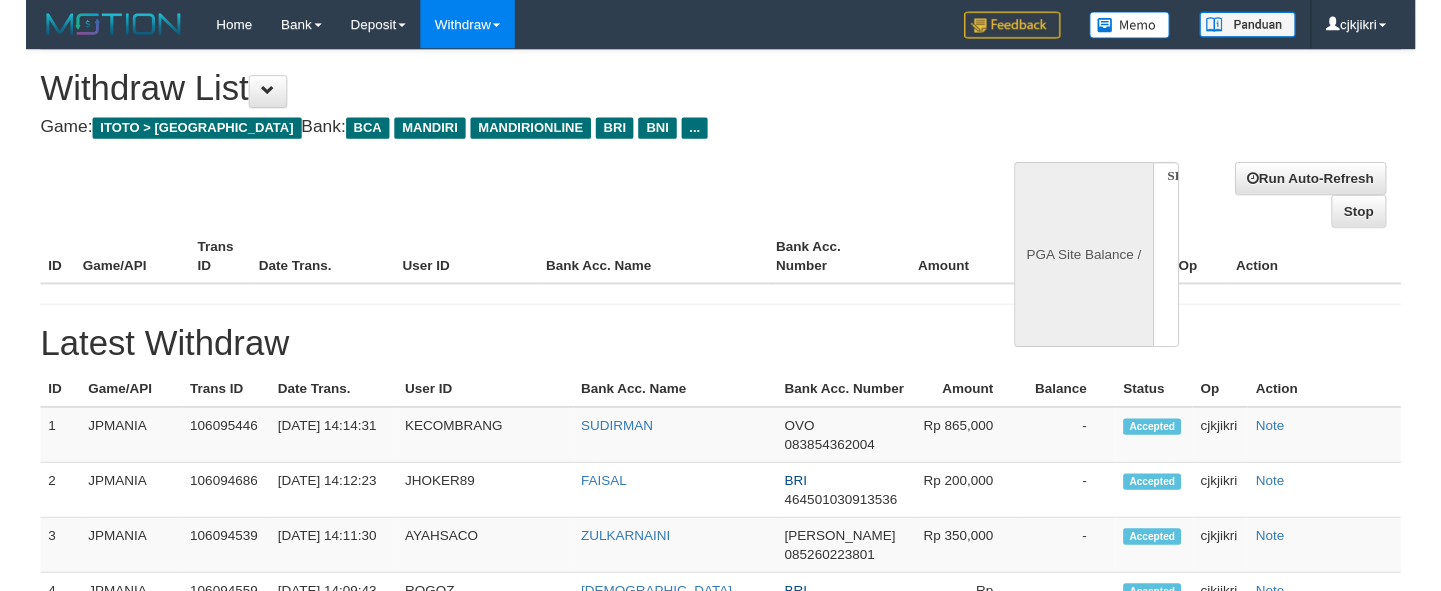 scroll, scrollTop: 0, scrollLeft: 0, axis: both 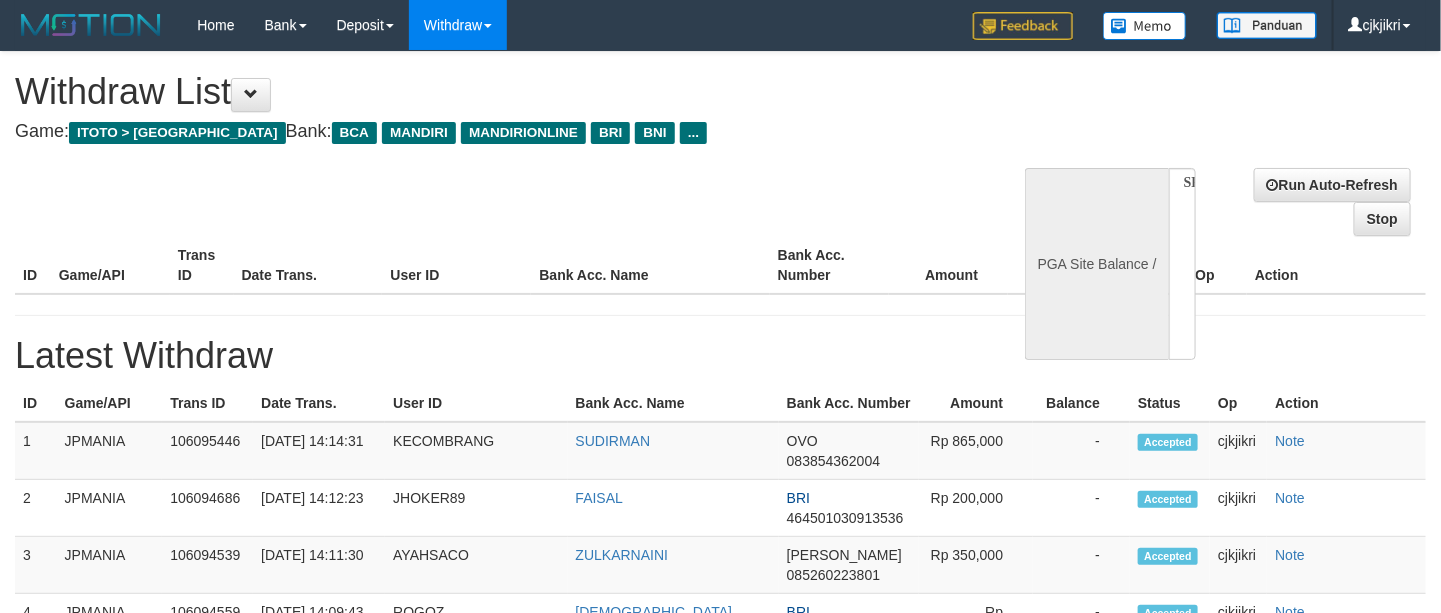 select on "**" 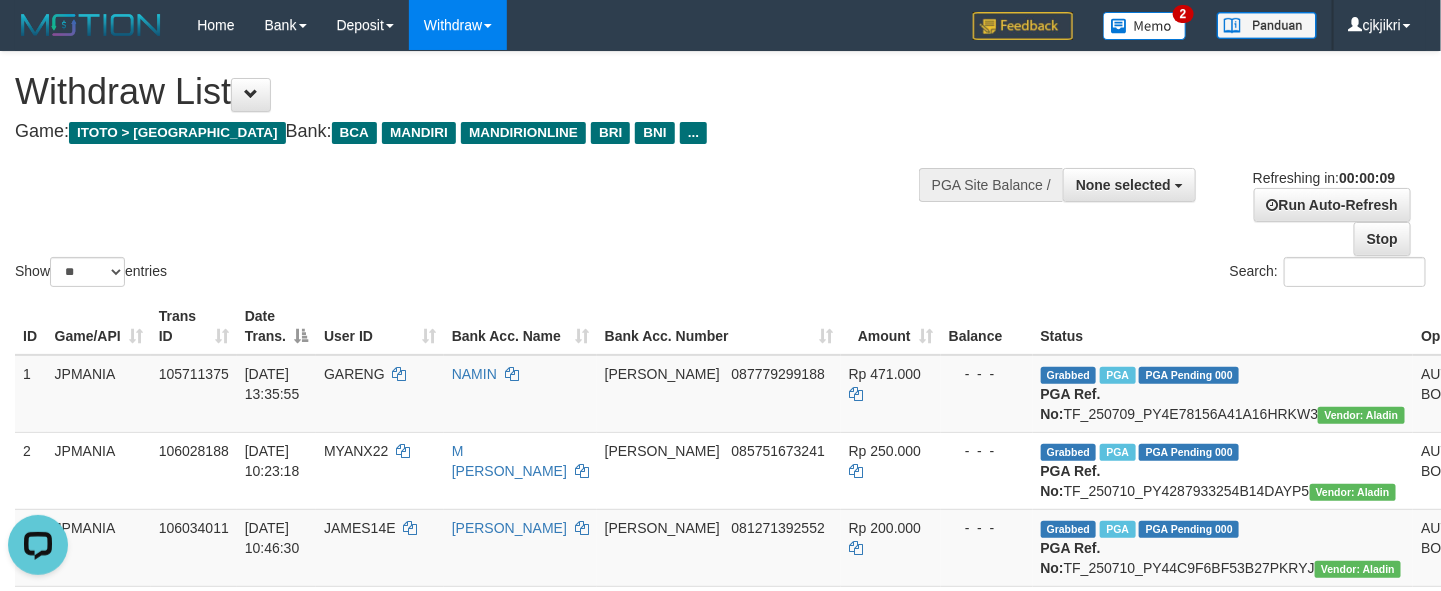 scroll, scrollTop: 0, scrollLeft: 0, axis: both 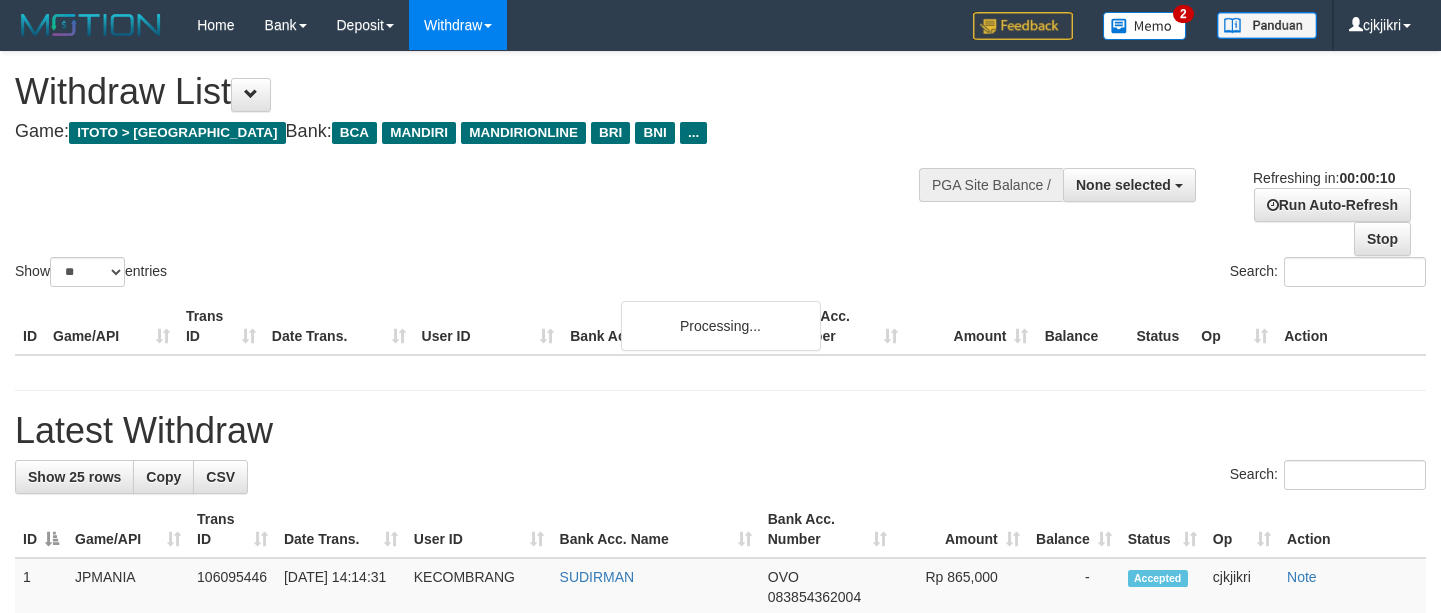 select 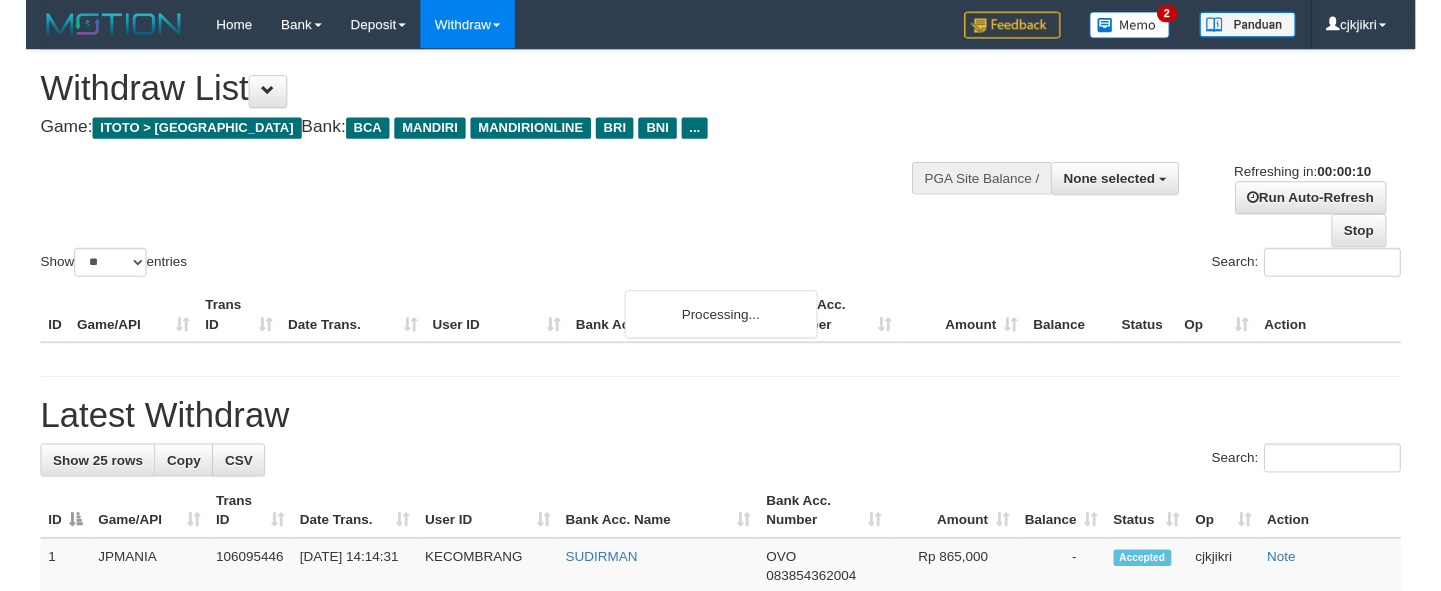 scroll, scrollTop: 0, scrollLeft: 0, axis: both 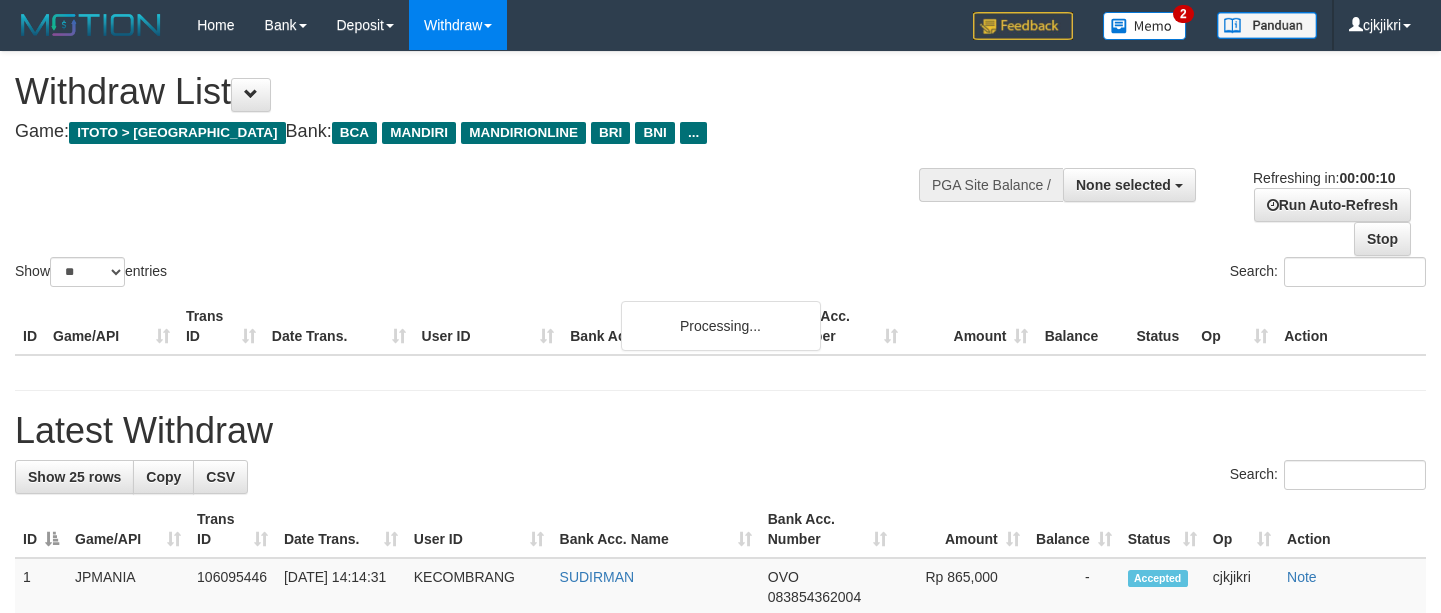 select 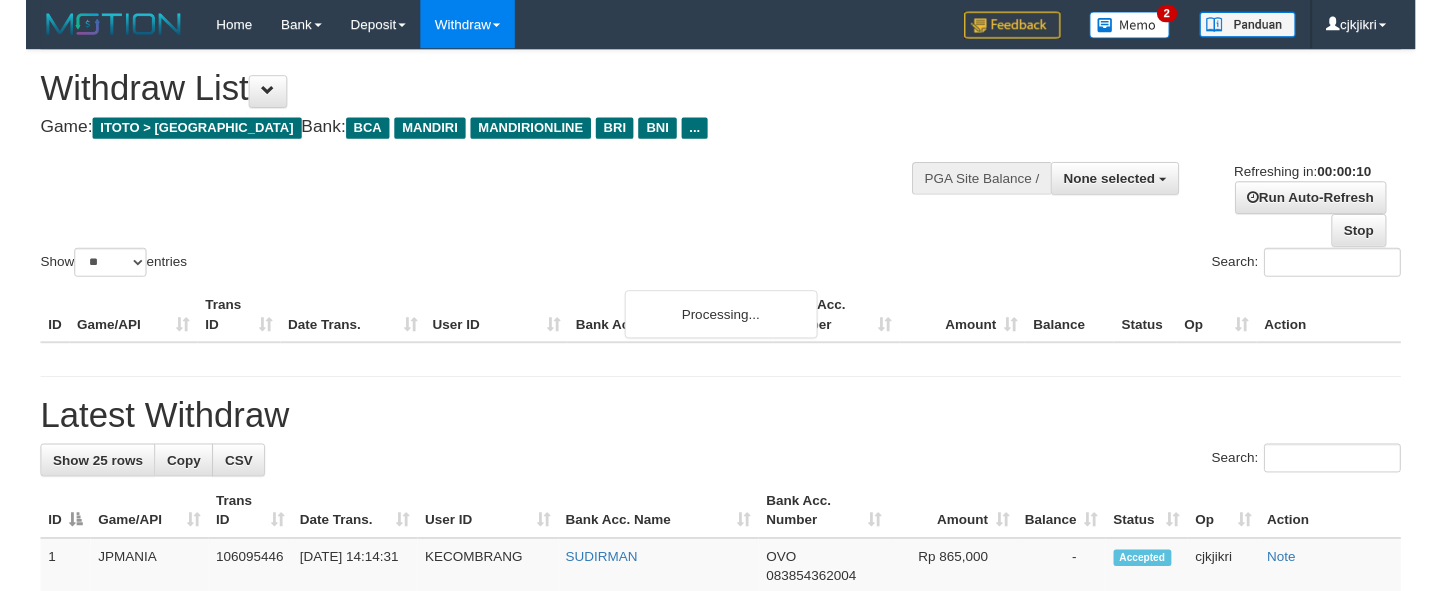 scroll, scrollTop: 0, scrollLeft: 0, axis: both 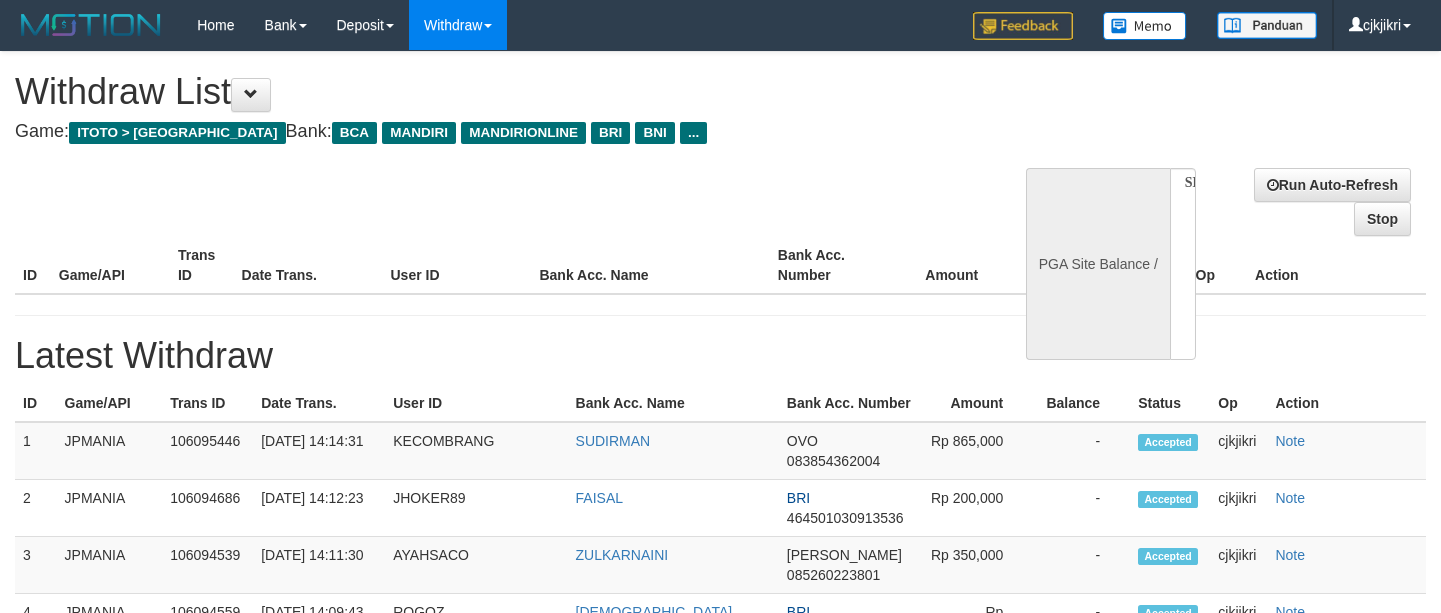 select 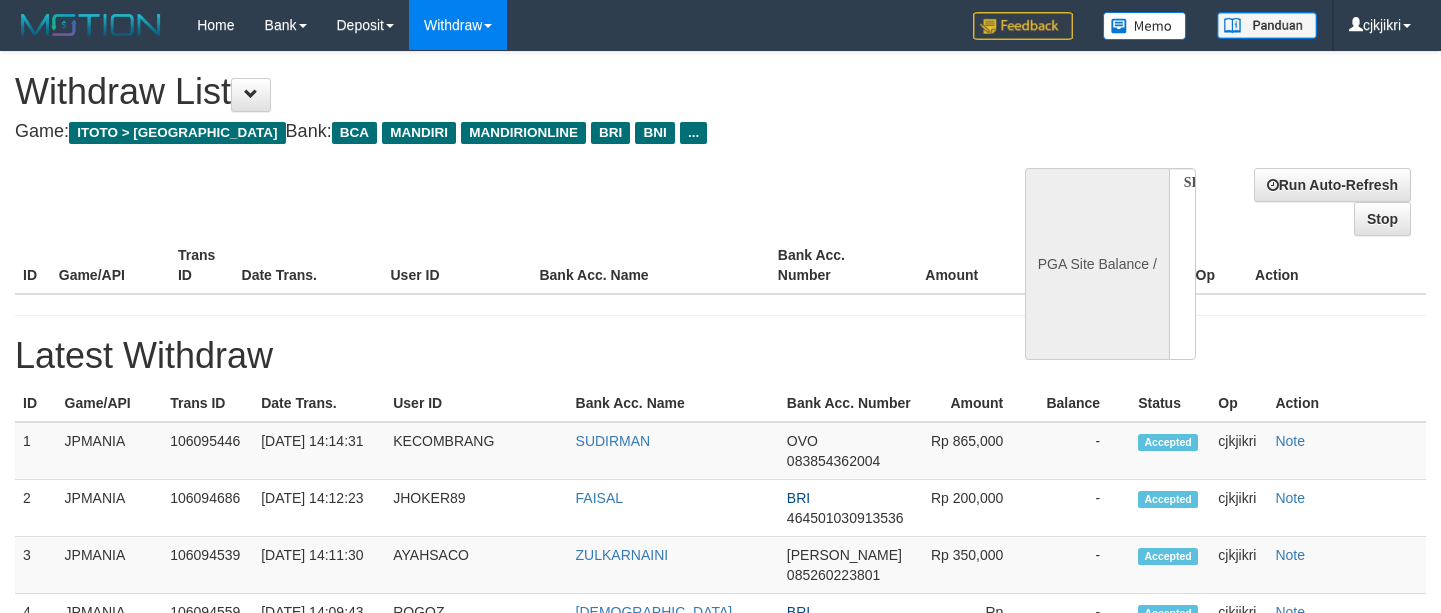 scroll, scrollTop: 0, scrollLeft: 0, axis: both 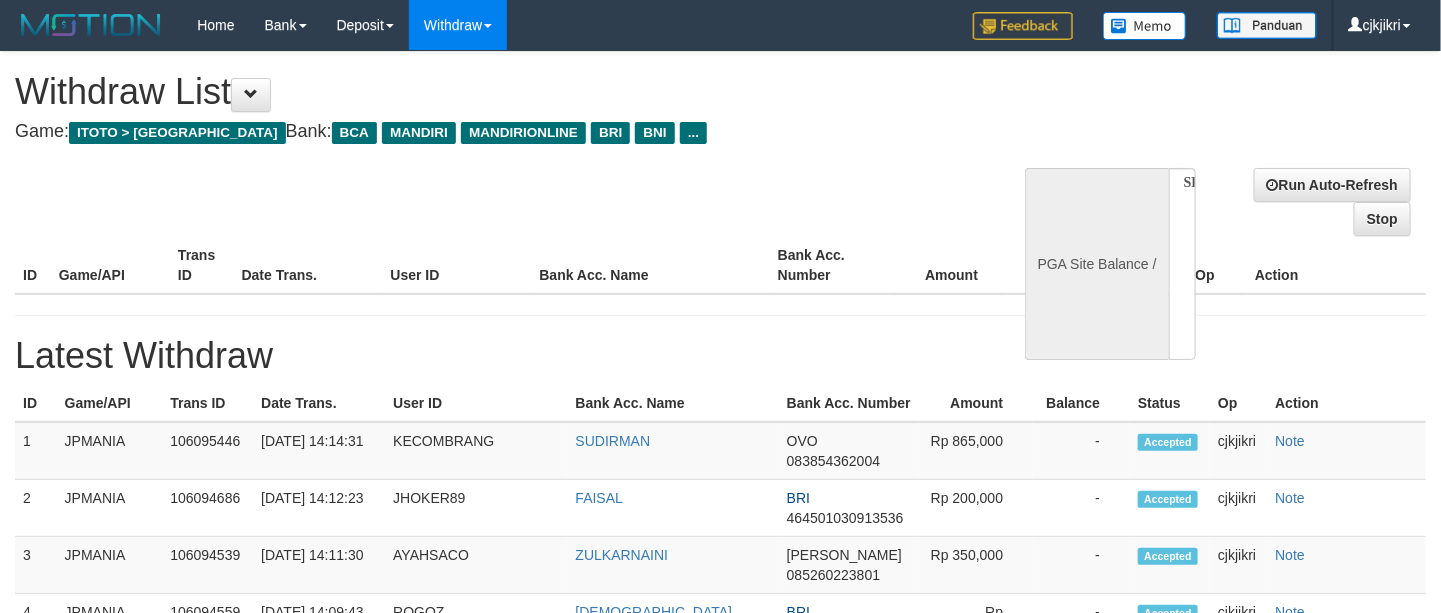 select on "**" 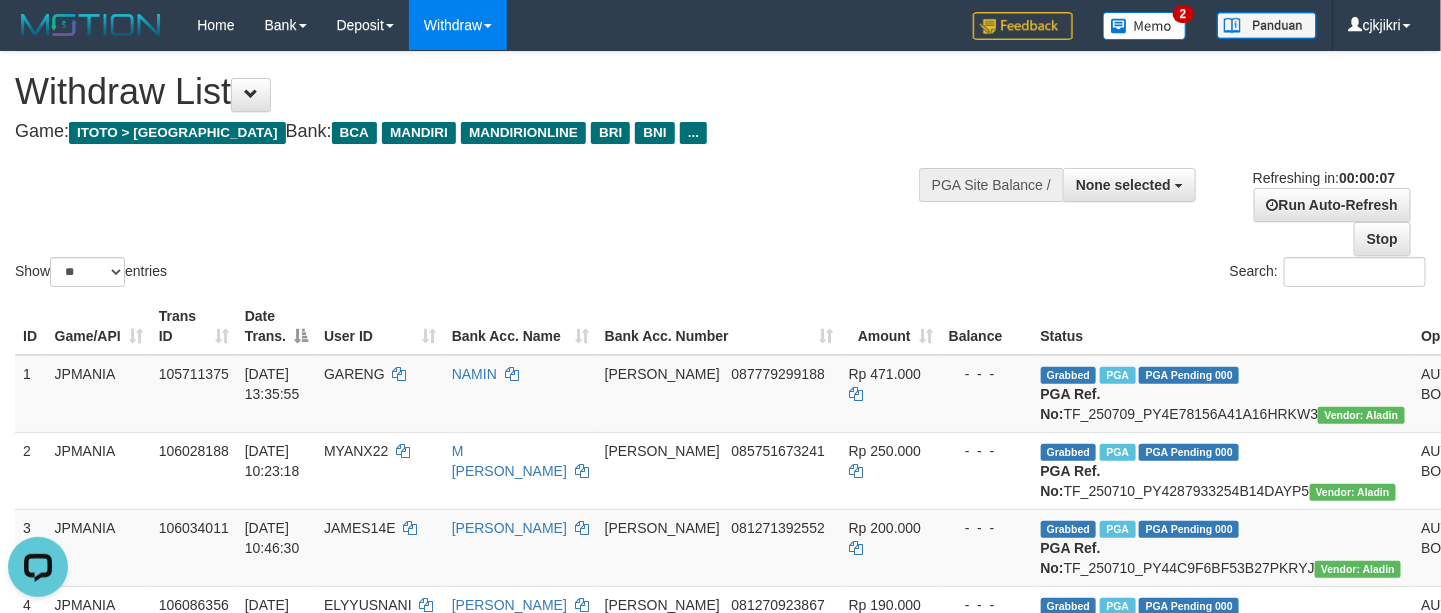 scroll, scrollTop: 0, scrollLeft: 0, axis: both 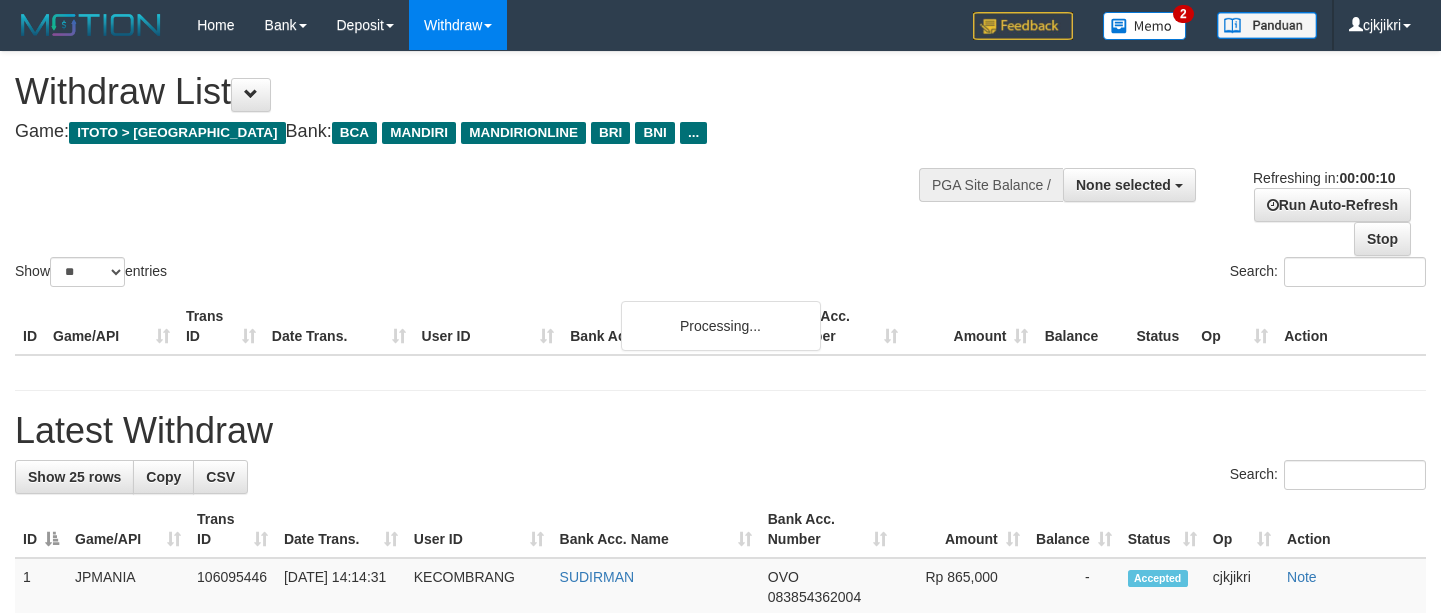 select 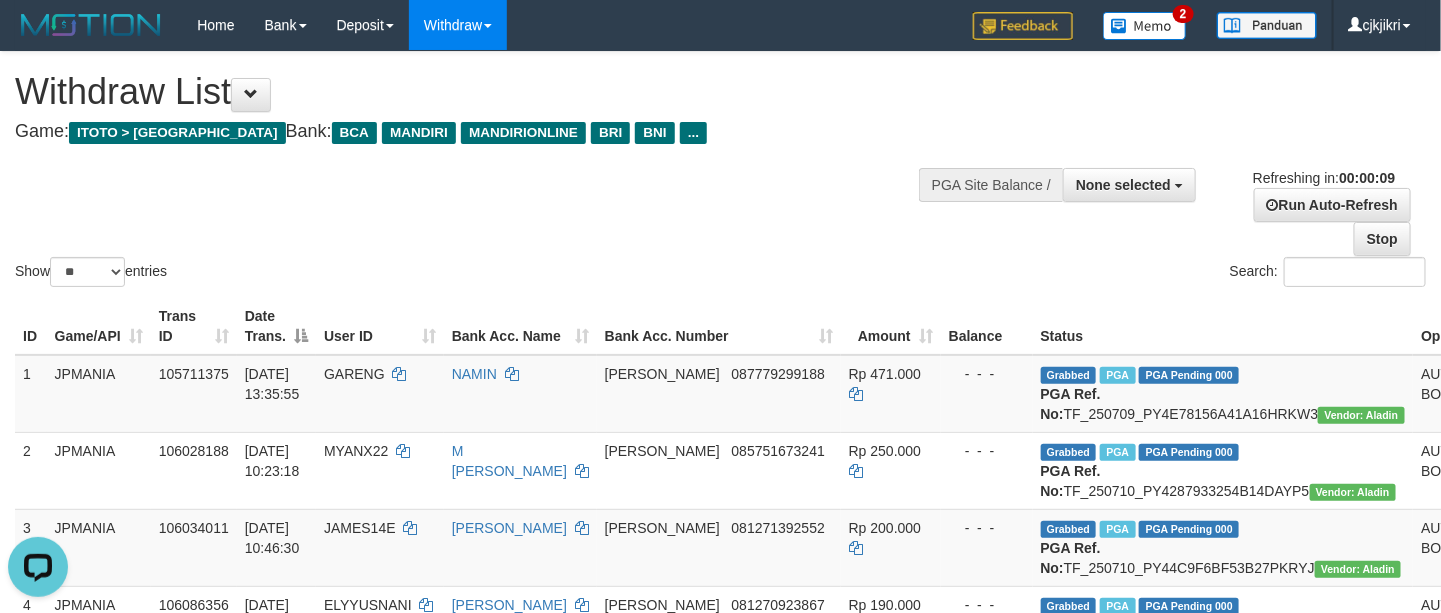 scroll, scrollTop: 0, scrollLeft: 0, axis: both 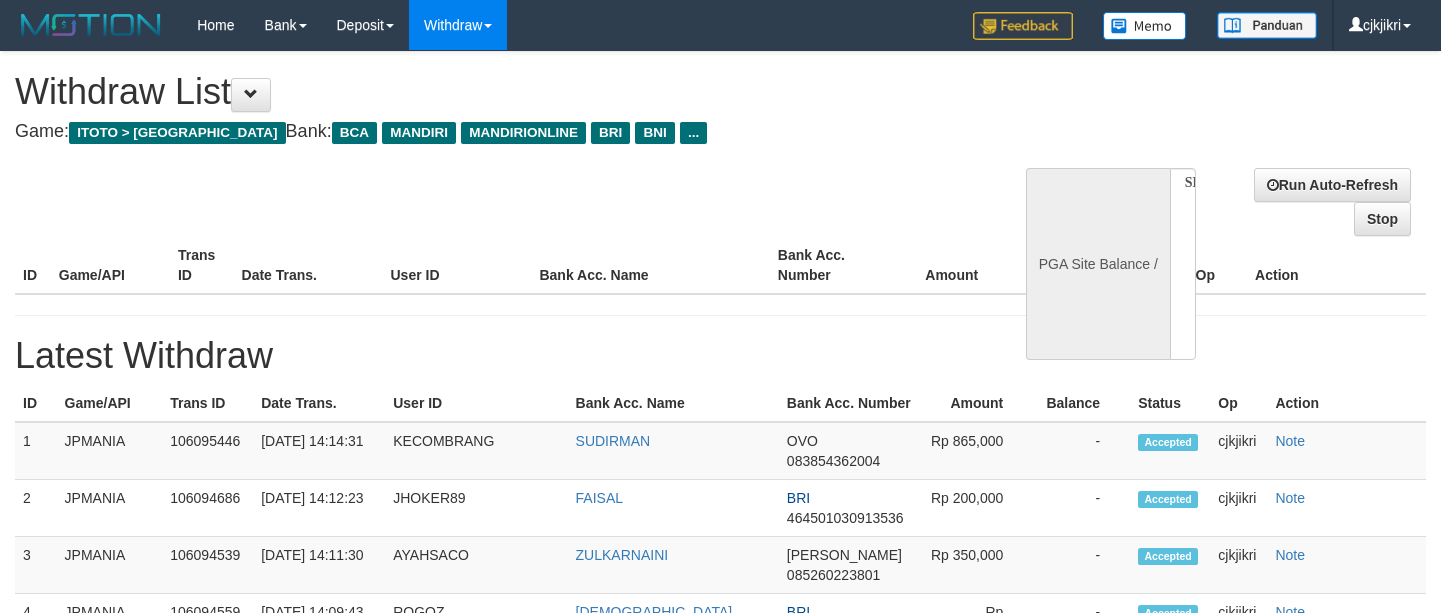 select 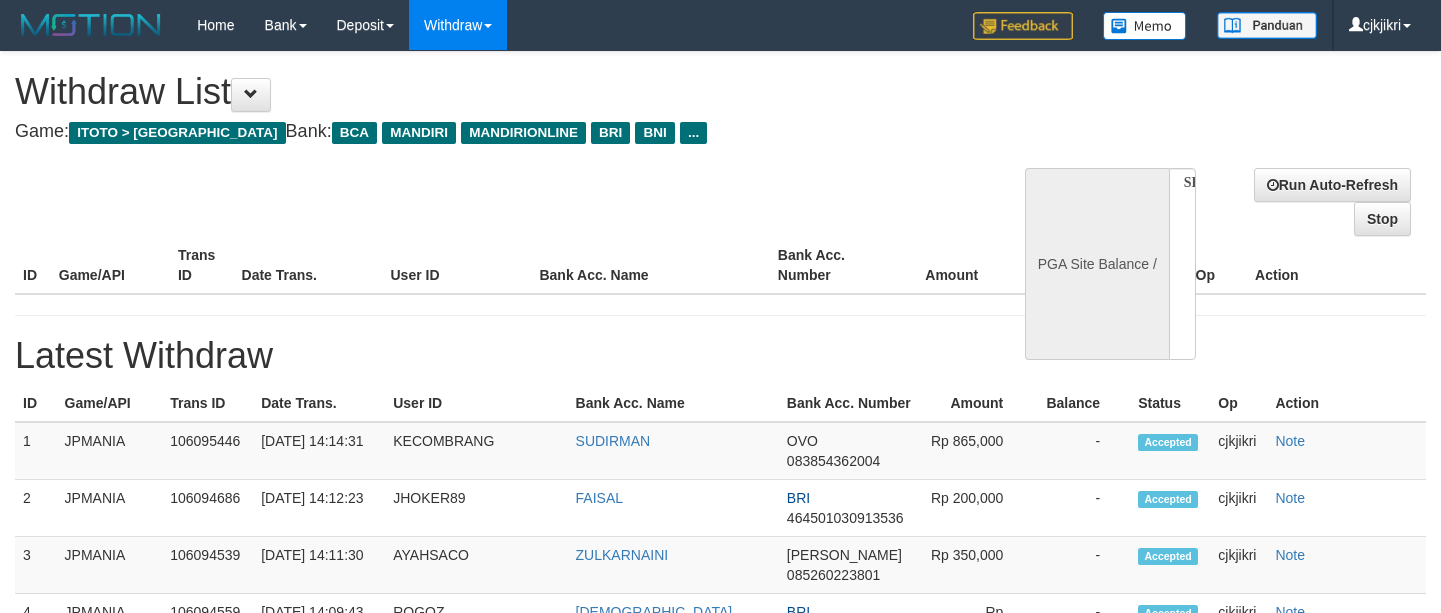 scroll, scrollTop: 0, scrollLeft: 0, axis: both 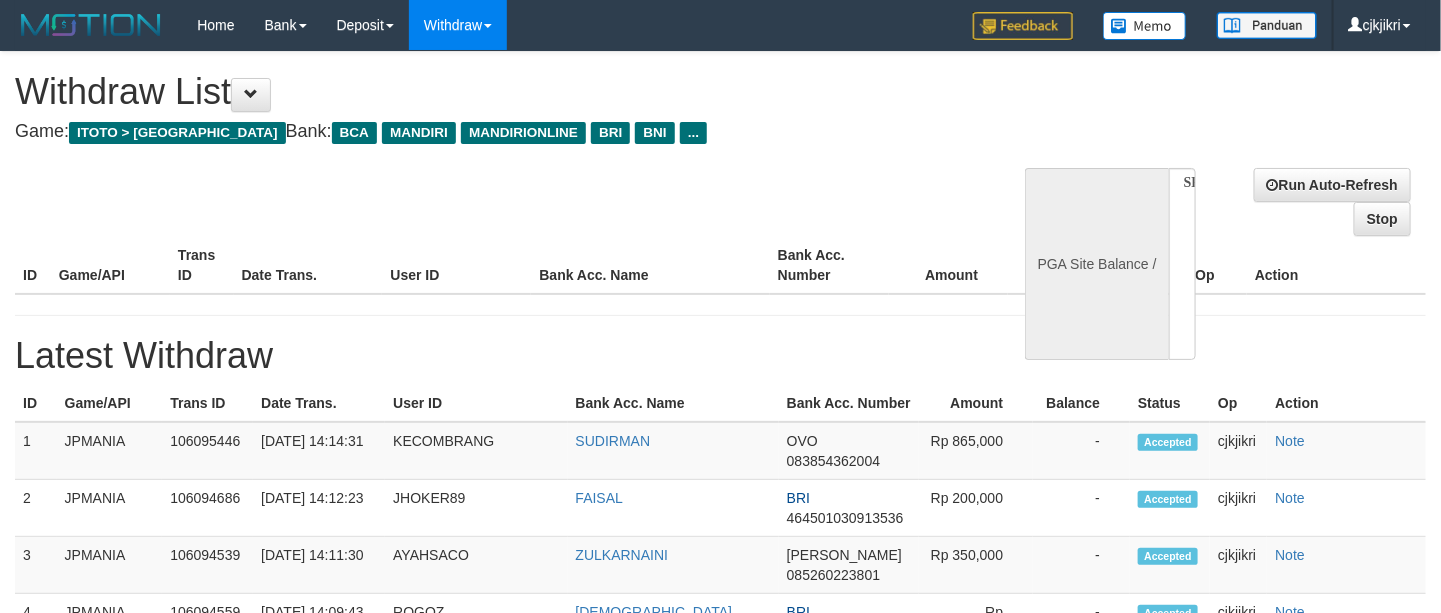 select on "**" 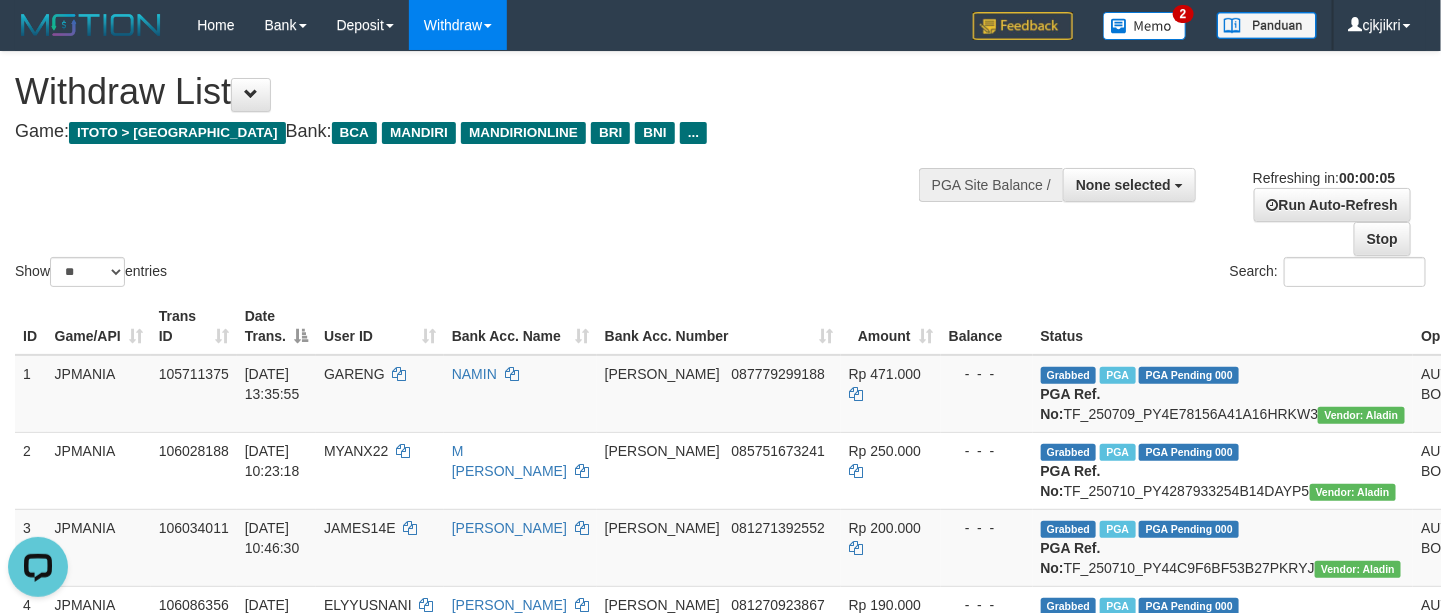 scroll, scrollTop: 0, scrollLeft: 0, axis: both 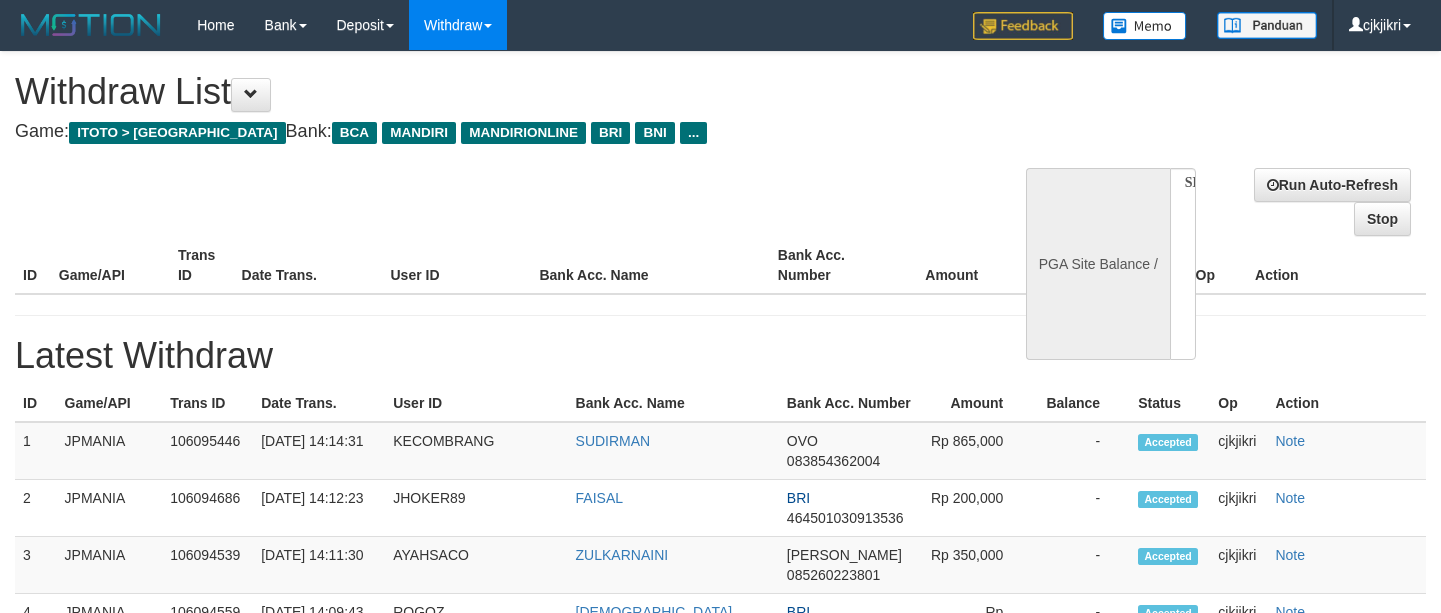 select 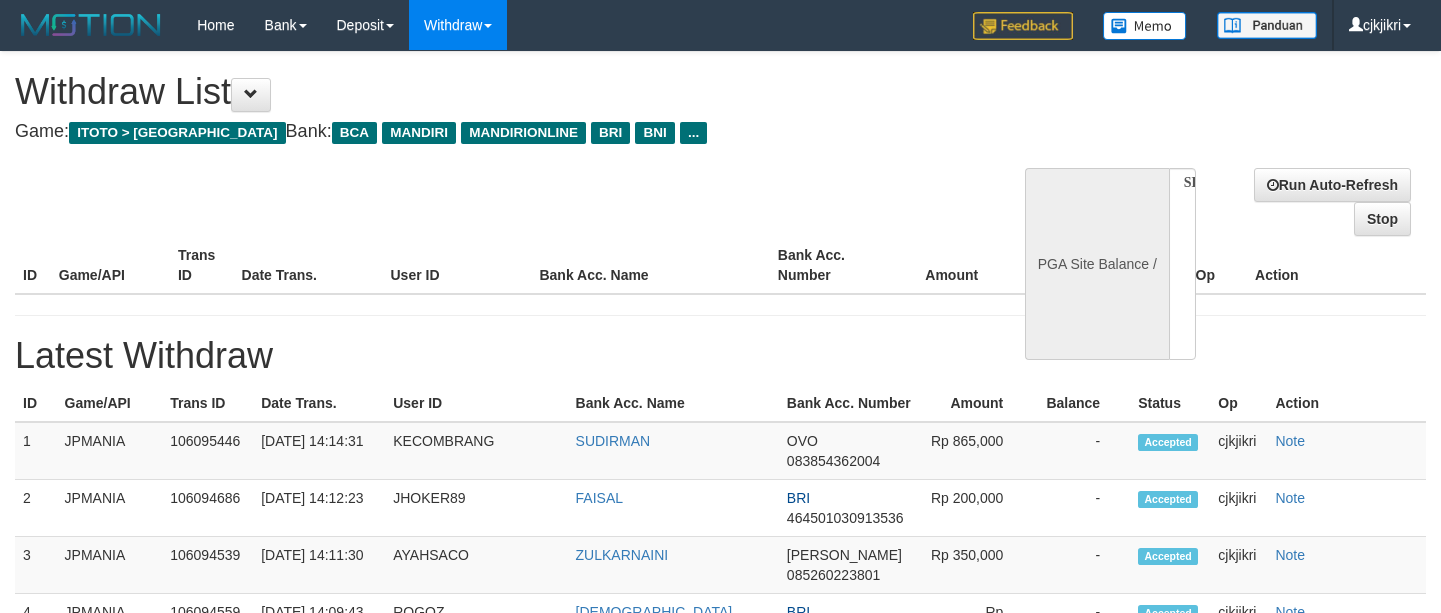 scroll, scrollTop: 0, scrollLeft: 0, axis: both 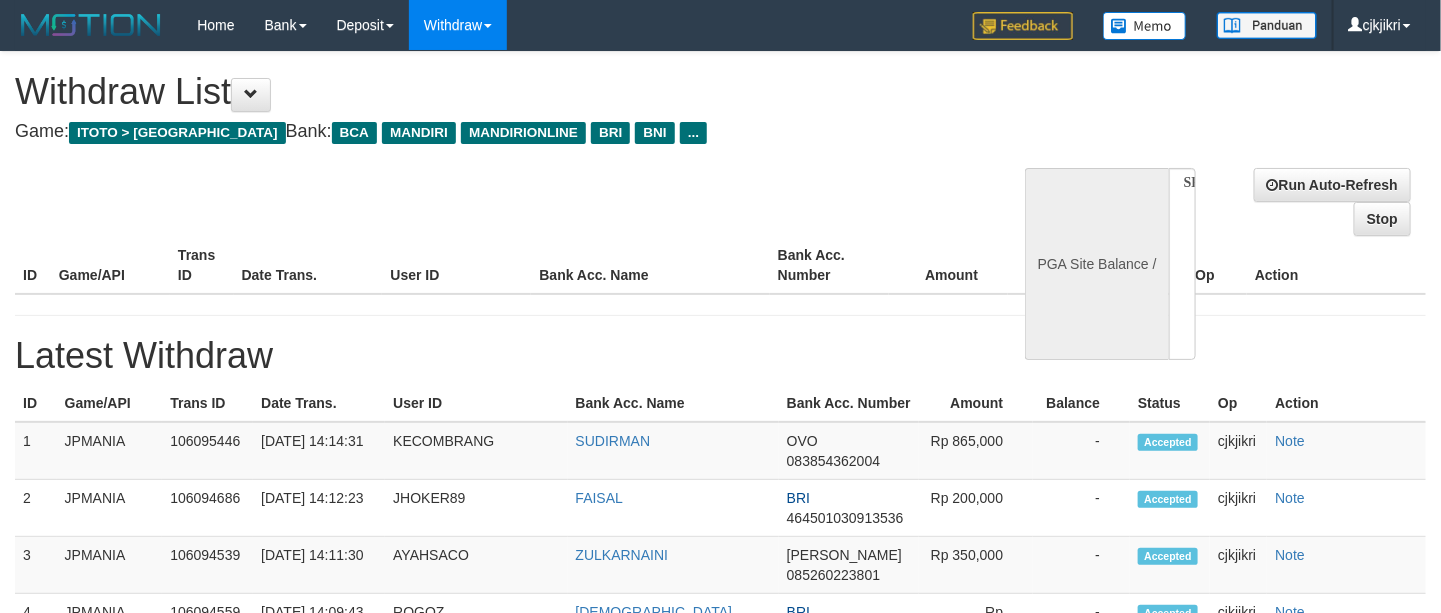 select on "**" 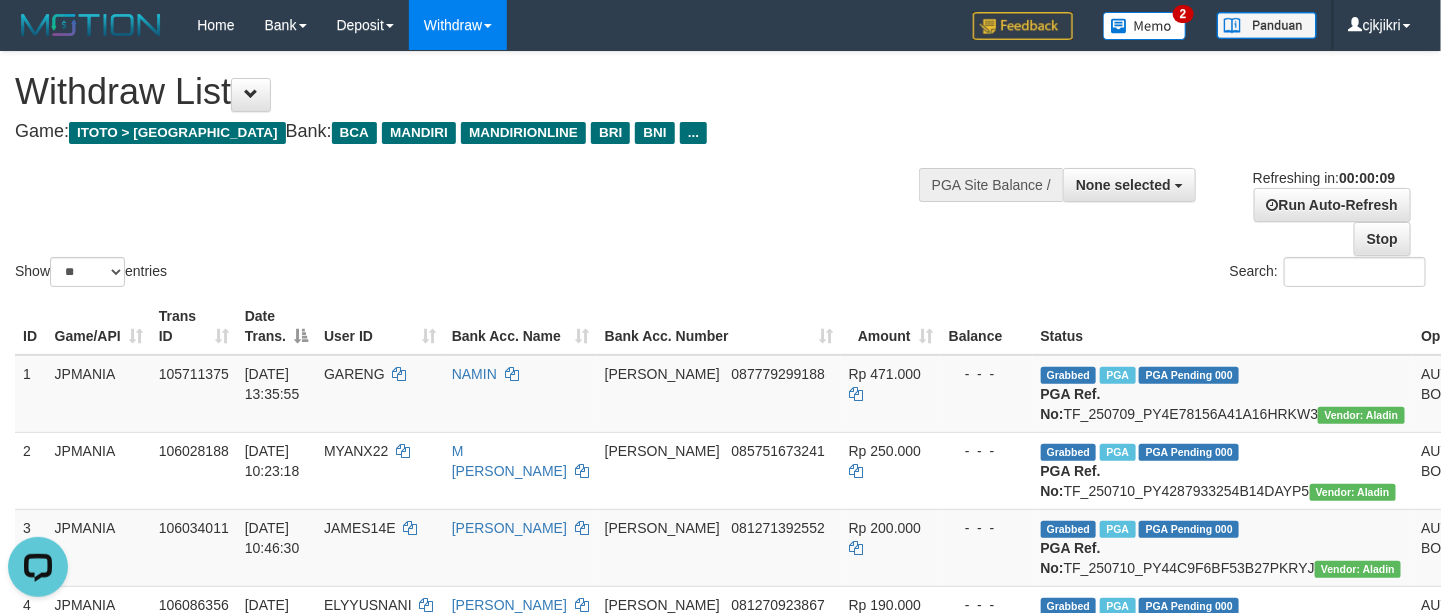 scroll, scrollTop: 0, scrollLeft: 0, axis: both 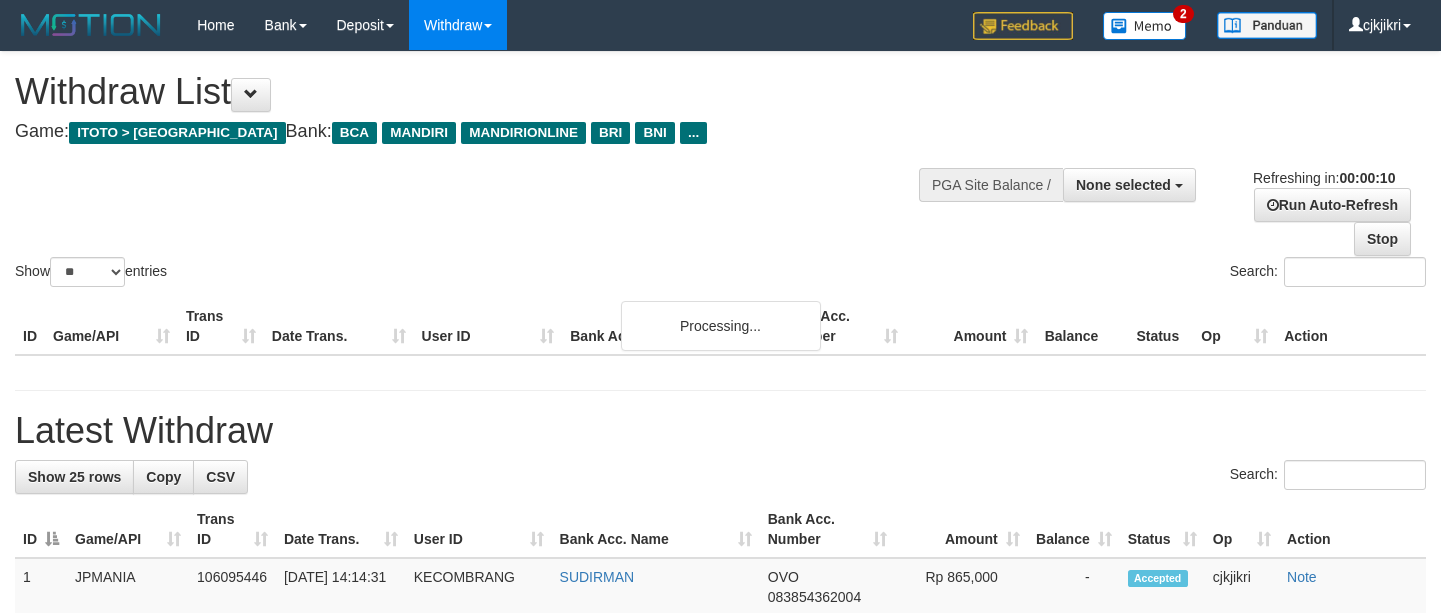 select 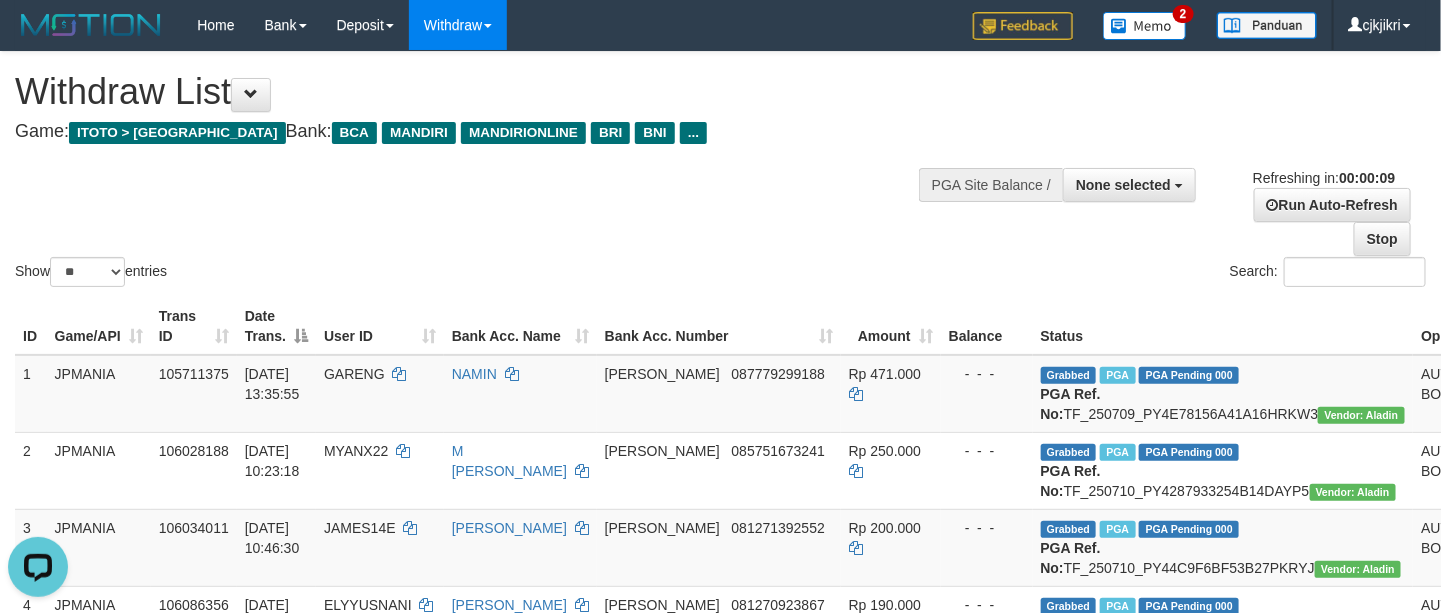 scroll, scrollTop: 0, scrollLeft: 0, axis: both 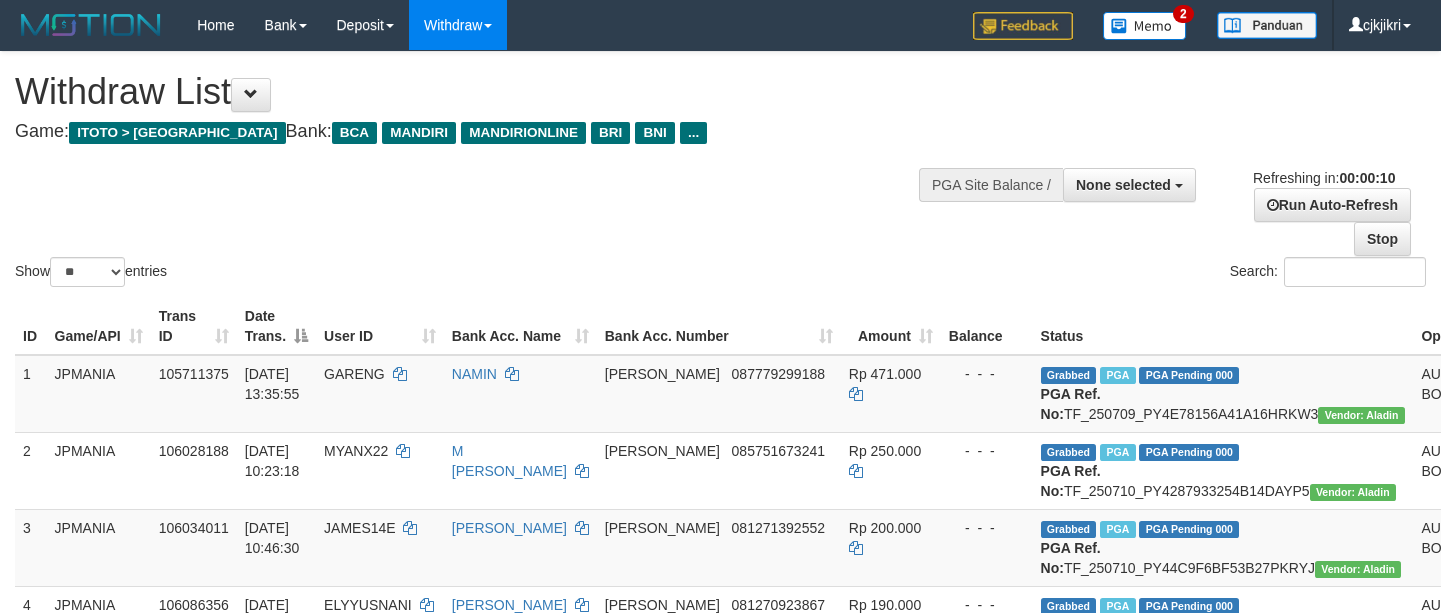select 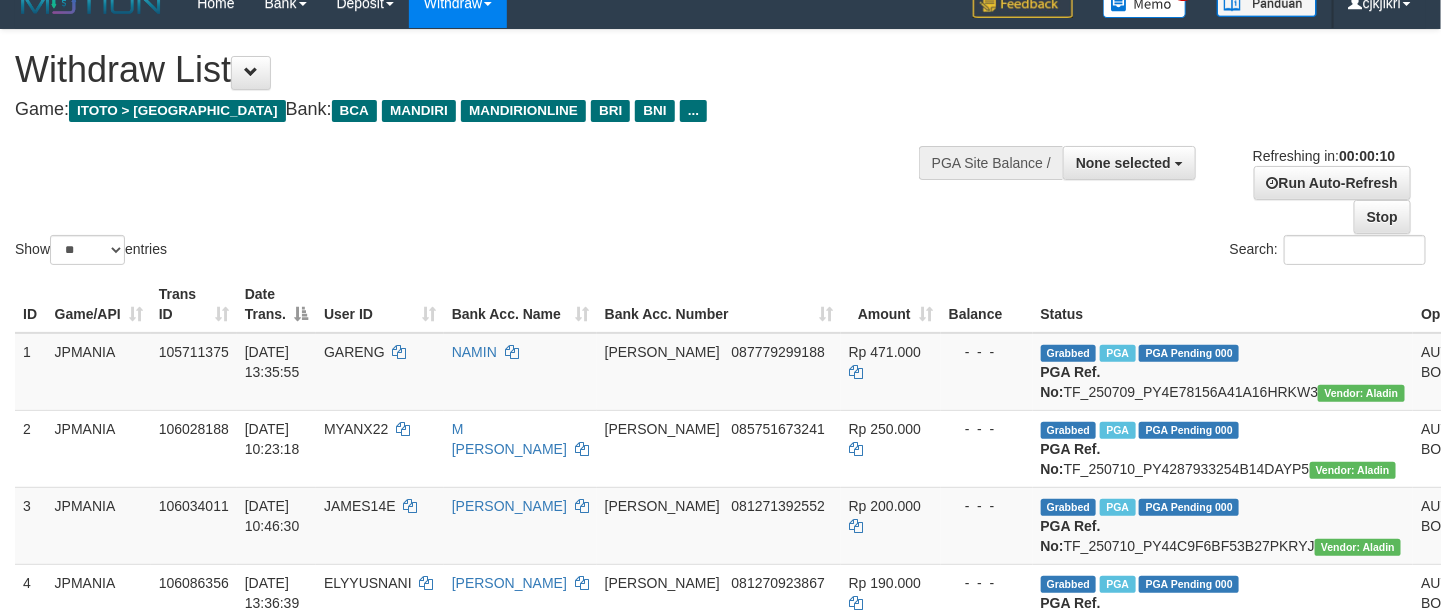 scroll, scrollTop: 600, scrollLeft: 0, axis: vertical 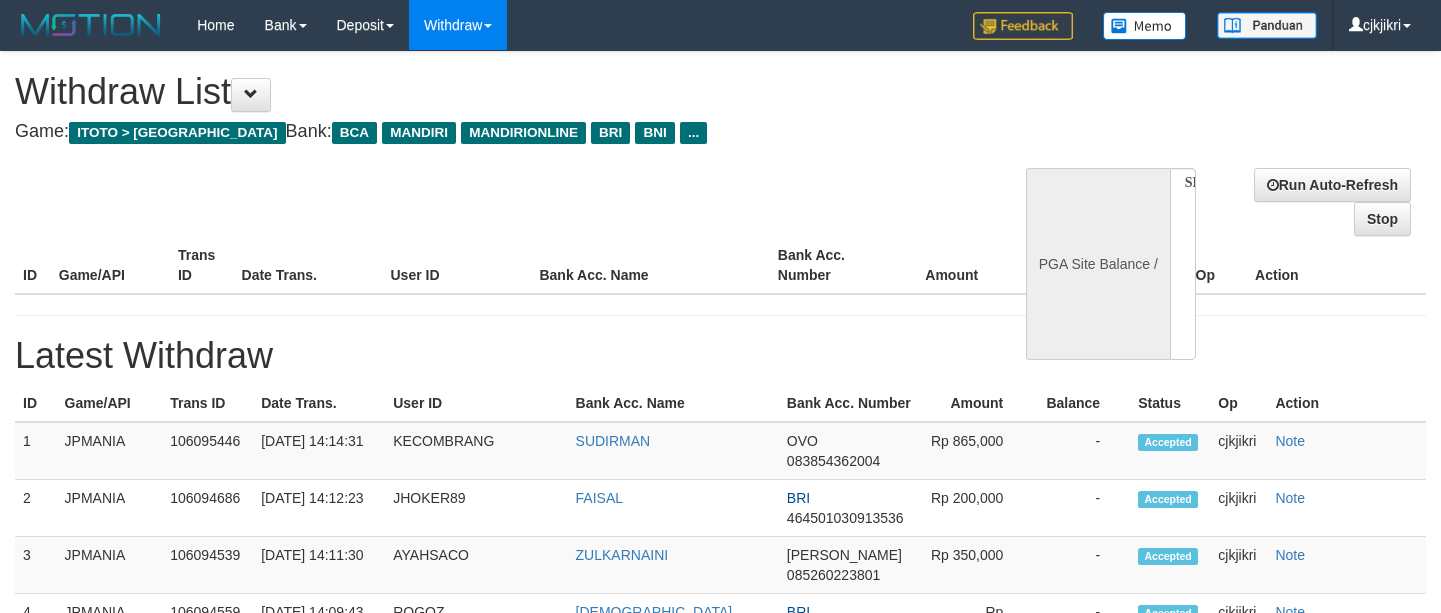 select 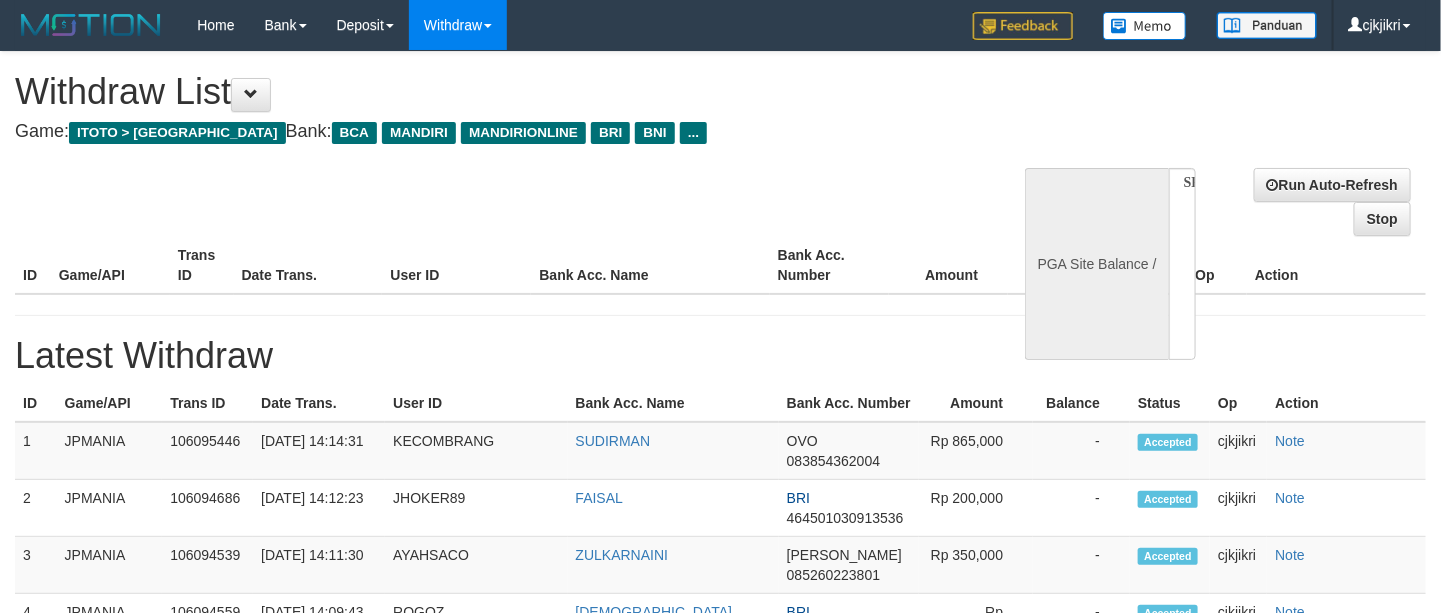select on "**" 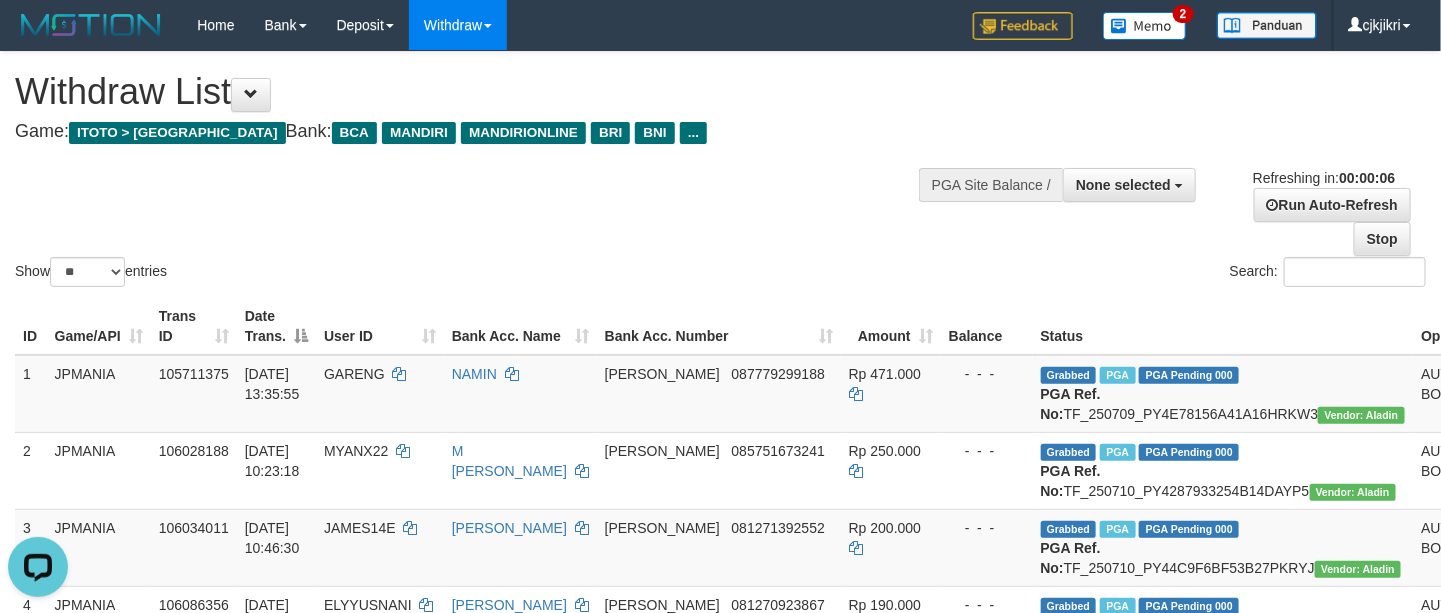 scroll, scrollTop: 0, scrollLeft: 0, axis: both 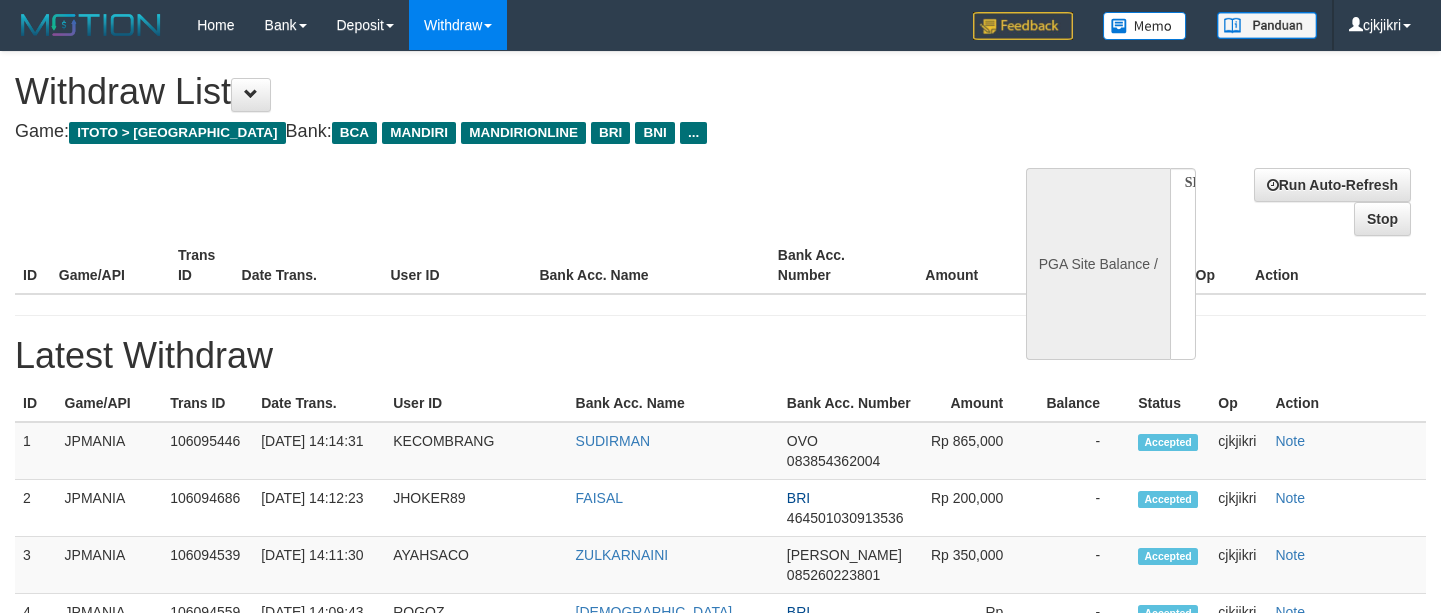 select 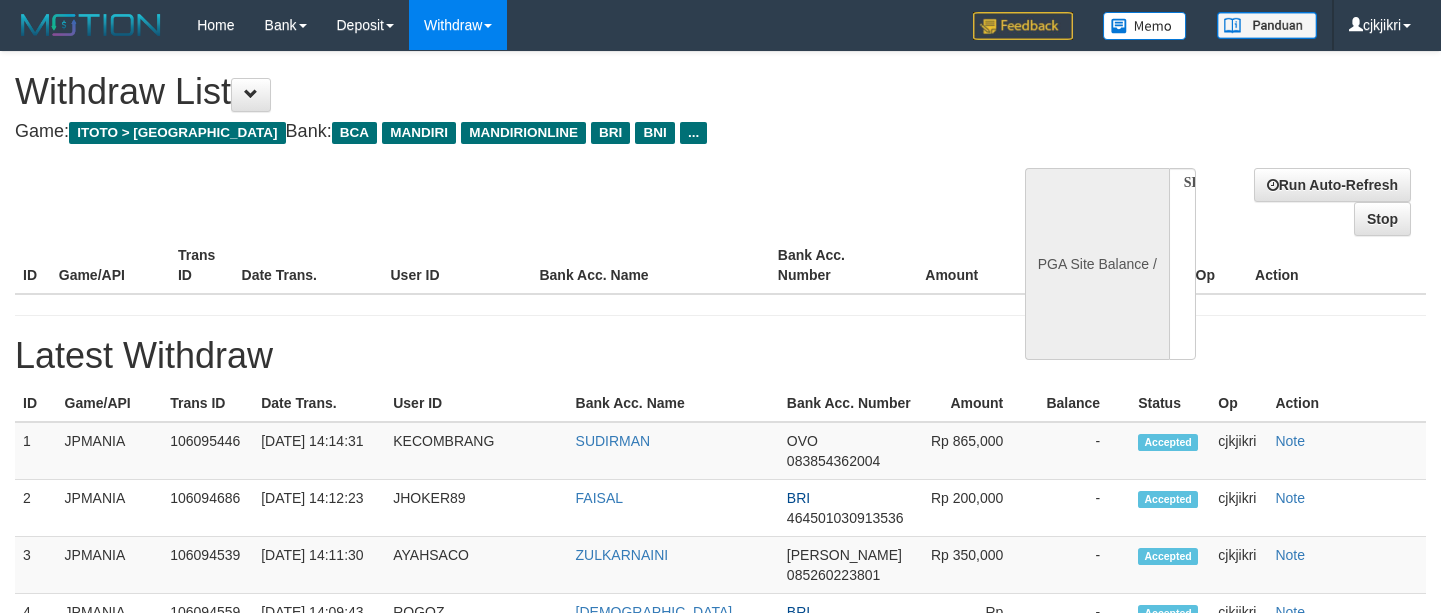 scroll, scrollTop: 0, scrollLeft: 0, axis: both 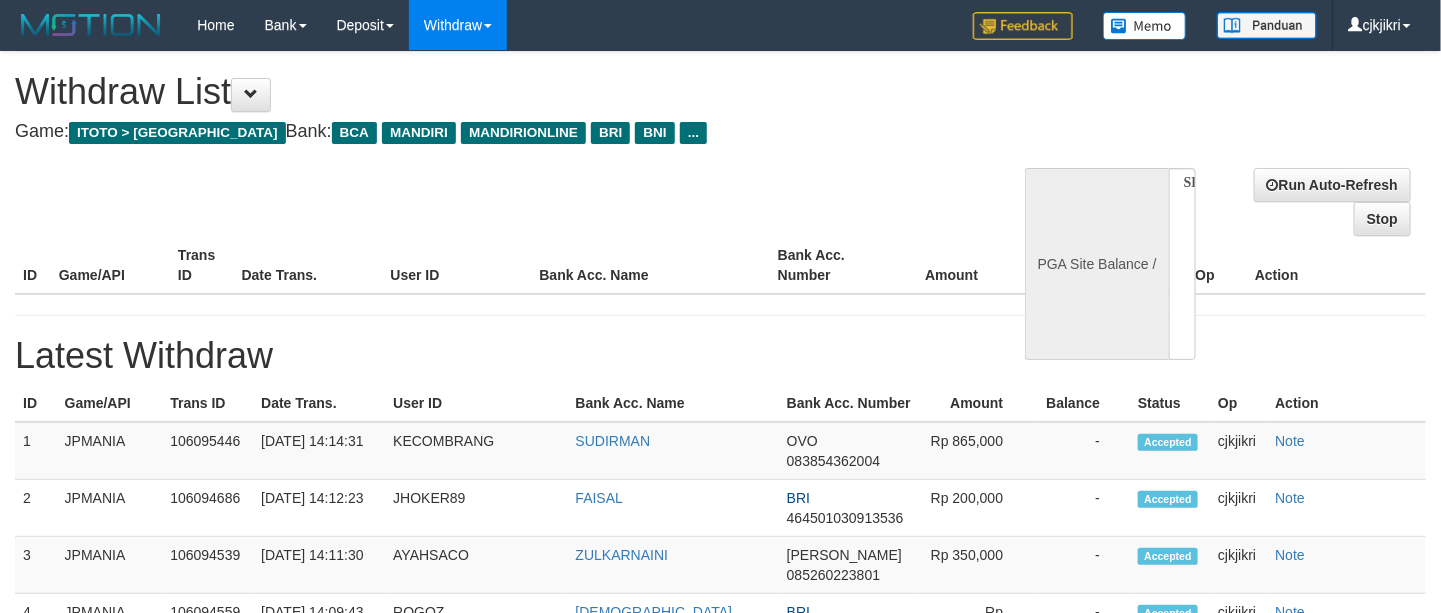 select on "**" 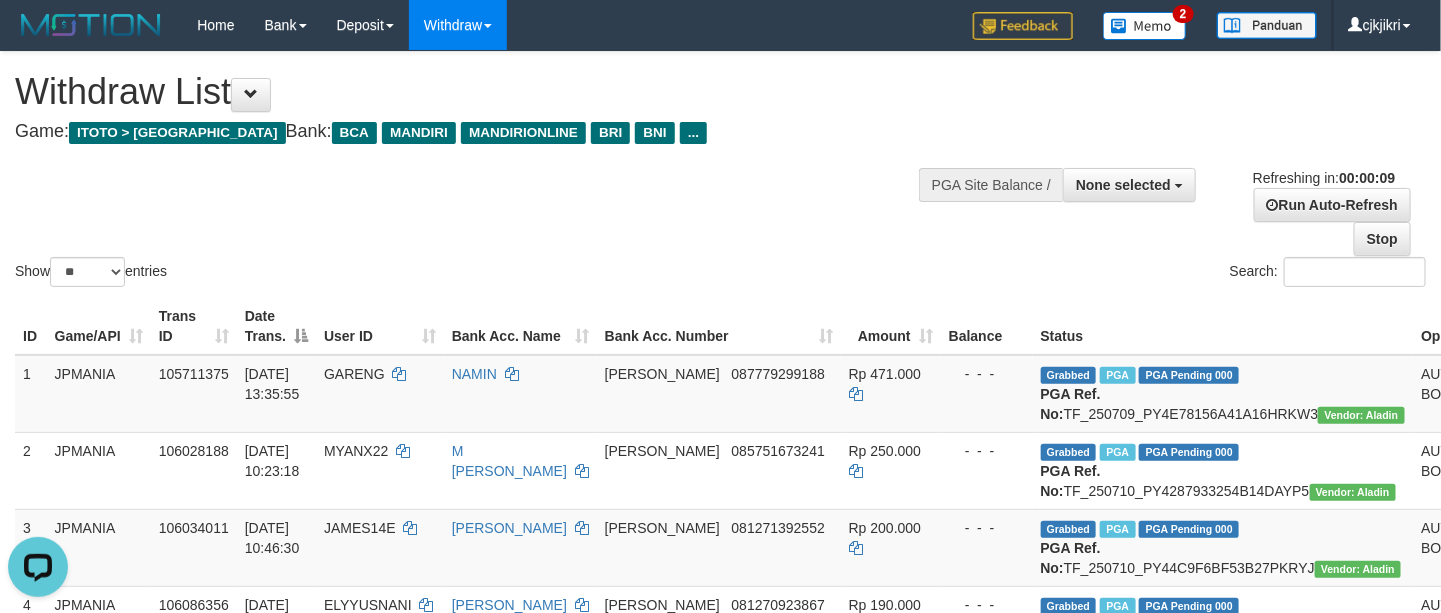 scroll, scrollTop: 0, scrollLeft: 0, axis: both 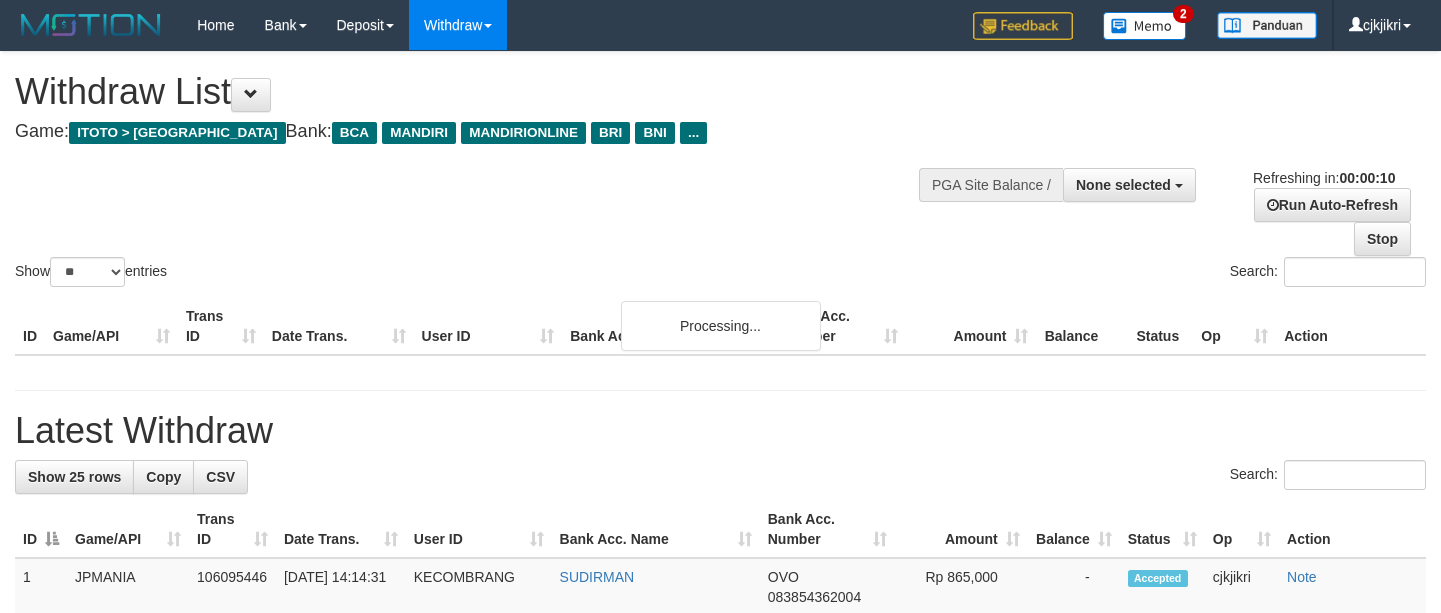 select 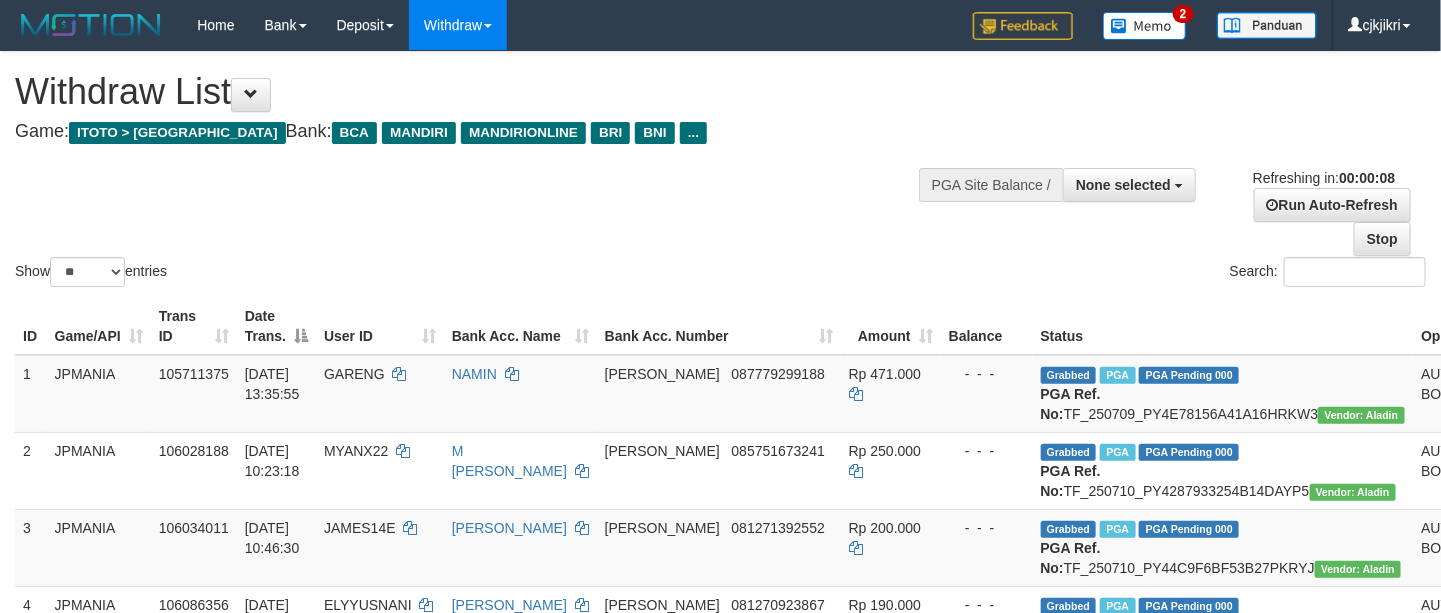 scroll, scrollTop: 0, scrollLeft: 0, axis: both 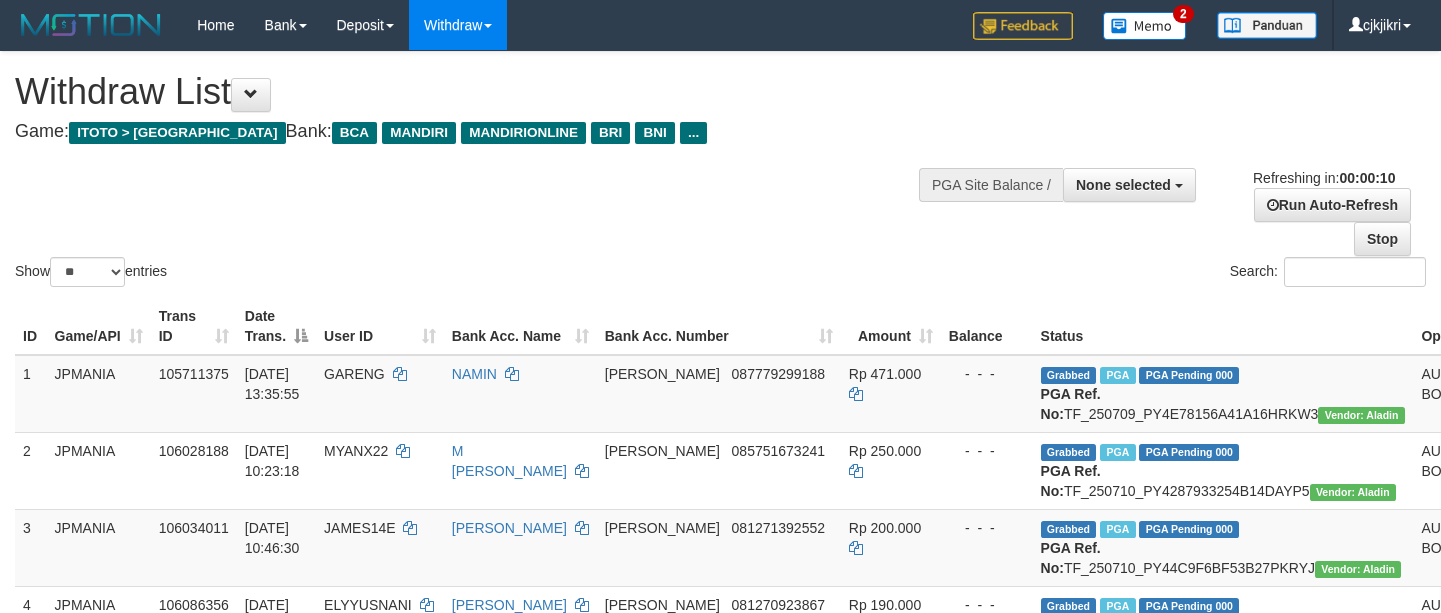 select 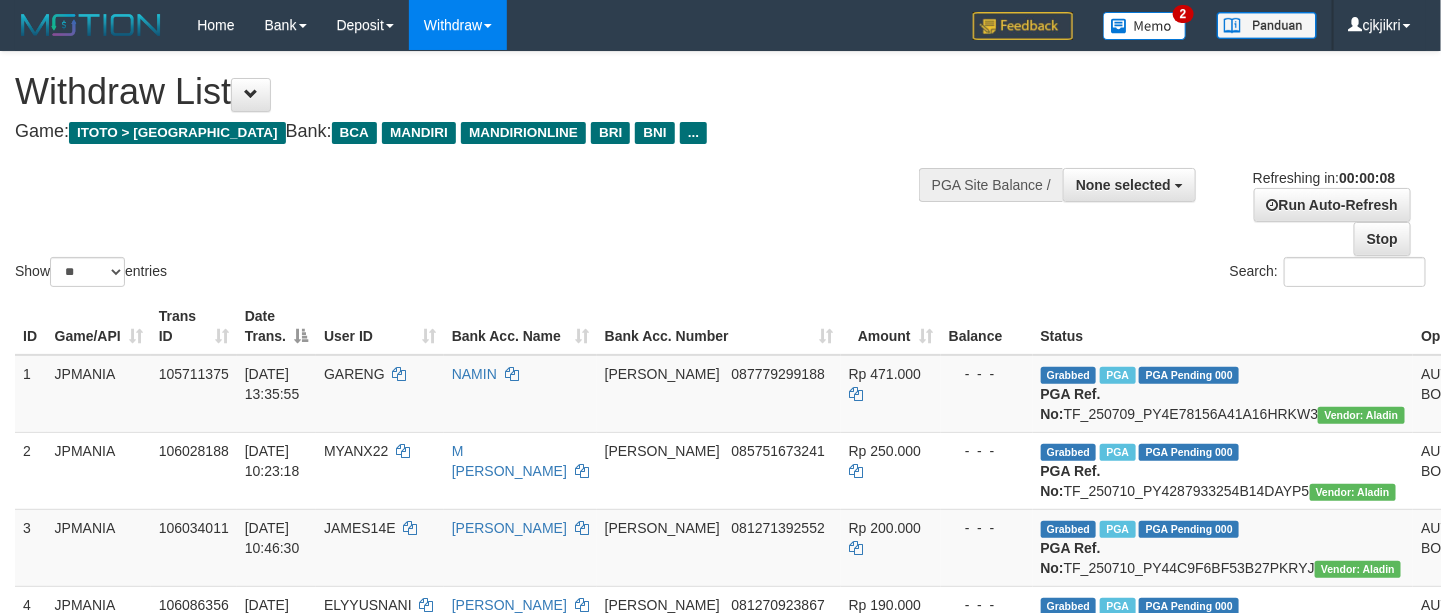 scroll, scrollTop: 0, scrollLeft: 0, axis: both 